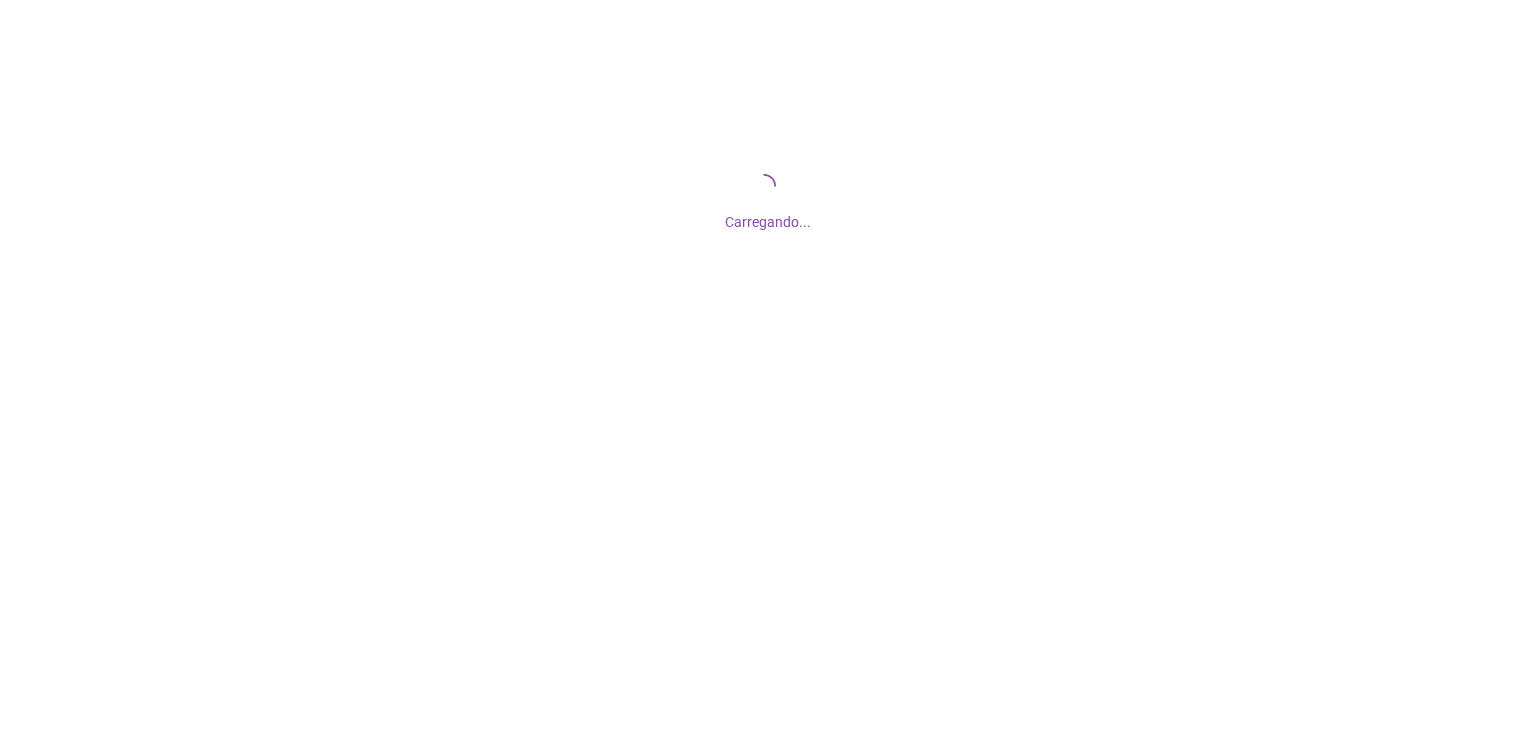 scroll, scrollTop: 0, scrollLeft: 0, axis: both 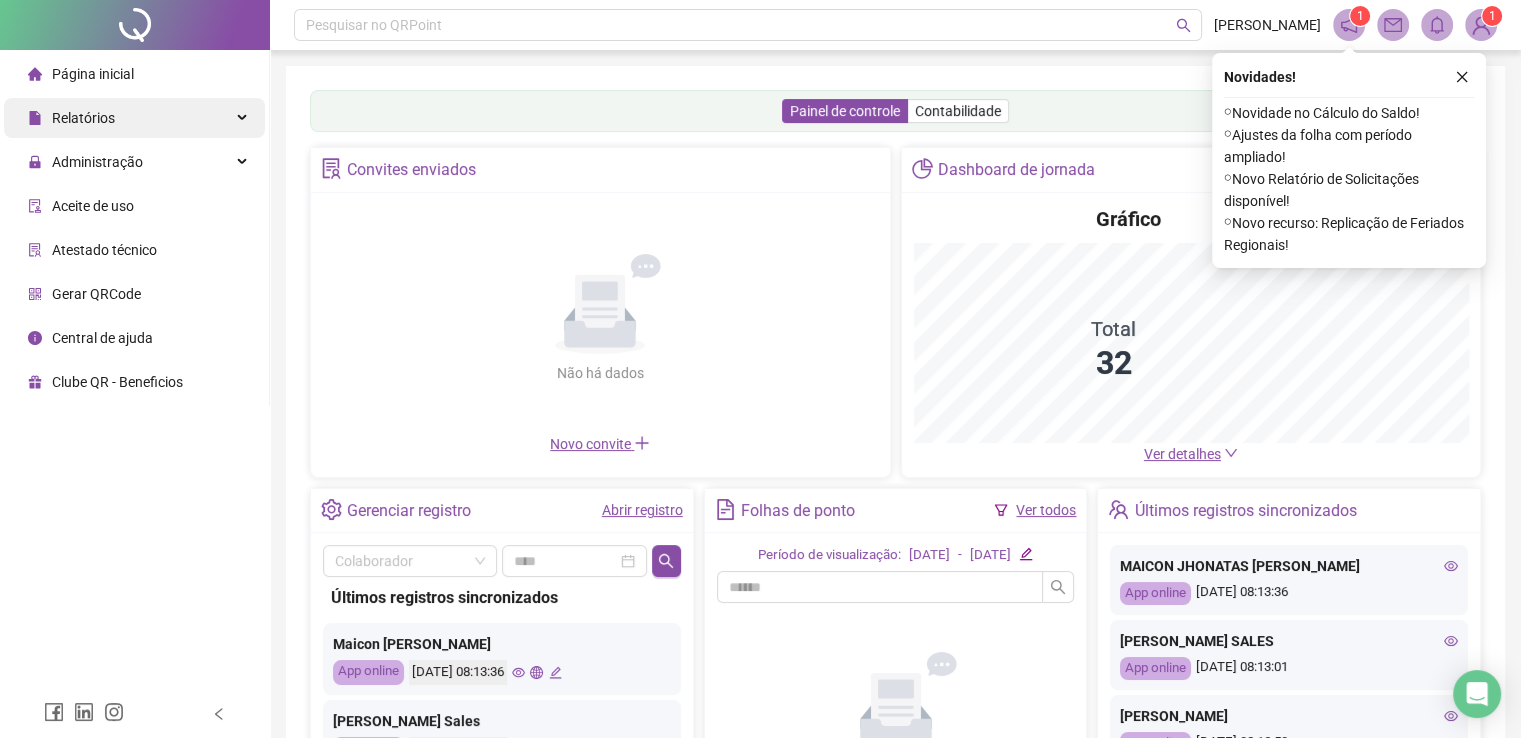 click on "Relatórios" at bounding box center (134, 118) 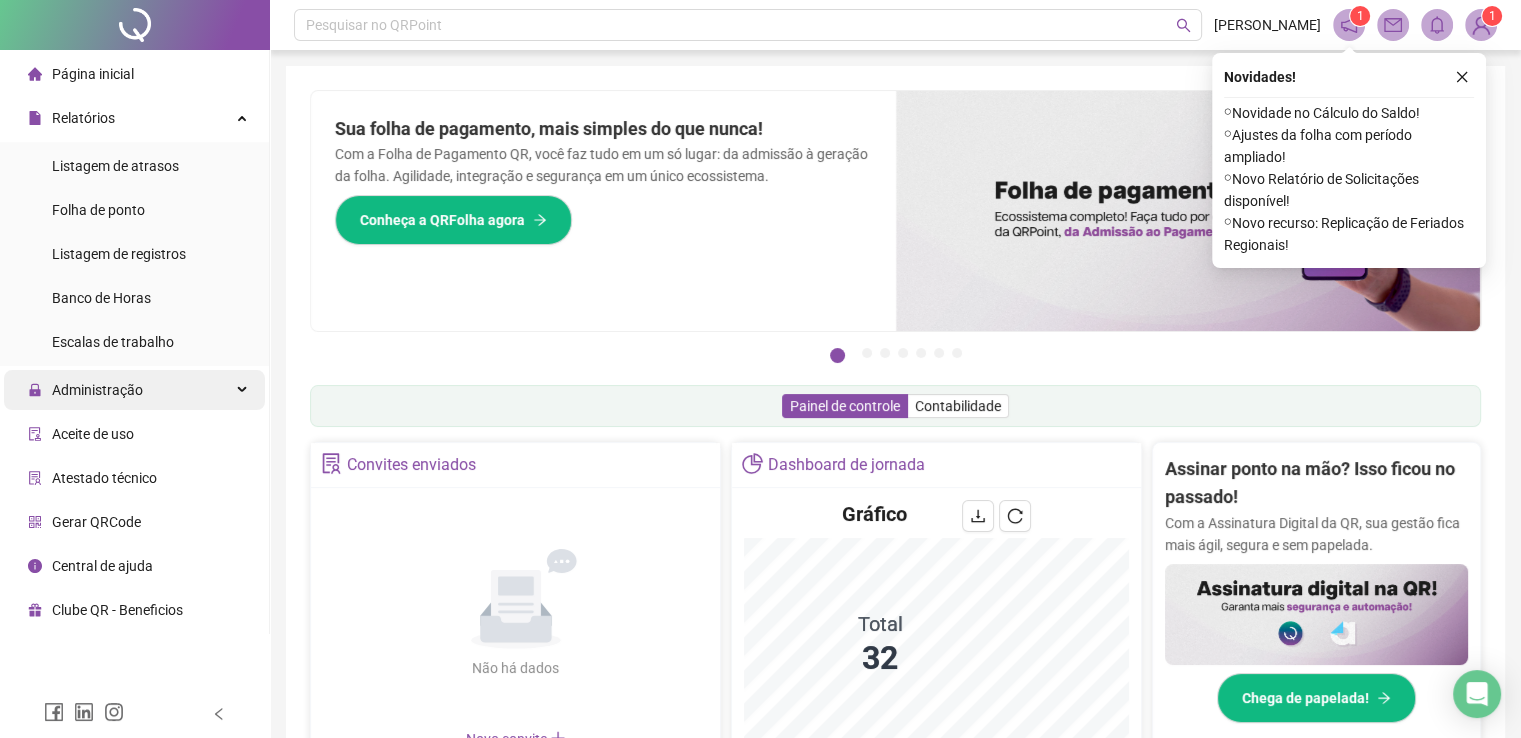 click on "Administração" at bounding box center [97, 390] 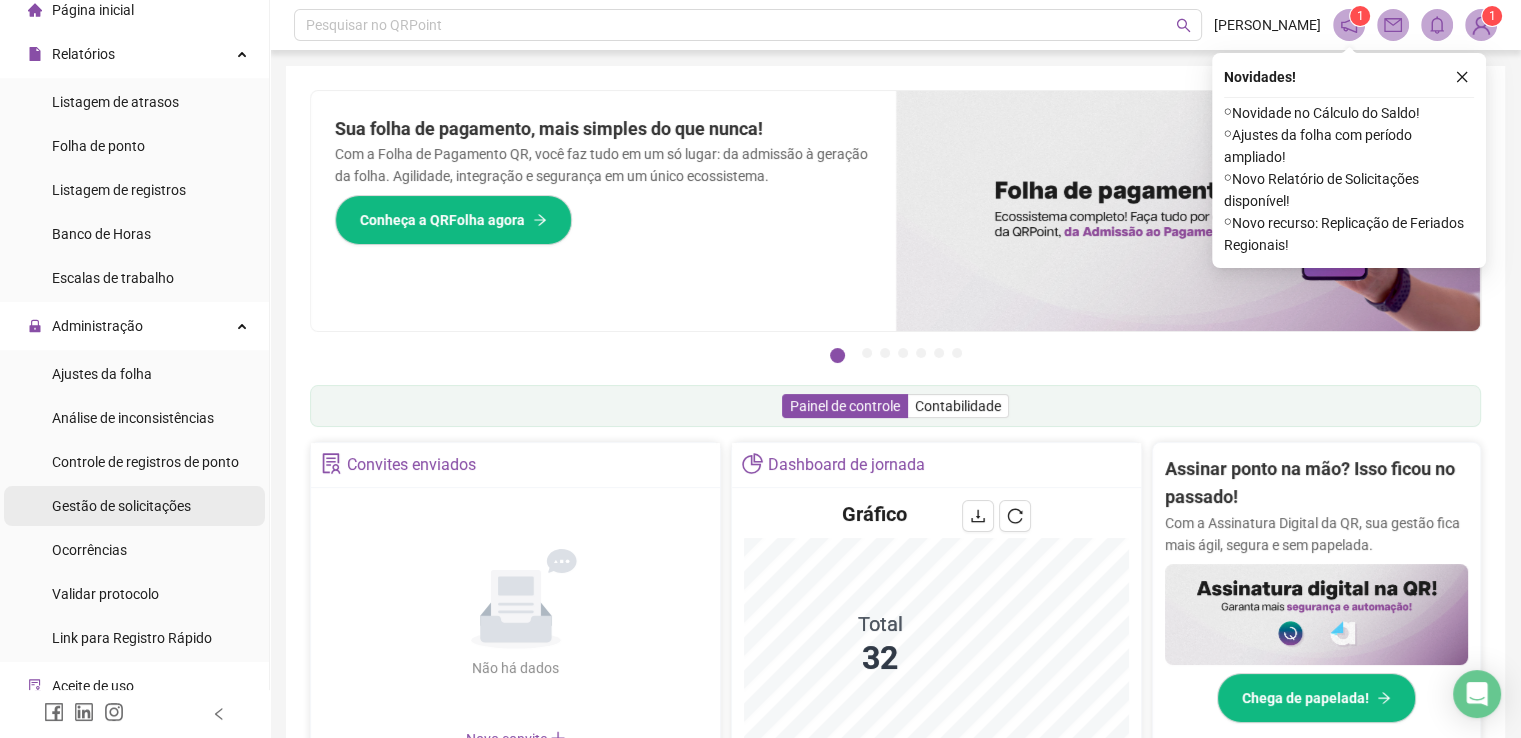 scroll, scrollTop: 100, scrollLeft: 0, axis: vertical 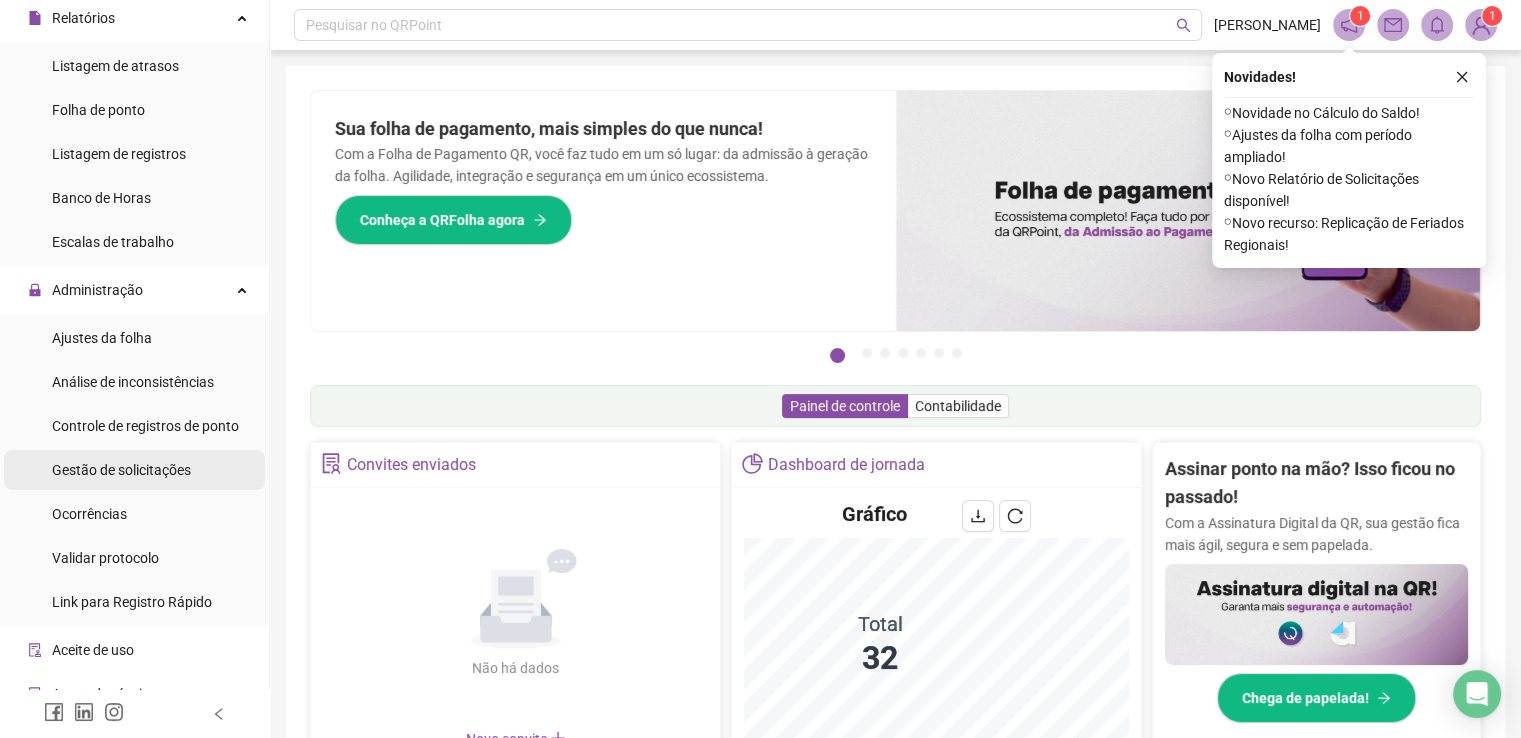 click on "Gestão de solicitações" at bounding box center (121, 470) 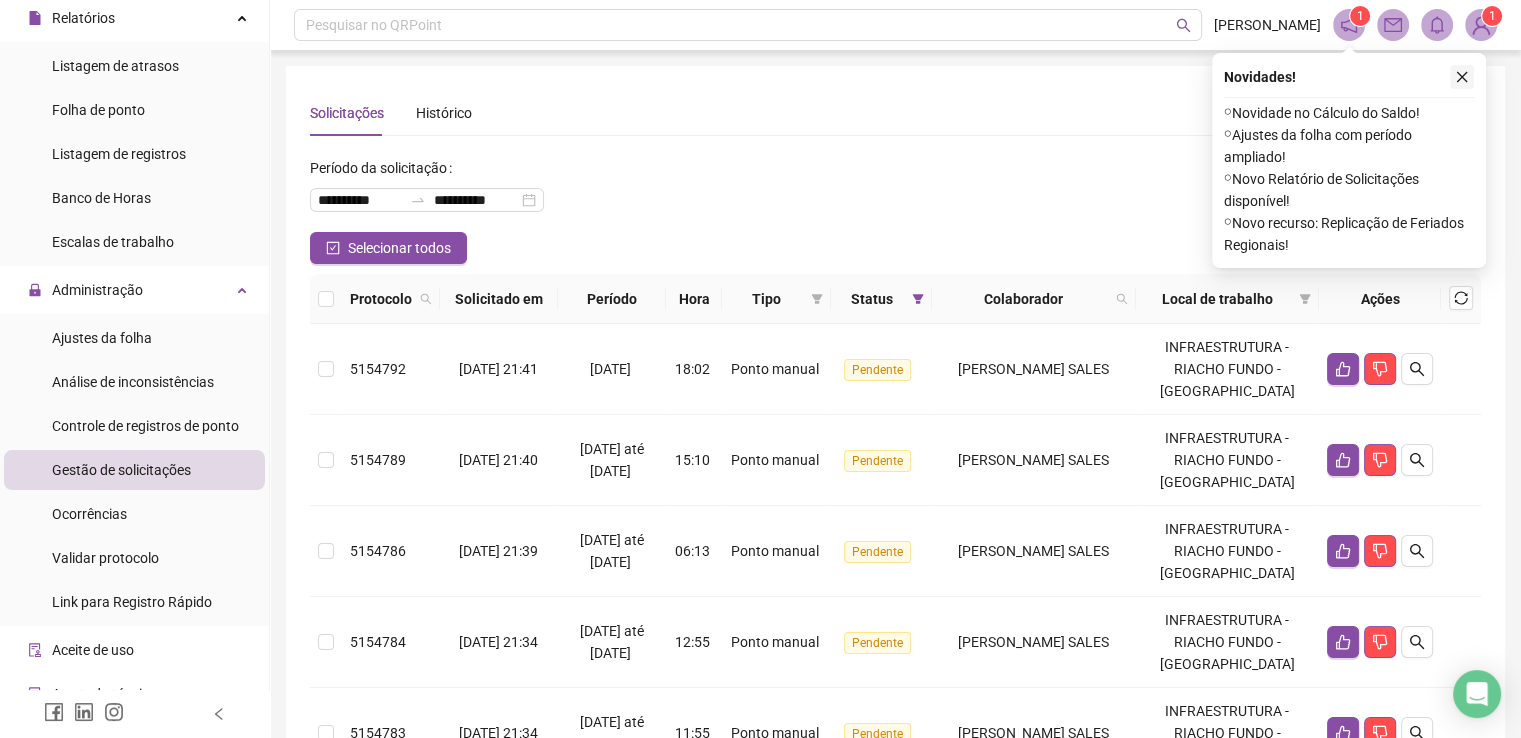 click 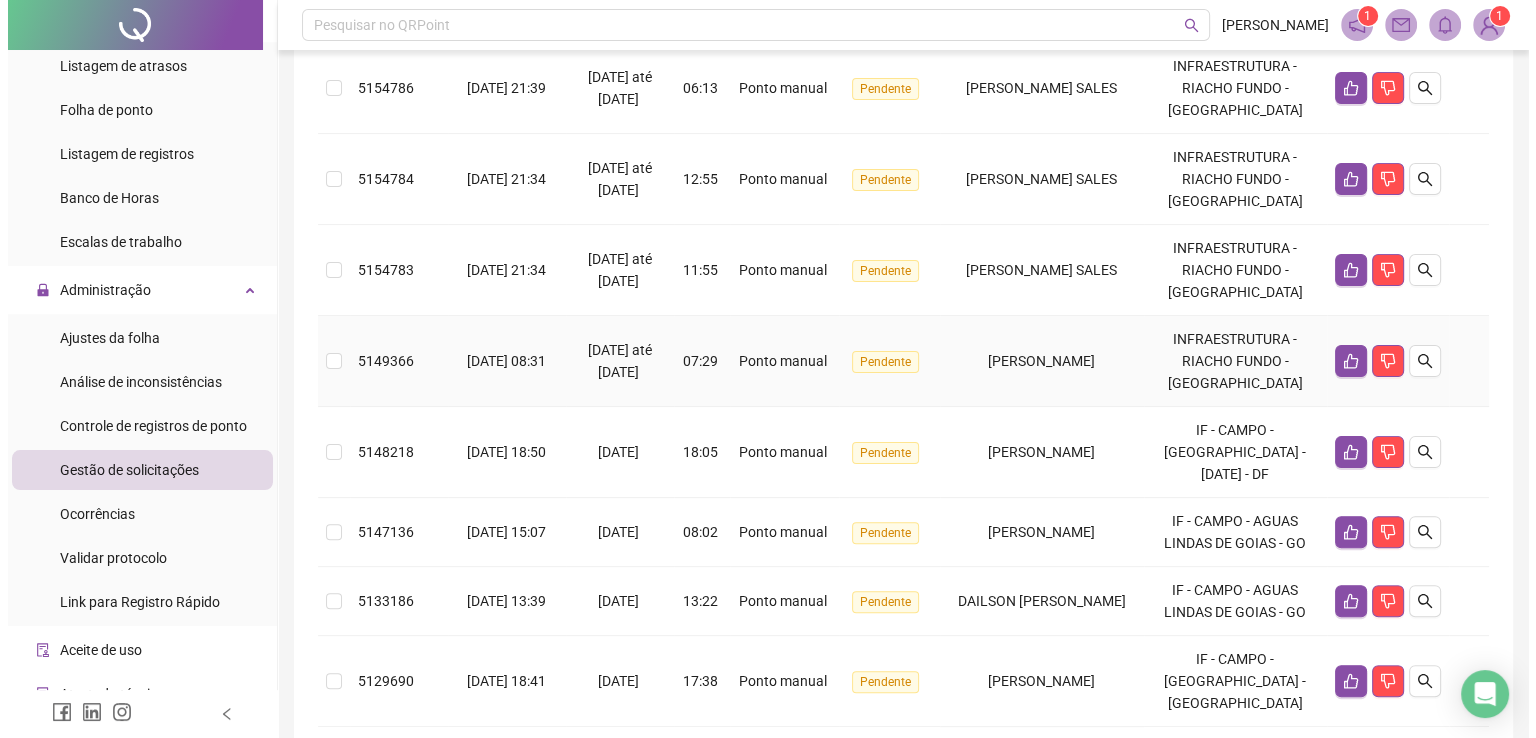 scroll, scrollTop: 483, scrollLeft: 0, axis: vertical 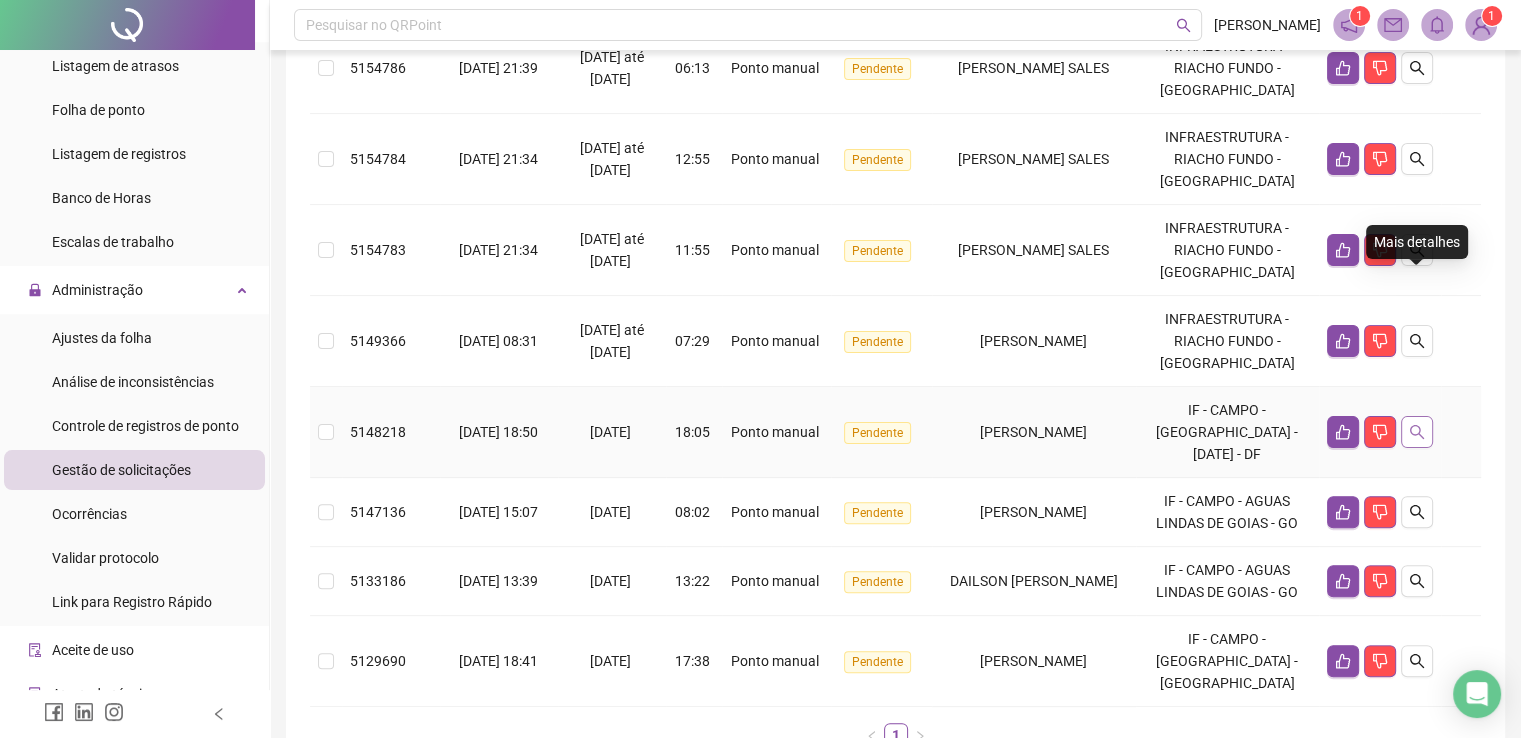 click 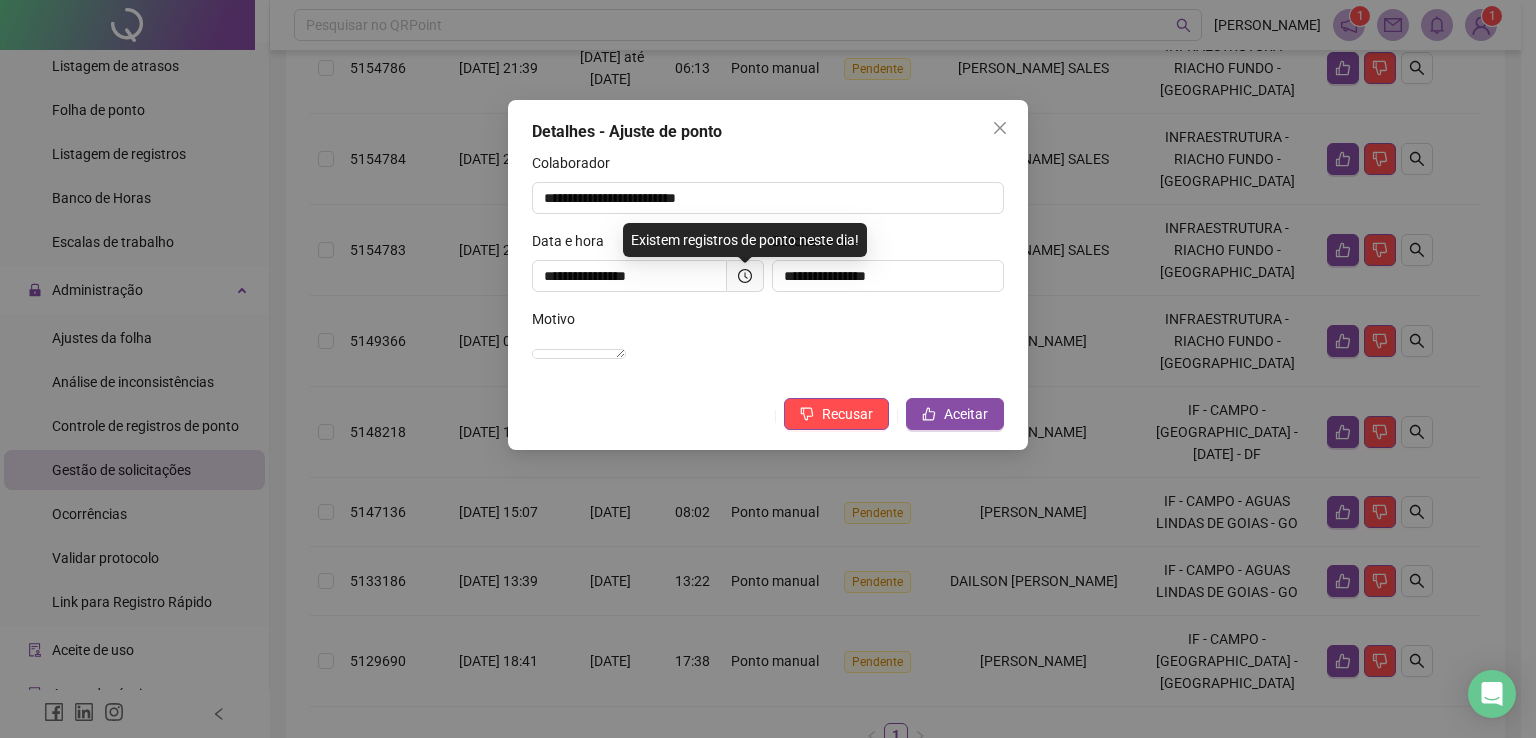 click on "**********" at bounding box center (768, 369) 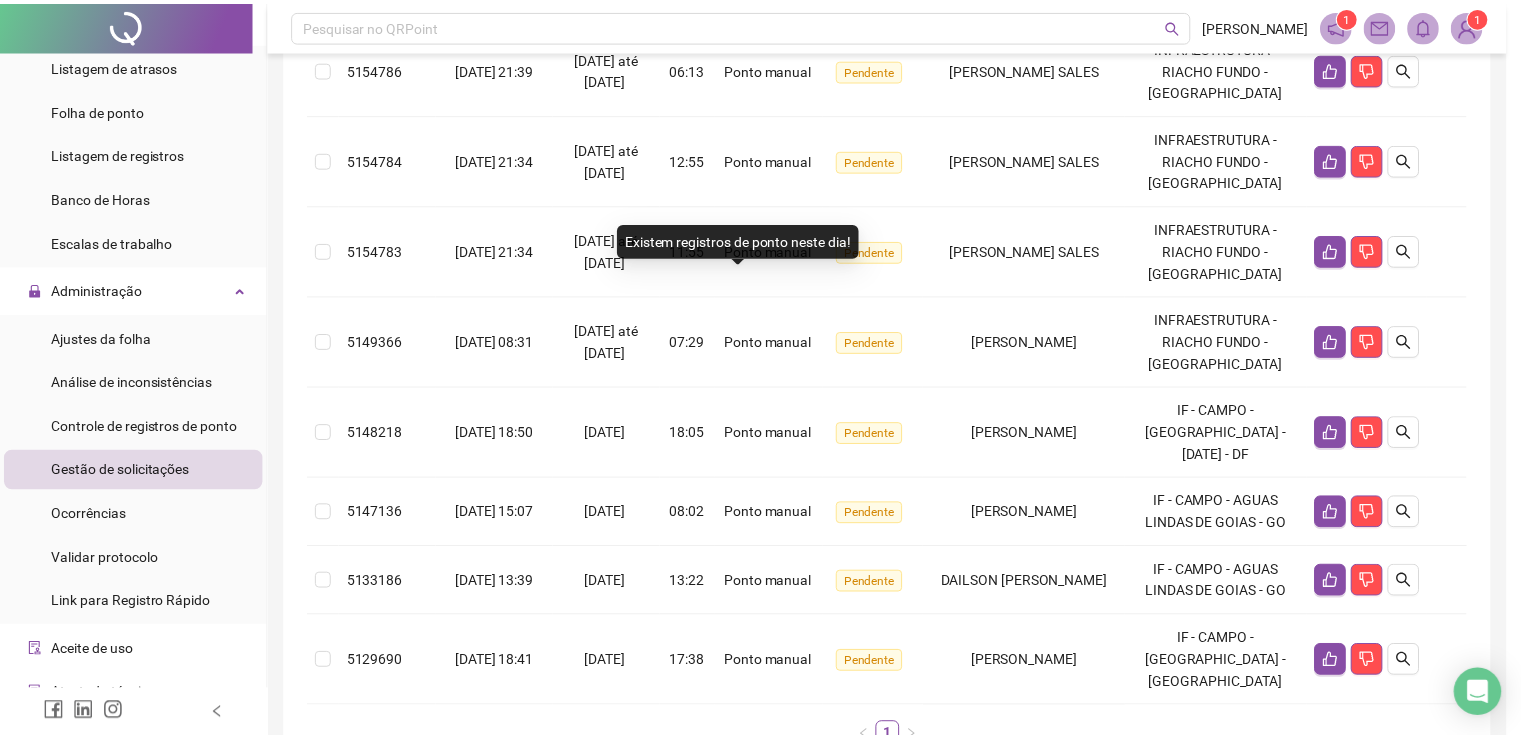 scroll, scrollTop: 439, scrollLeft: 0, axis: vertical 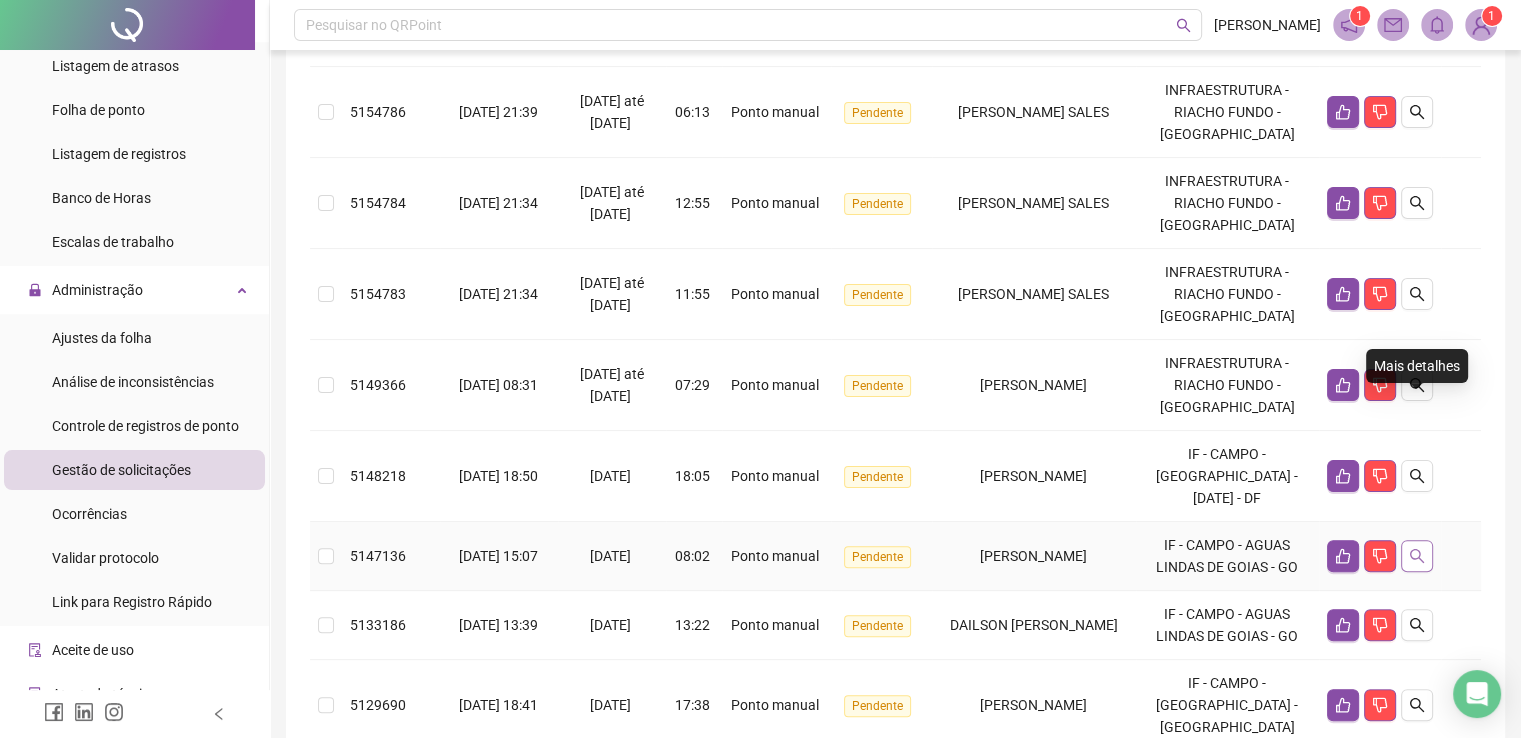 click 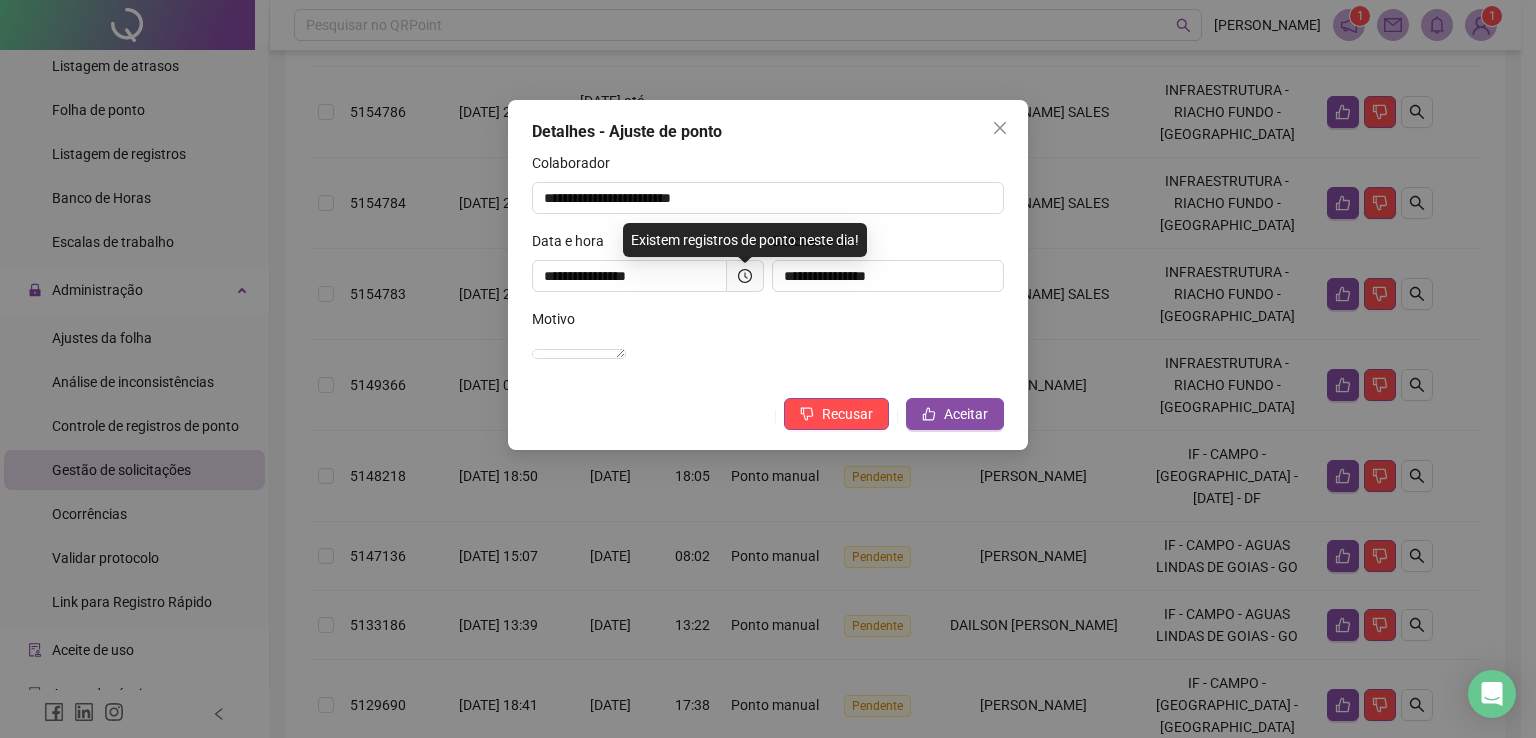 click on "**********" at bounding box center (768, 369) 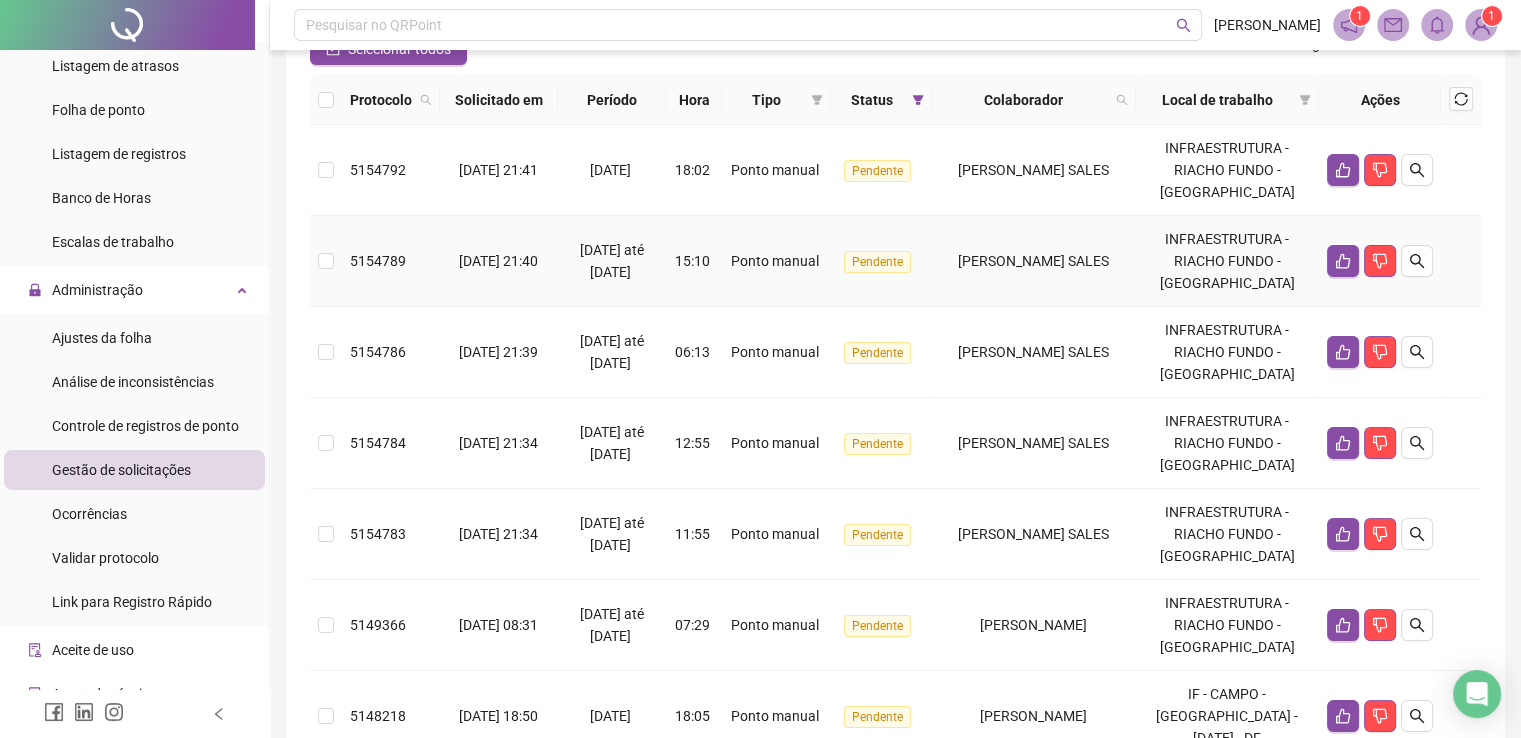 scroll, scrollTop: 200, scrollLeft: 0, axis: vertical 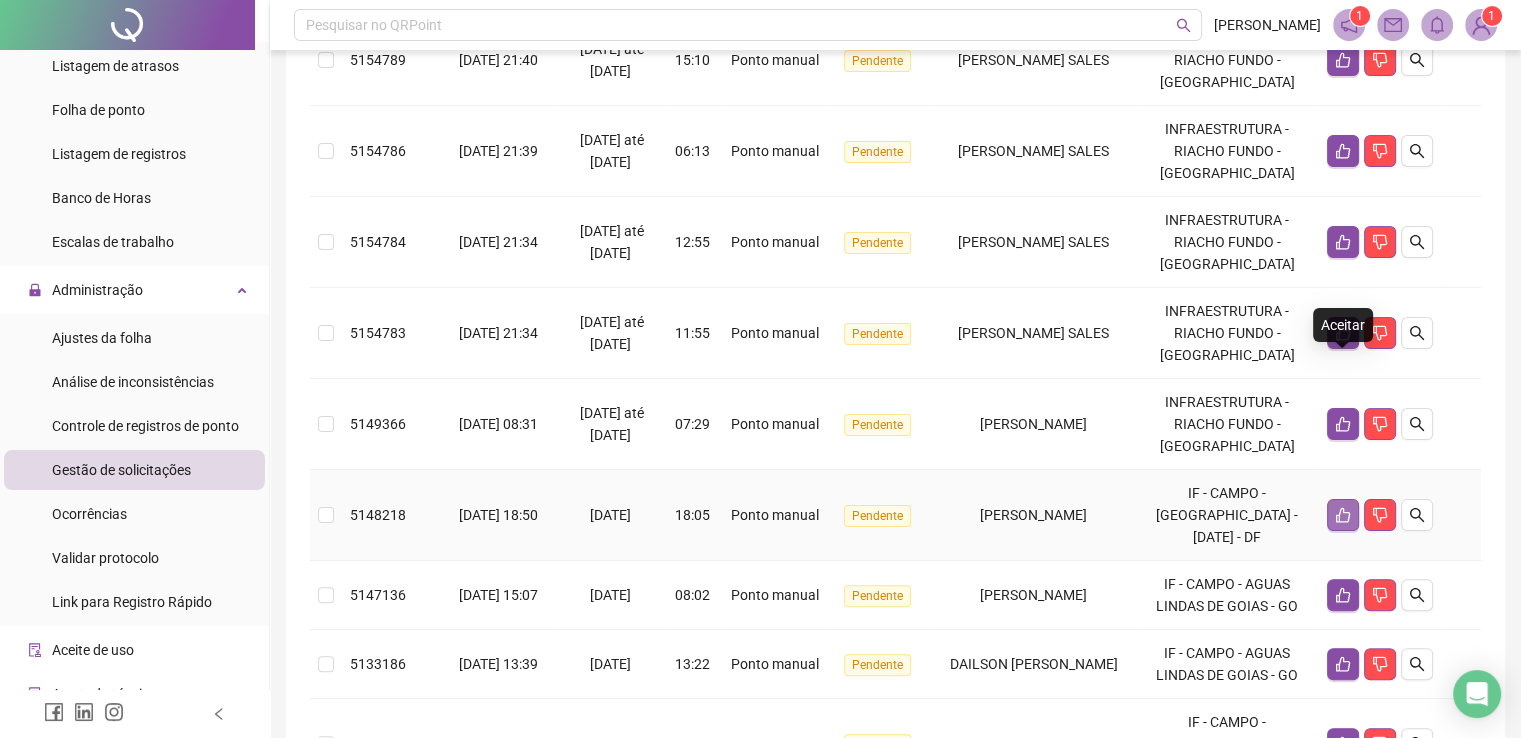 click 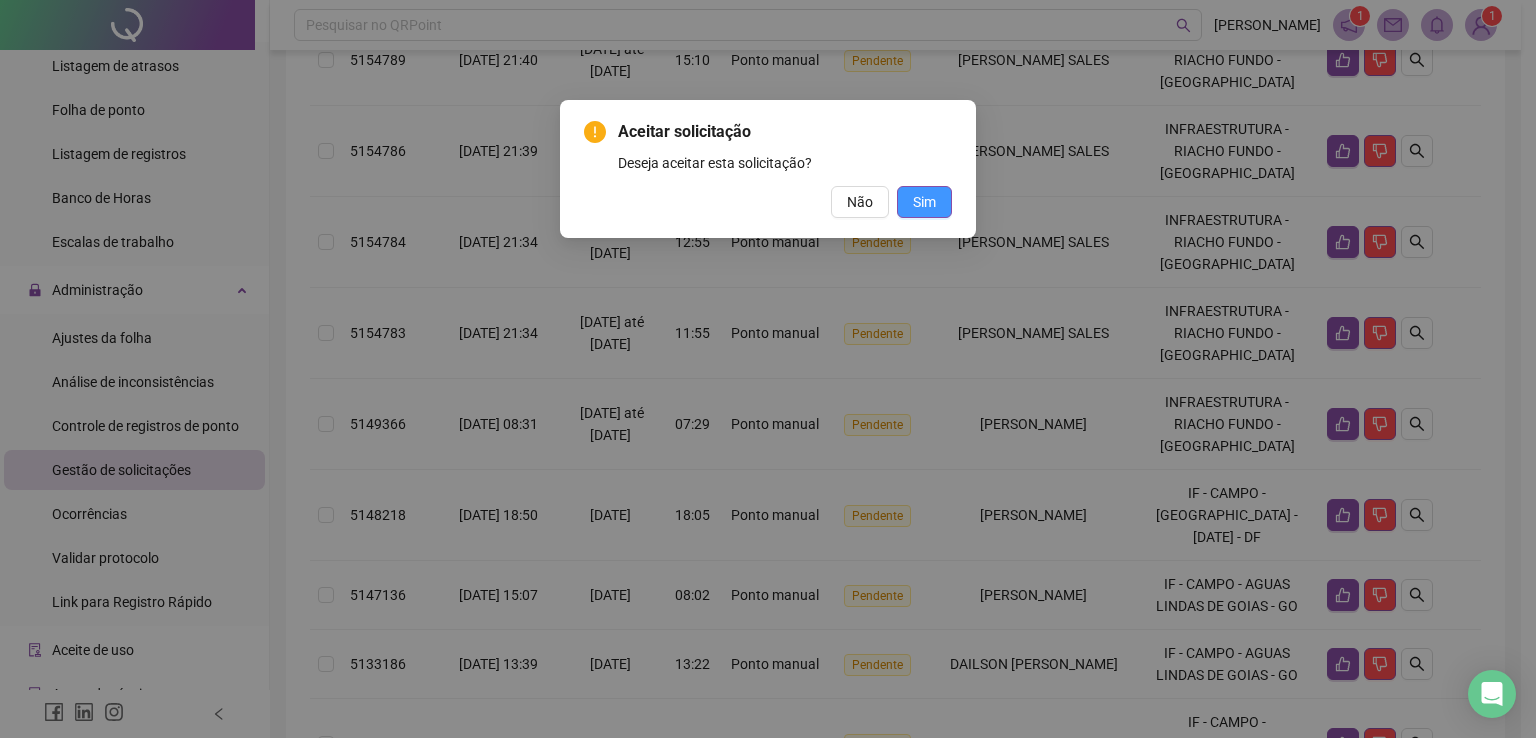 click on "Sim" at bounding box center [924, 202] 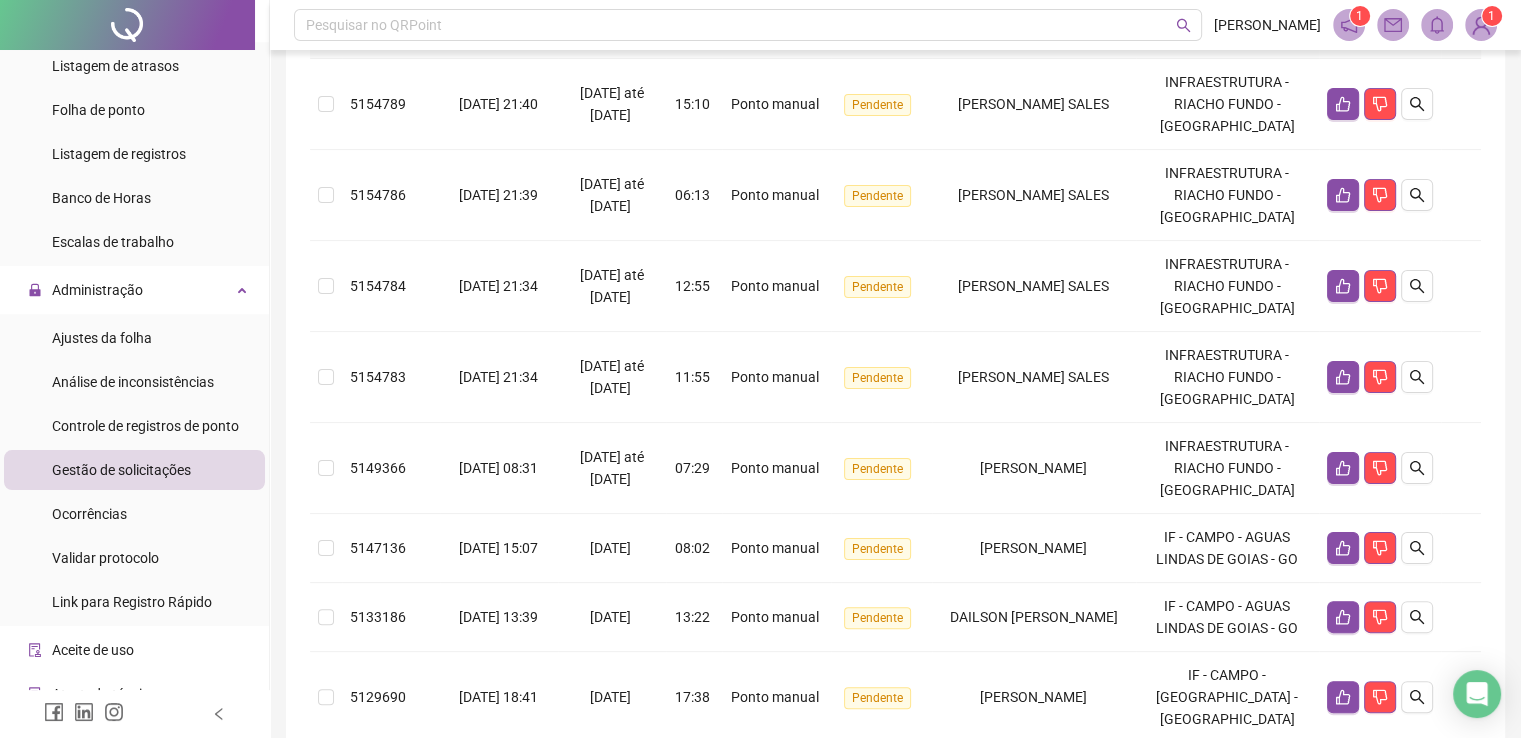 scroll, scrollTop: 414, scrollLeft: 0, axis: vertical 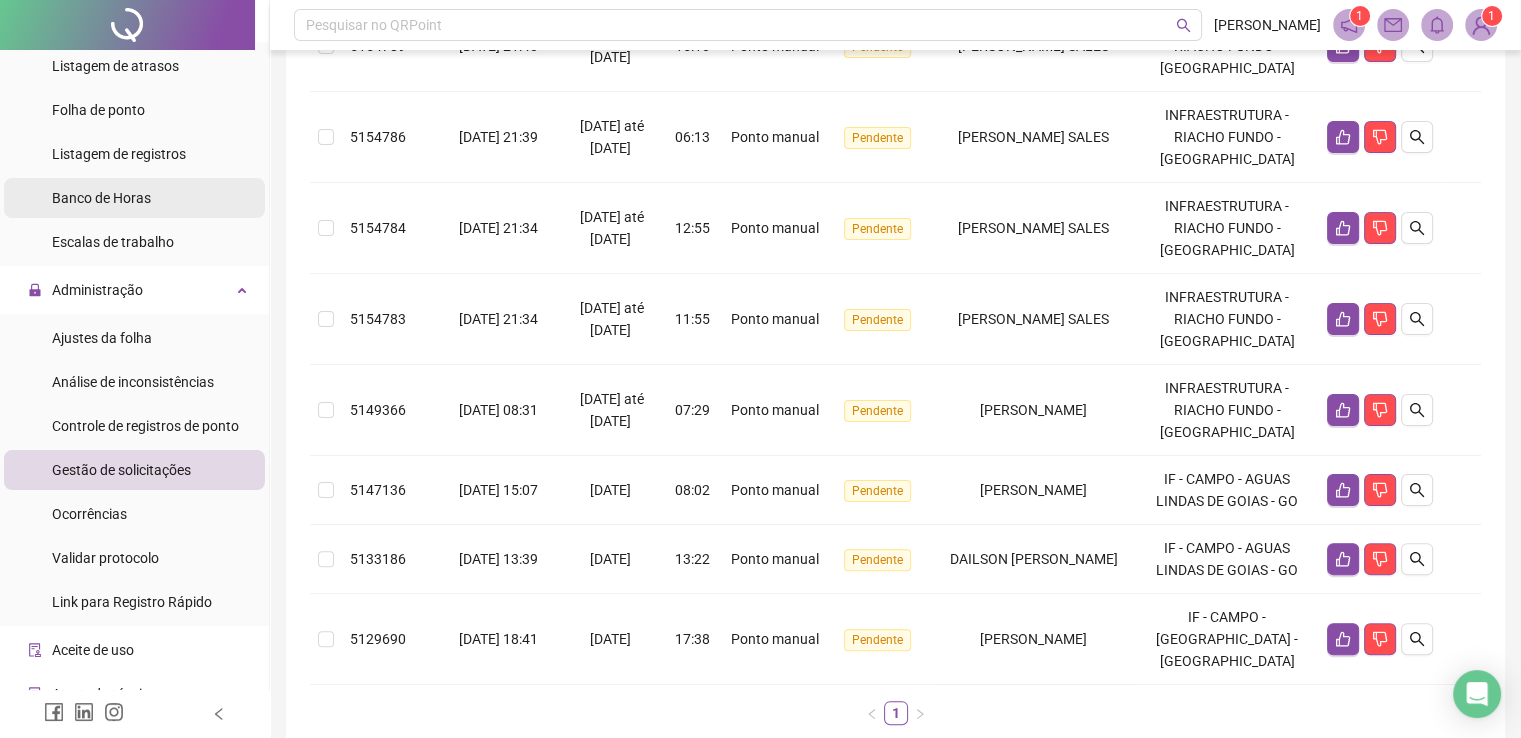 click on "Banco de Horas" at bounding box center (101, 198) 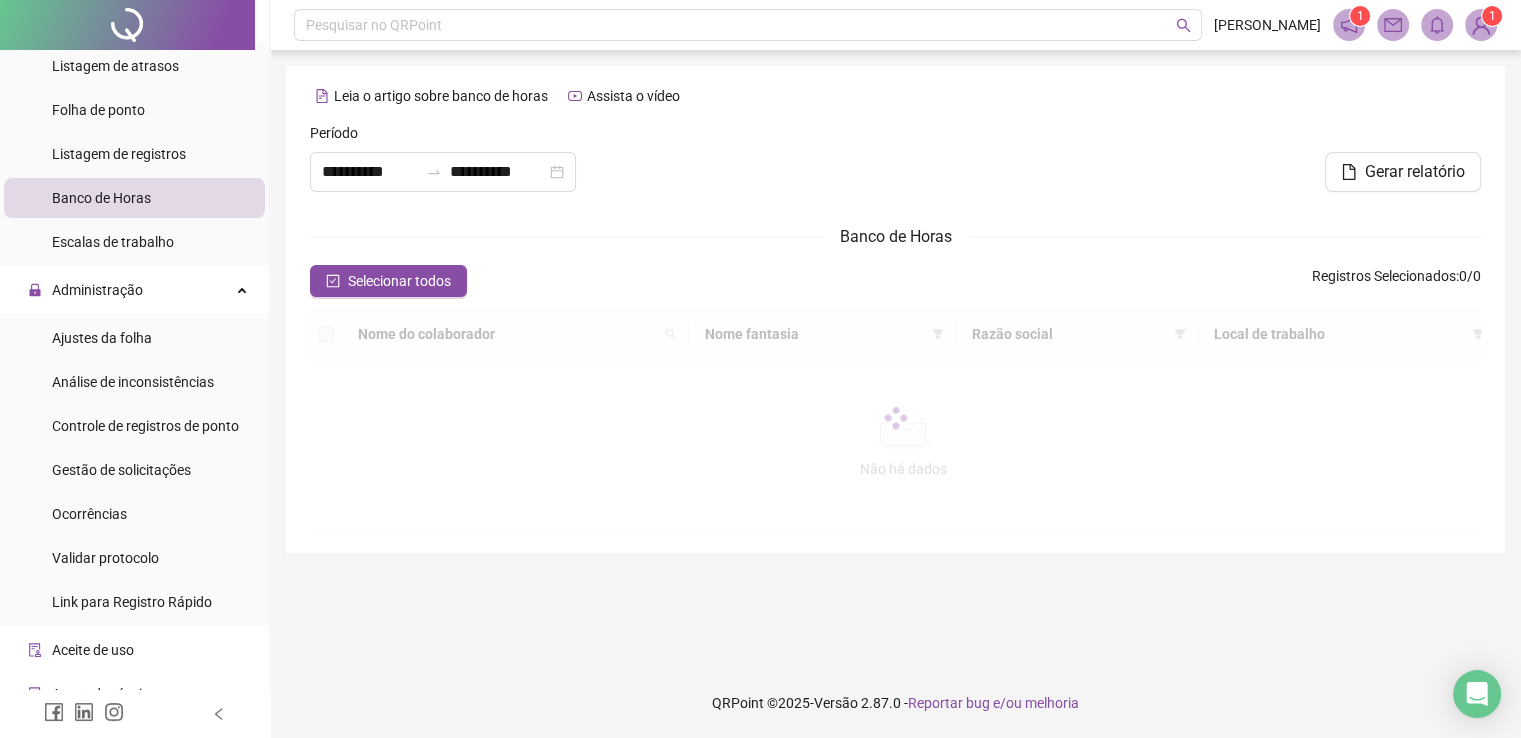 scroll, scrollTop: 0, scrollLeft: 0, axis: both 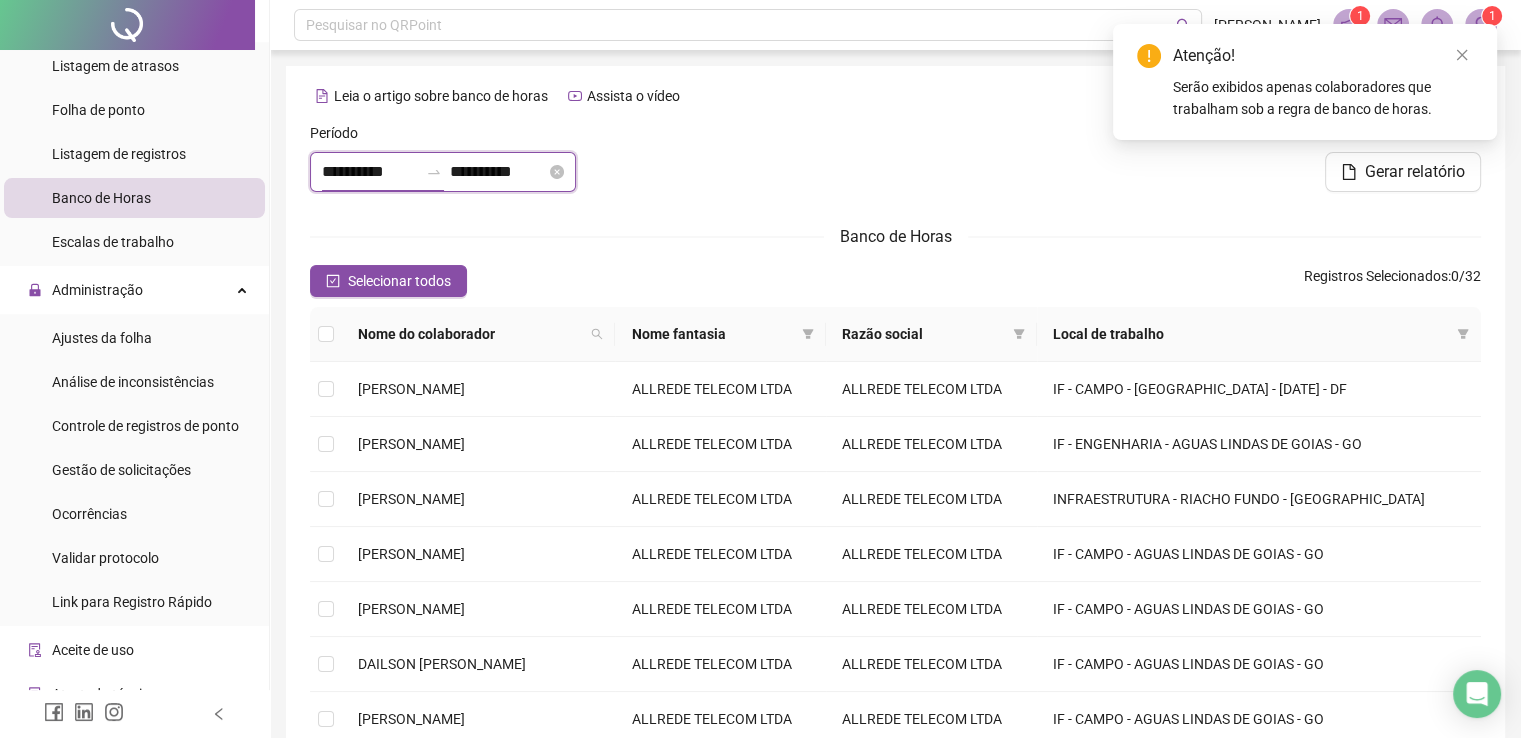 click on "**********" at bounding box center (370, 172) 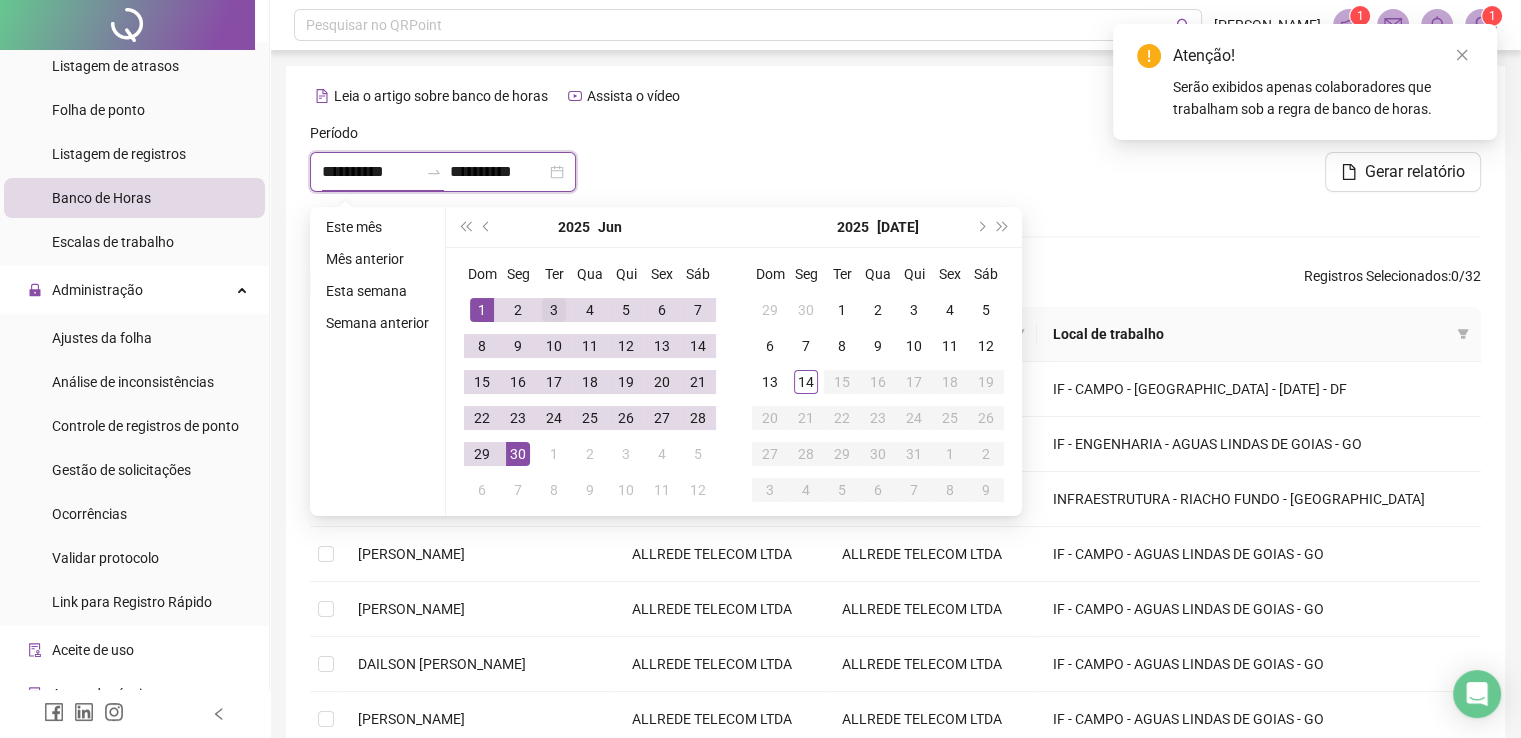 type on "**********" 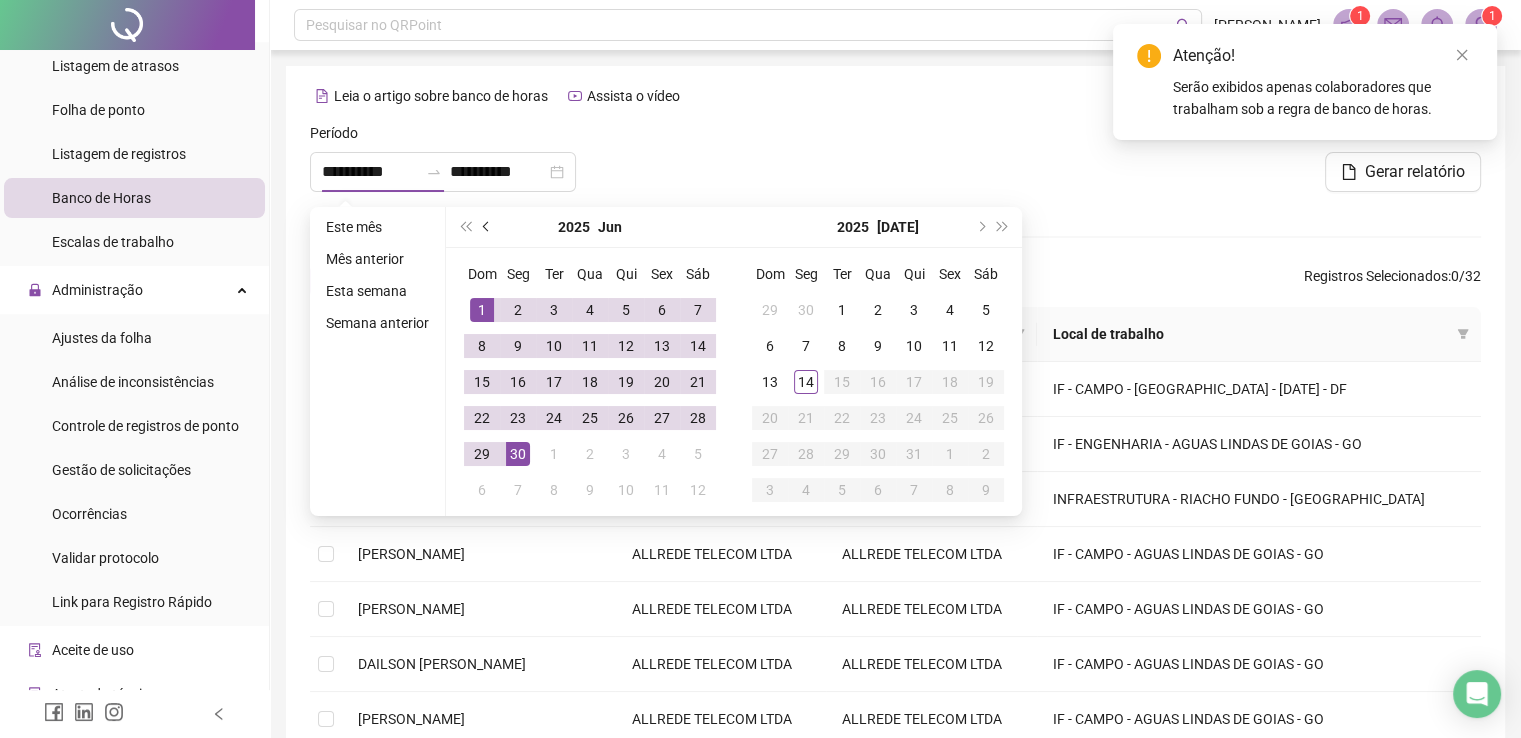 click at bounding box center (488, 227) 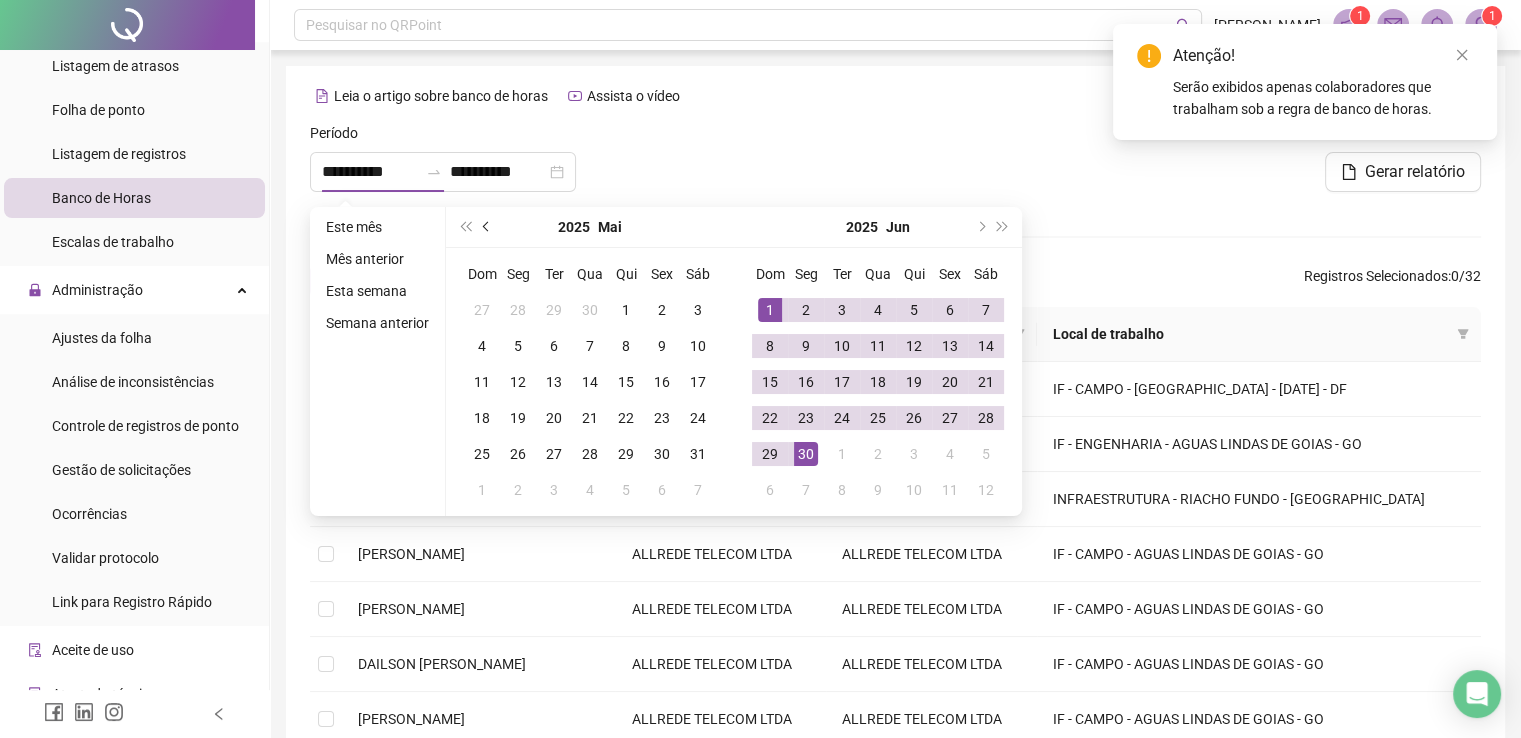 click at bounding box center [488, 227] 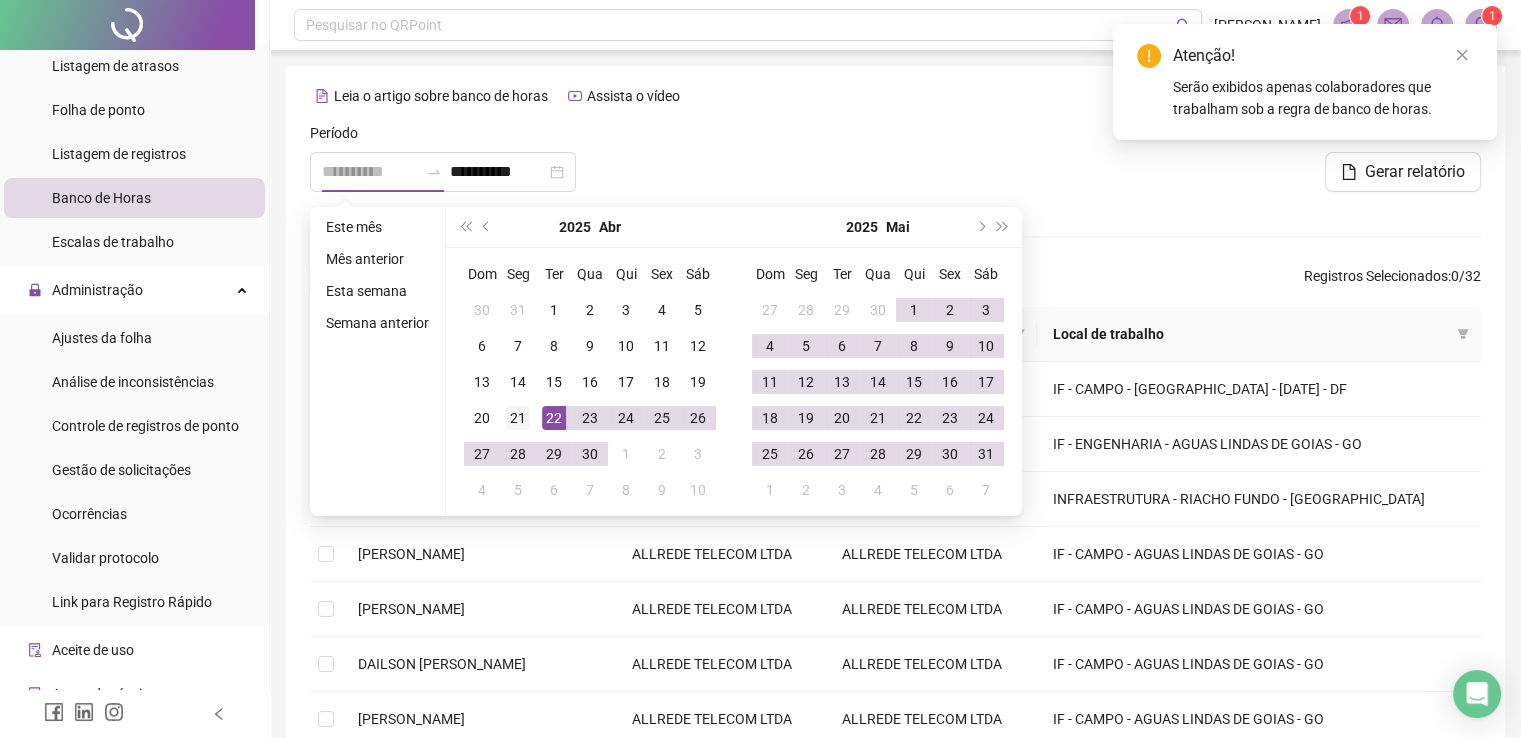 type on "**********" 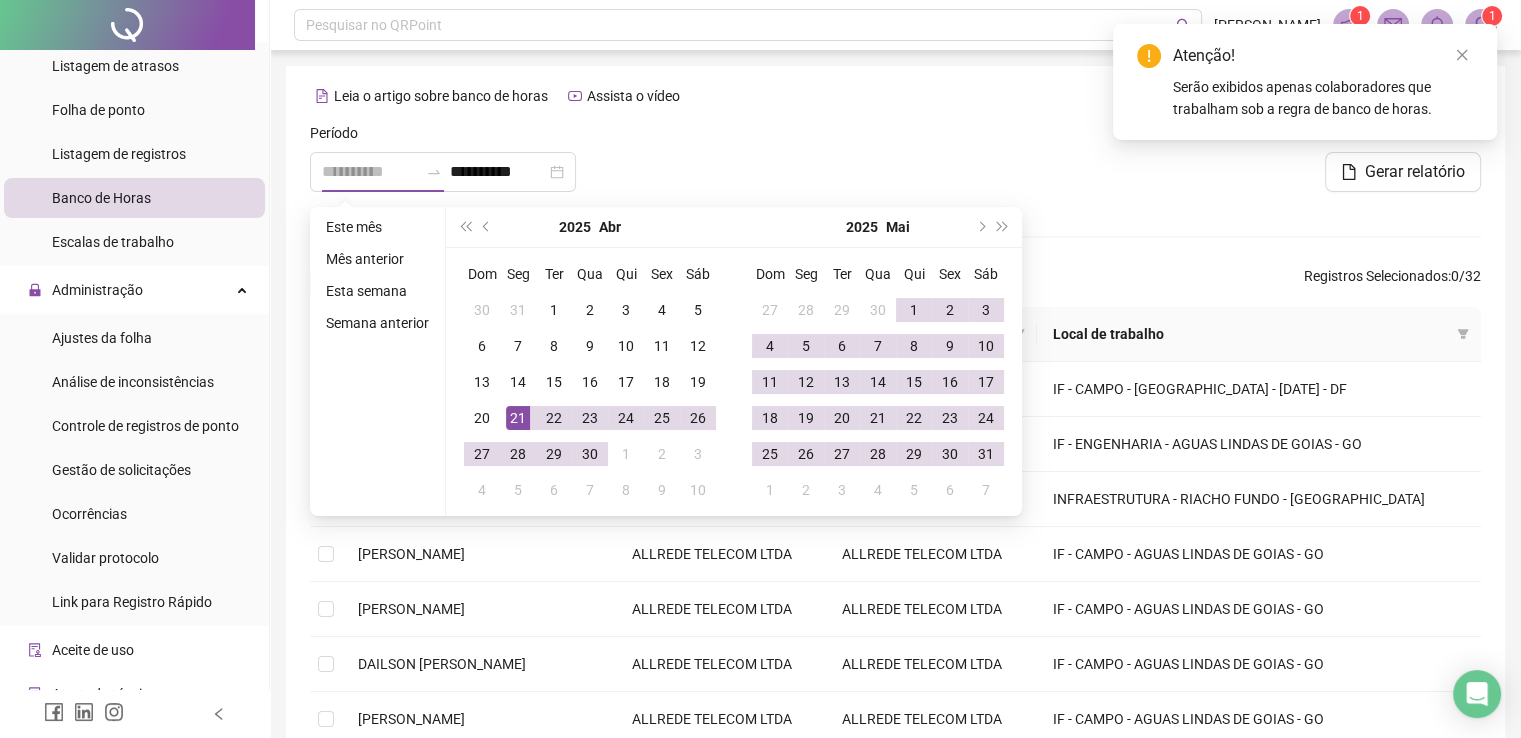 click on "21" at bounding box center [518, 418] 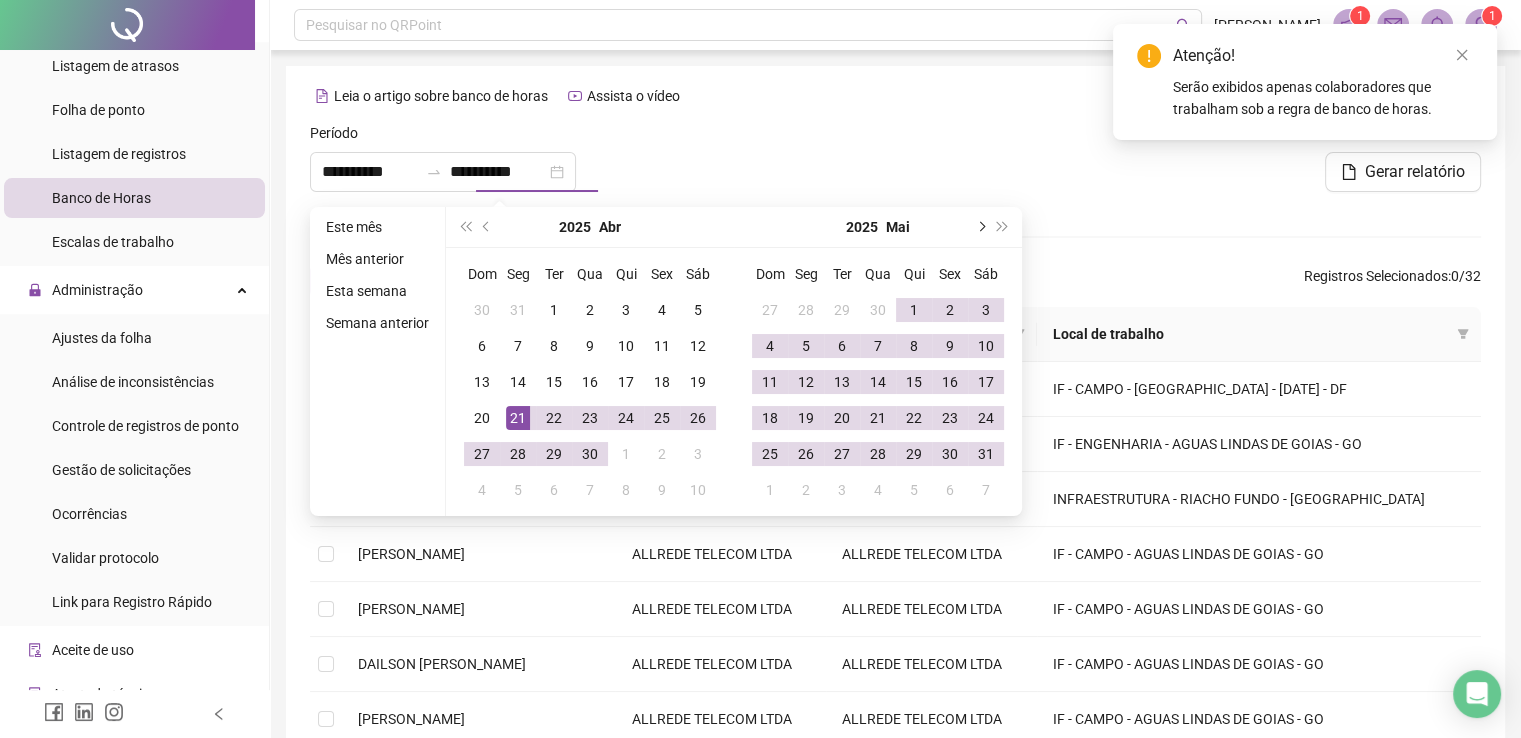 click at bounding box center (980, 227) 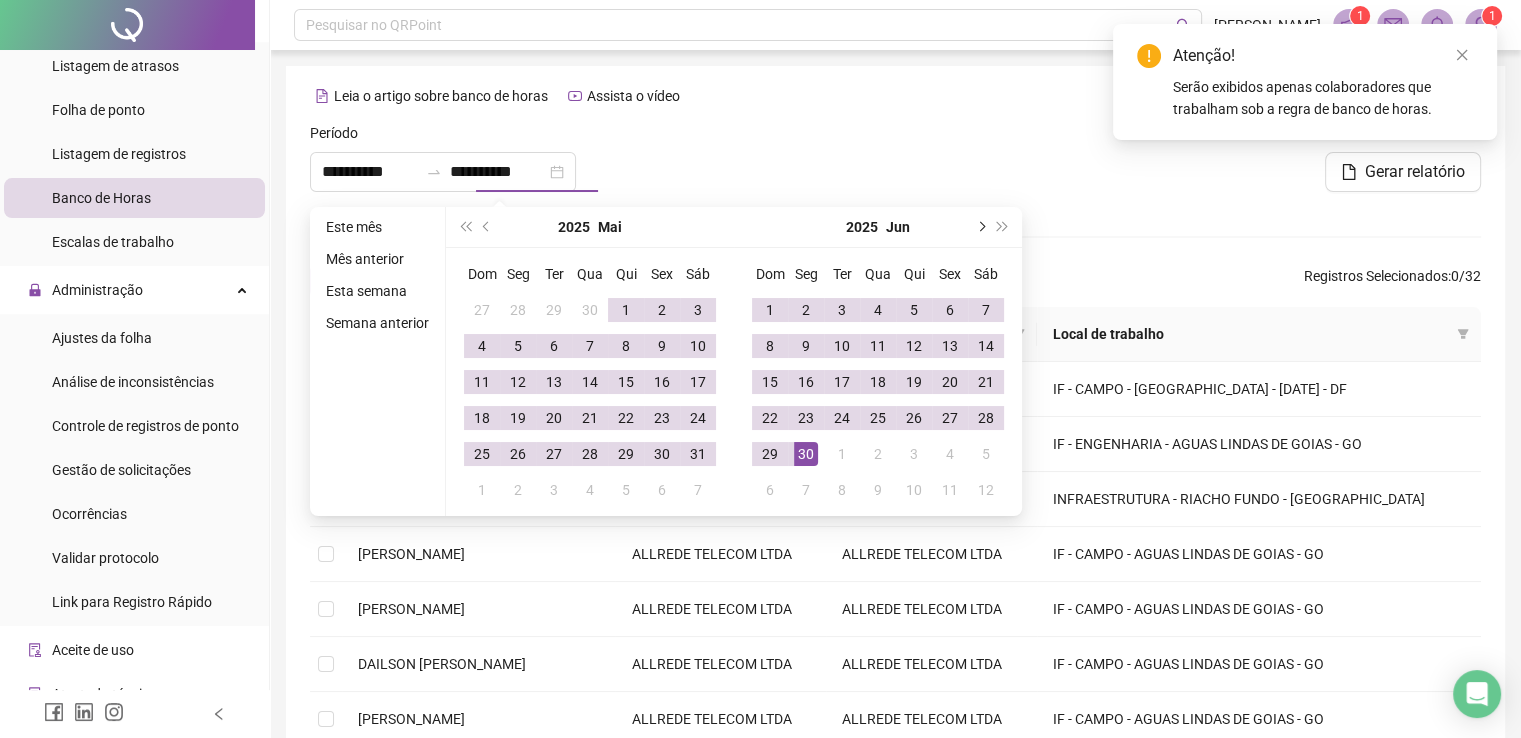 click at bounding box center (980, 227) 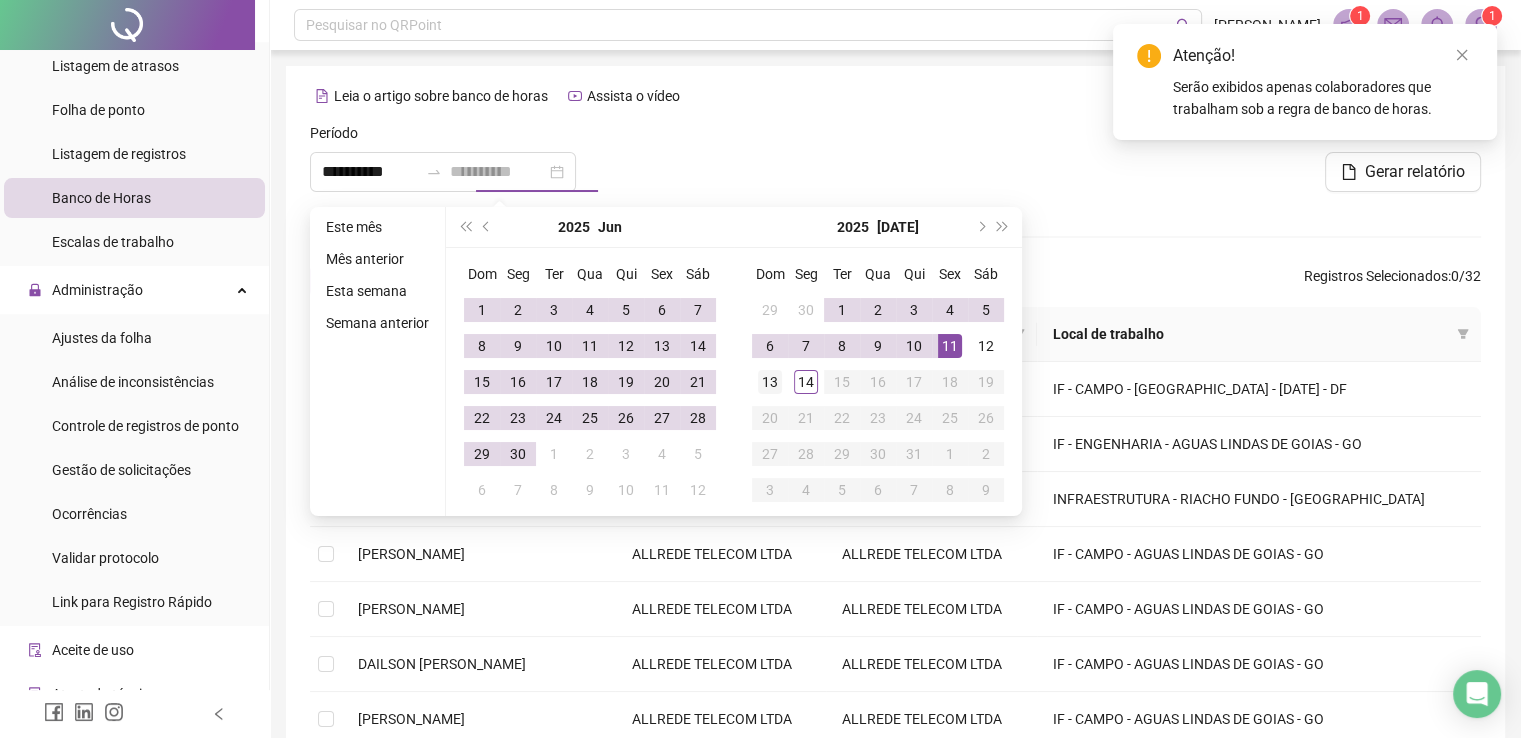 type on "**********" 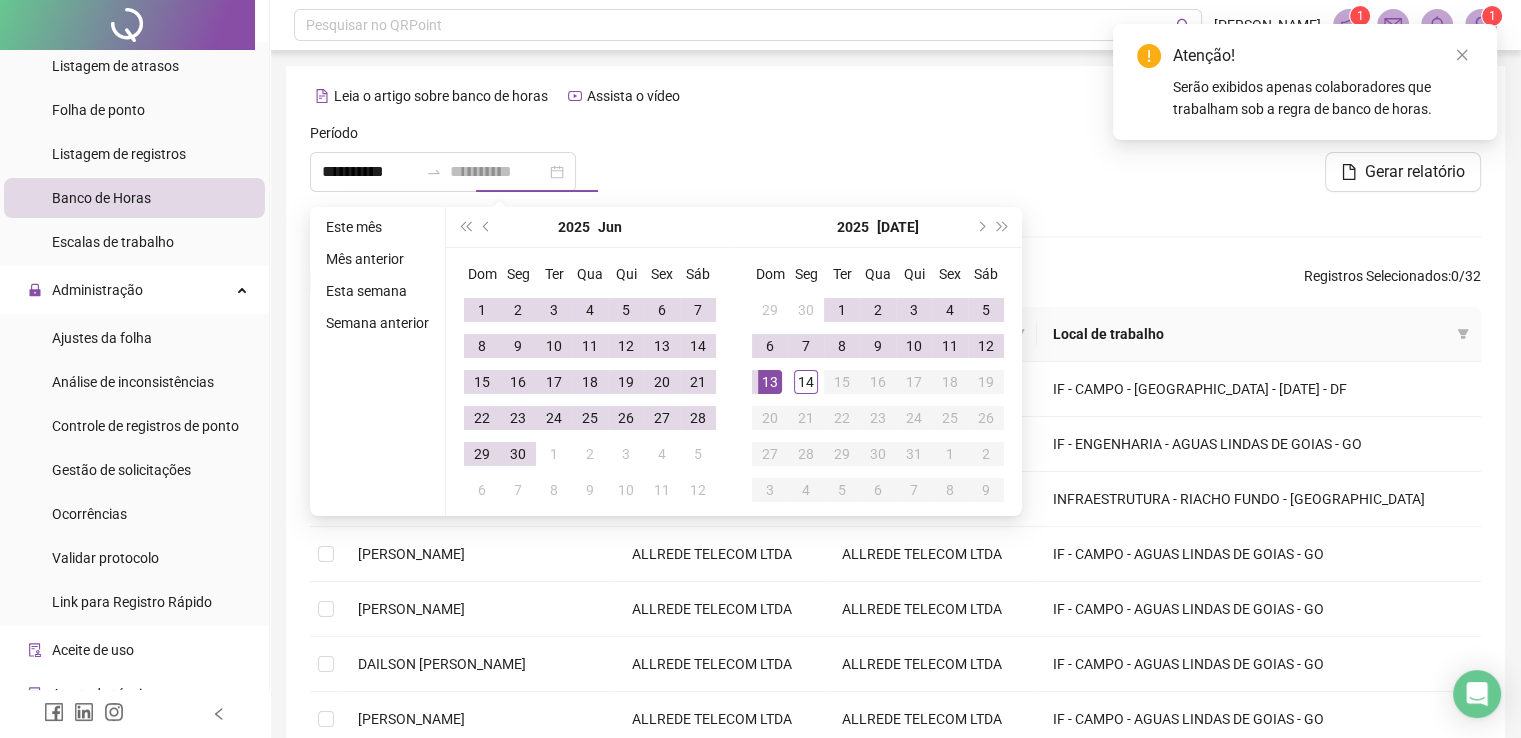 click on "13" at bounding box center (770, 382) 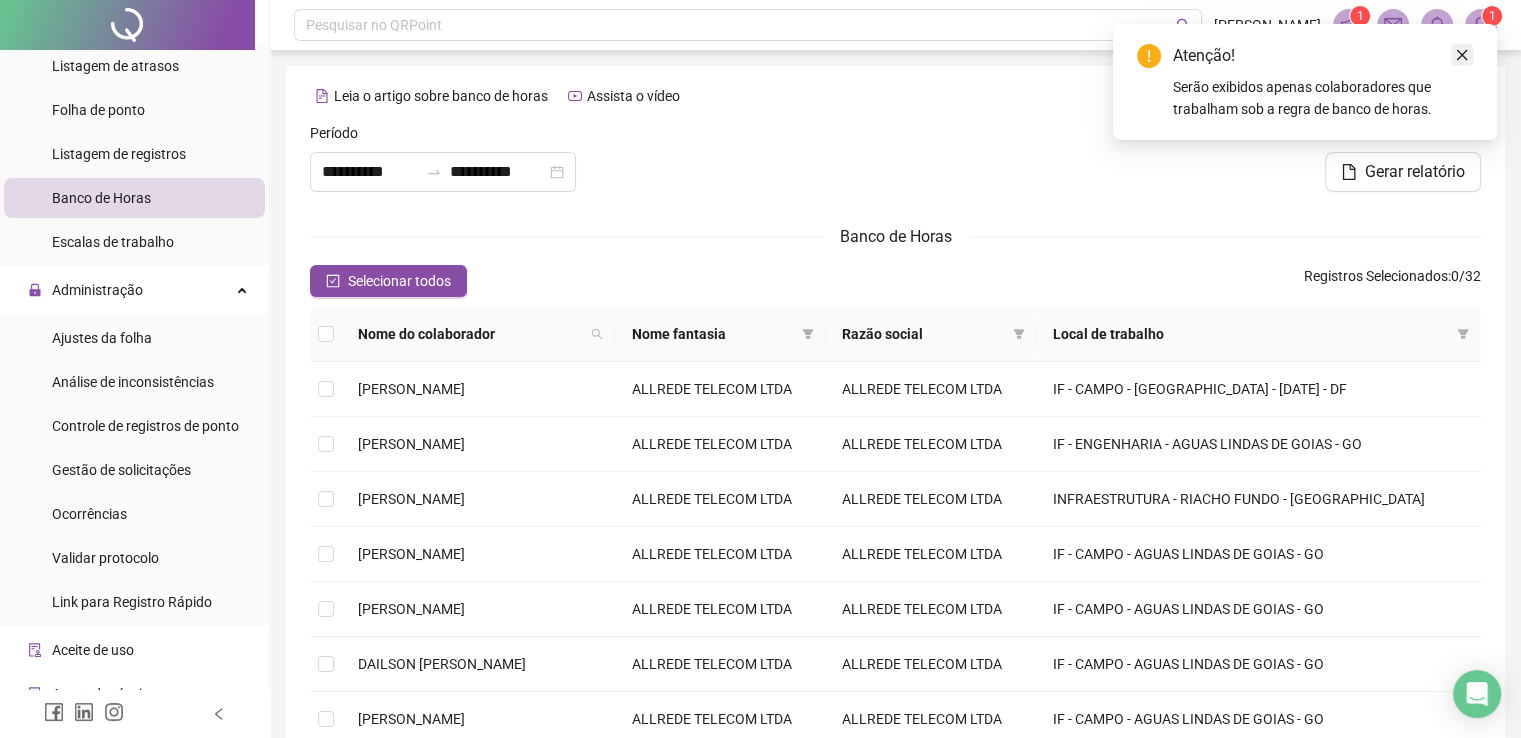 click 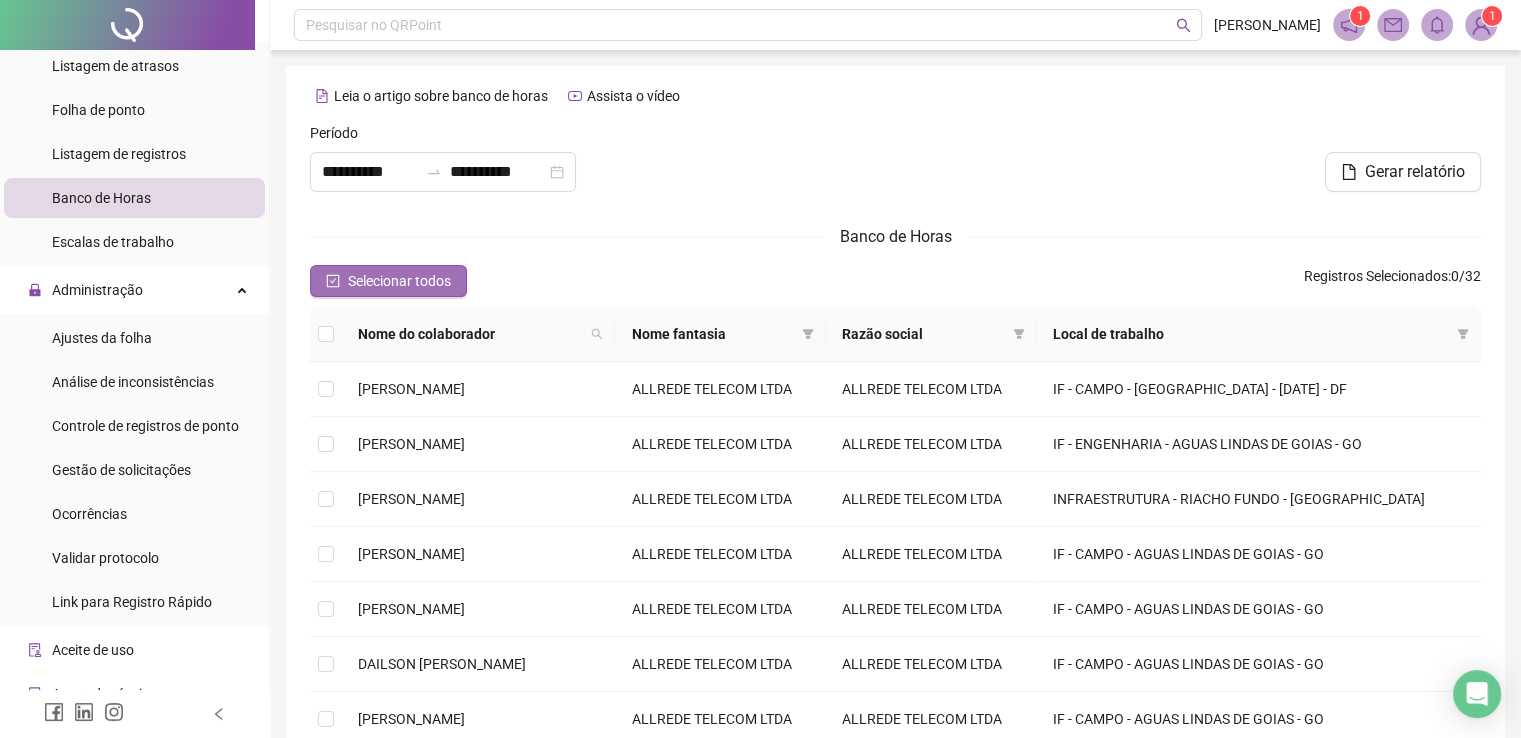 click on "Selecionar todos" at bounding box center [399, 281] 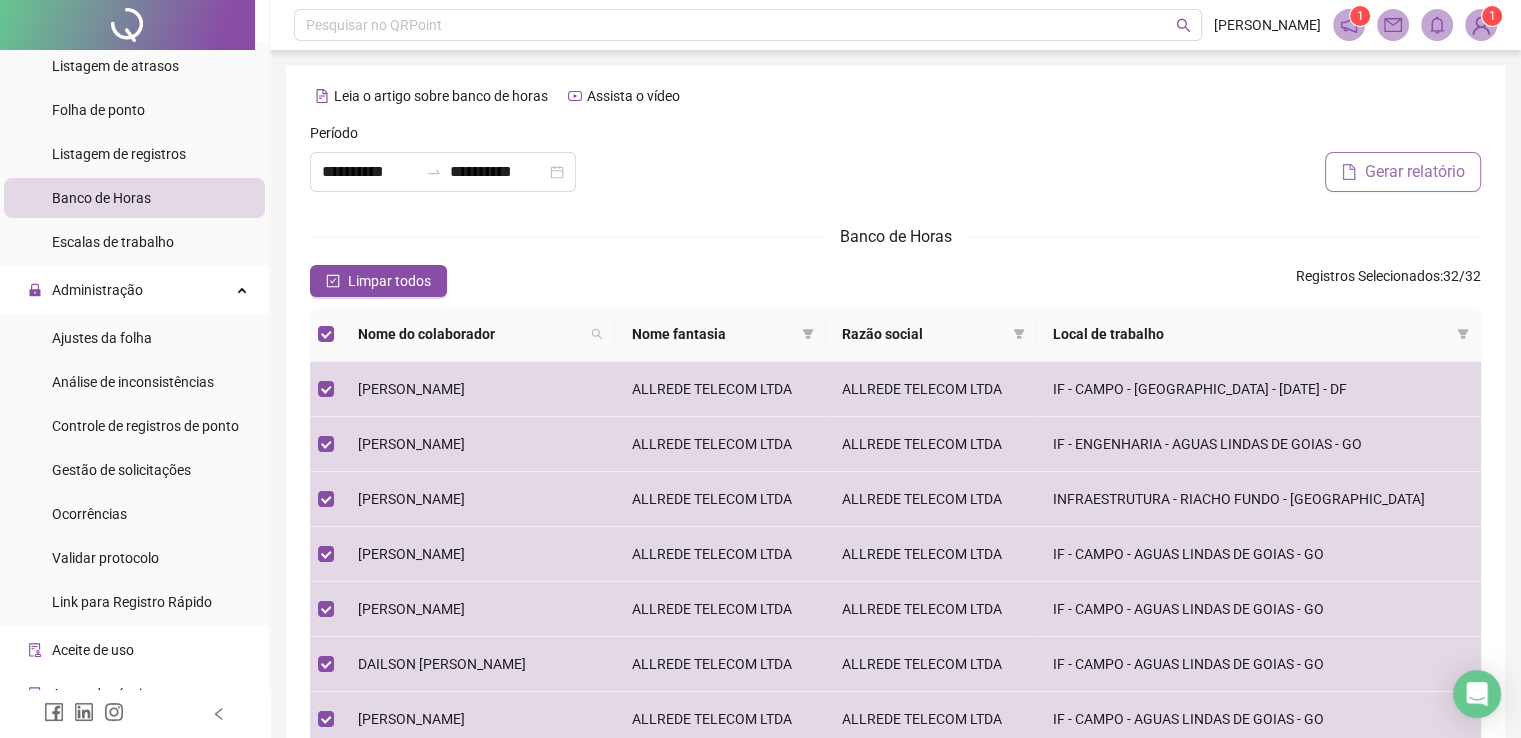 click on "Gerar relatório" at bounding box center (1415, 172) 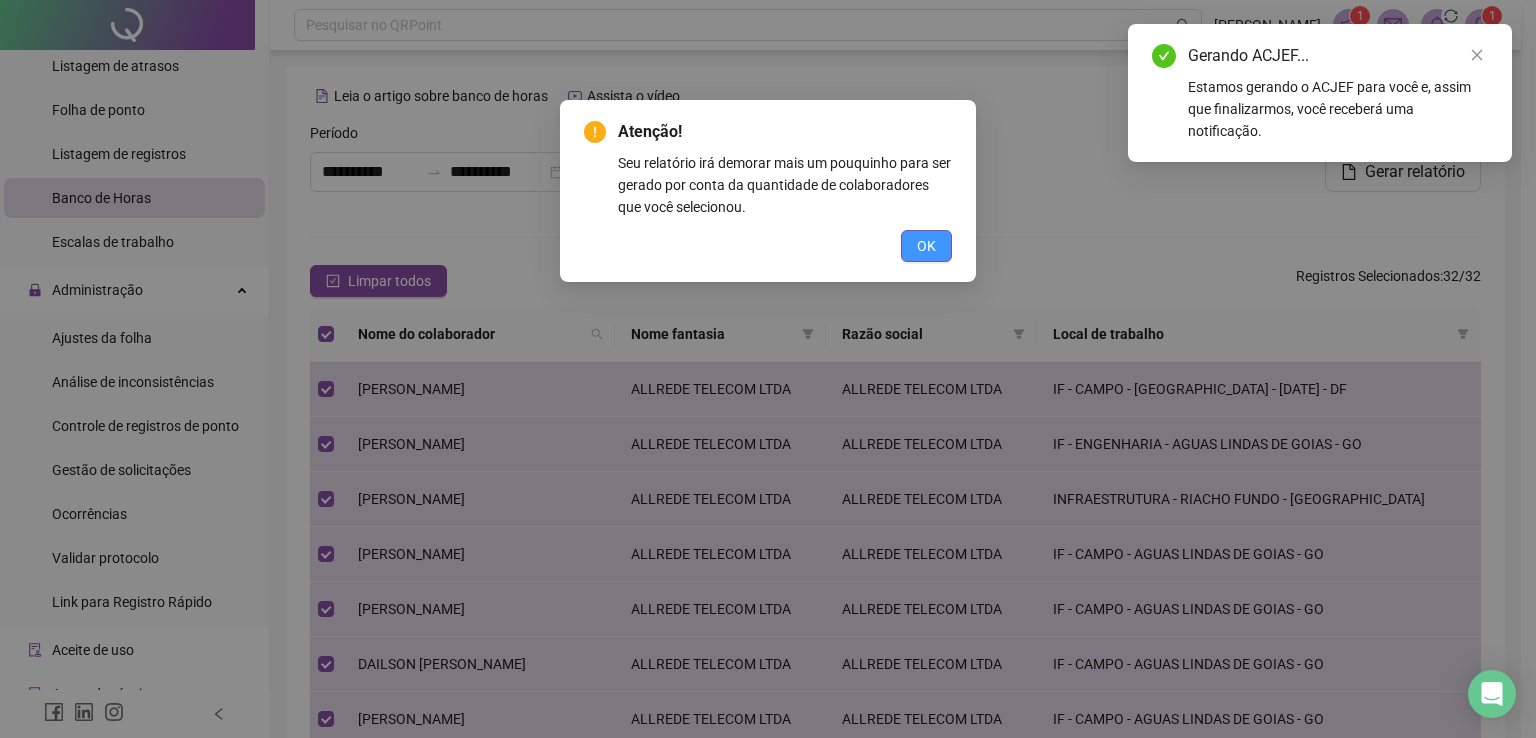 click on "OK" at bounding box center (926, 246) 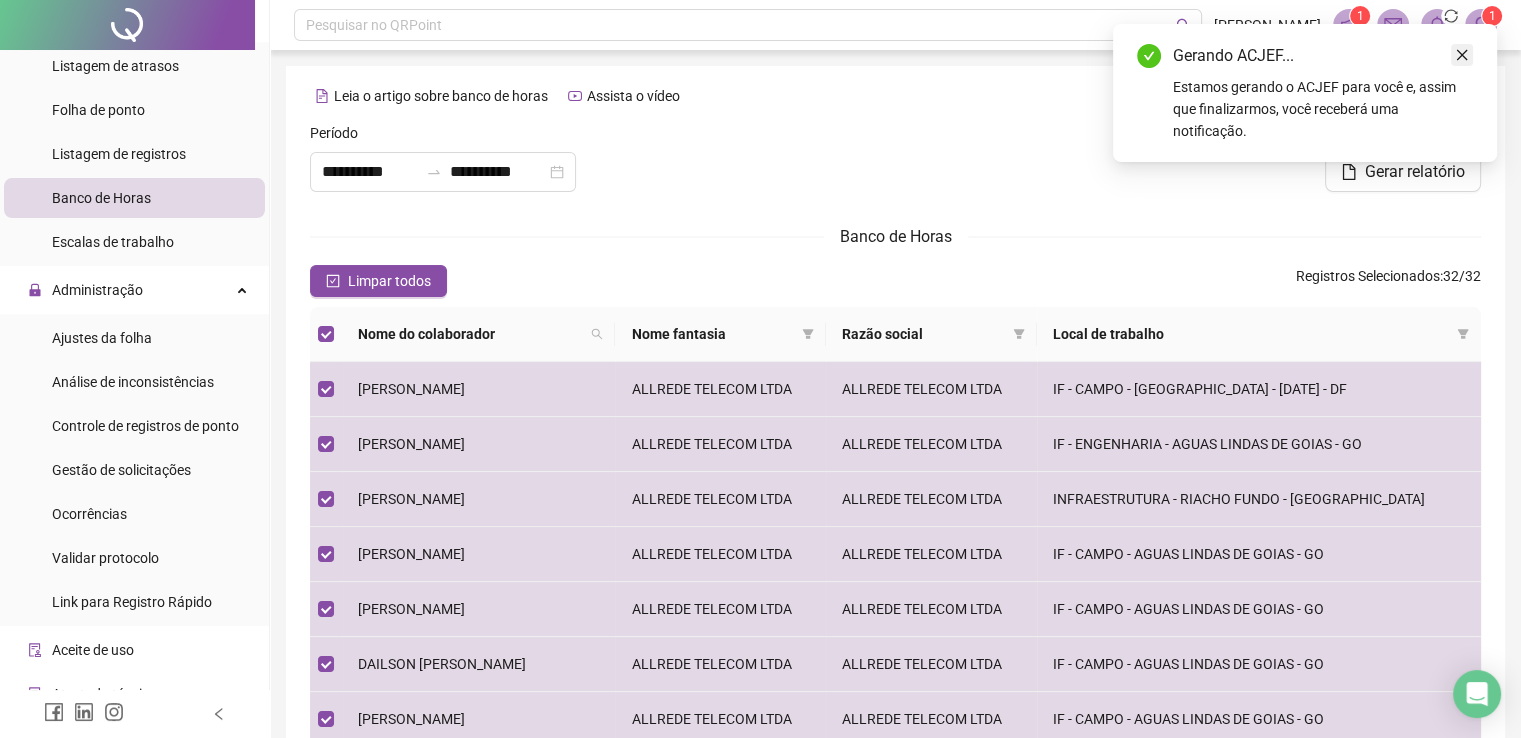 click 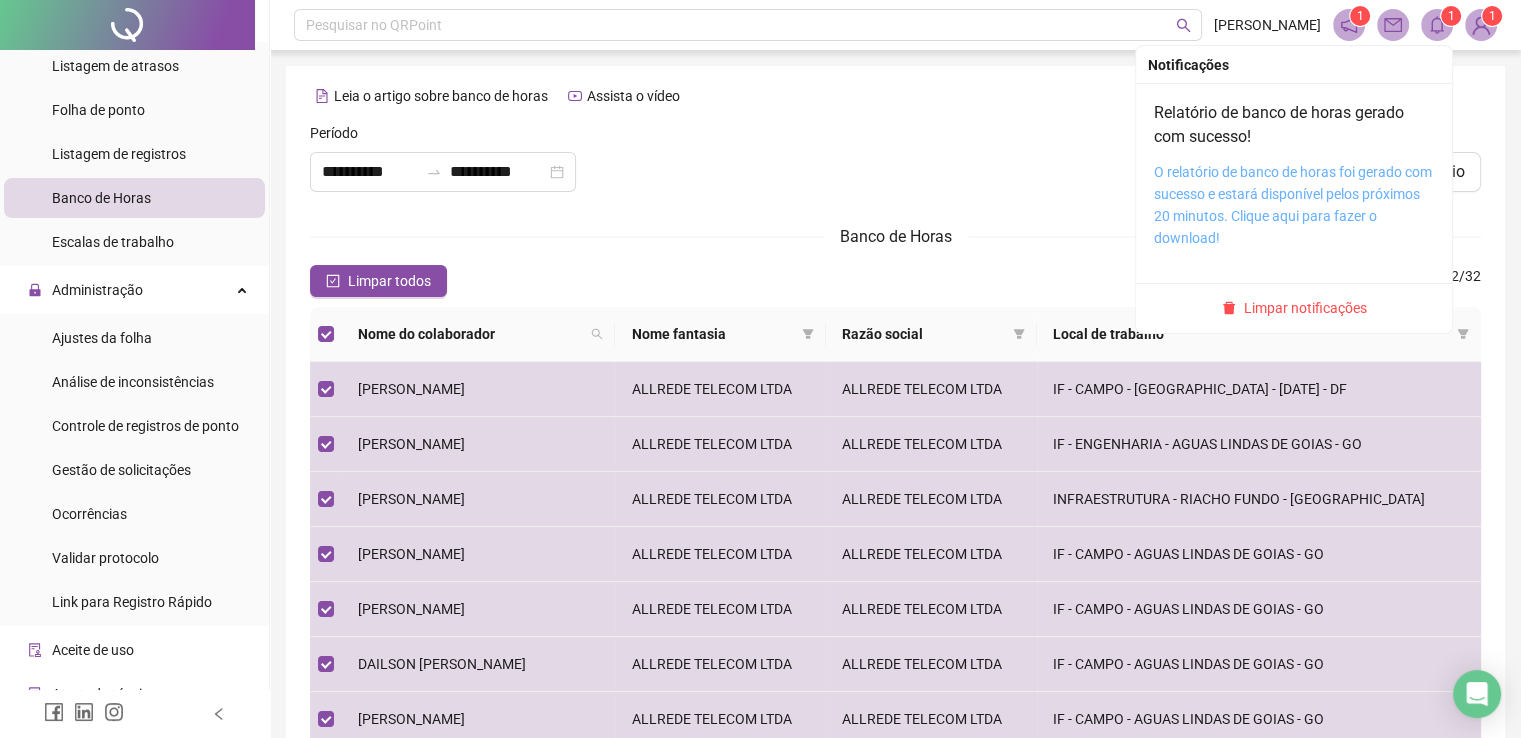 click on "O relatório de banco de horas foi gerado com sucesso e estará disponível pelos próximos 20 minutos.
Clique aqui para fazer o download!" at bounding box center (1293, 205) 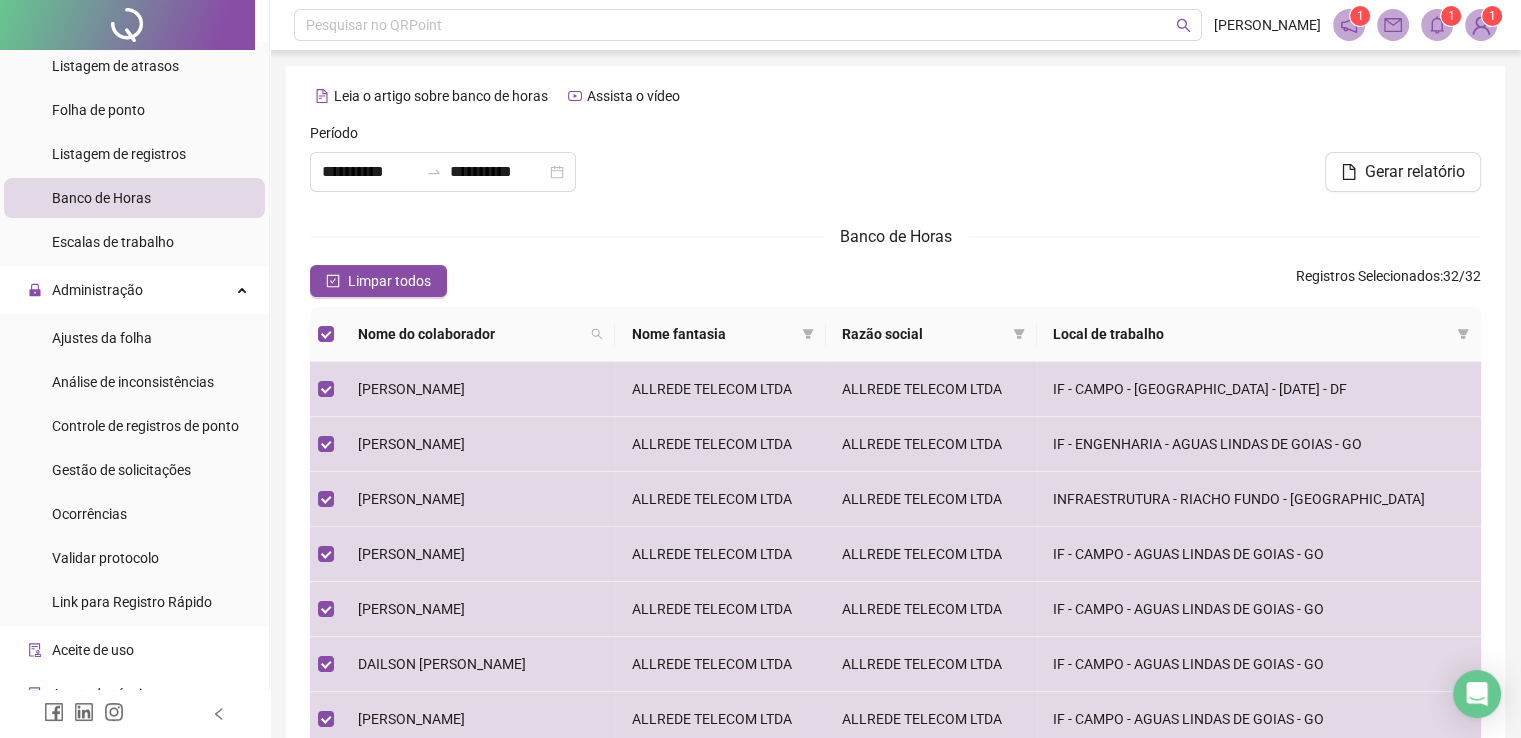 click at bounding box center (896, 165) 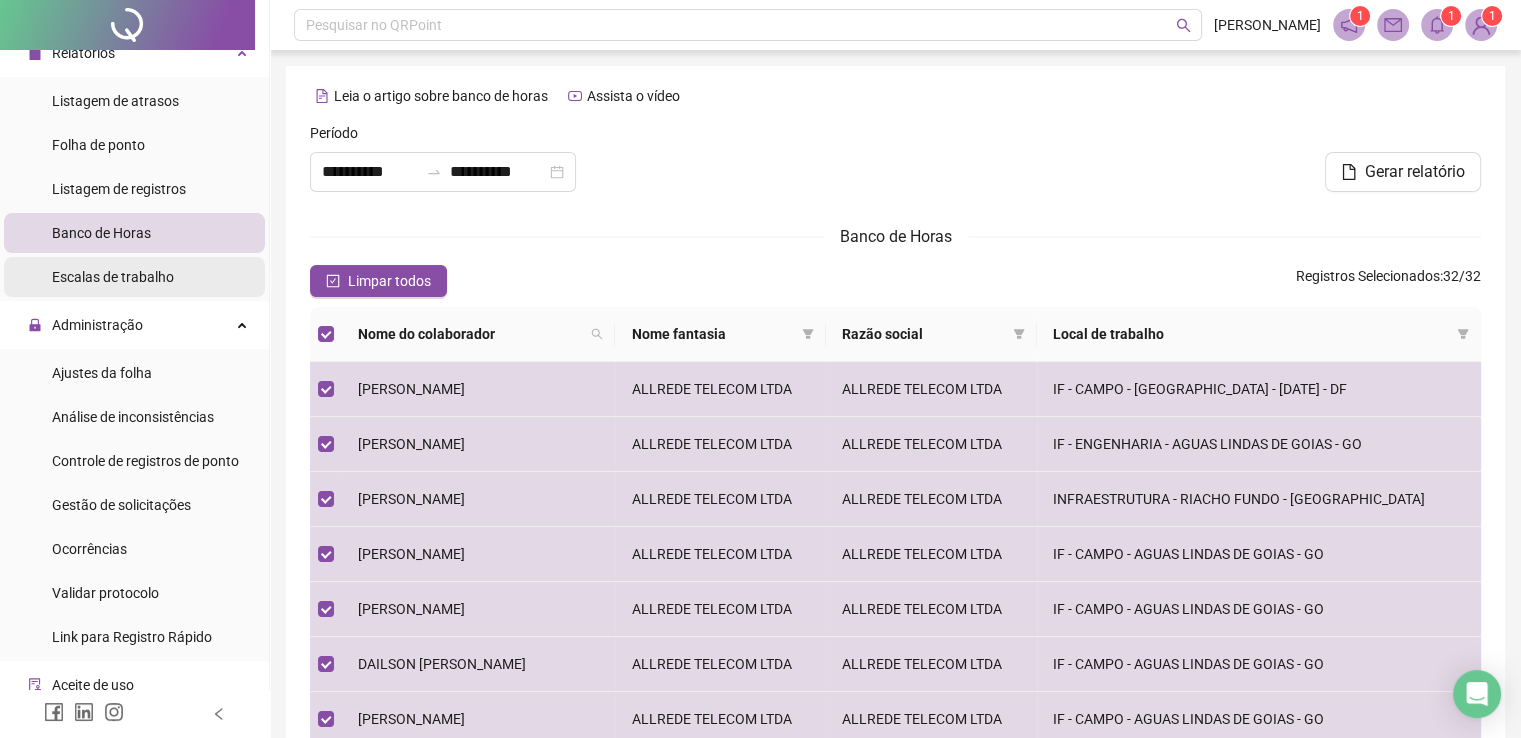 scroll, scrollTop: 100, scrollLeft: 0, axis: vertical 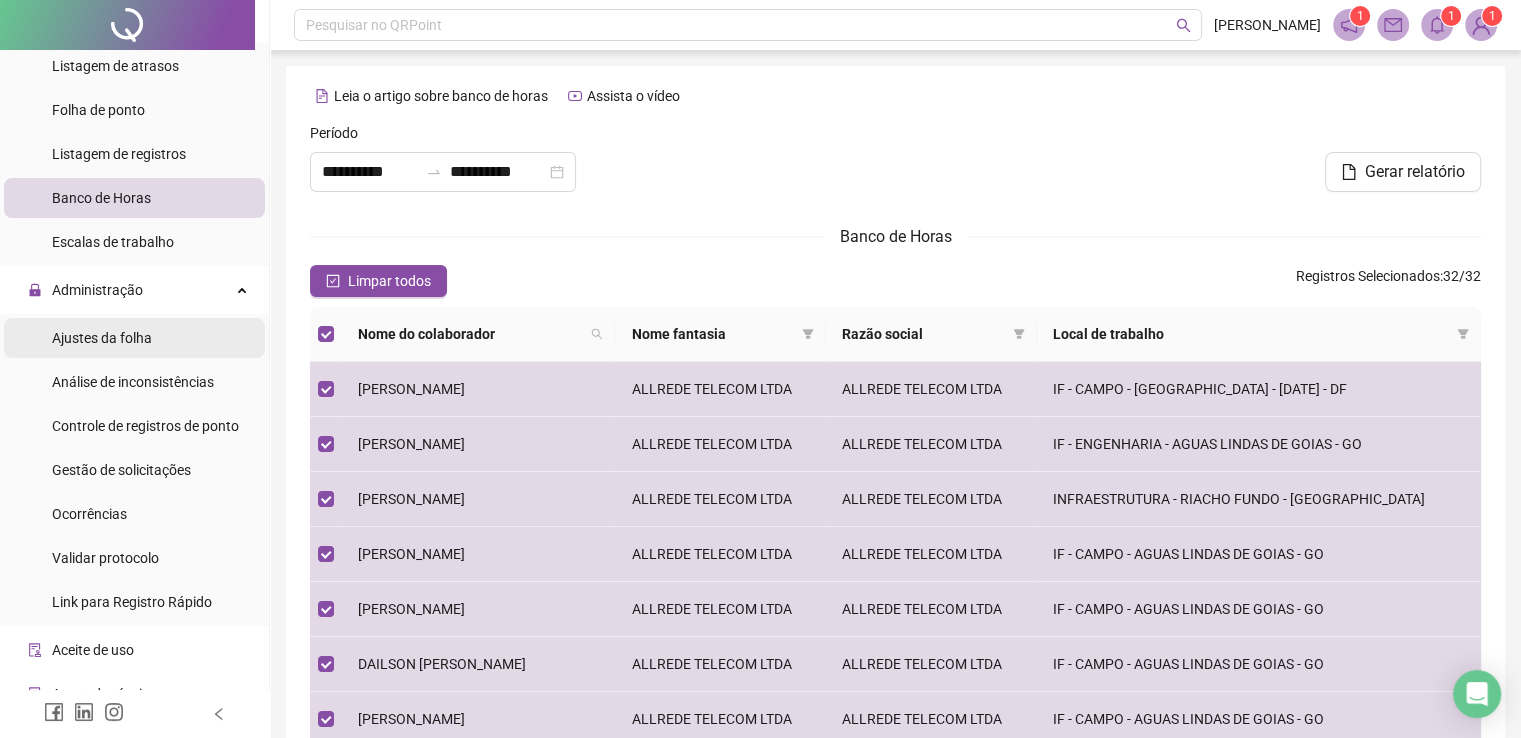 click on "Ajustes da folha" at bounding box center [102, 338] 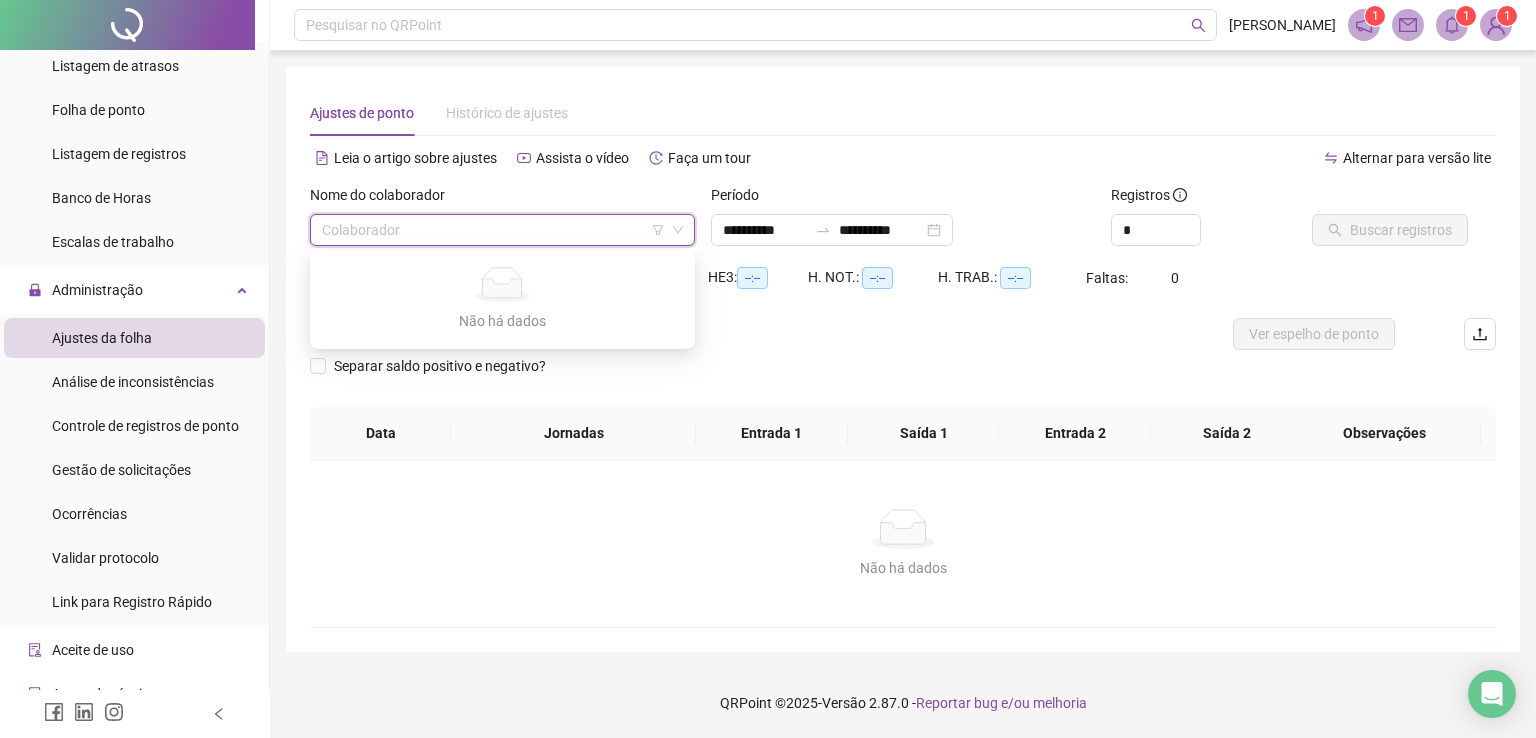 click at bounding box center (496, 230) 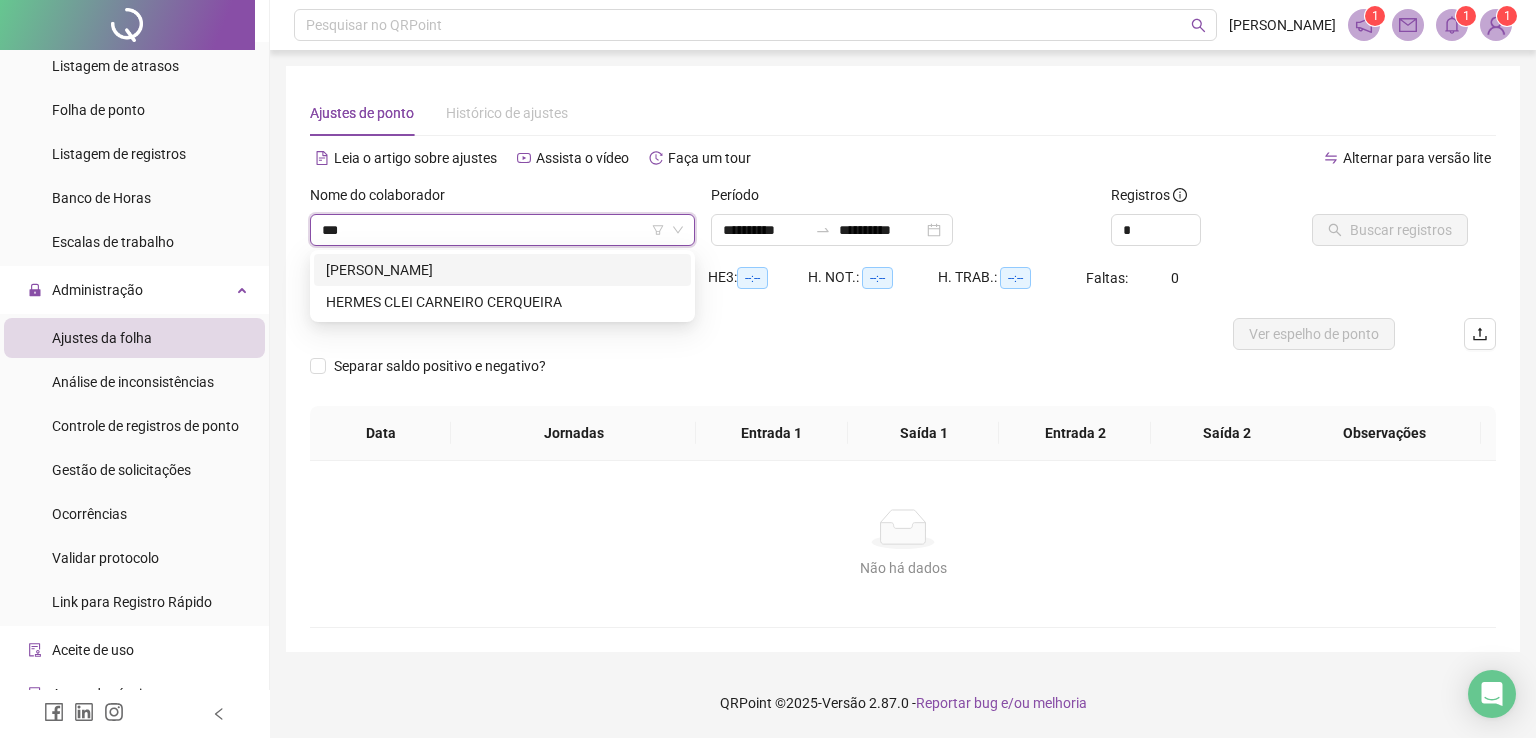 type on "****" 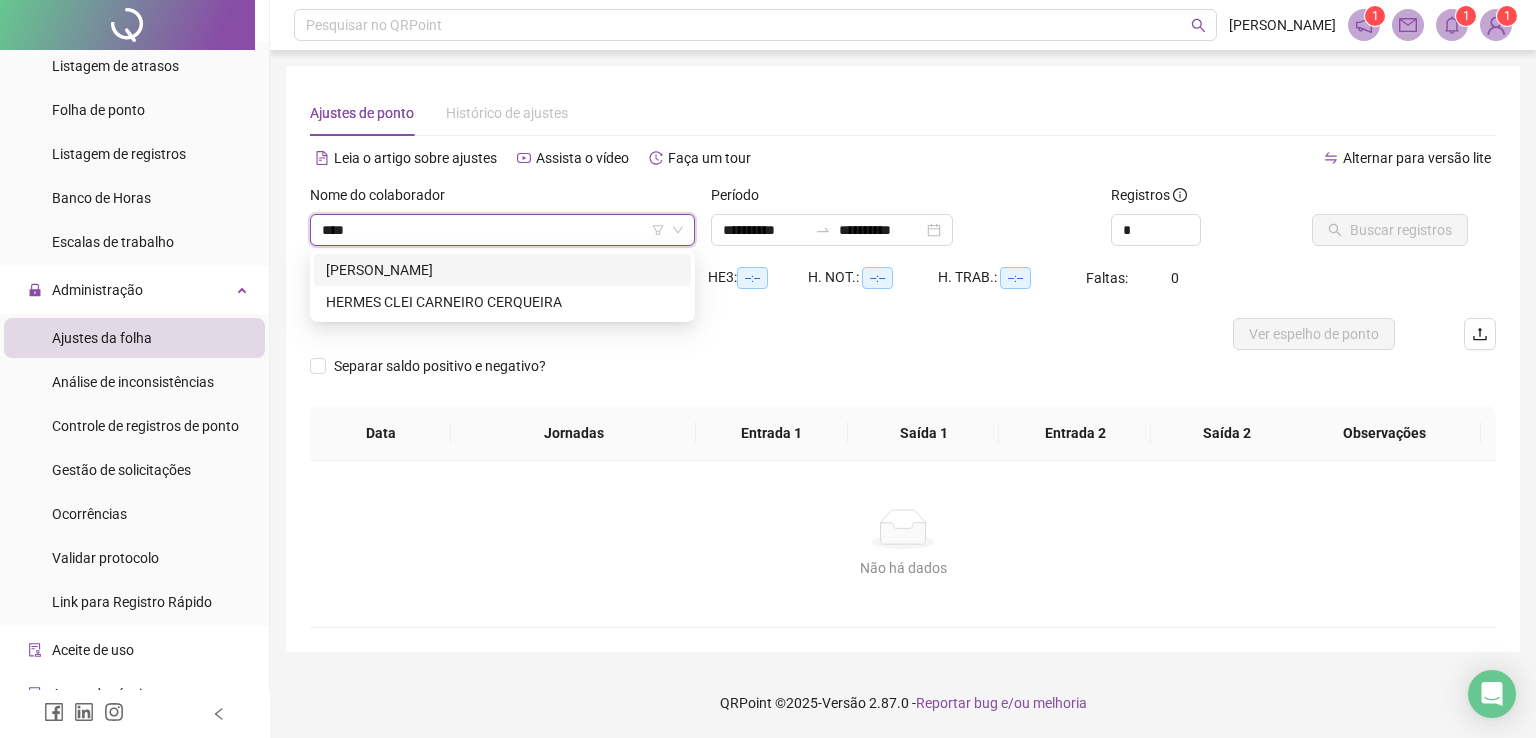 click on "[PERSON_NAME]" at bounding box center (502, 270) 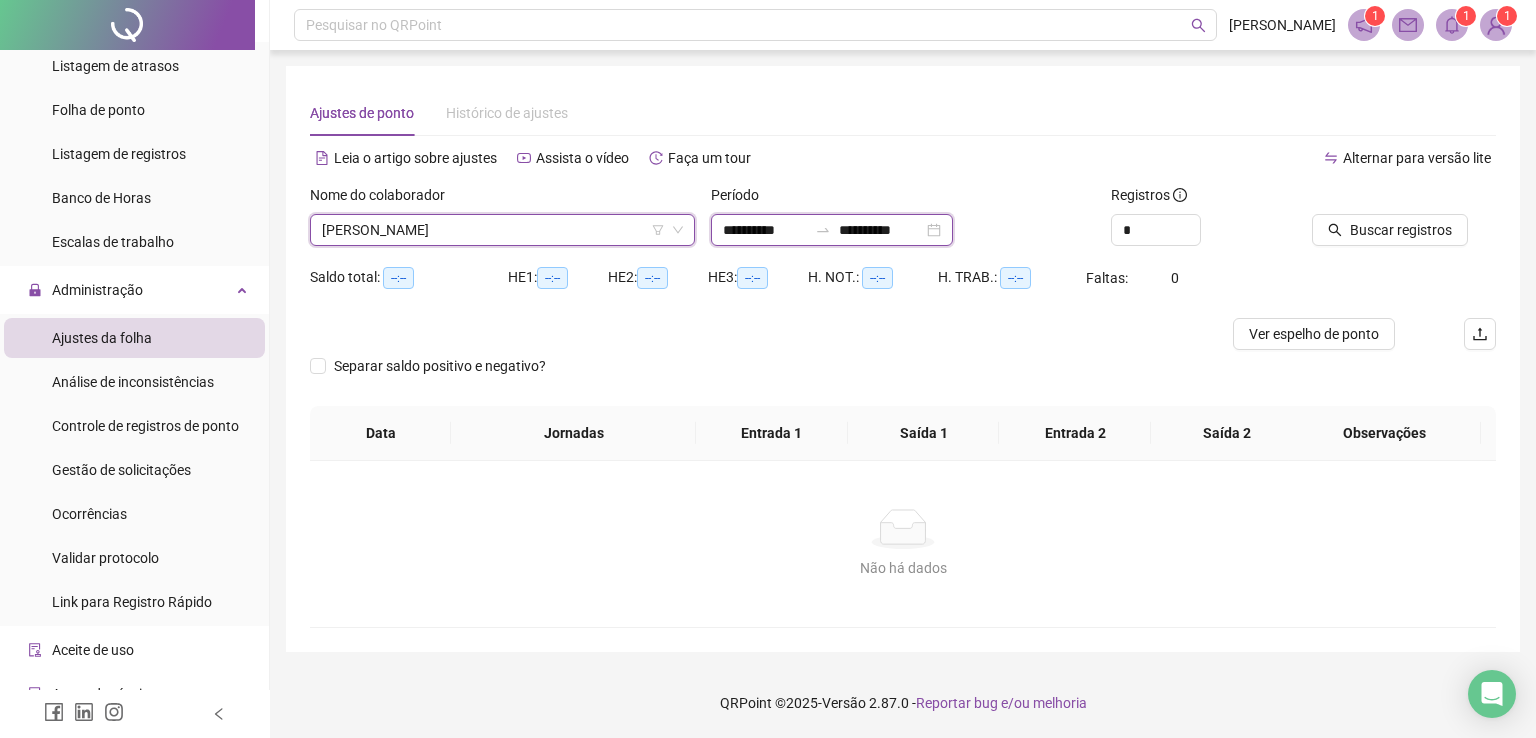 click on "**********" at bounding box center [765, 230] 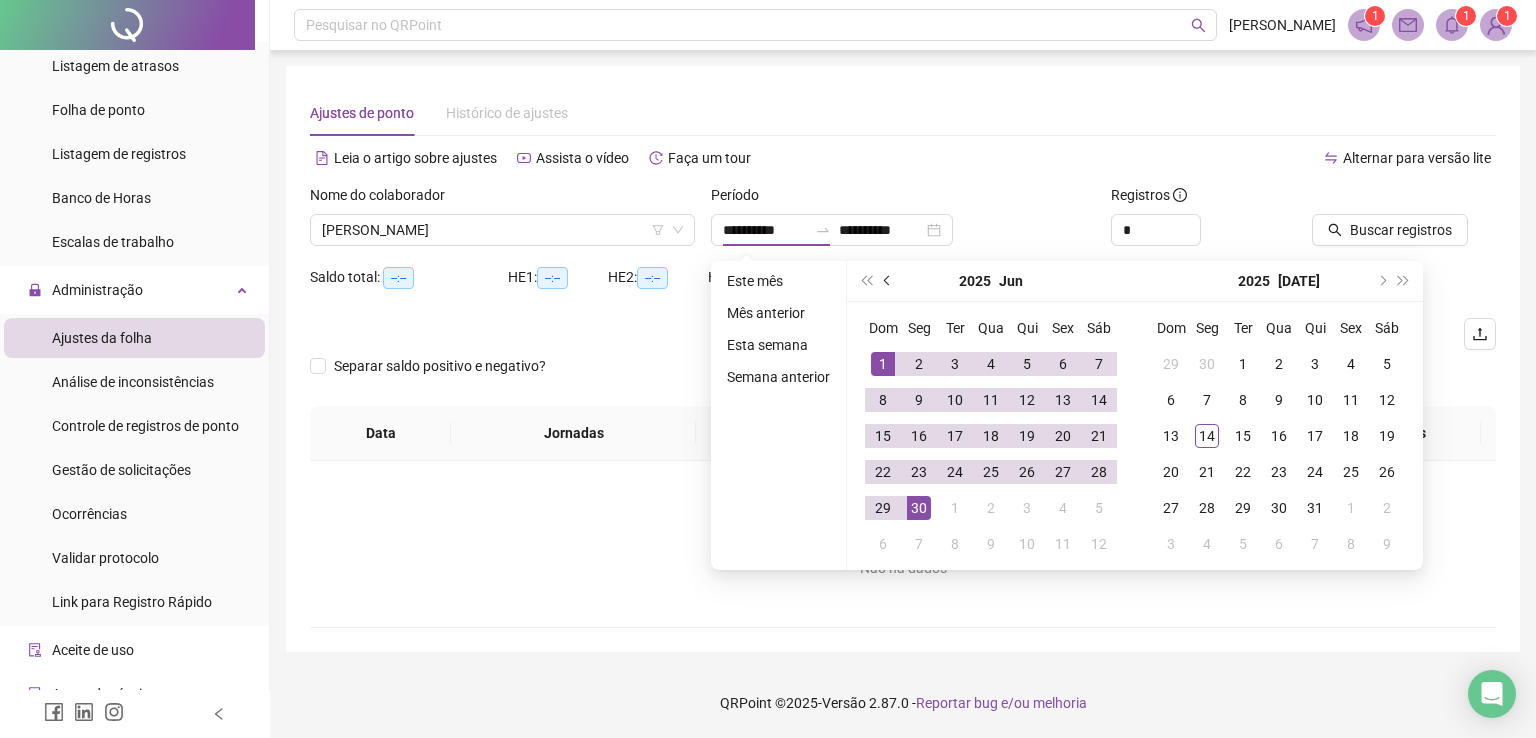 click at bounding box center (888, 281) 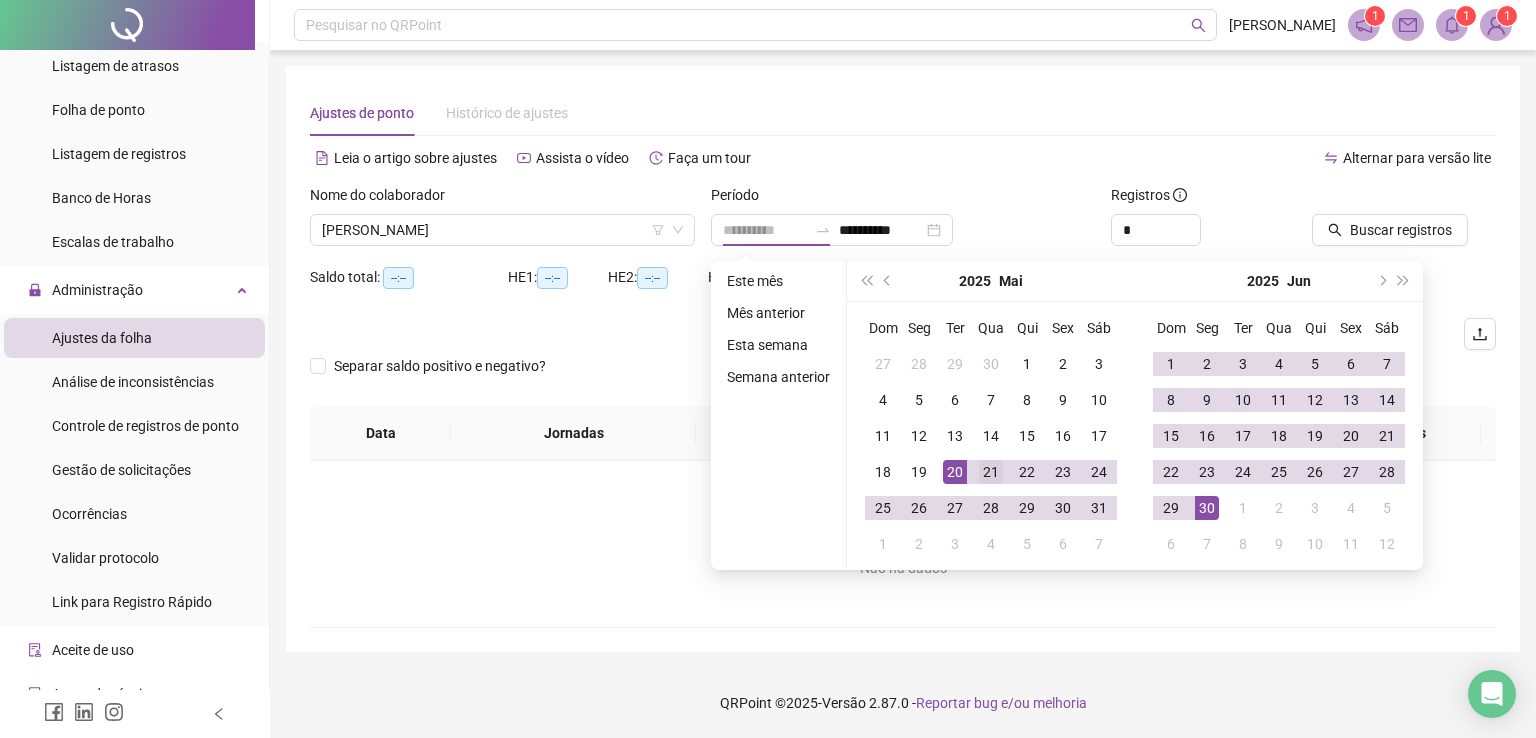 type on "**********" 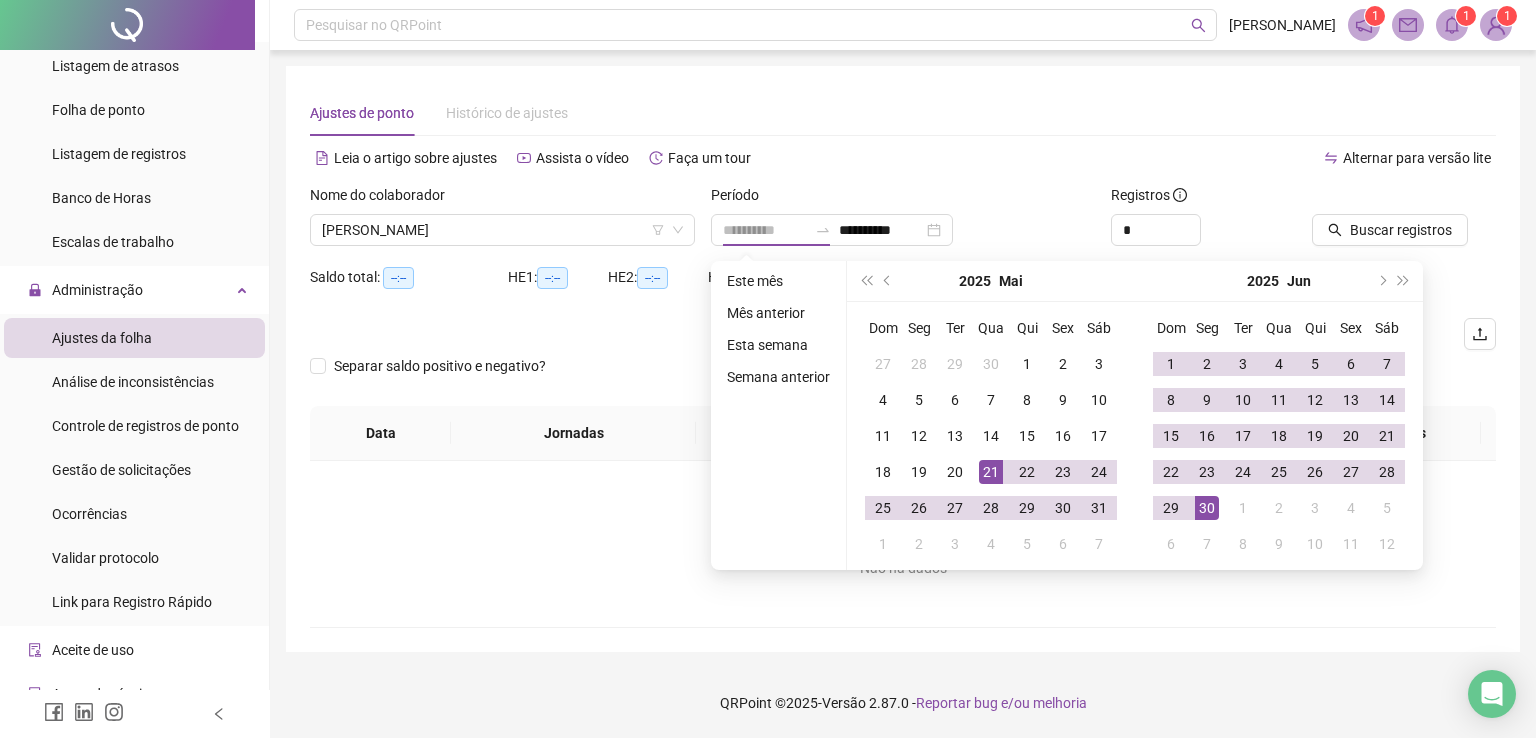 click on "21" at bounding box center [991, 472] 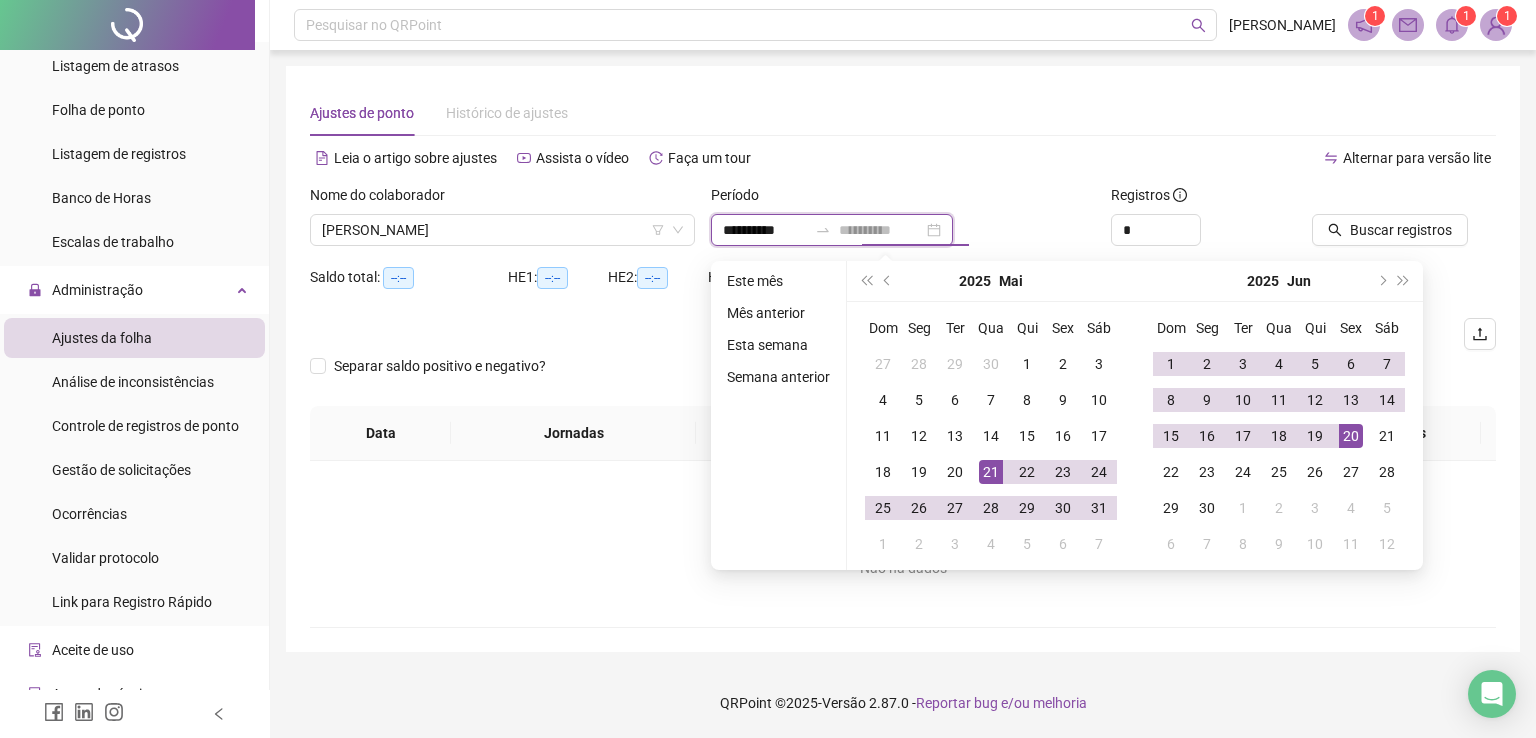 type on "**********" 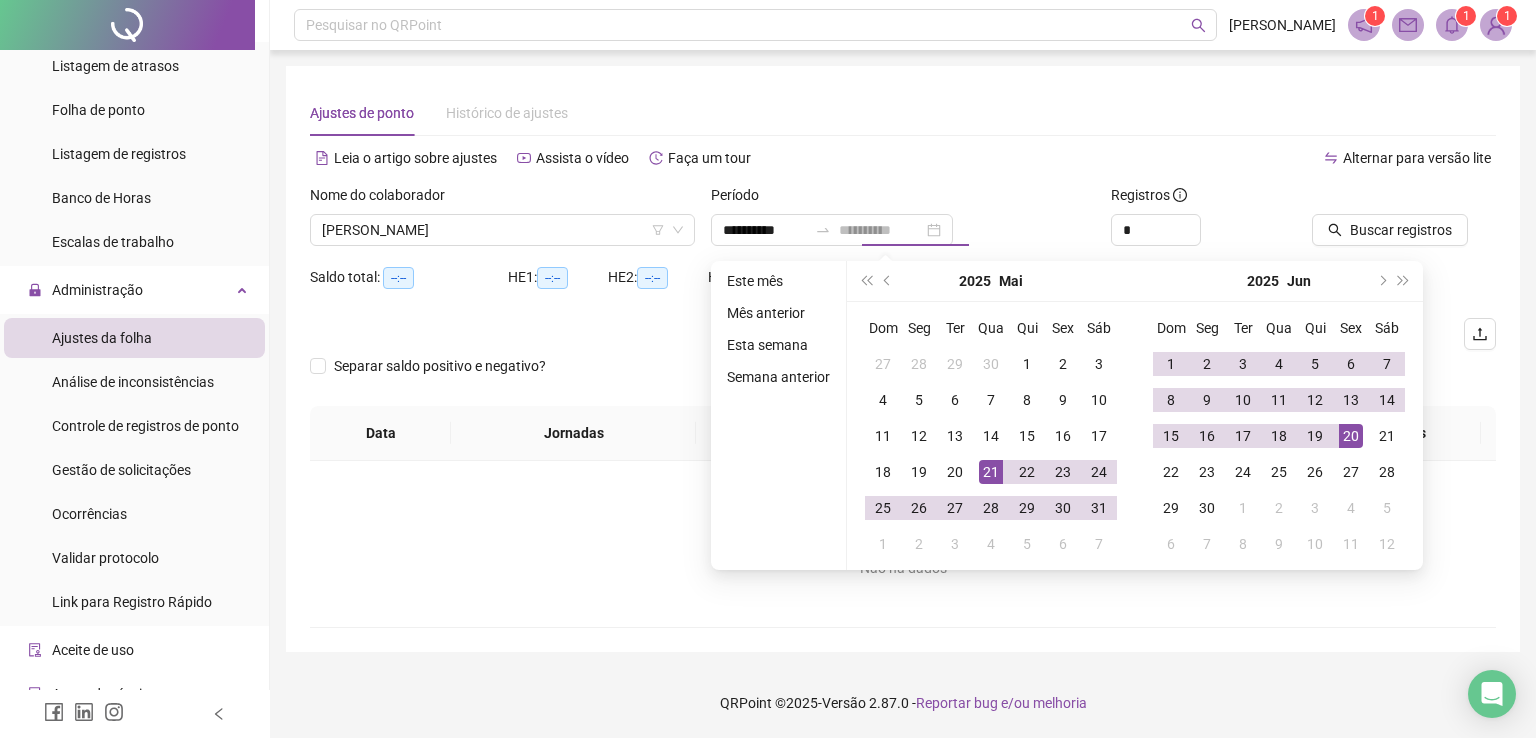 click on "20" at bounding box center (1351, 436) 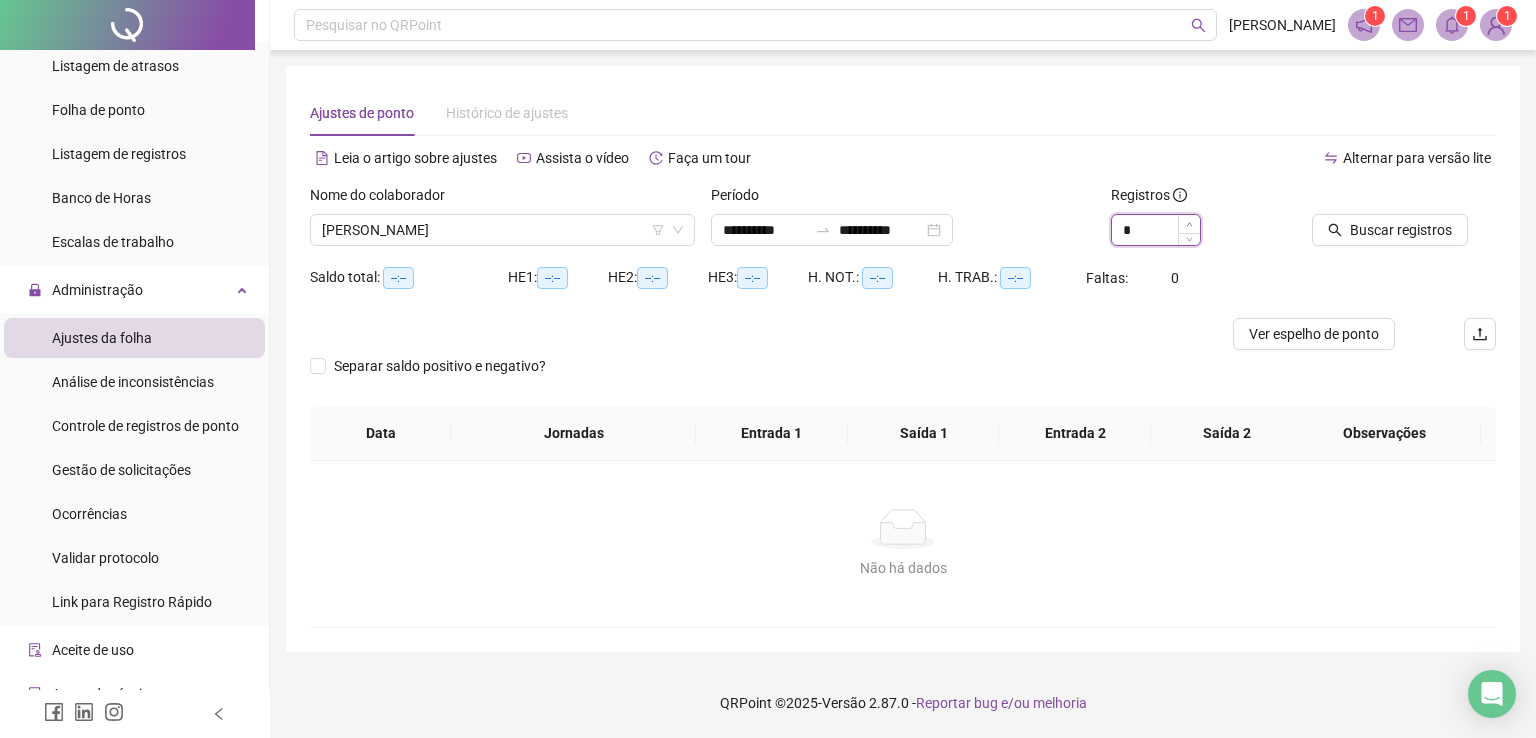 type on "*" 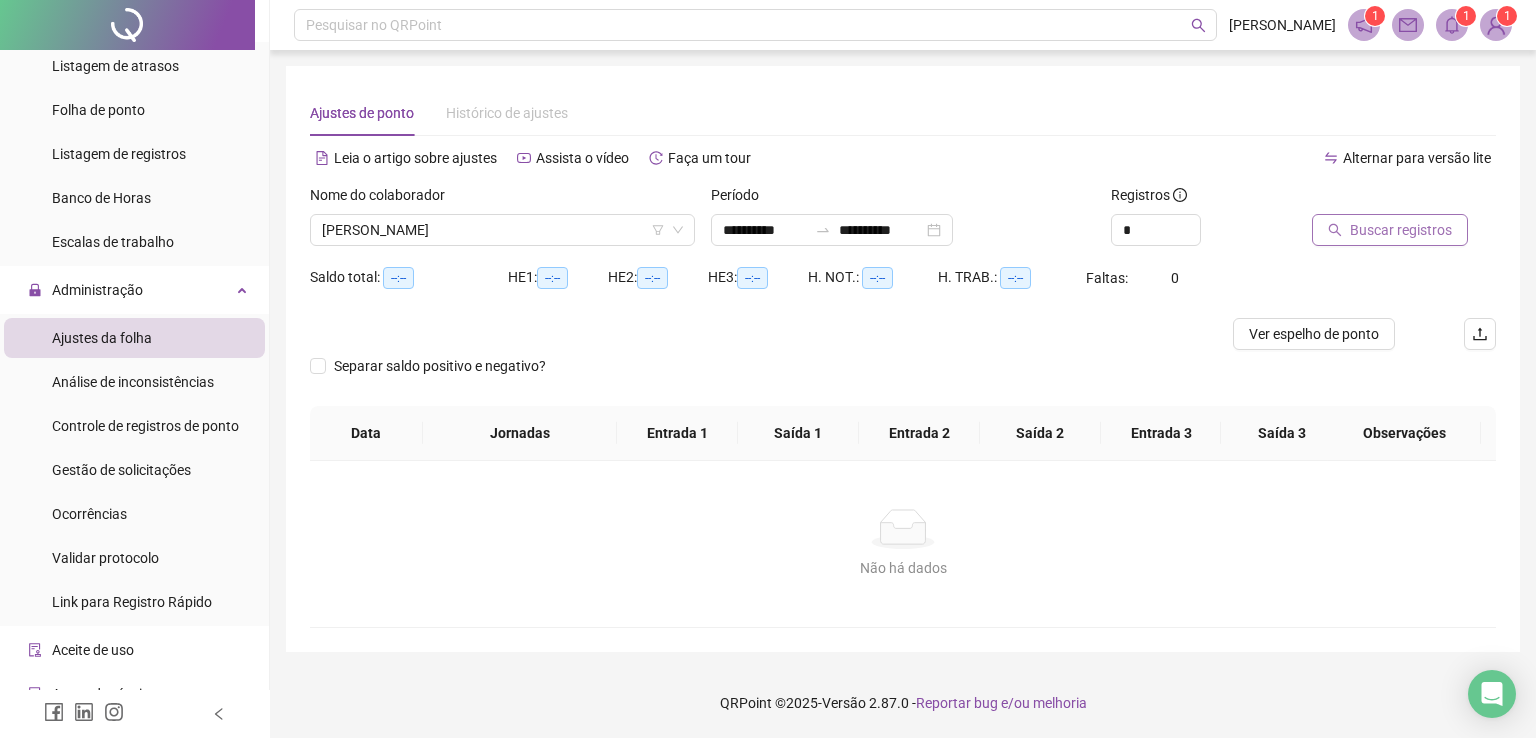 click on "Buscar registros" at bounding box center (1401, 230) 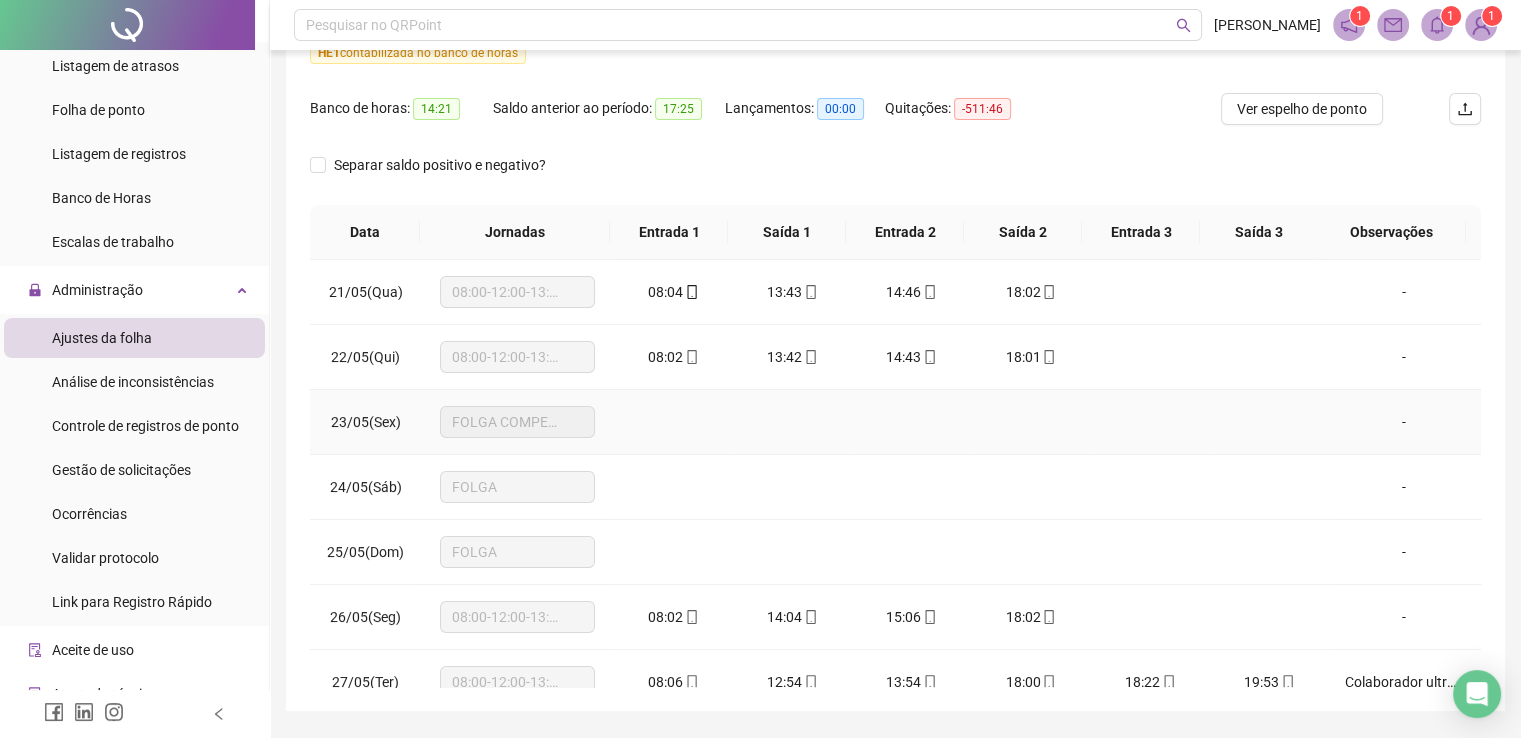 scroll, scrollTop: 300, scrollLeft: 0, axis: vertical 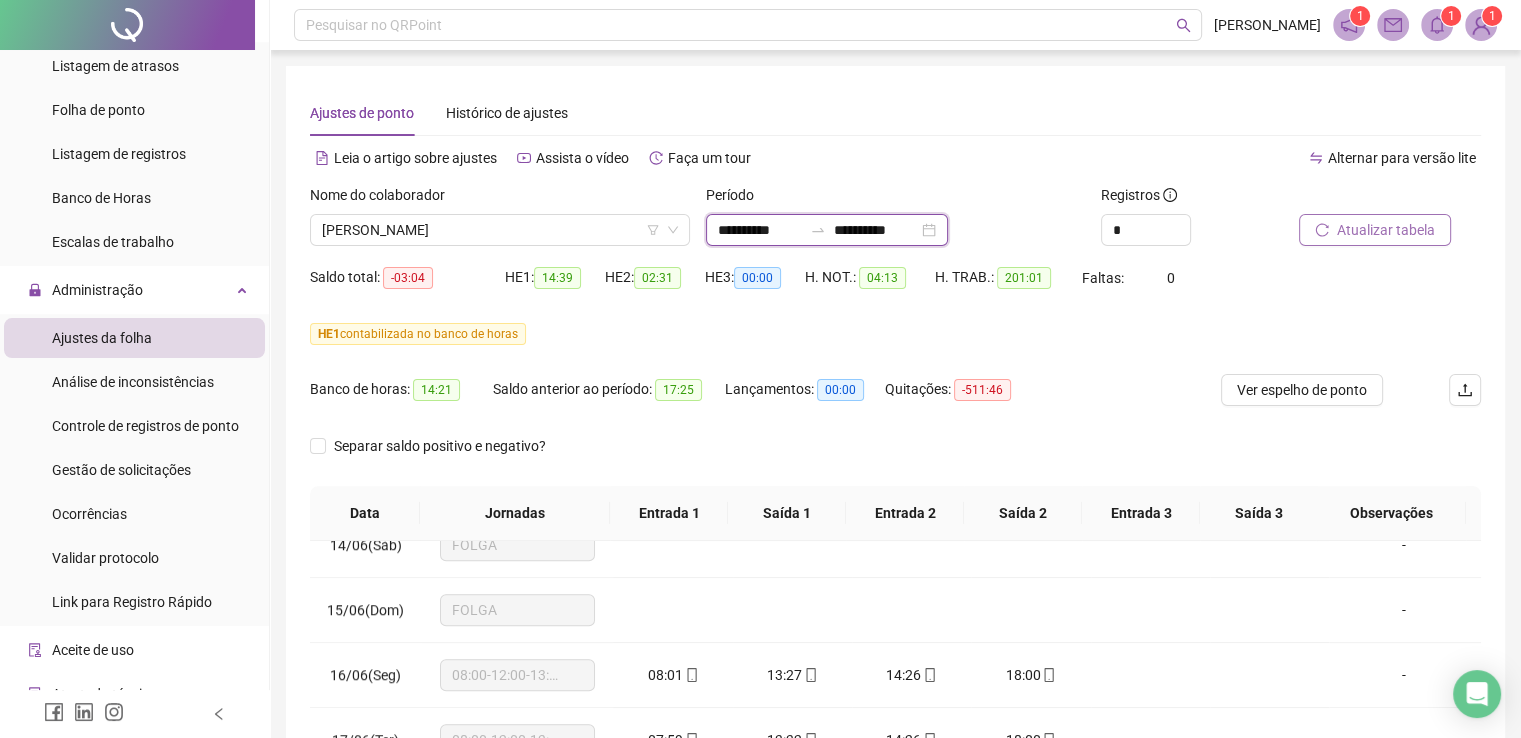 click on "**********" at bounding box center [760, 230] 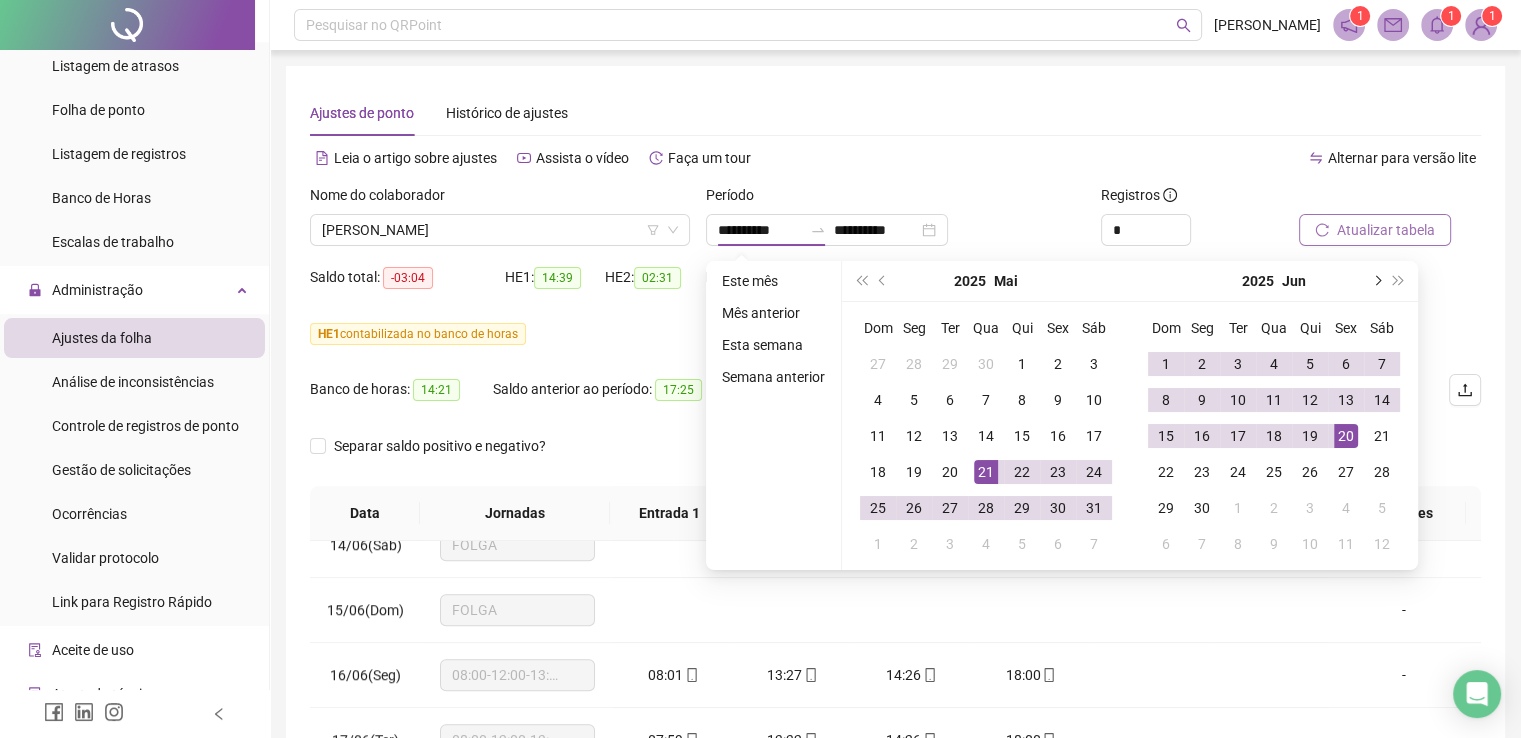 click at bounding box center (1376, 281) 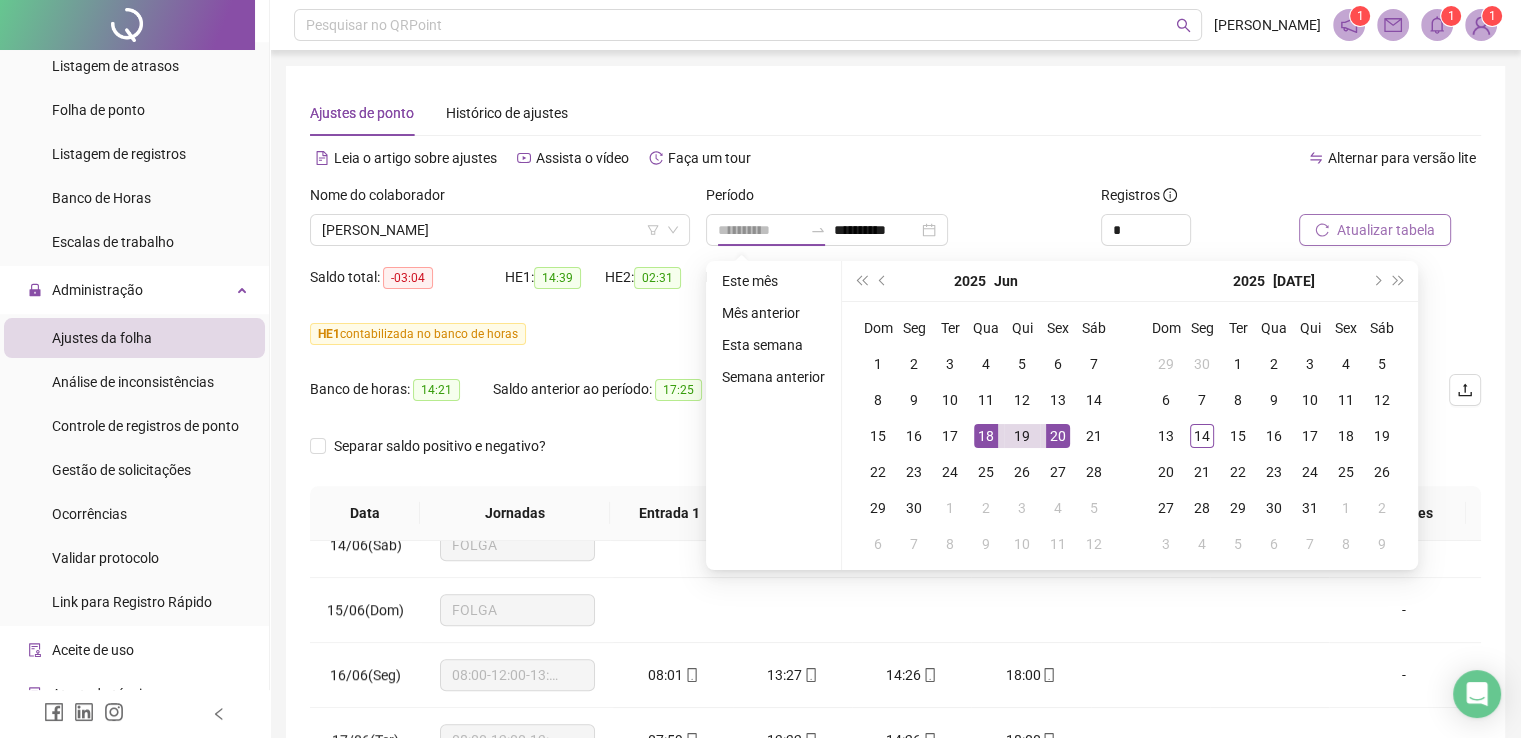 type on "**********" 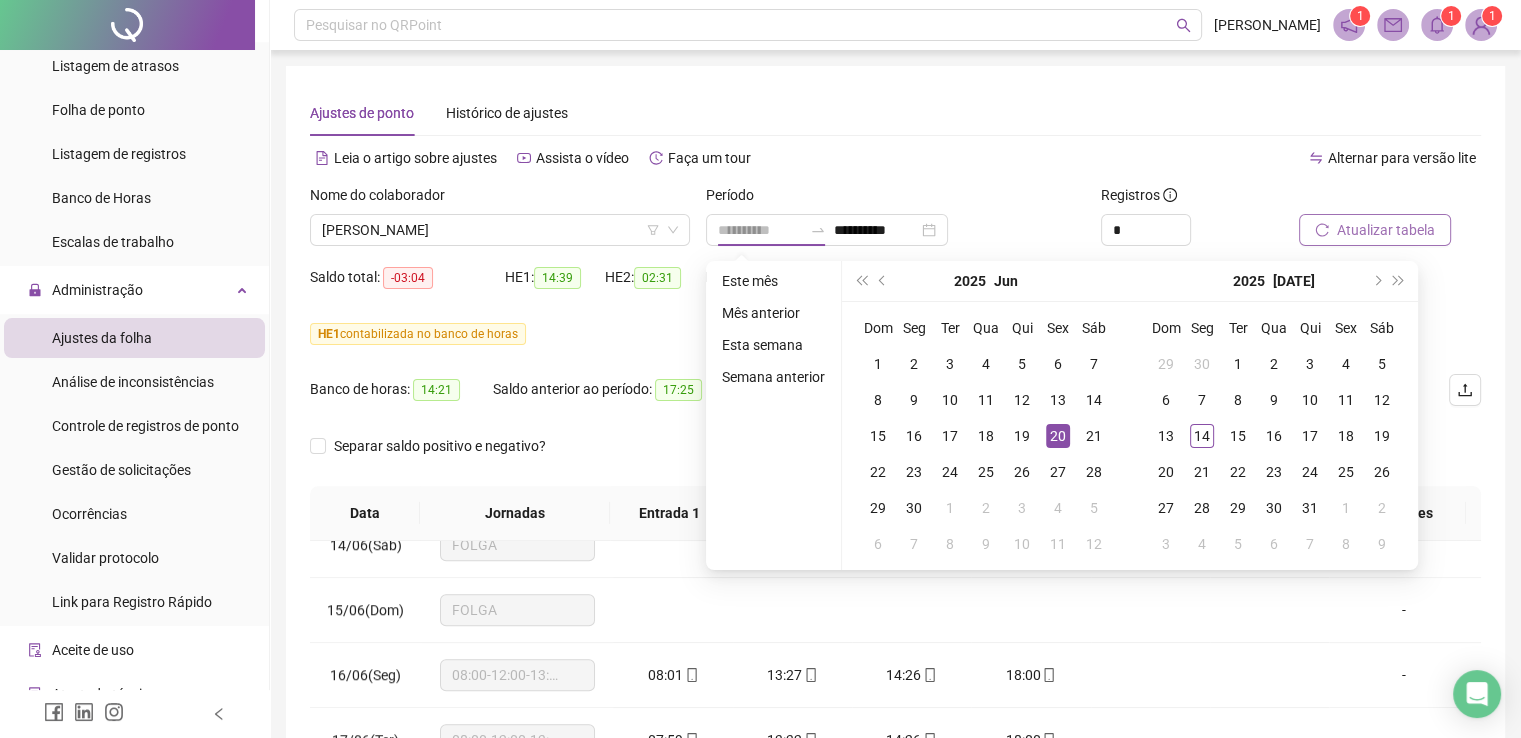 click on "20" at bounding box center [1058, 436] 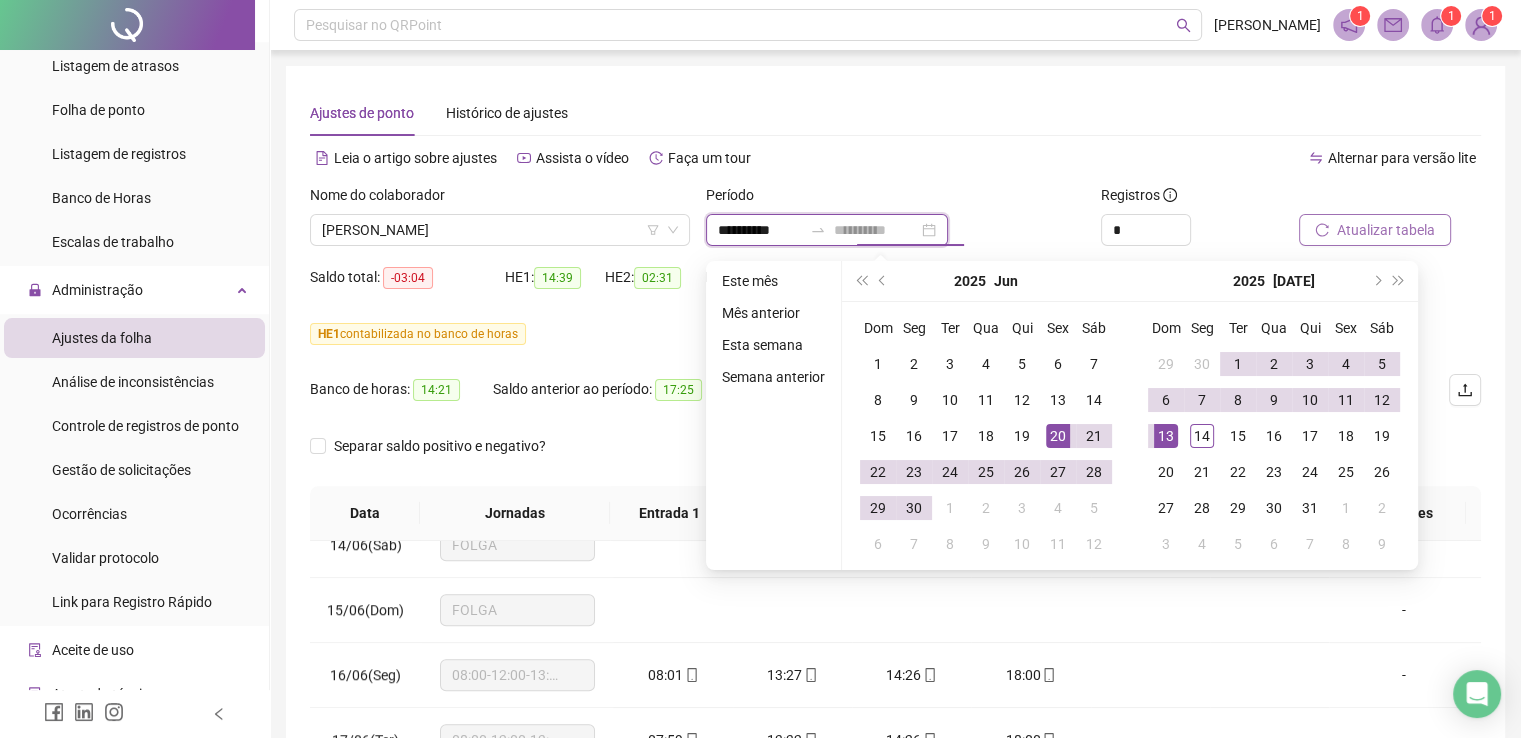 type on "**********" 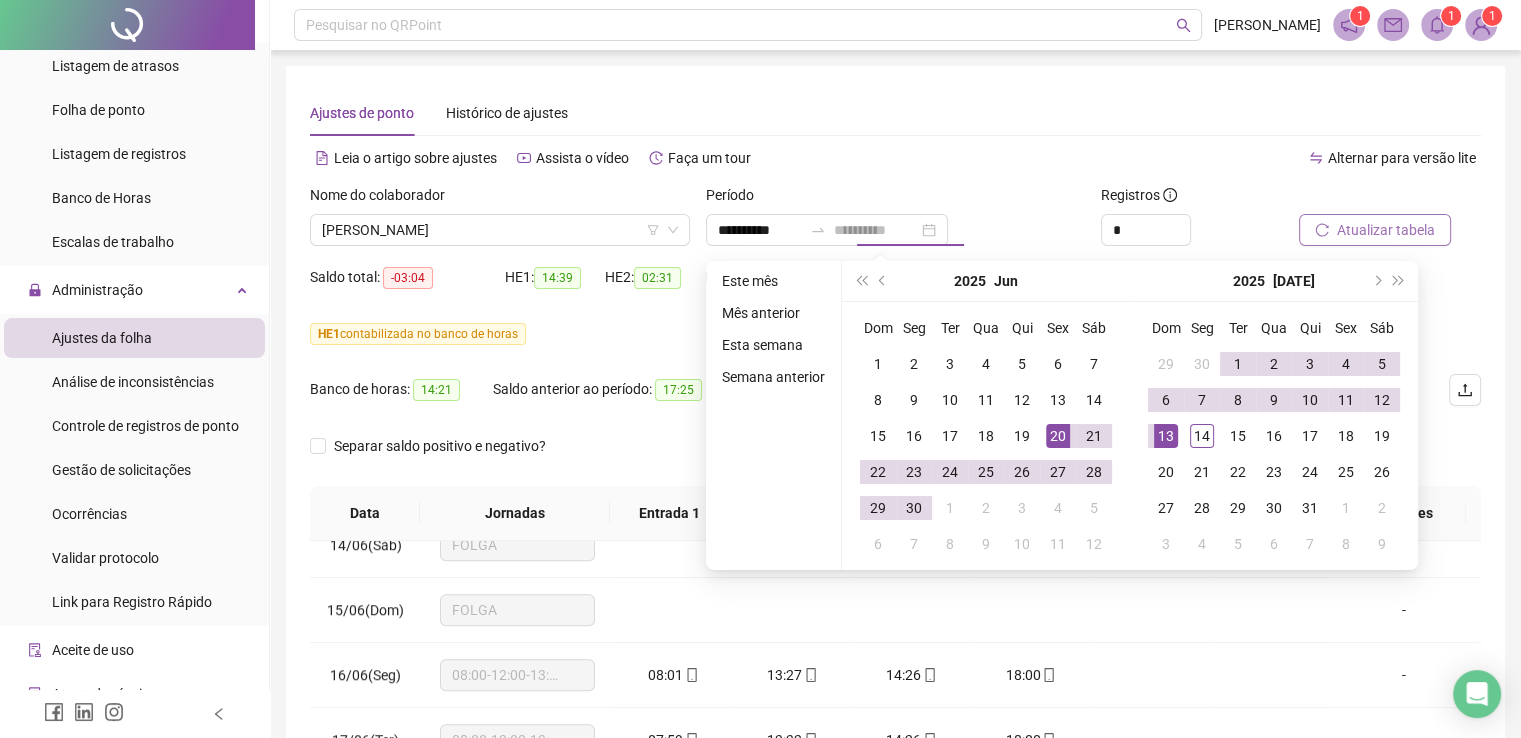 click on "13" at bounding box center (1166, 436) 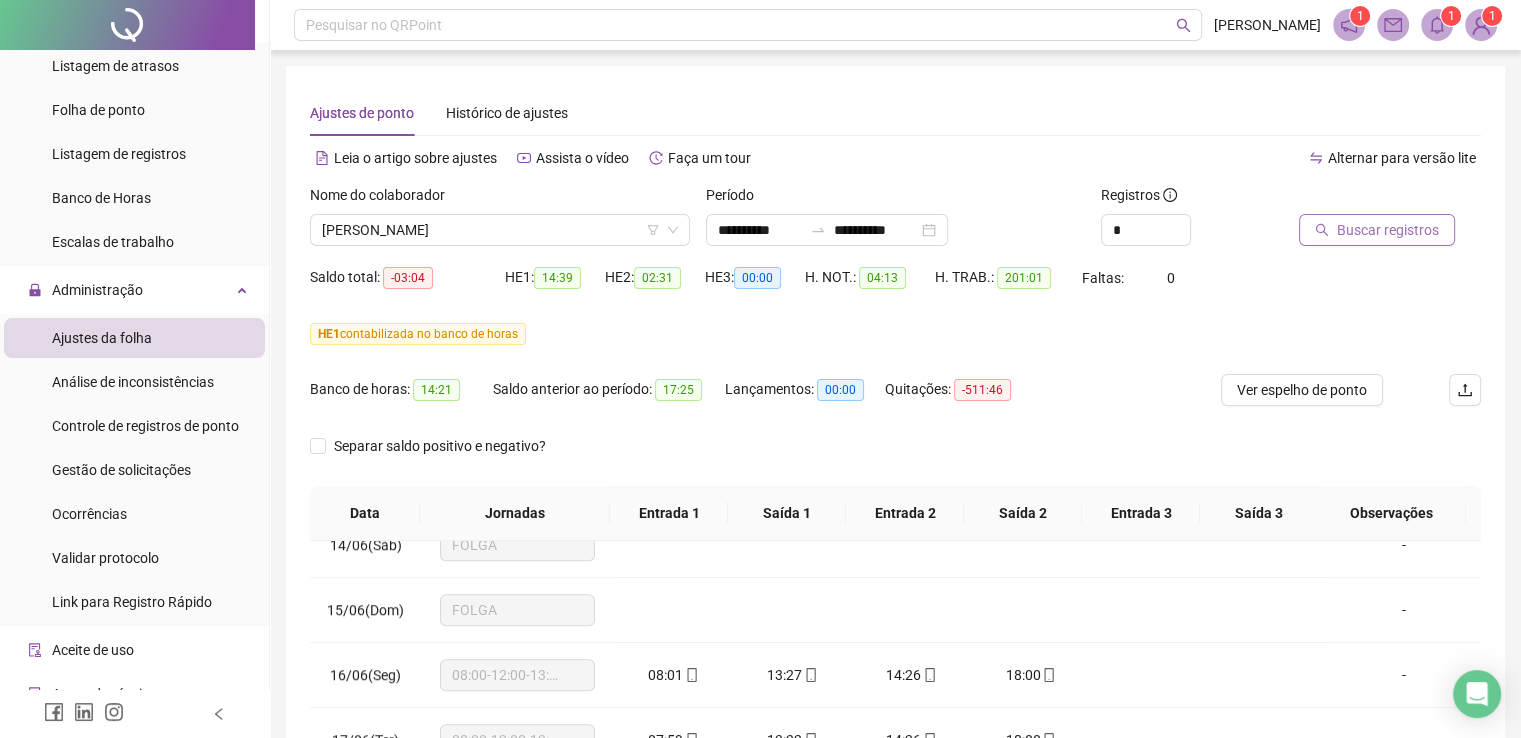 click on "Buscar registros" at bounding box center [1388, 230] 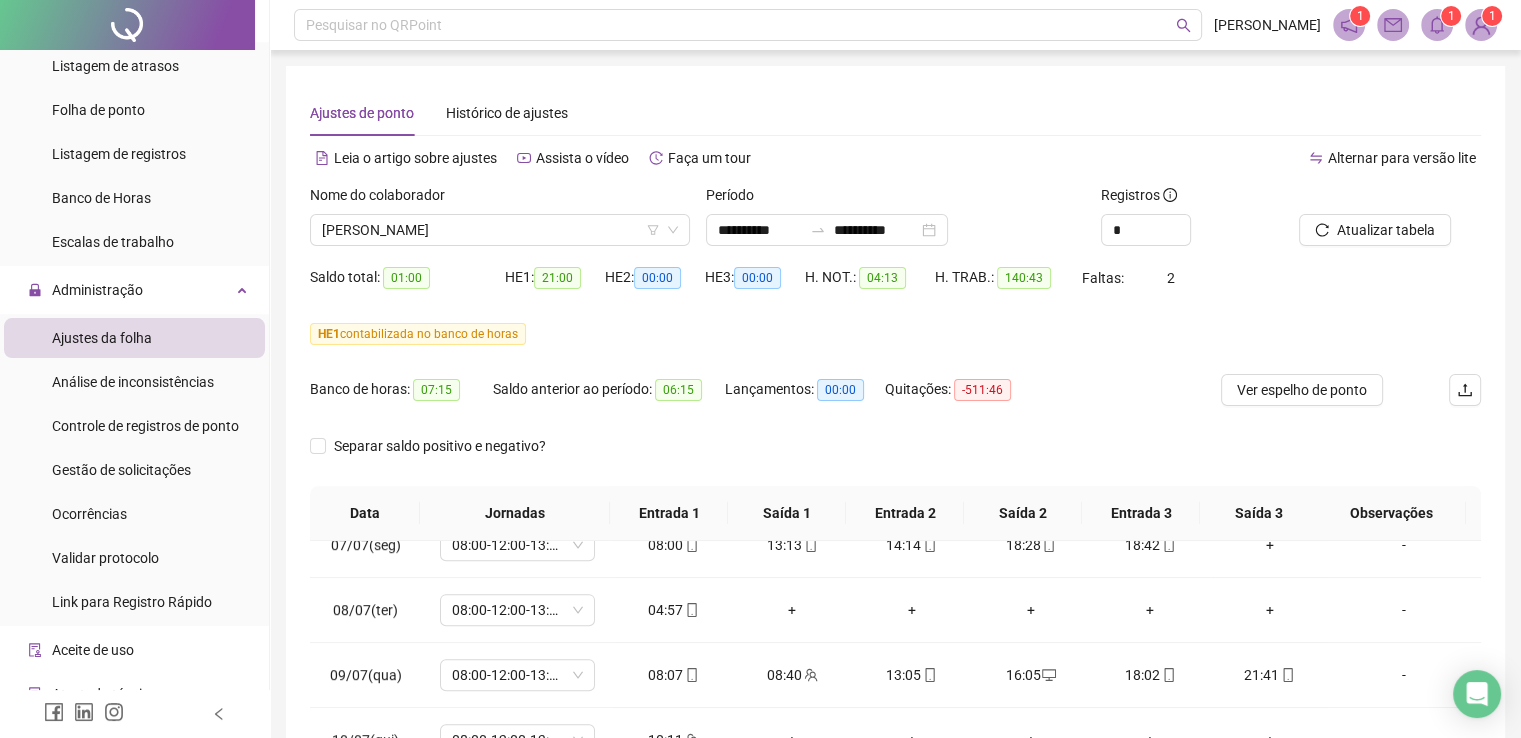 scroll, scrollTop: 1128, scrollLeft: 0, axis: vertical 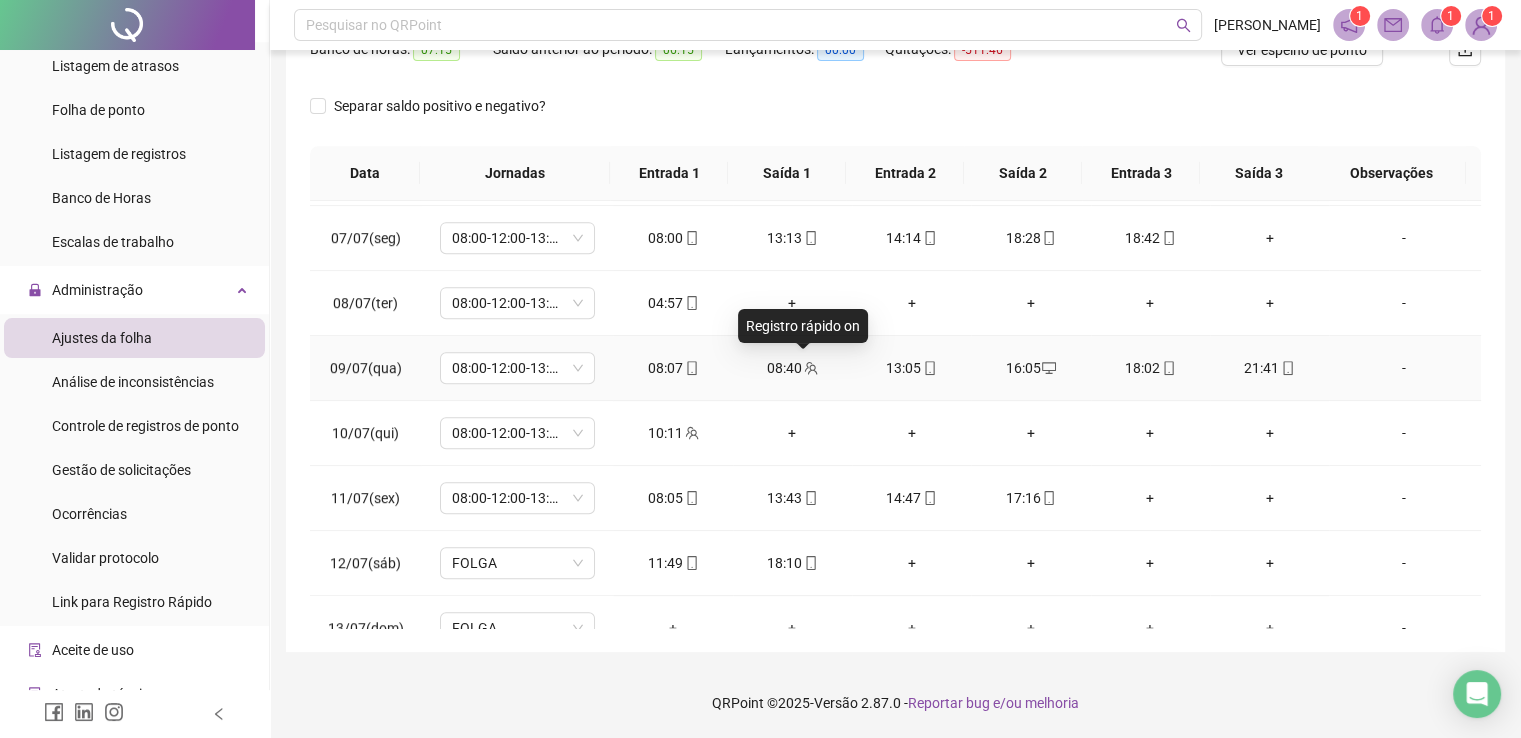 drag, startPoint x: 799, startPoint y: 367, endPoint x: 784, endPoint y: 367, distance: 15 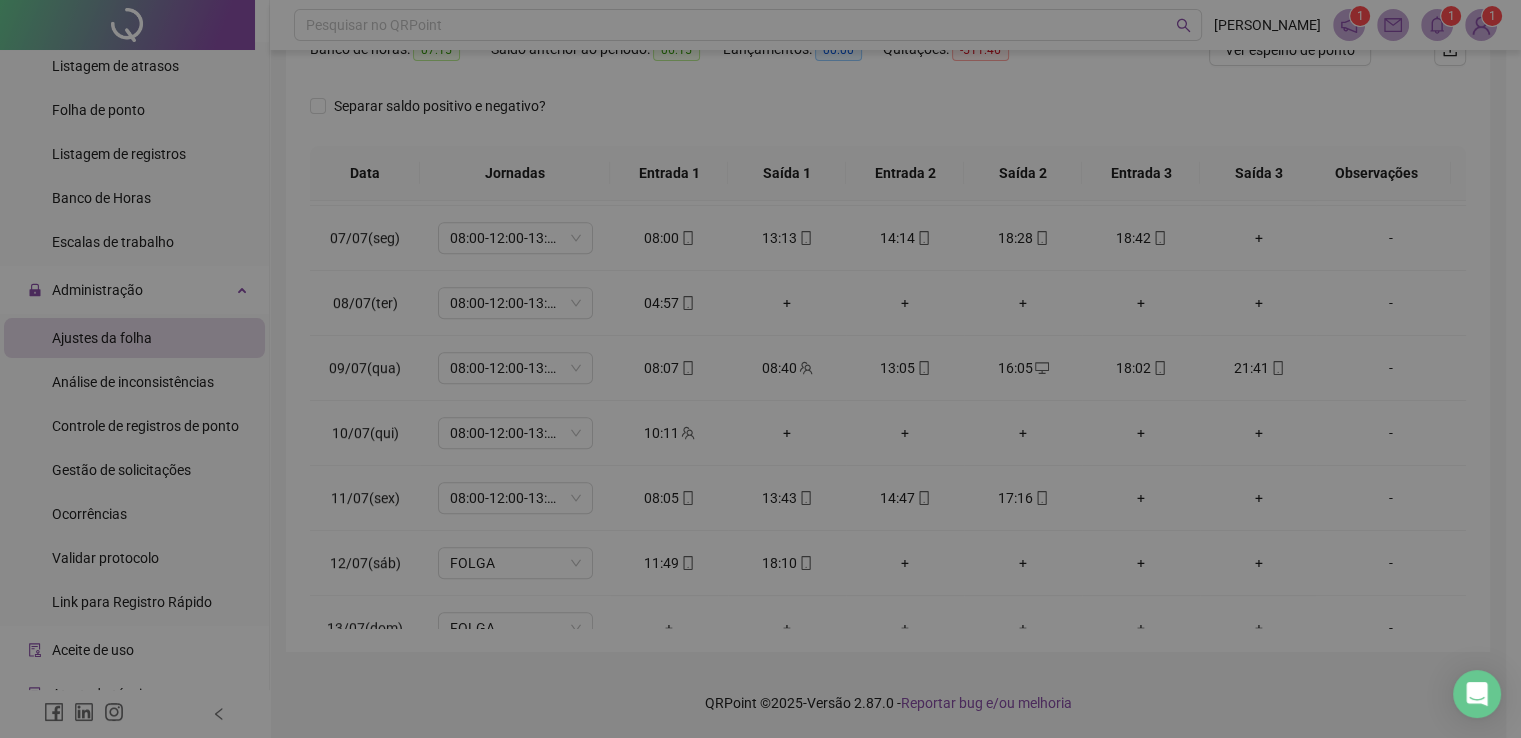 type on "**********" 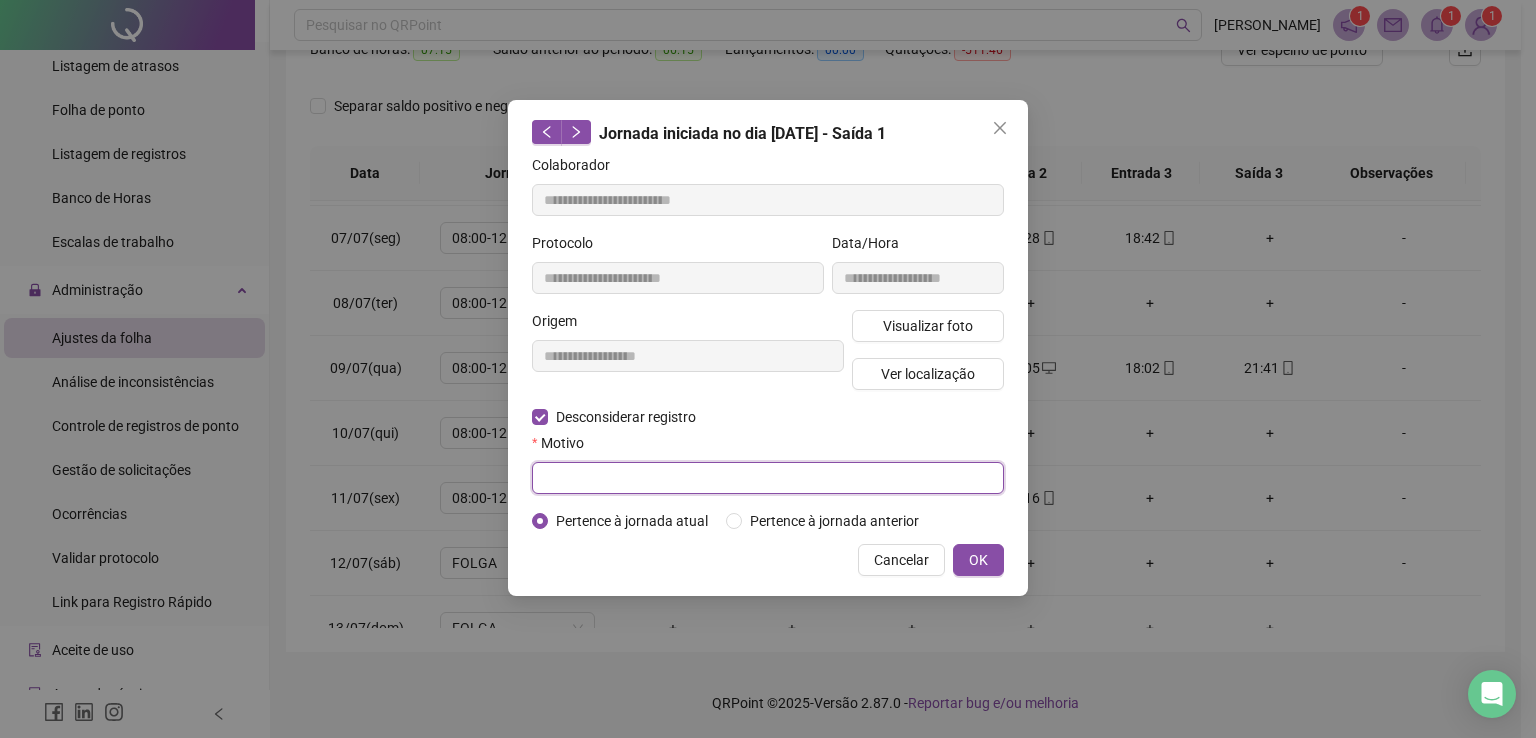click at bounding box center [768, 478] 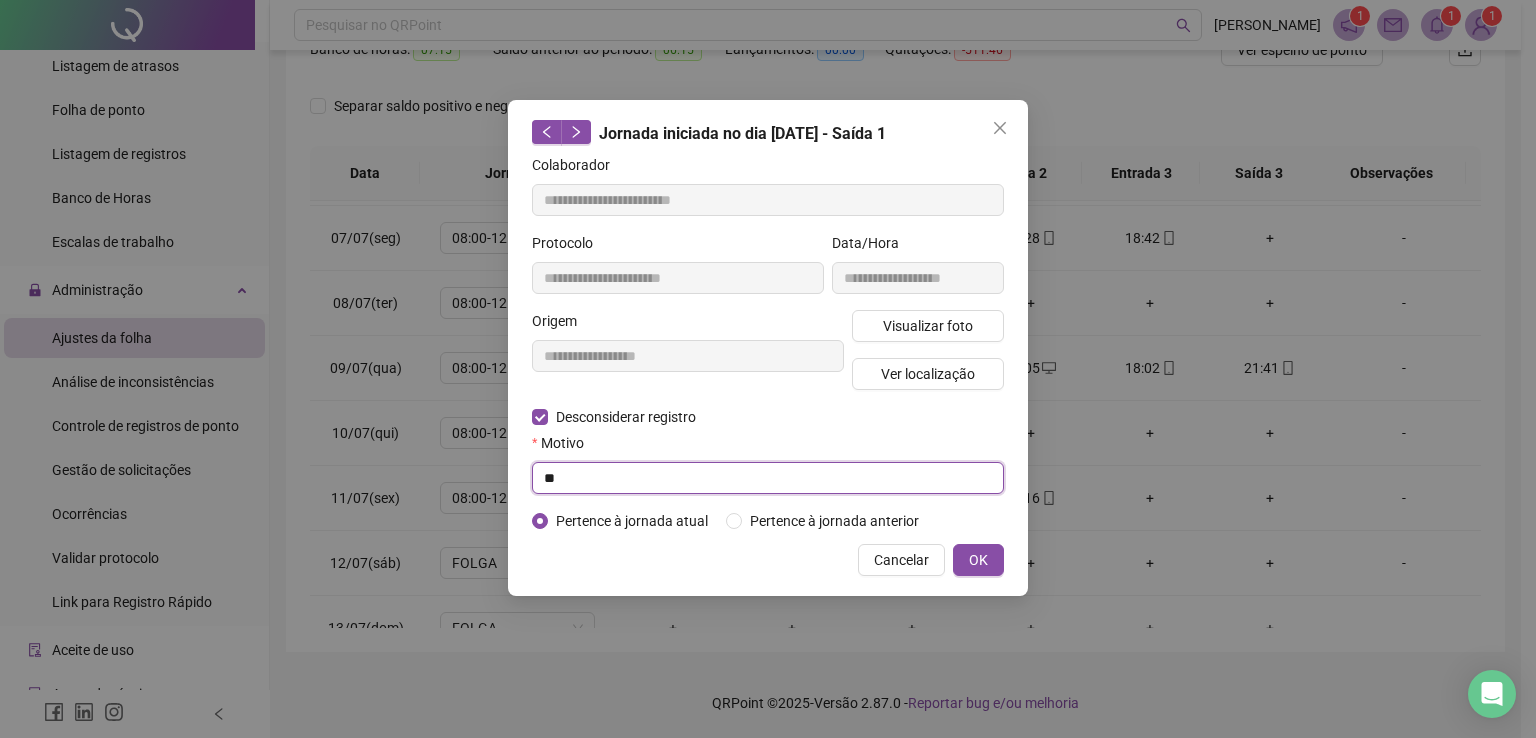 type on "*" 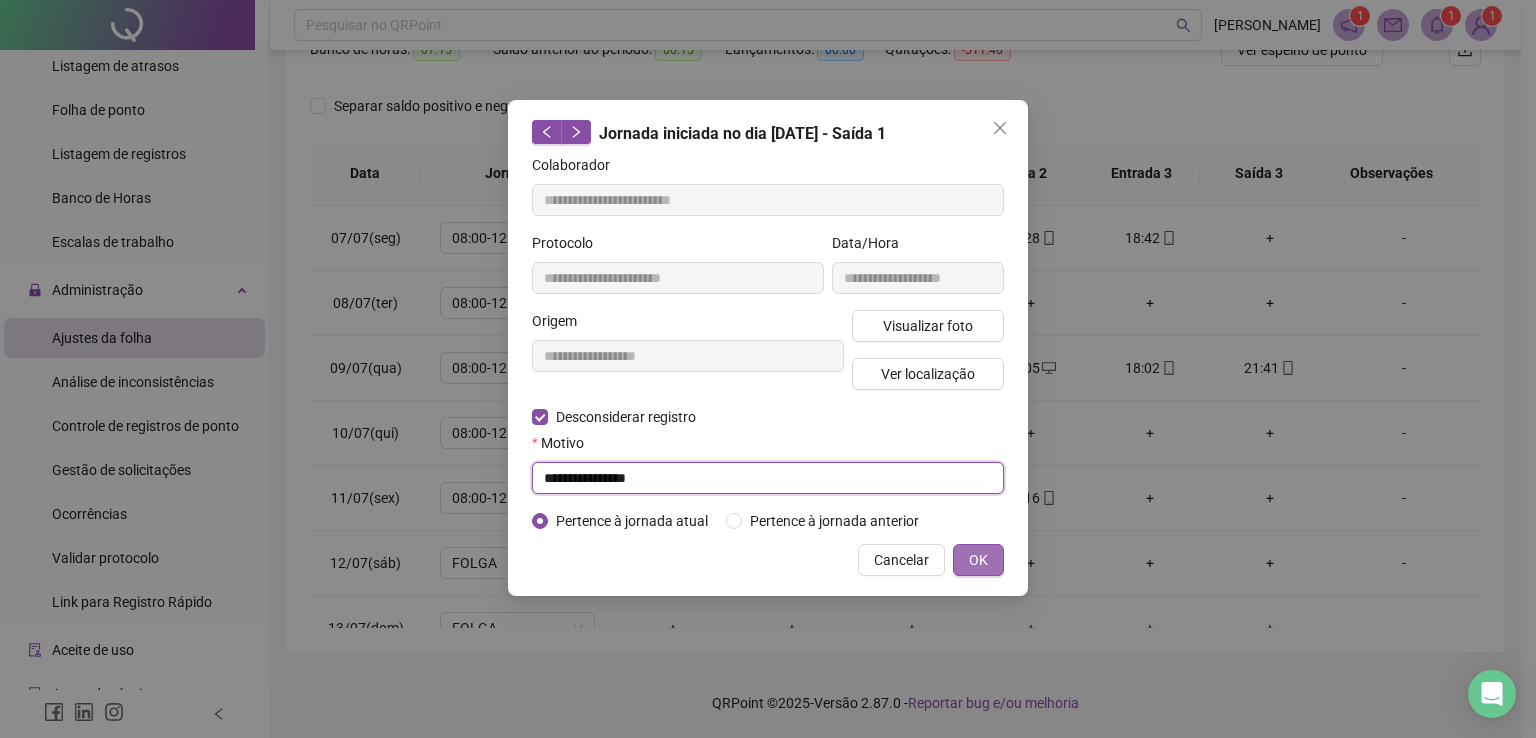 type on "**********" 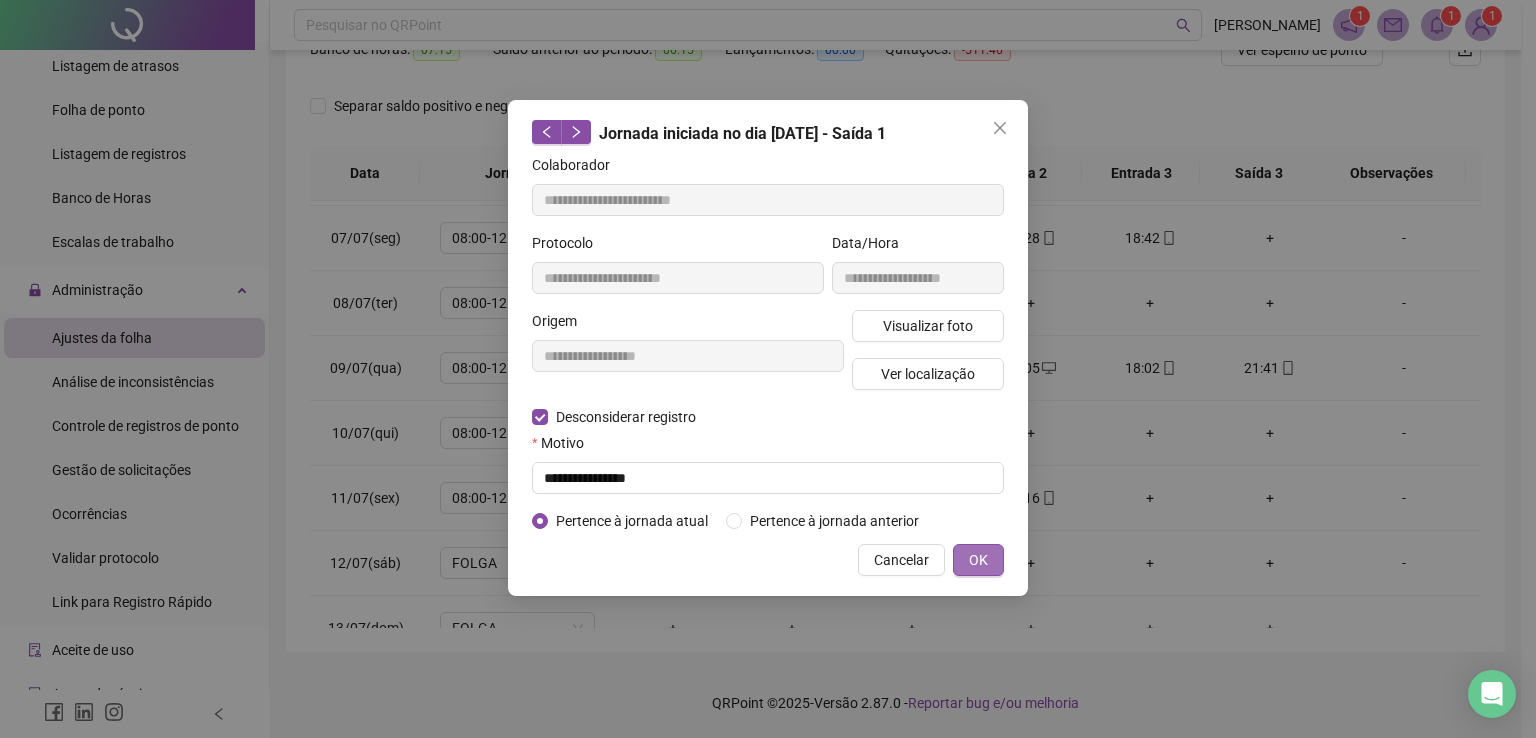 click on "OK" at bounding box center [978, 560] 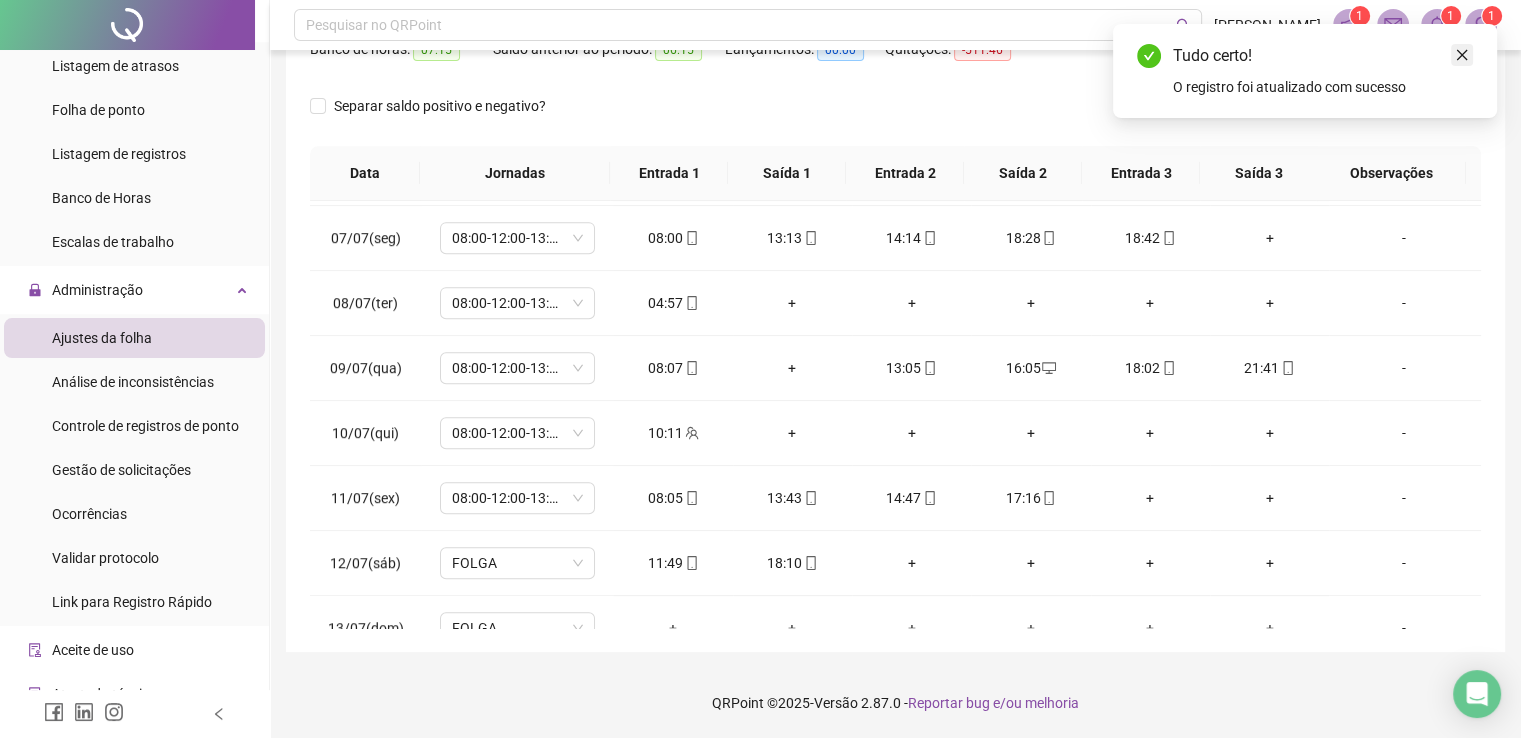 click 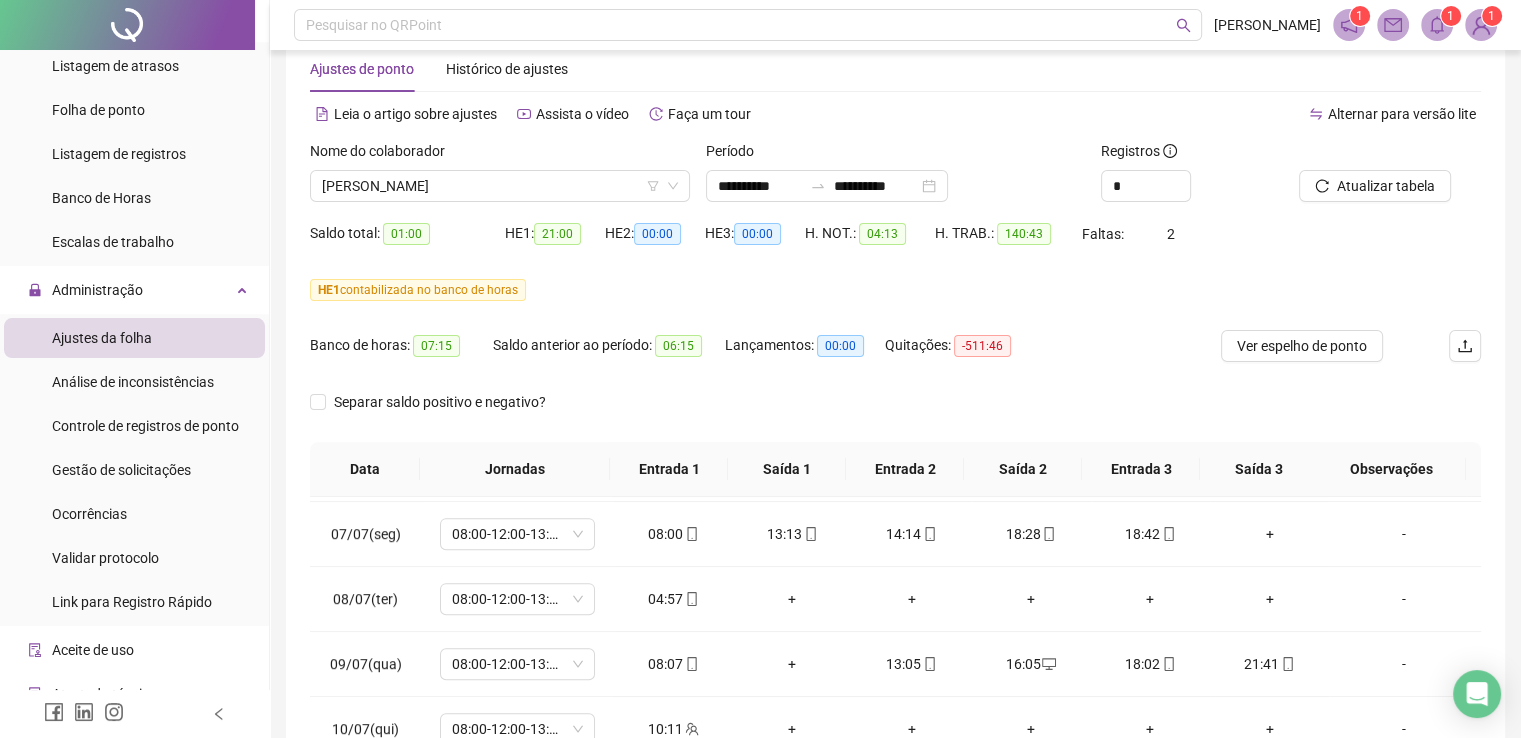 scroll, scrollTop: 40, scrollLeft: 0, axis: vertical 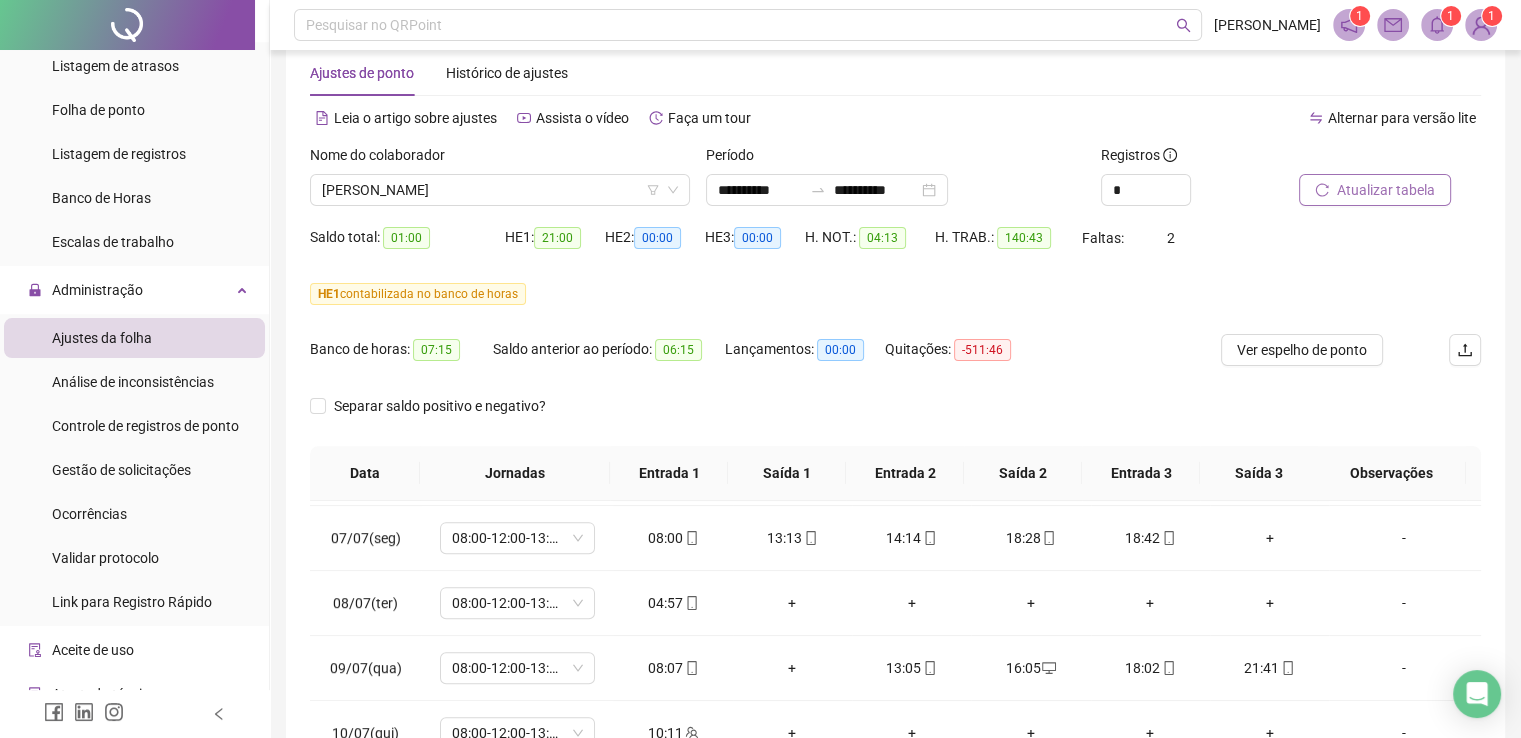 click on "Atualizar tabela" at bounding box center [1386, 190] 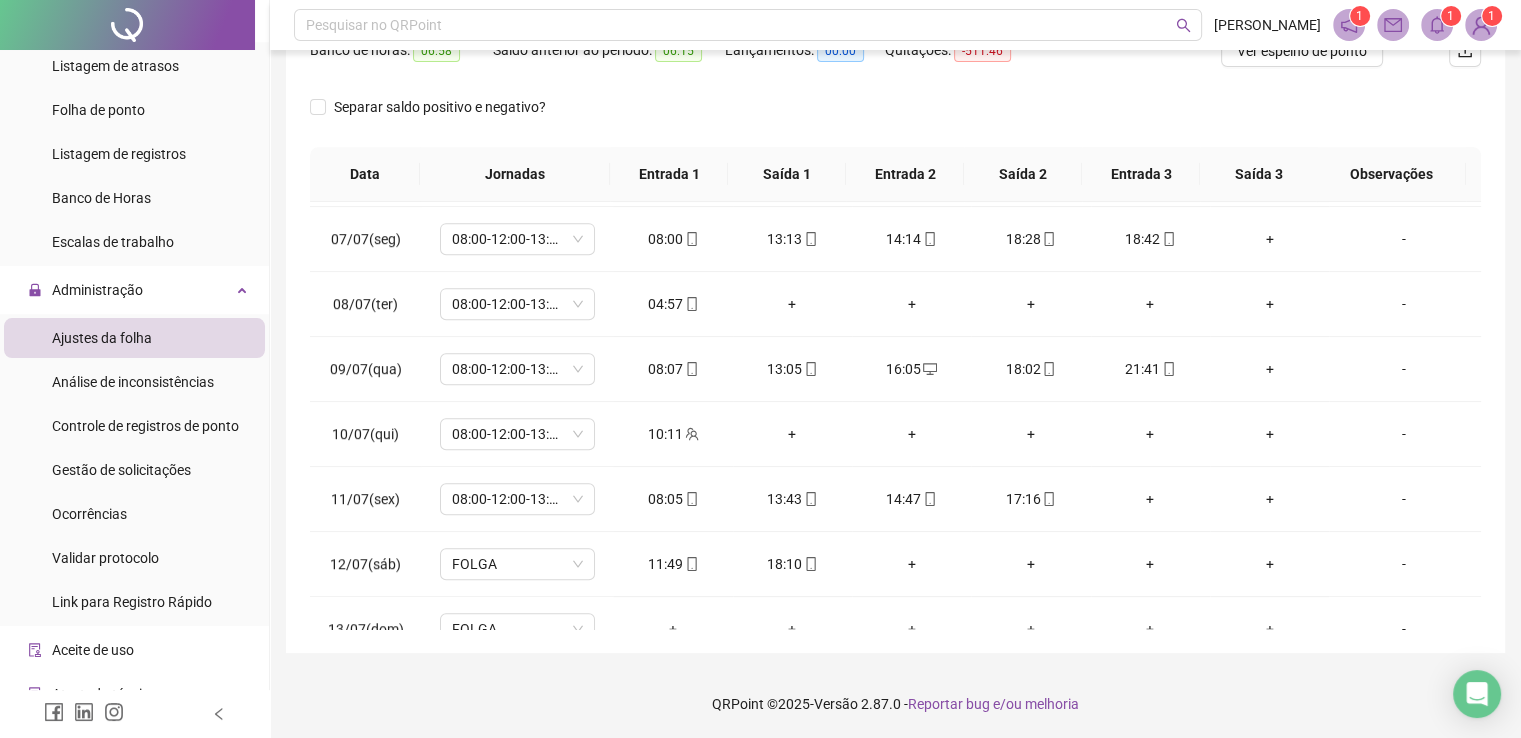 scroll, scrollTop: 340, scrollLeft: 0, axis: vertical 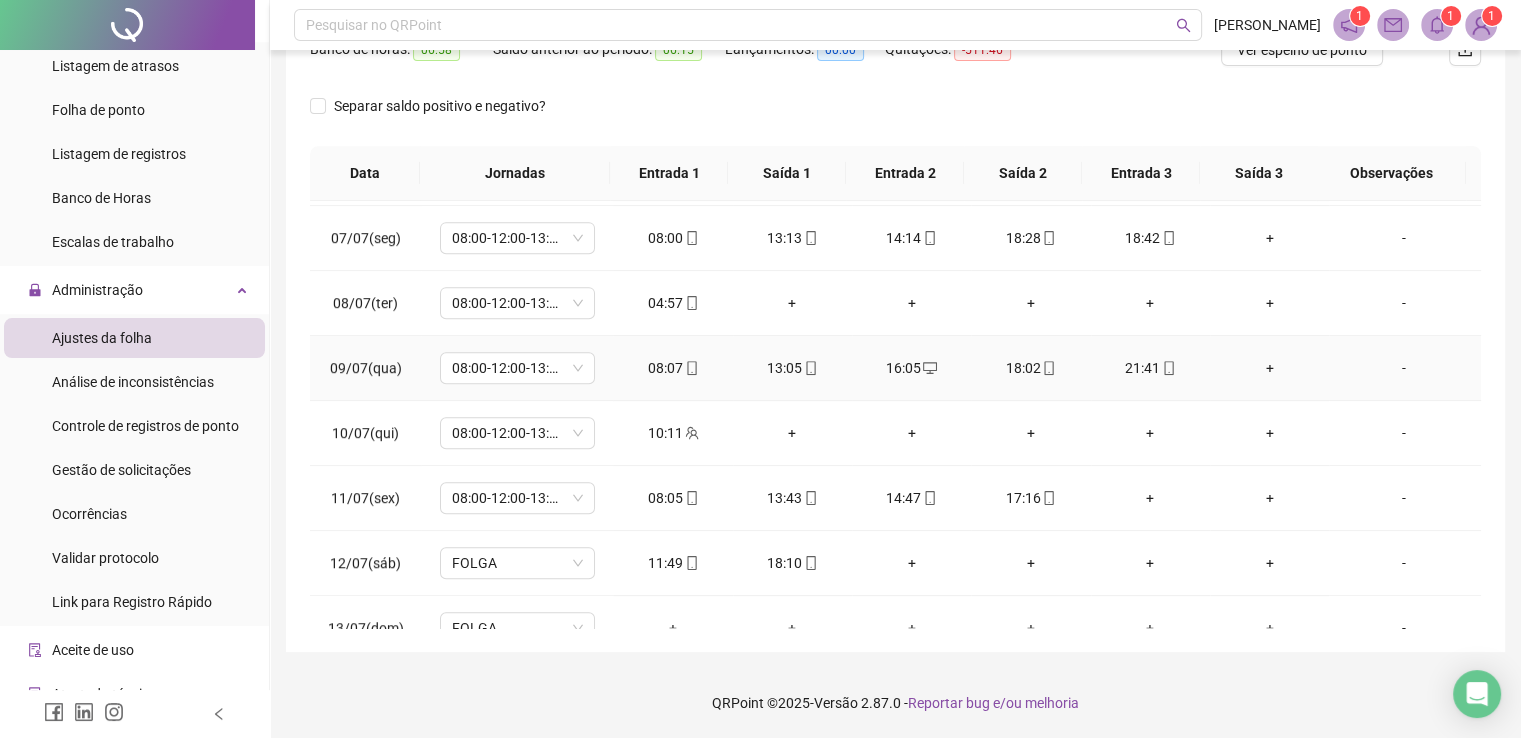 drag, startPoint x: 903, startPoint y: 368, endPoint x: 851, endPoint y: 331, distance: 63.82006 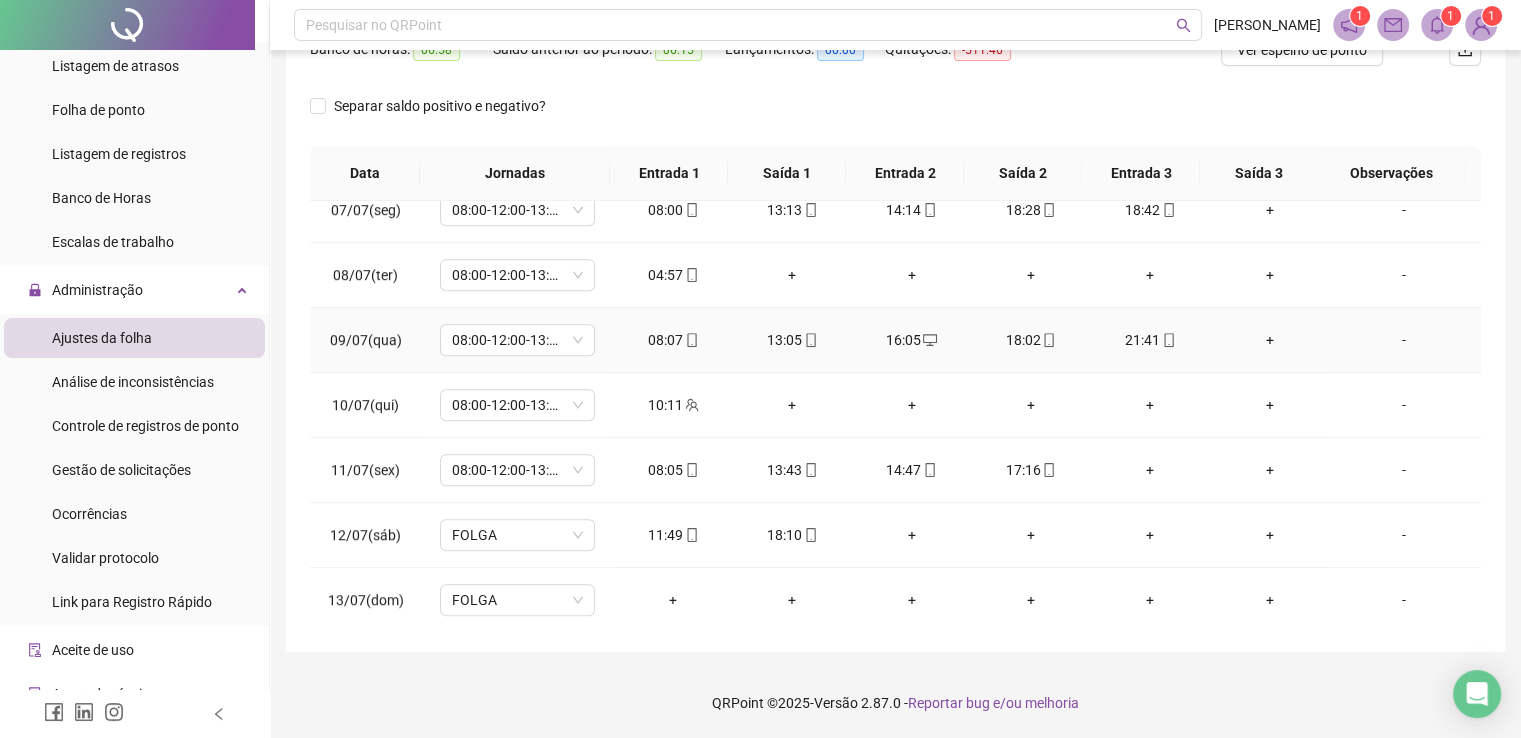 scroll, scrollTop: 1028, scrollLeft: 0, axis: vertical 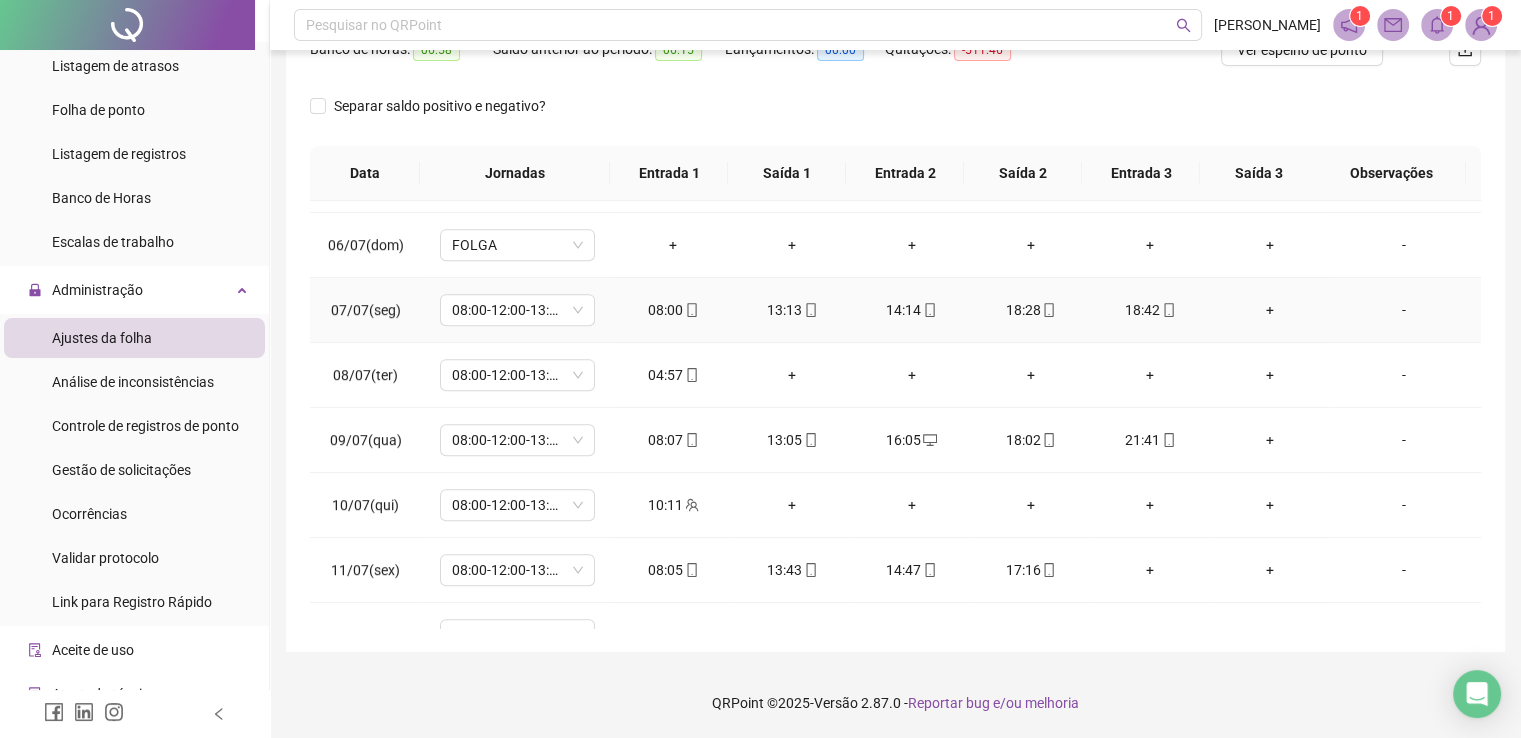 click on "13:13" at bounding box center [792, 310] 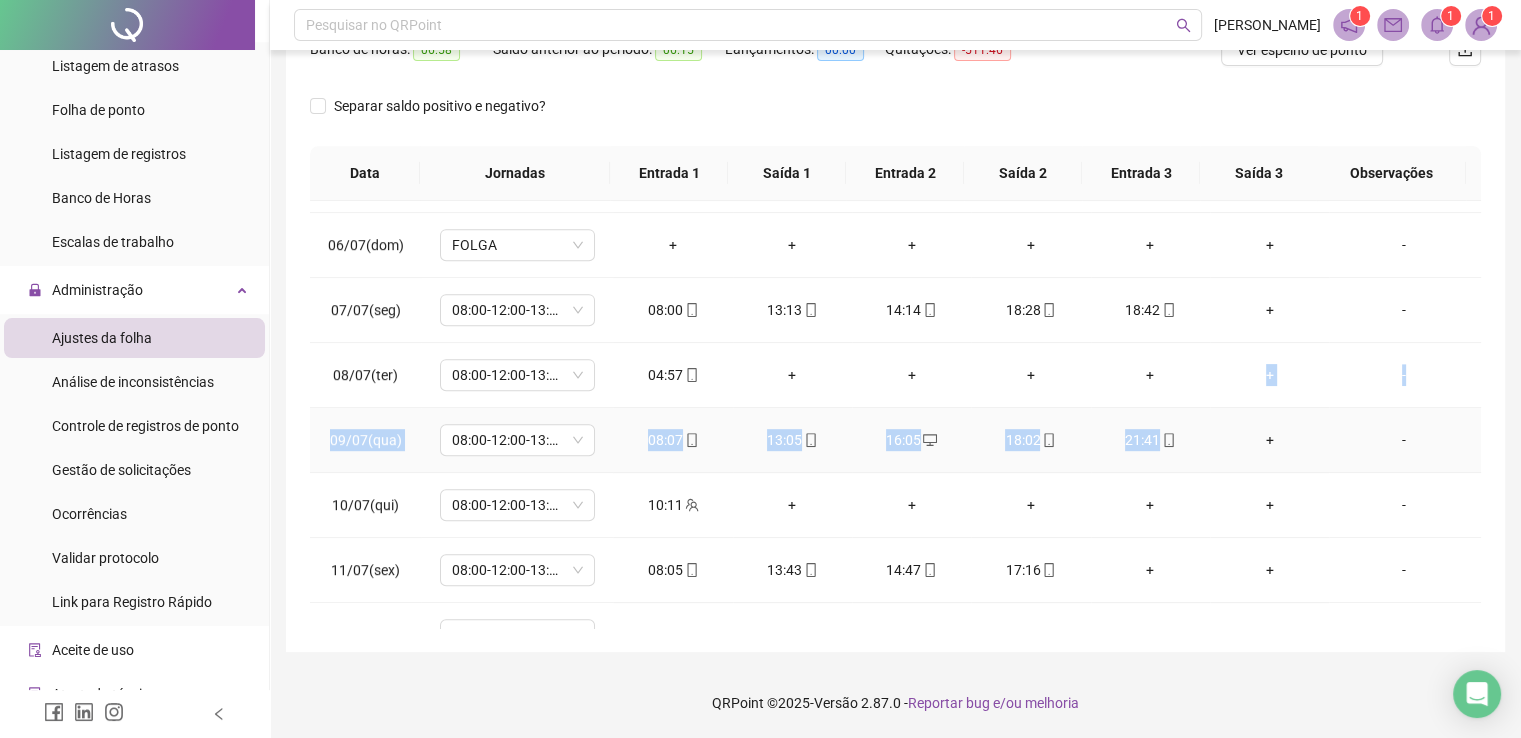 drag, startPoint x: 666, startPoint y: 370, endPoint x: 1016, endPoint y: 404, distance: 351.64755 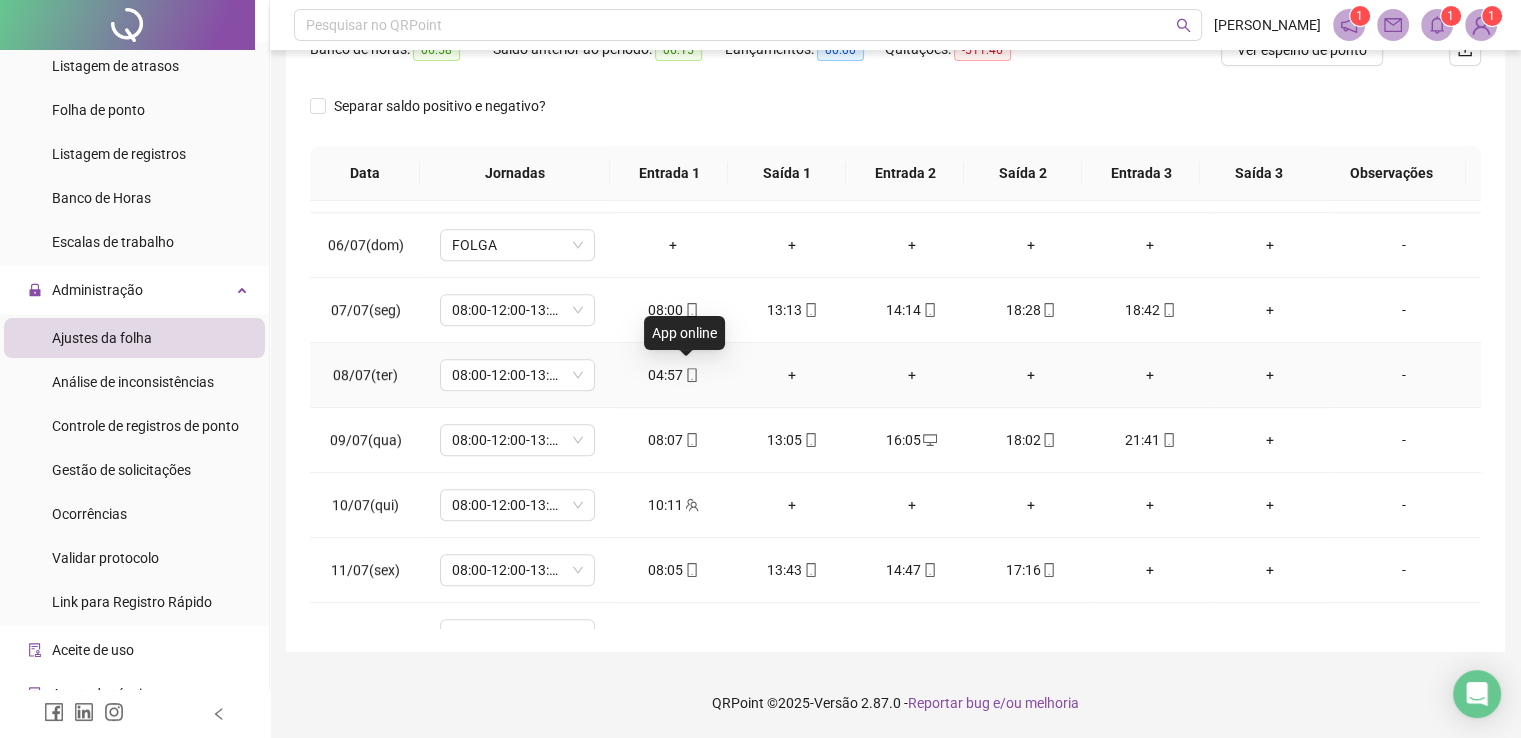 click 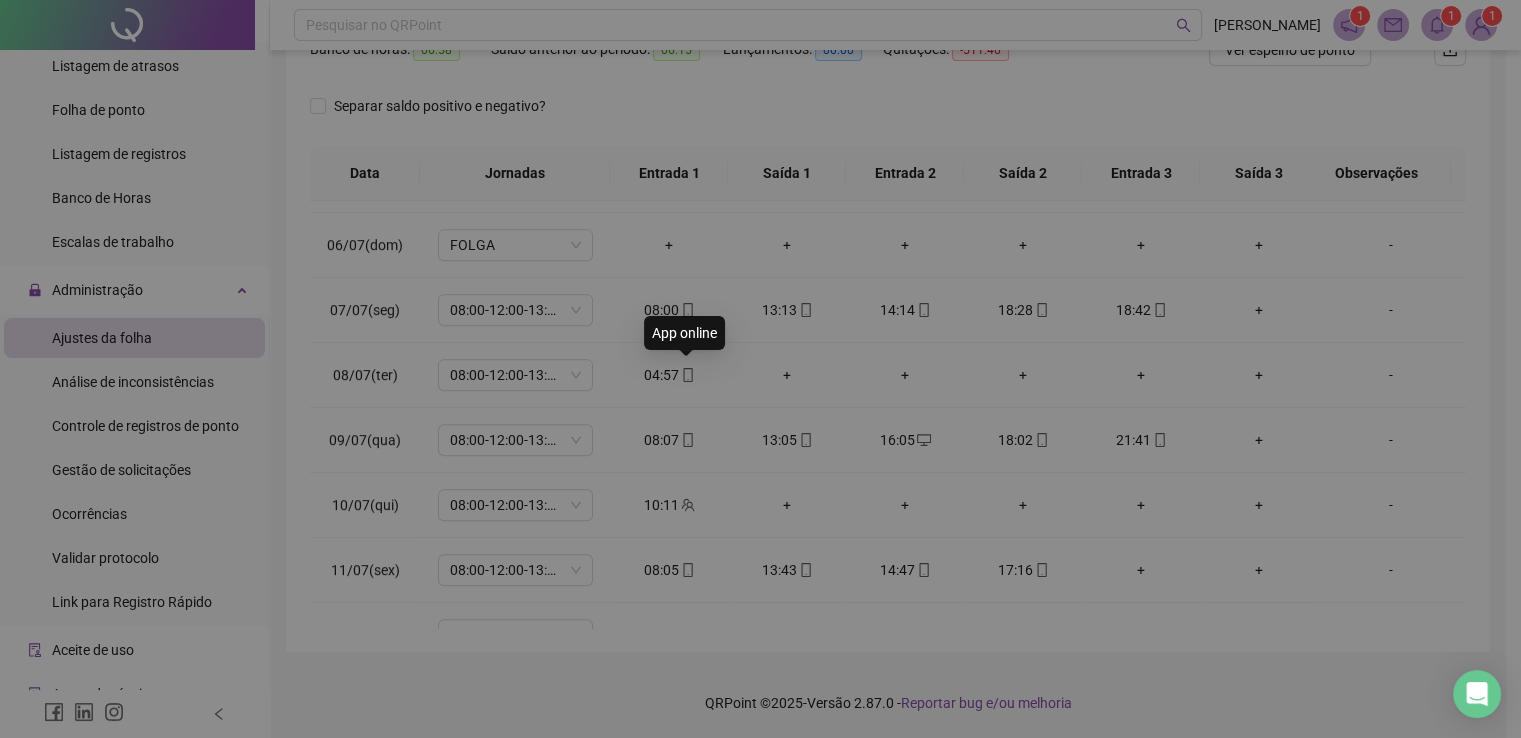 type on "**********" 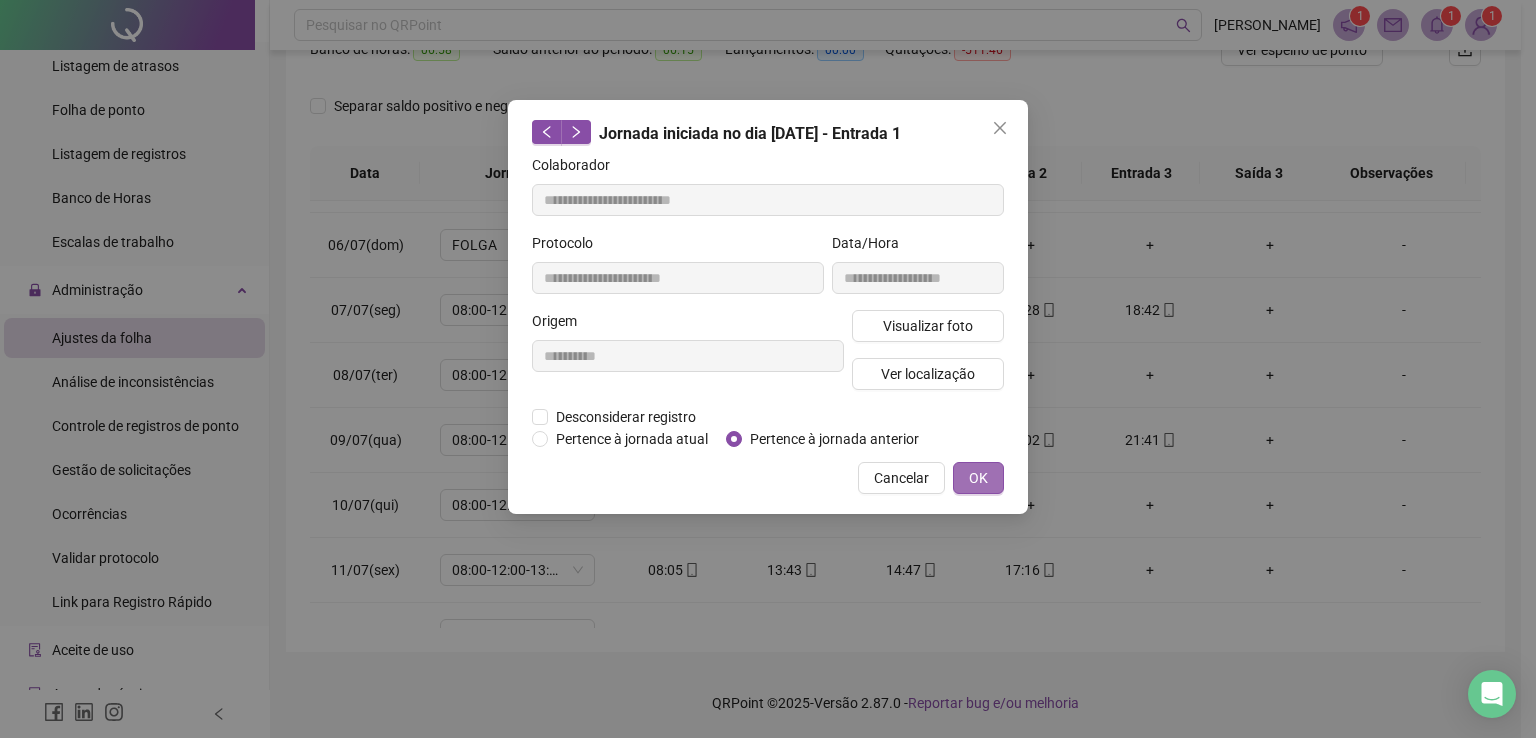 click on "OK" at bounding box center [978, 478] 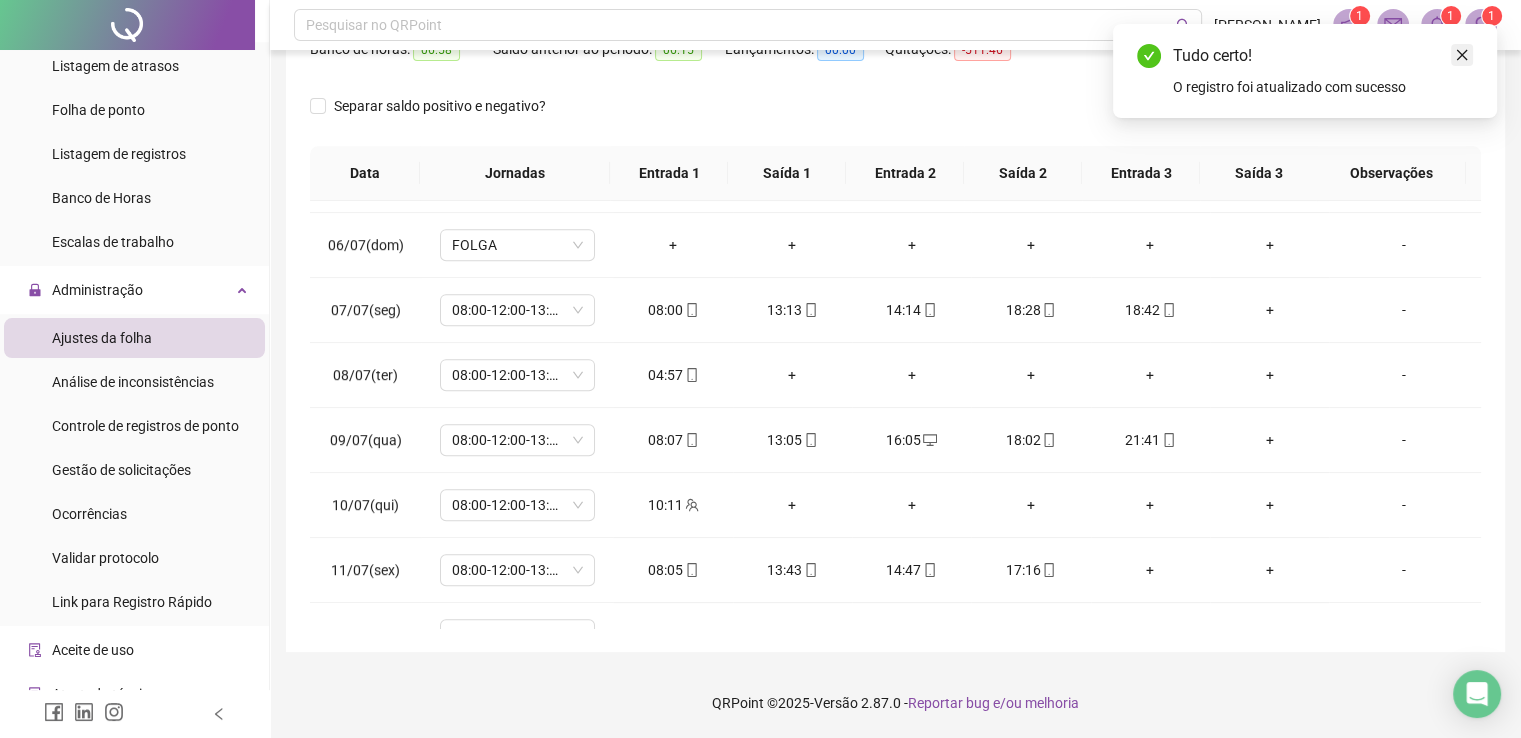 click at bounding box center [1462, 55] 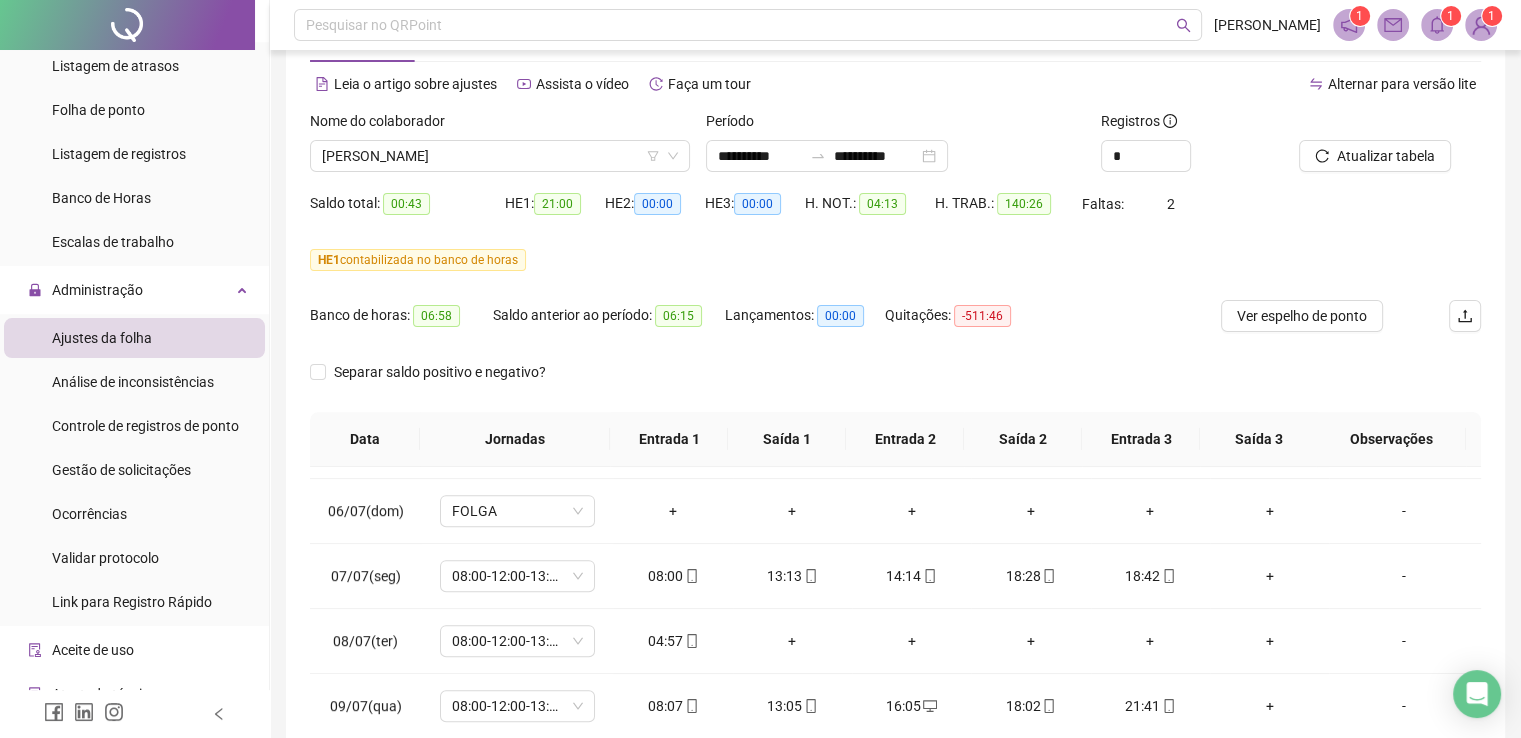scroll, scrollTop: 0, scrollLeft: 0, axis: both 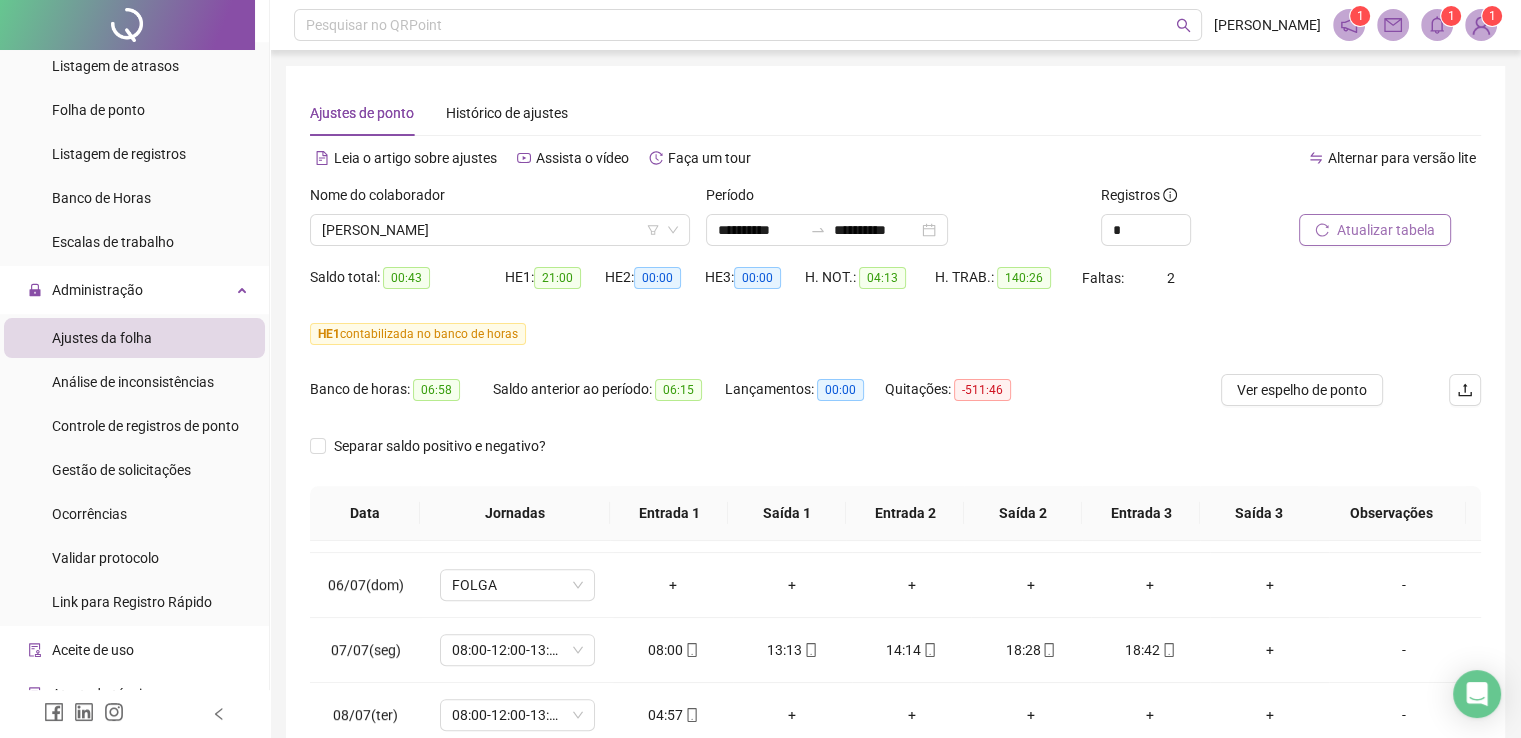 click on "Atualizar tabela" at bounding box center (1386, 230) 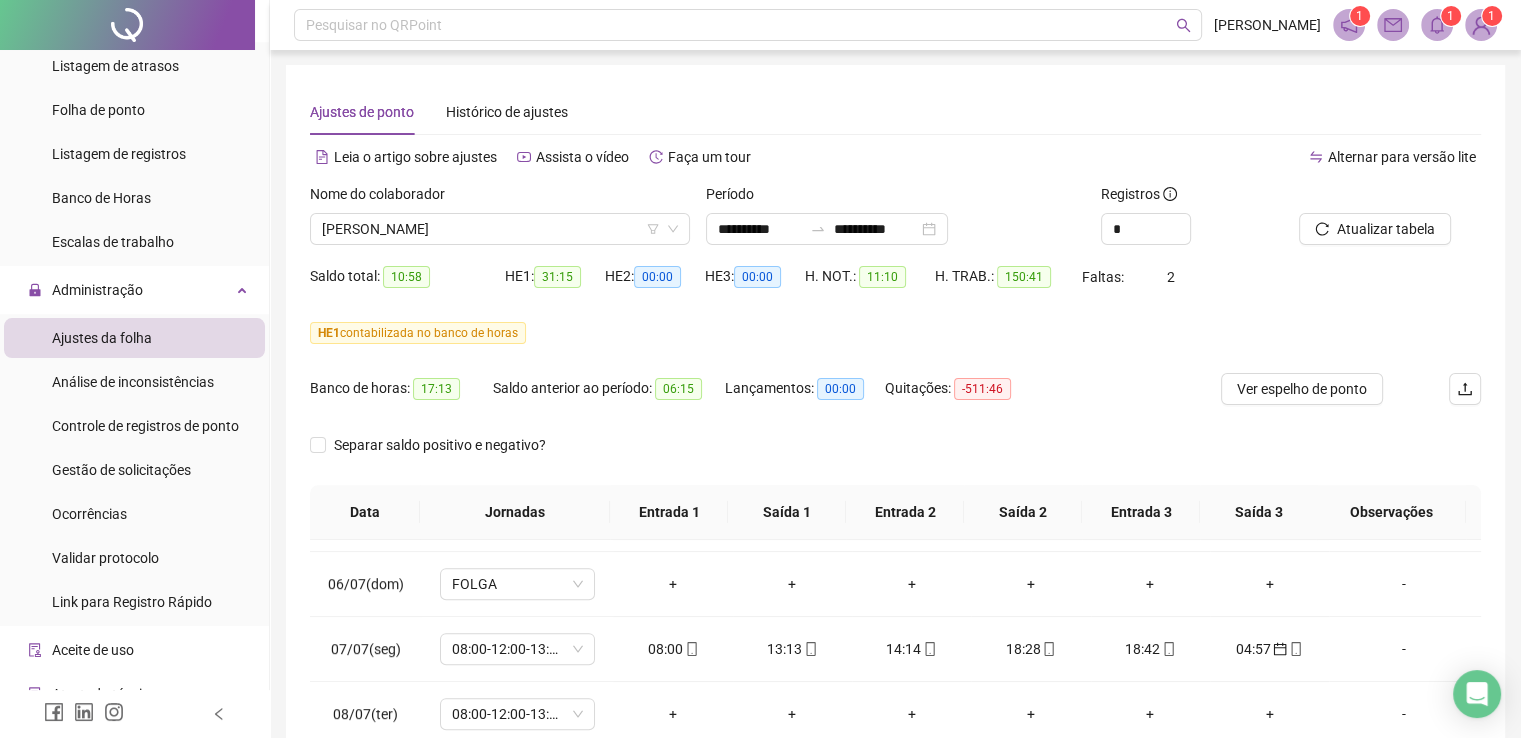 scroll, scrollTop: 300, scrollLeft: 0, axis: vertical 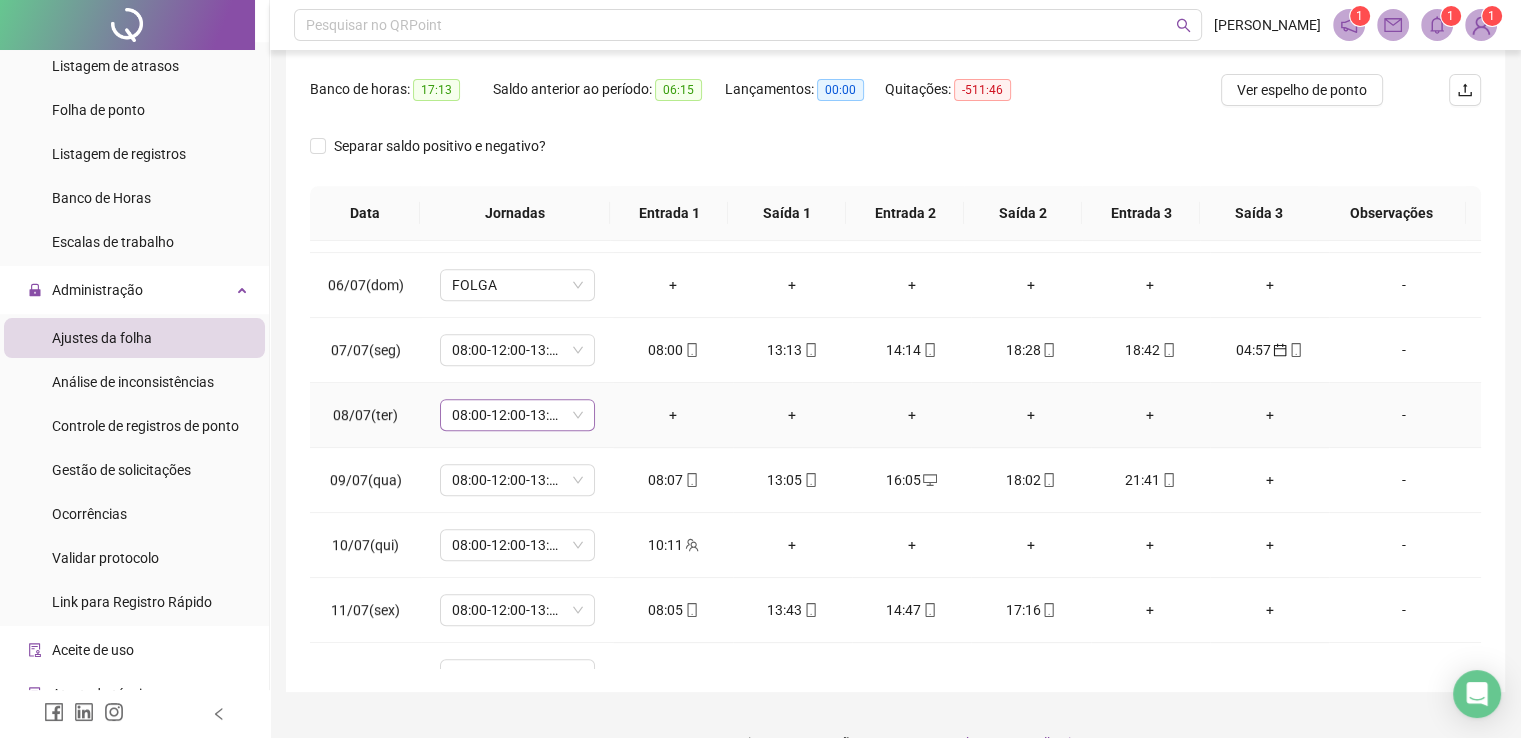 click on "08:00-12:00-13:00-18:00" at bounding box center (517, 415) 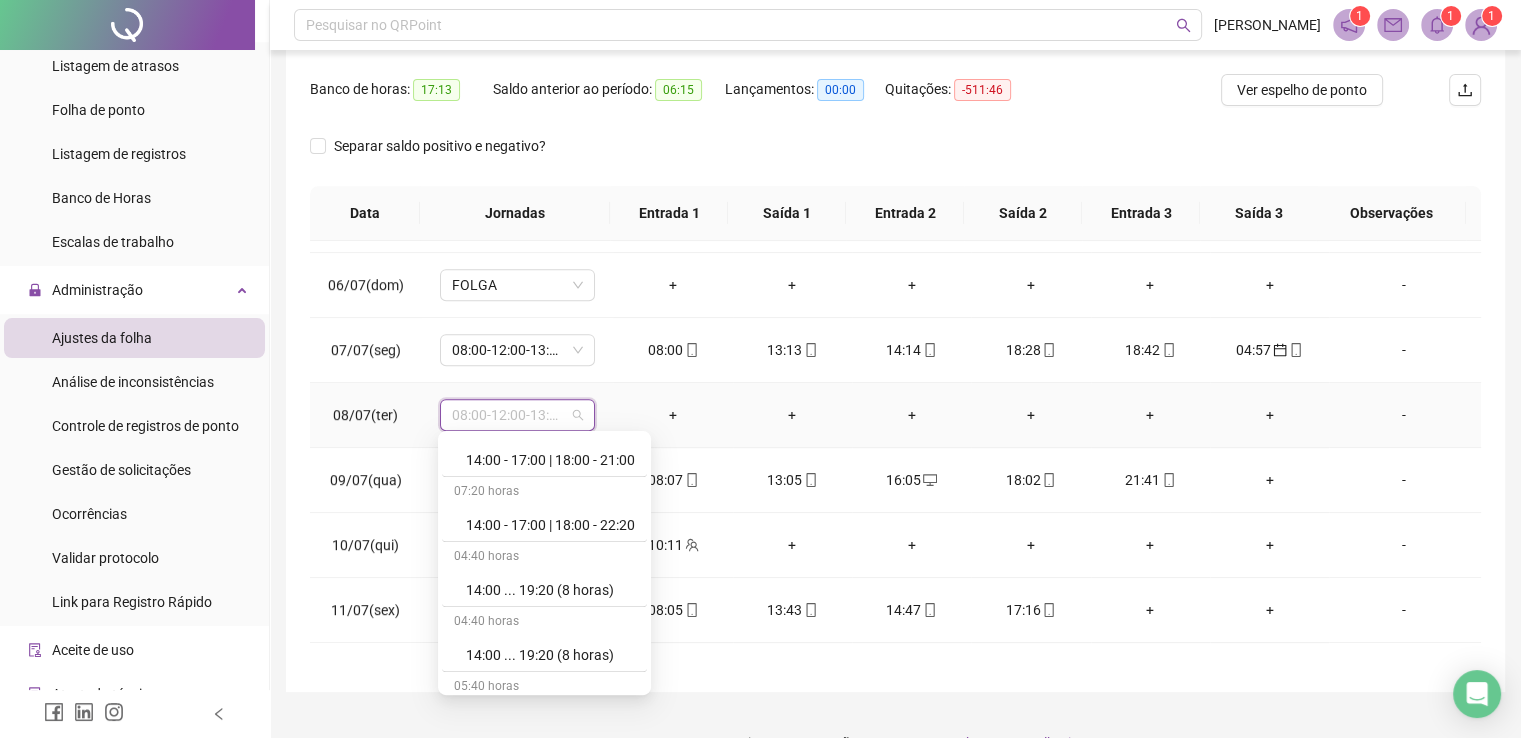 scroll, scrollTop: 11408, scrollLeft: 0, axis: vertical 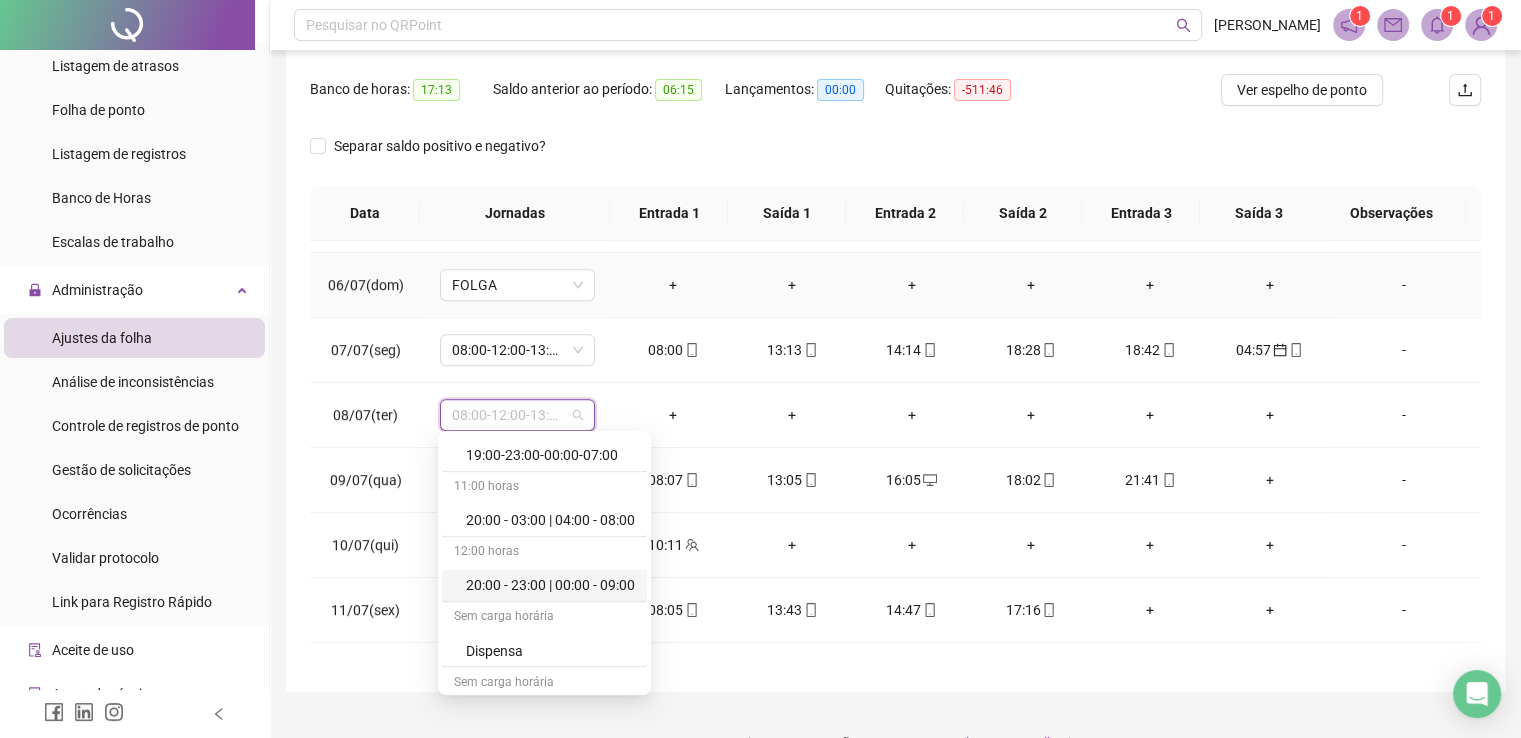 click on "-" at bounding box center (1405, 285) 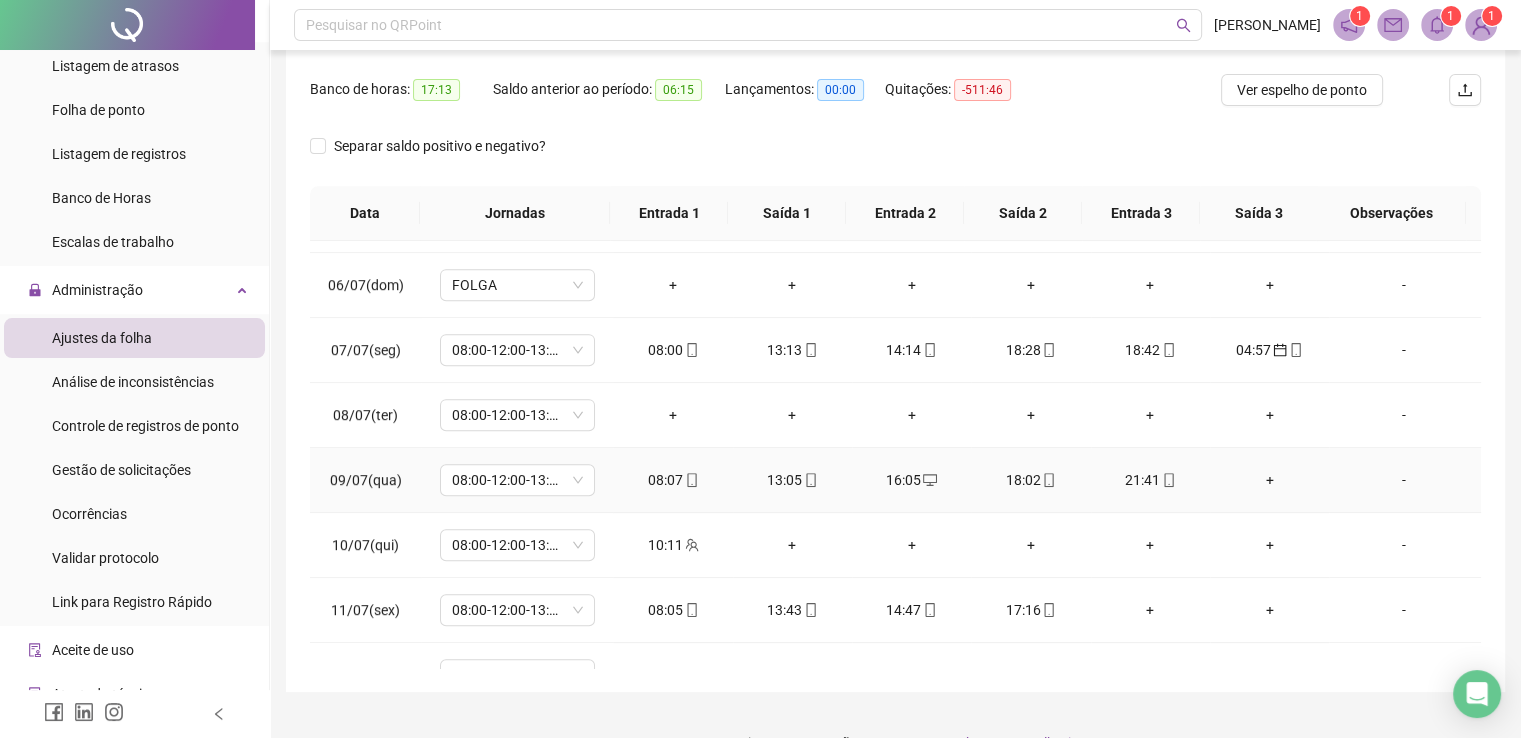 drag, startPoint x: 902, startPoint y: 479, endPoint x: 1011, endPoint y: 508, distance: 112.79185 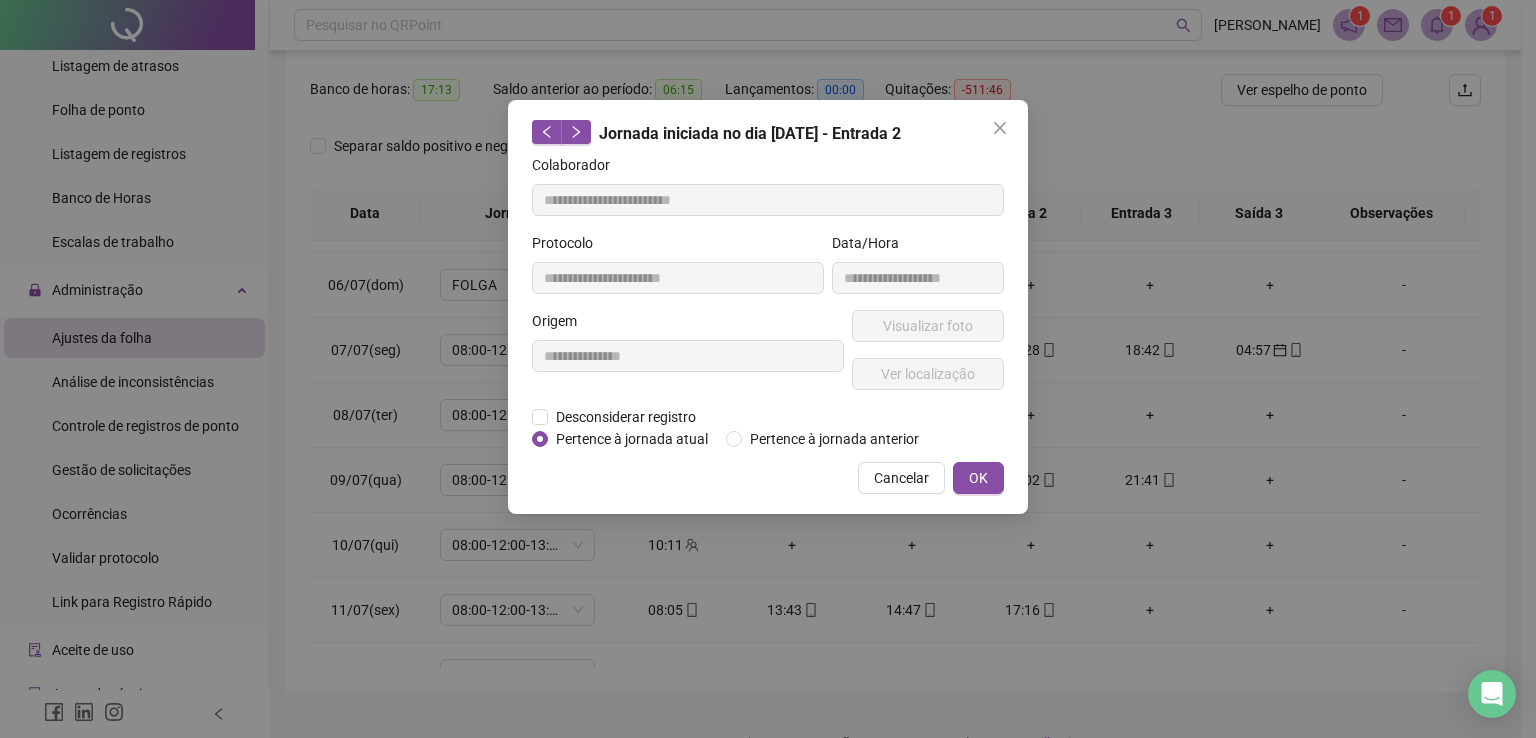 type on "**********" 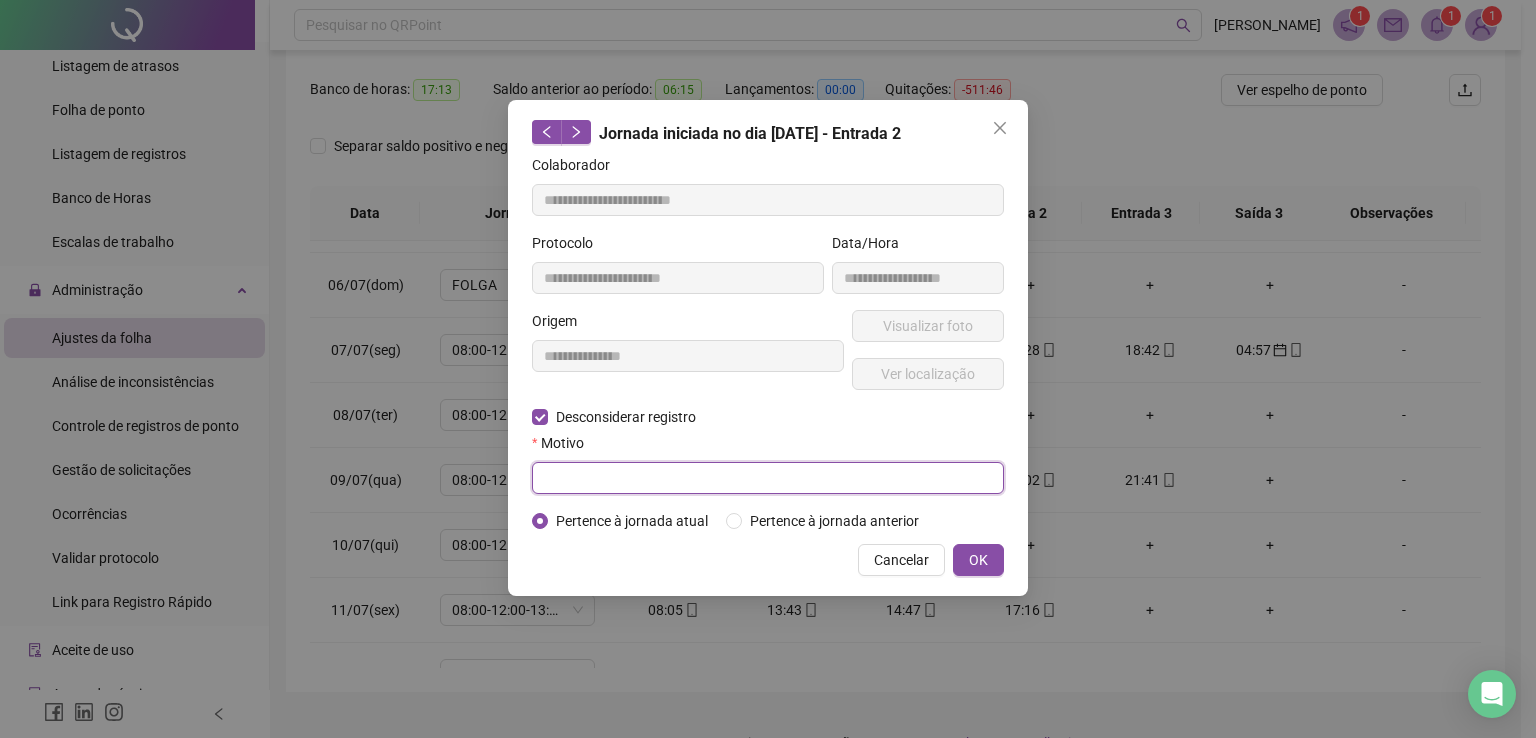 click at bounding box center (768, 478) 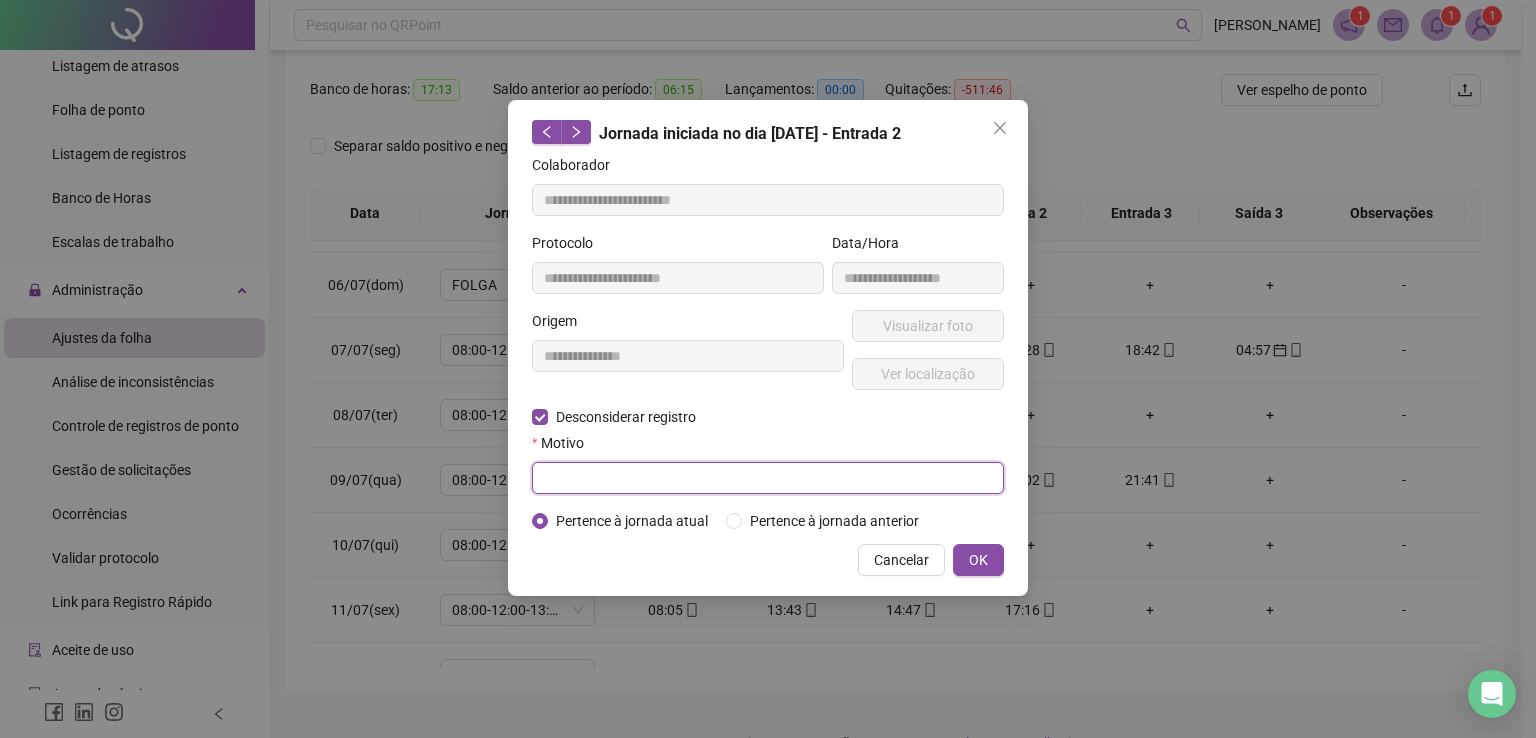 type on "*" 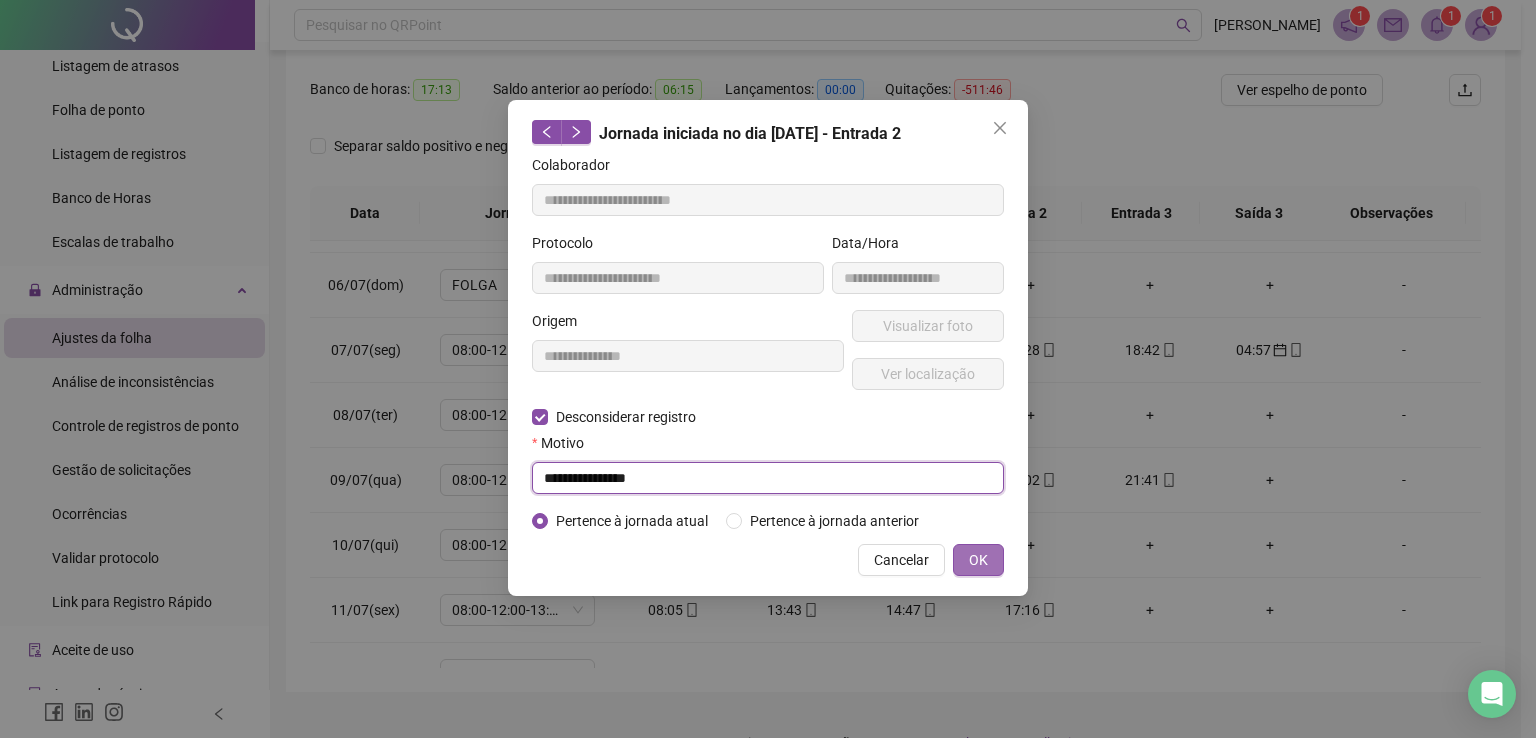 type on "**********" 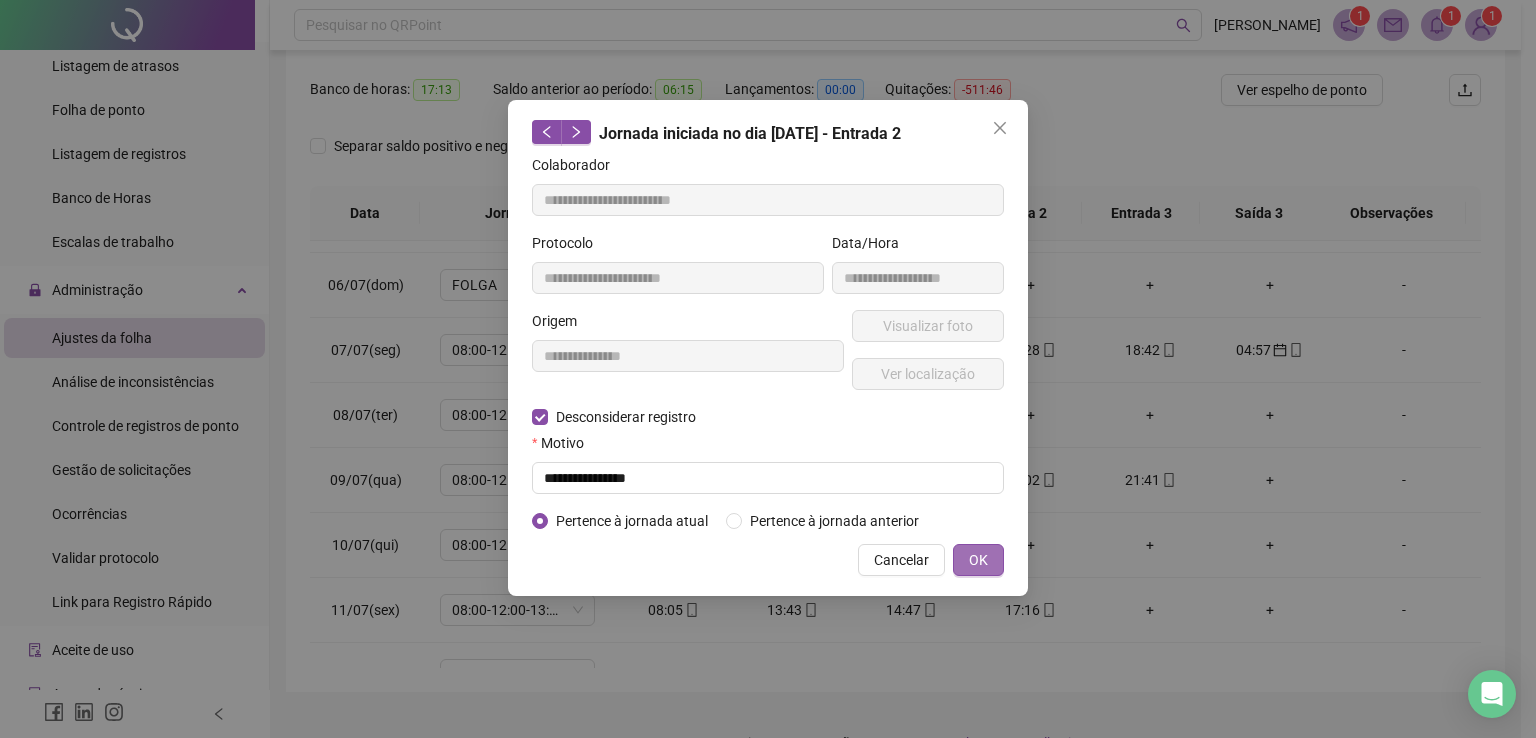 click on "OK" at bounding box center [978, 560] 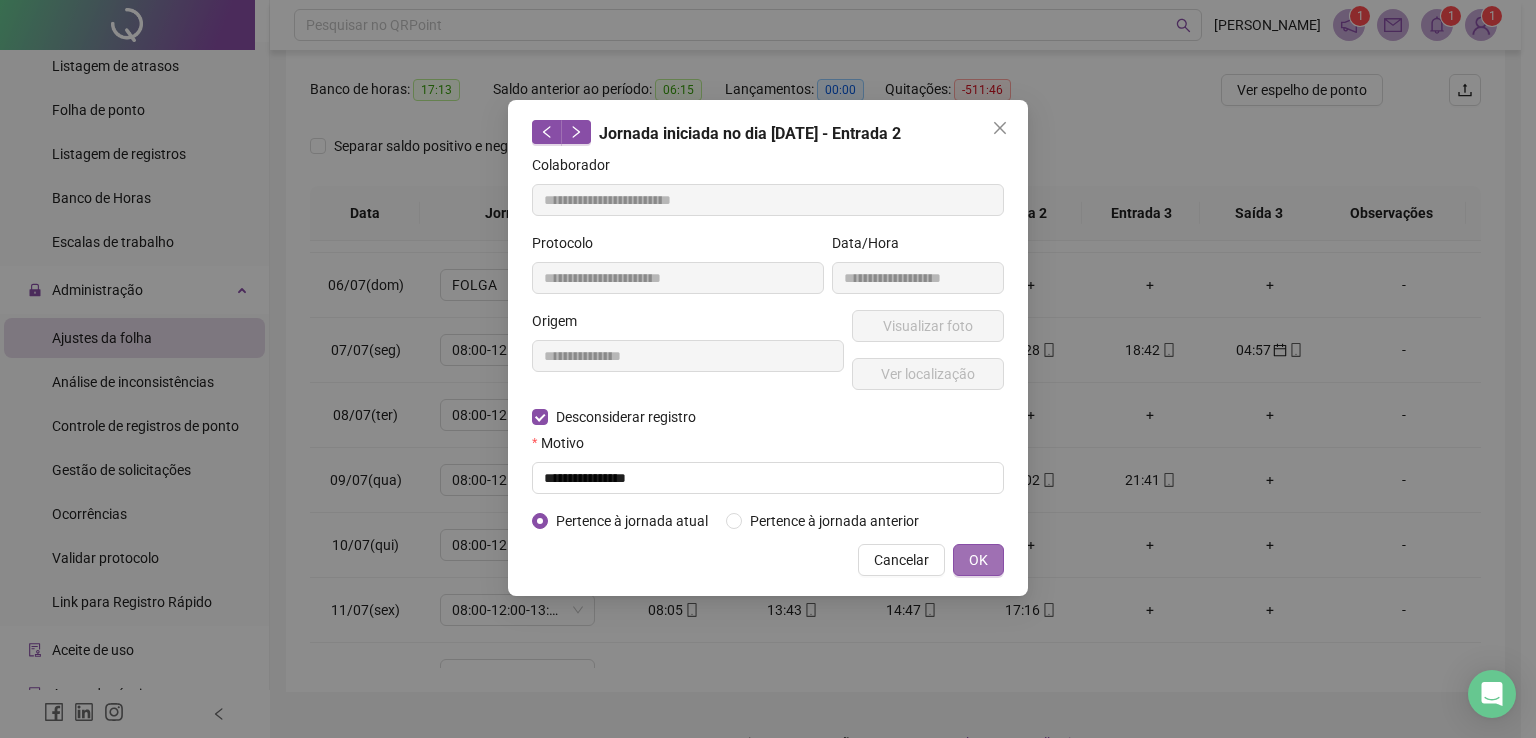 click on "OK" at bounding box center (978, 560) 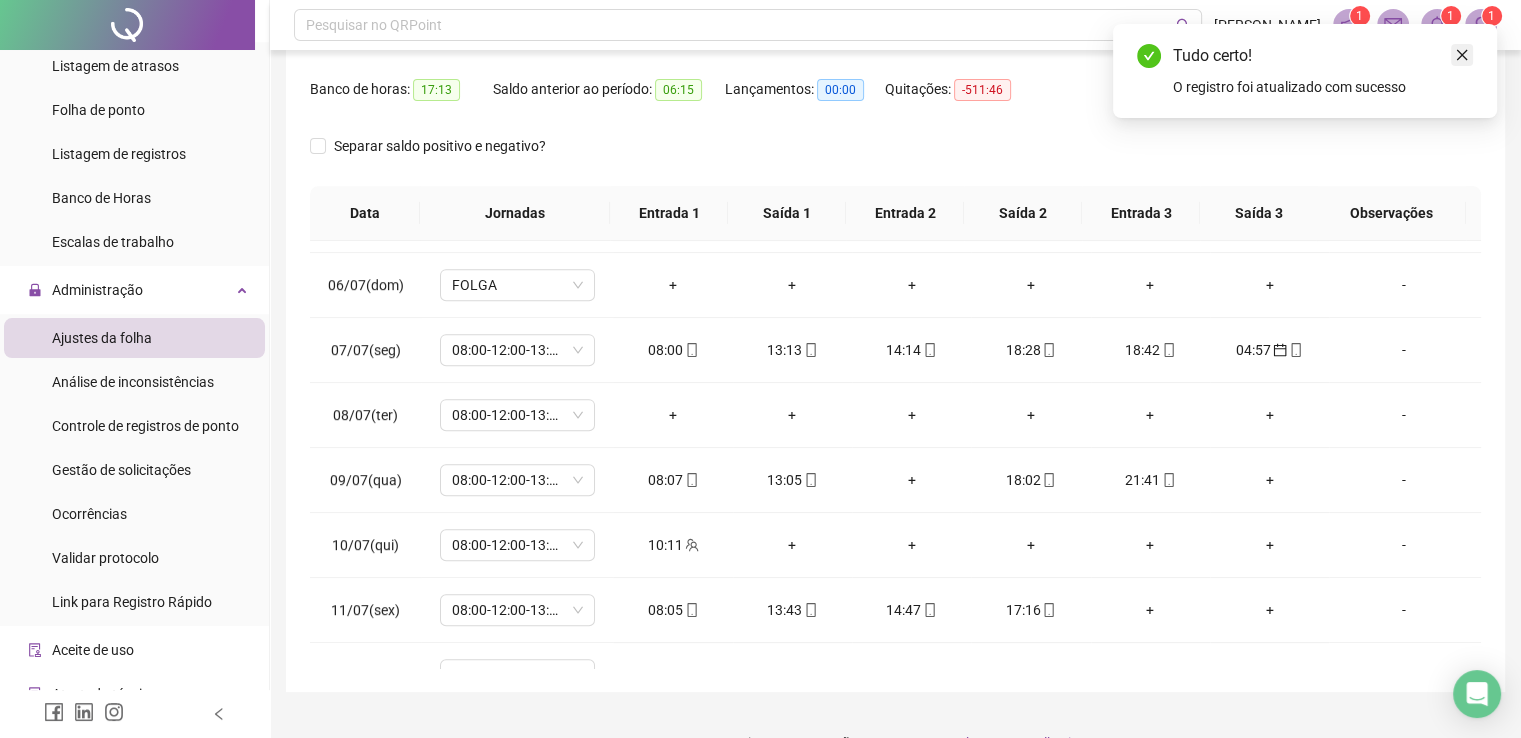 click 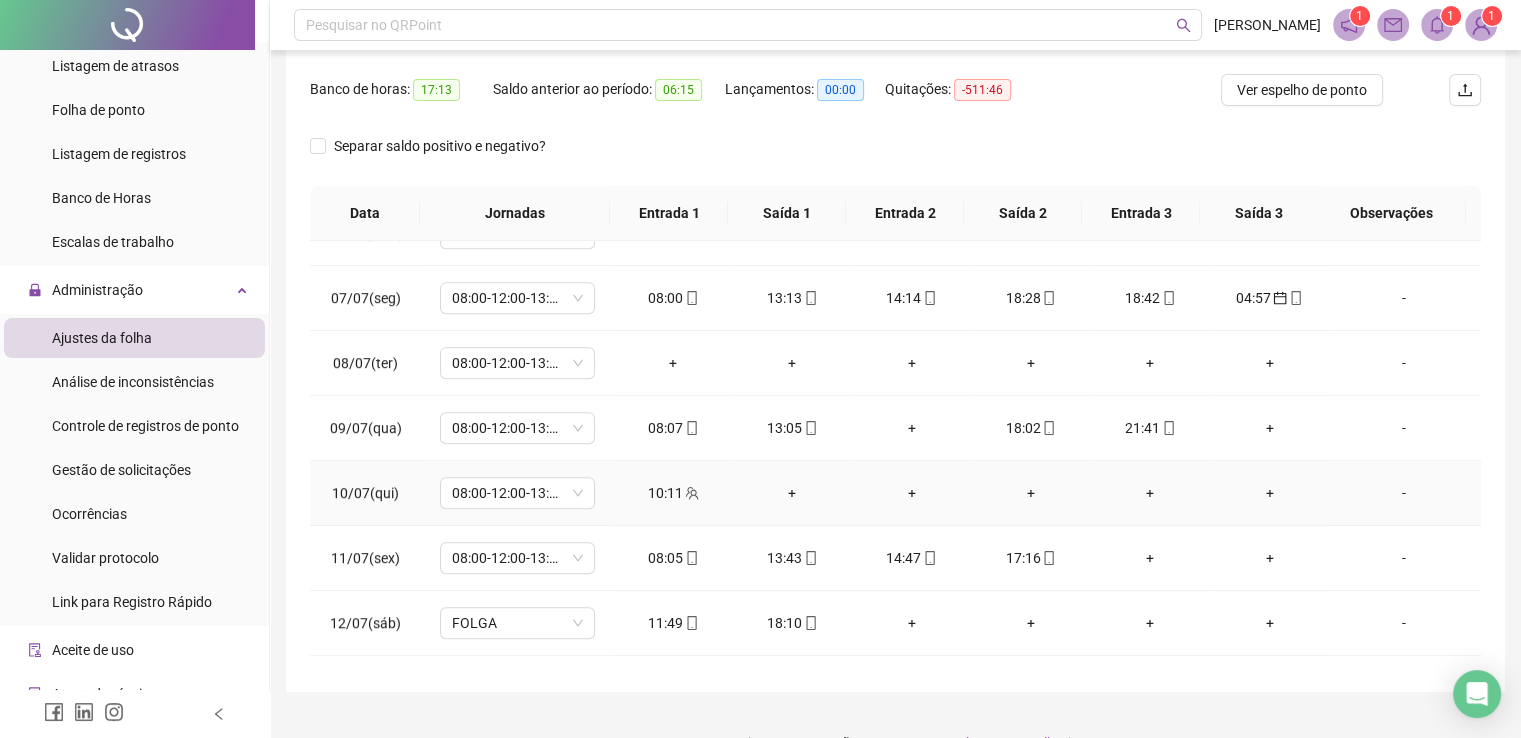 scroll, scrollTop: 1128, scrollLeft: 0, axis: vertical 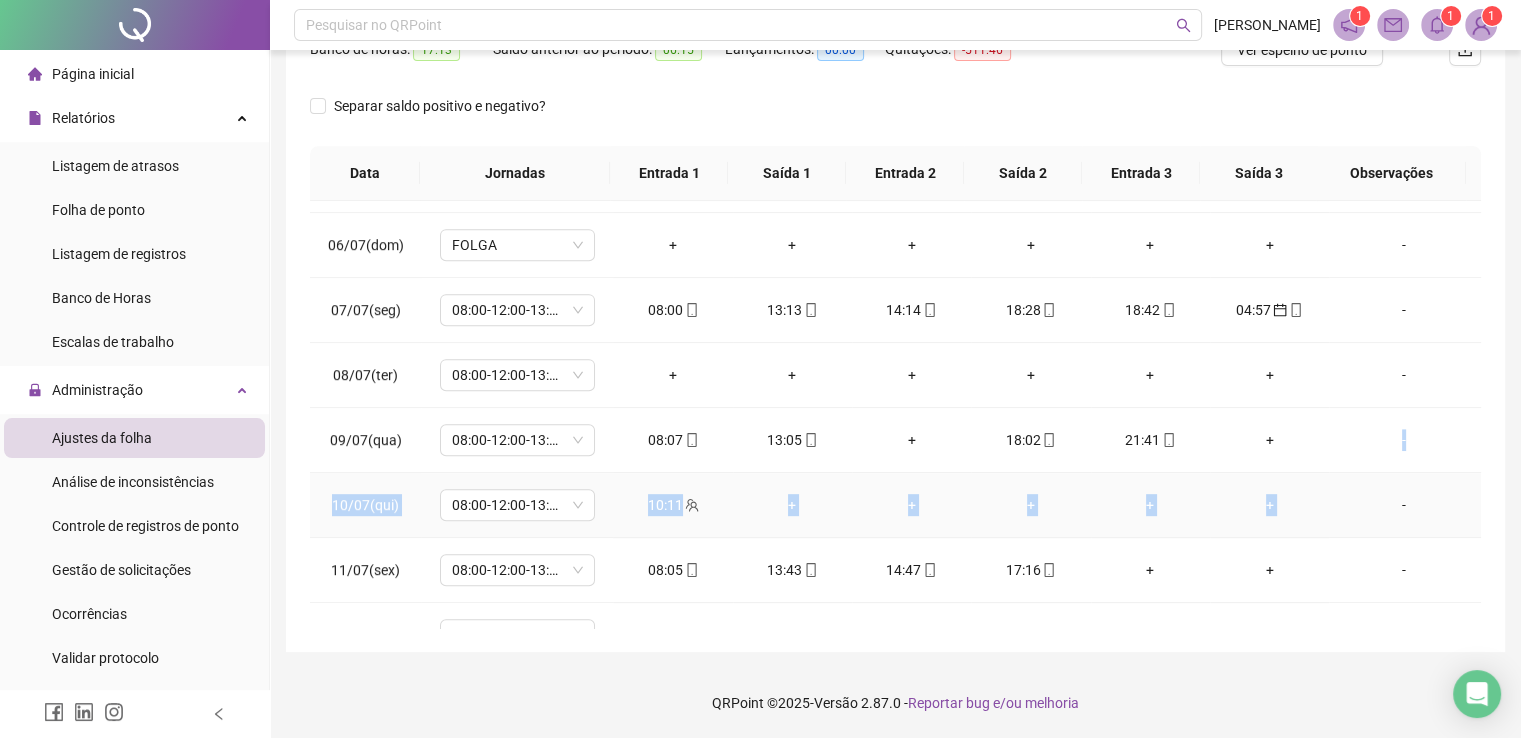 drag, startPoint x: 668, startPoint y: 500, endPoint x: 1351, endPoint y: 469, distance: 683.7031 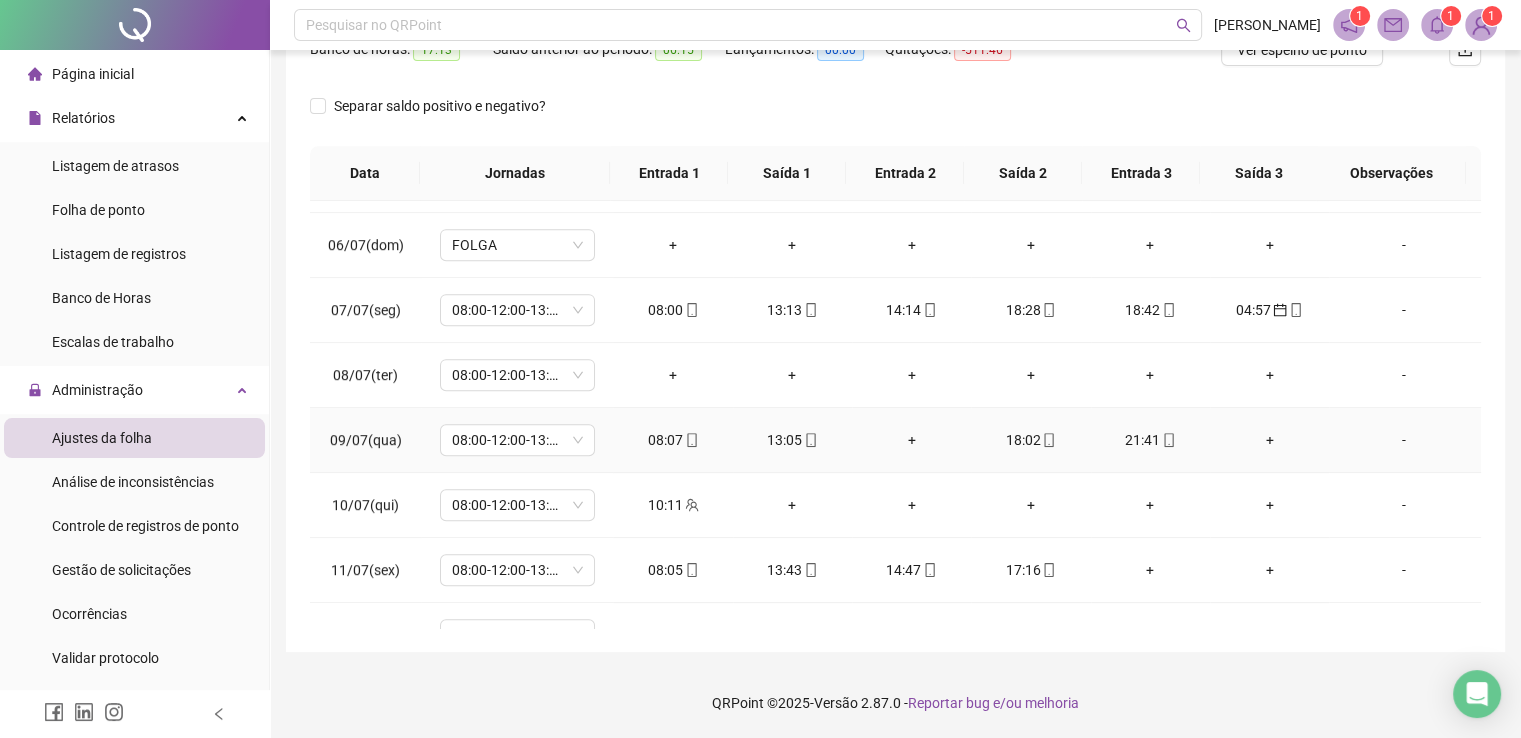 click on "+" at bounding box center (911, 440) 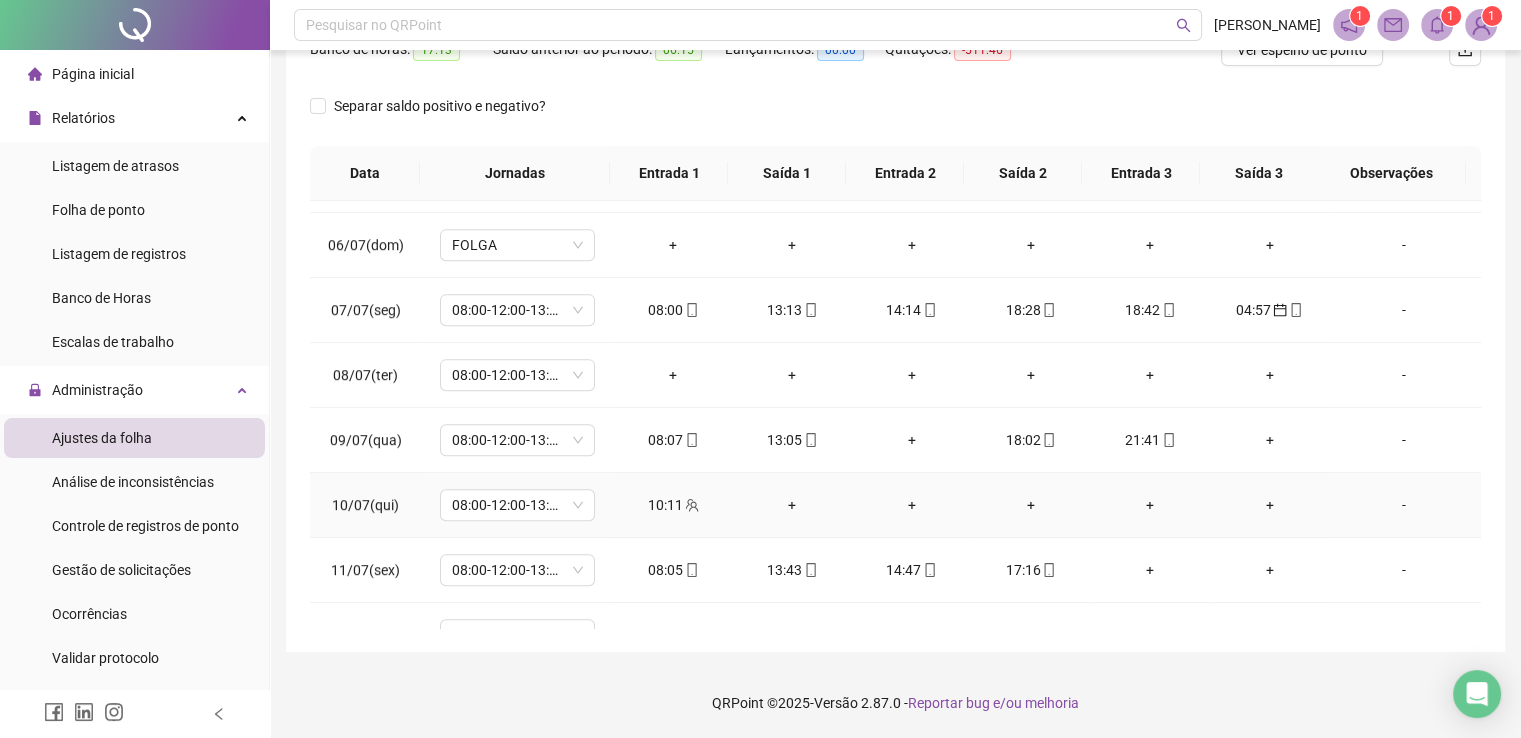 click 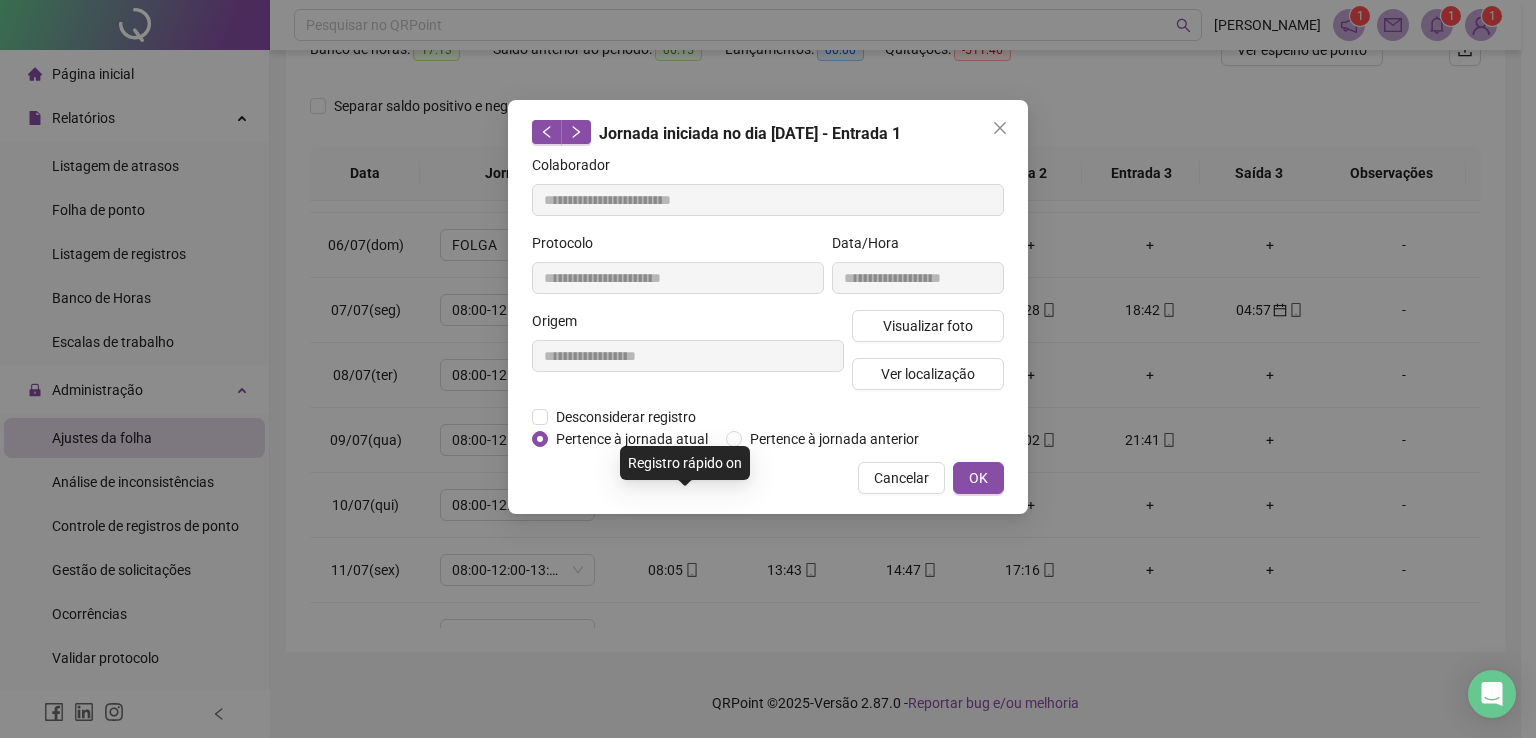type on "**********" 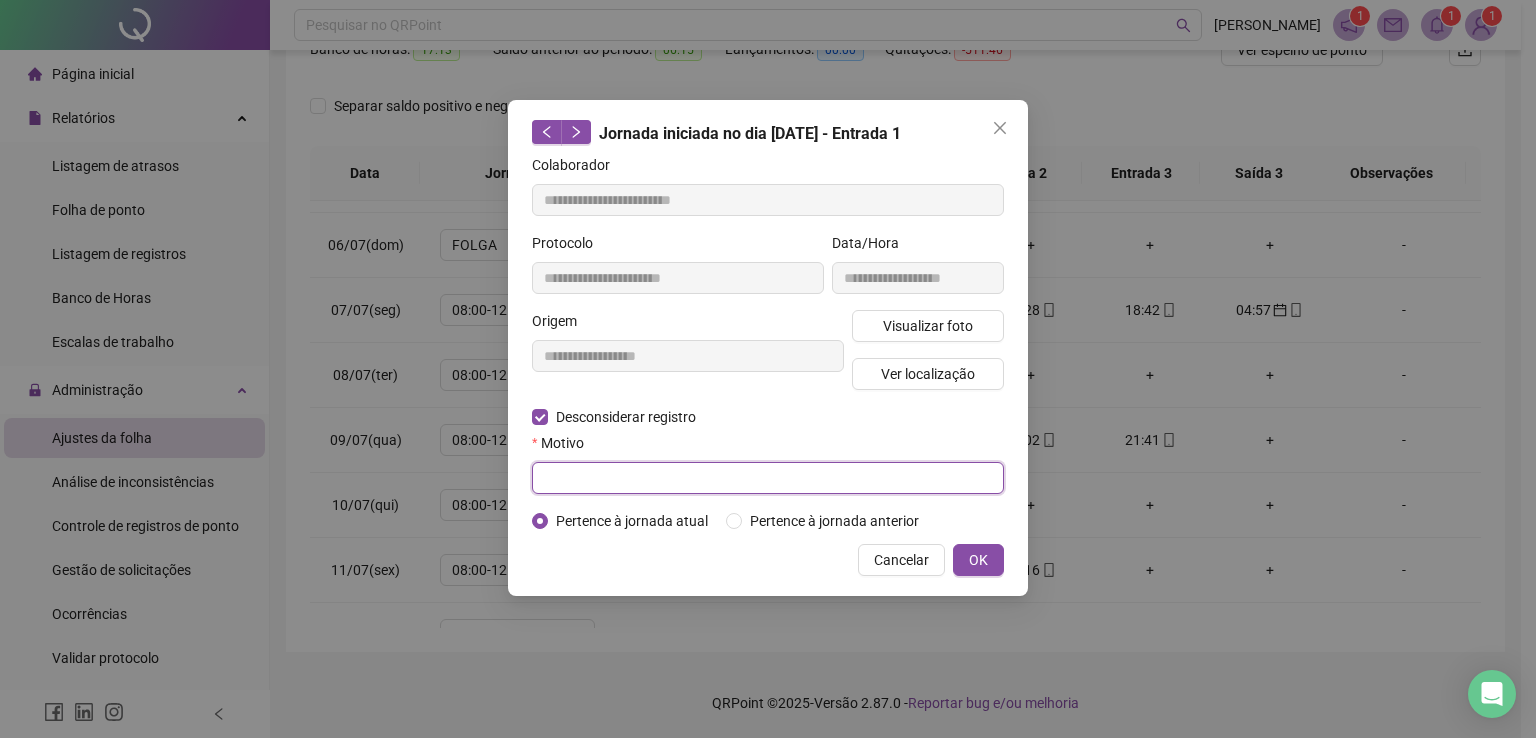 click at bounding box center (768, 478) 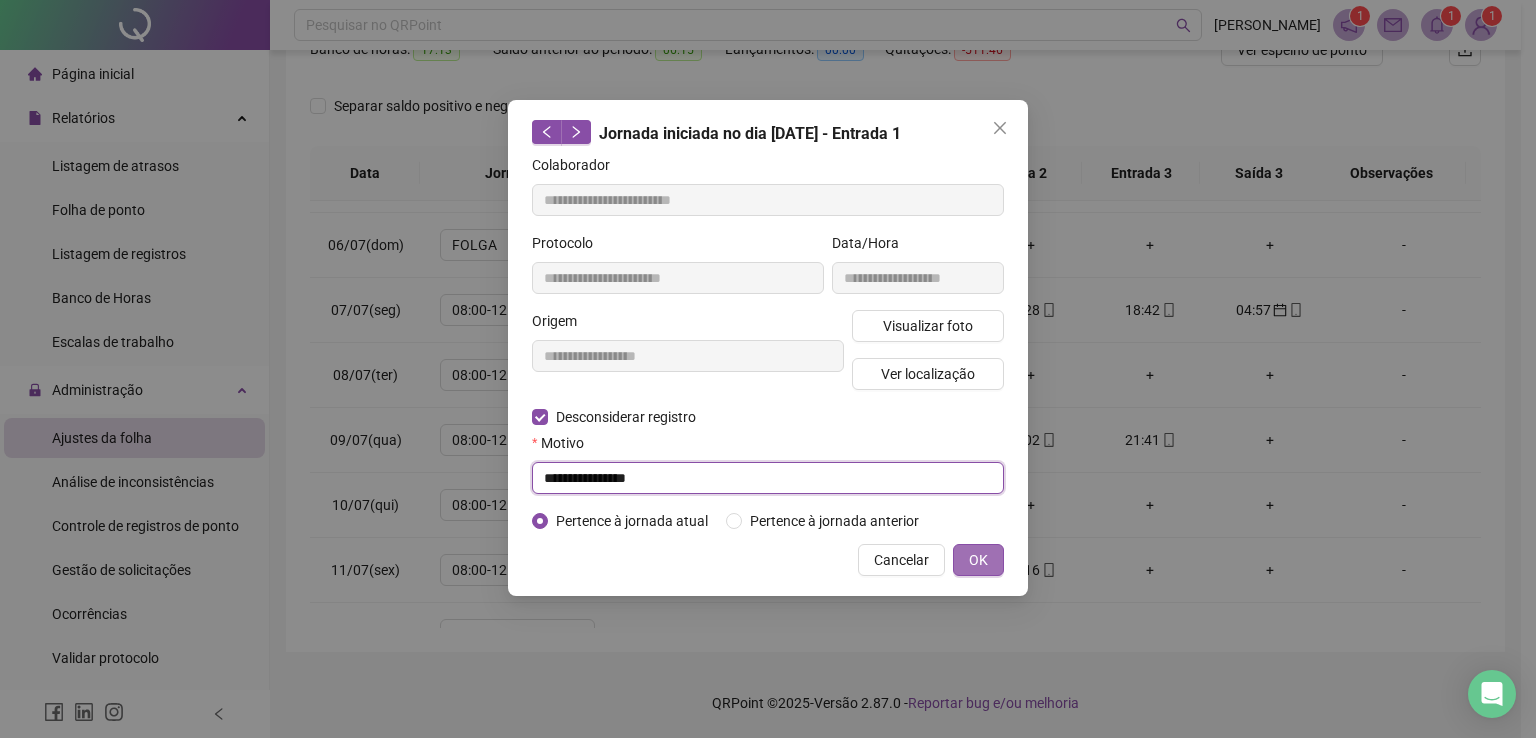 type on "**********" 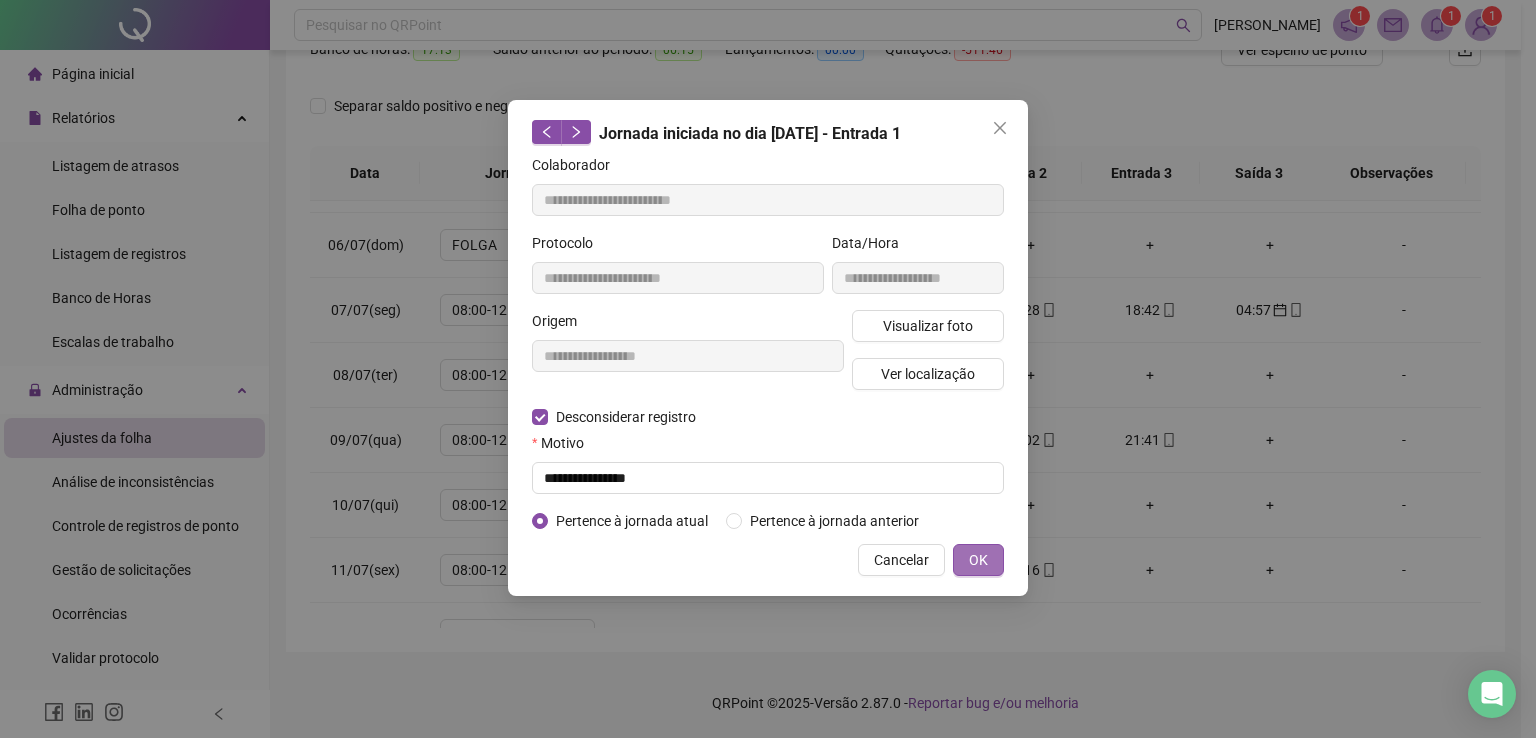 click on "OK" at bounding box center (978, 560) 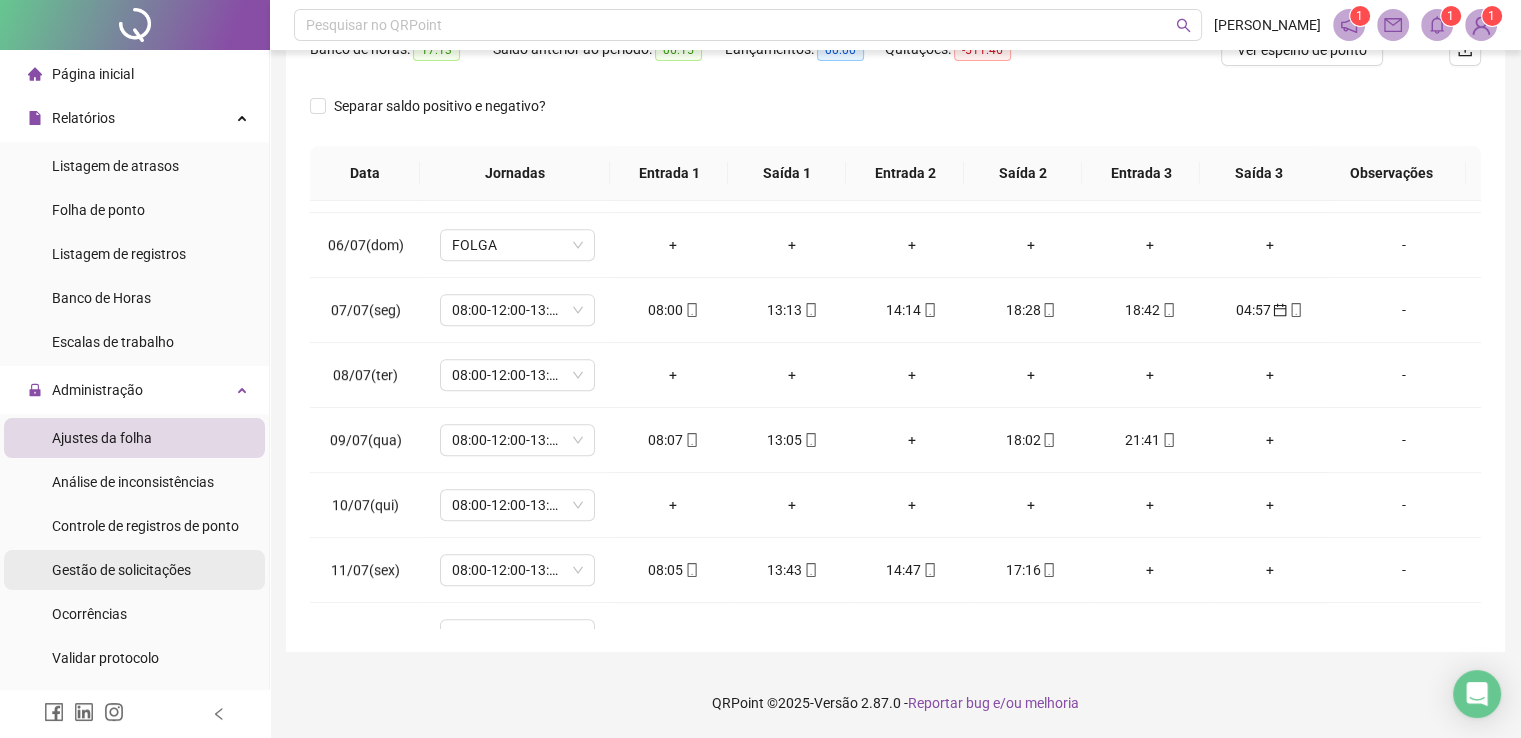click on "Gestão de solicitações" at bounding box center (121, 570) 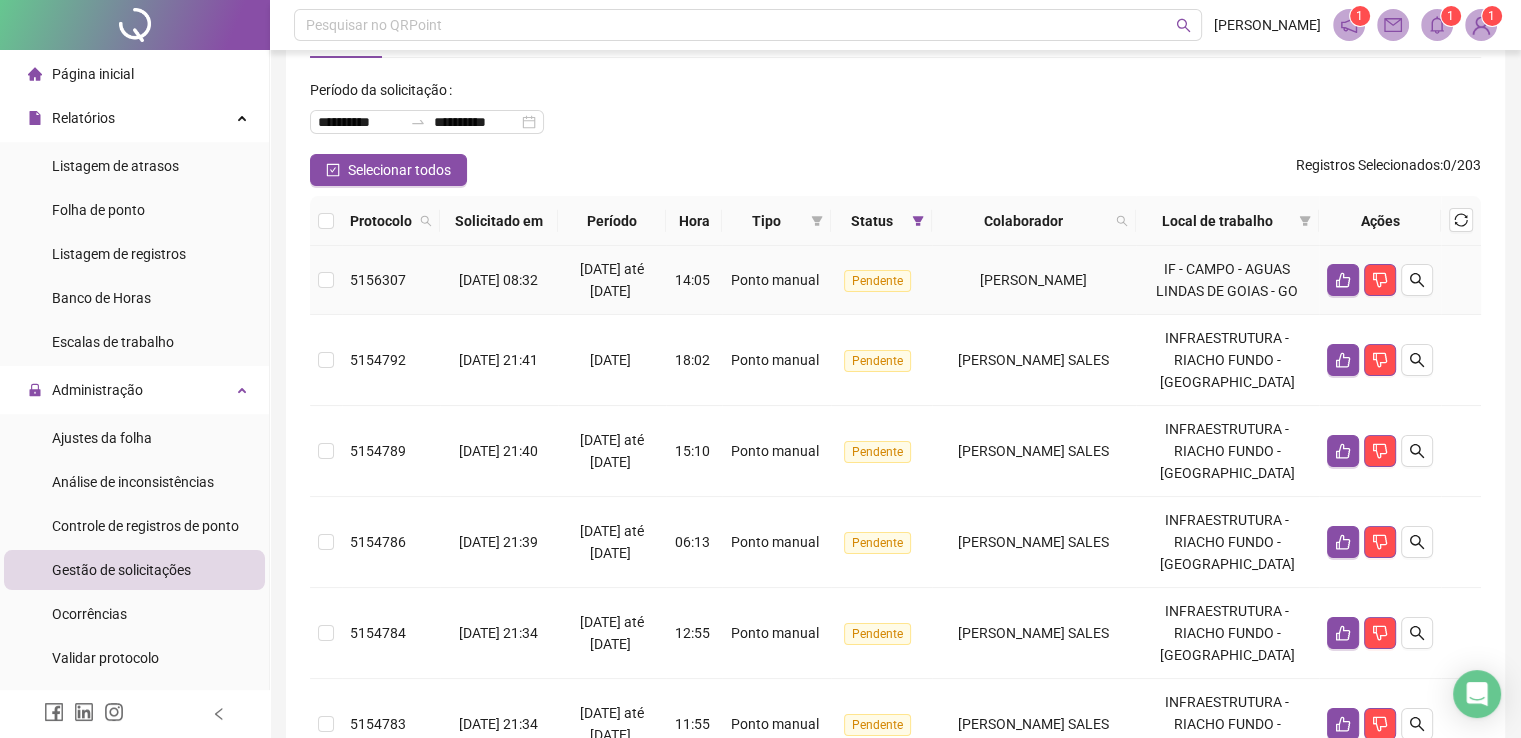scroll, scrollTop: 100, scrollLeft: 0, axis: vertical 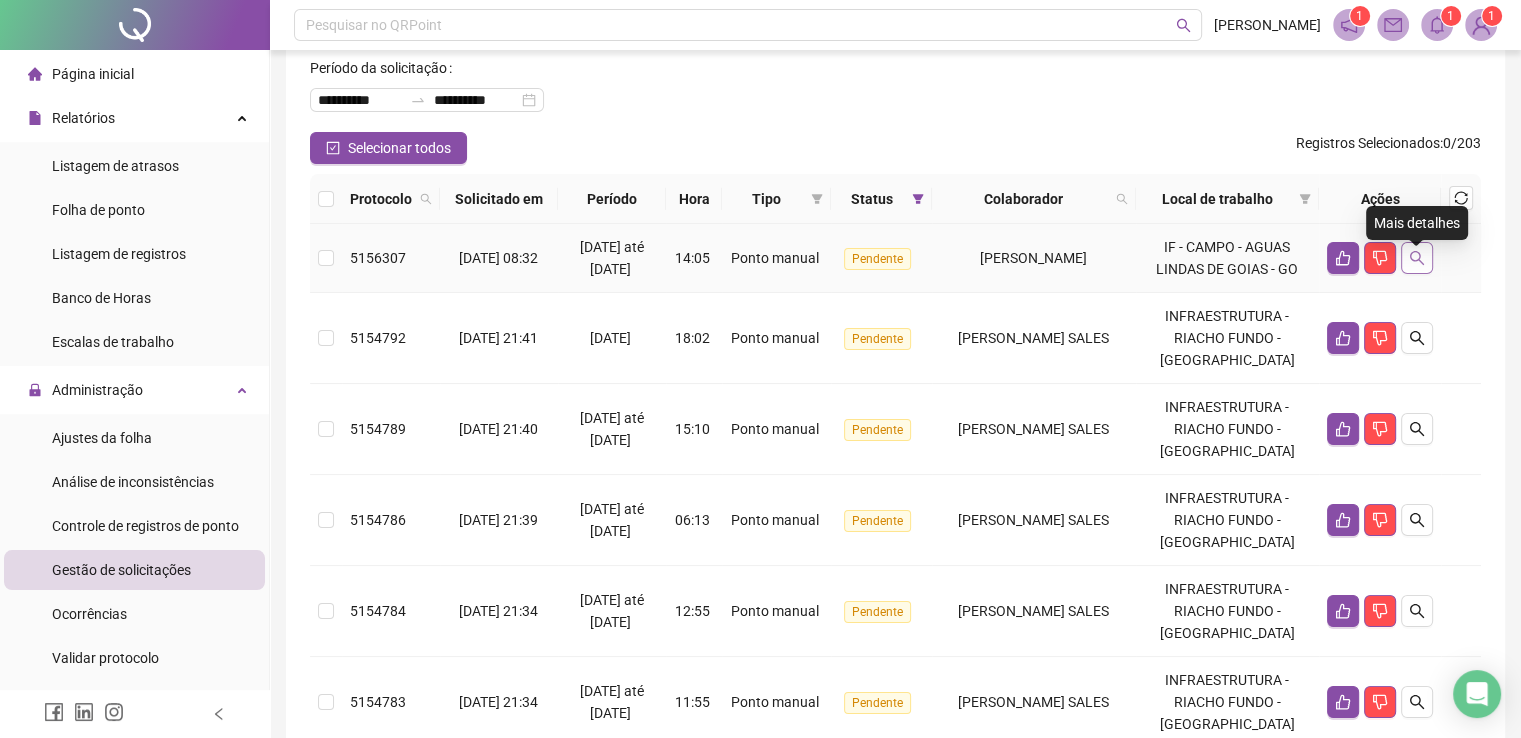 click 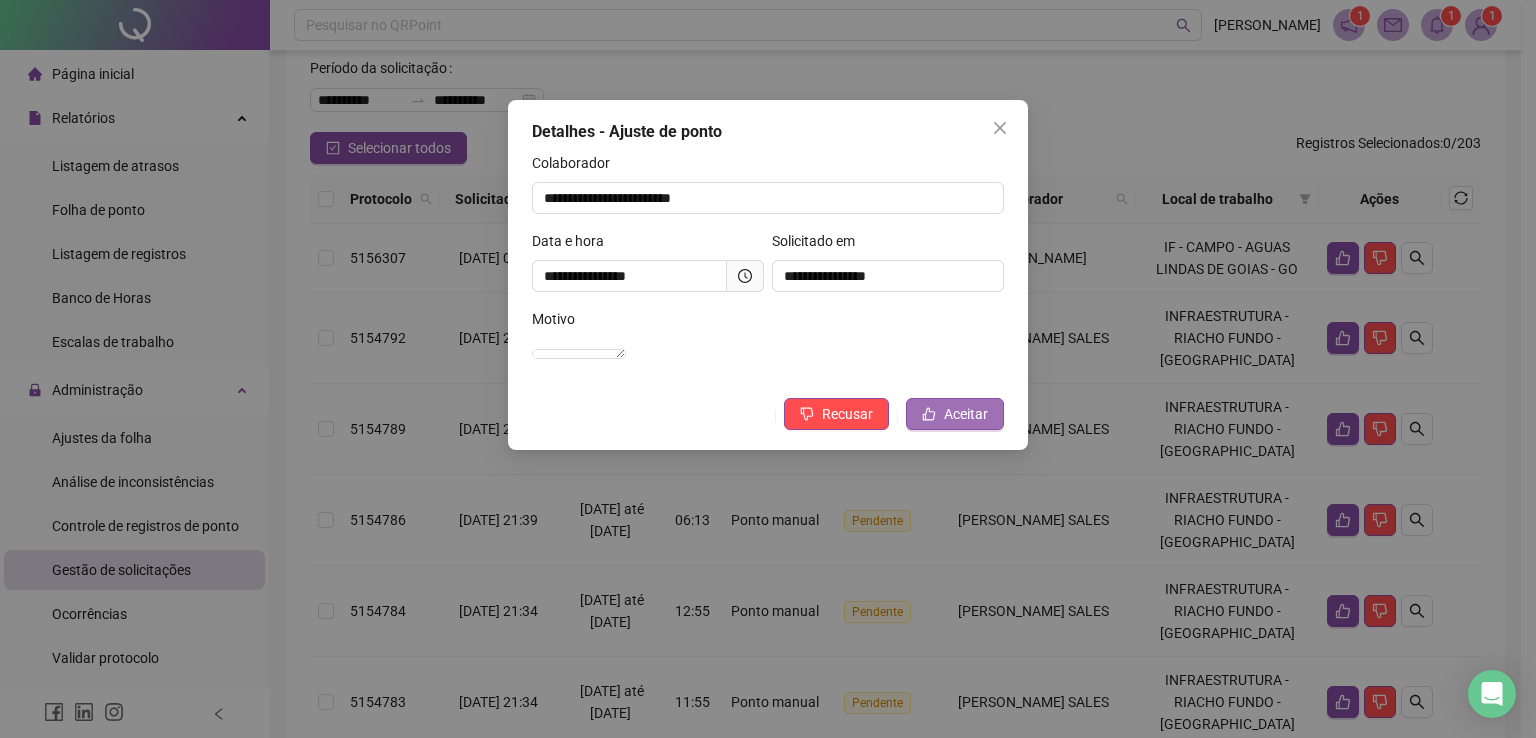 click on "Aceitar" at bounding box center (966, 414) 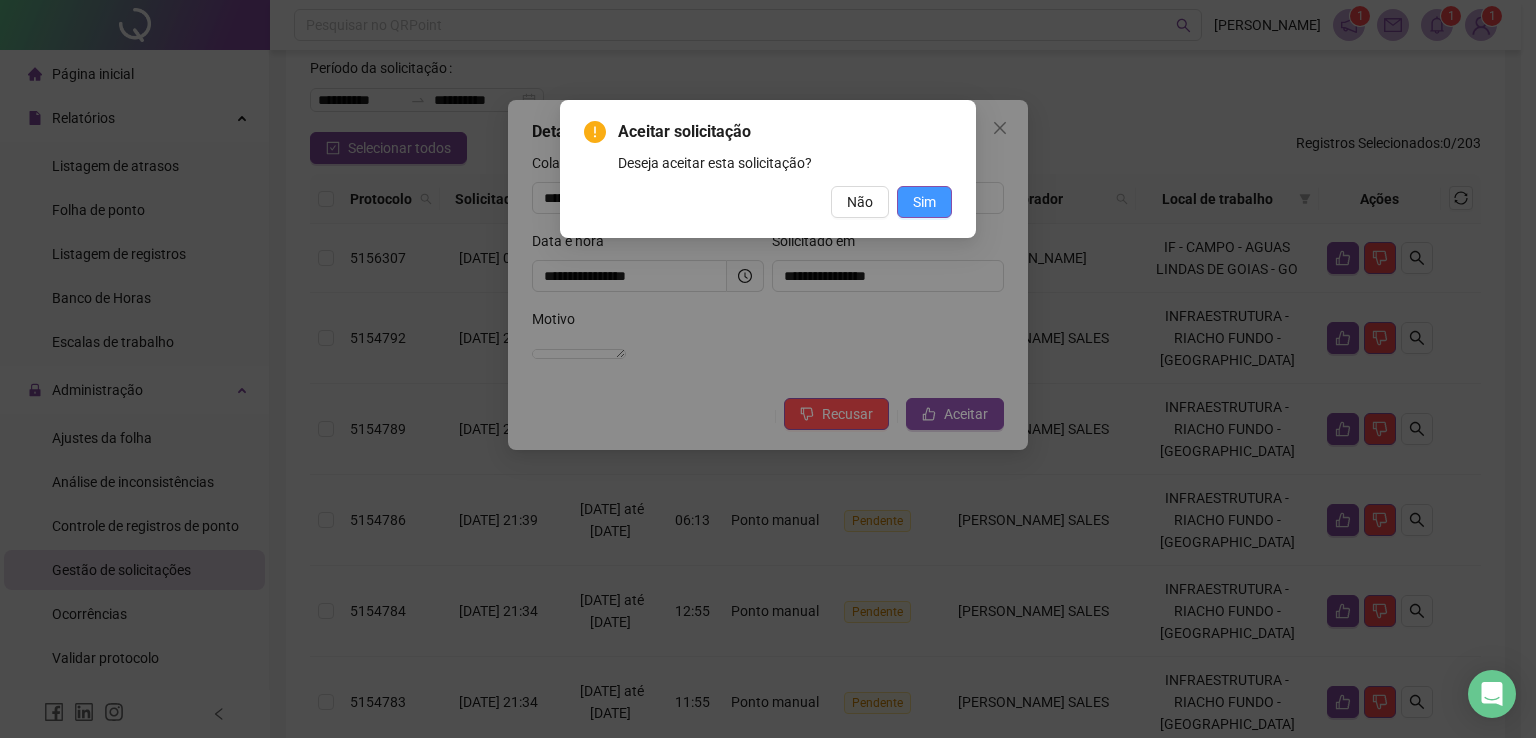 click on "Sim" at bounding box center [924, 202] 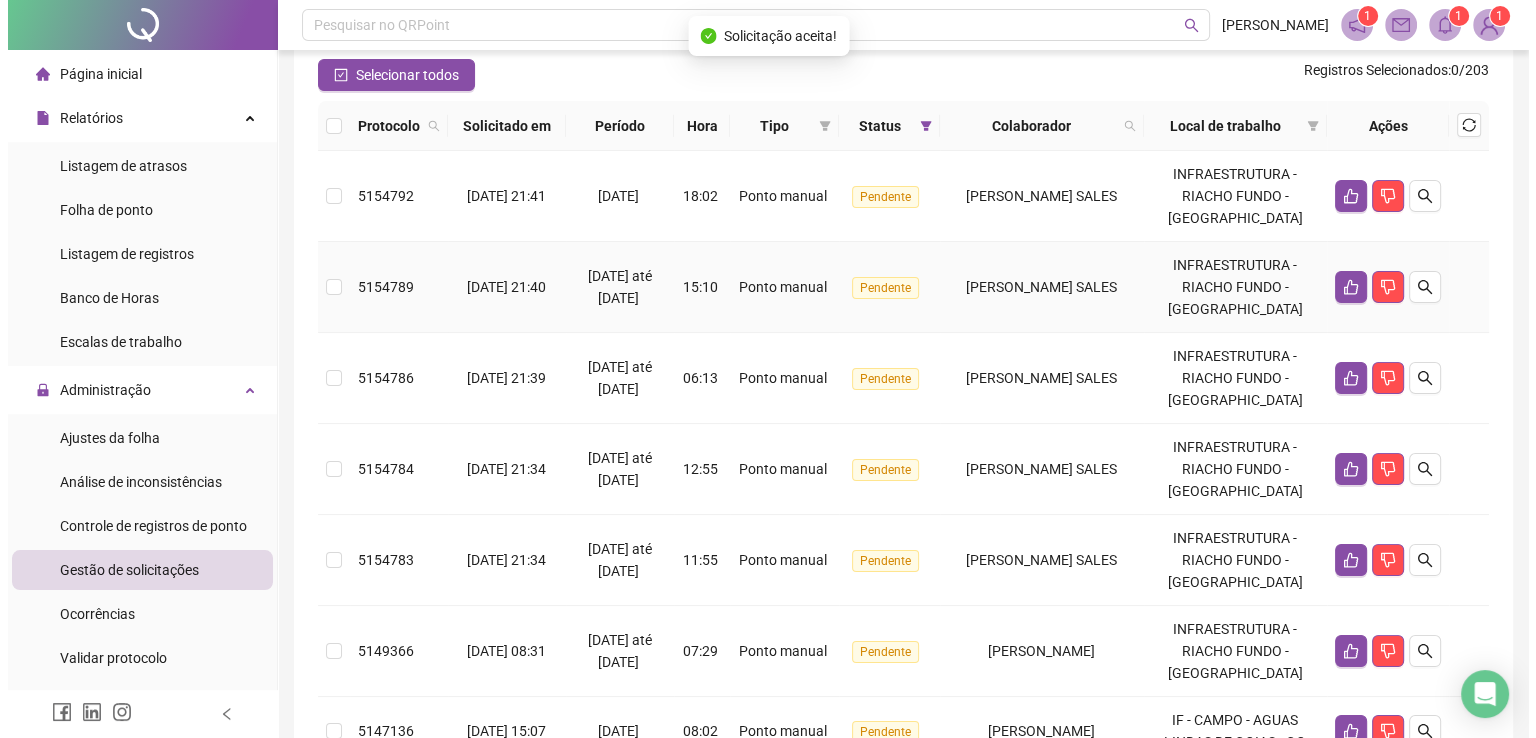 scroll, scrollTop: 300, scrollLeft: 0, axis: vertical 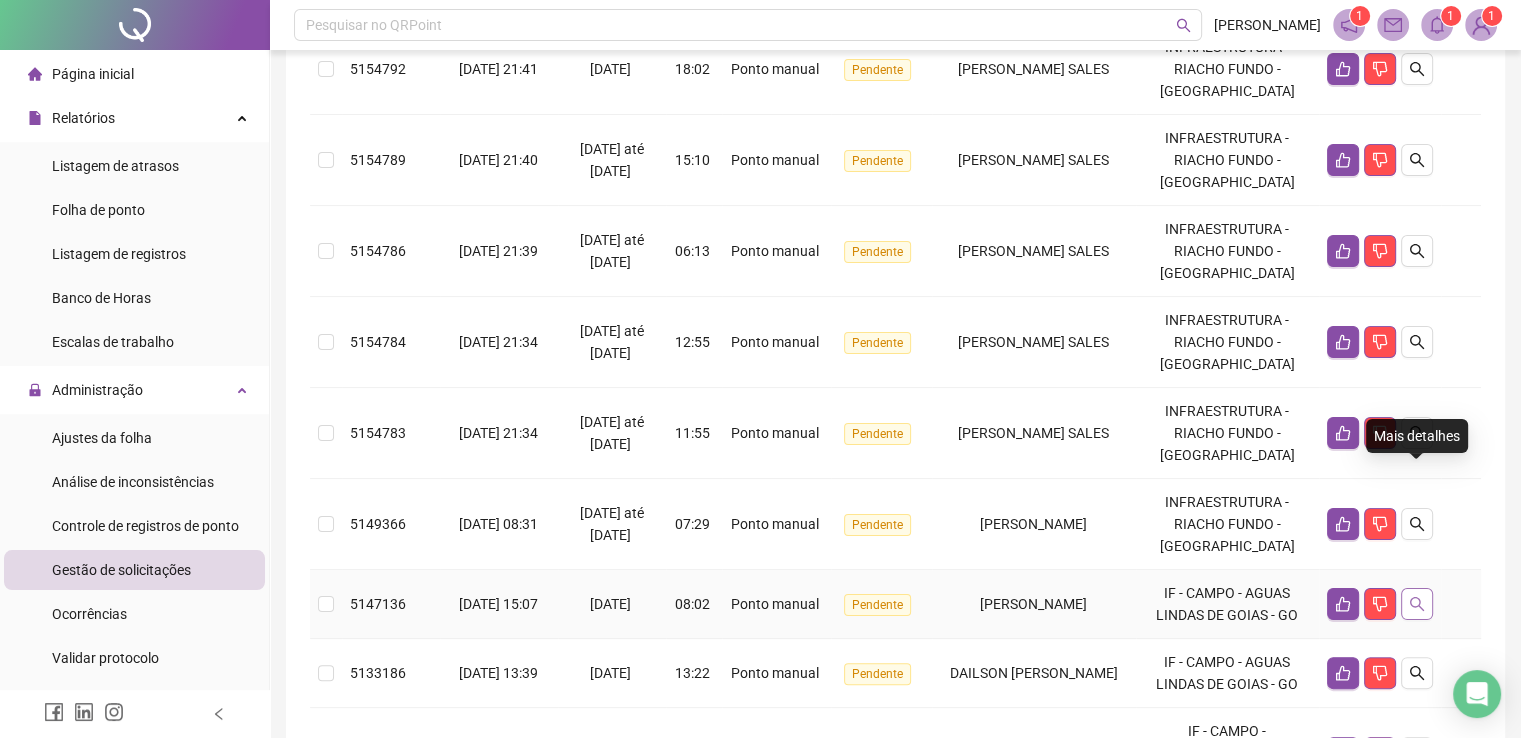 click 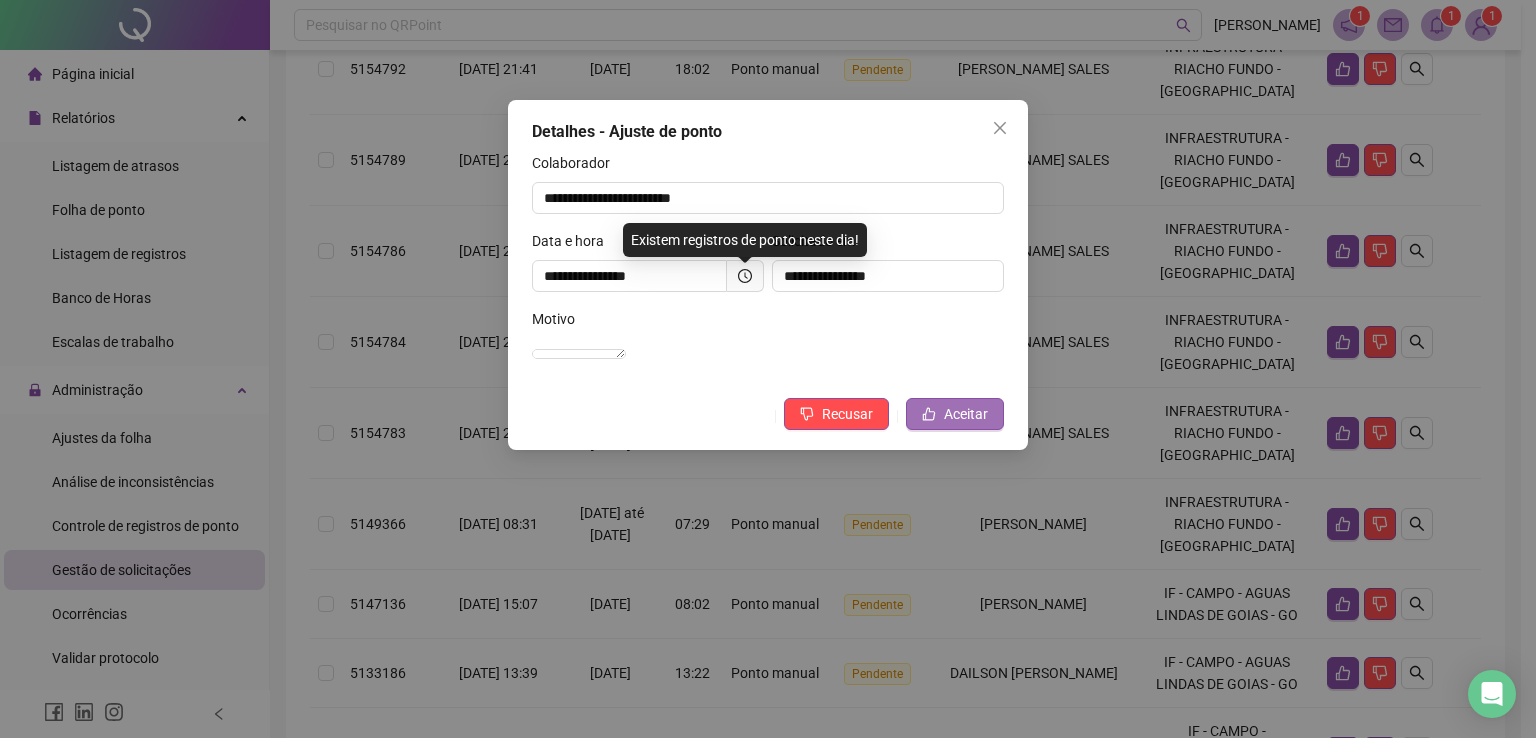 click on "Aceitar" at bounding box center (966, 414) 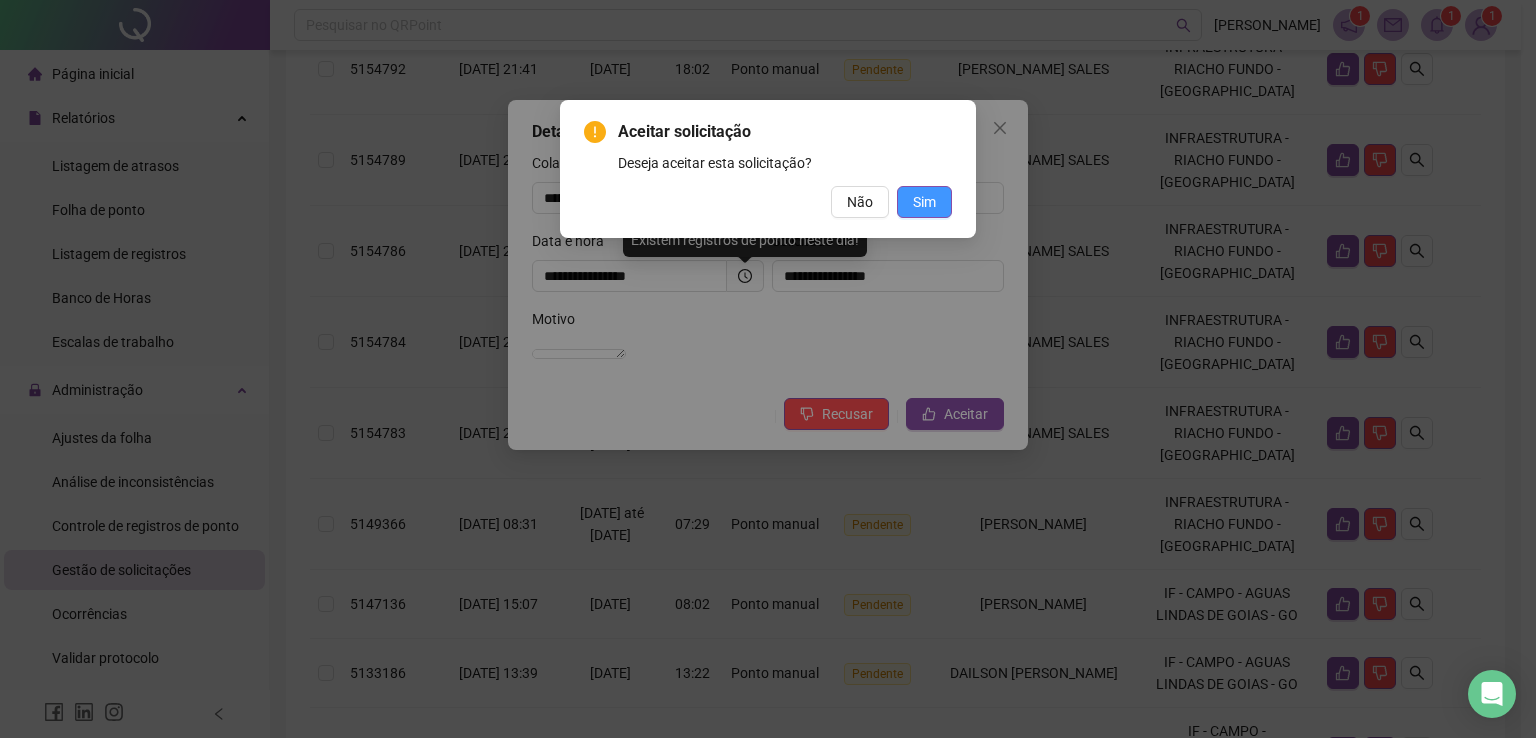 click on "Sim" at bounding box center (924, 202) 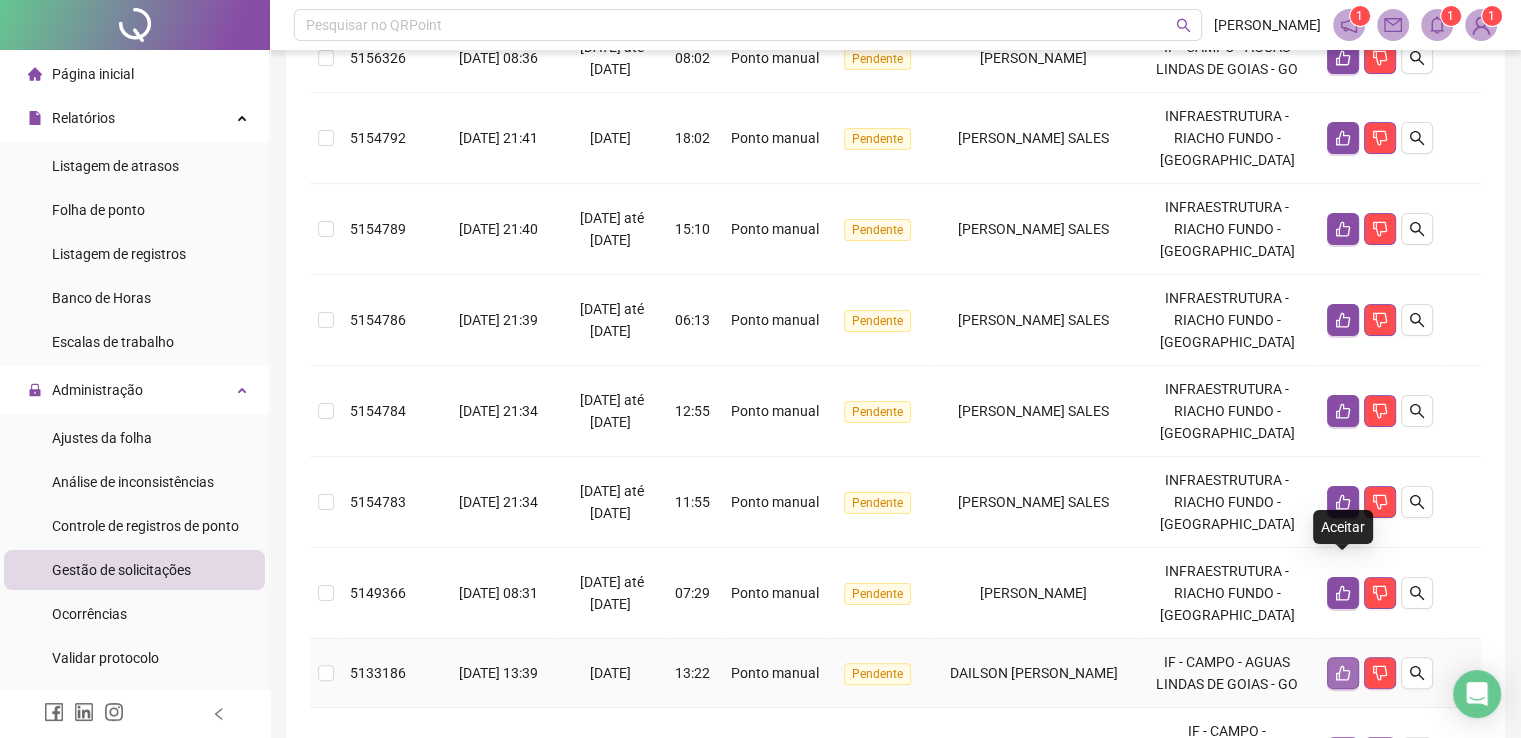 click at bounding box center (1343, 673) 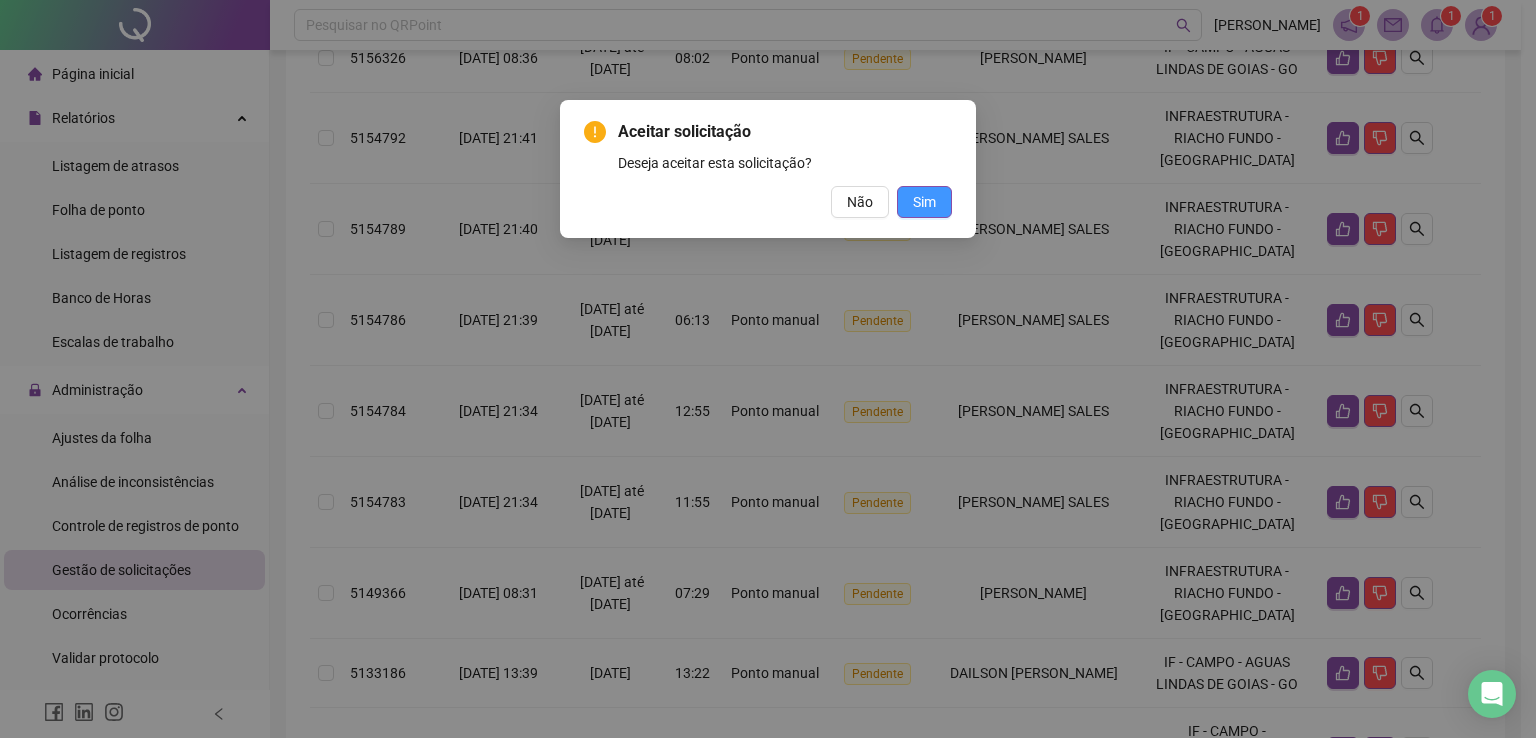 click on "Sim" at bounding box center [924, 202] 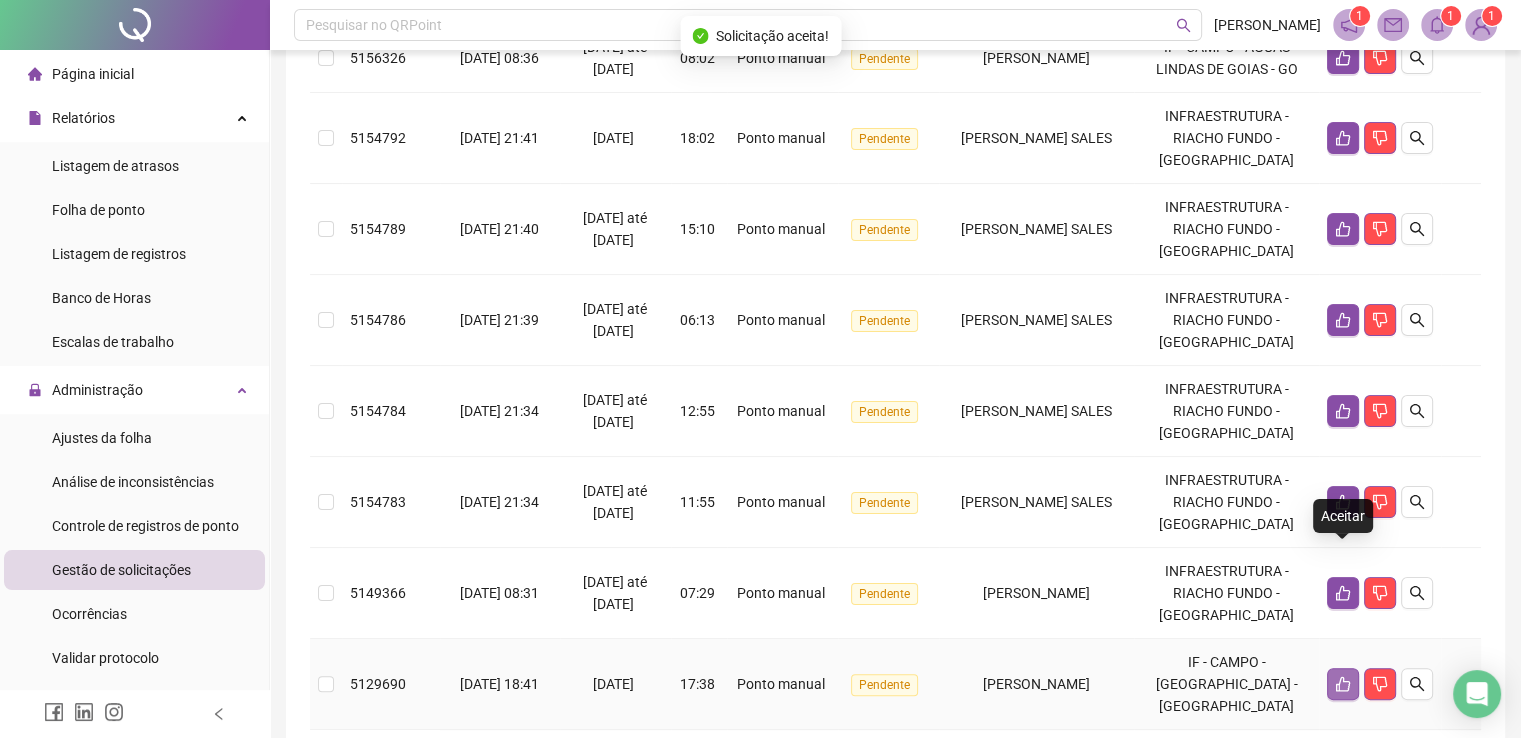 click 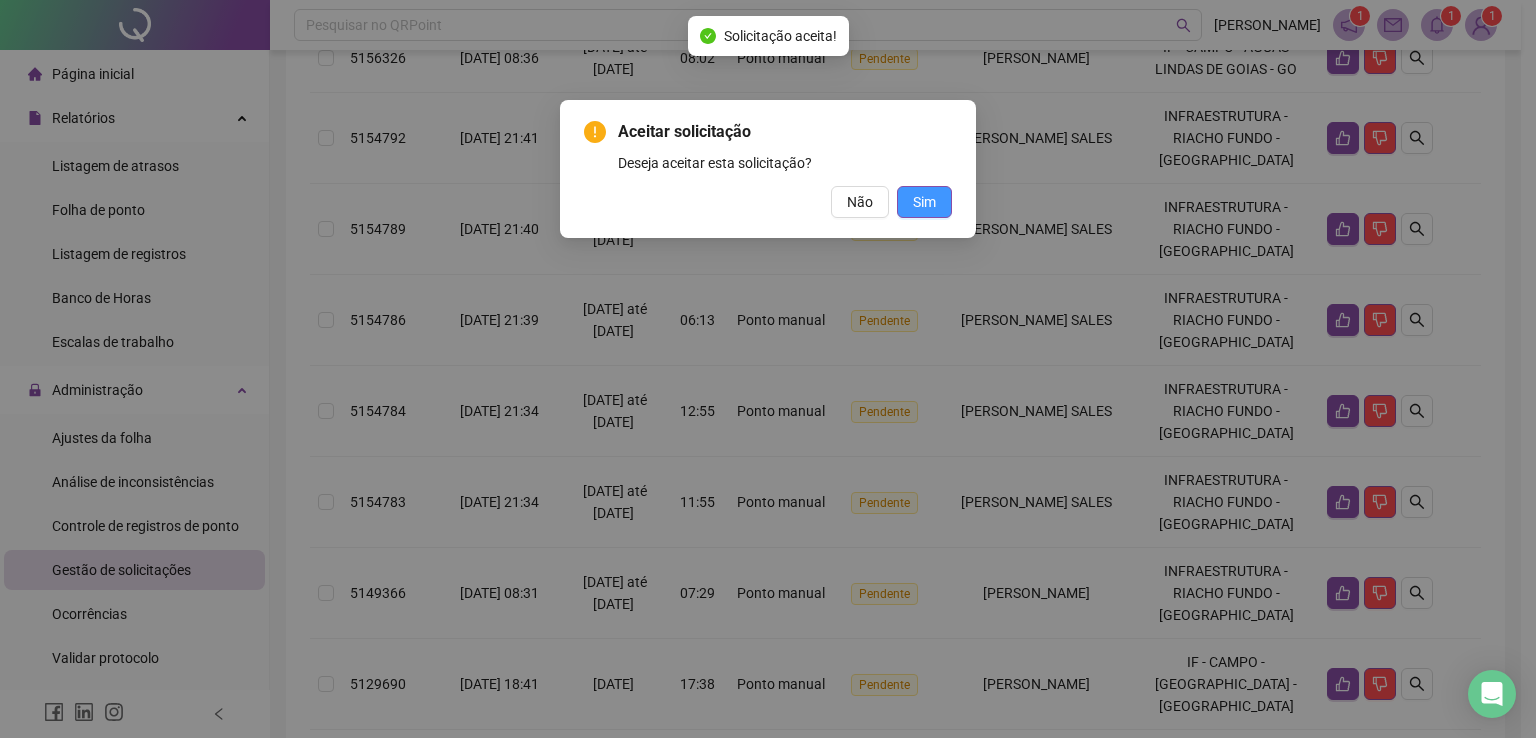 click on "Sim" at bounding box center [924, 202] 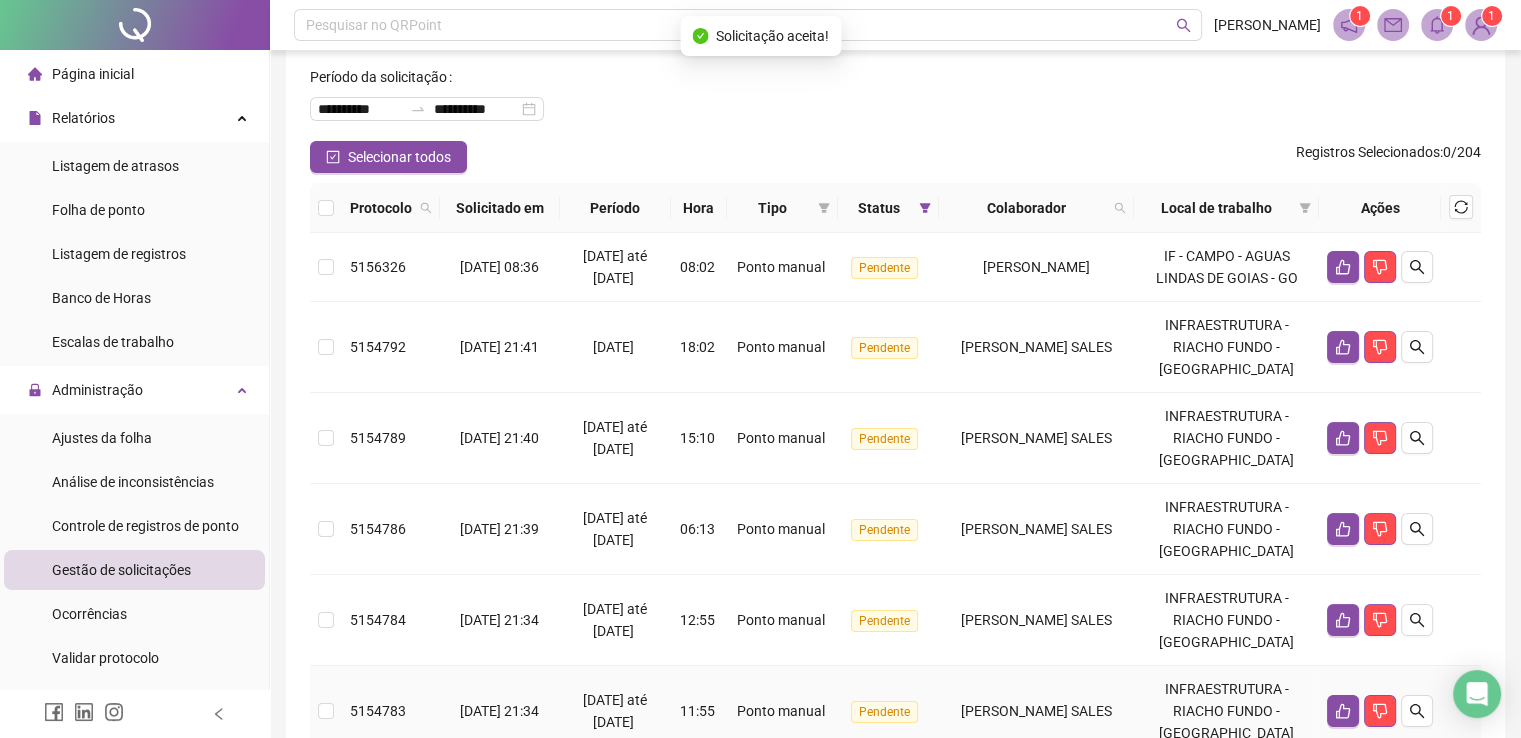 scroll, scrollTop: 55, scrollLeft: 0, axis: vertical 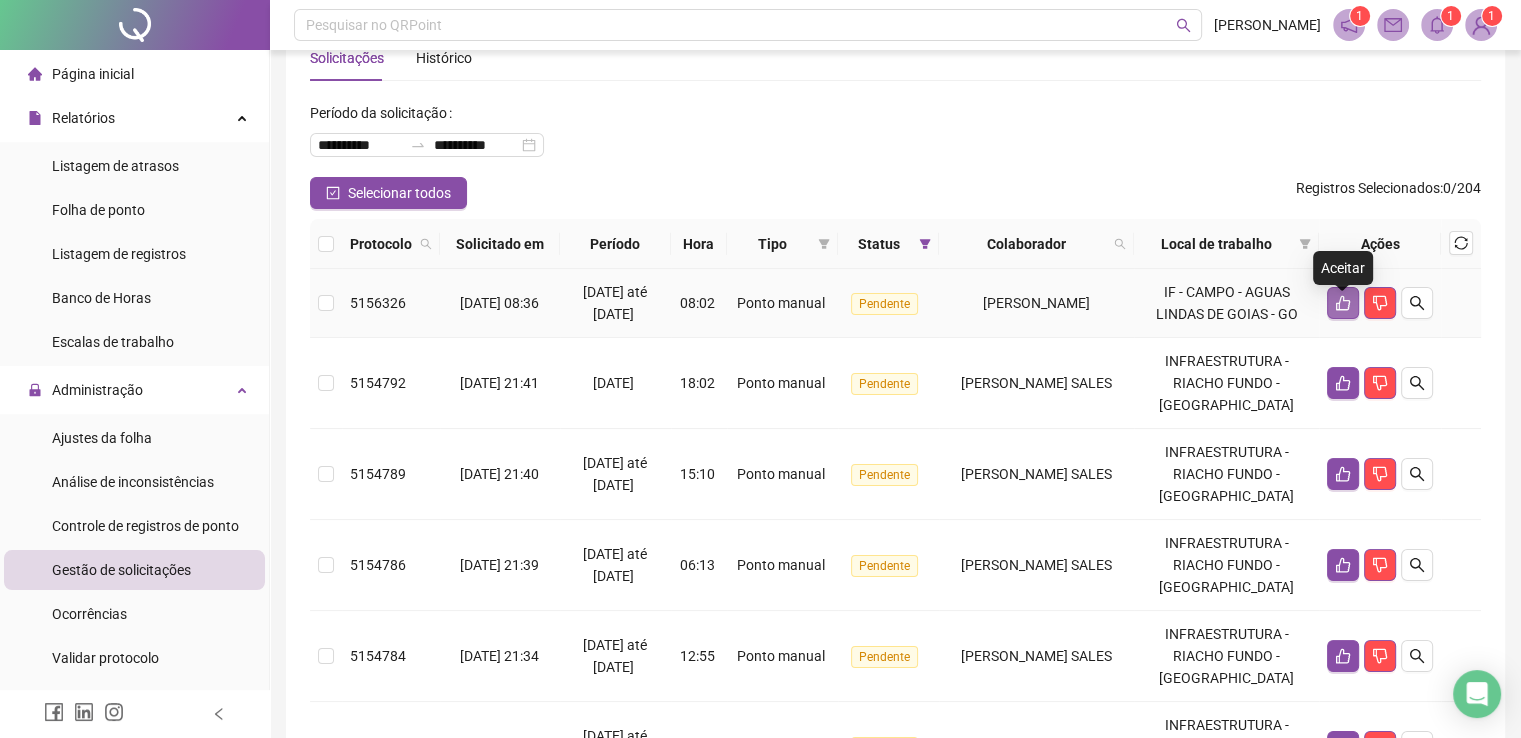 click 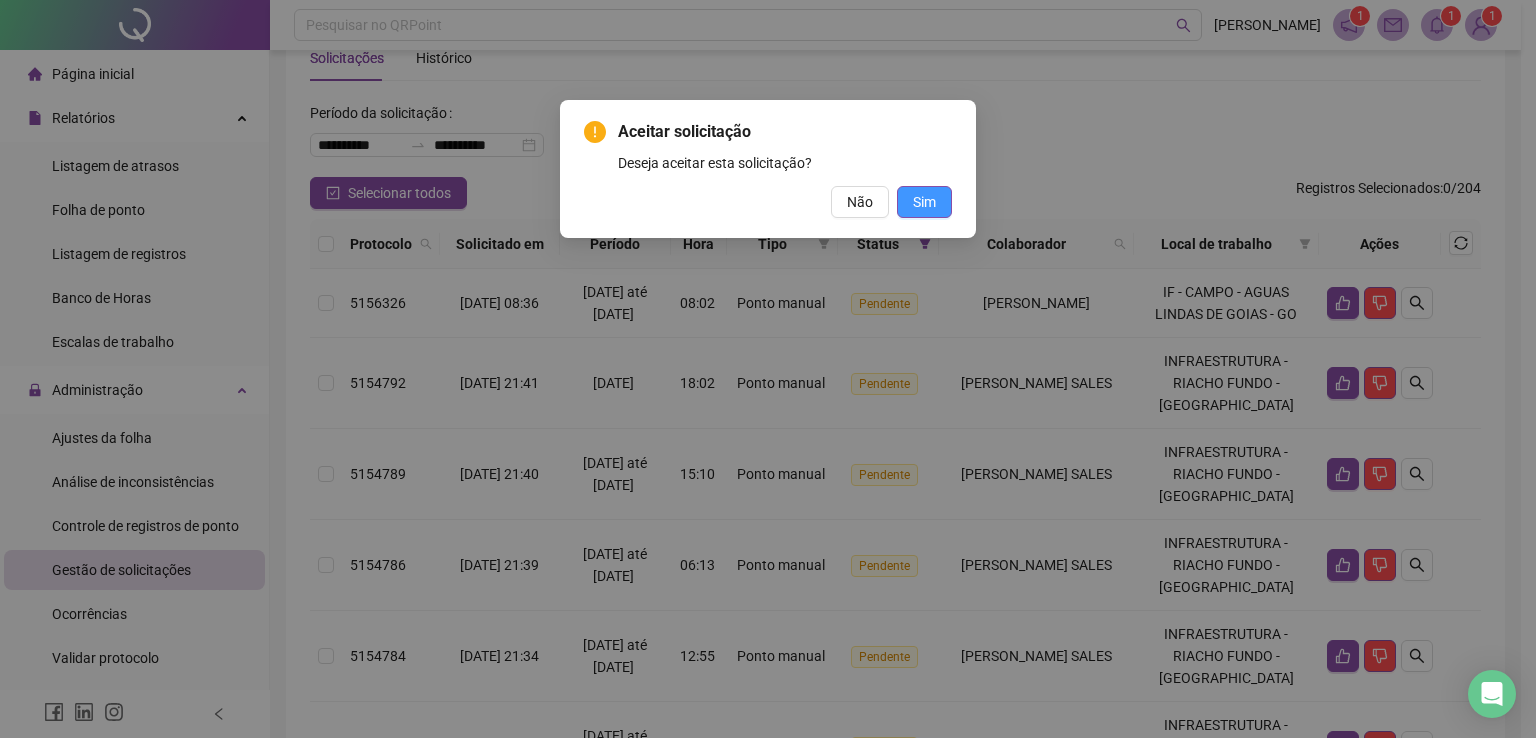 click on "Sim" at bounding box center [924, 202] 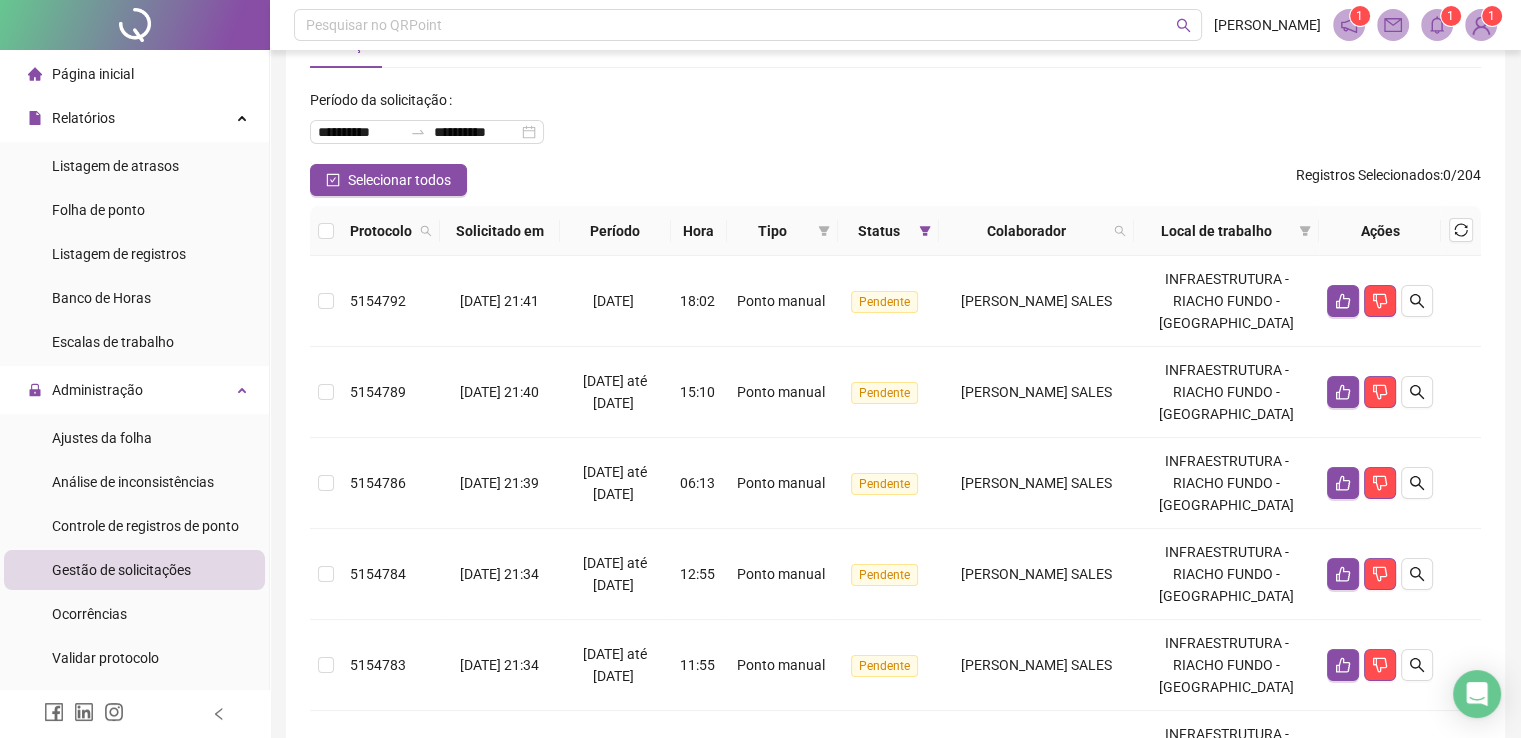 scroll, scrollTop: 64, scrollLeft: 0, axis: vertical 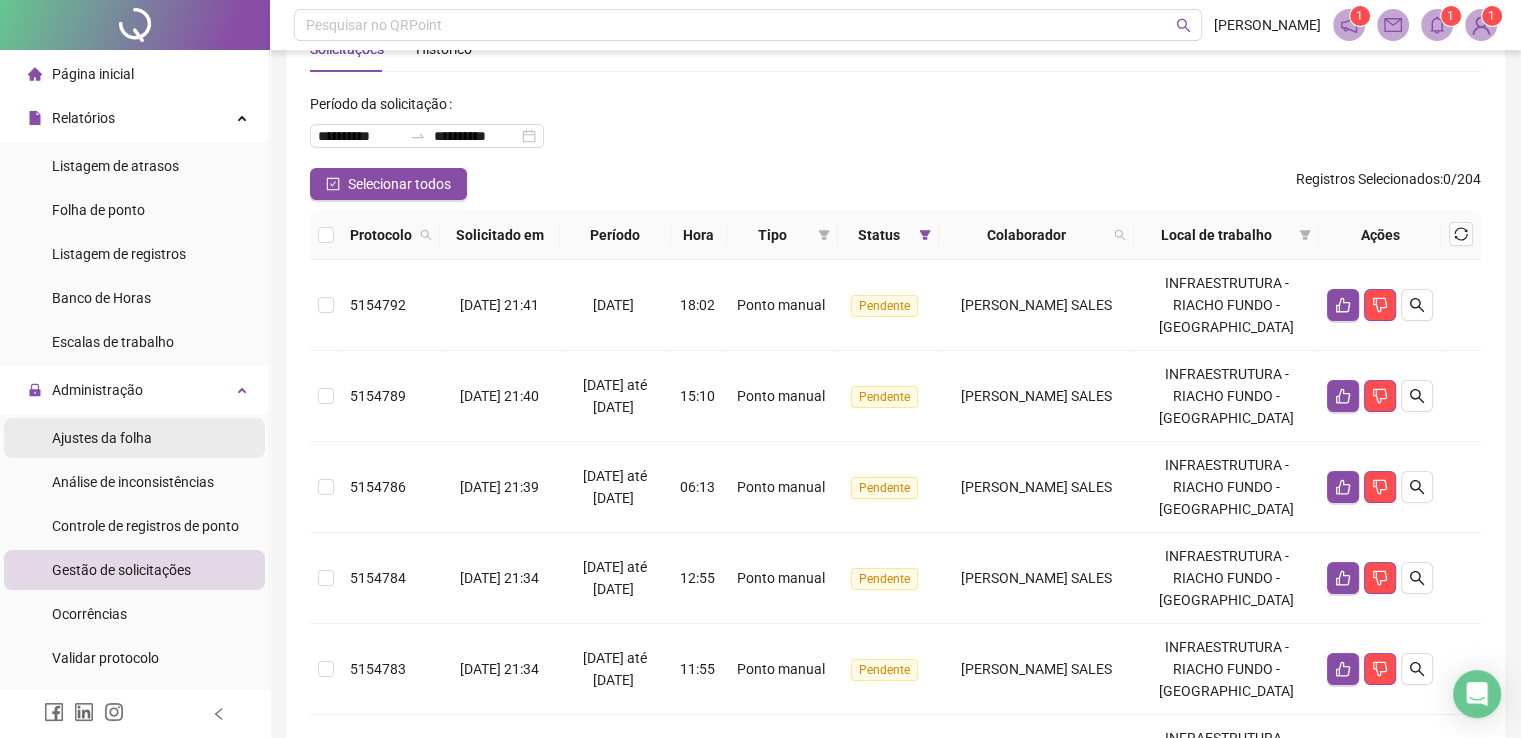 click on "Ajustes da folha" at bounding box center (102, 438) 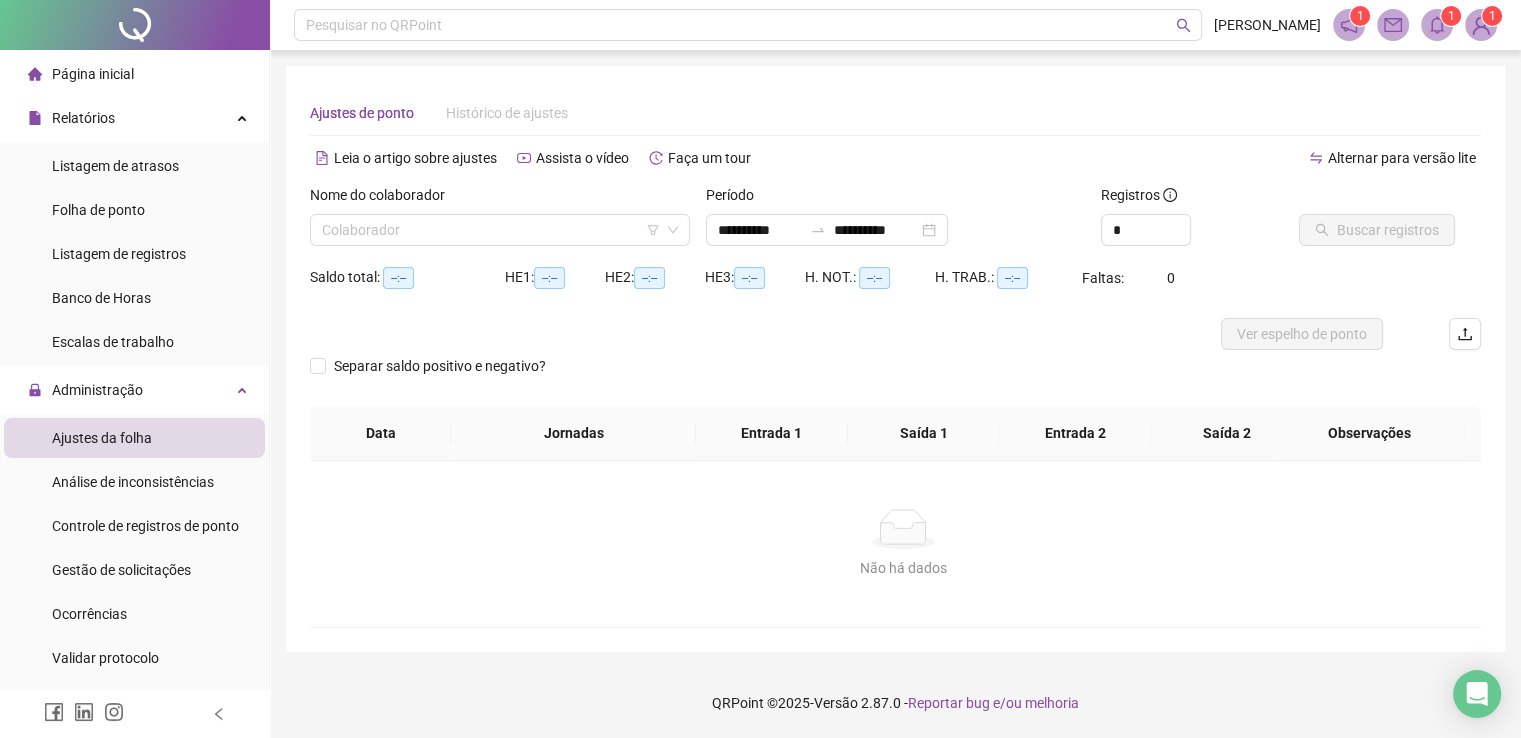 scroll, scrollTop: 0, scrollLeft: 0, axis: both 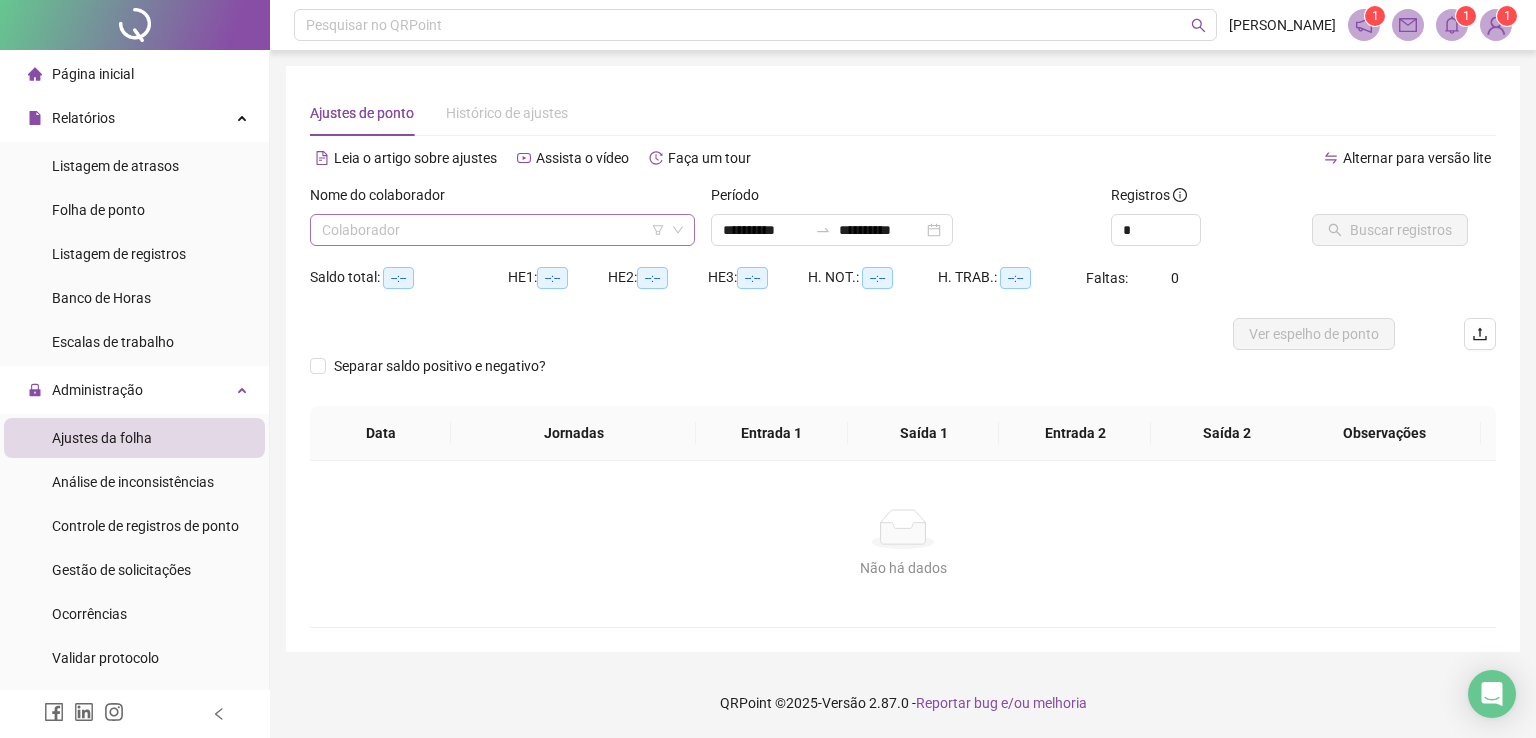 click at bounding box center (496, 230) 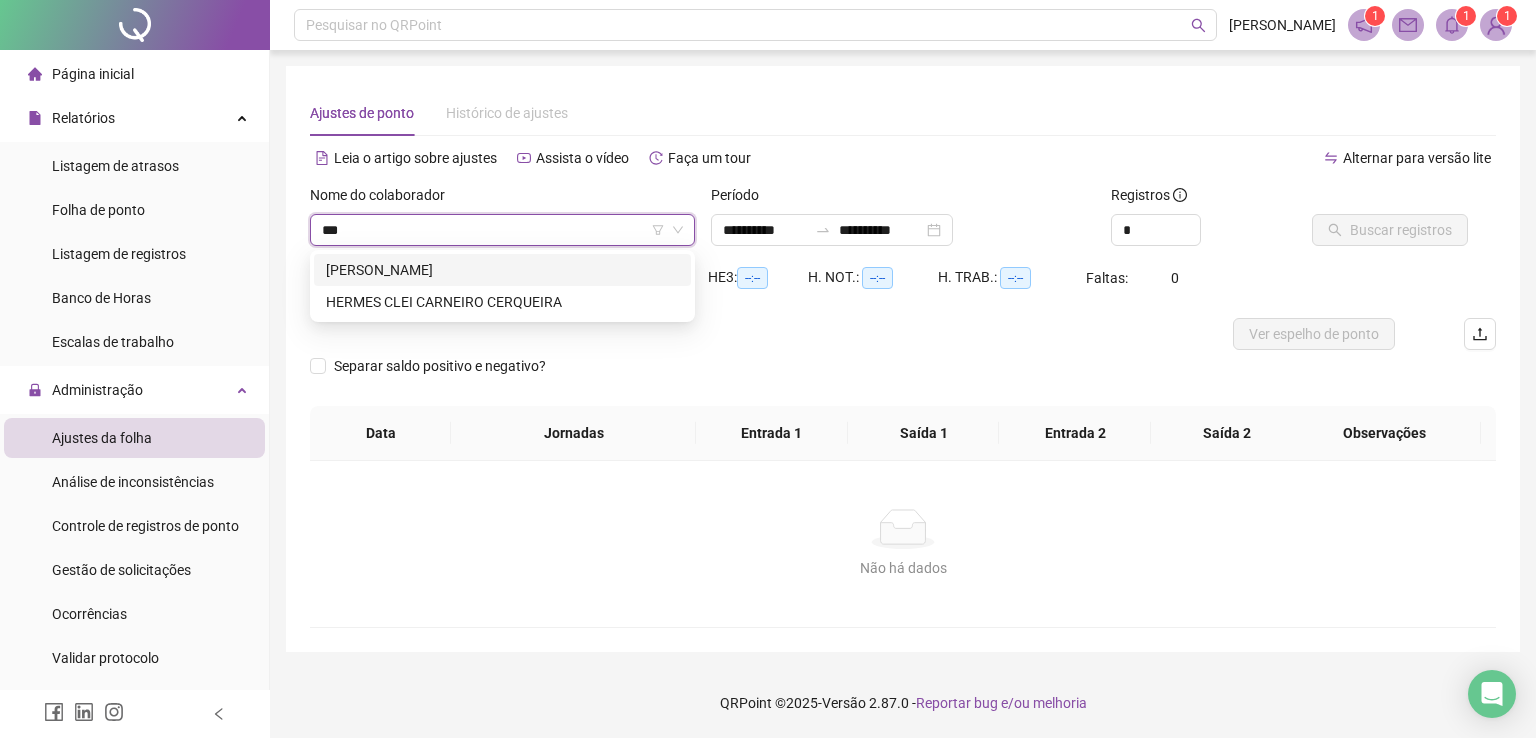 type on "****" 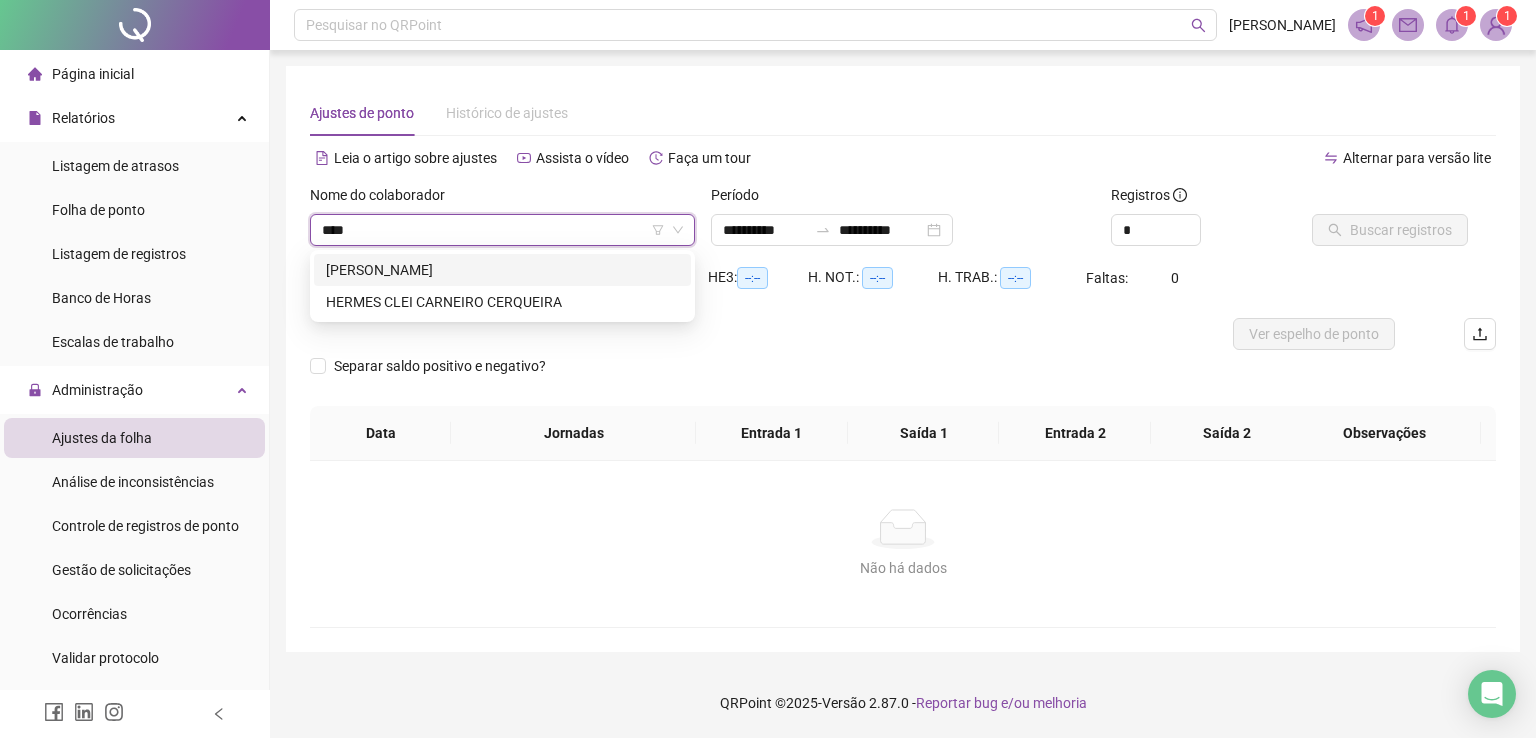 click on "[PERSON_NAME]" at bounding box center [502, 270] 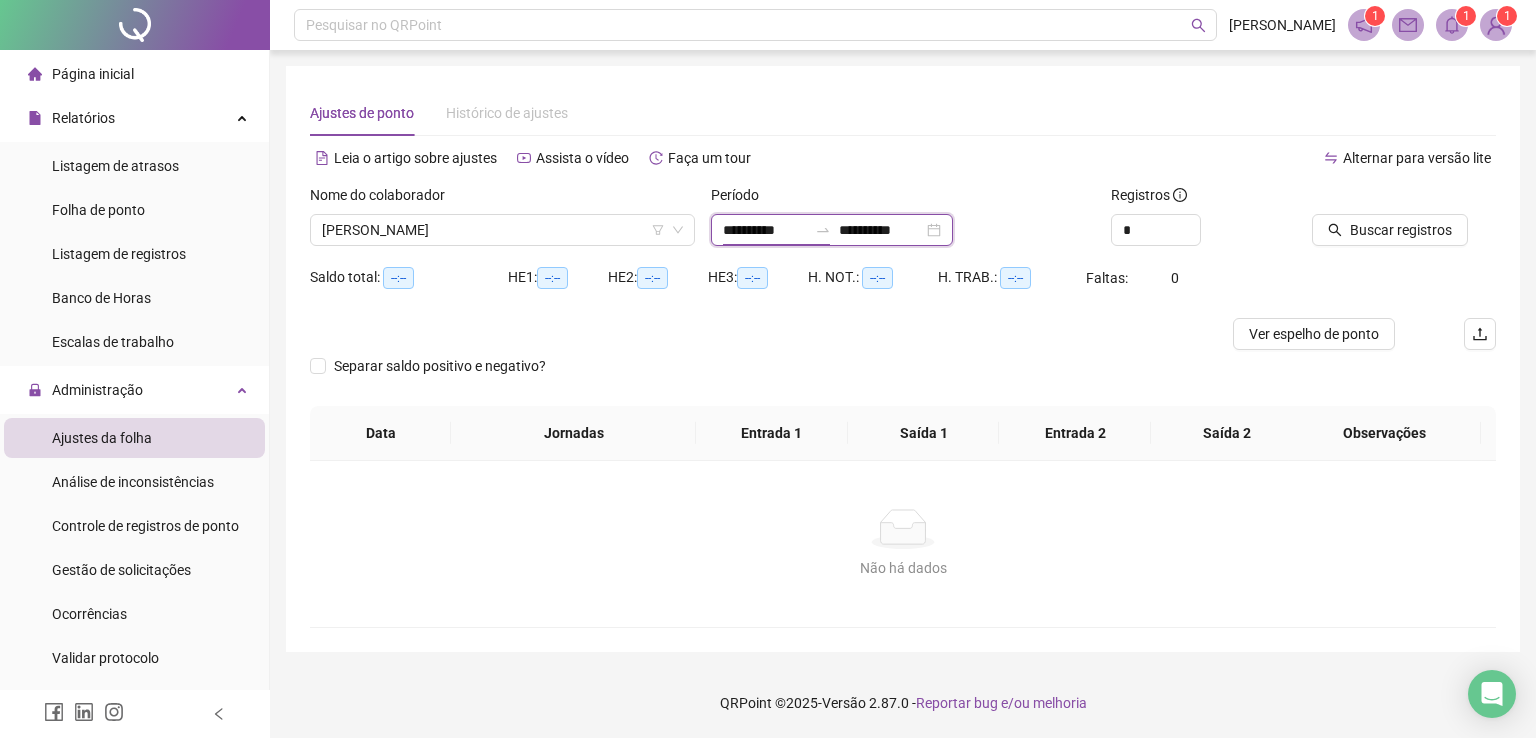 click on "**********" at bounding box center (765, 230) 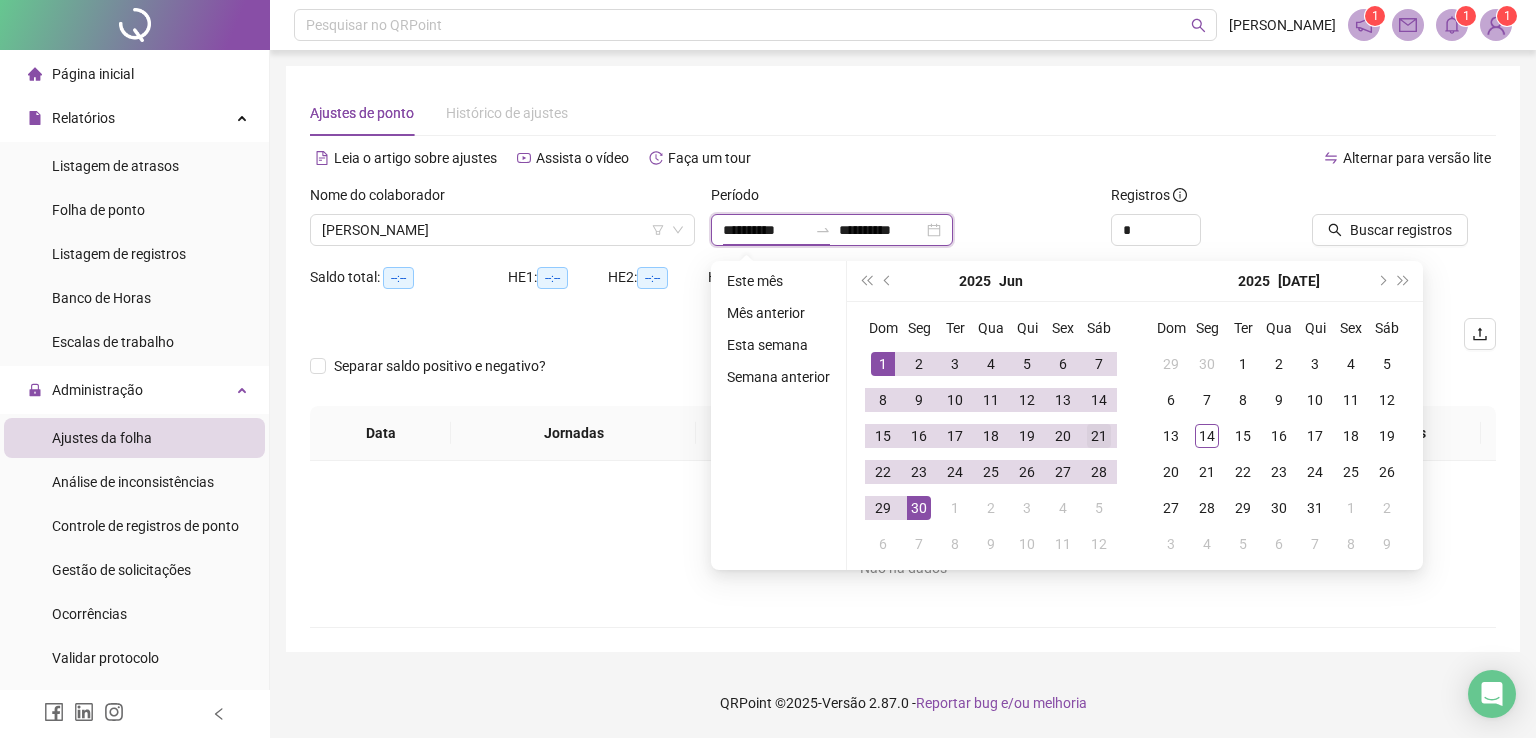 type on "**********" 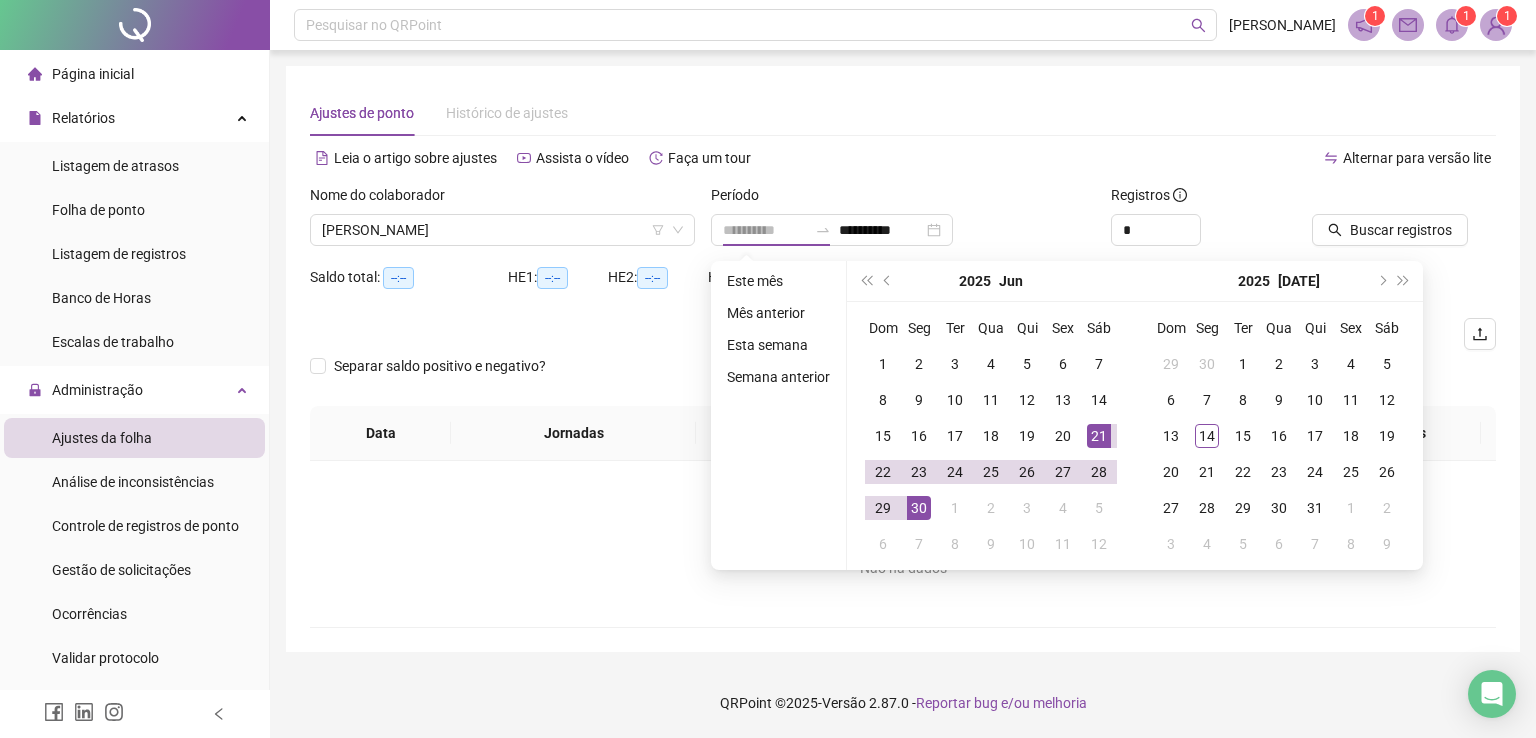 click on "21" at bounding box center (1099, 436) 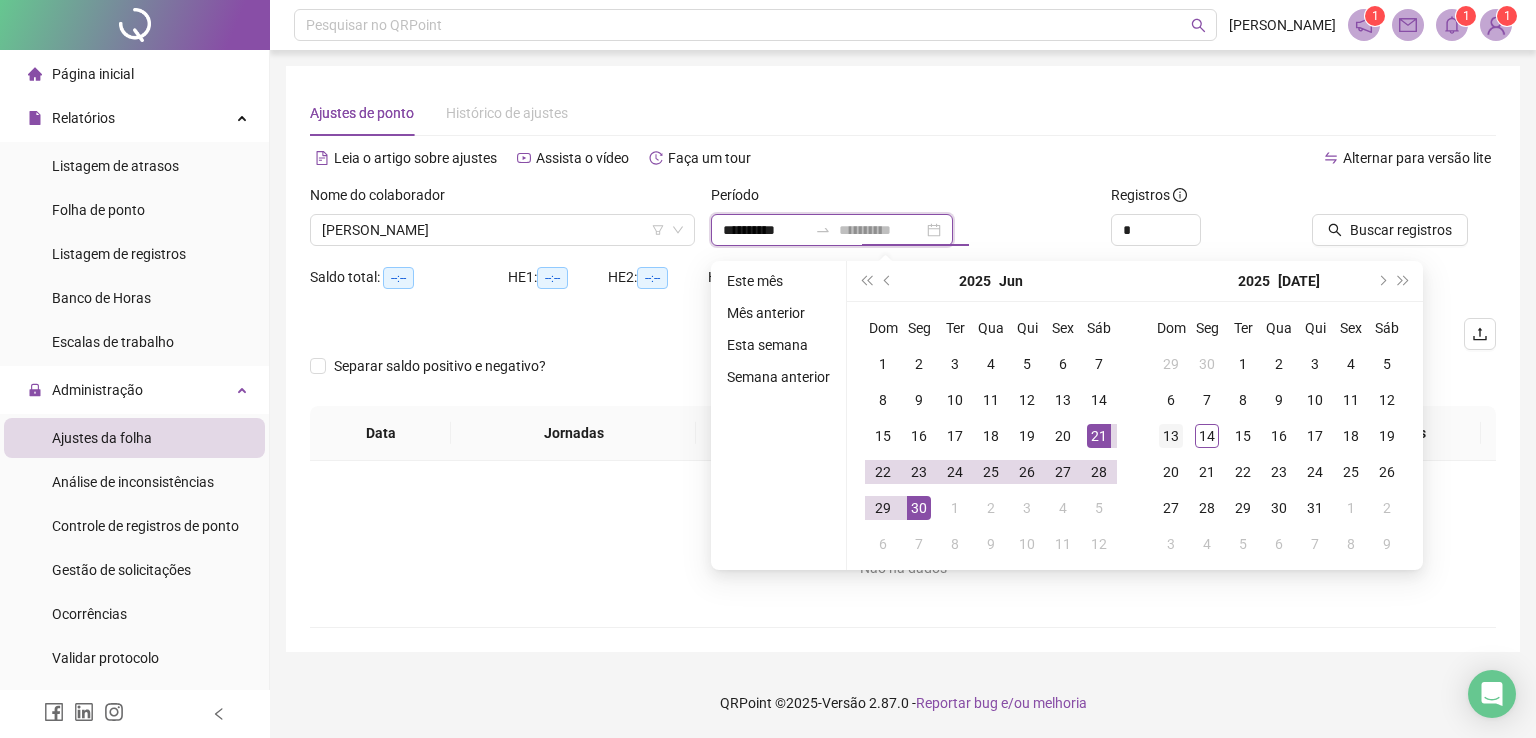 type on "**********" 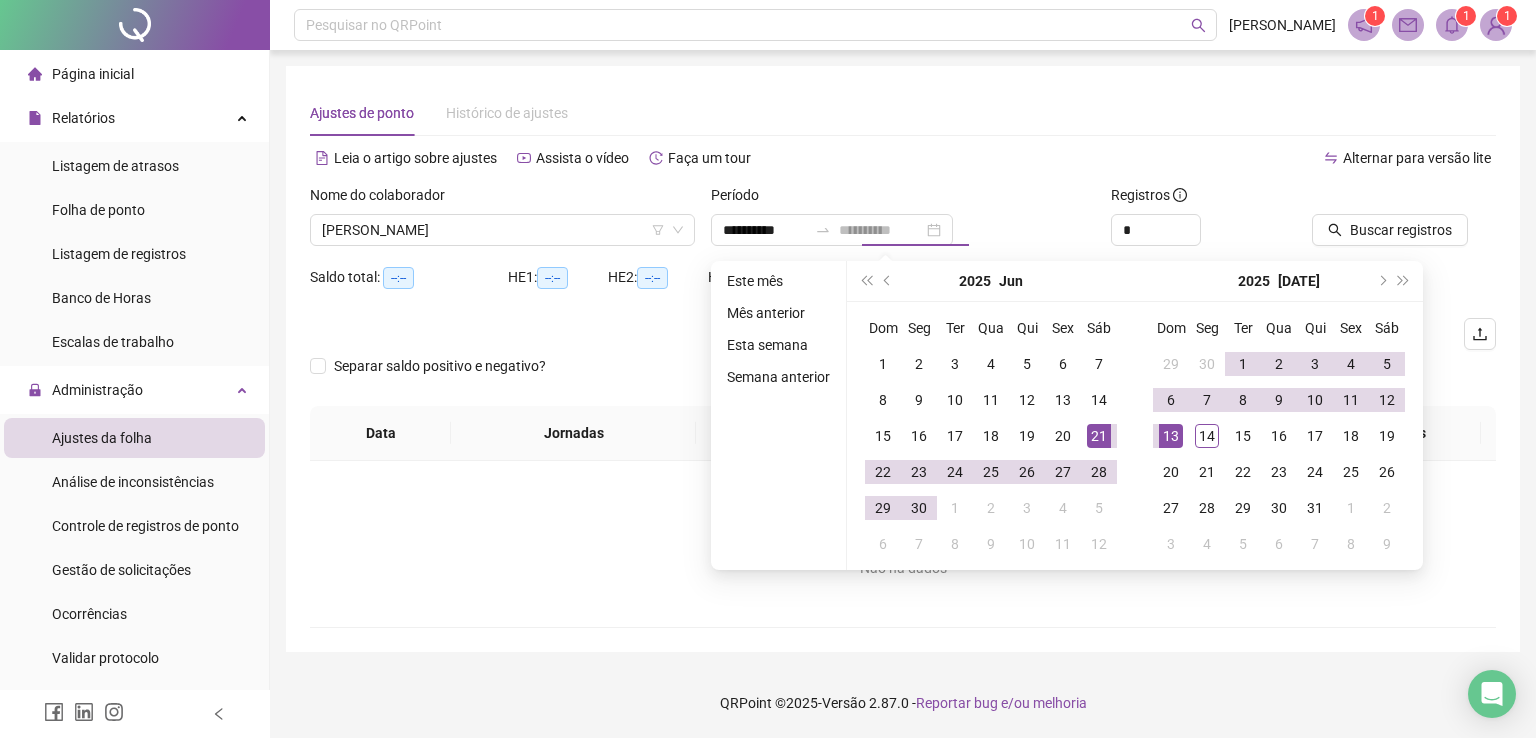click on "13" at bounding box center (1171, 436) 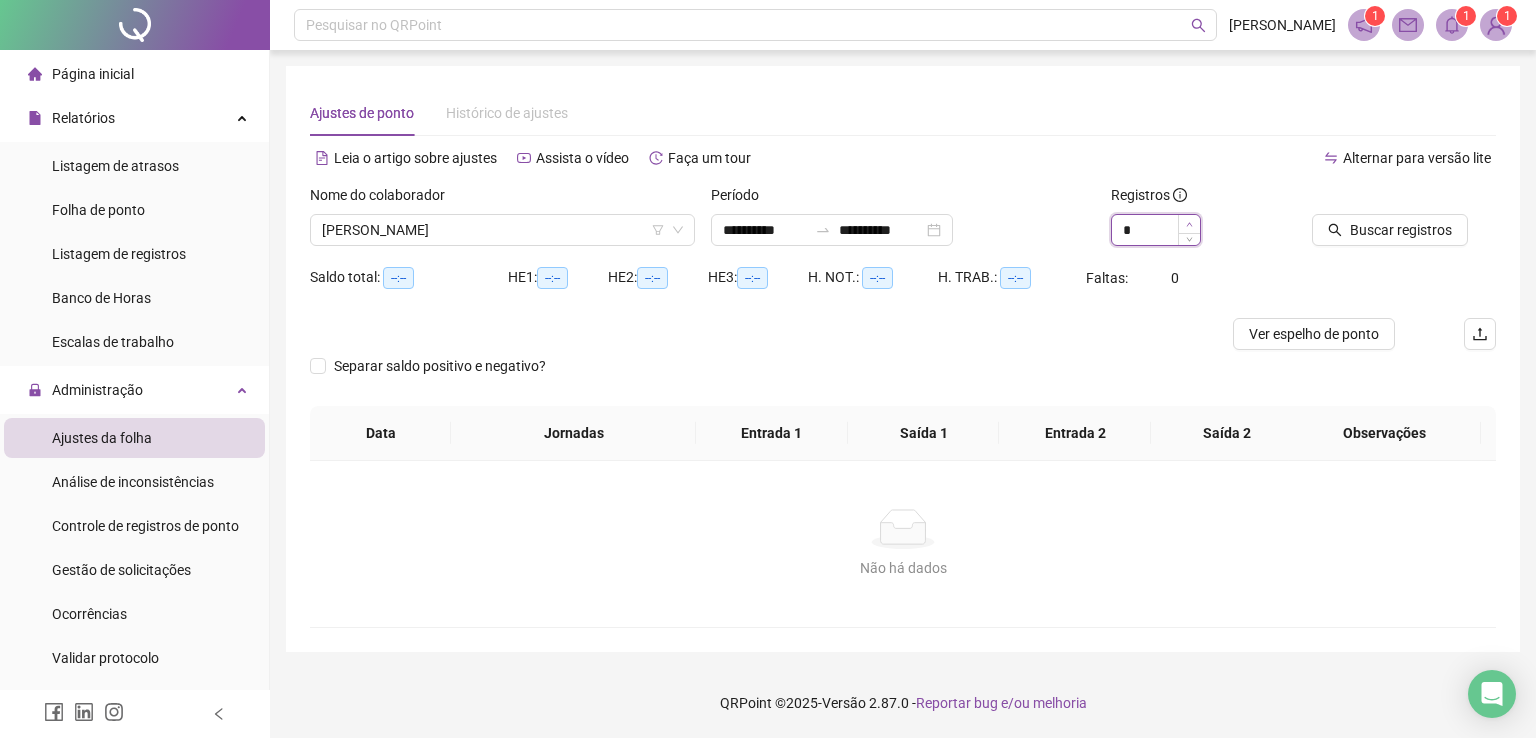 type on "*" 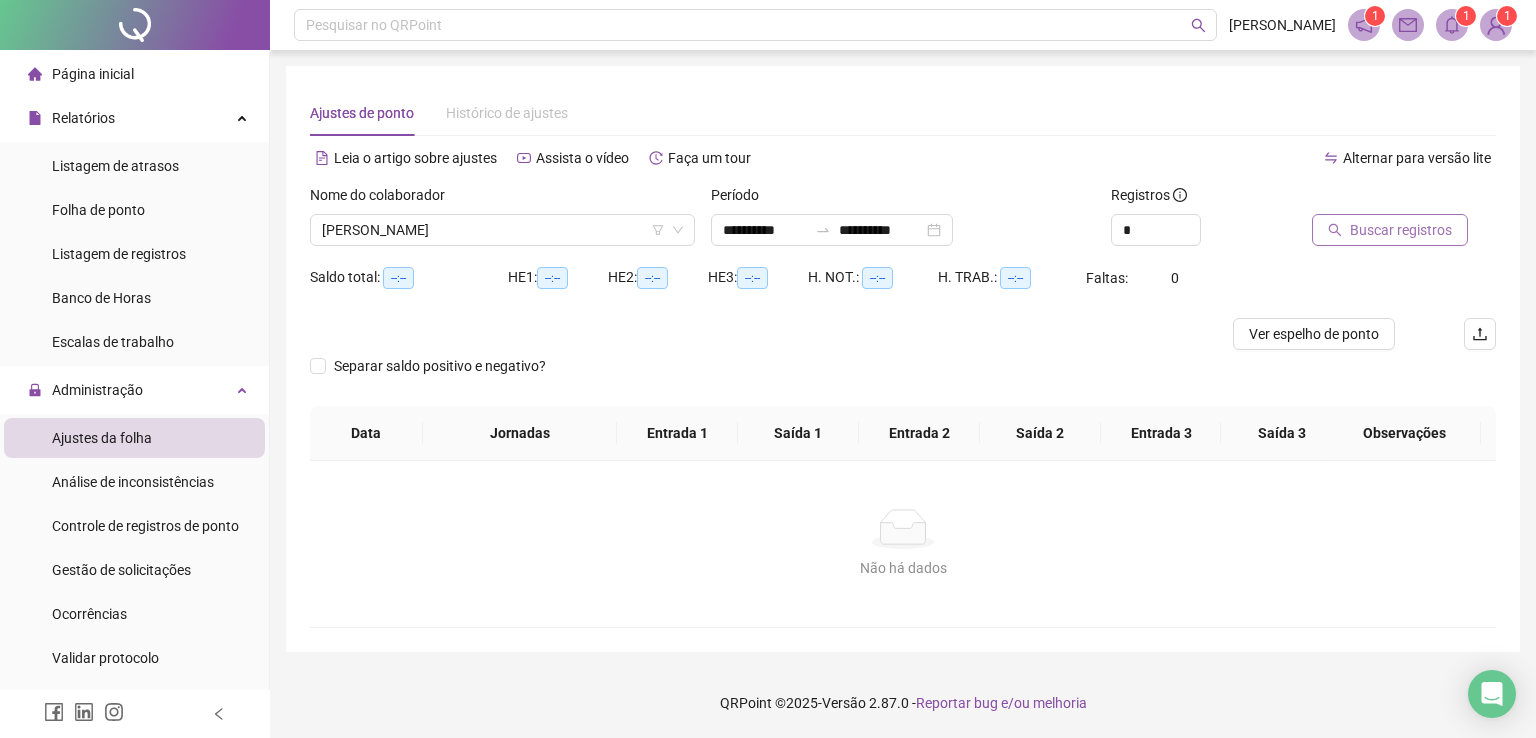 click on "Buscar registros" at bounding box center (1401, 230) 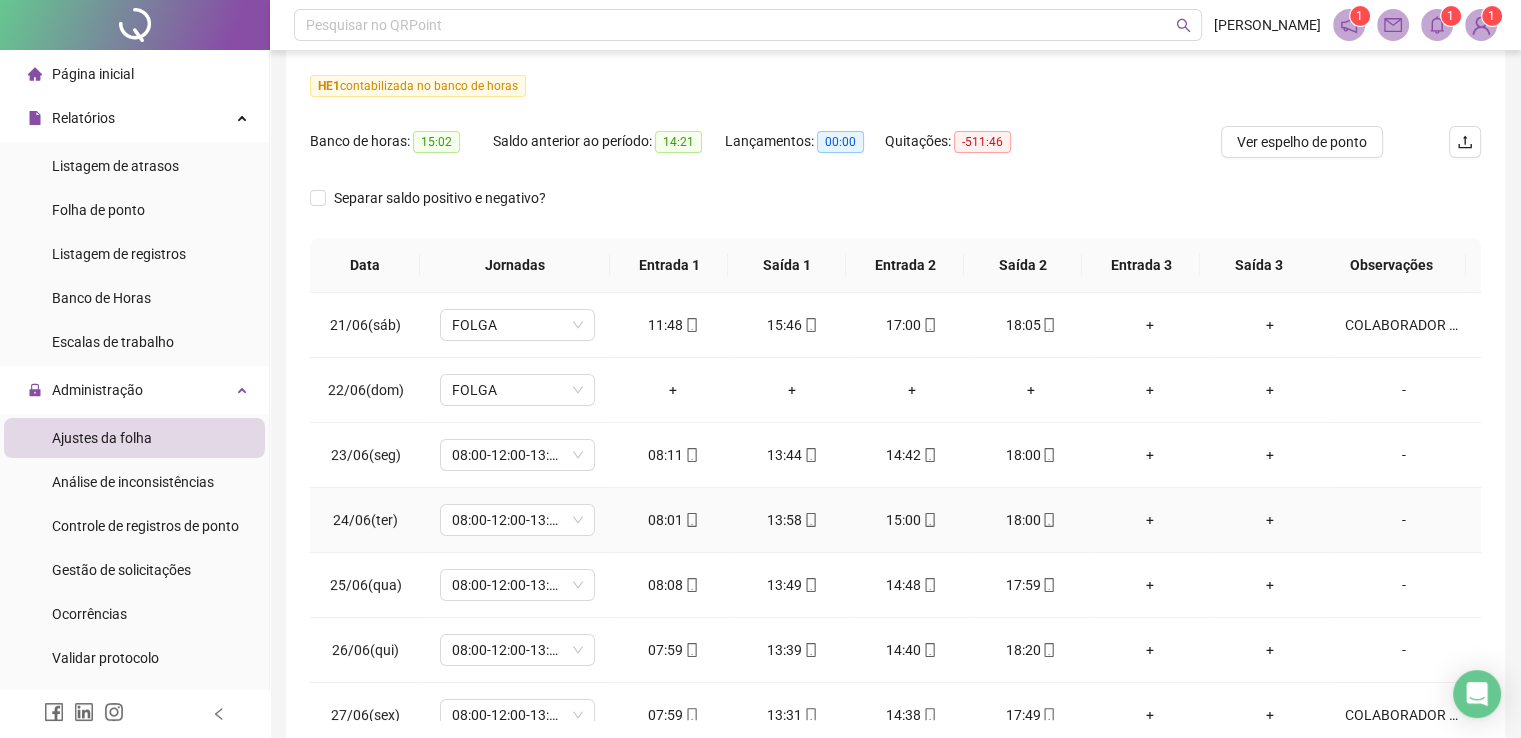 scroll, scrollTop: 40, scrollLeft: 0, axis: vertical 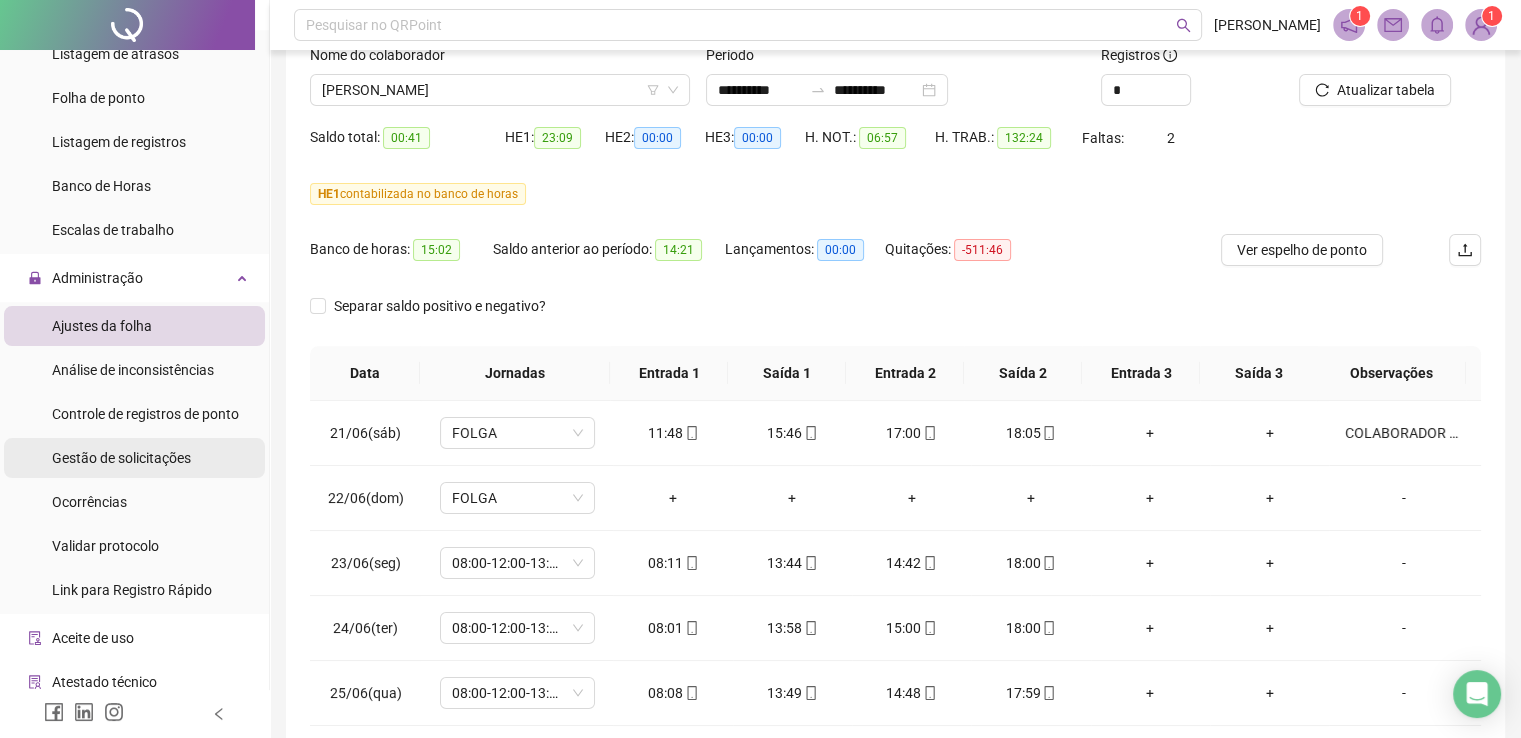 click on "Gestão de solicitações" at bounding box center (121, 458) 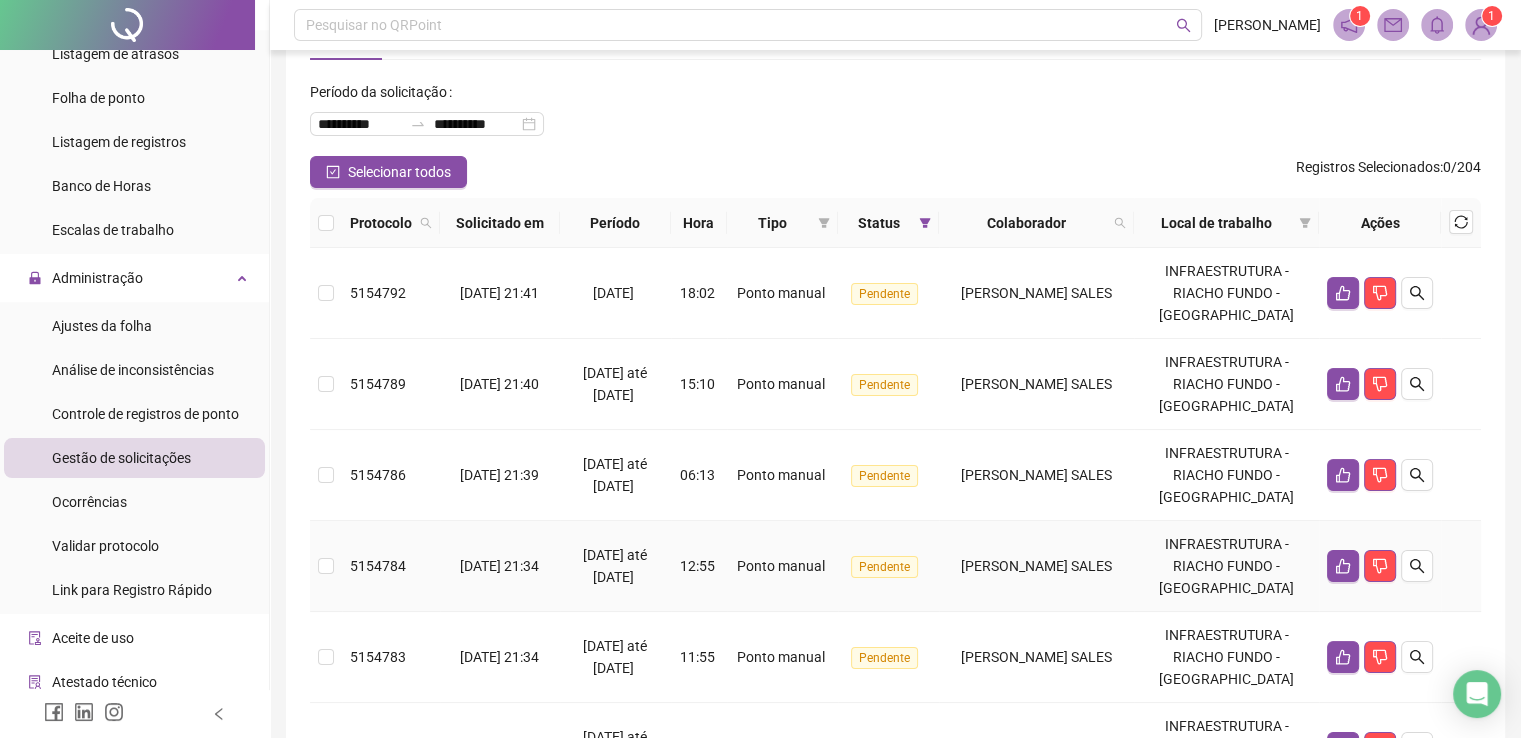 scroll, scrollTop: 0, scrollLeft: 0, axis: both 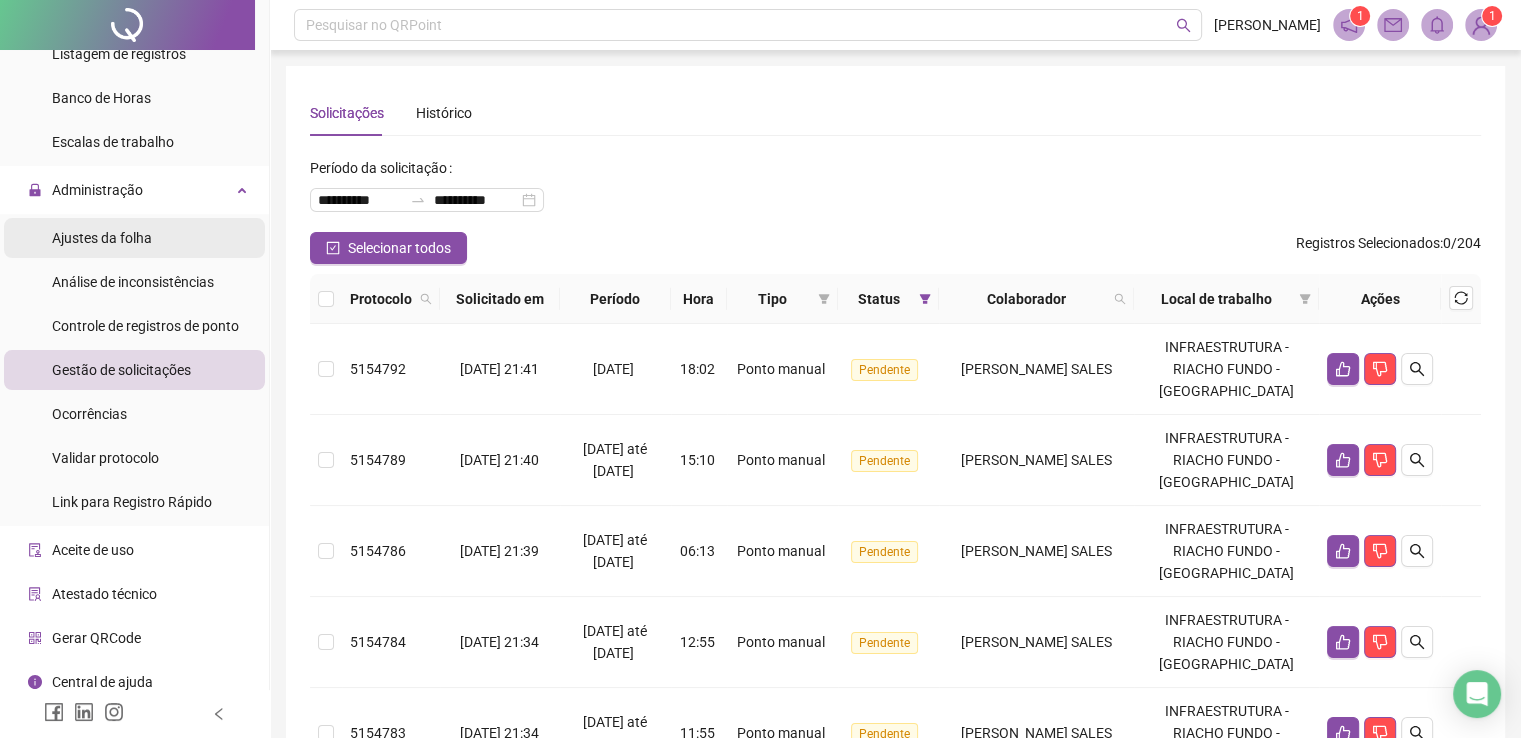 click on "Ajustes da folha" at bounding box center (102, 238) 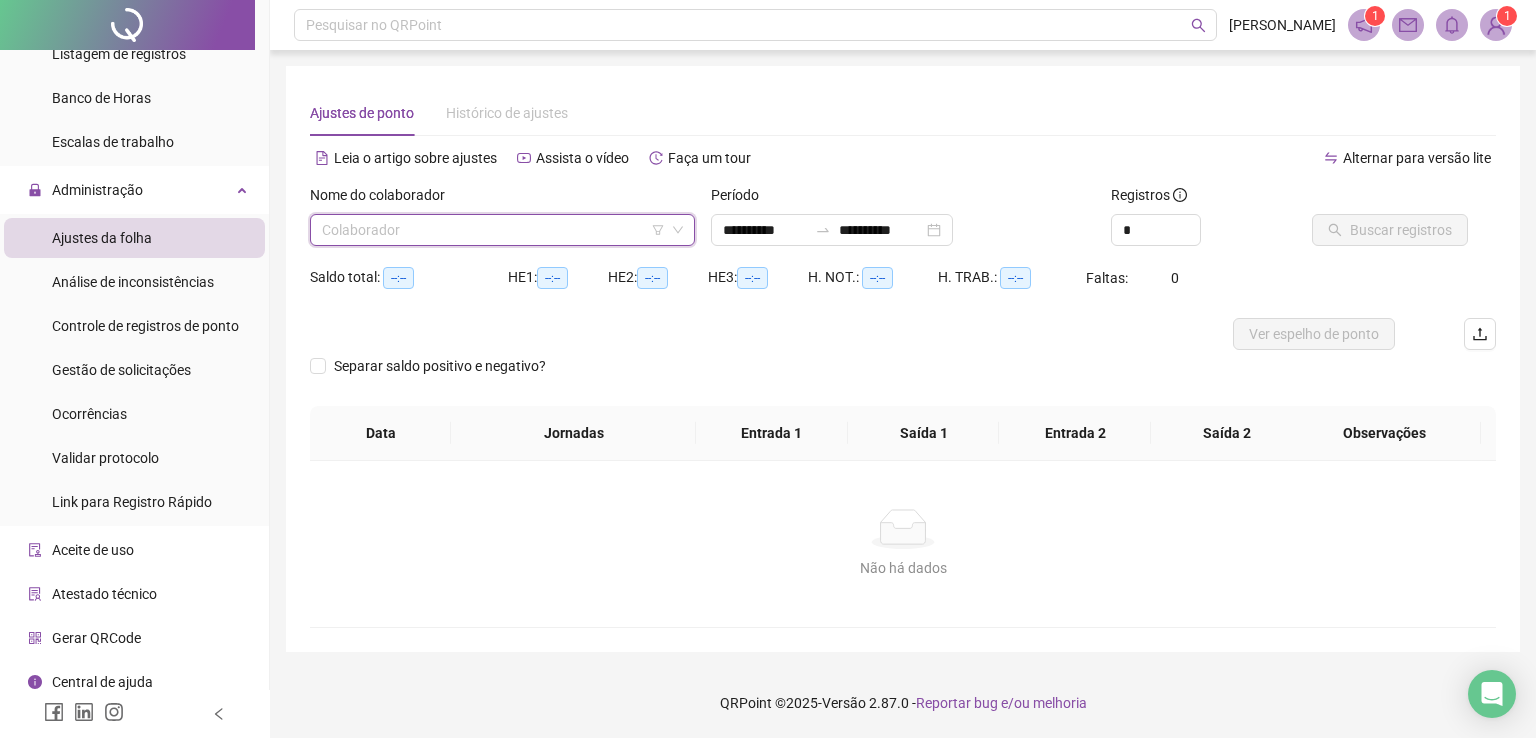 click at bounding box center [496, 230] 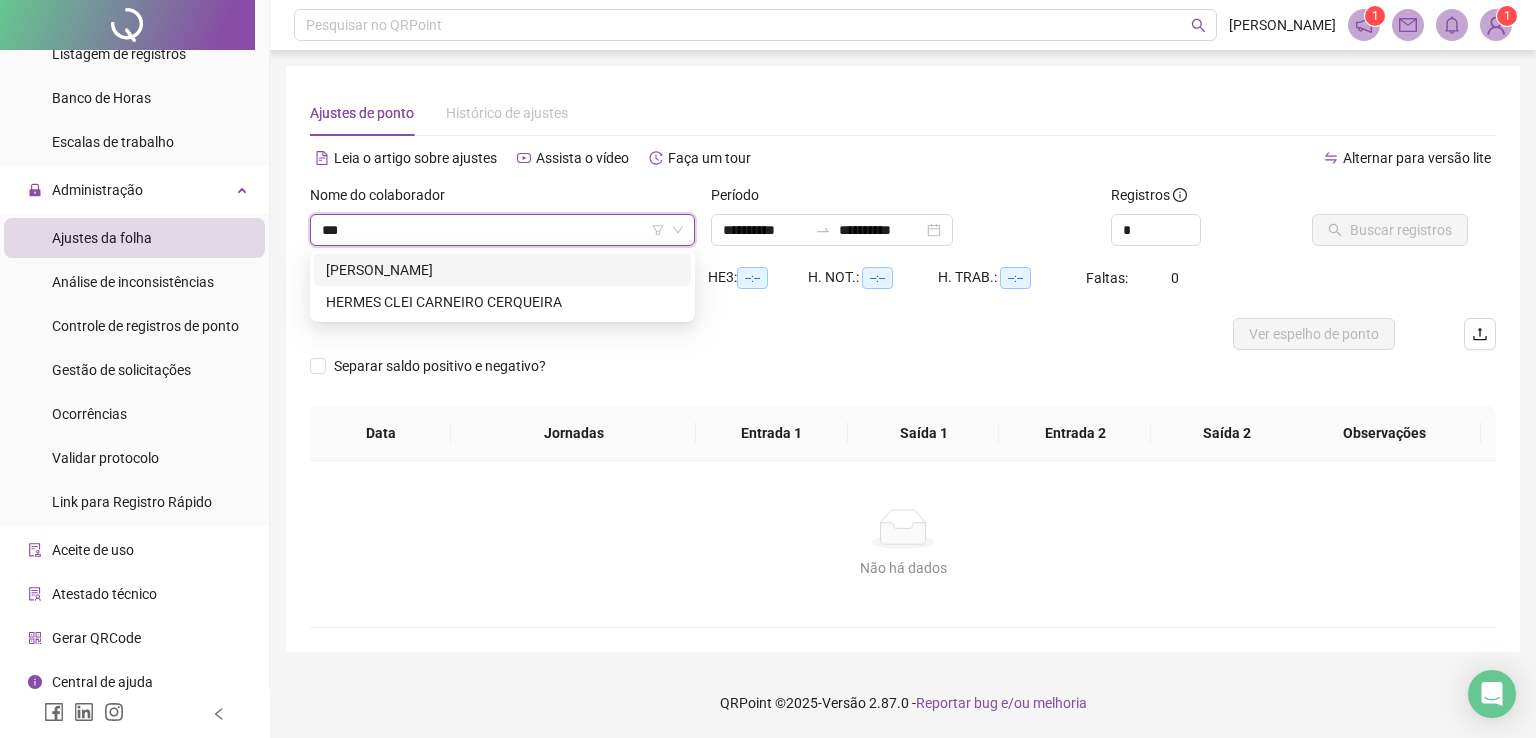 type on "****" 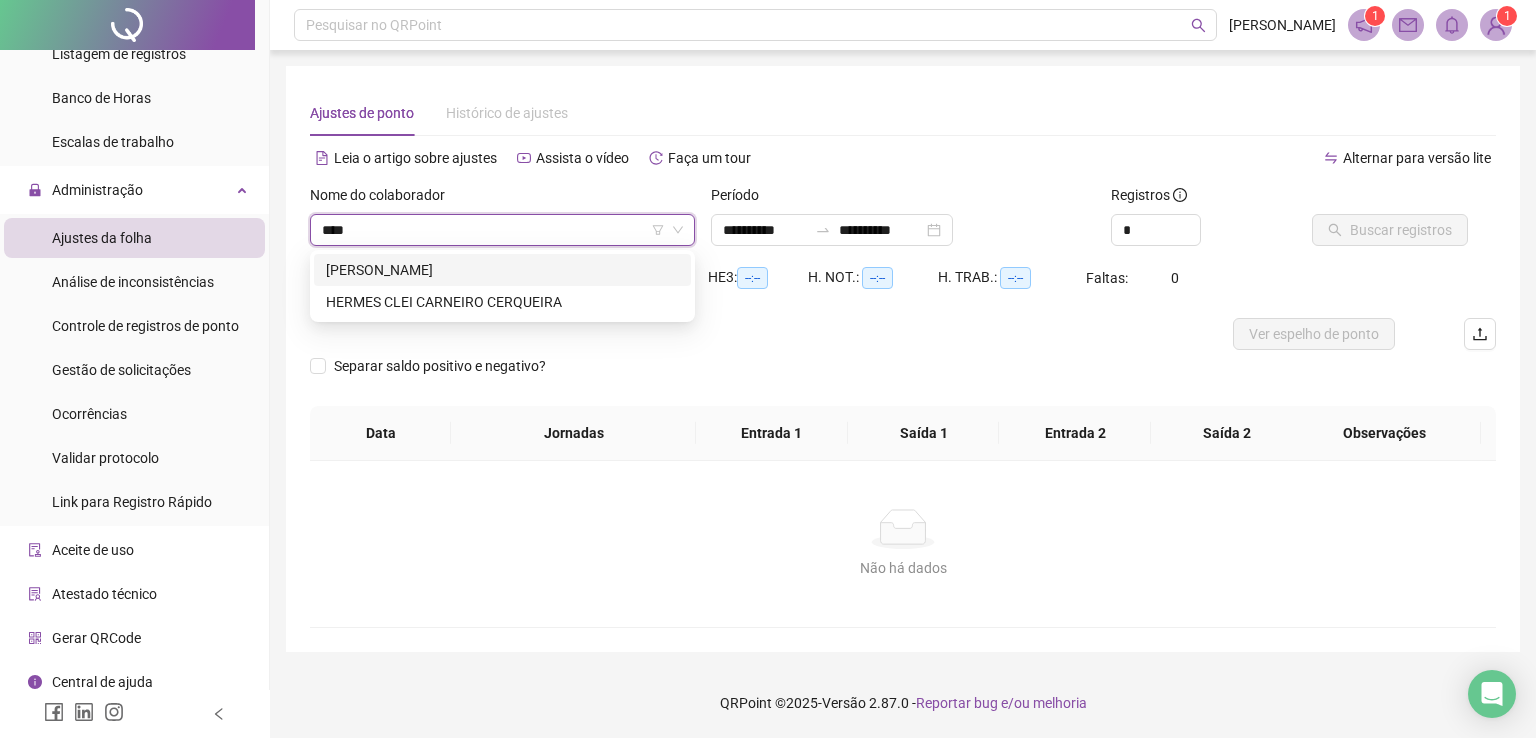 click on "[PERSON_NAME]" at bounding box center (502, 270) 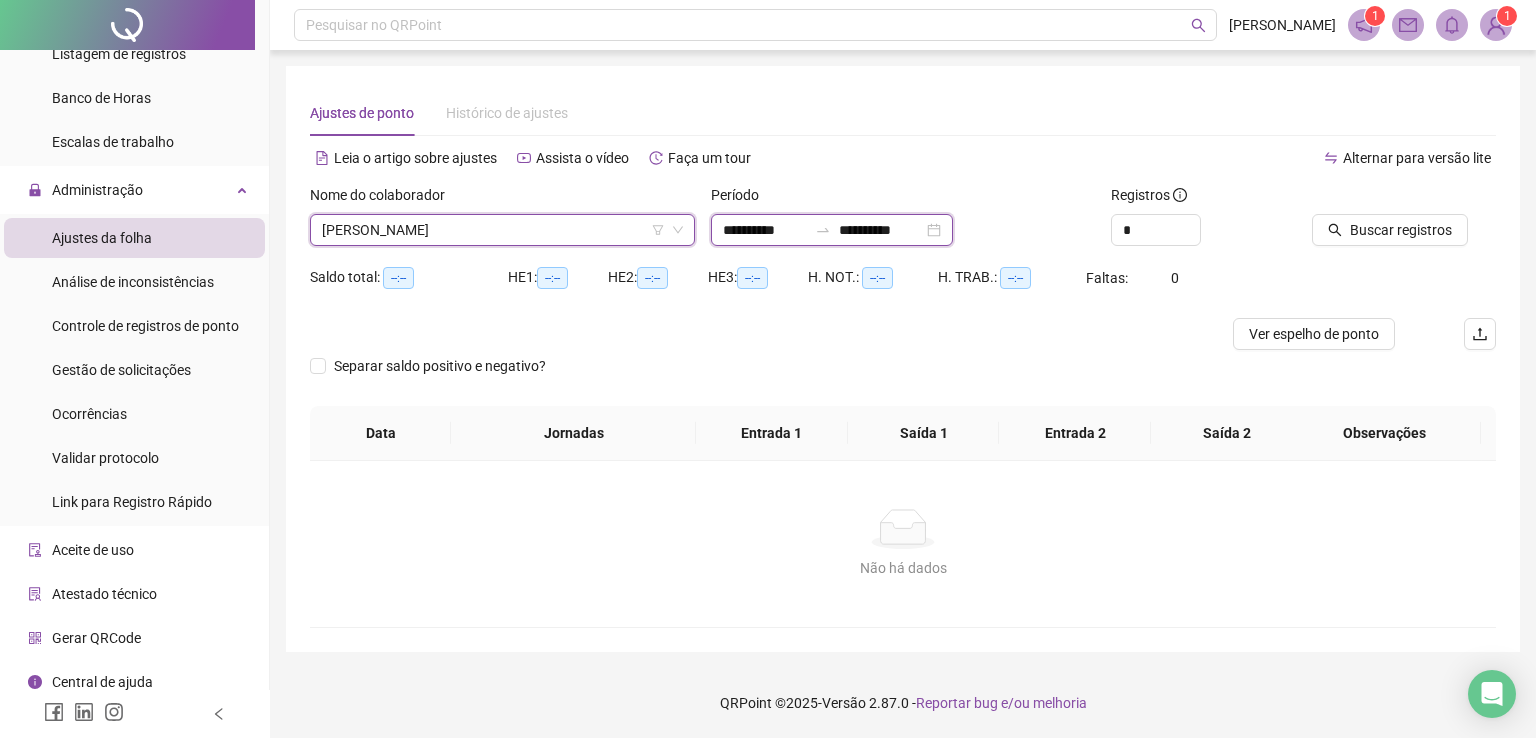 click on "**********" at bounding box center (765, 230) 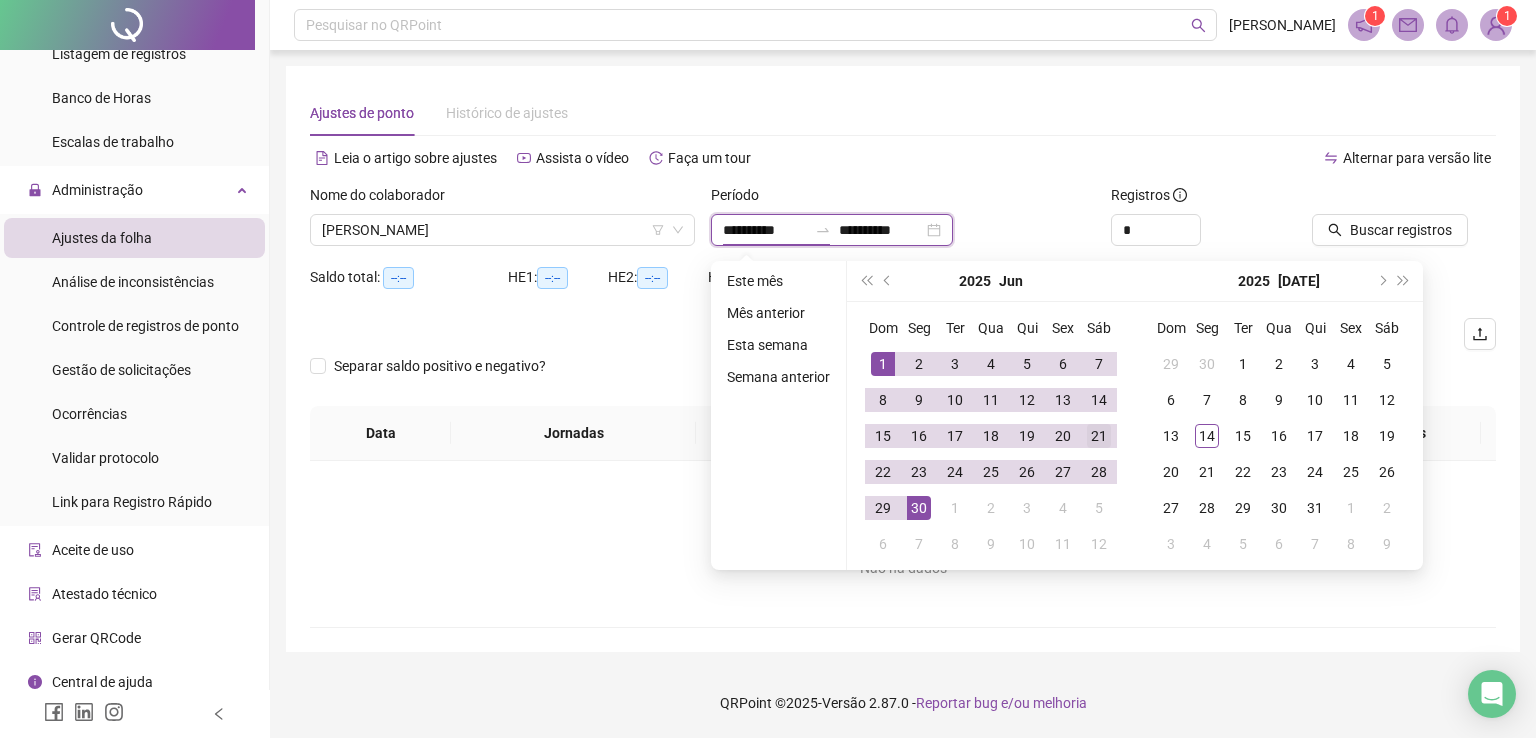 type on "**********" 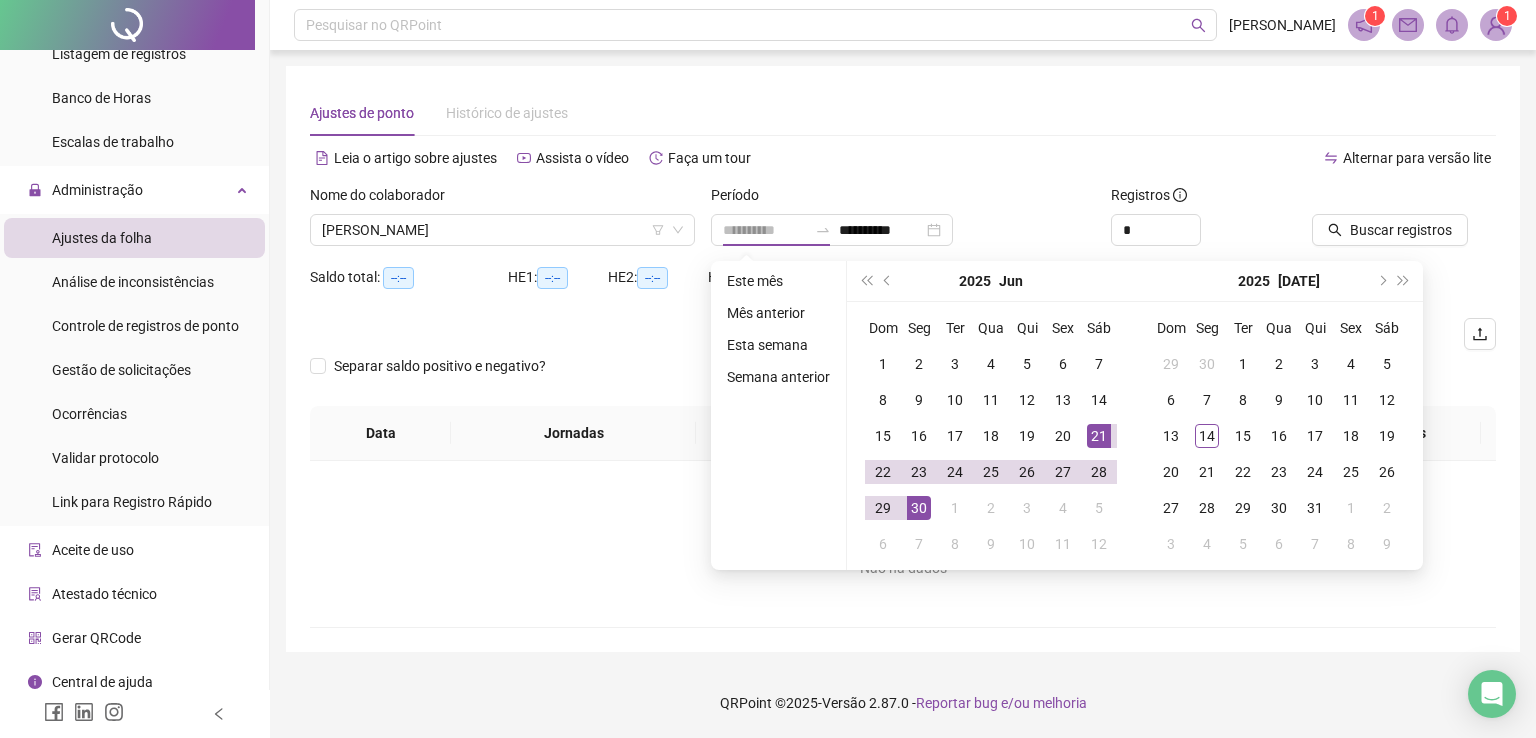 click on "21" at bounding box center (1099, 436) 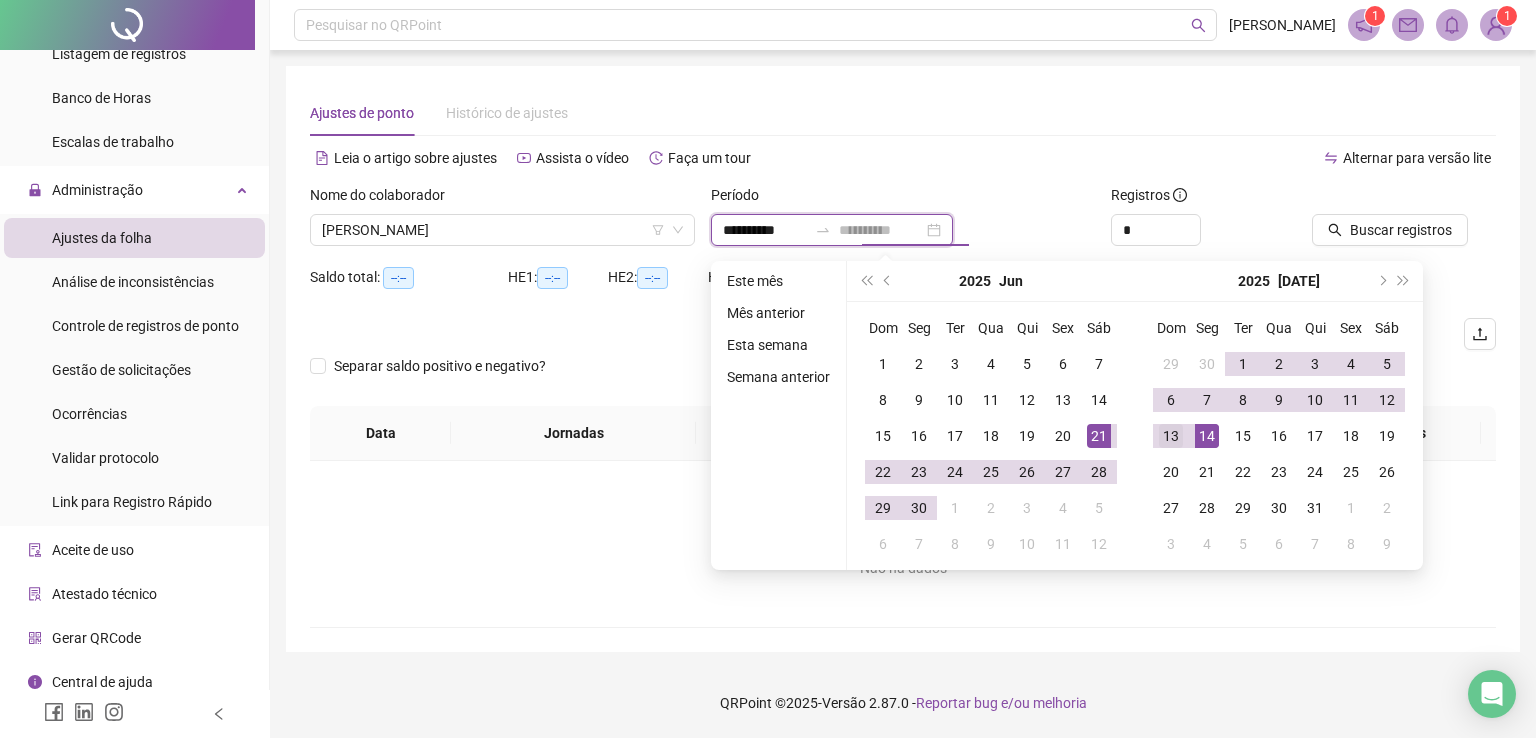 type on "**********" 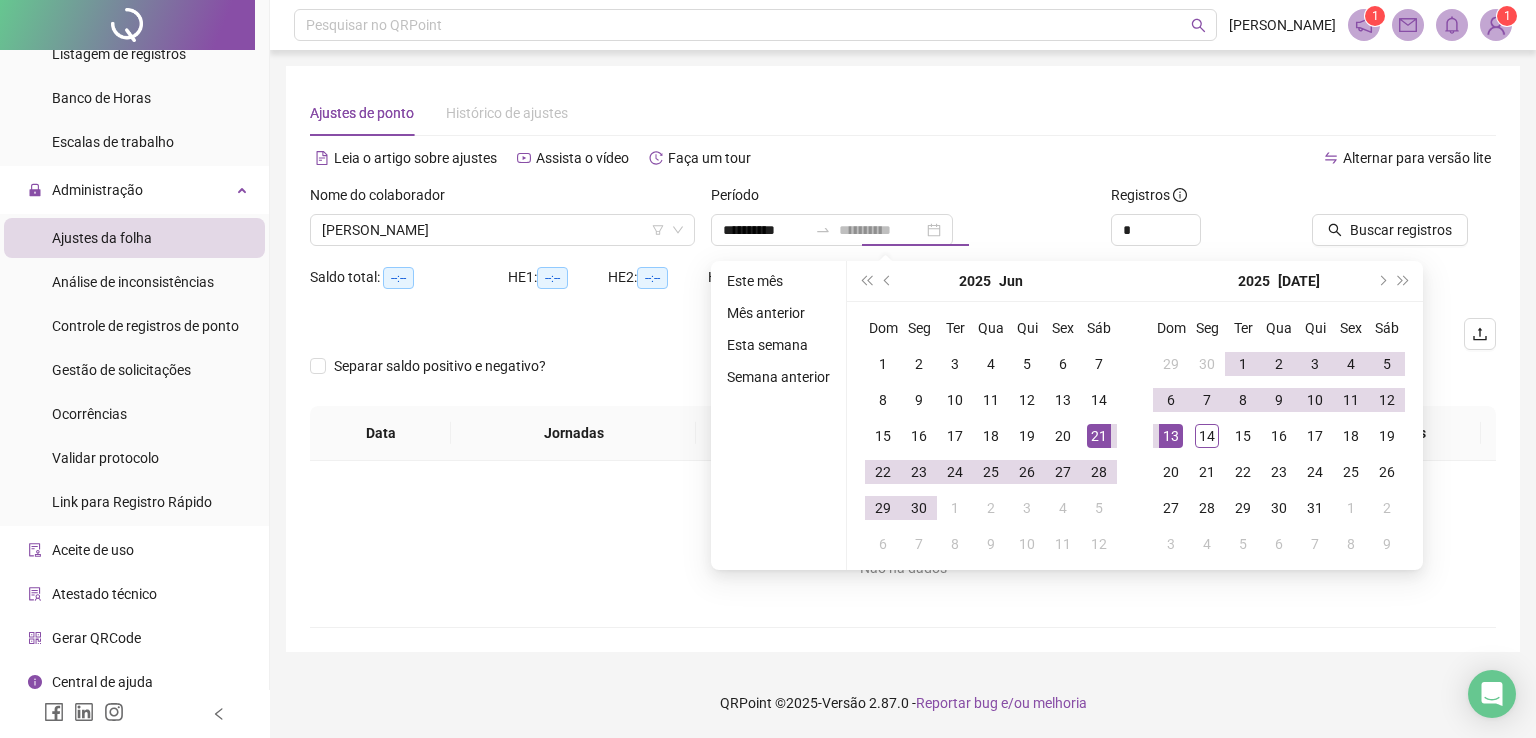 click on "13" at bounding box center [1171, 436] 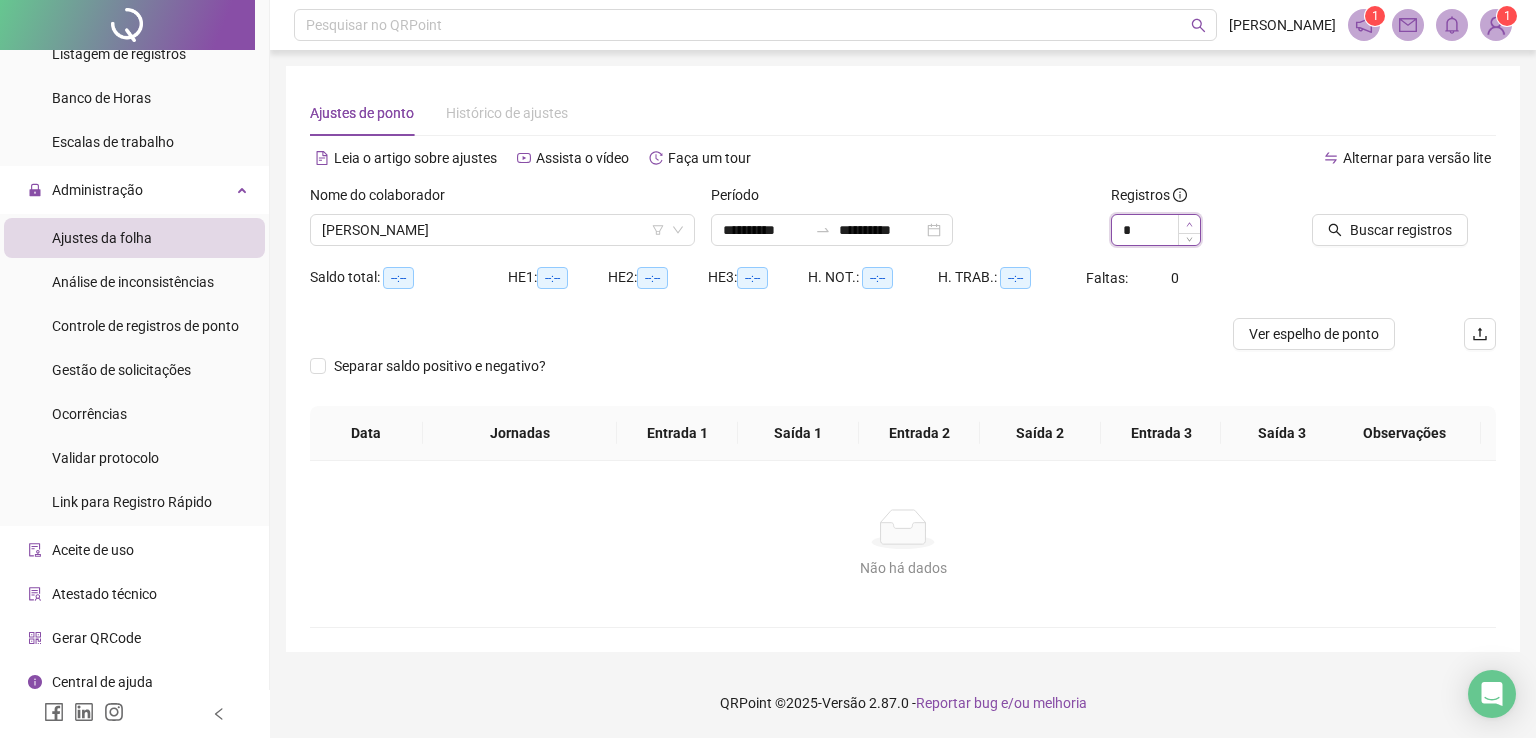 click at bounding box center [1189, 224] 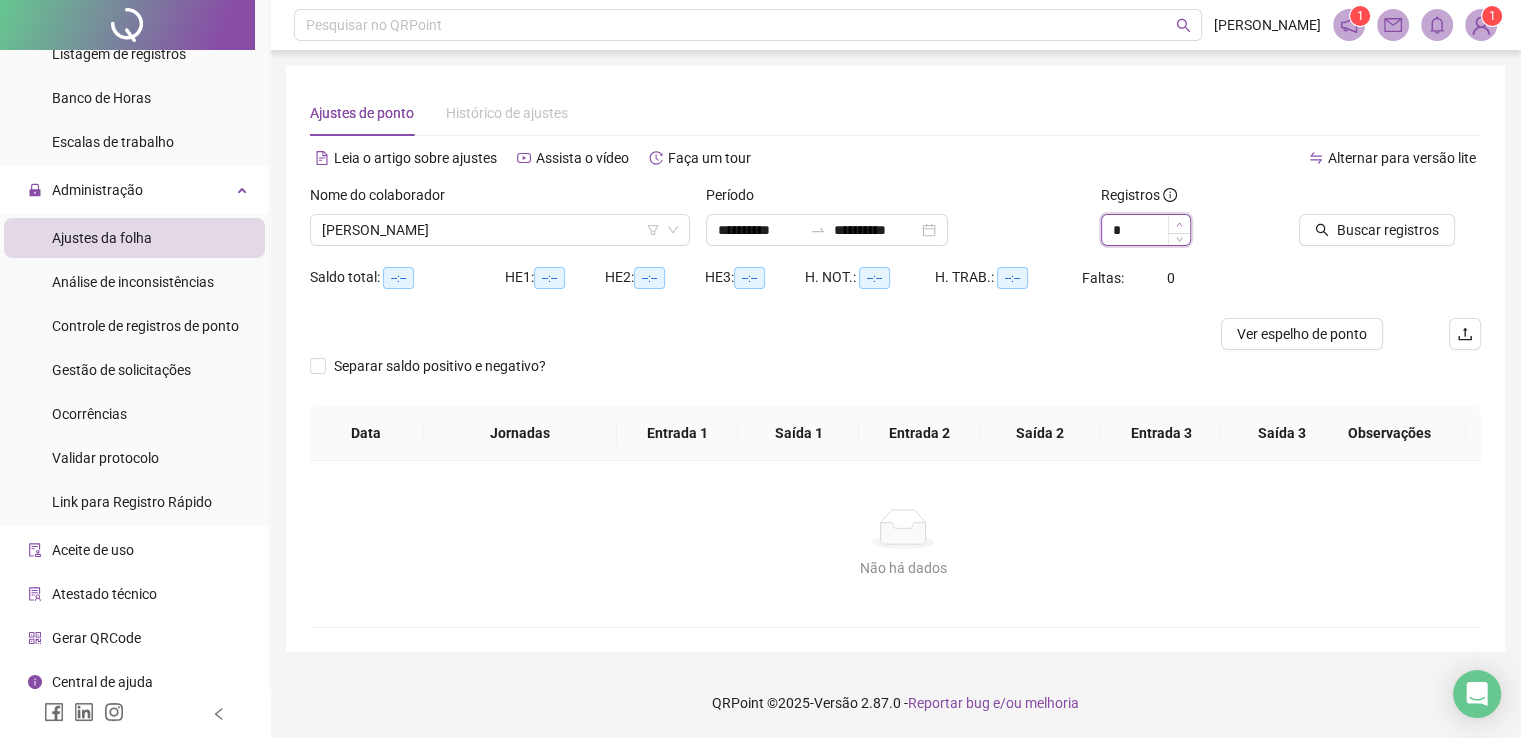 click at bounding box center [1179, 224] 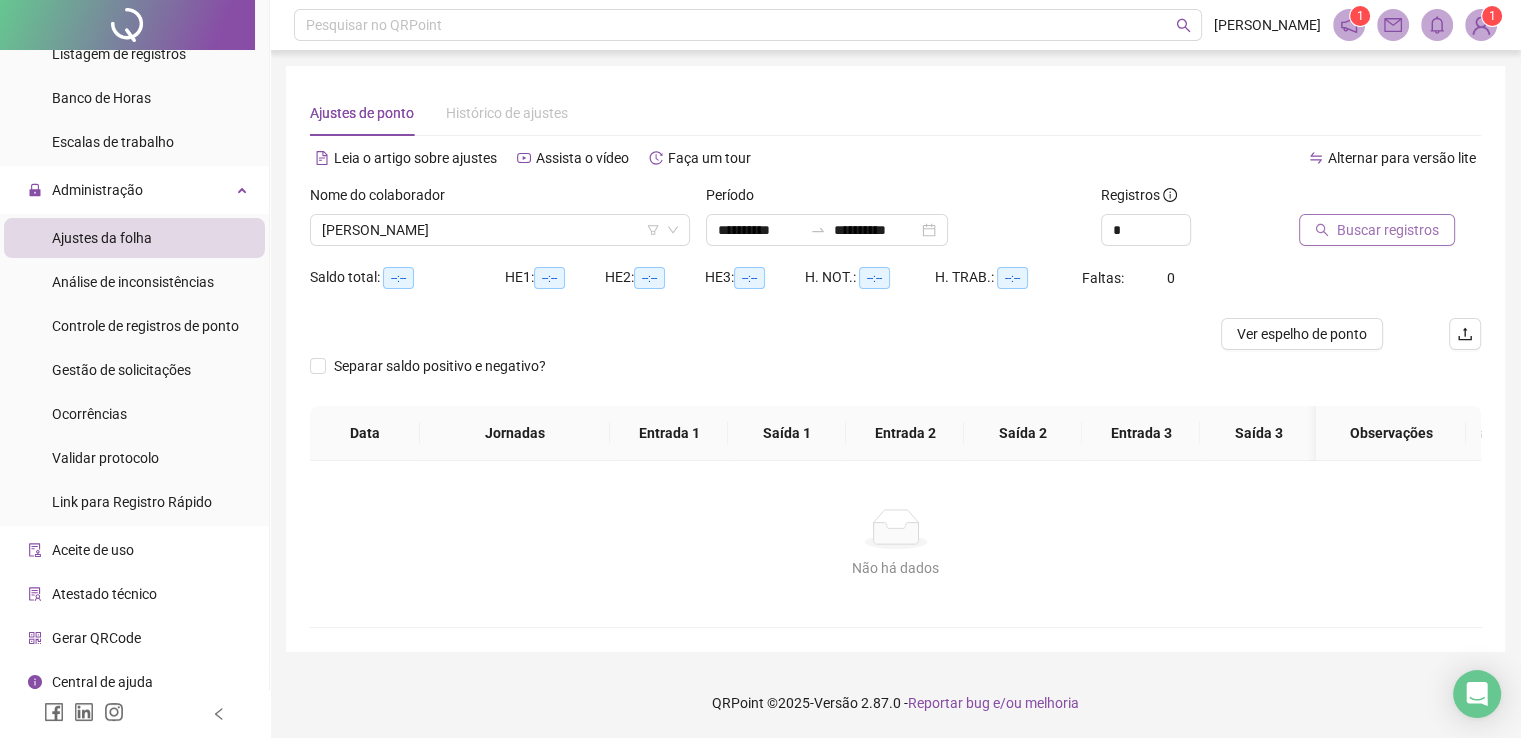 click on "Buscar registros" at bounding box center [1388, 230] 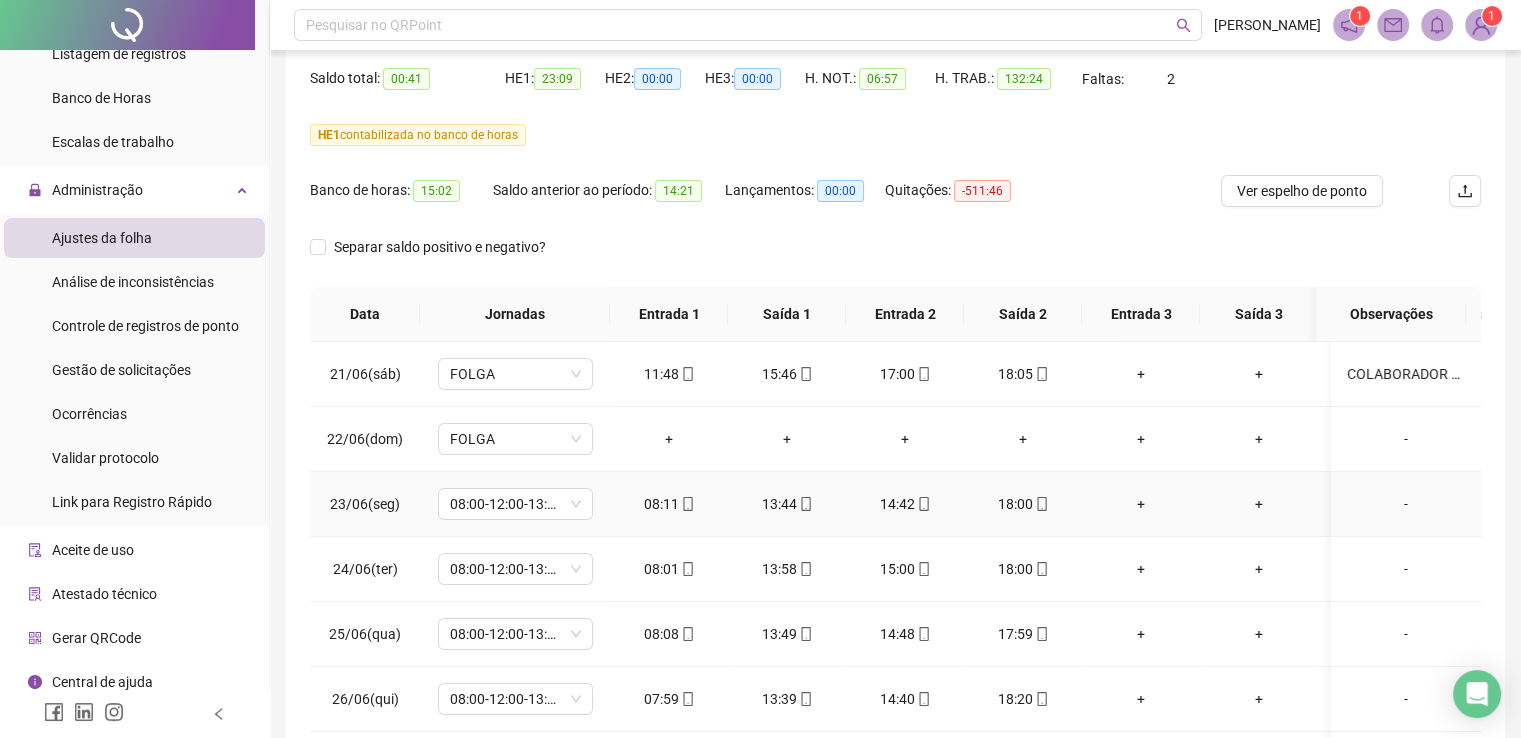 scroll, scrollTop: 200, scrollLeft: 0, axis: vertical 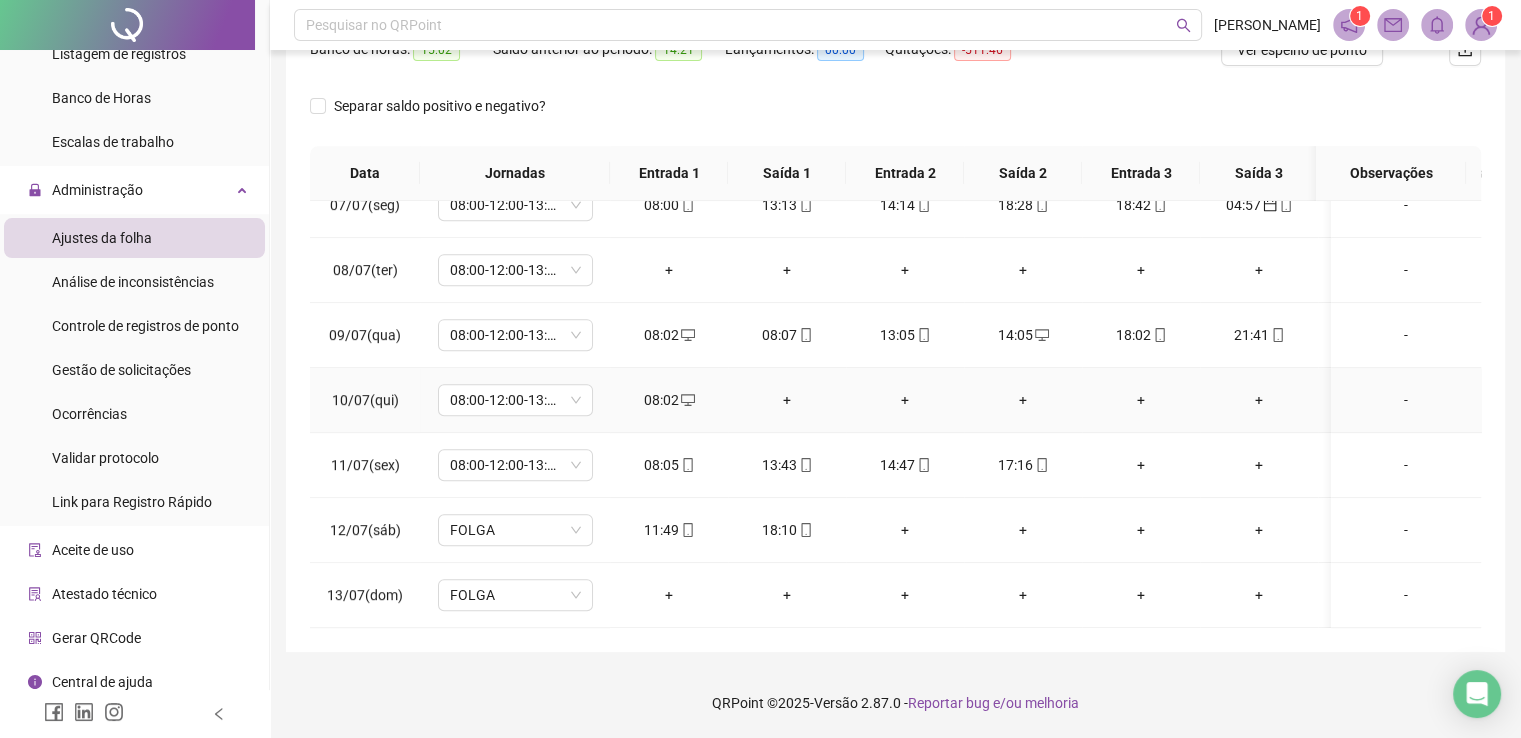 click on "08:02" at bounding box center [669, 400] 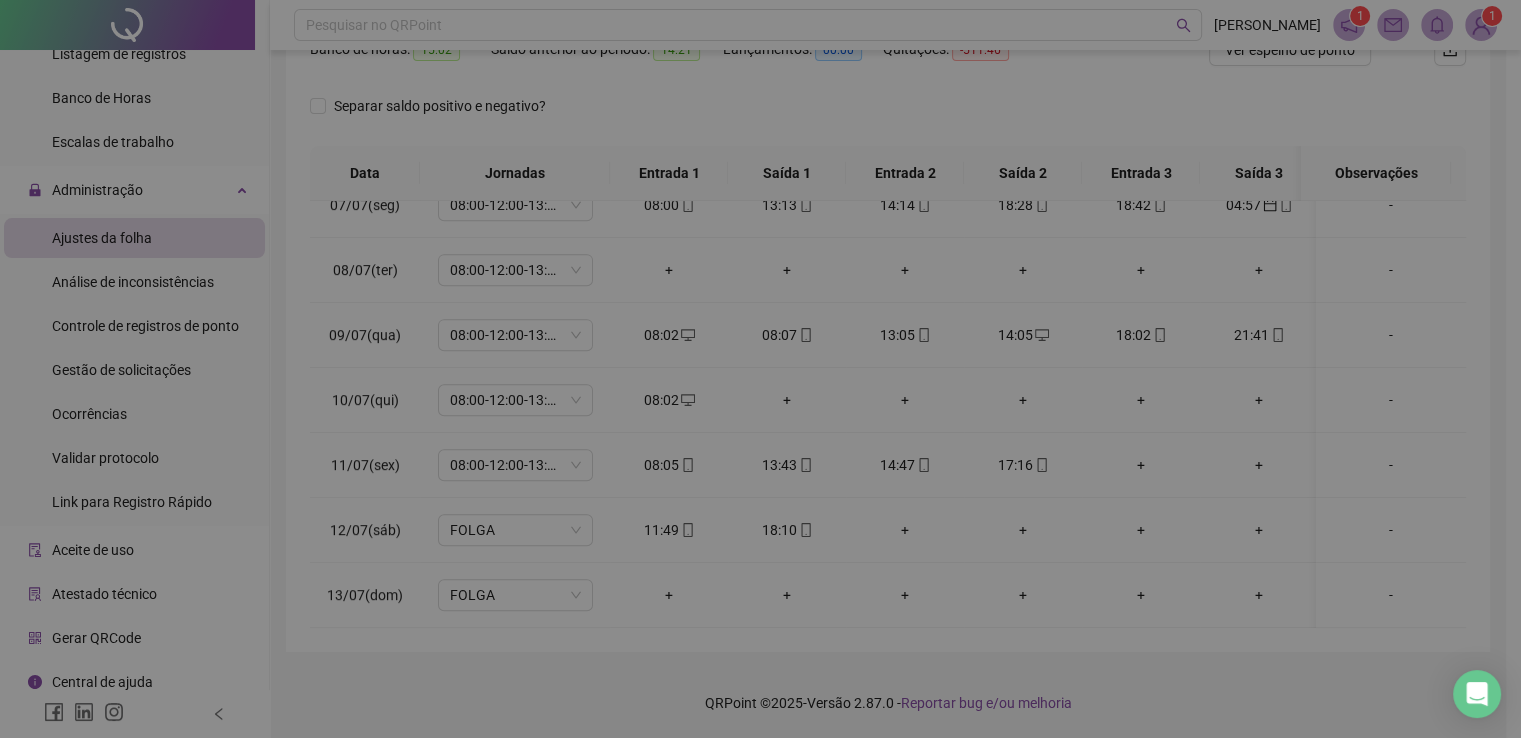 type on "**********" 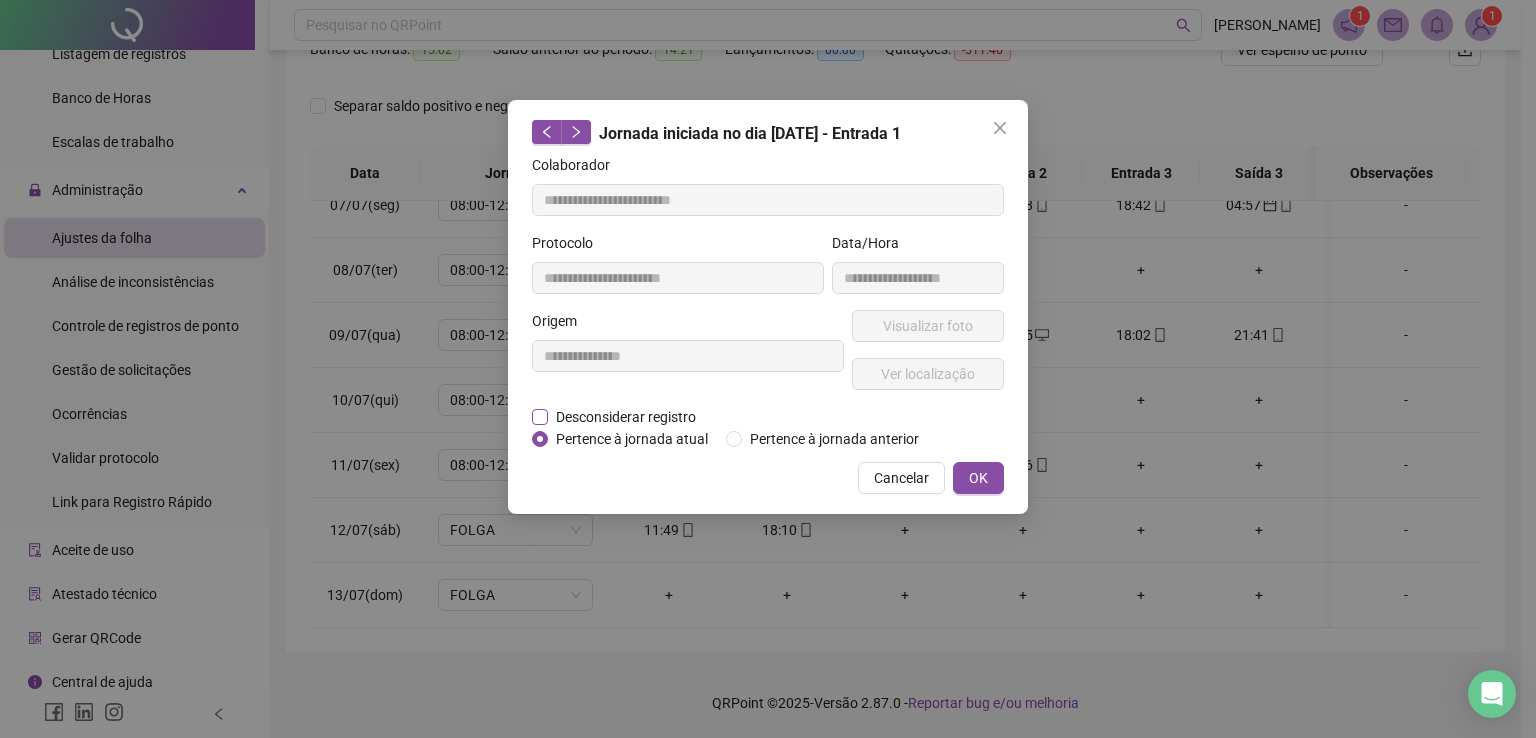 click on "Desconsiderar registro" at bounding box center (626, 417) 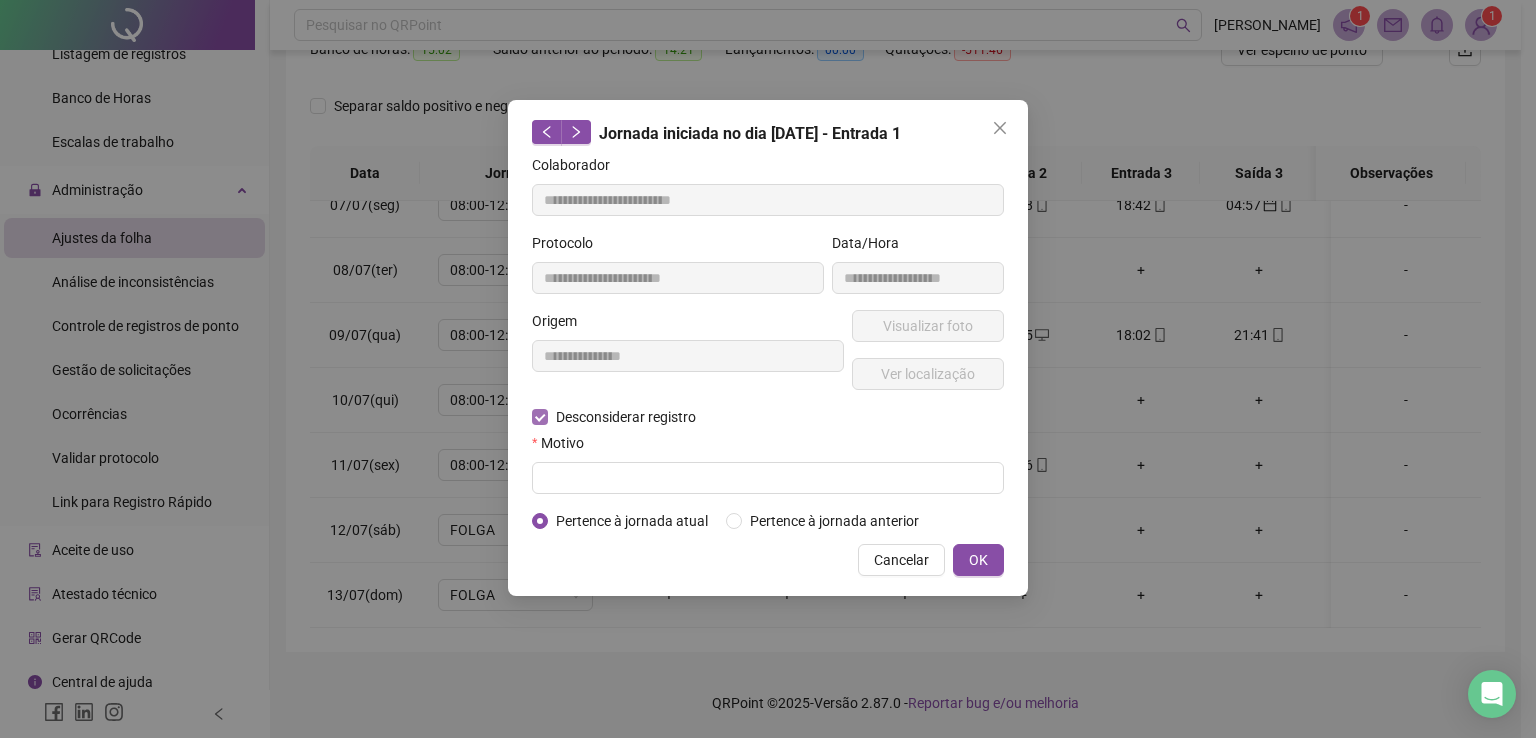 click on "Desconsiderar registro" at bounding box center [626, 417] 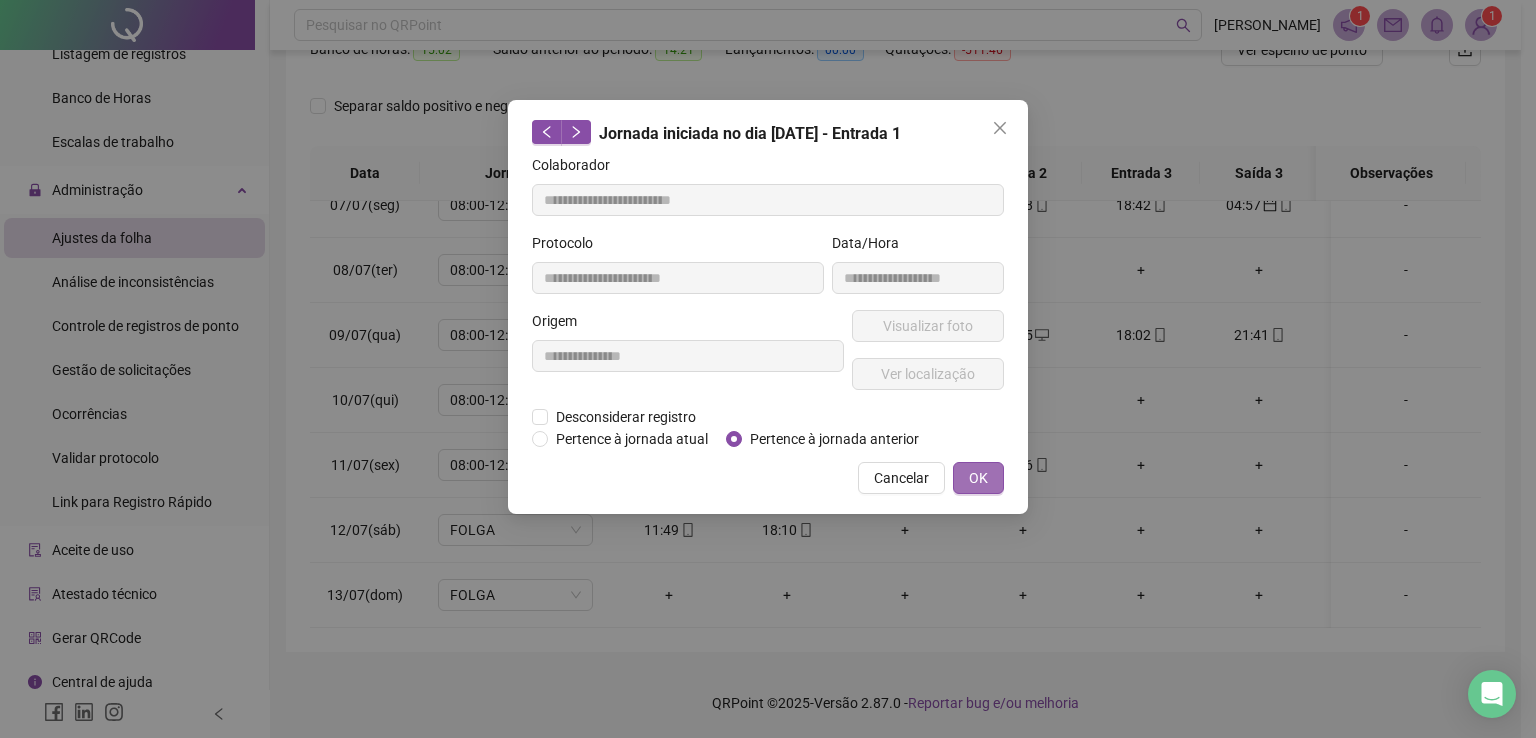 click on "OK" at bounding box center [978, 478] 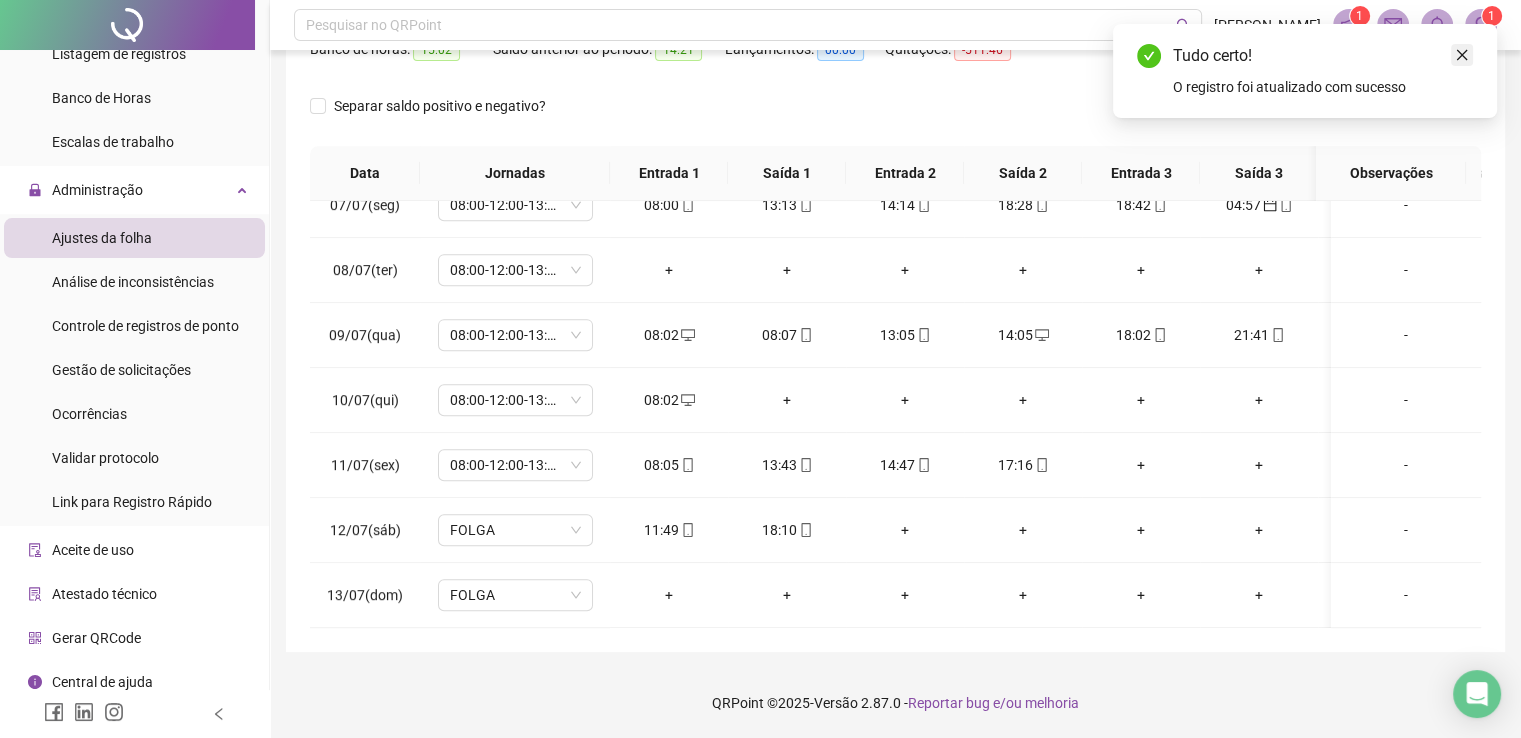 click 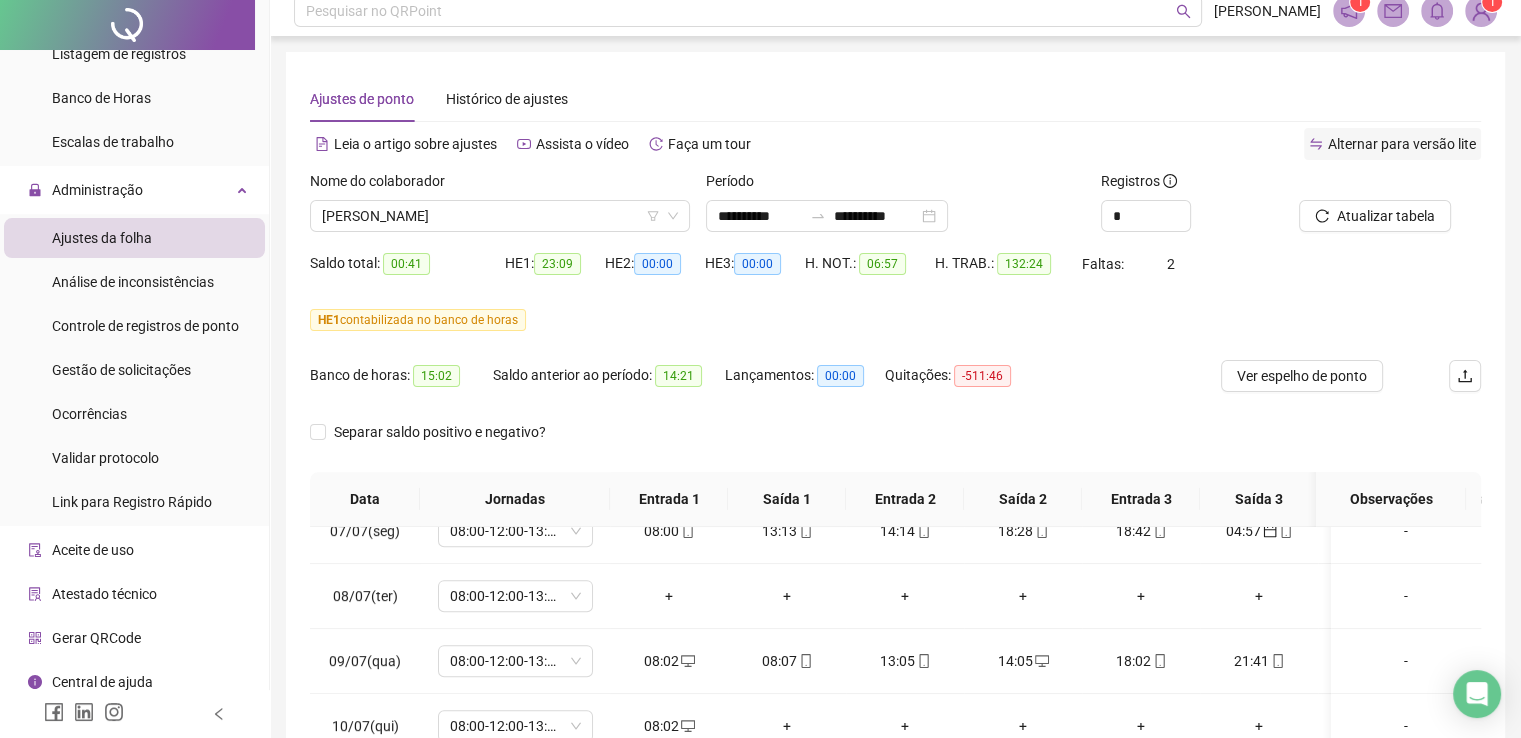 scroll, scrollTop: 0, scrollLeft: 0, axis: both 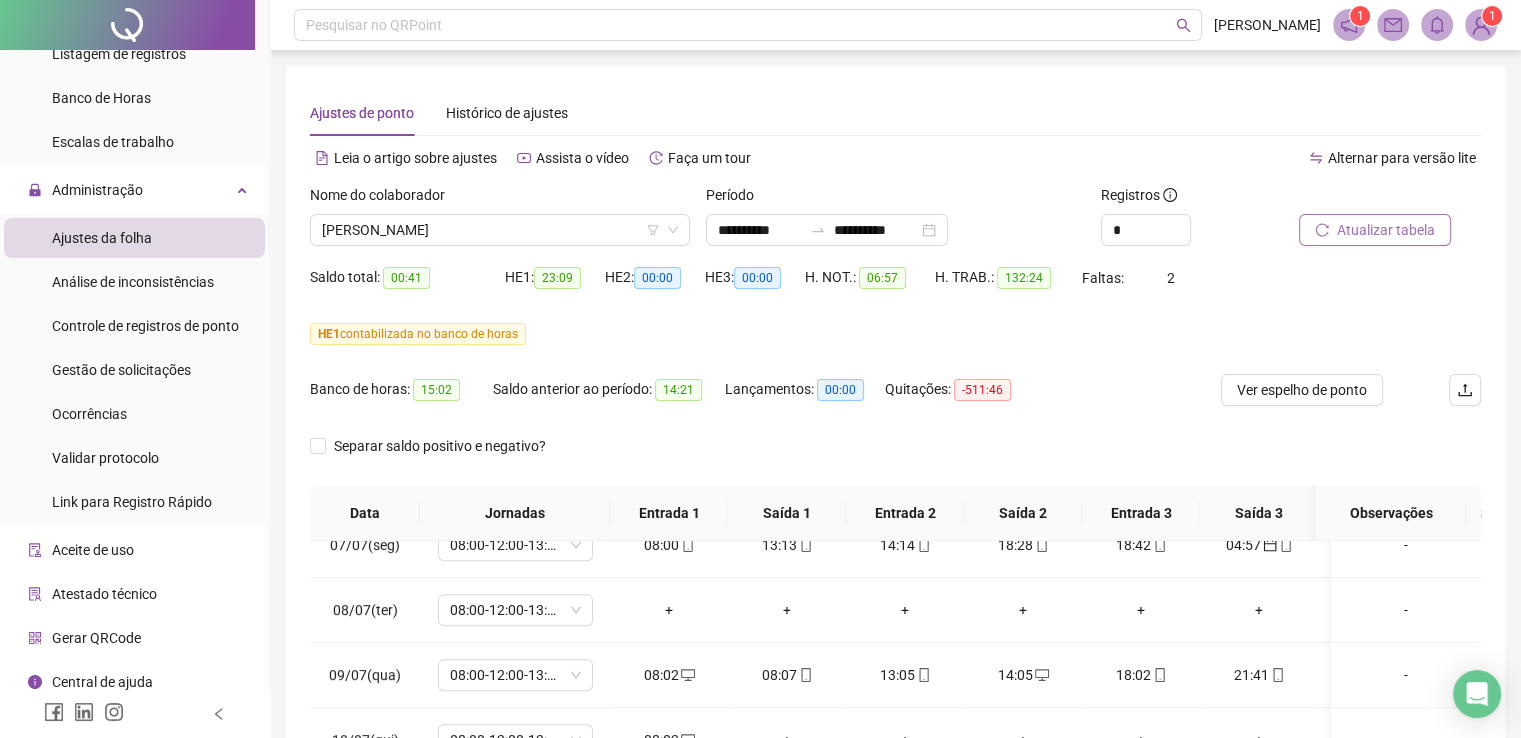 click on "Atualizar tabela" at bounding box center (1386, 230) 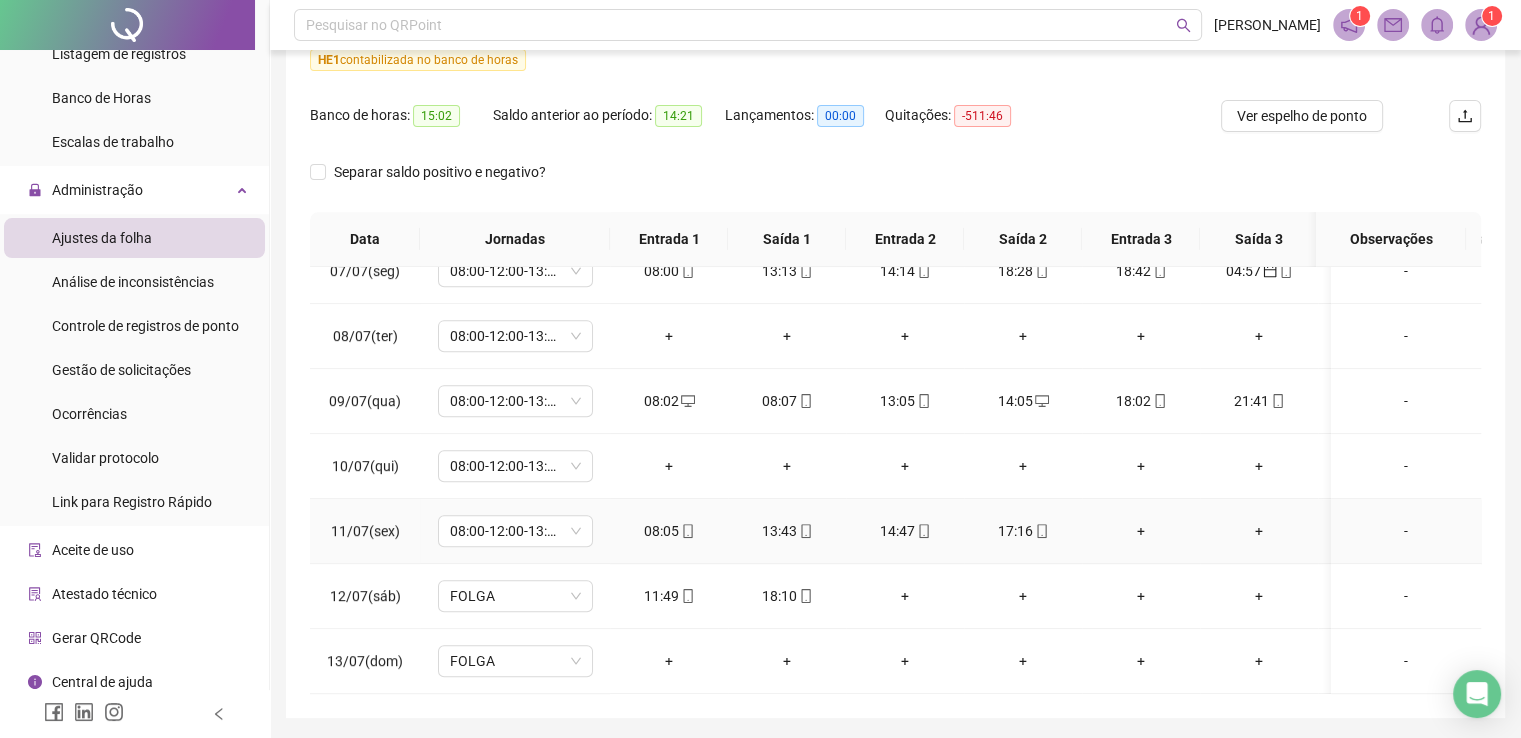 scroll, scrollTop: 300, scrollLeft: 0, axis: vertical 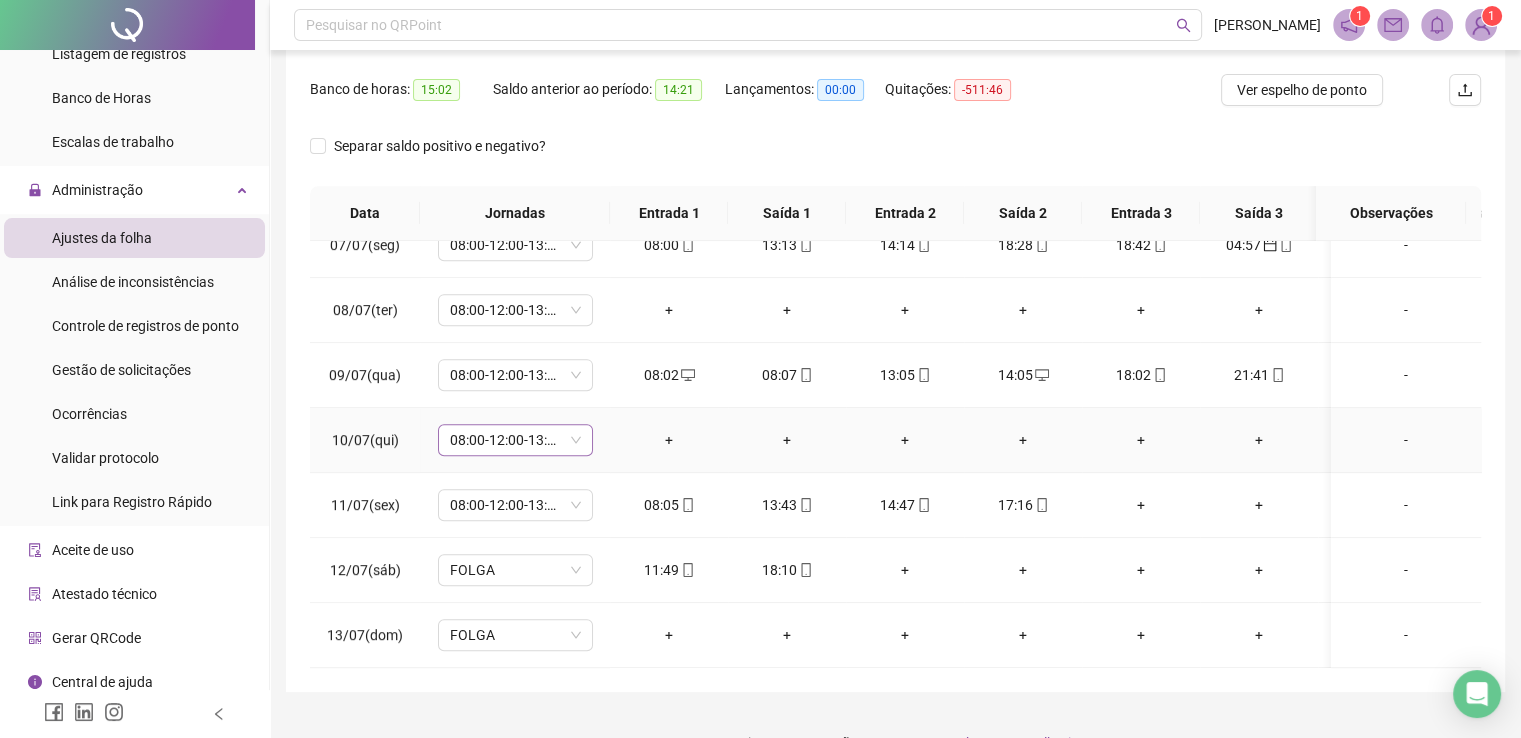 click on "08:00-12:00-13:00-18:00" at bounding box center (515, 440) 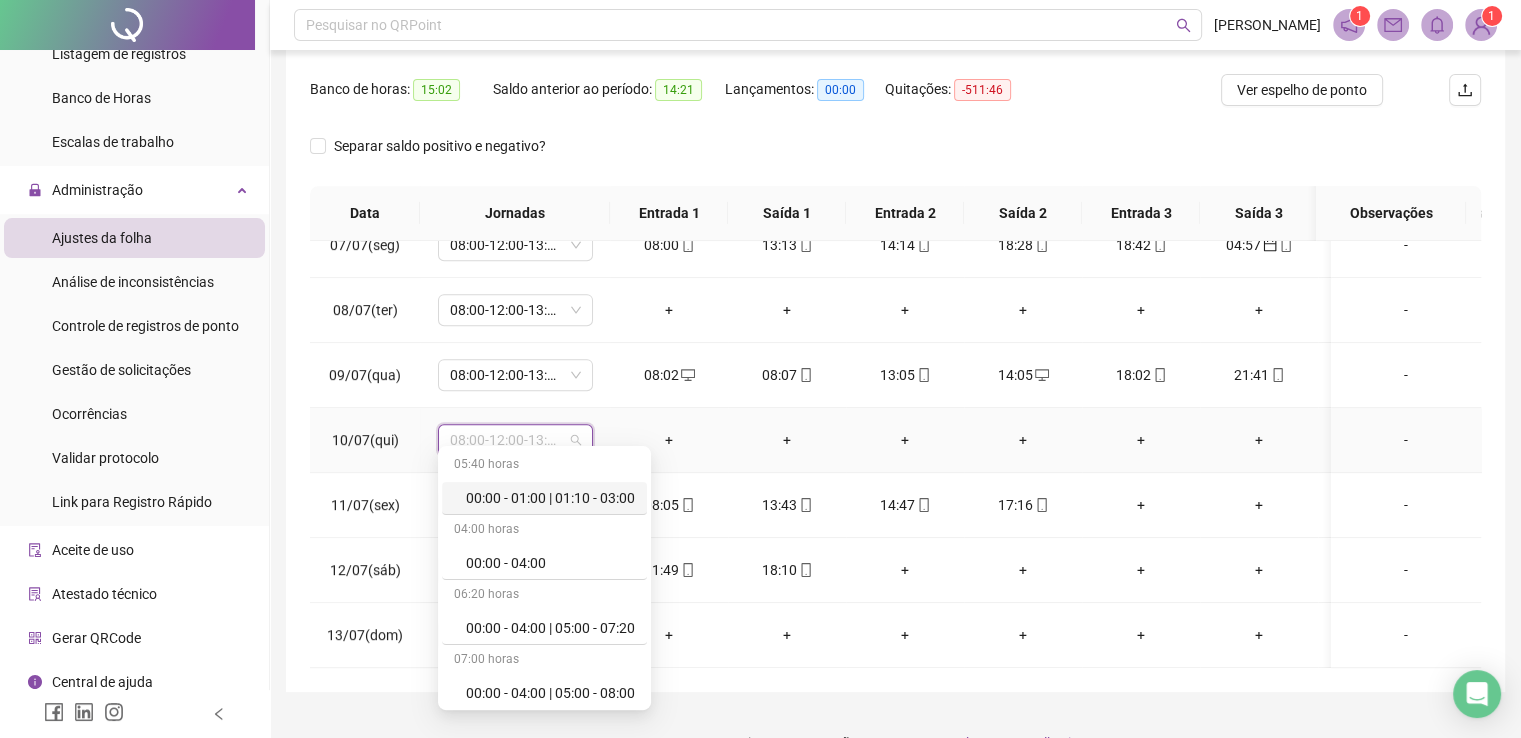 click on "+" at bounding box center [905, 440] 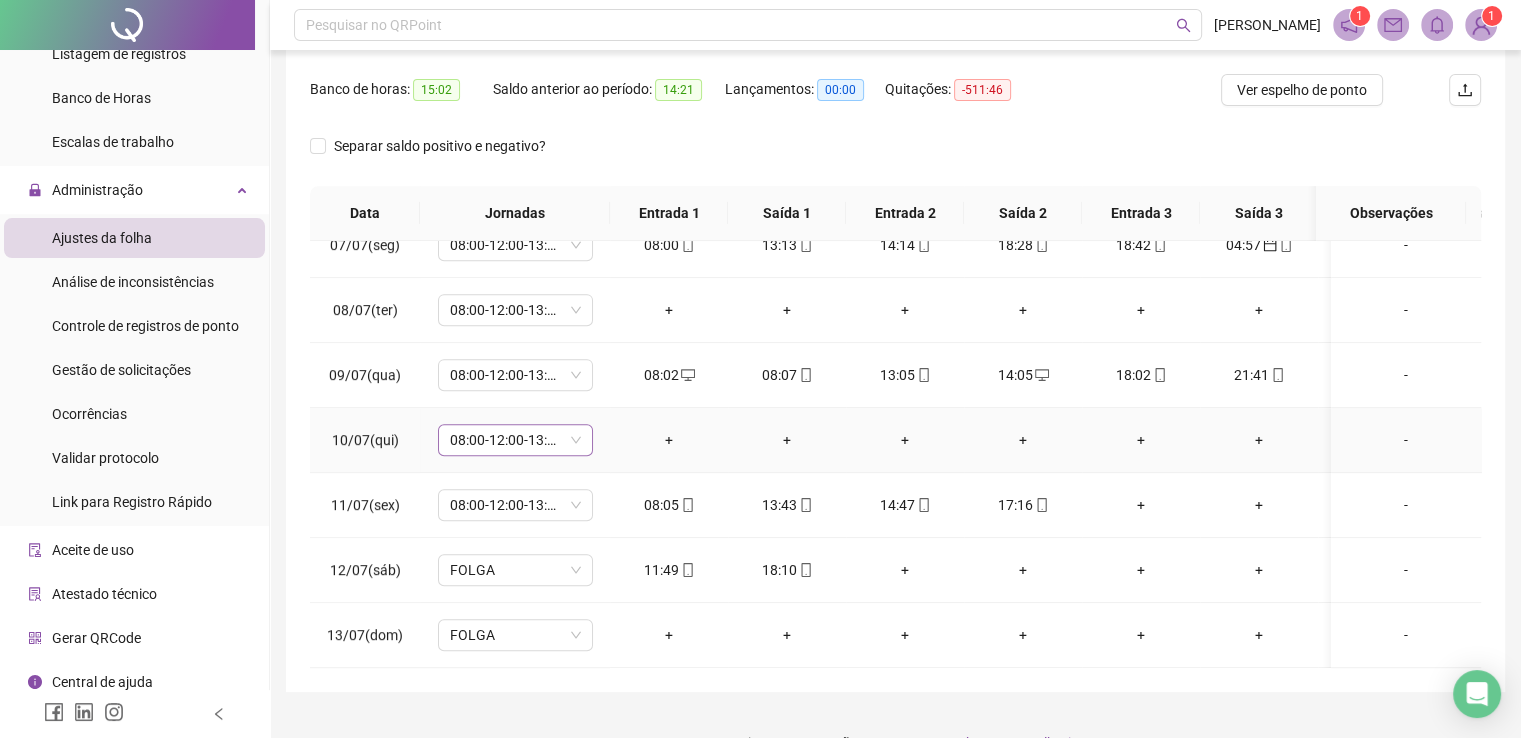 click on "08:00-12:00-13:00-18:00" at bounding box center (515, 440) 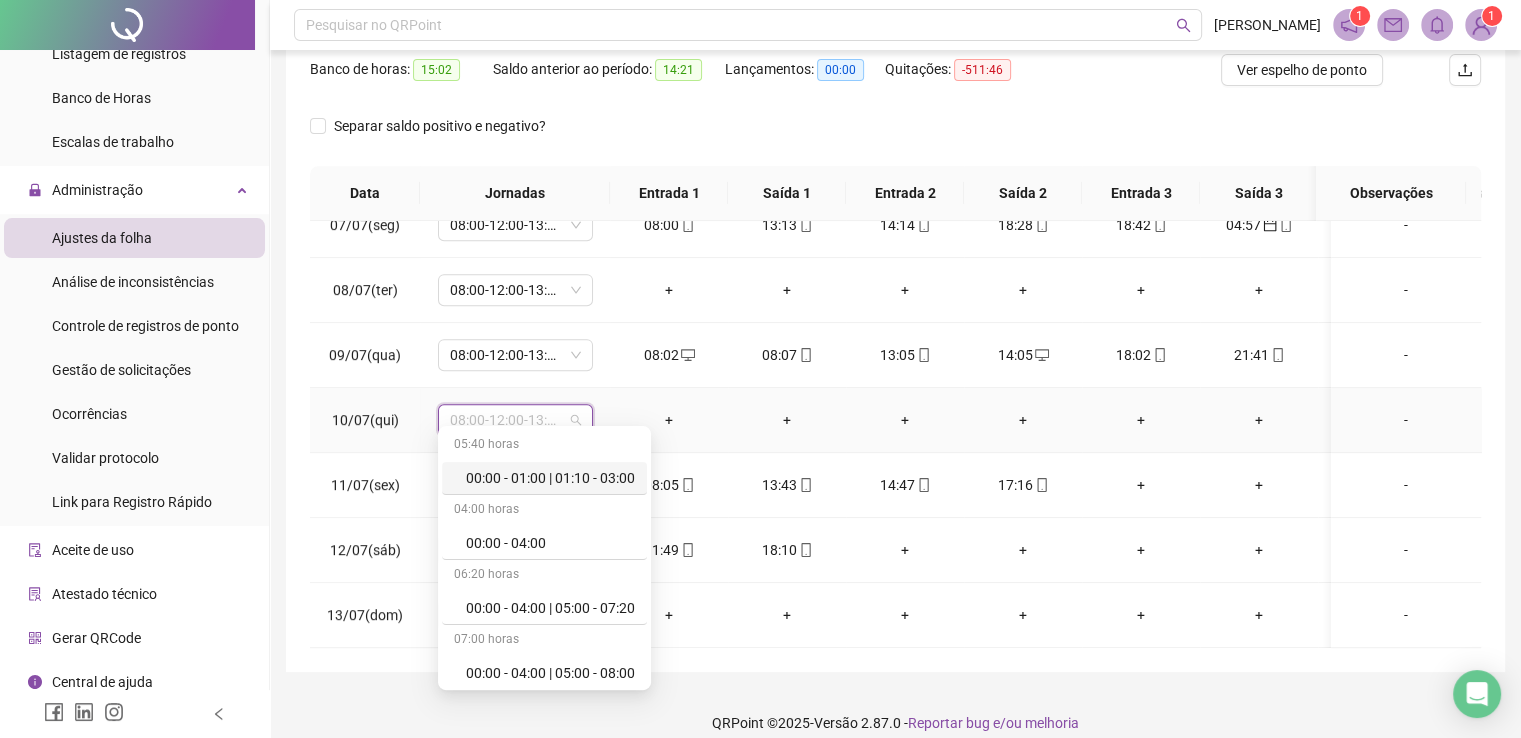 scroll, scrollTop: 340, scrollLeft: 0, axis: vertical 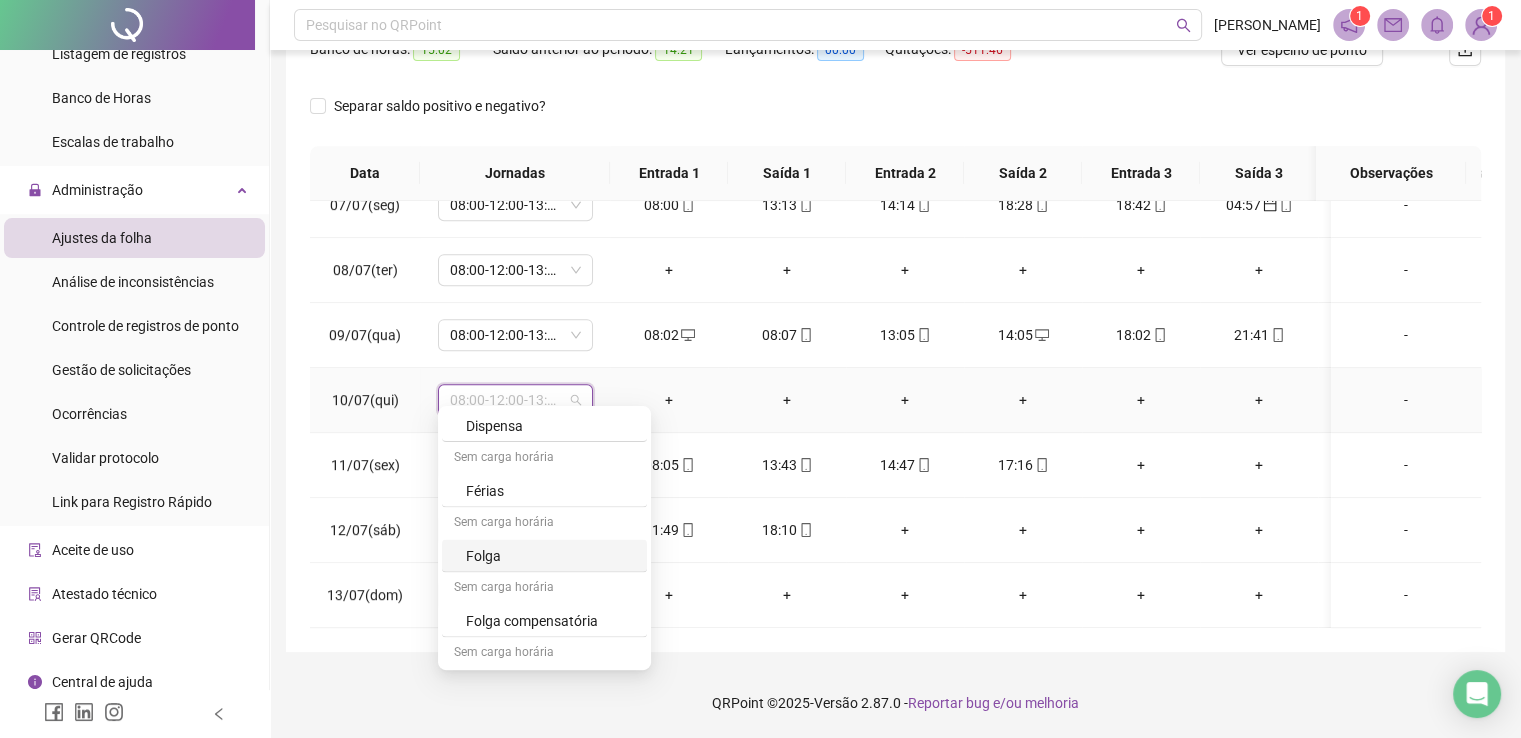 click on "Folga" at bounding box center [550, 555] 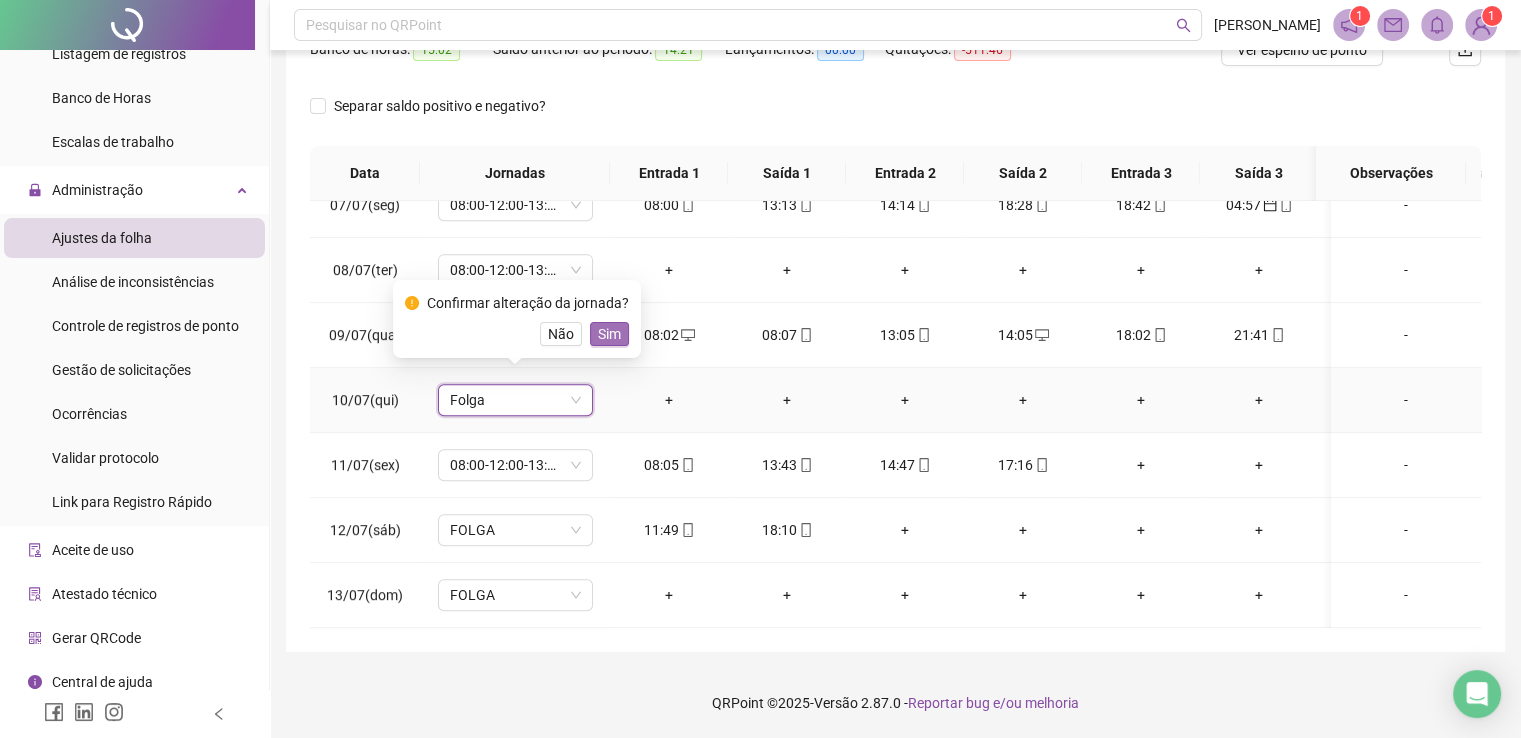 click on "Sim" at bounding box center [609, 334] 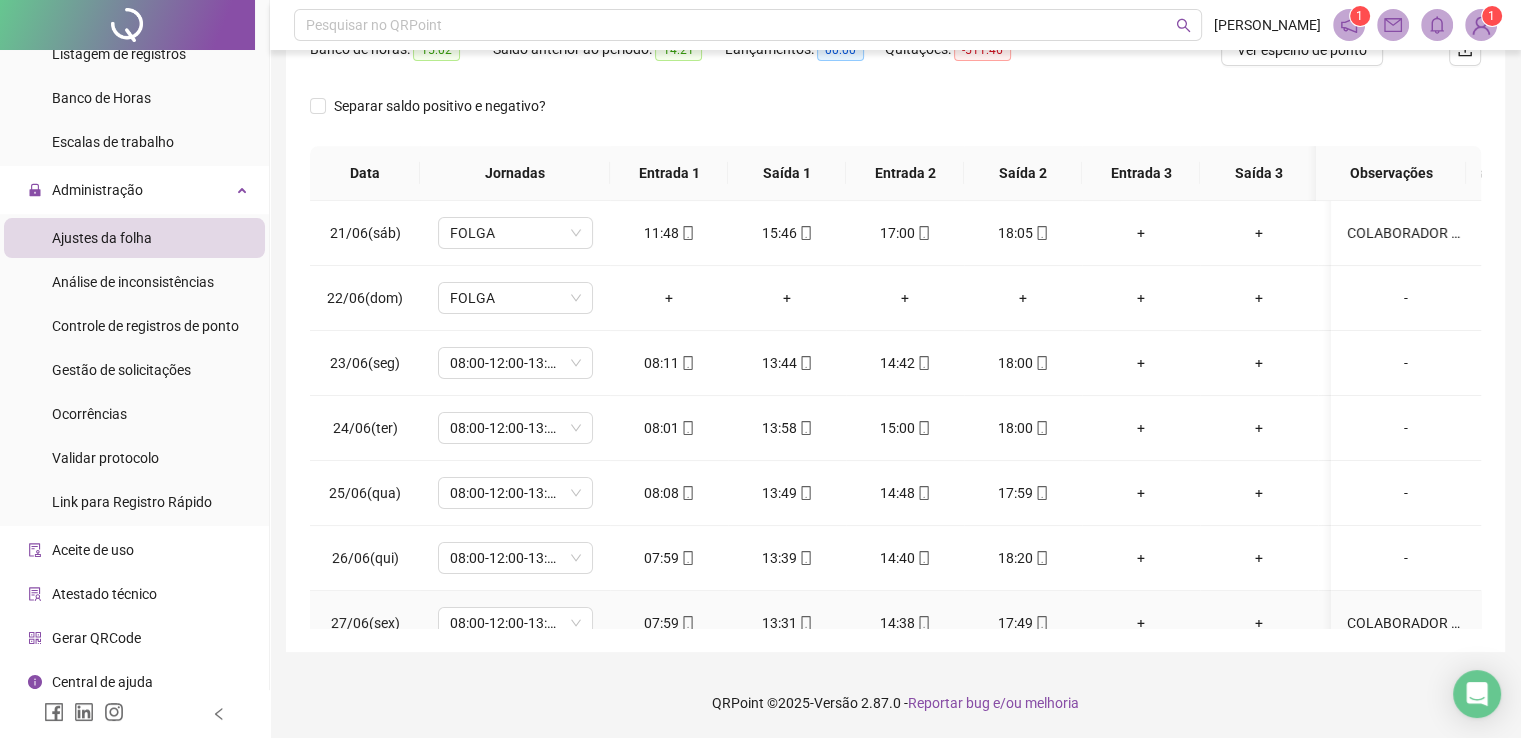 scroll, scrollTop: 0, scrollLeft: 0, axis: both 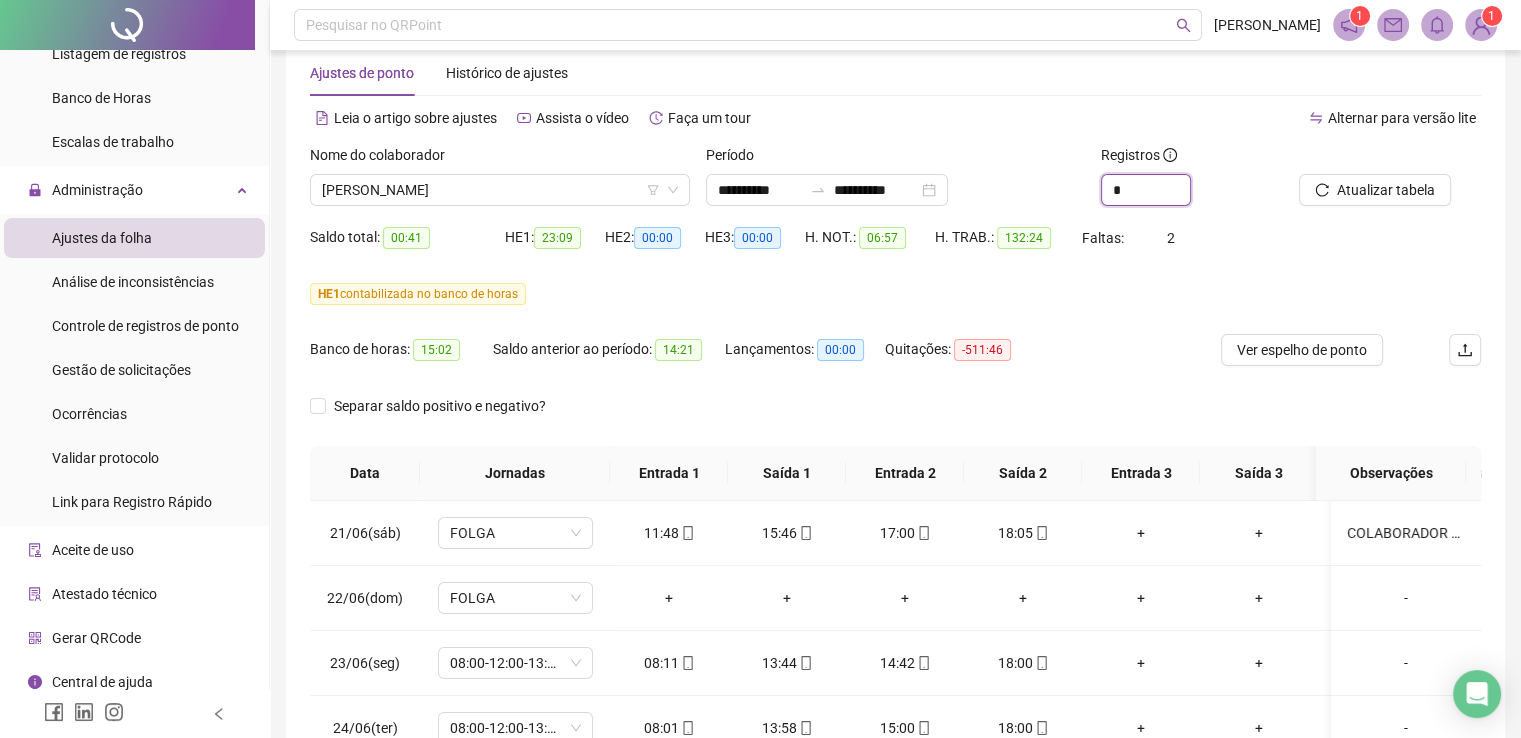 click at bounding box center (1190, 182) 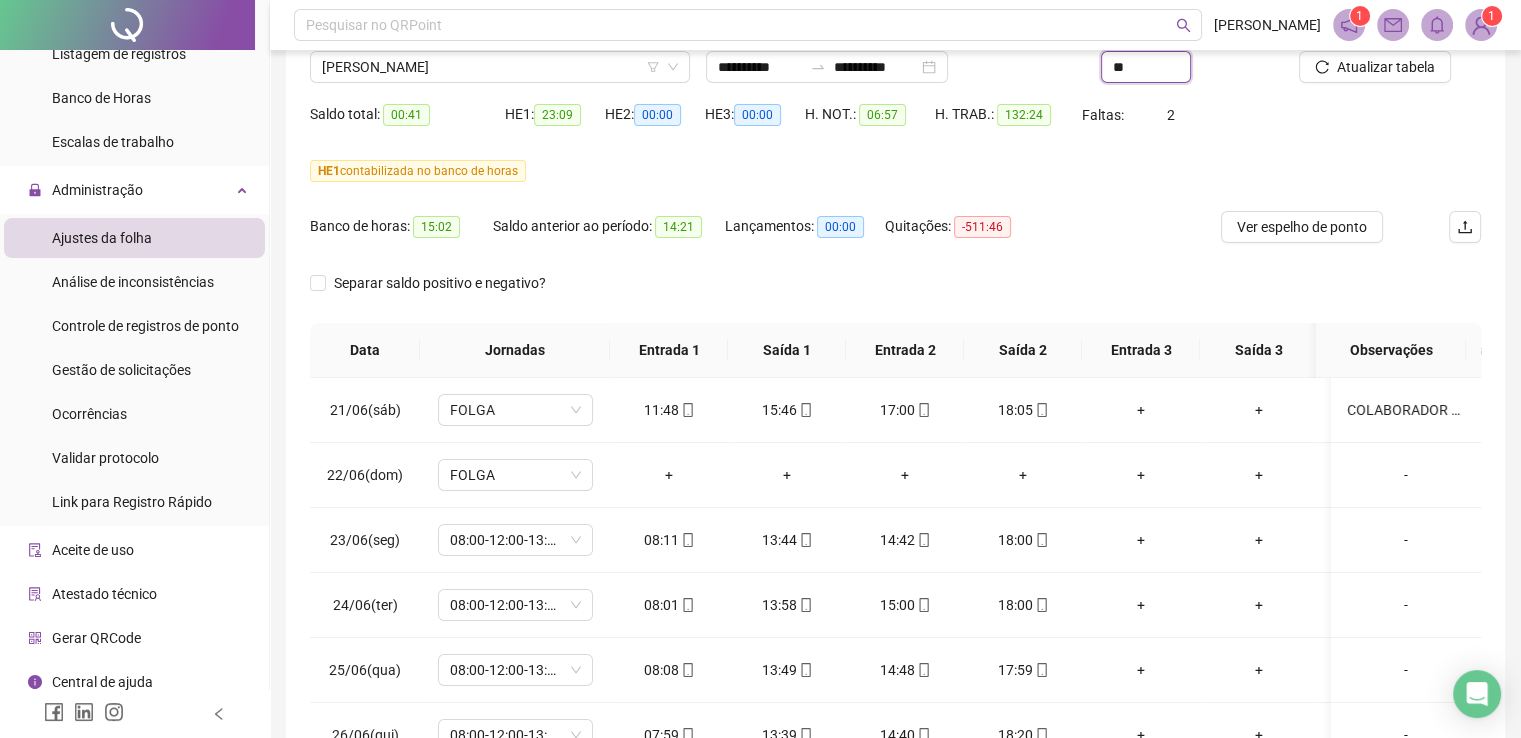 scroll, scrollTop: 340, scrollLeft: 0, axis: vertical 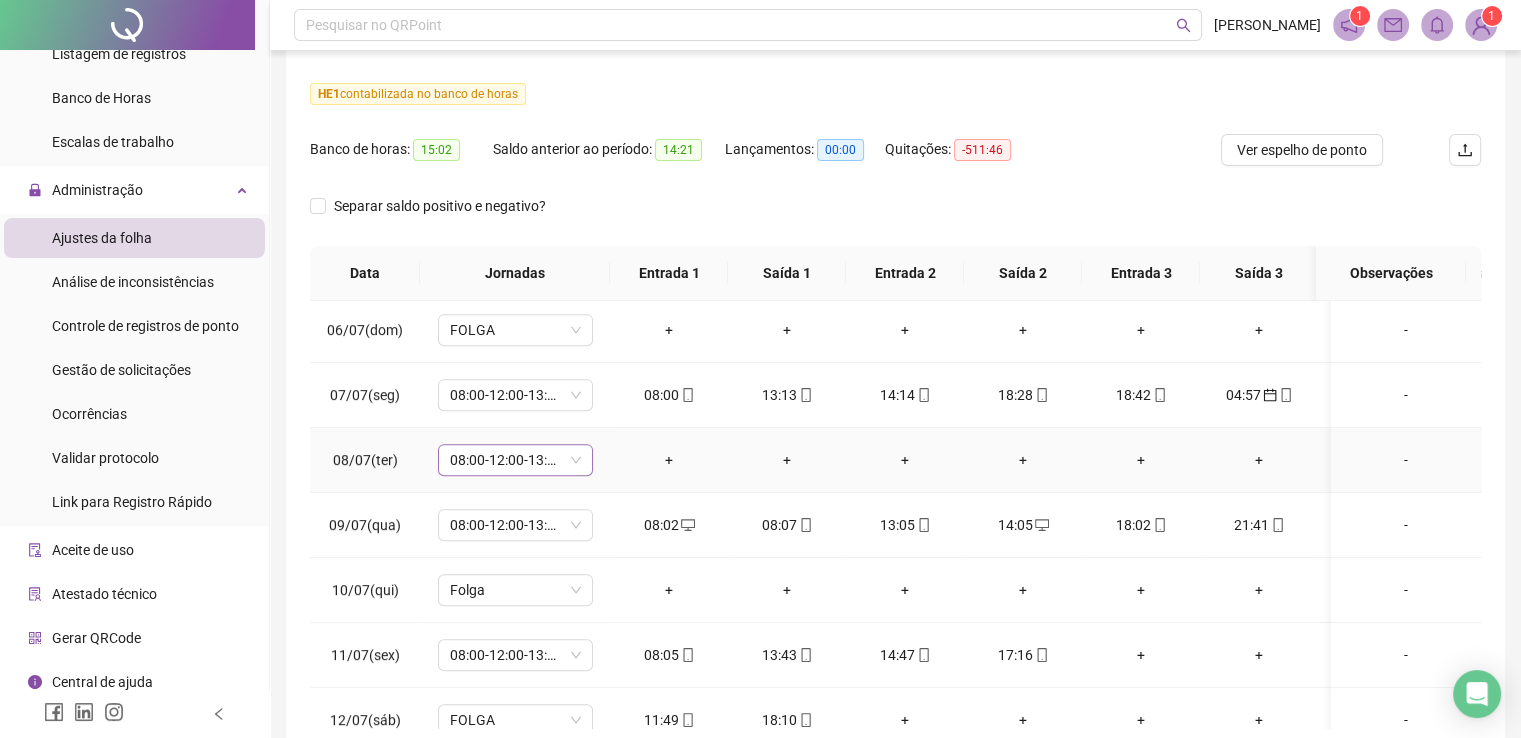 click on "08:00-12:00-13:00-18:00" at bounding box center [515, 460] 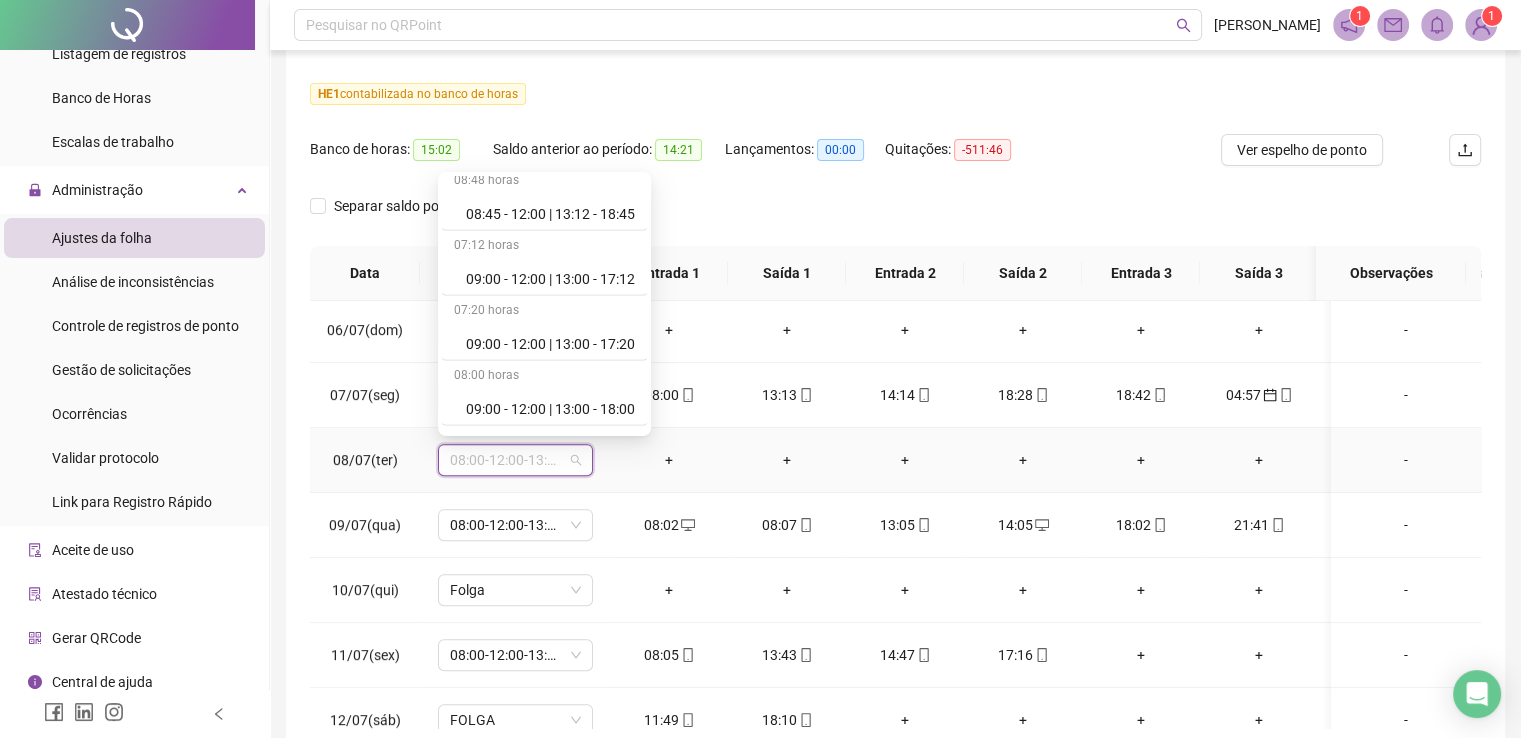 scroll, scrollTop: 5580, scrollLeft: 0, axis: vertical 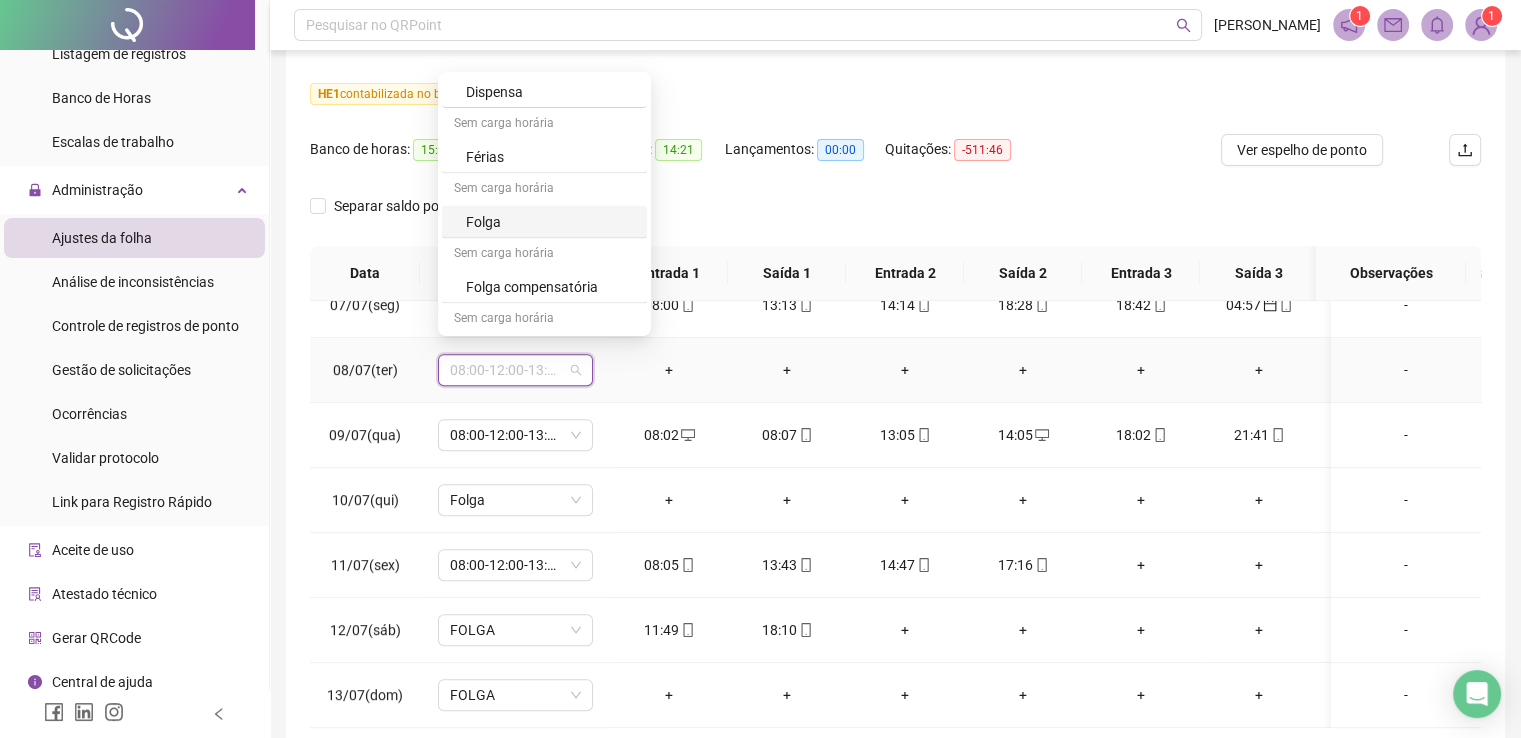 click on "Folga" at bounding box center (550, 221) 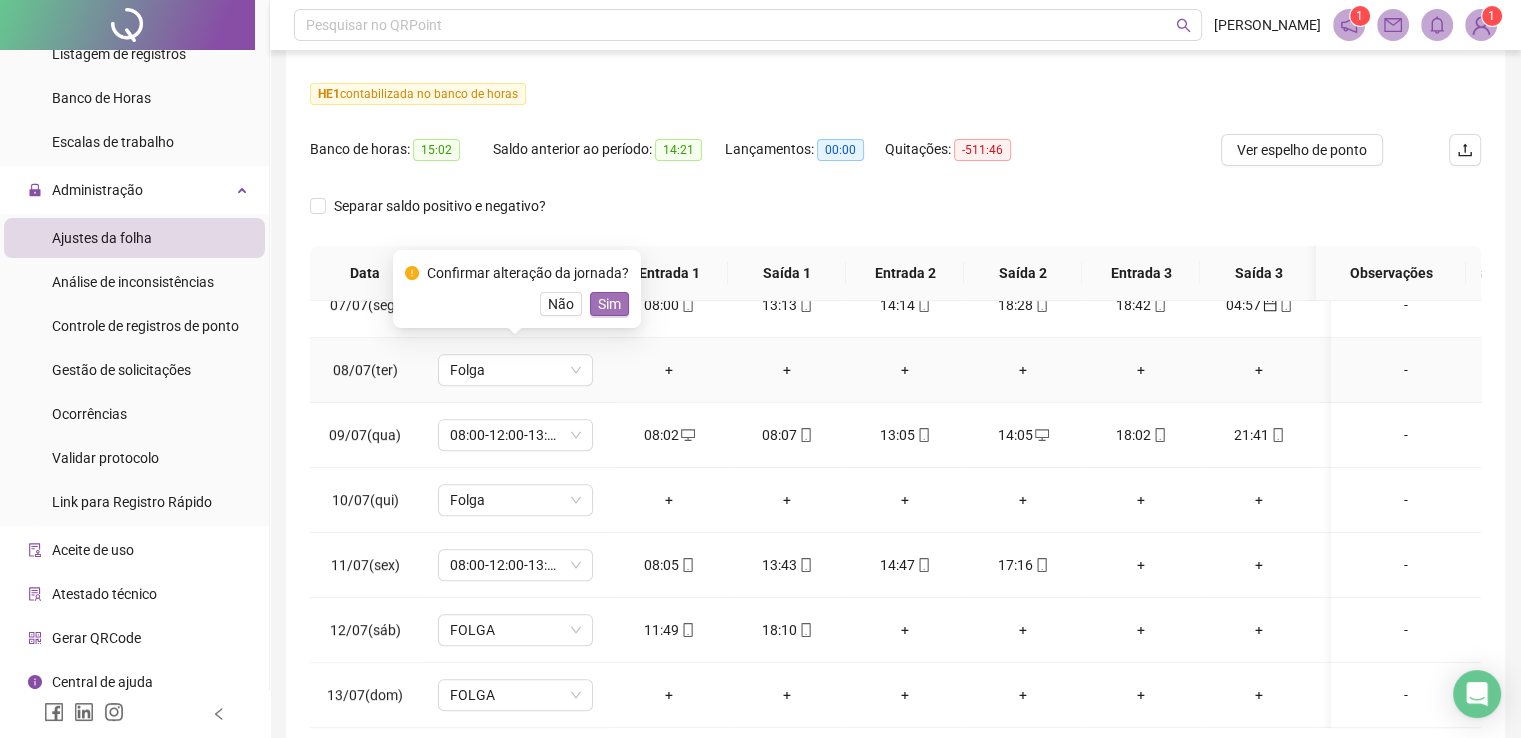 click on "Sim" at bounding box center [609, 304] 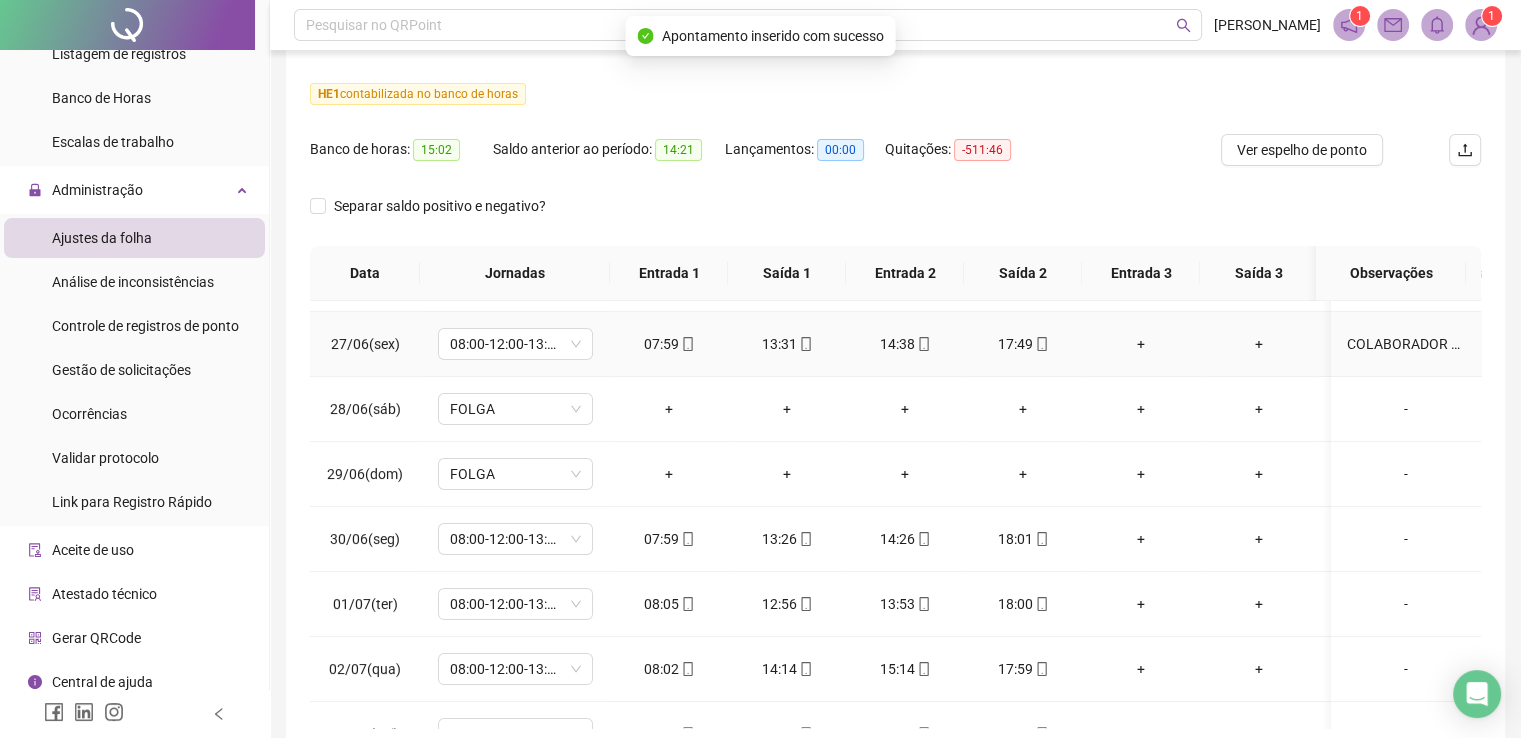 scroll, scrollTop: 378, scrollLeft: 0, axis: vertical 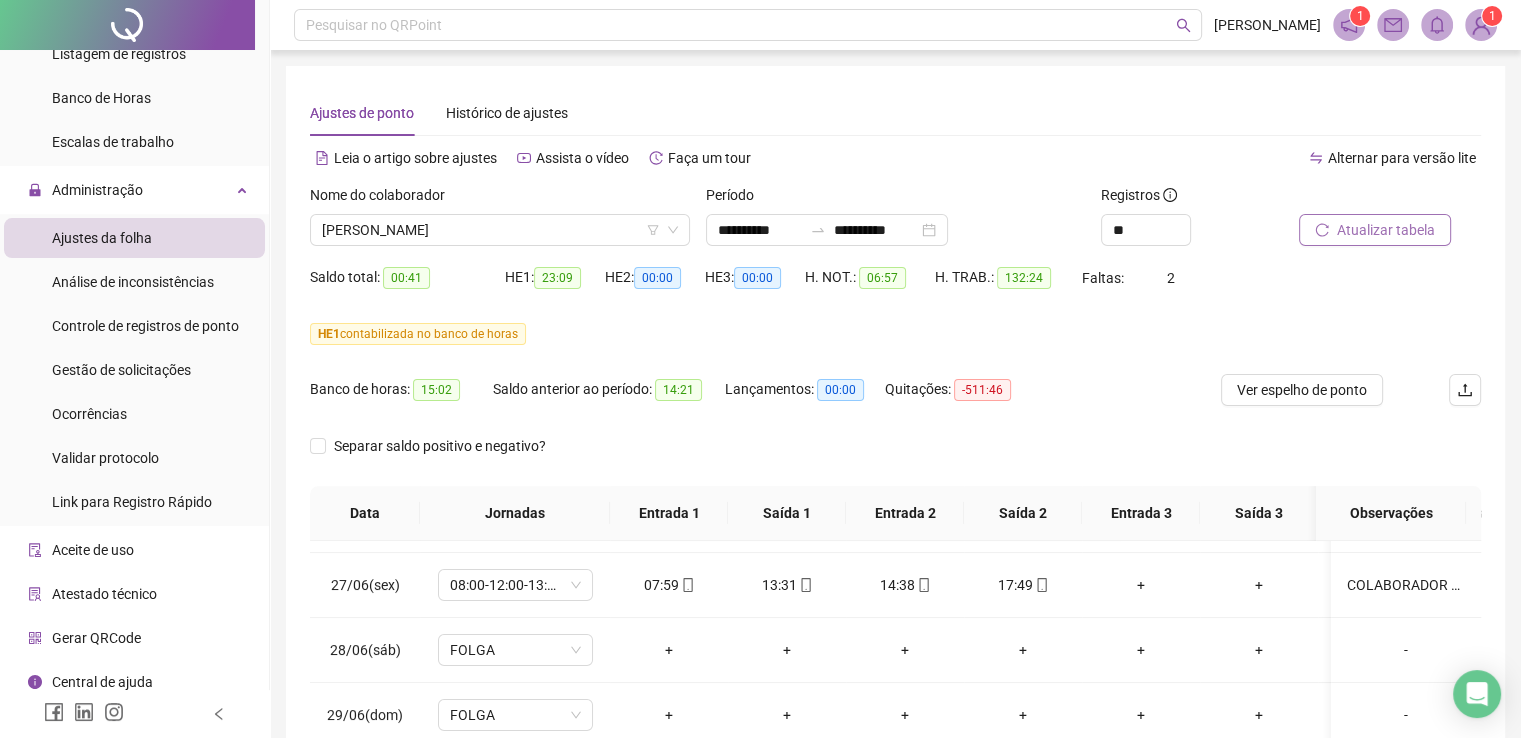 click on "Atualizar tabela" at bounding box center (1386, 230) 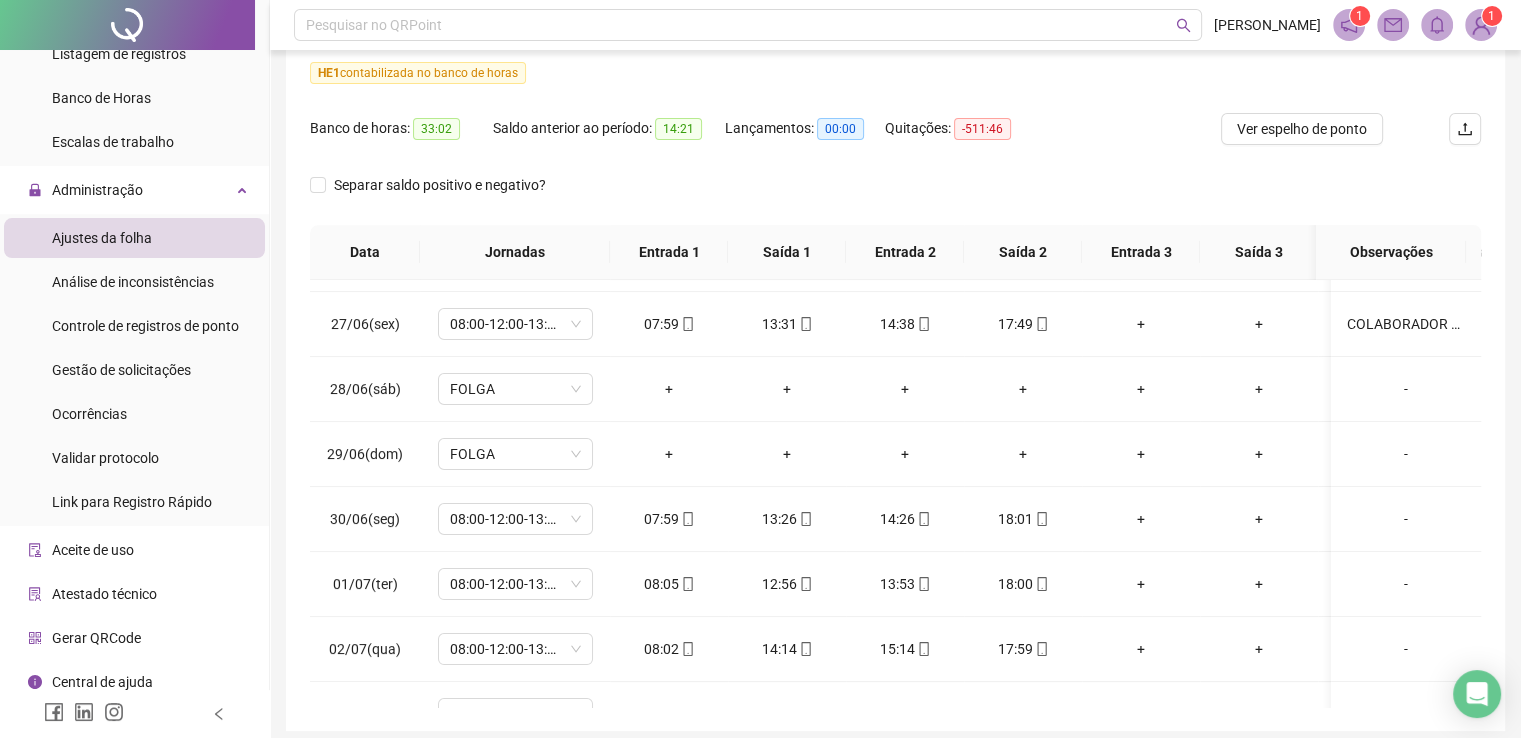 scroll, scrollTop: 300, scrollLeft: 0, axis: vertical 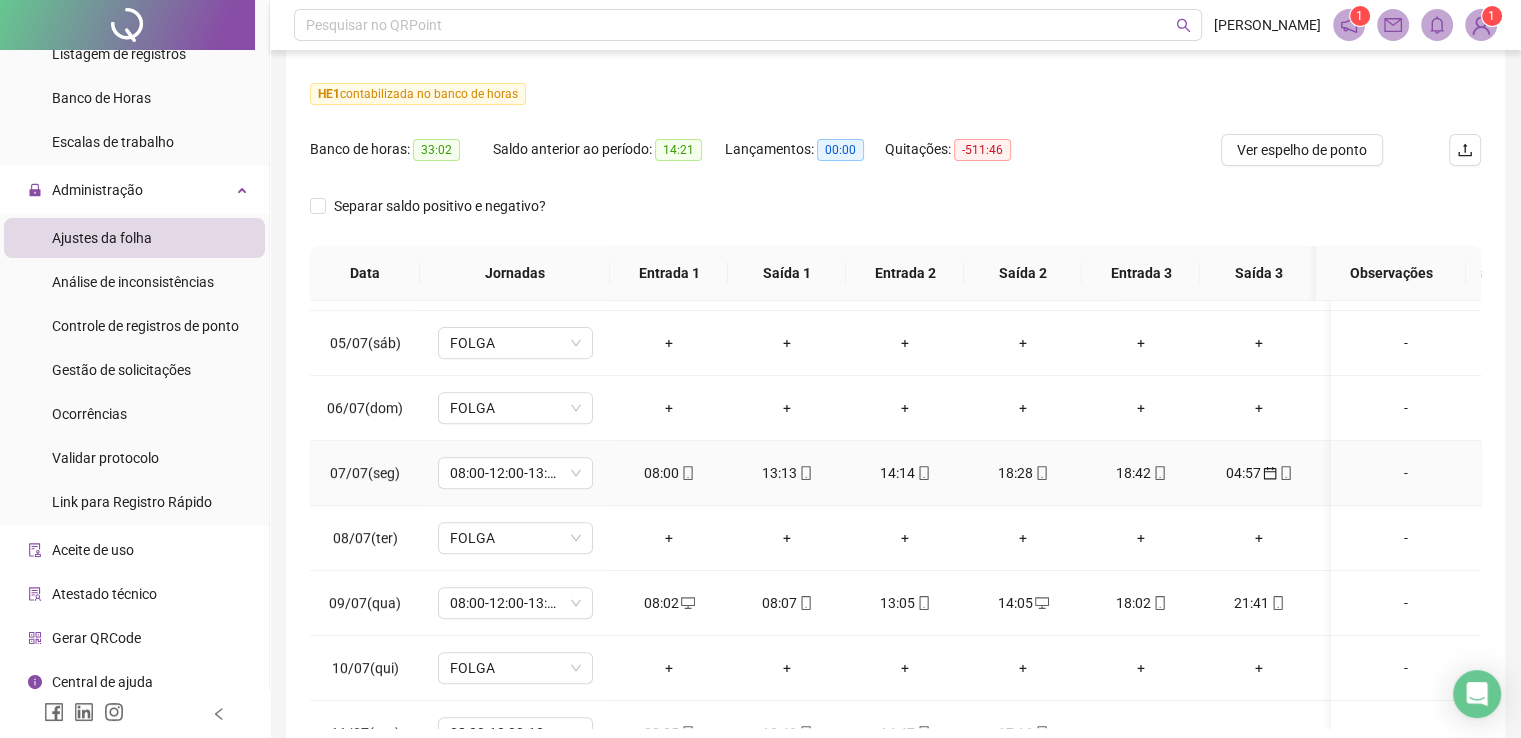 click on "-" at bounding box center [1406, 473] 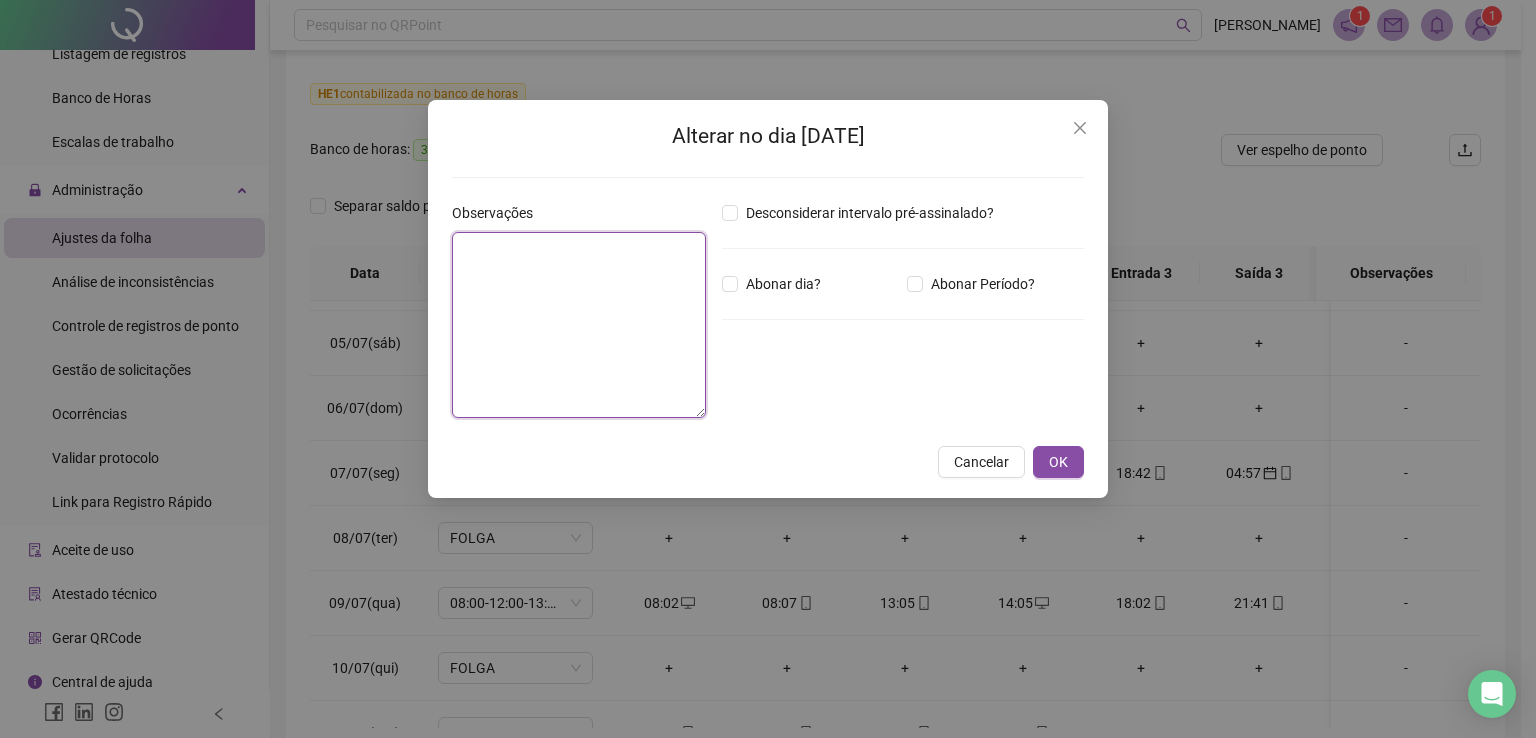 click at bounding box center (579, 325) 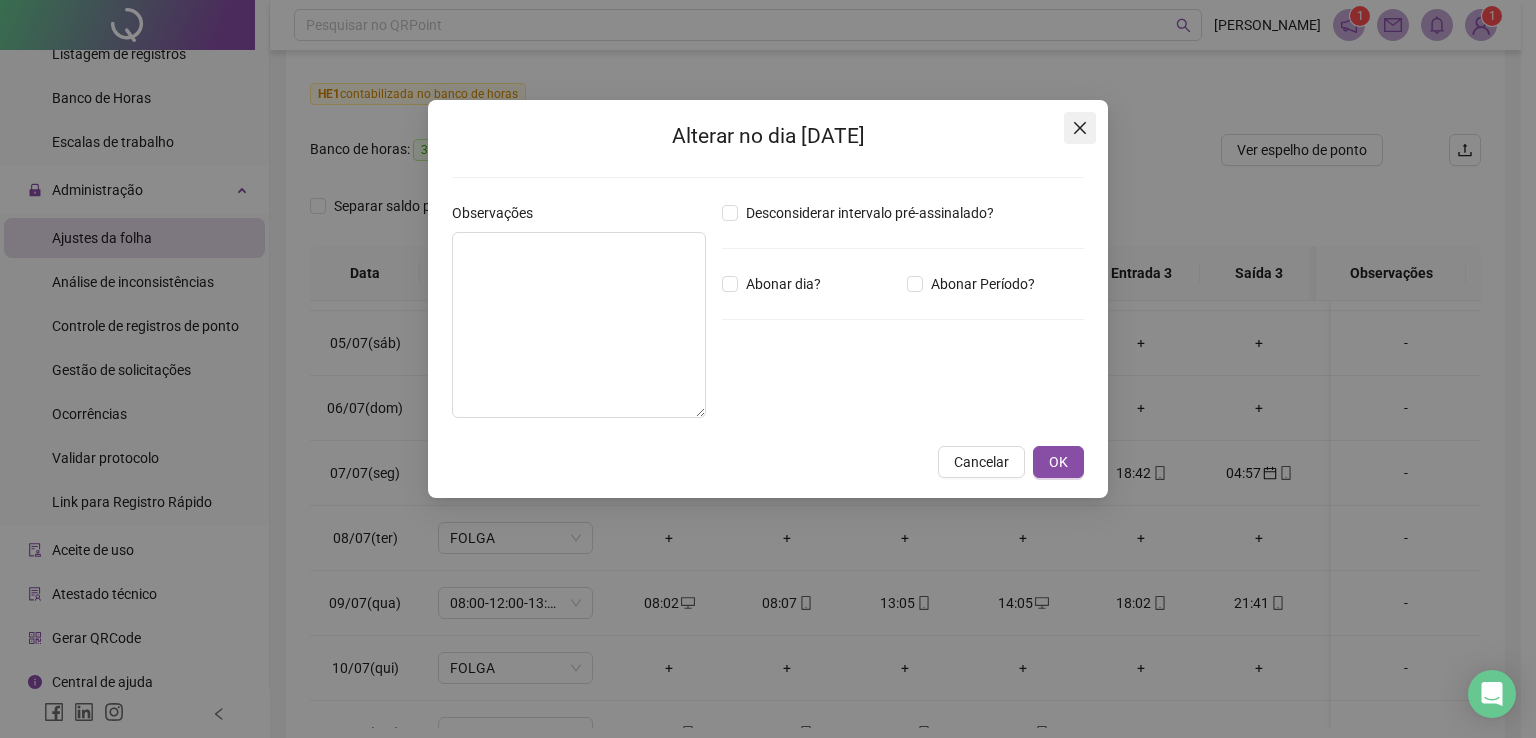 click 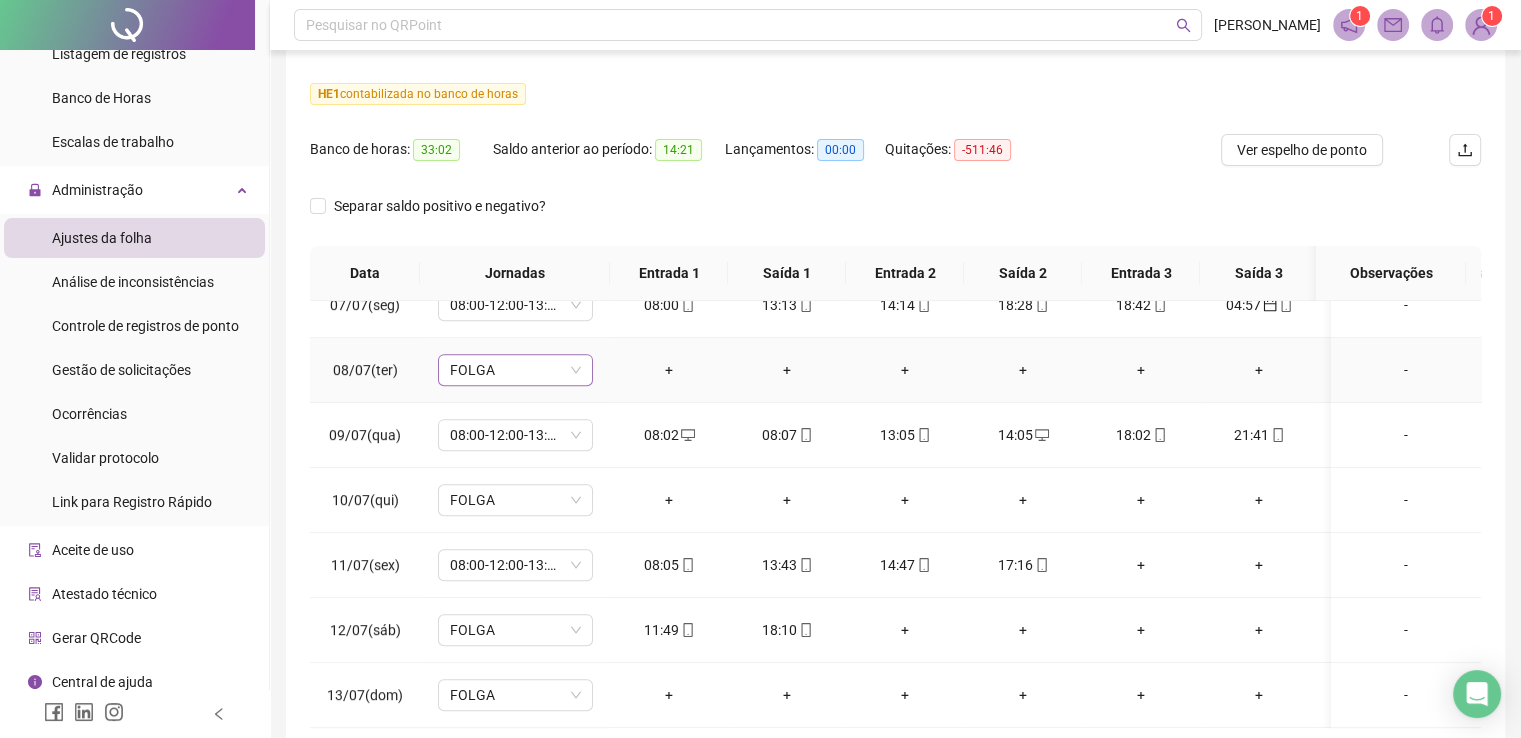 scroll, scrollTop: 1078, scrollLeft: 0, axis: vertical 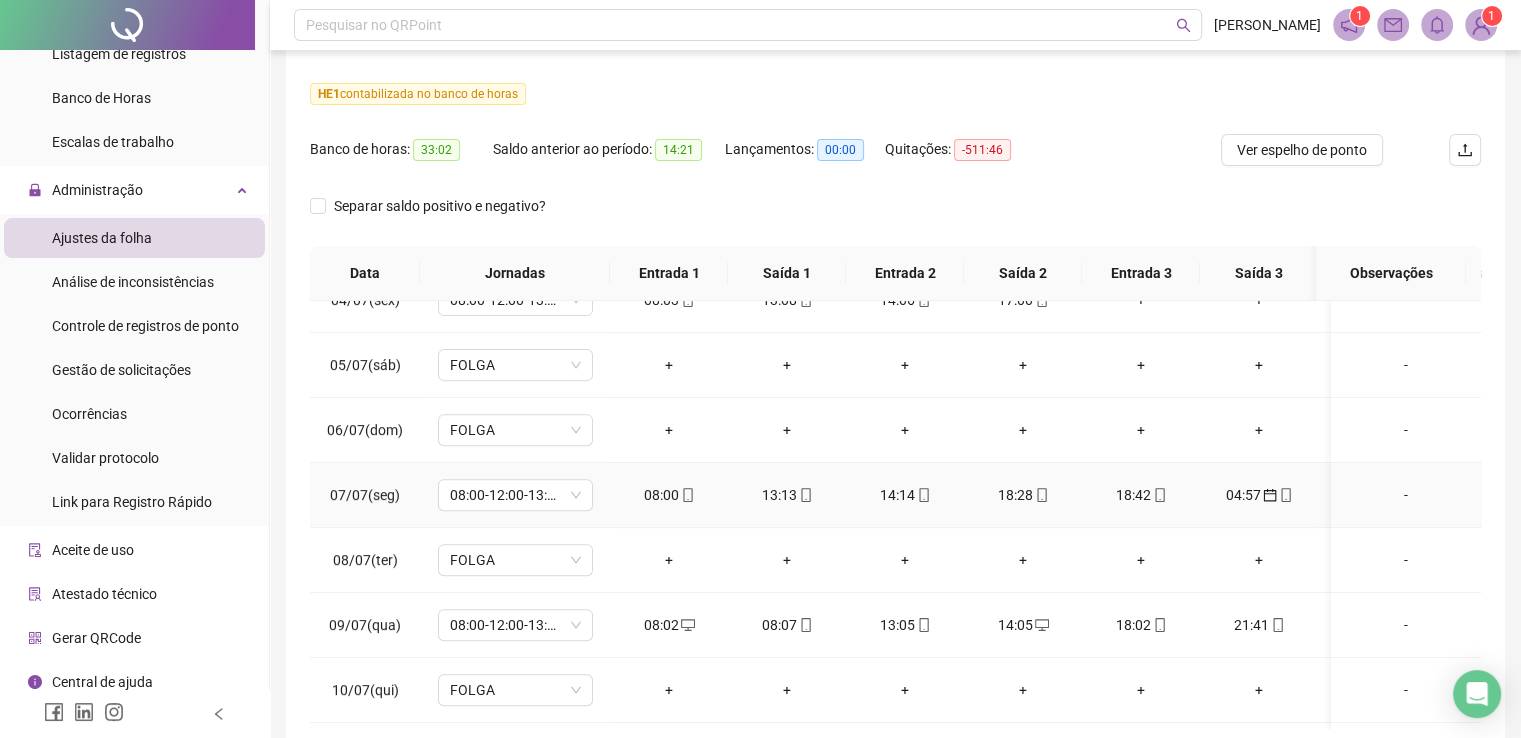 click on "-" at bounding box center (1406, 495) 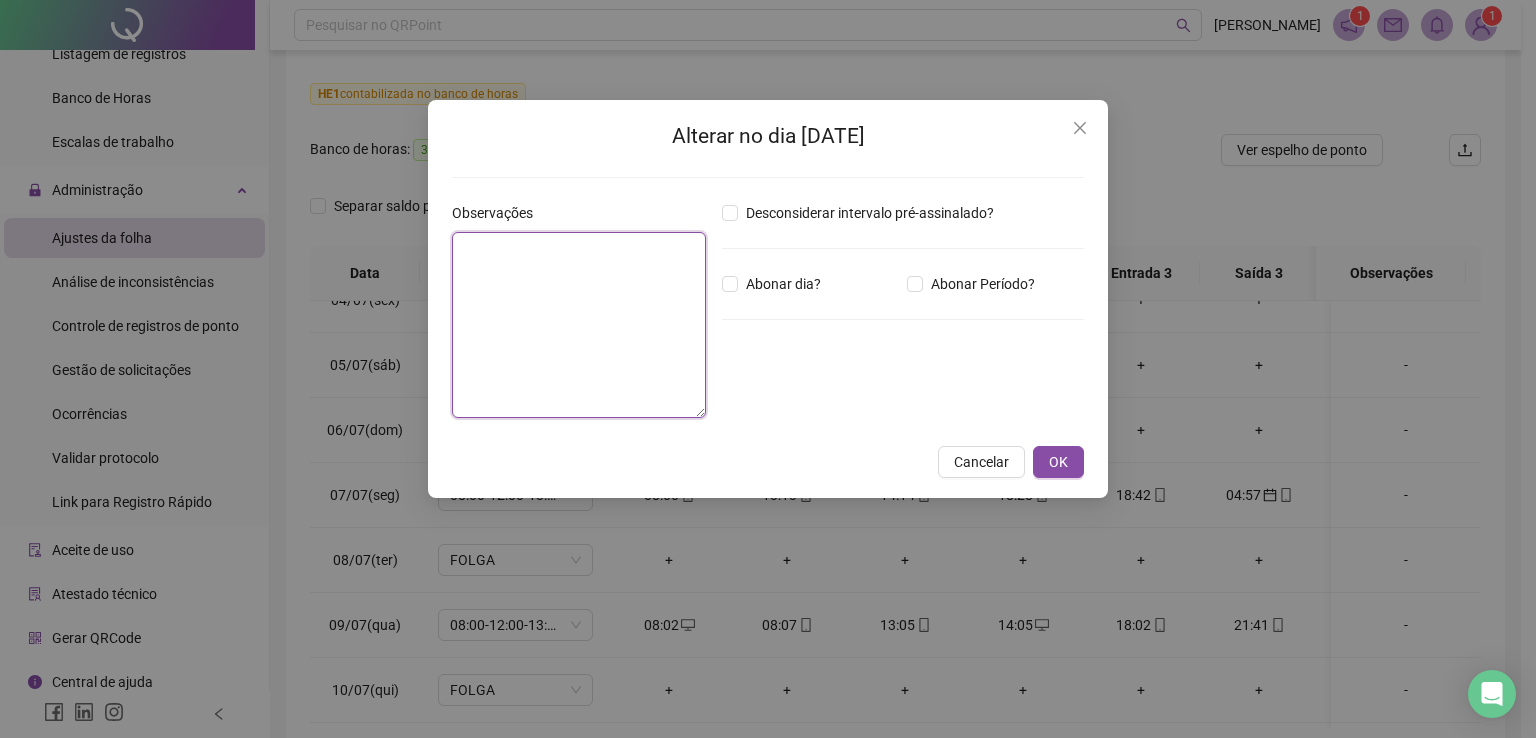 click at bounding box center [579, 325] 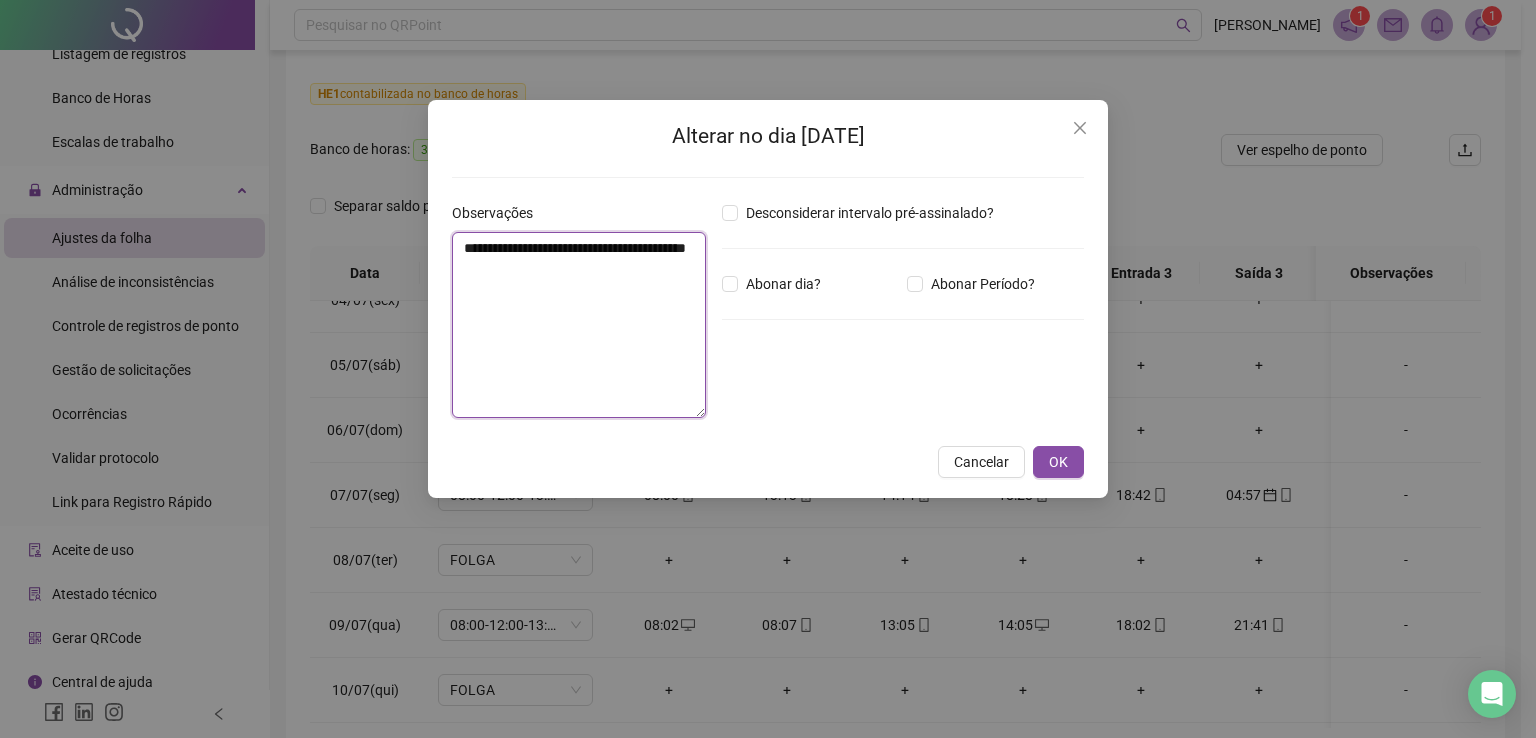 click on "**********" at bounding box center (579, 325) 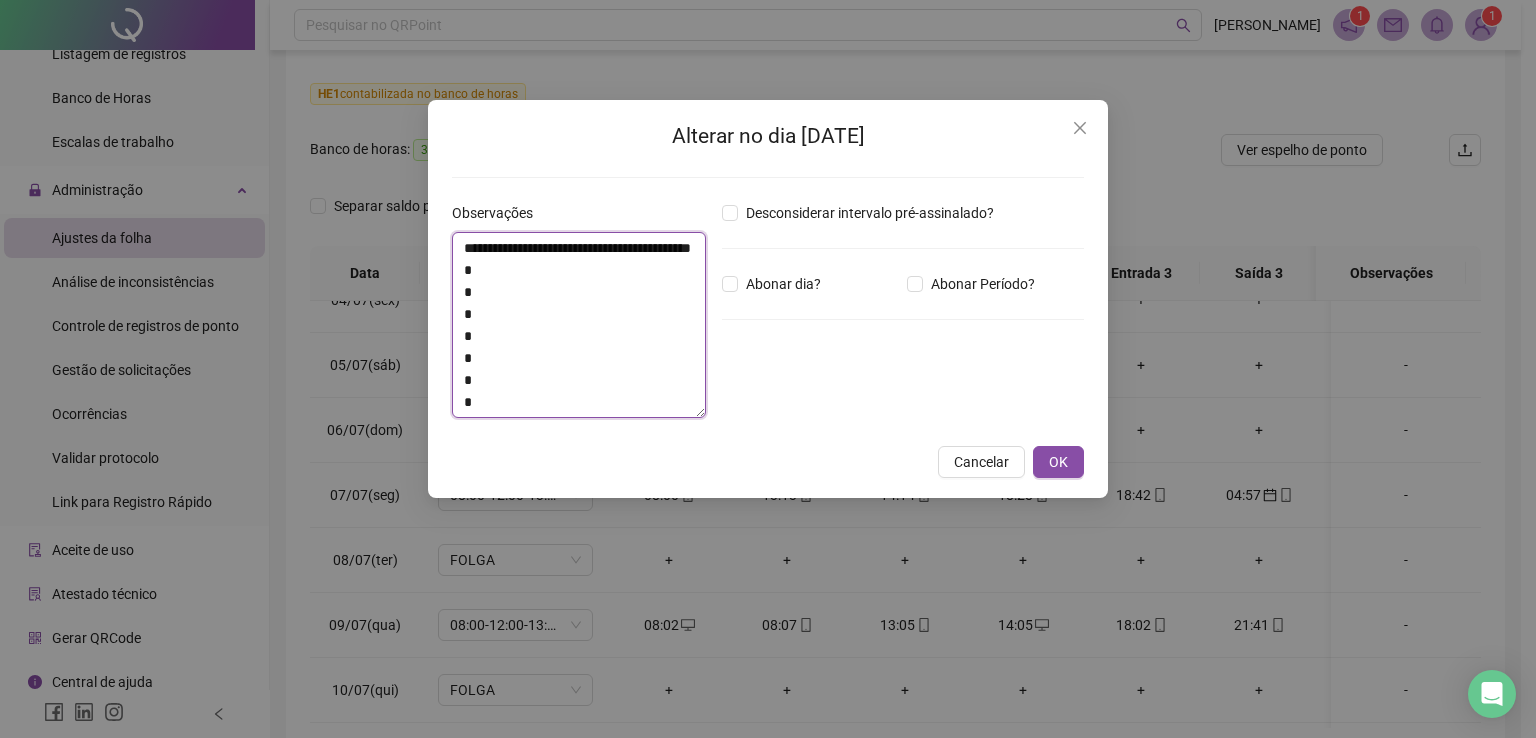 scroll, scrollTop: 16, scrollLeft: 0, axis: vertical 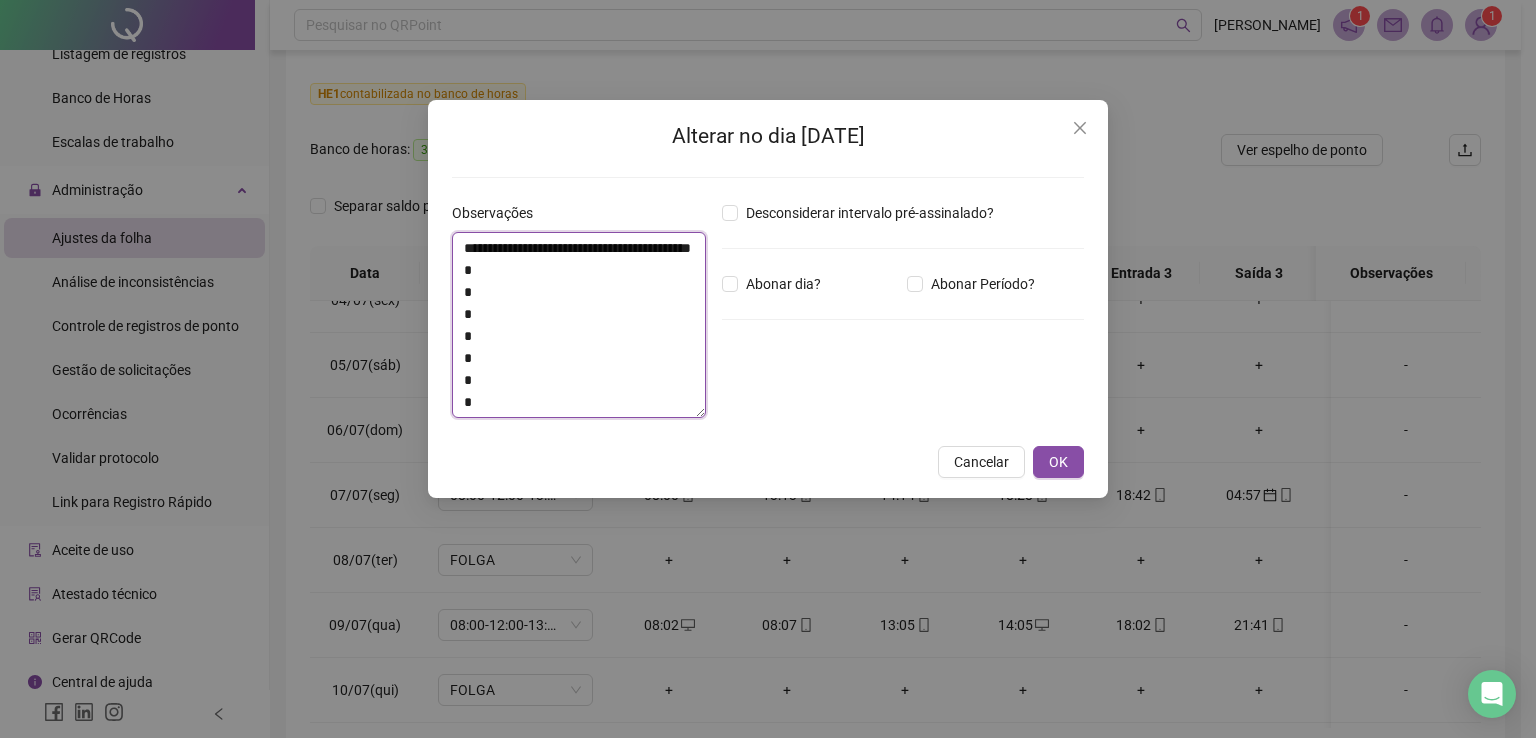 drag, startPoint x: 480, startPoint y: 405, endPoint x: 500, endPoint y: 275, distance: 131.52946 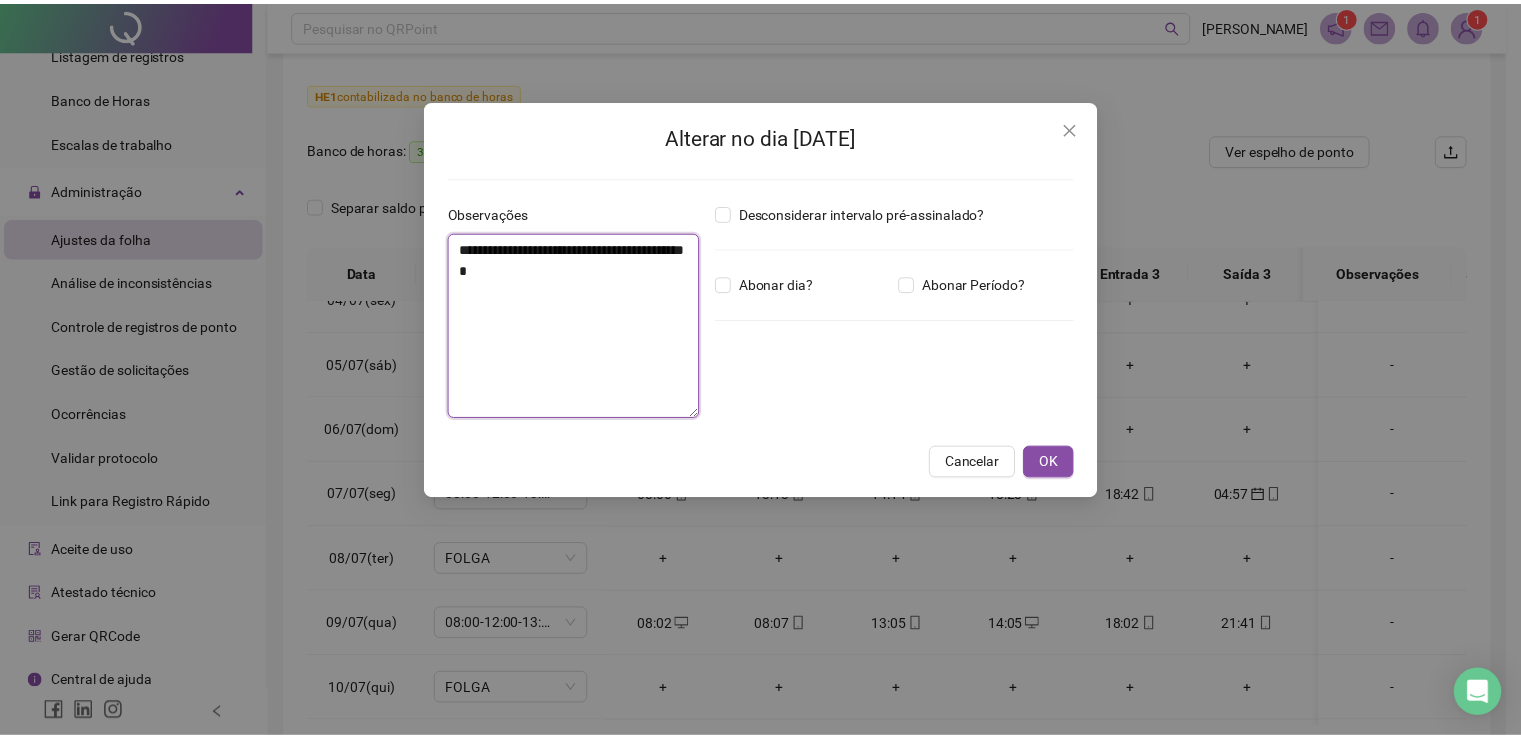 scroll, scrollTop: 0, scrollLeft: 0, axis: both 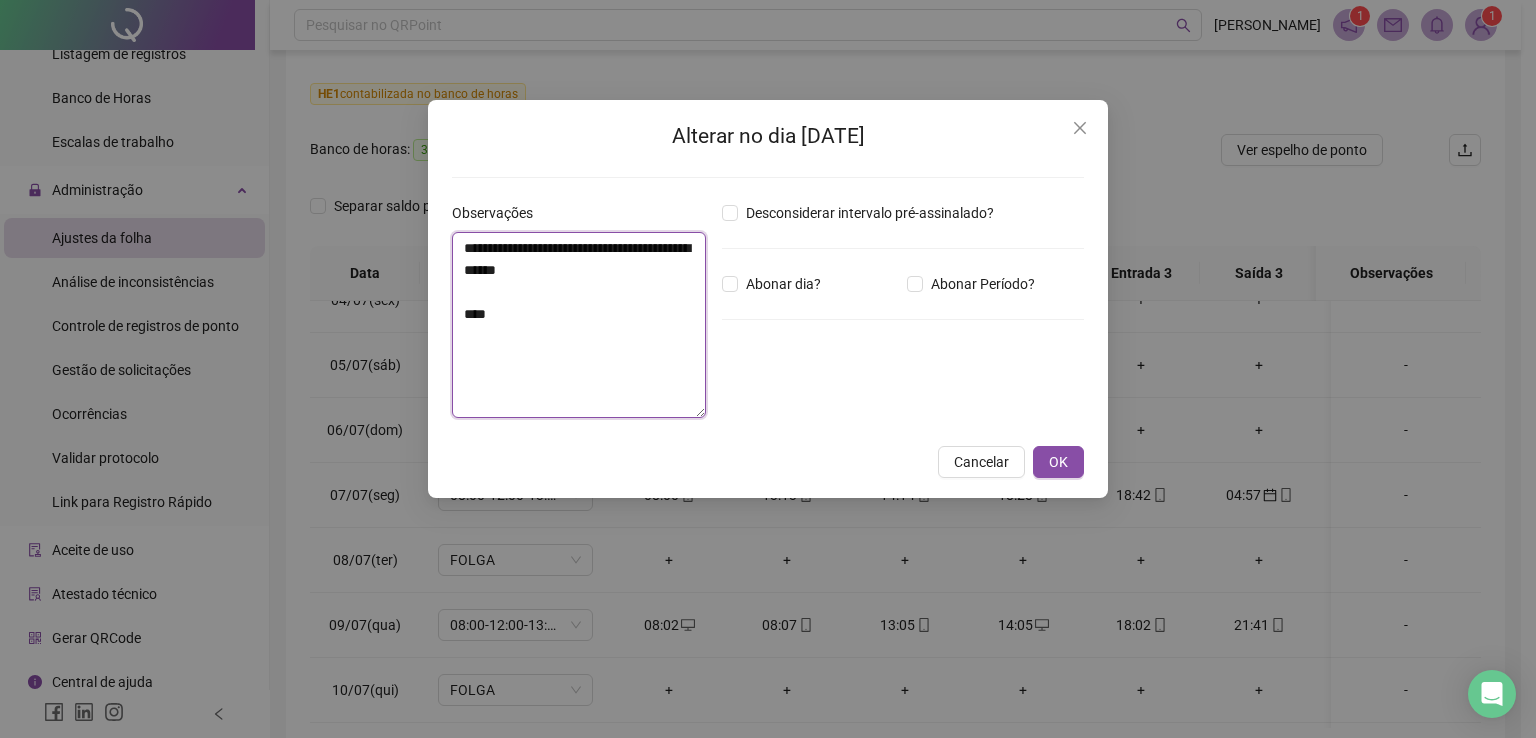 paste on "**********" 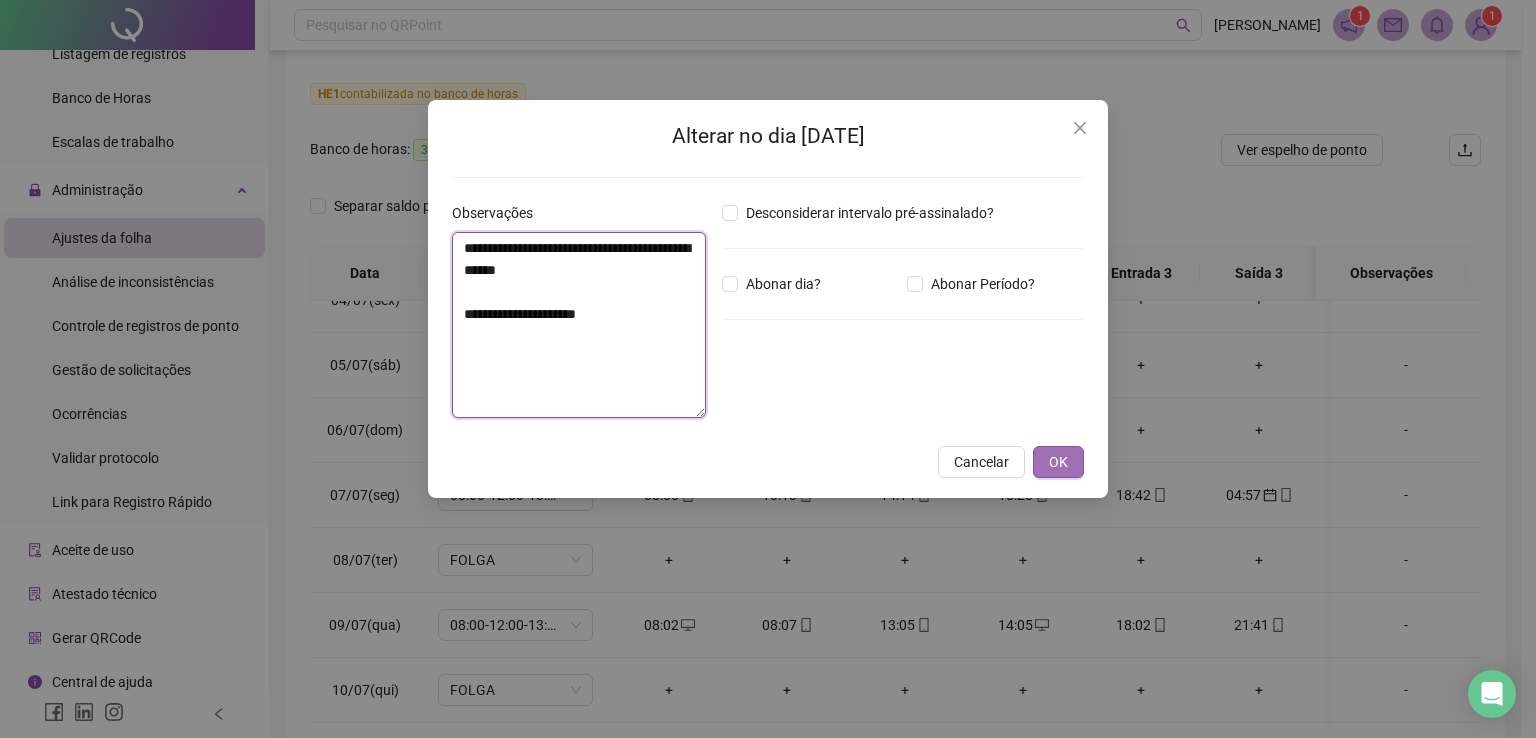type on "**********" 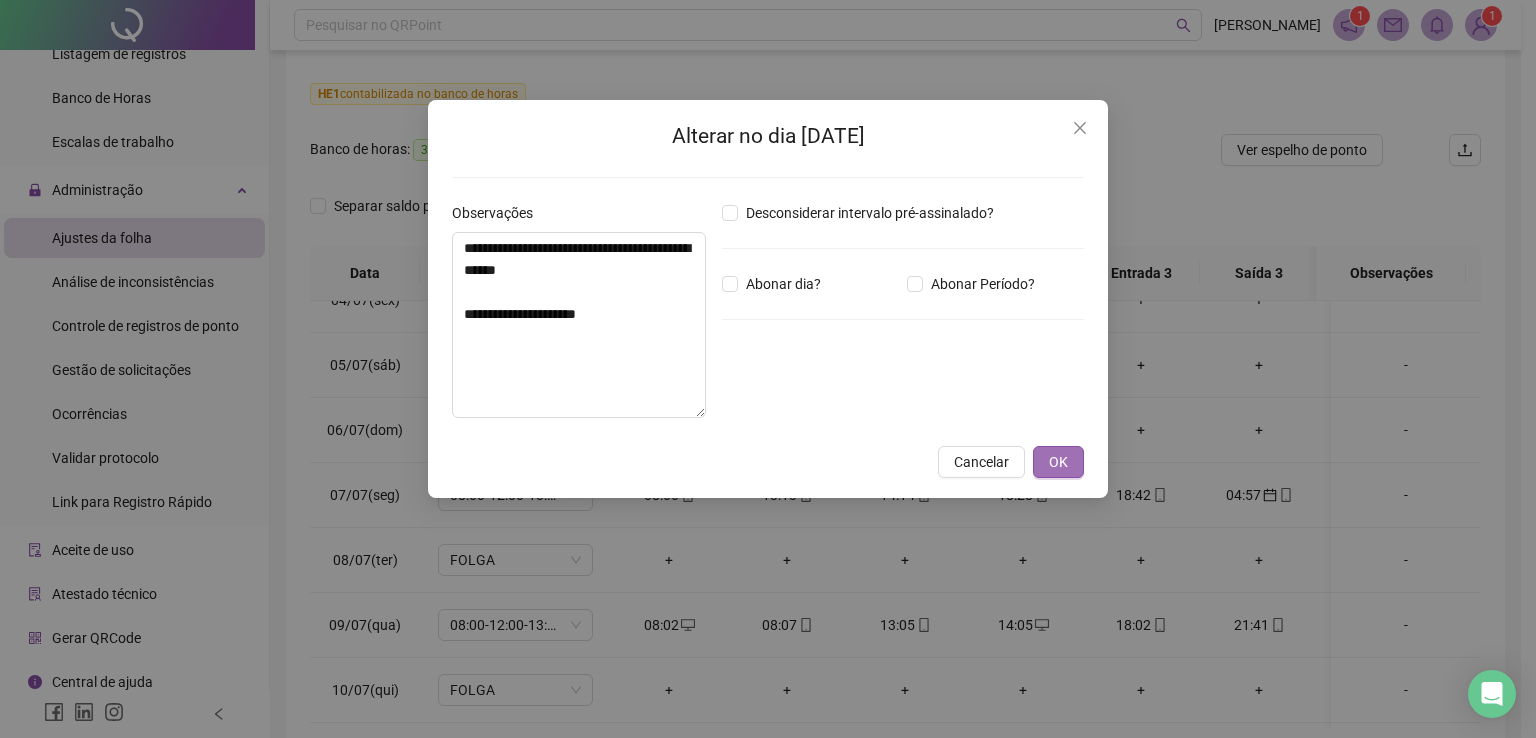 click on "OK" at bounding box center [1058, 462] 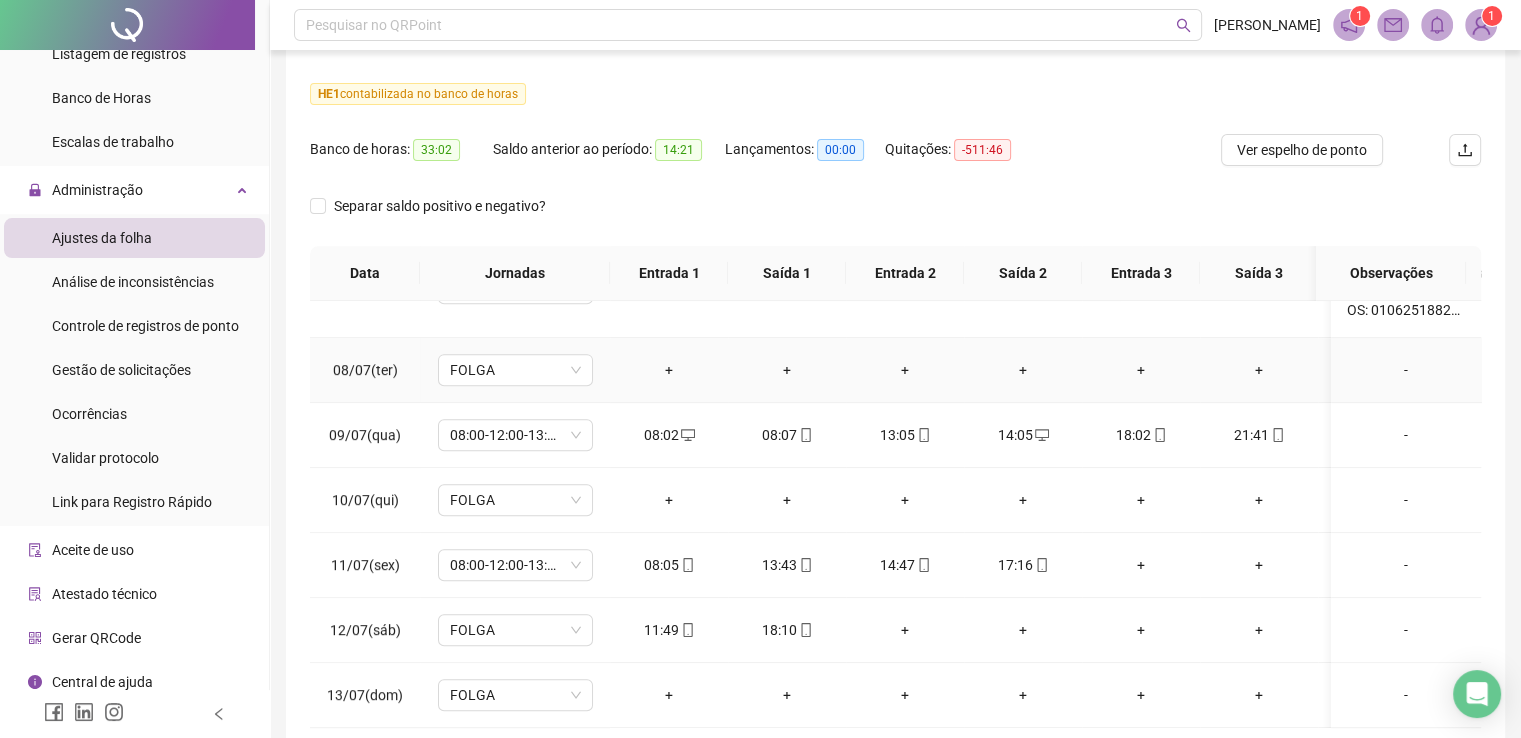 scroll, scrollTop: 1012, scrollLeft: 0, axis: vertical 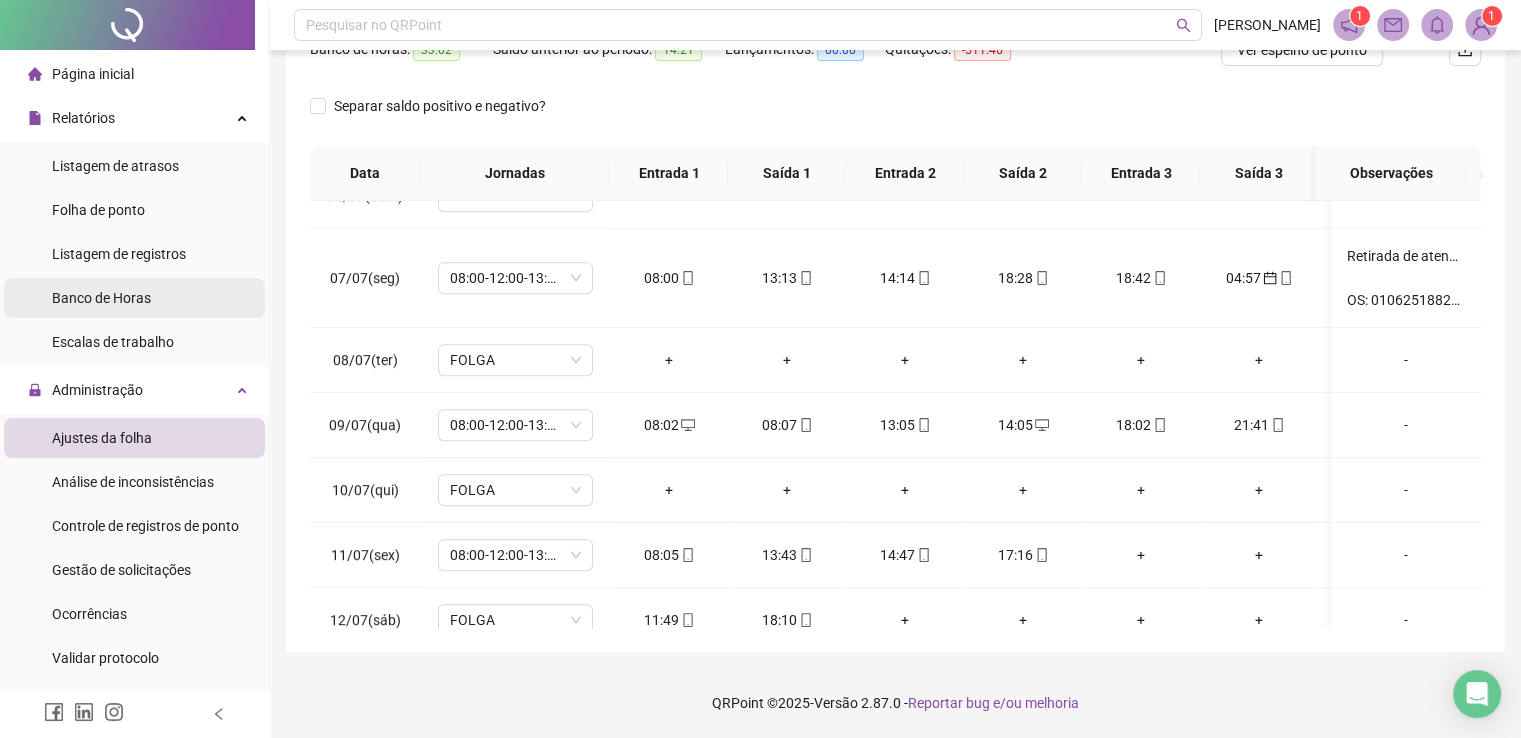 click on "Banco de Horas" at bounding box center [101, 298] 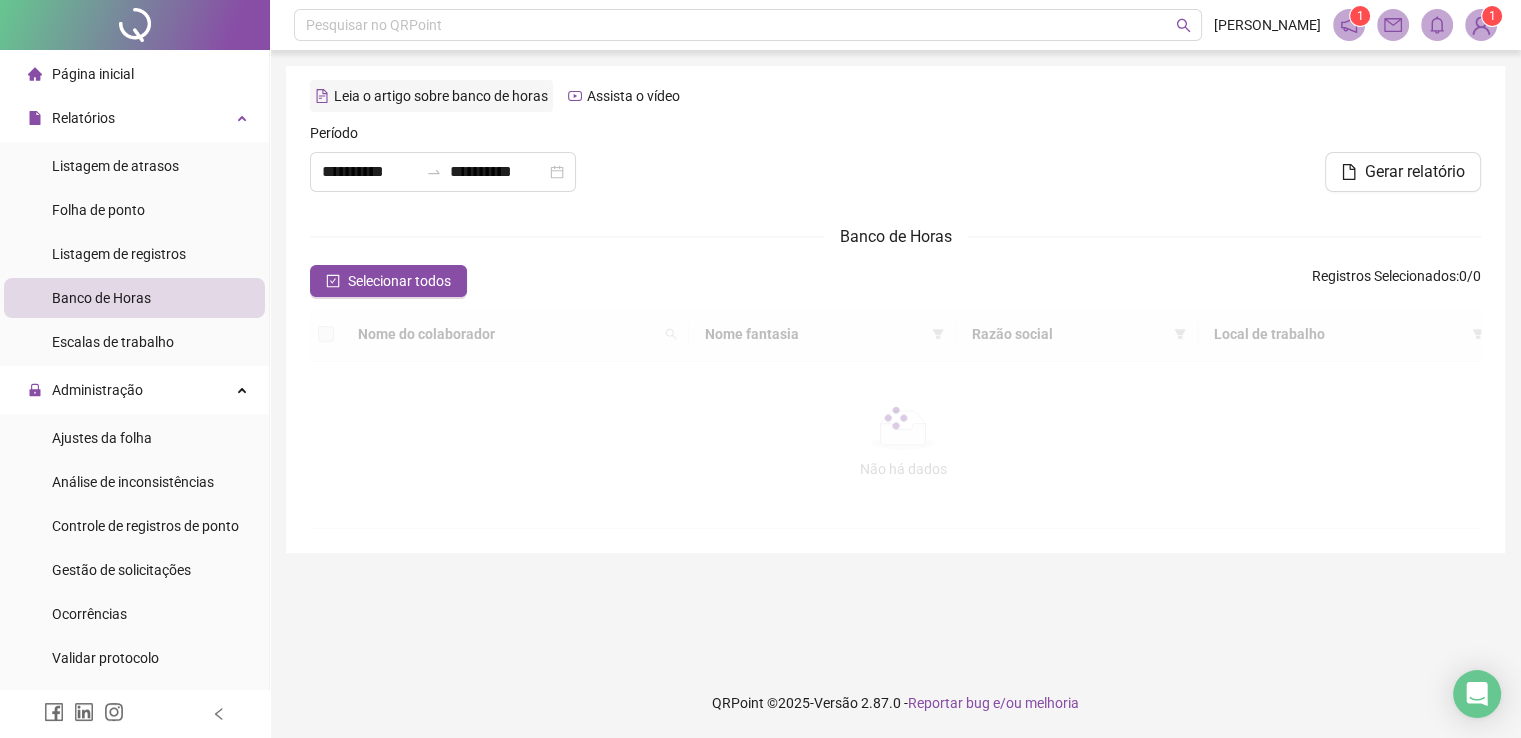 scroll, scrollTop: 0, scrollLeft: 0, axis: both 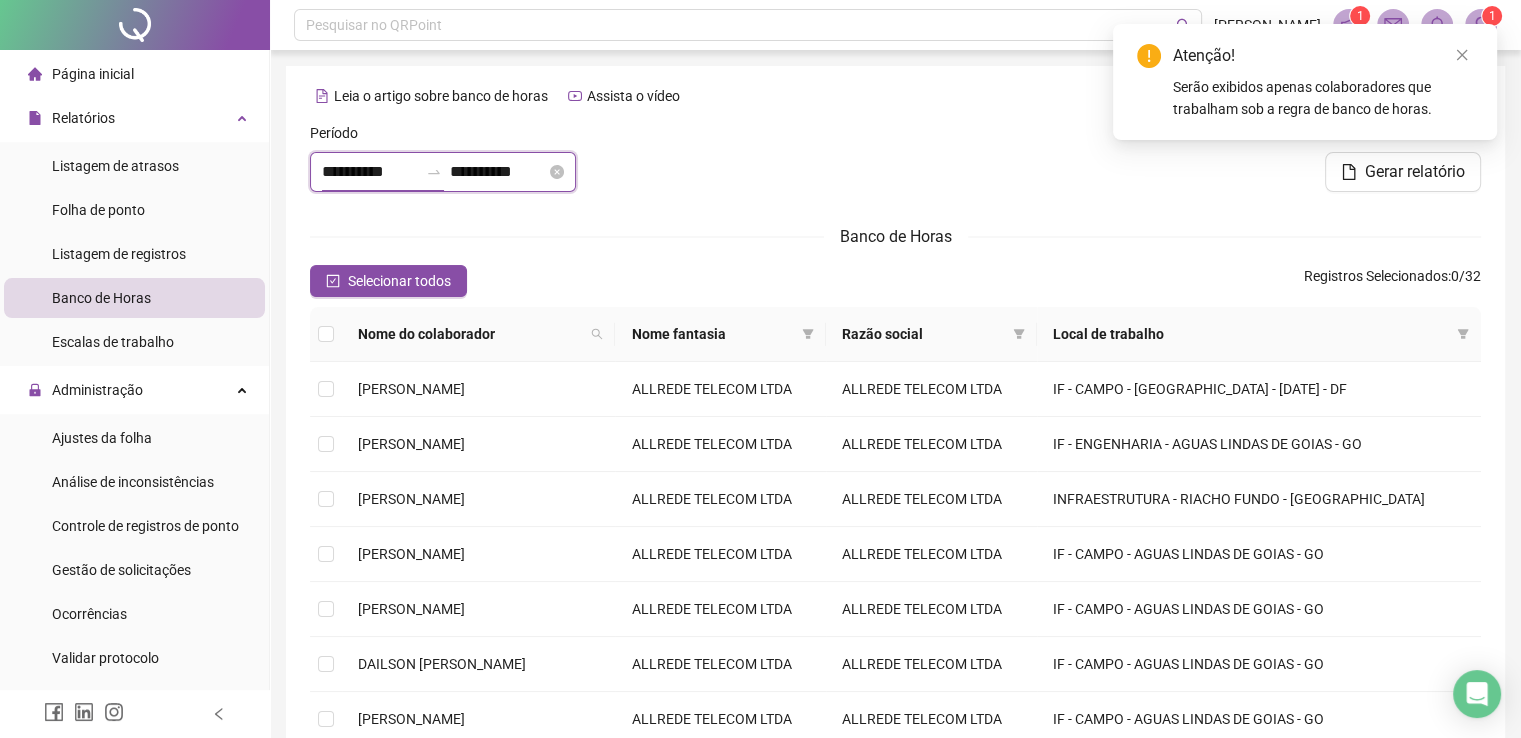 click on "**********" at bounding box center [370, 172] 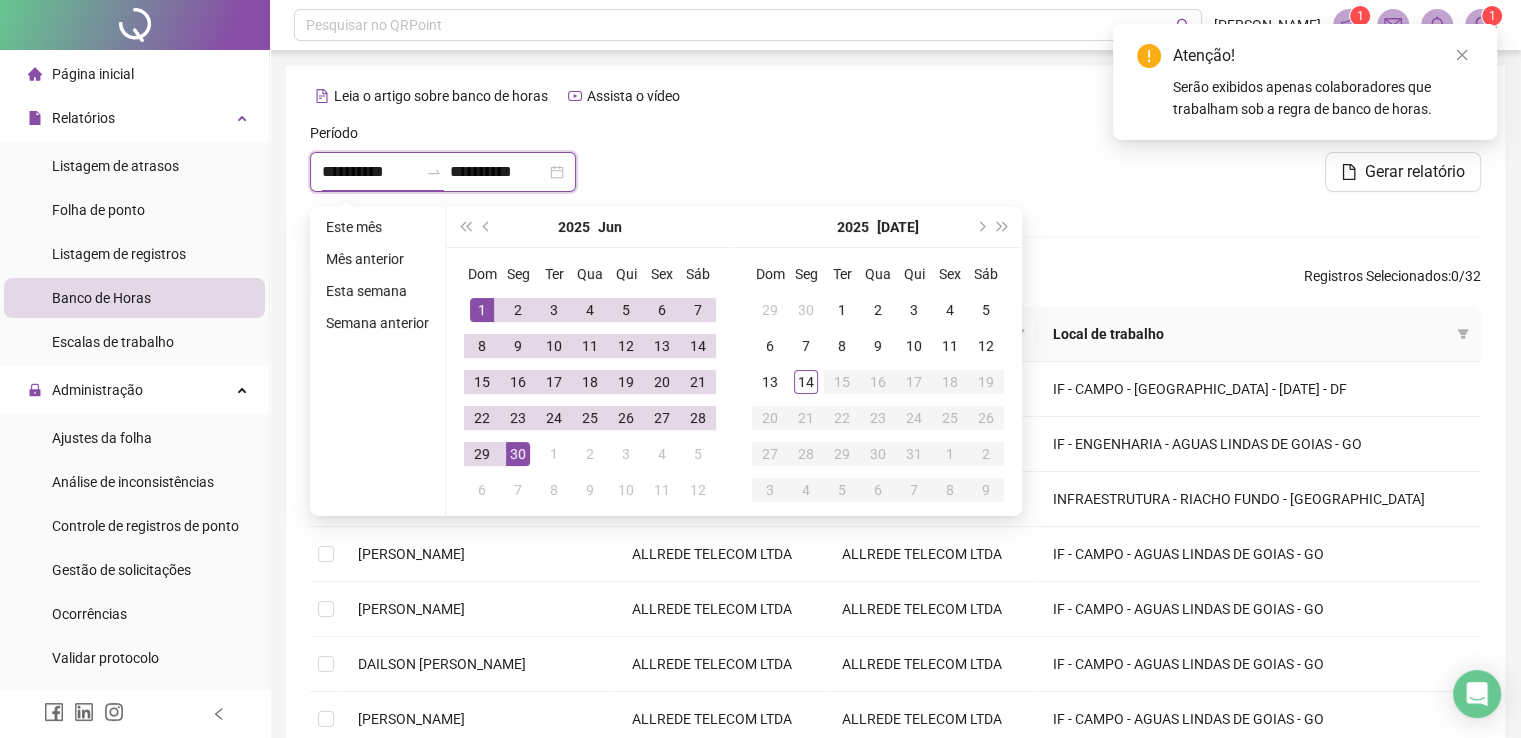 type on "**********" 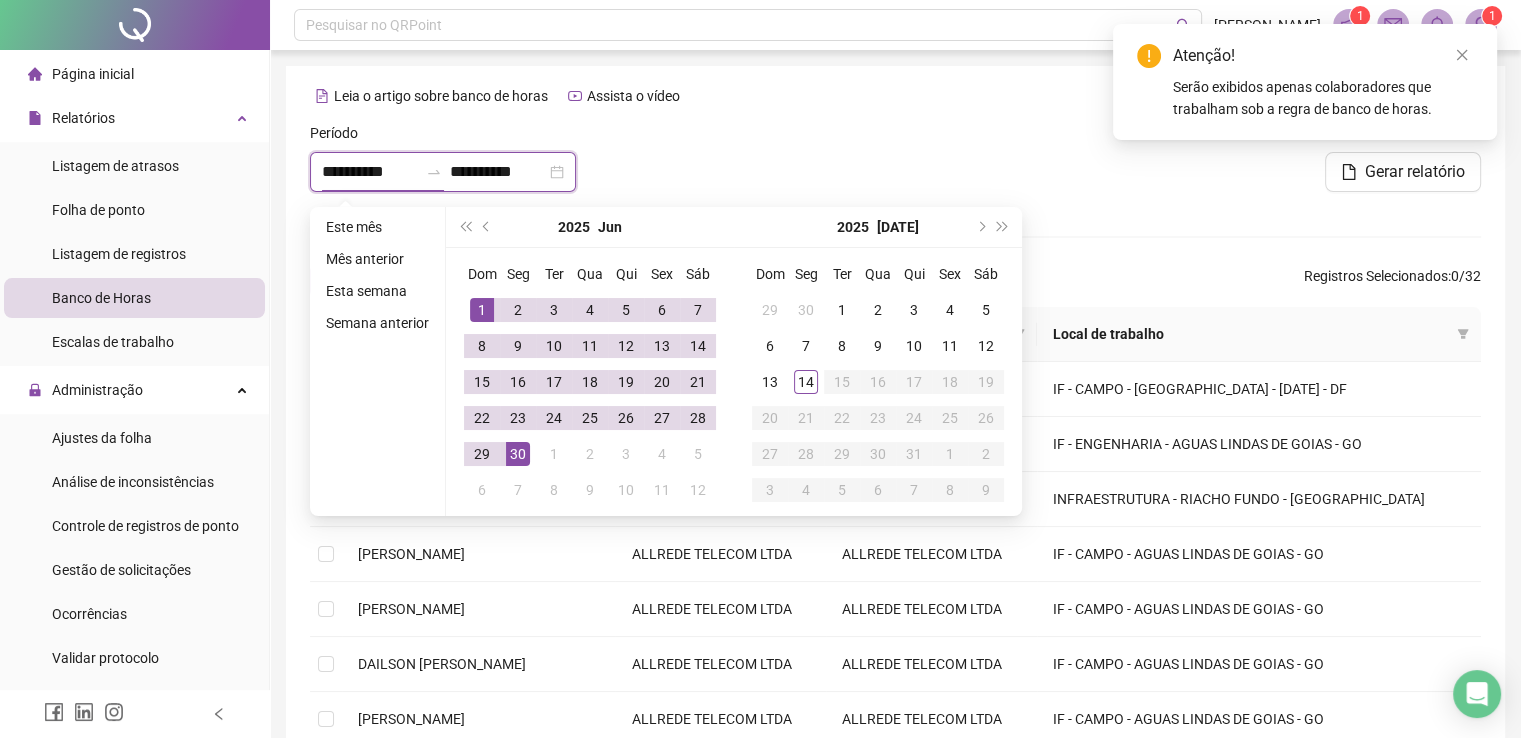 type on "**********" 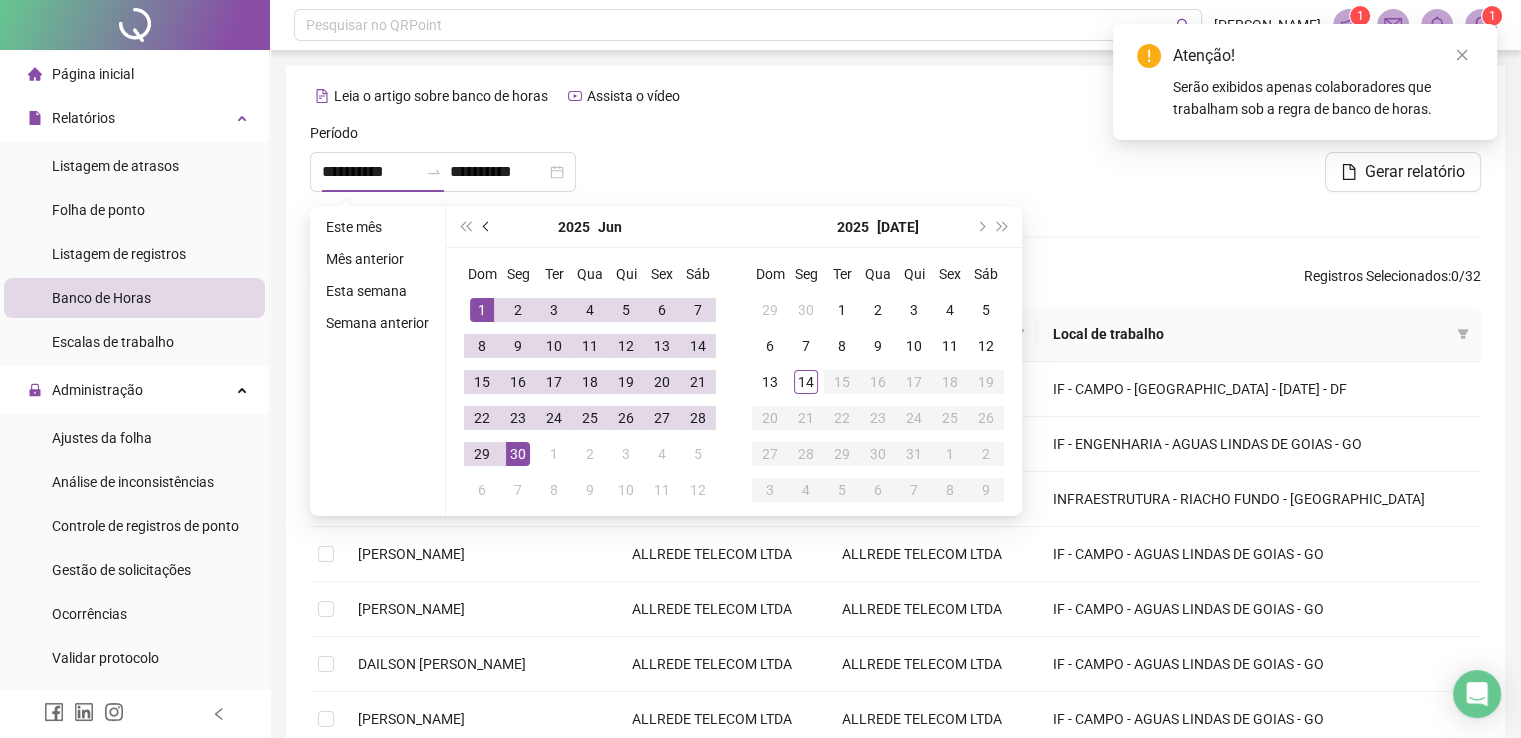 click at bounding box center [487, 227] 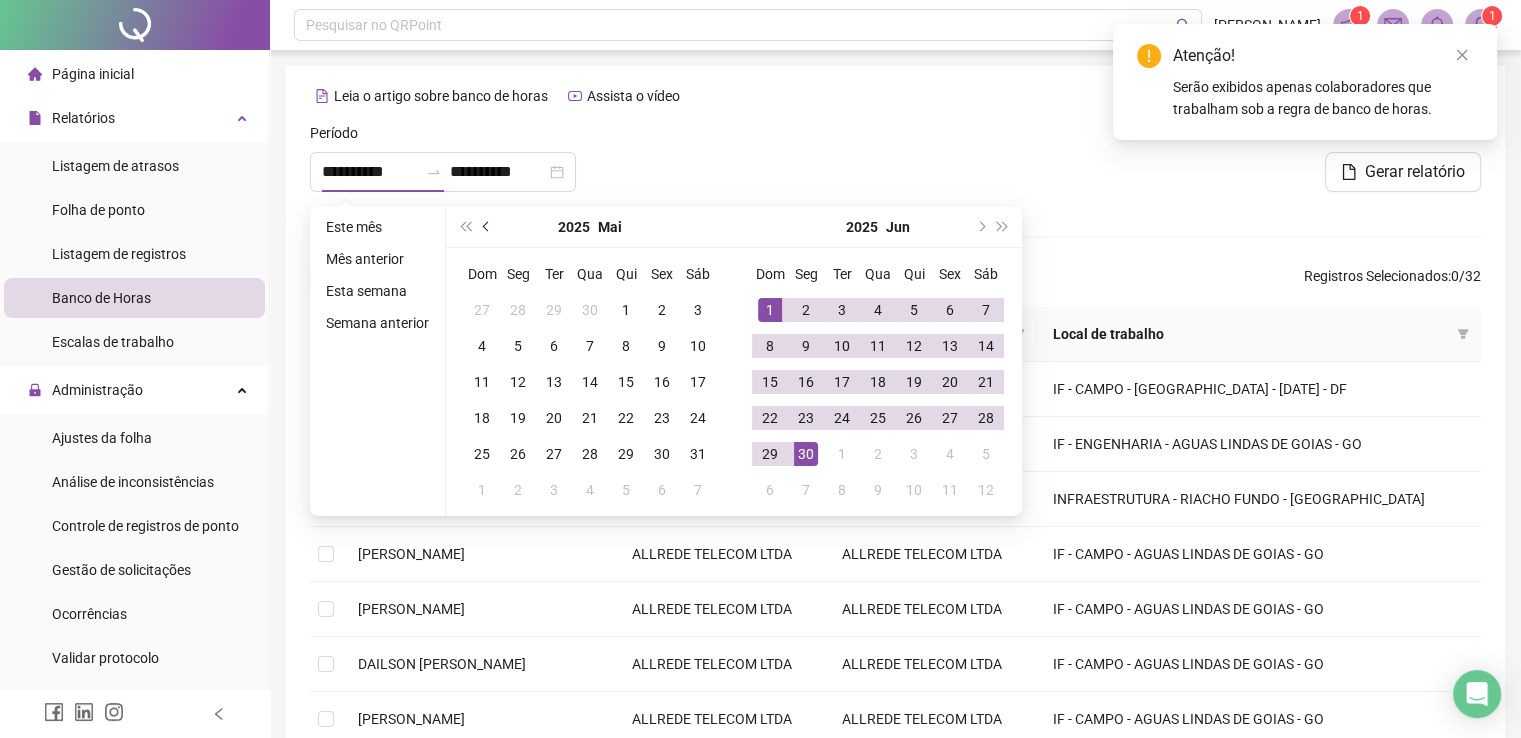 click at bounding box center (487, 227) 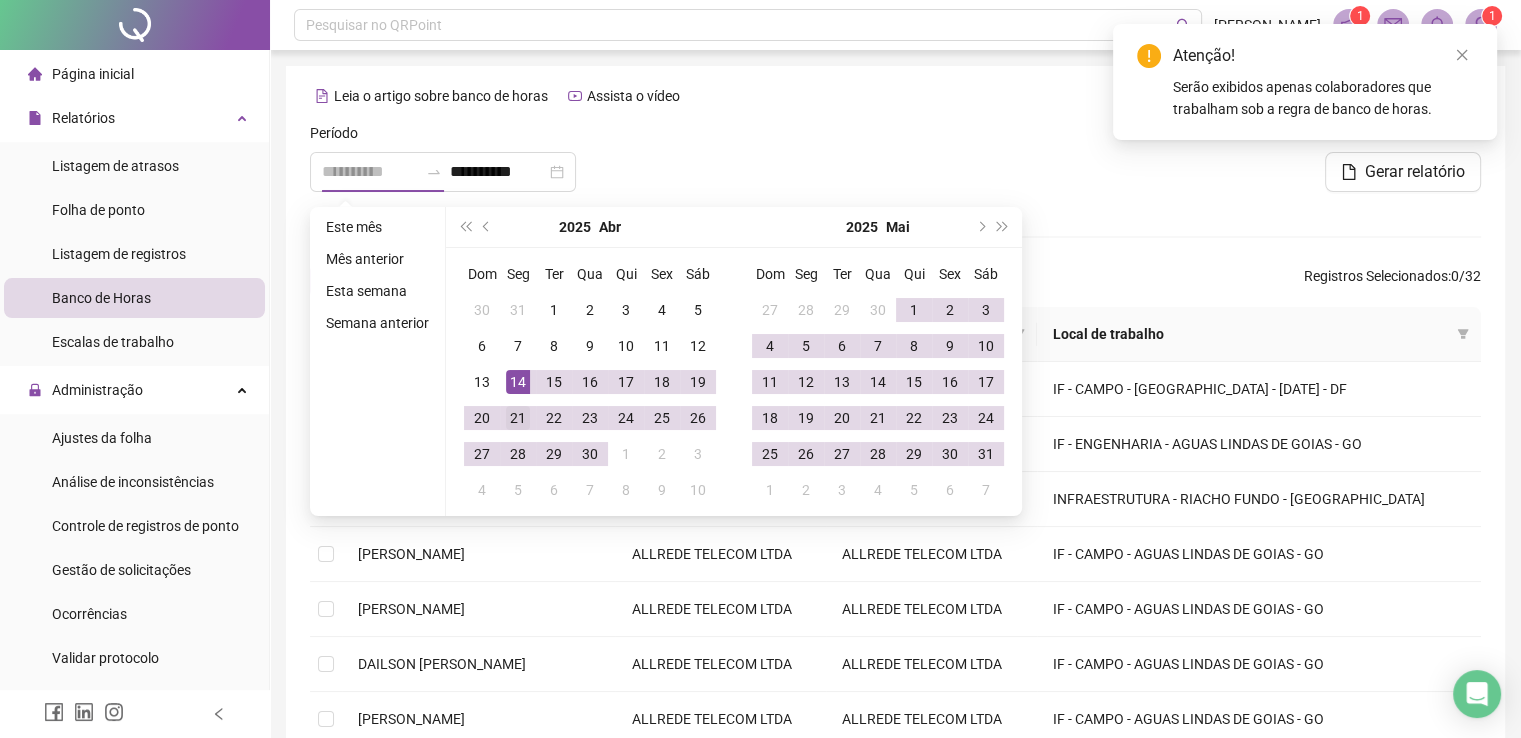 type on "**********" 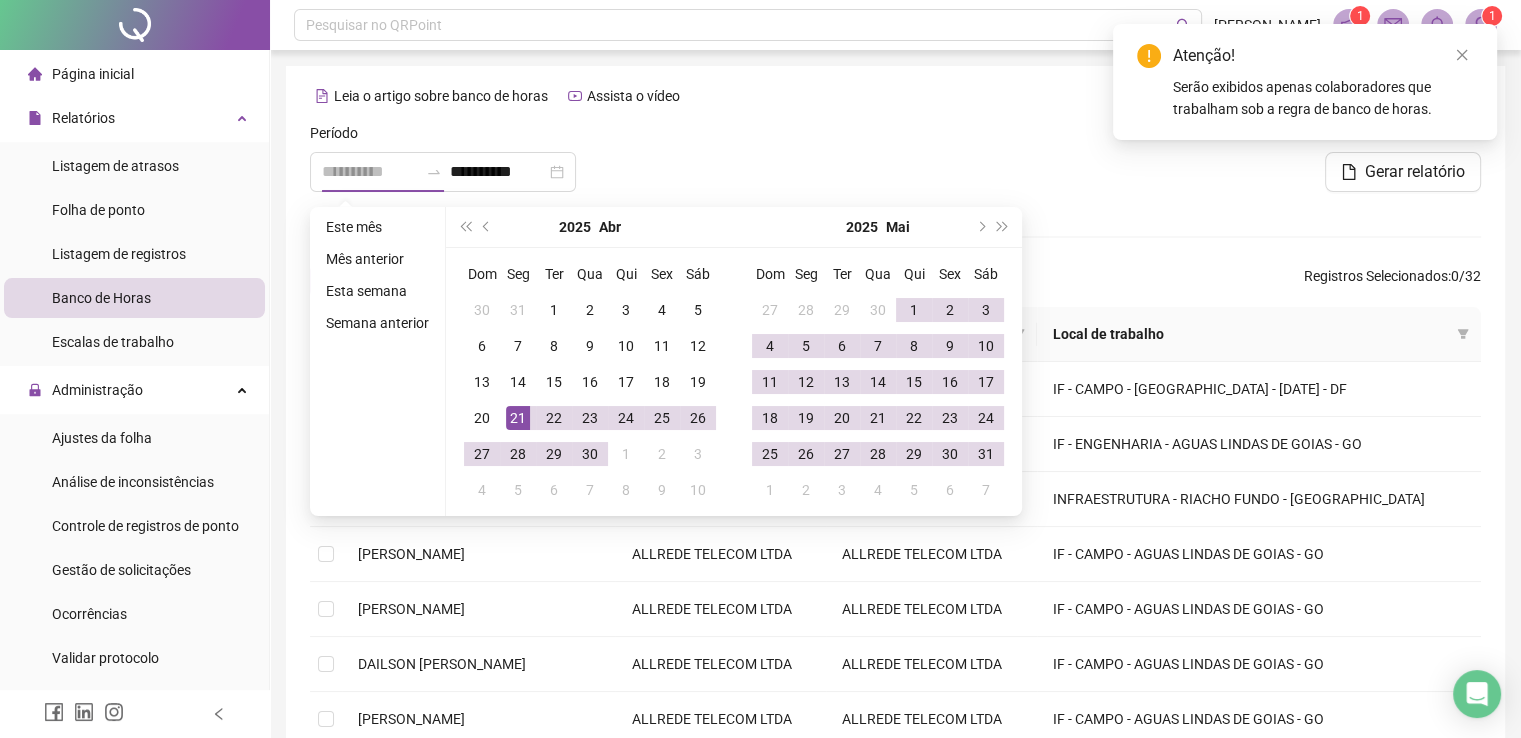 click on "21" at bounding box center [518, 418] 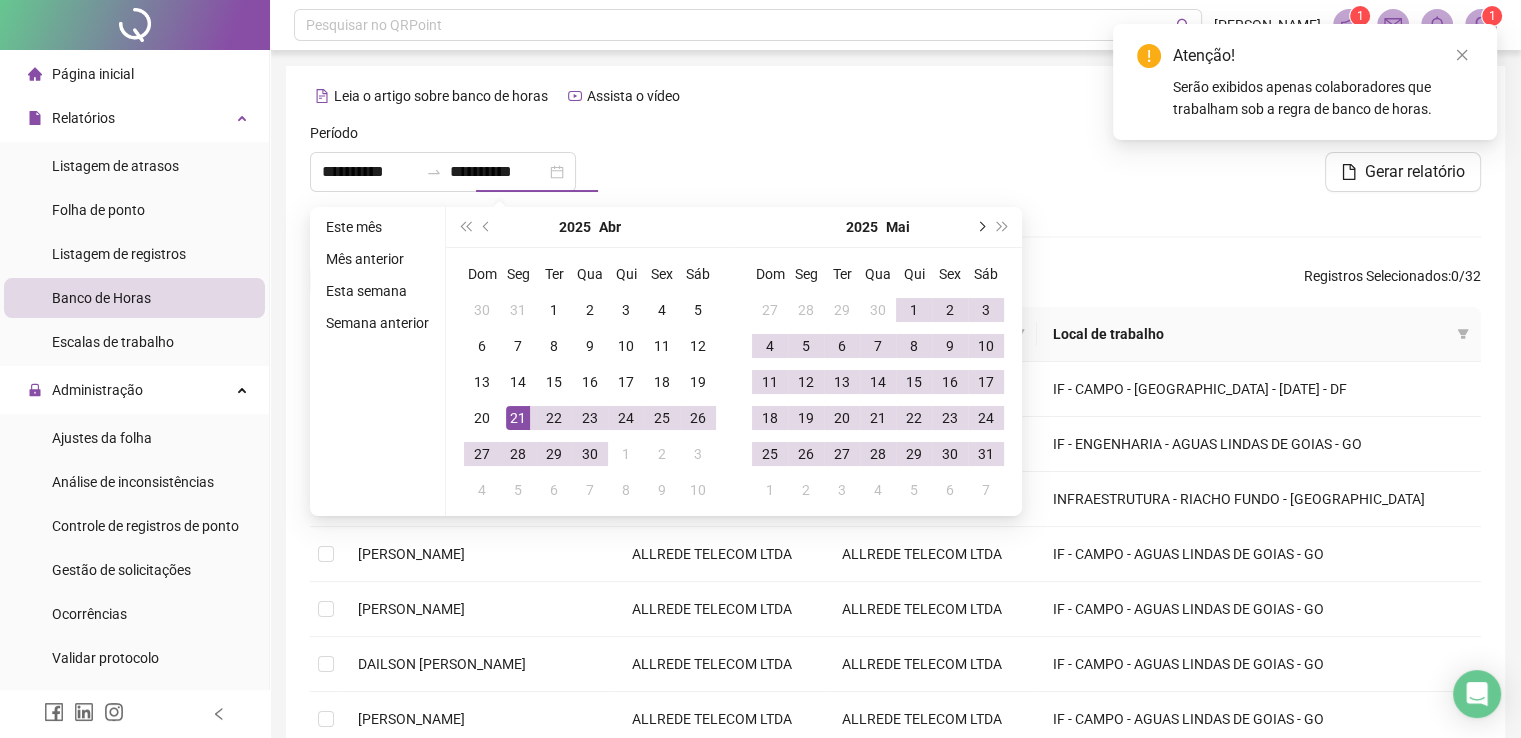 click at bounding box center (980, 227) 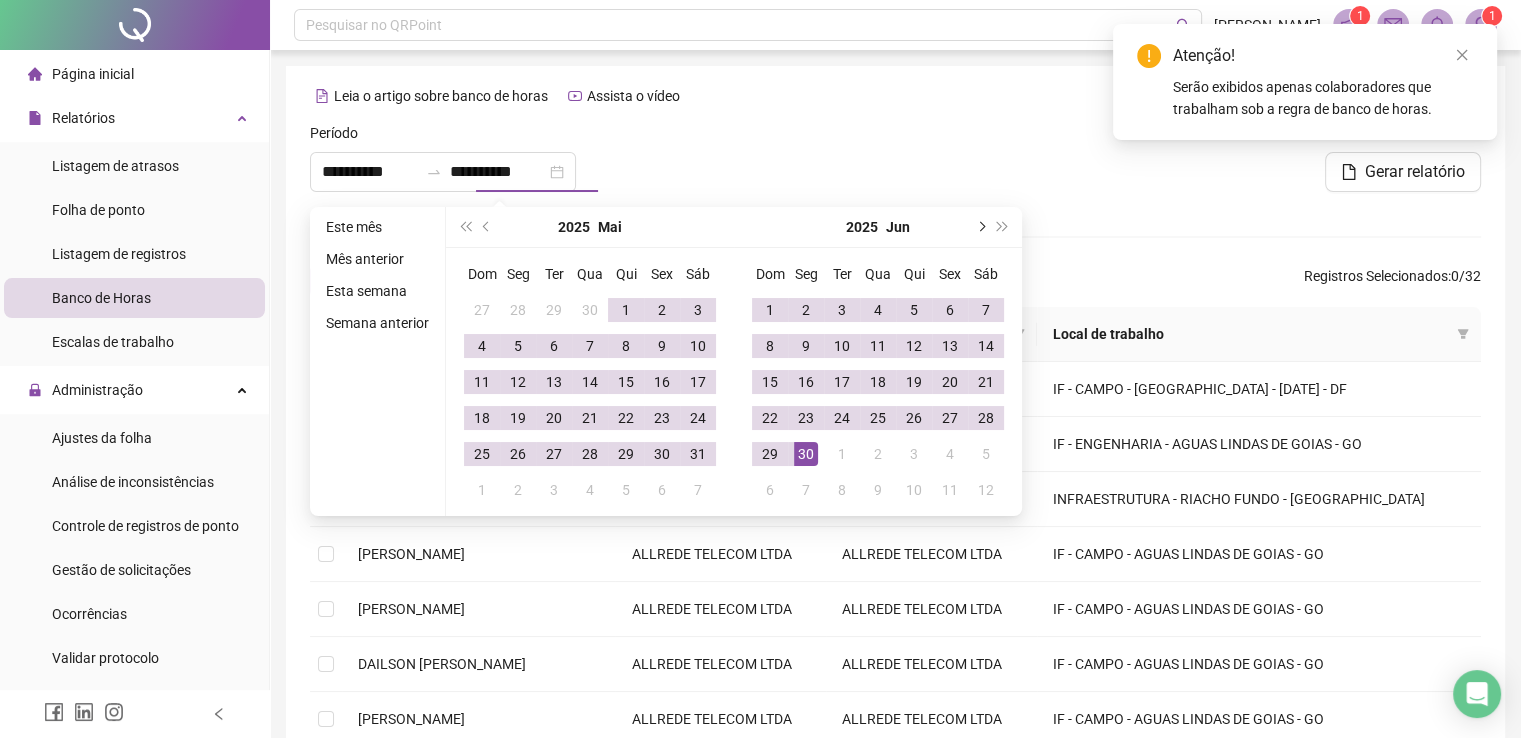 click at bounding box center [980, 227] 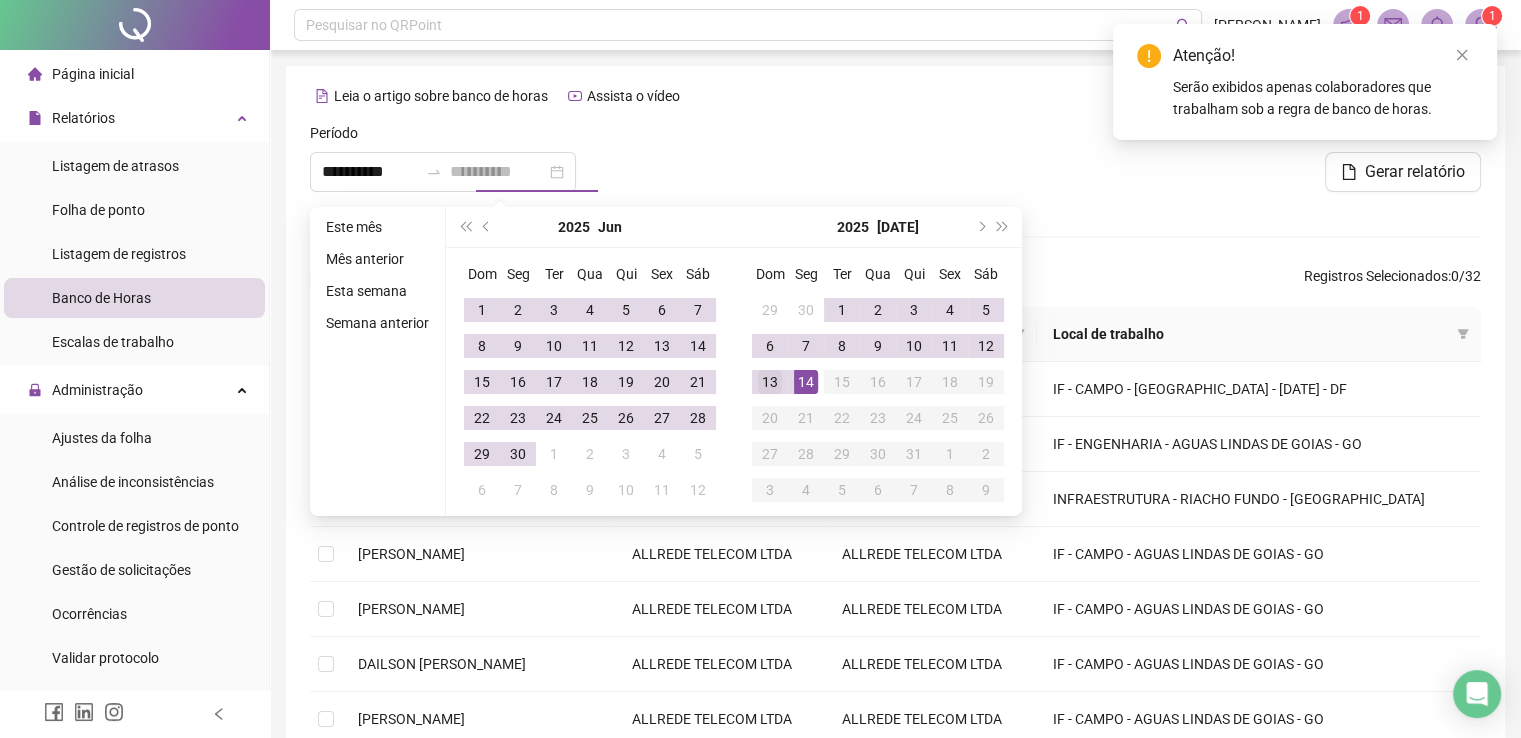 type on "**********" 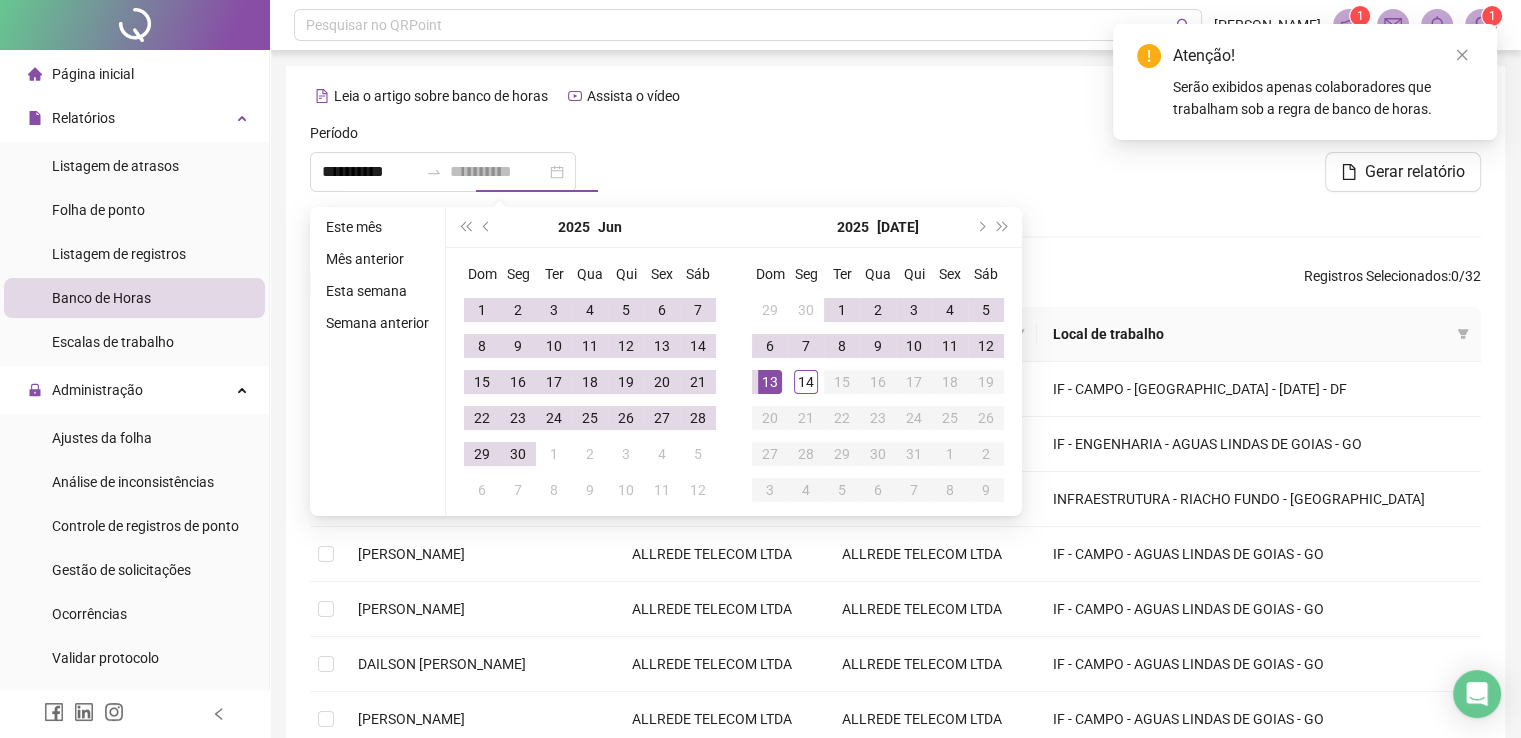 click on "13" at bounding box center [770, 382] 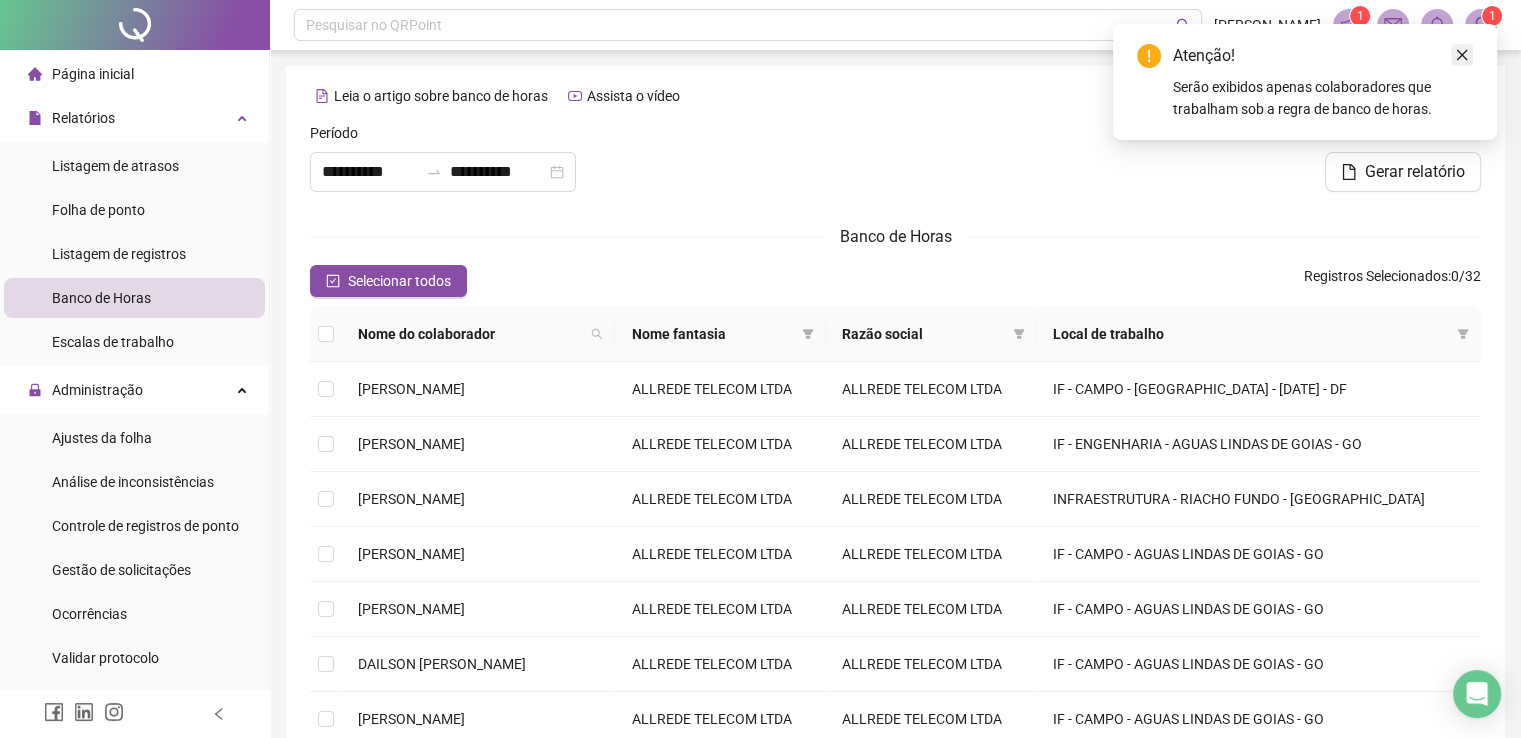 click 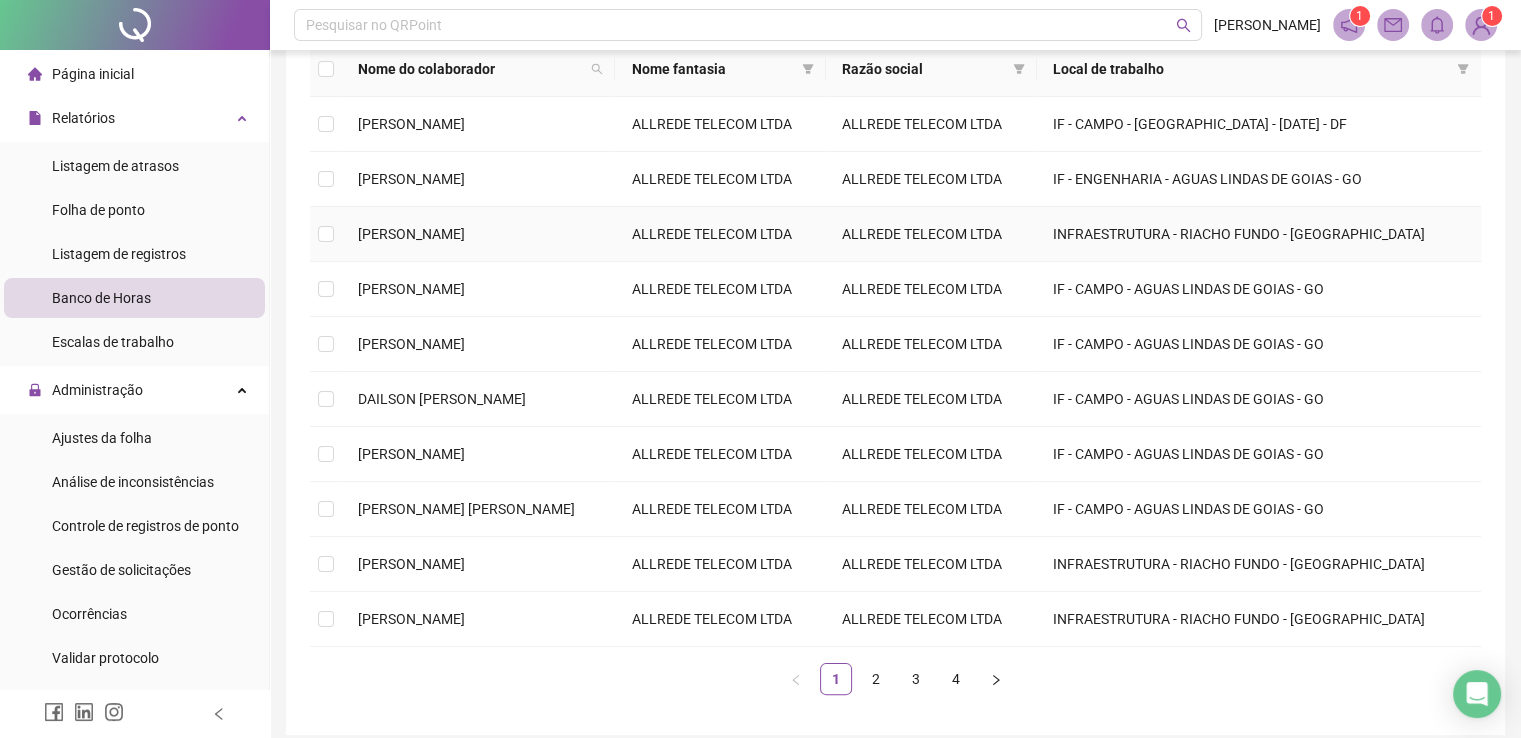 scroll, scrollTop: 300, scrollLeft: 0, axis: vertical 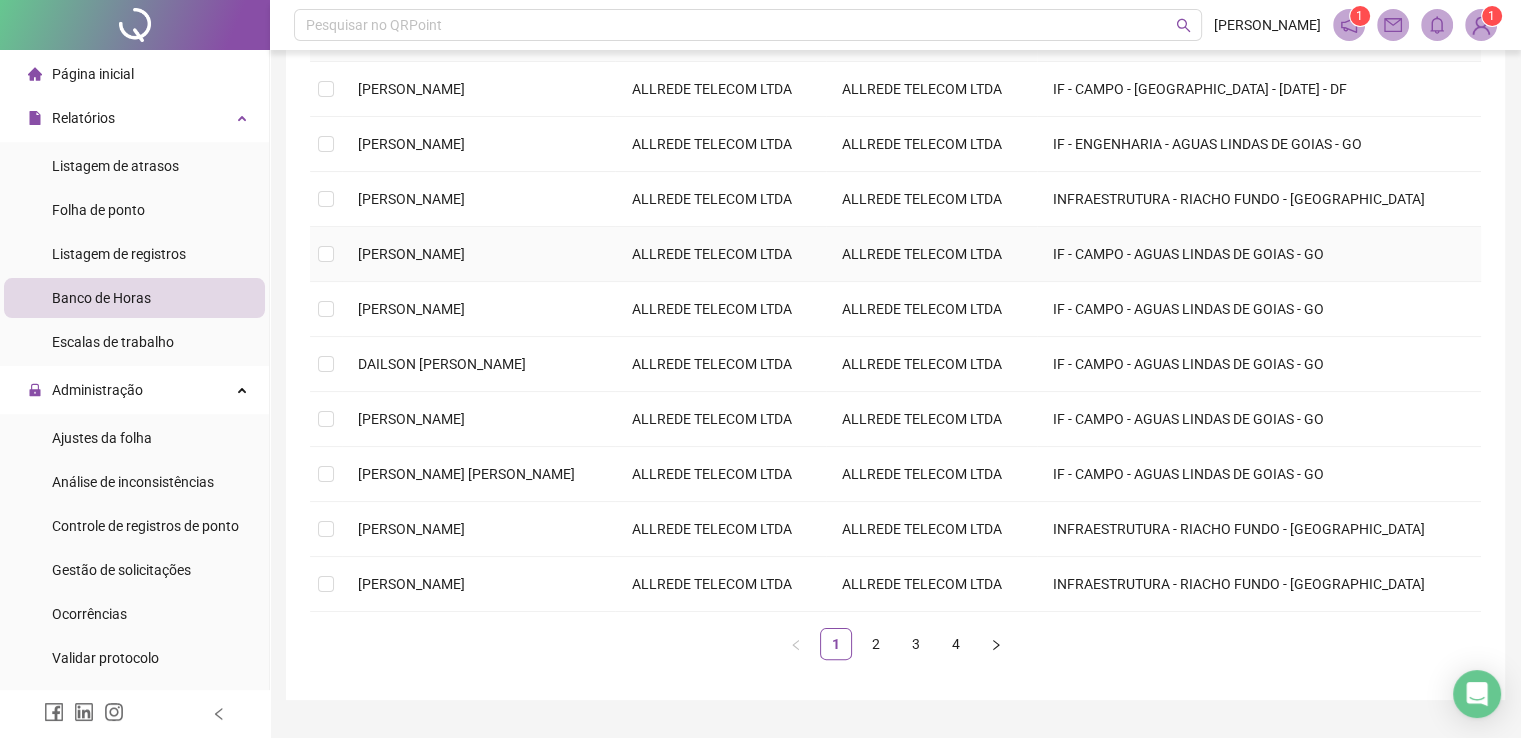 click at bounding box center (326, 254) 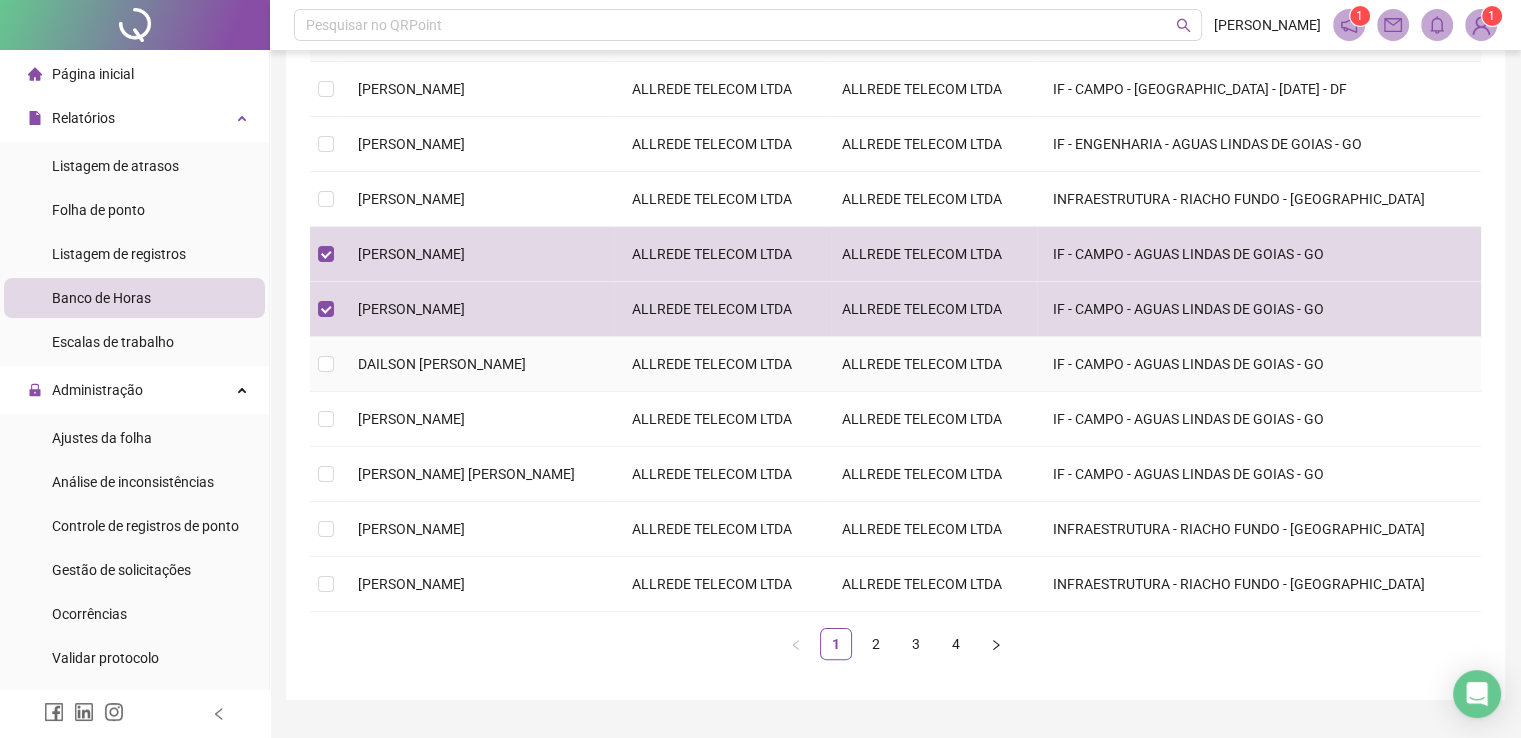 click at bounding box center (326, 364) 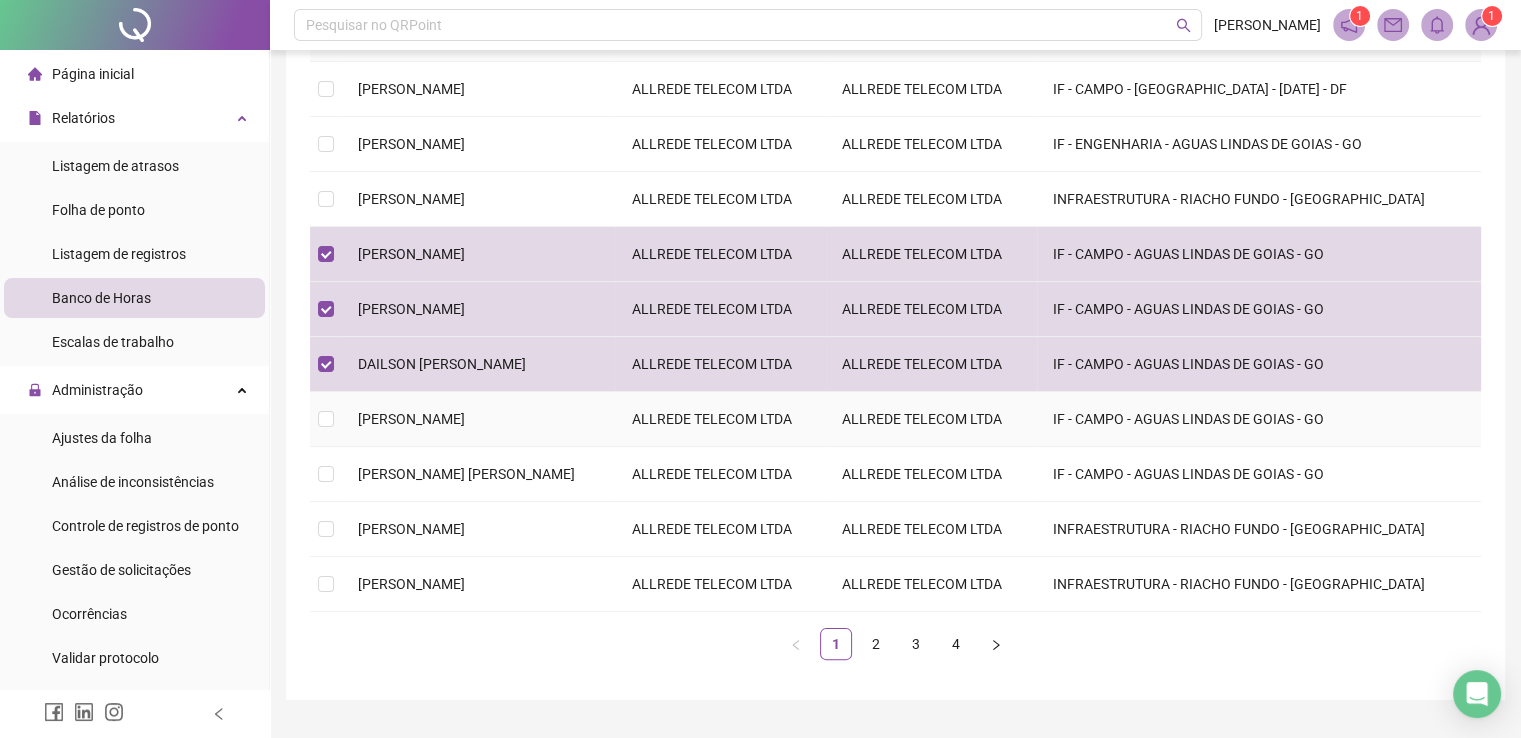 click on "[PERSON_NAME]" at bounding box center [478, 419] 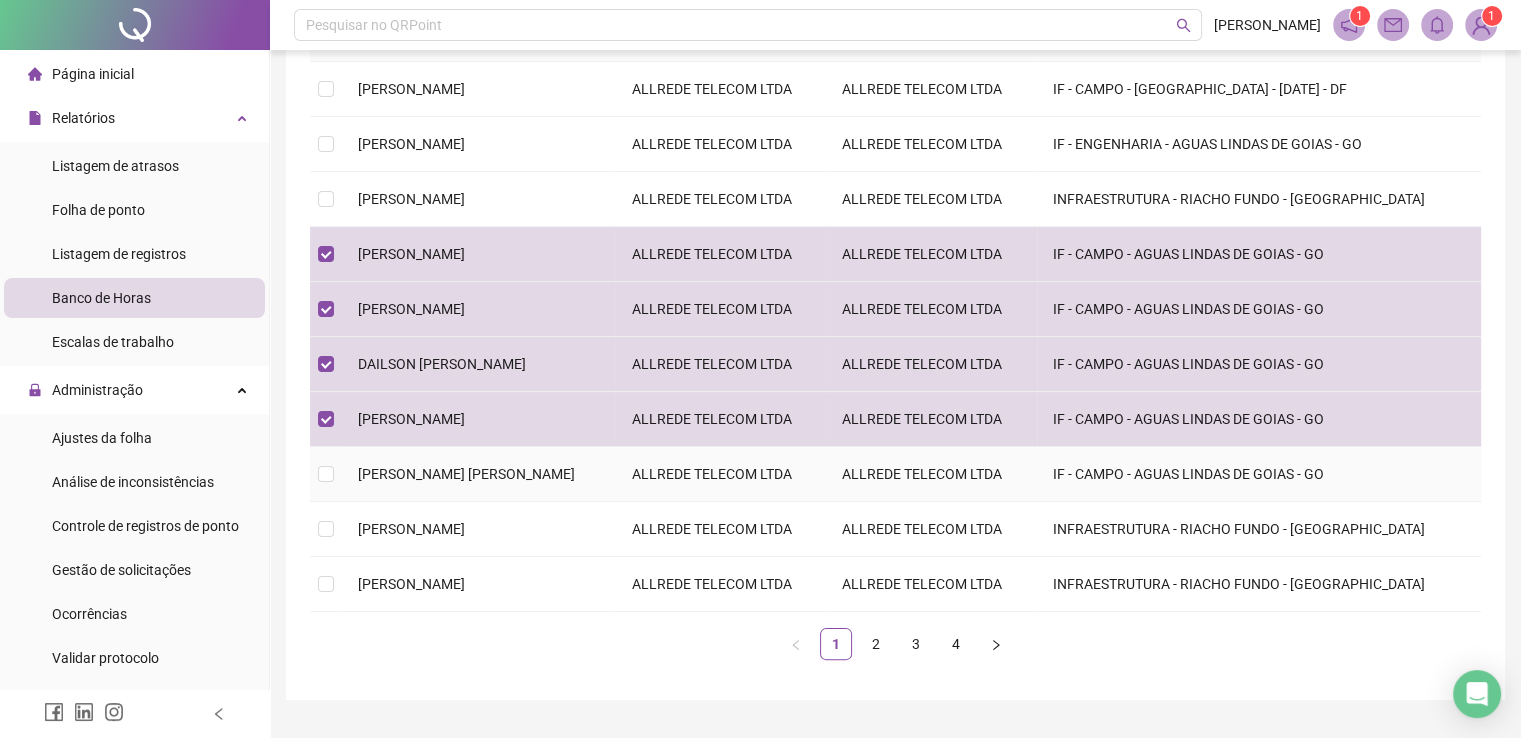 click on "[PERSON_NAME] [PERSON_NAME]" at bounding box center [466, 474] 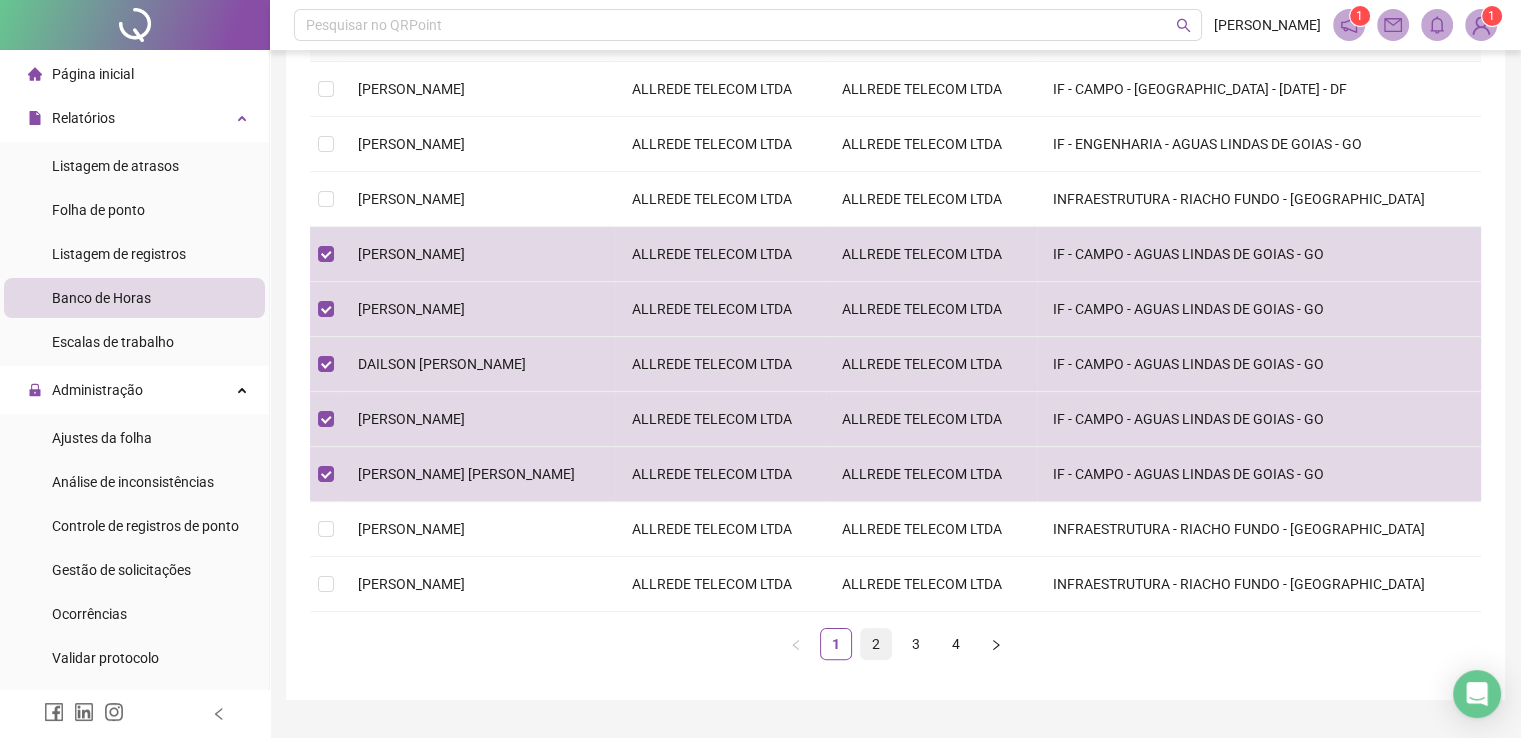 click on "2" at bounding box center (876, 644) 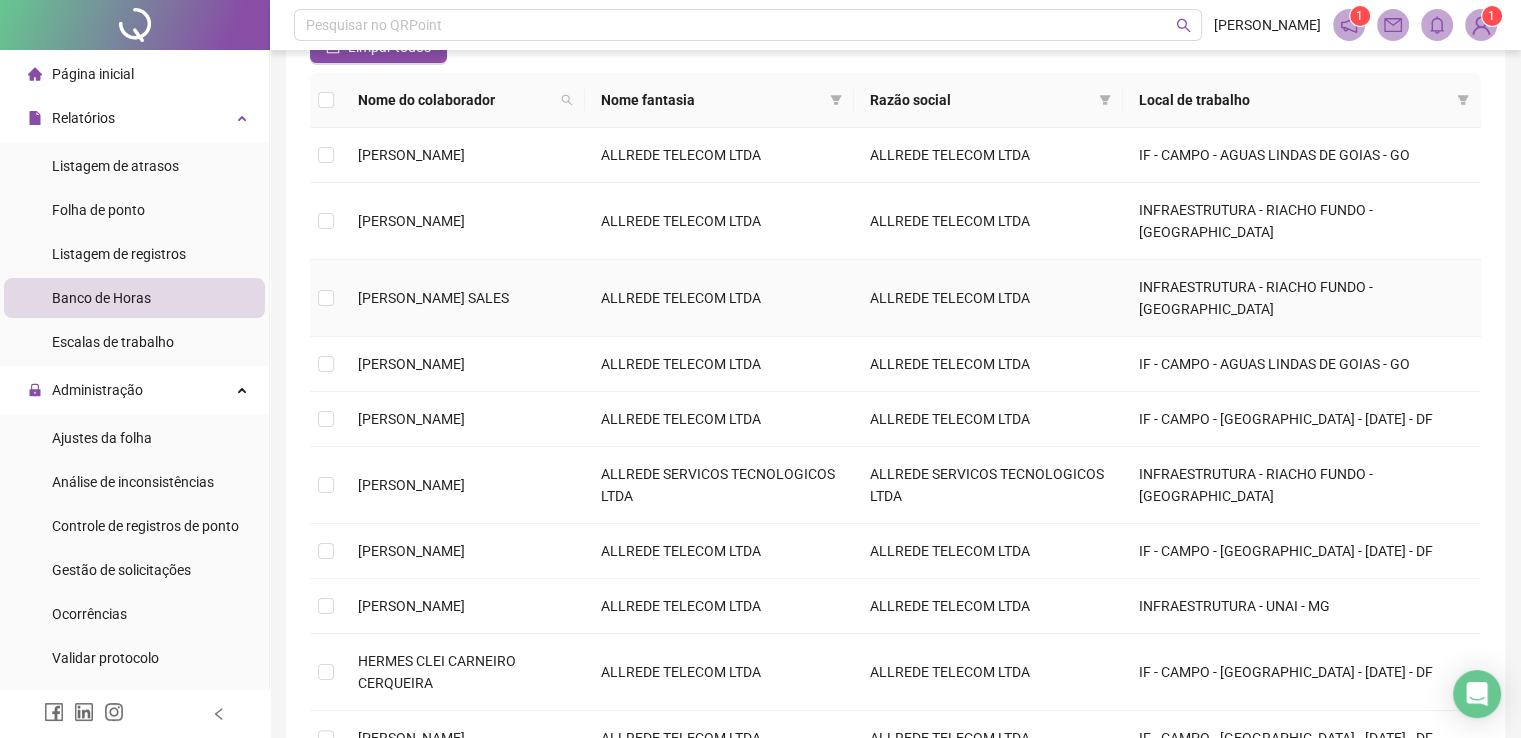 scroll, scrollTop: 200, scrollLeft: 0, axis: vertical 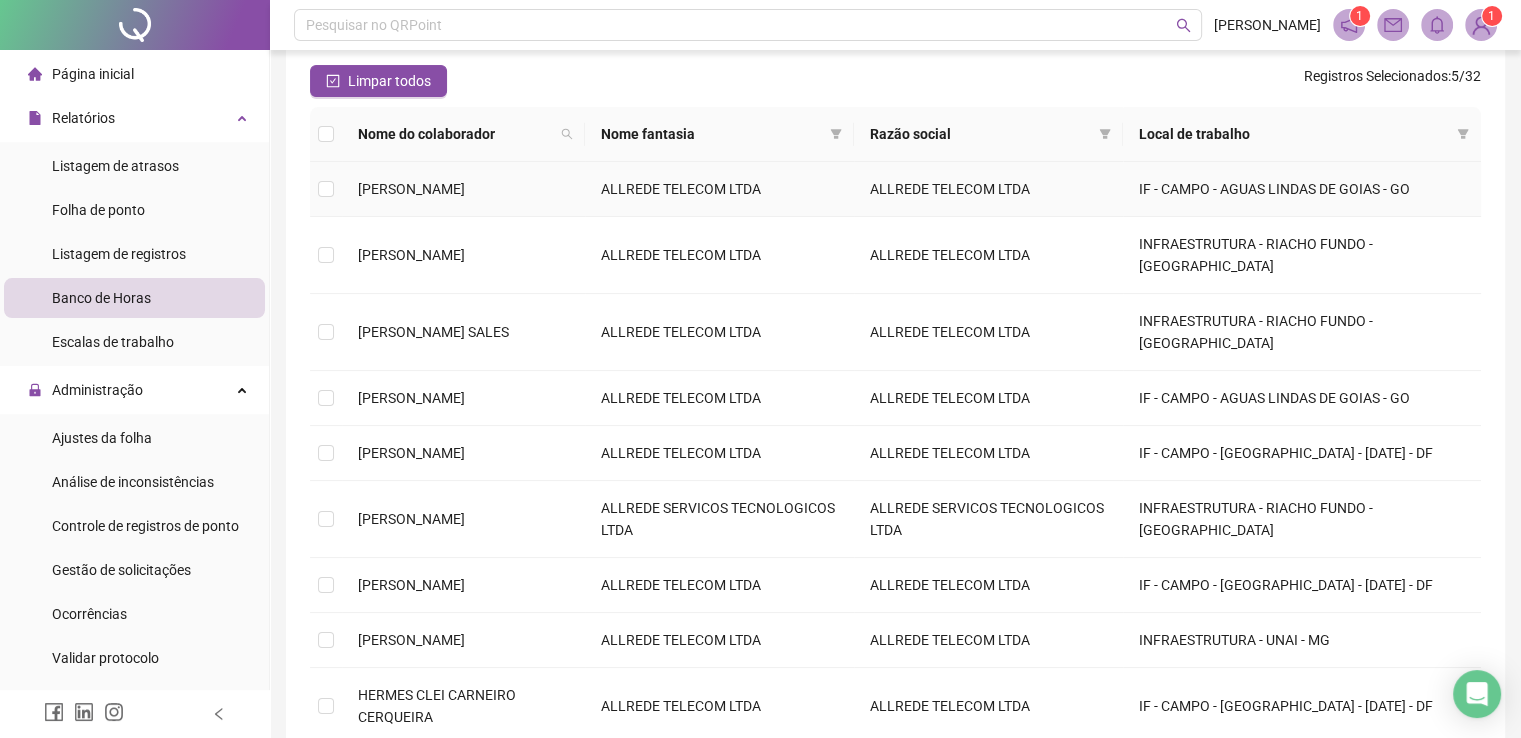 click on "[PERSON_NAME]" at bounding box center (411, 189) 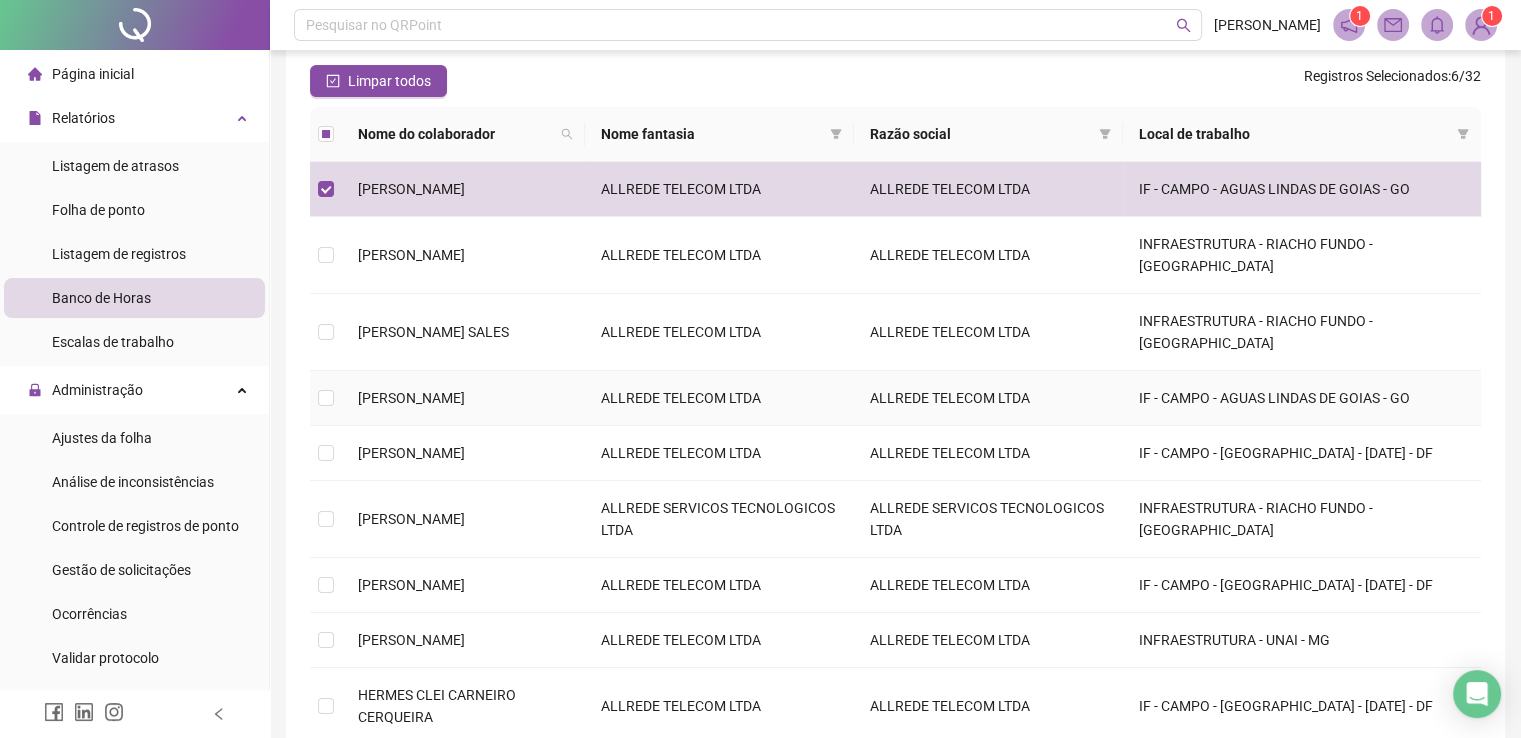 drag, startPoint x: 397, startPoint y: 384, endPoint x: 401, endPoint y: 401, distance: 17.464249 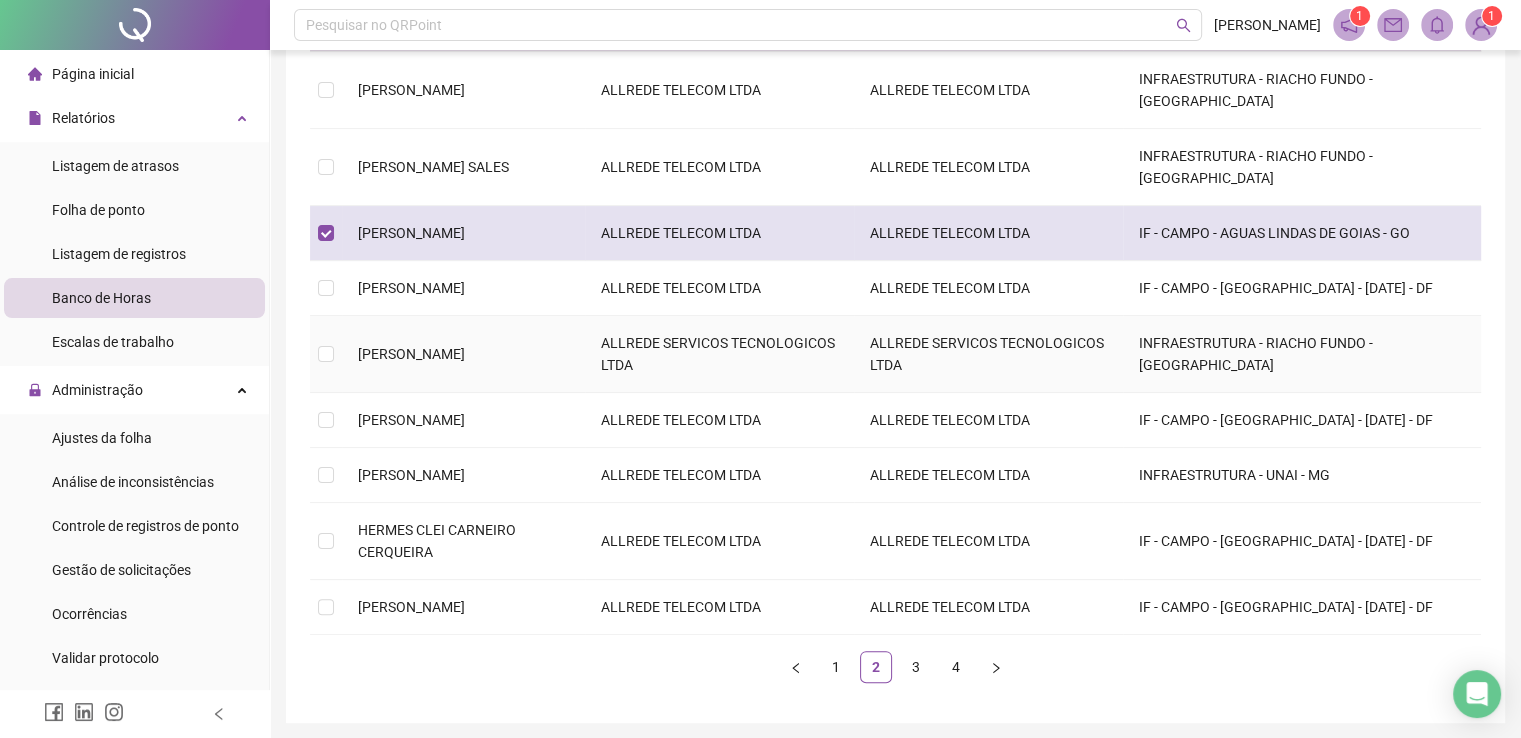 scroll, scrollTop: 400, scrollLeft: 0, axis: vertical 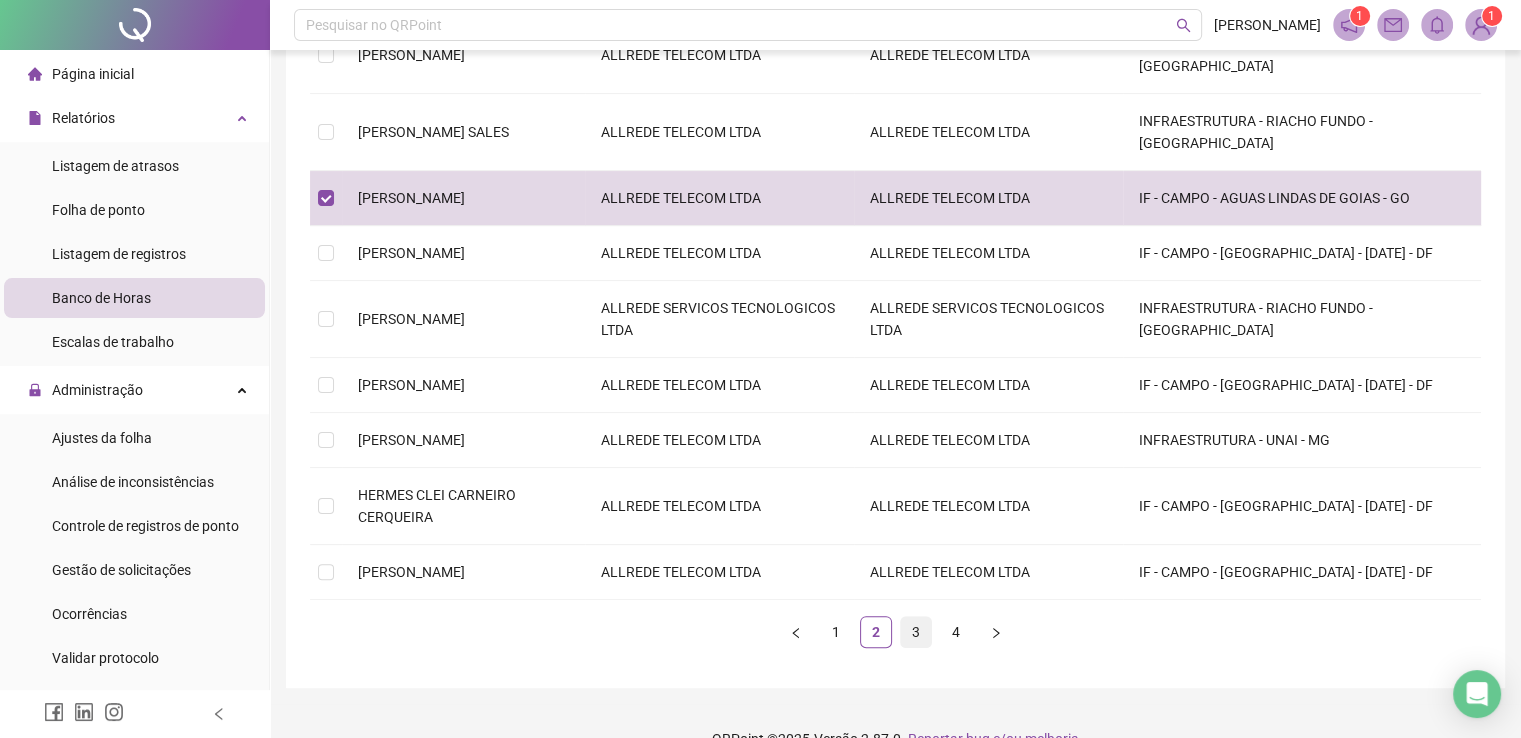 click on "3" at bounding box center (916, 632) 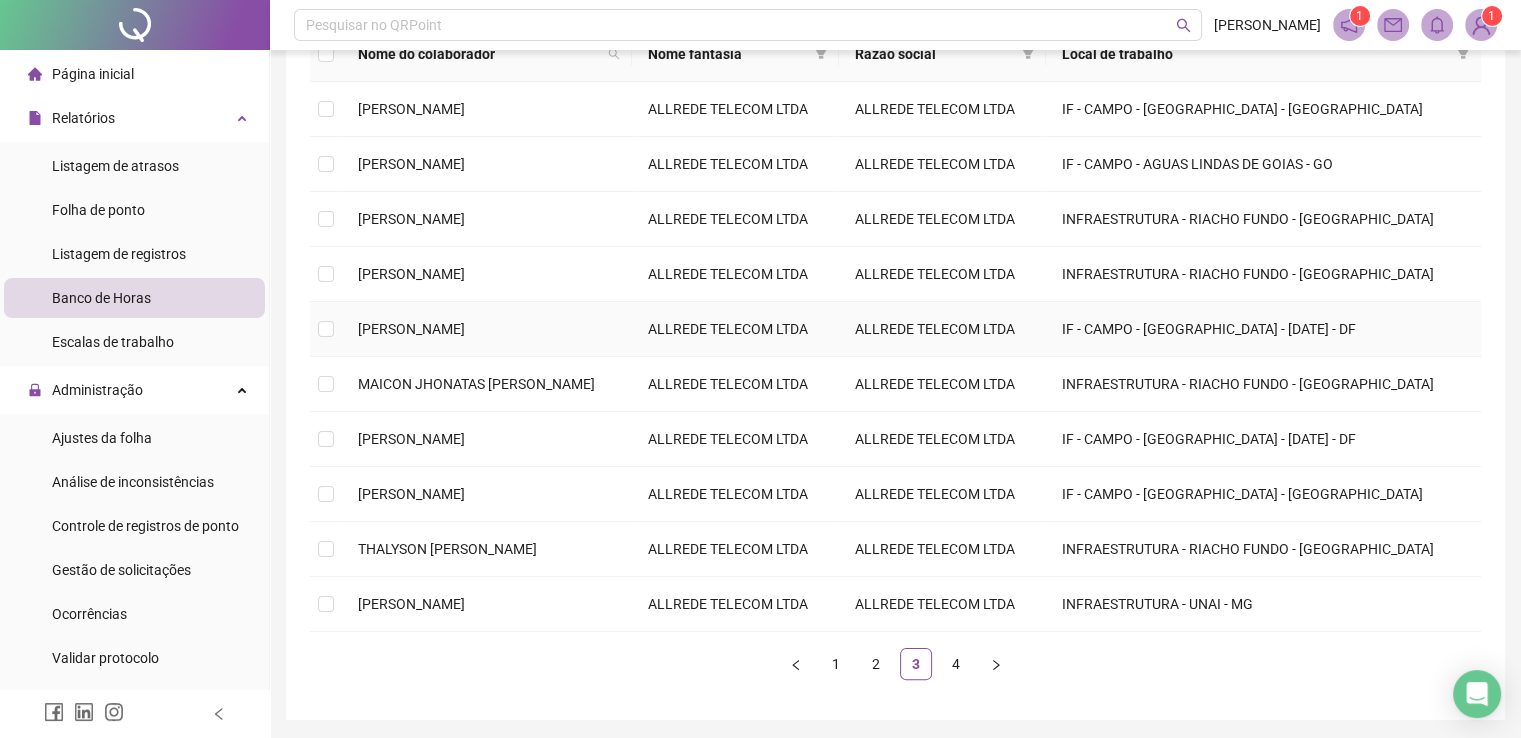 scroll, scrollTop: 246, scrollLeft: 0, axis: vertical 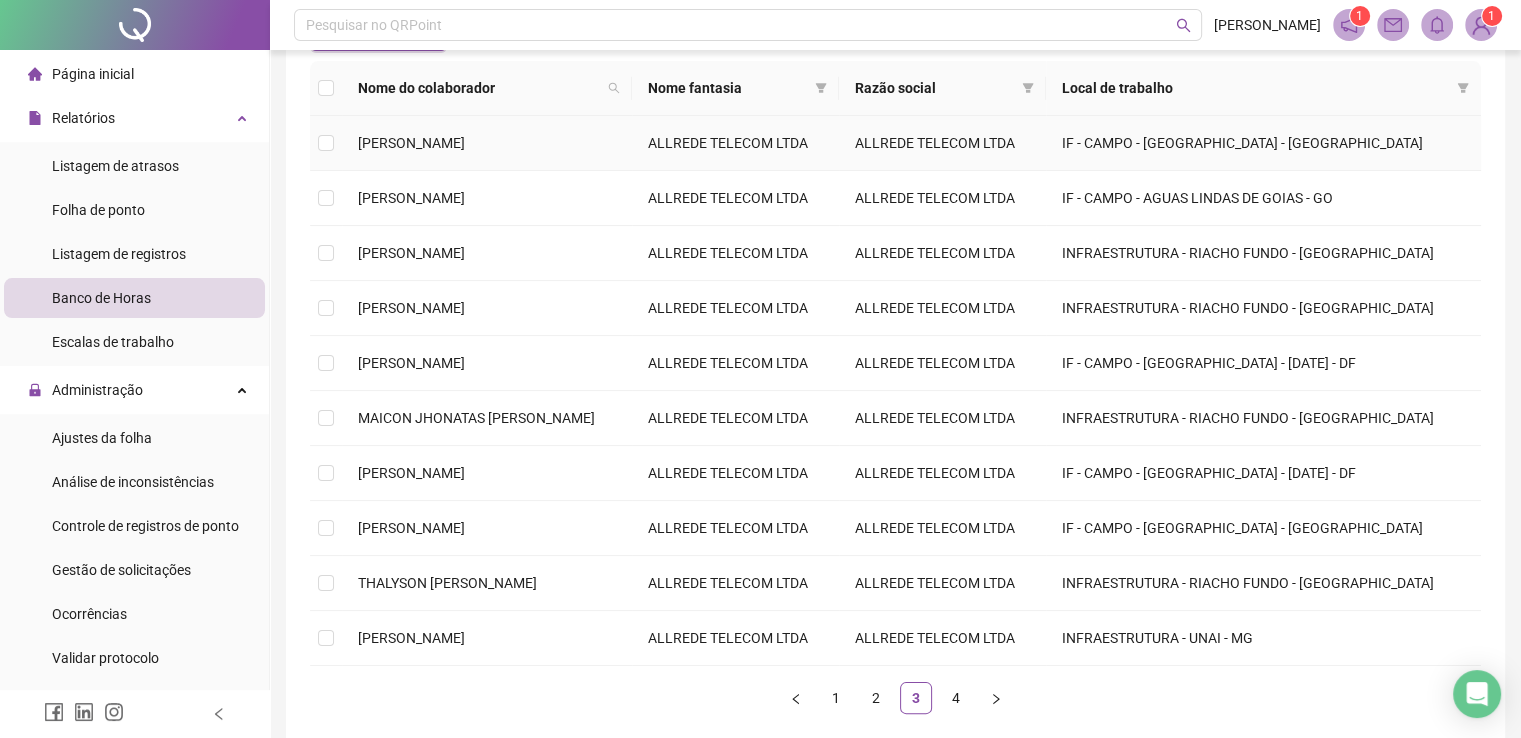 click on "[PERSON_NAME]" at bounding box center [487, 143] 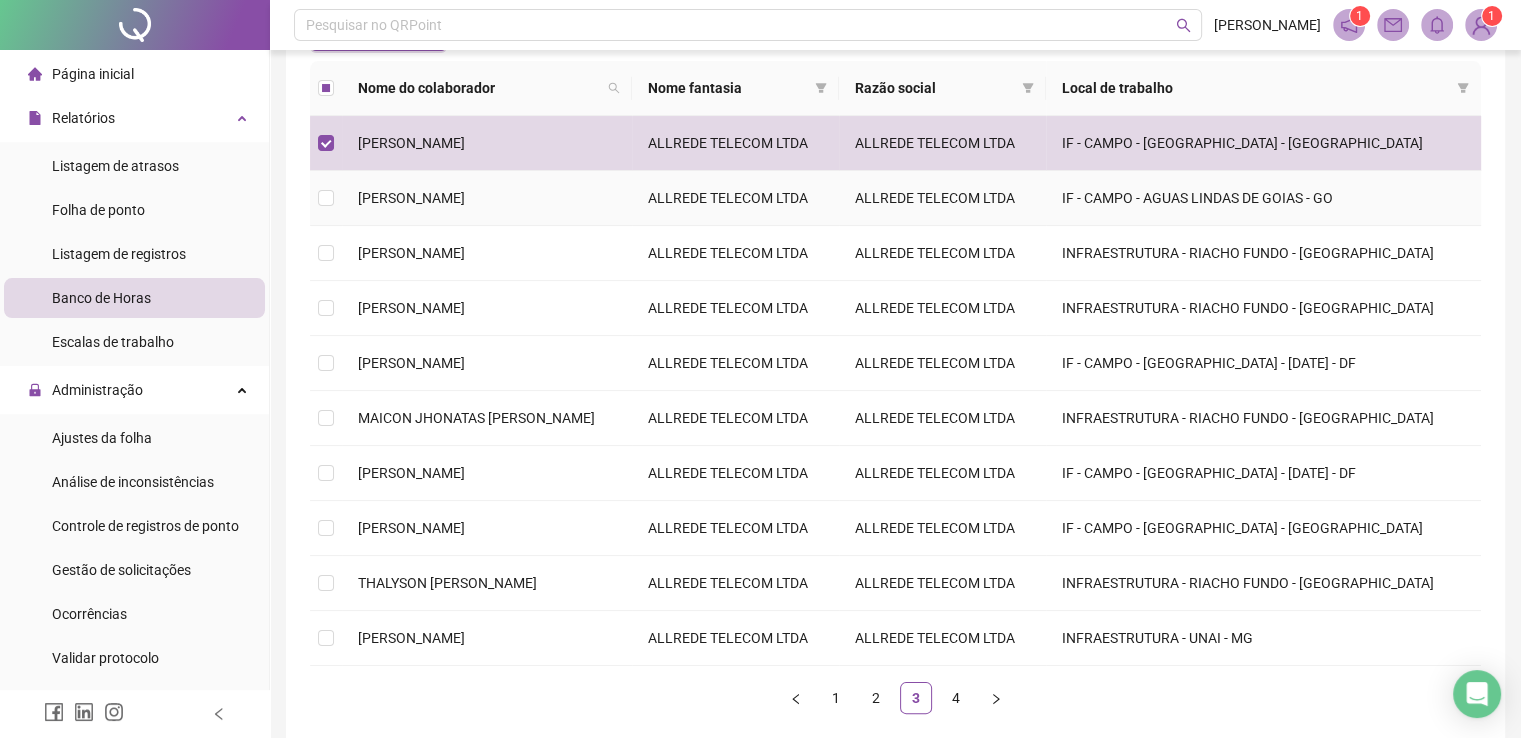 click on "[PERSON_NAME]" at bounding box center (411, 198) 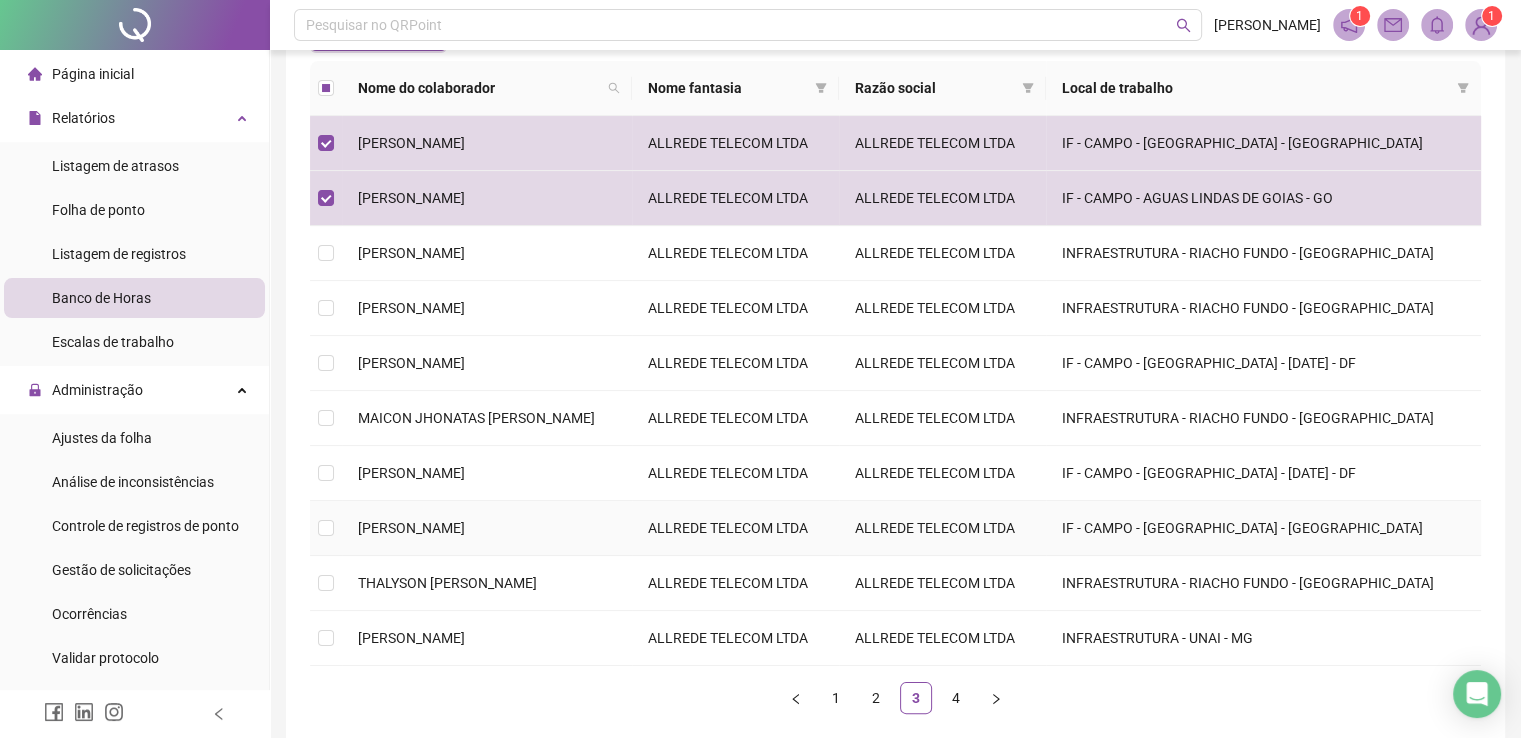 click on "[PERSON_NAME]" at bounding box center [411, 528] 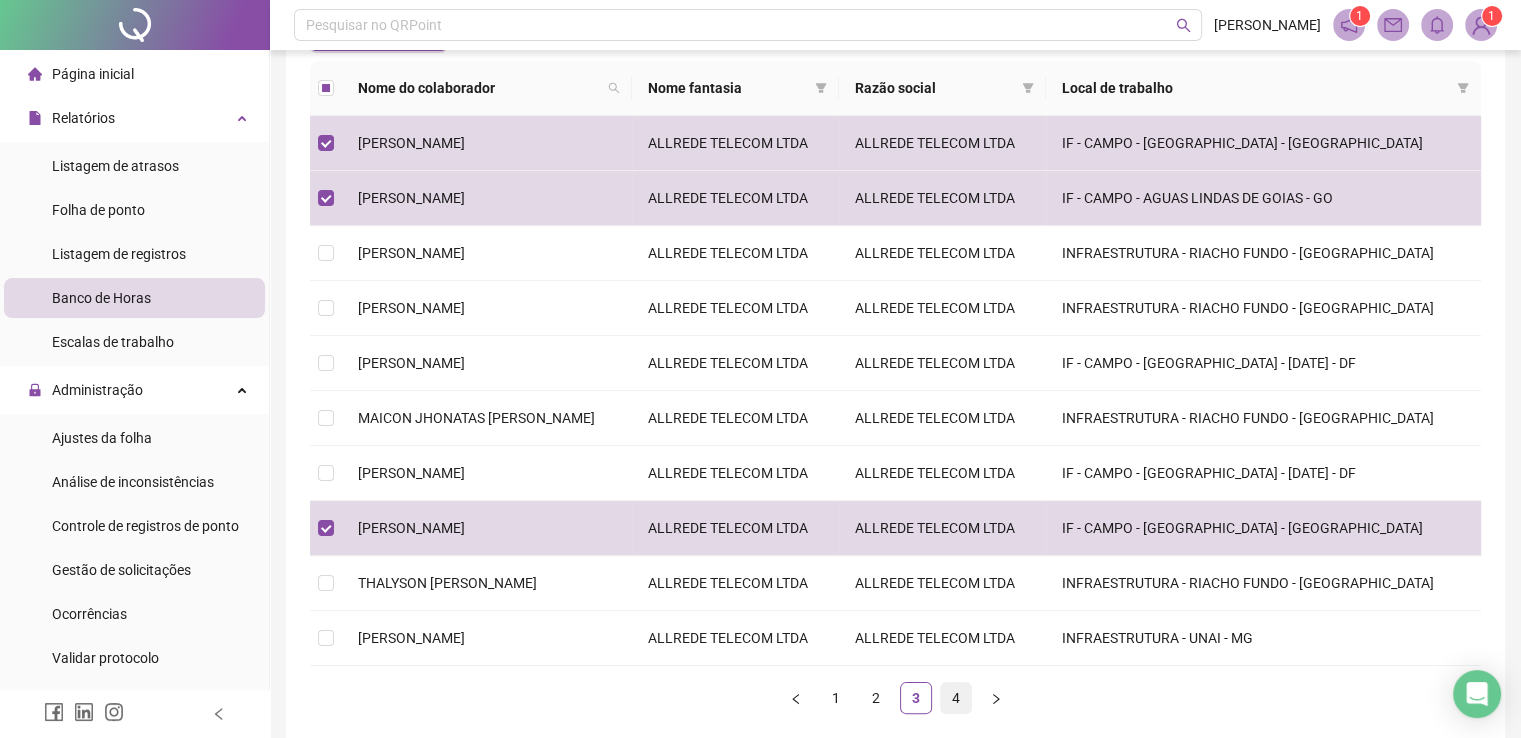 click on "4" at bounding box center [956, 698] 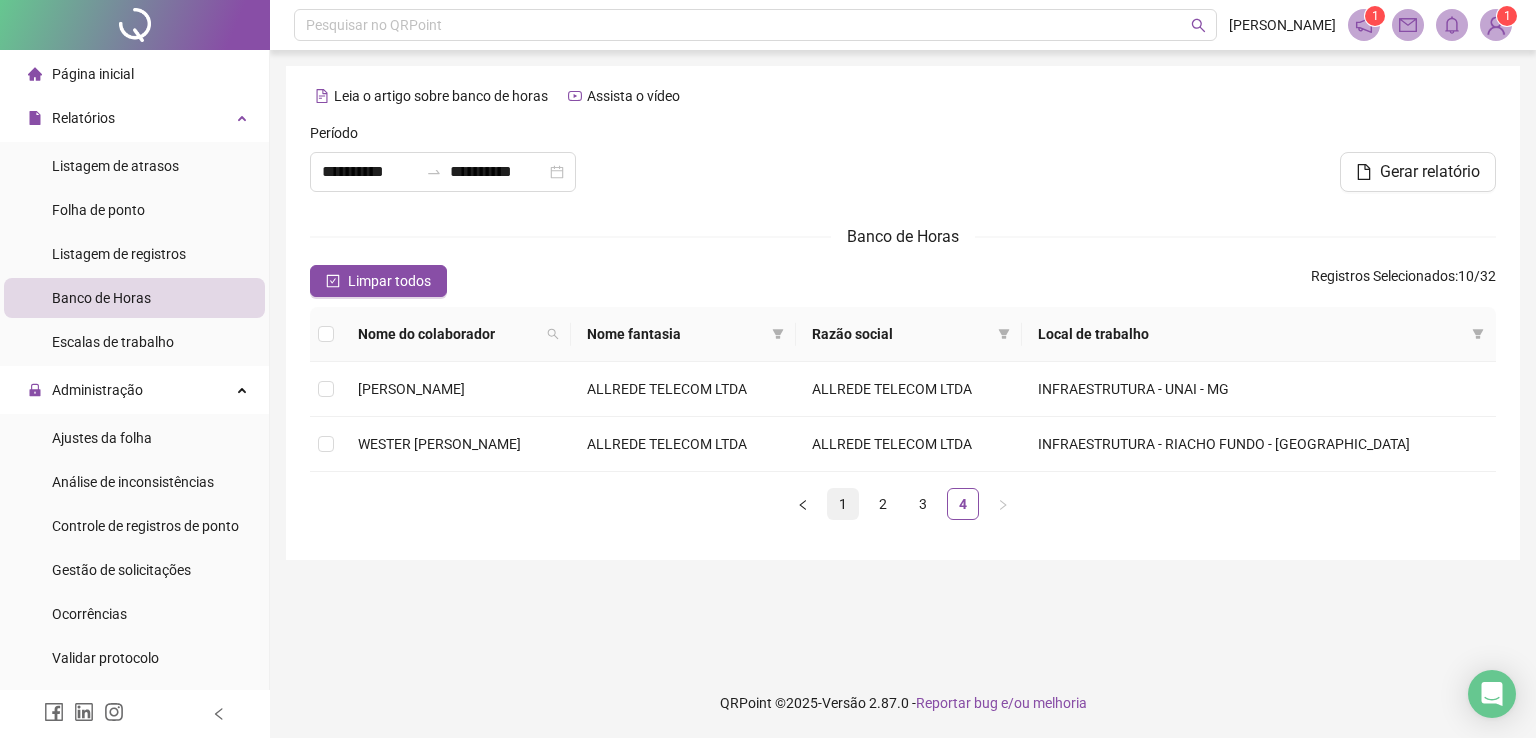 click on "1" at bounding box center [843, 504] 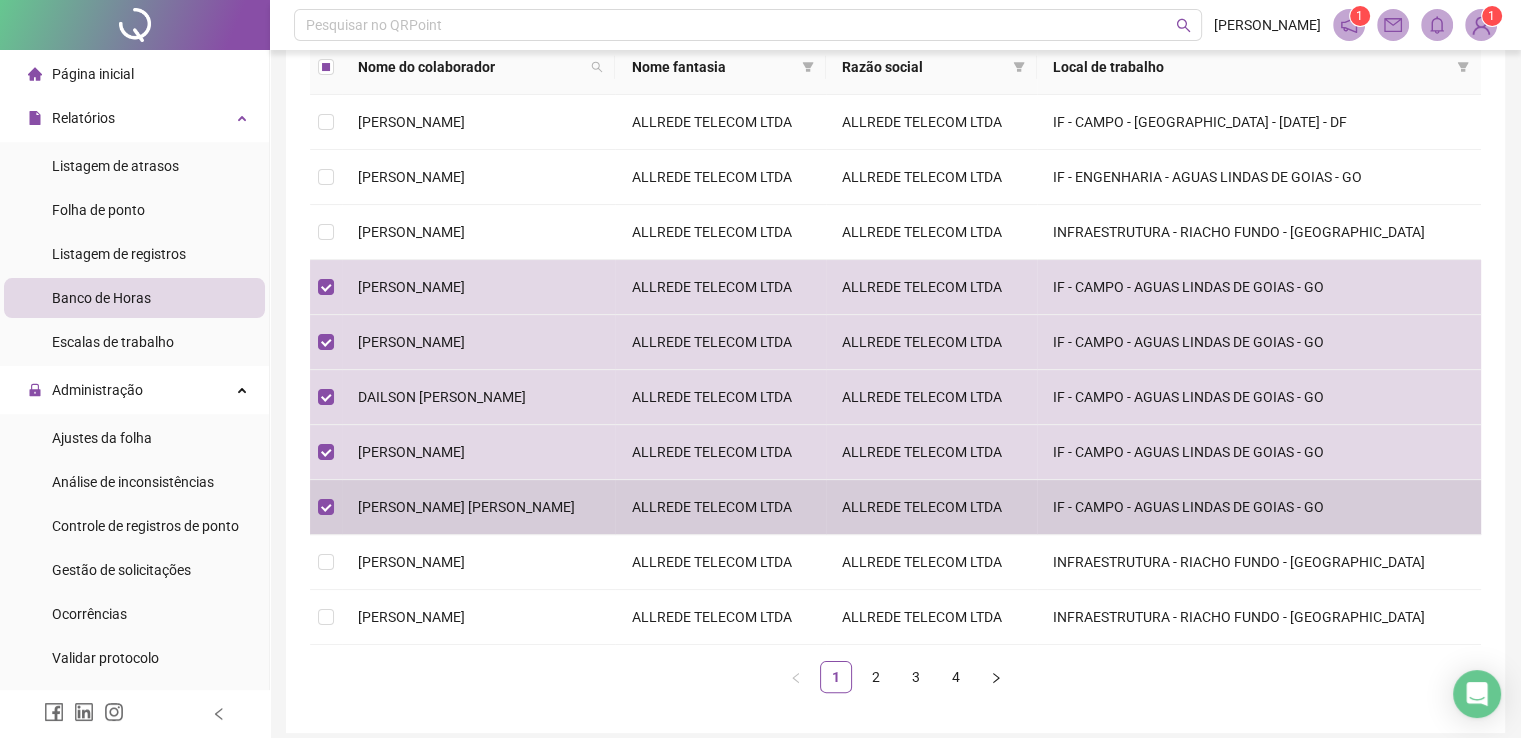scroll, scrollTop: 346, scrollLeft: 0, axis: vertical 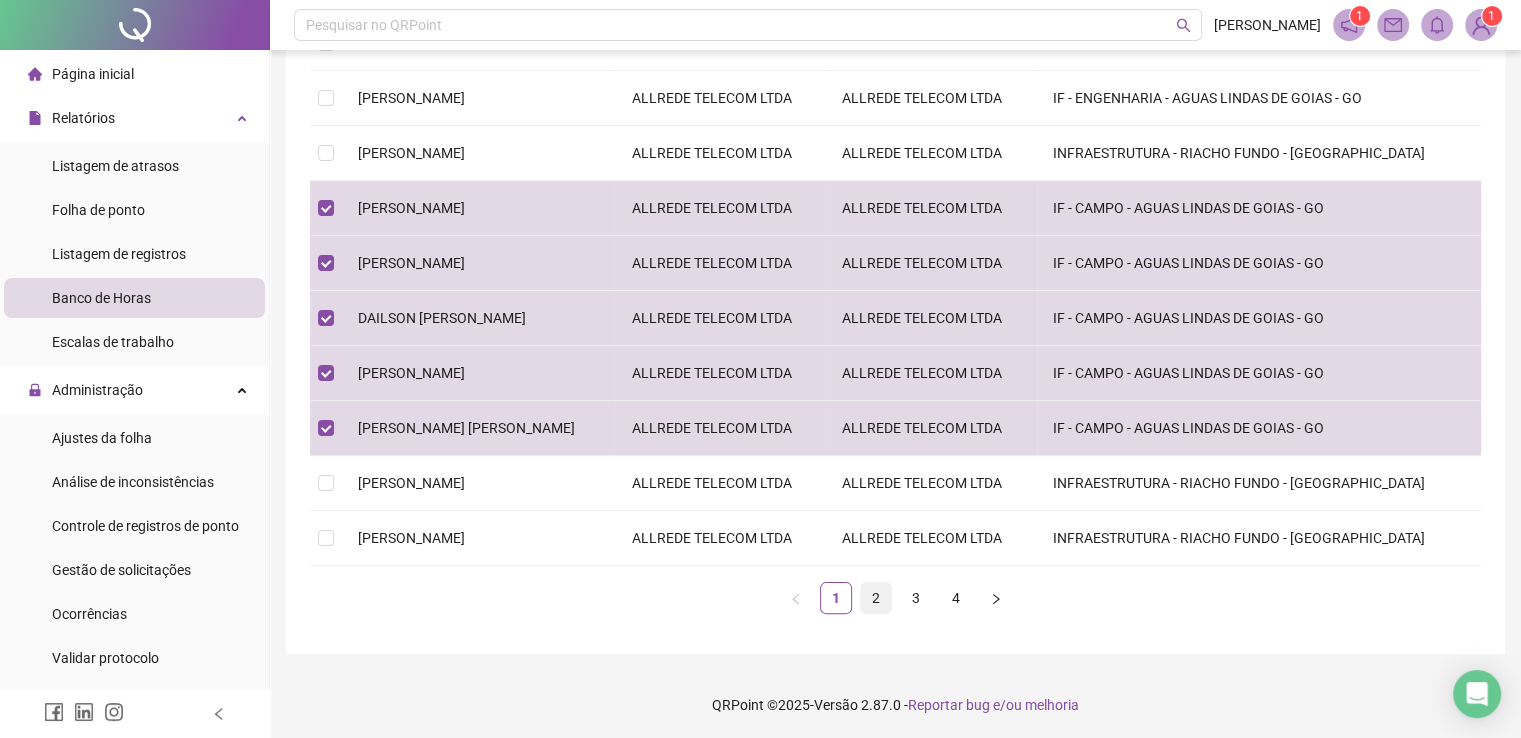 click on "2" at bounding box center [876, 598] 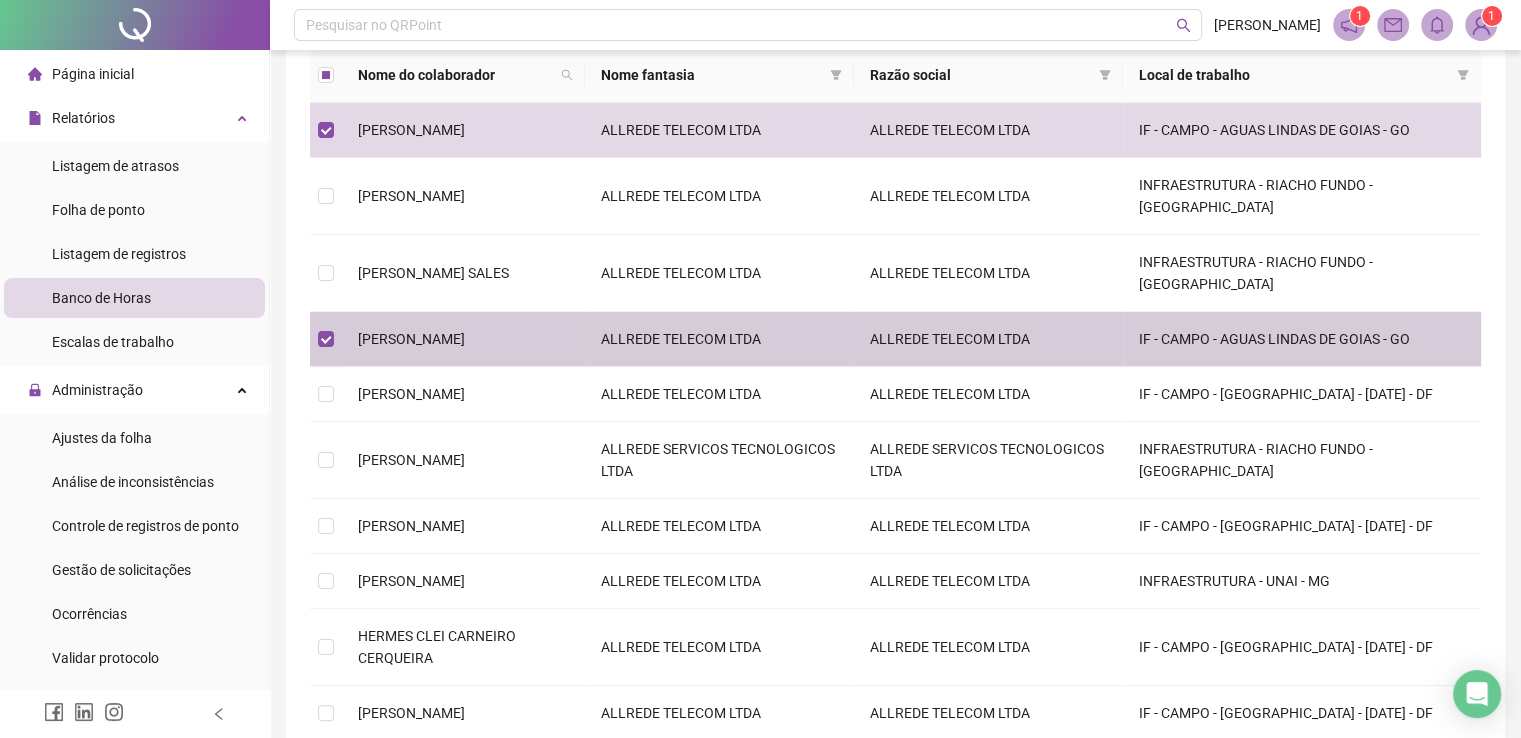 scroll, scrollTop: 412, scrollLeft: 0, axis: vertical 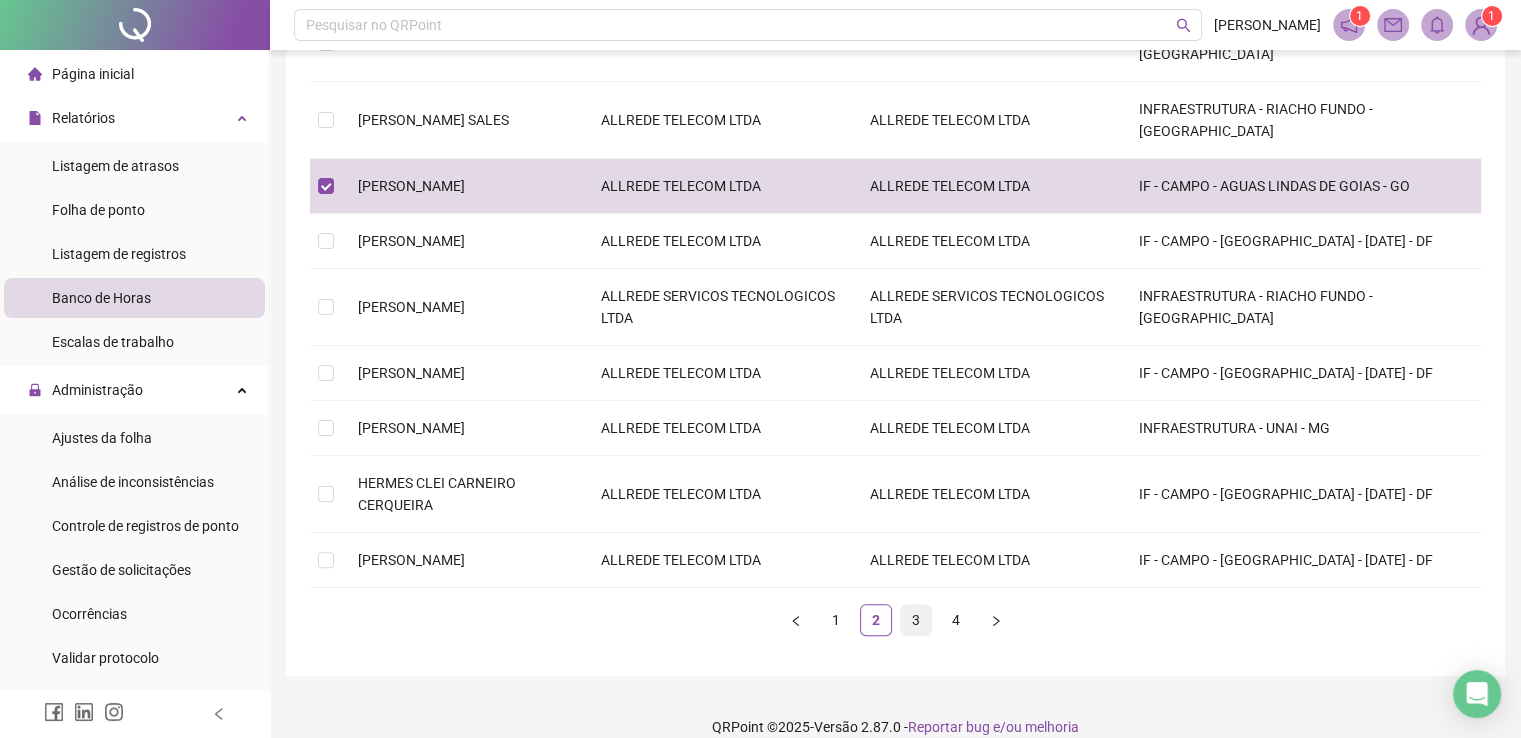 click on "3" at bounding box center (916, 620) 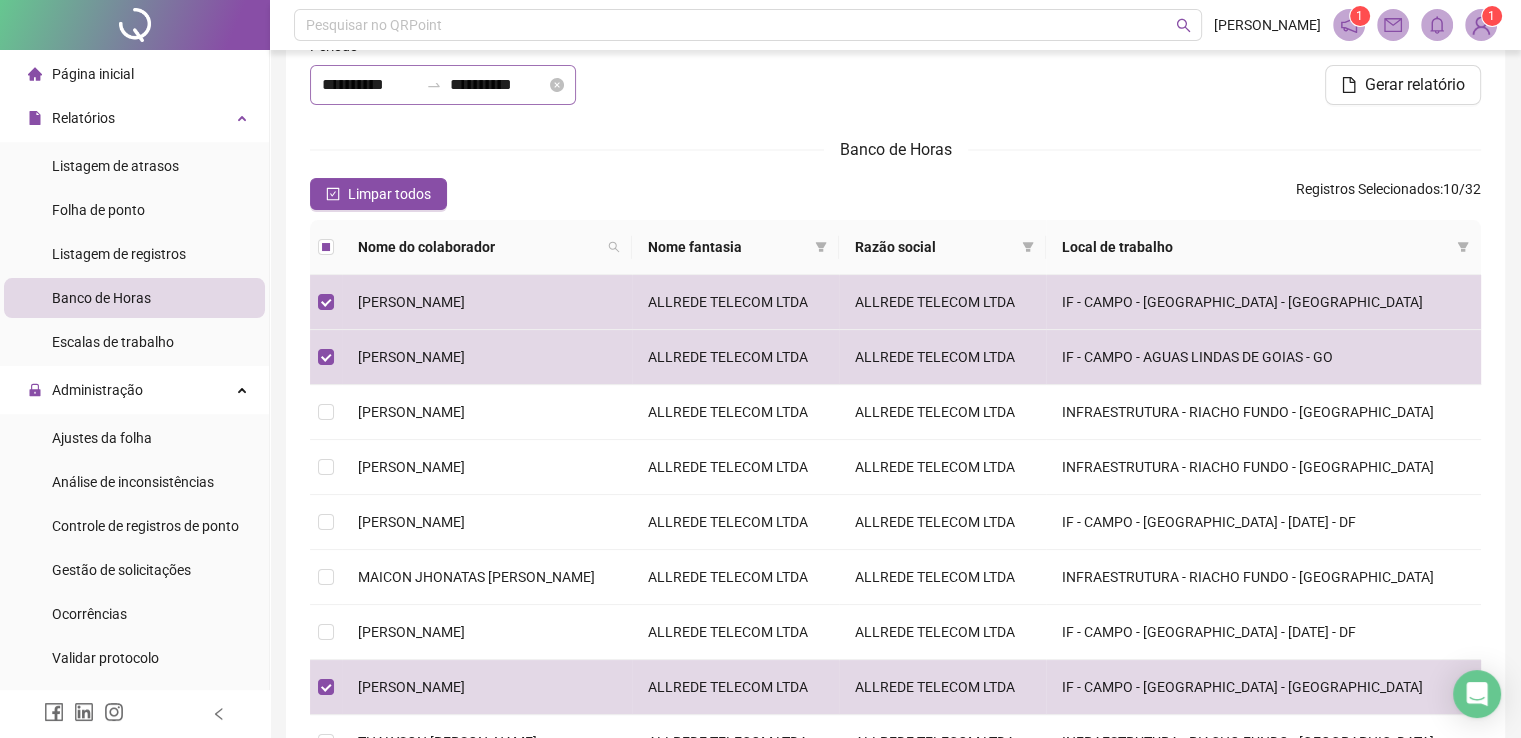scroll, scrollTop: 46, scrollLeft: 0, axis: vertical 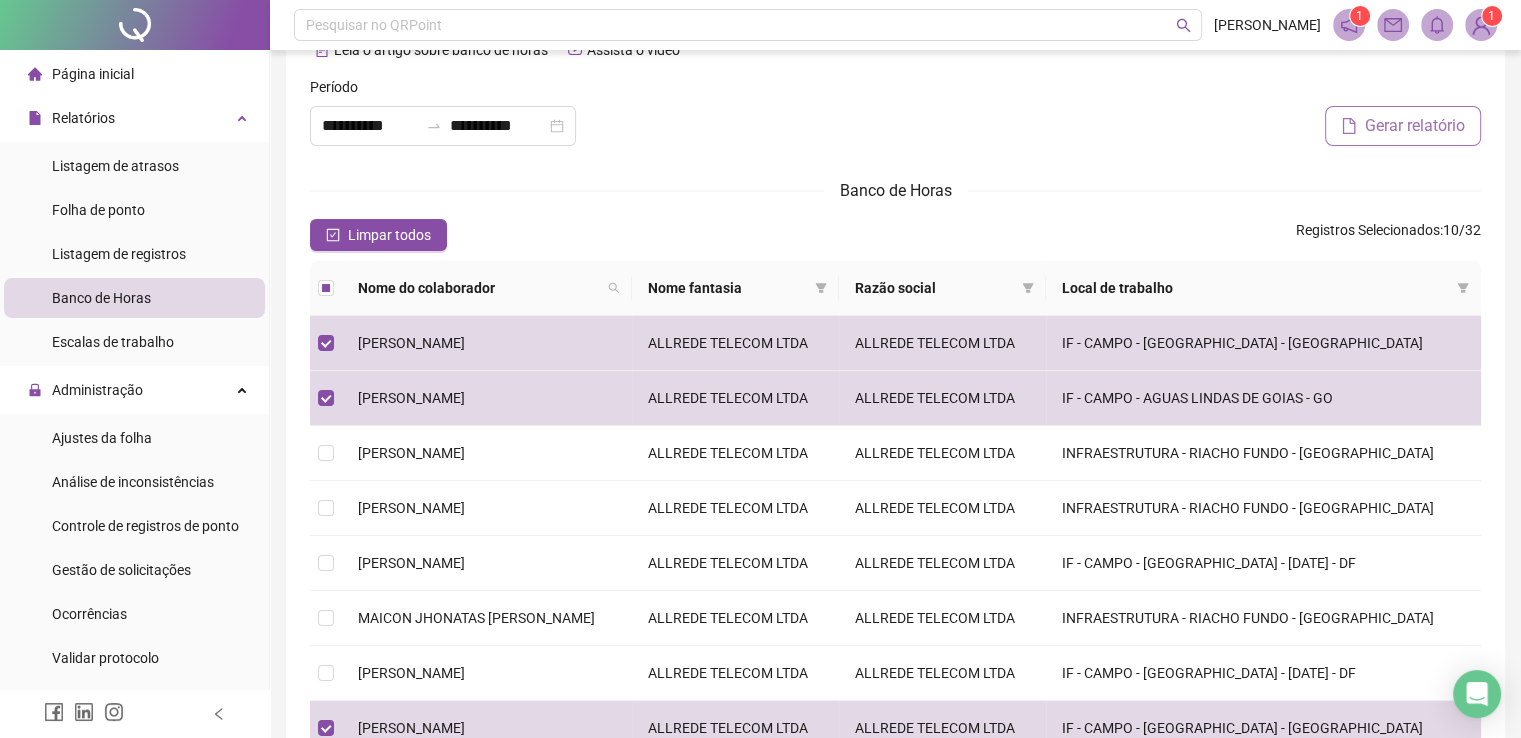 click on "Gerar relatório" at bounding box center (1415, 126) 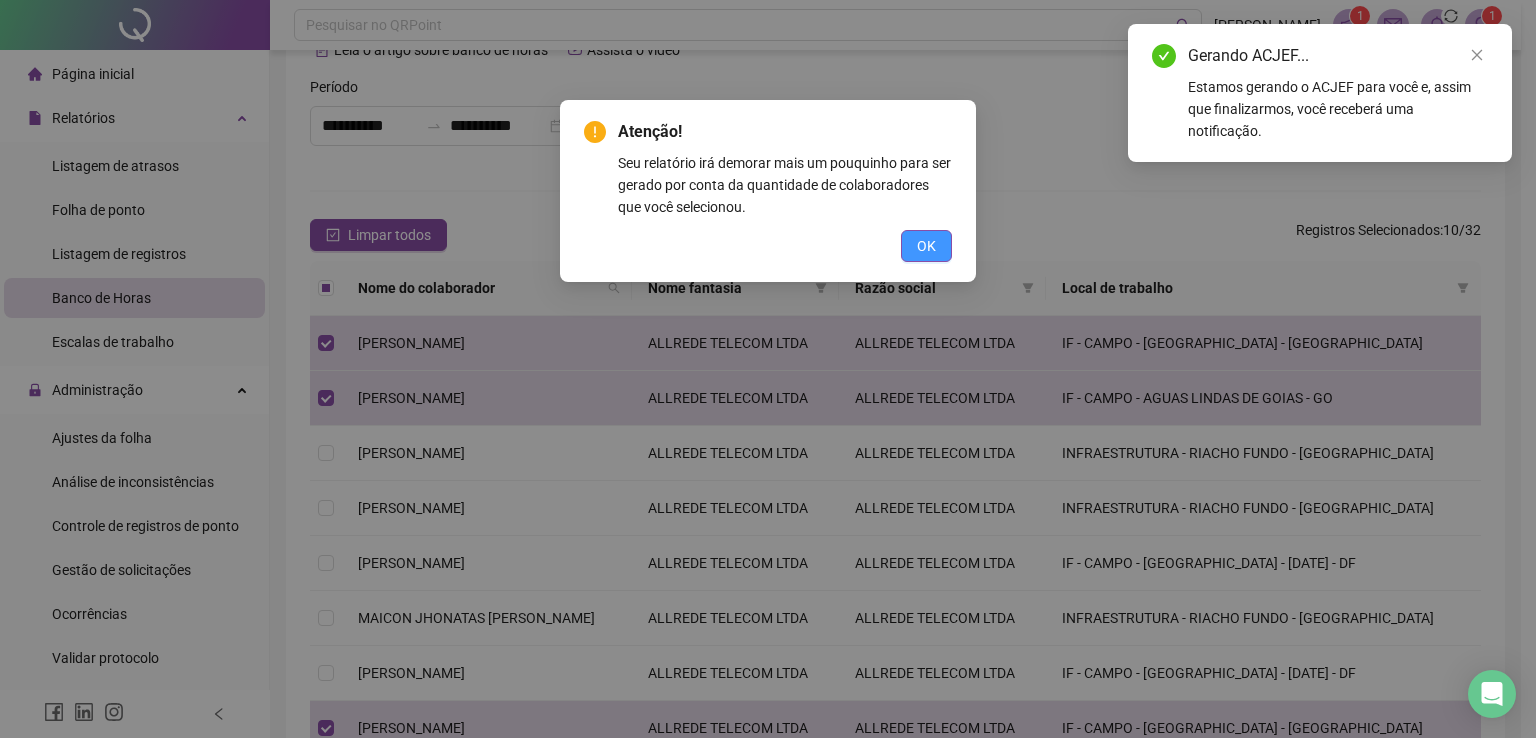click on "OK" at bounding box center [926, 246] 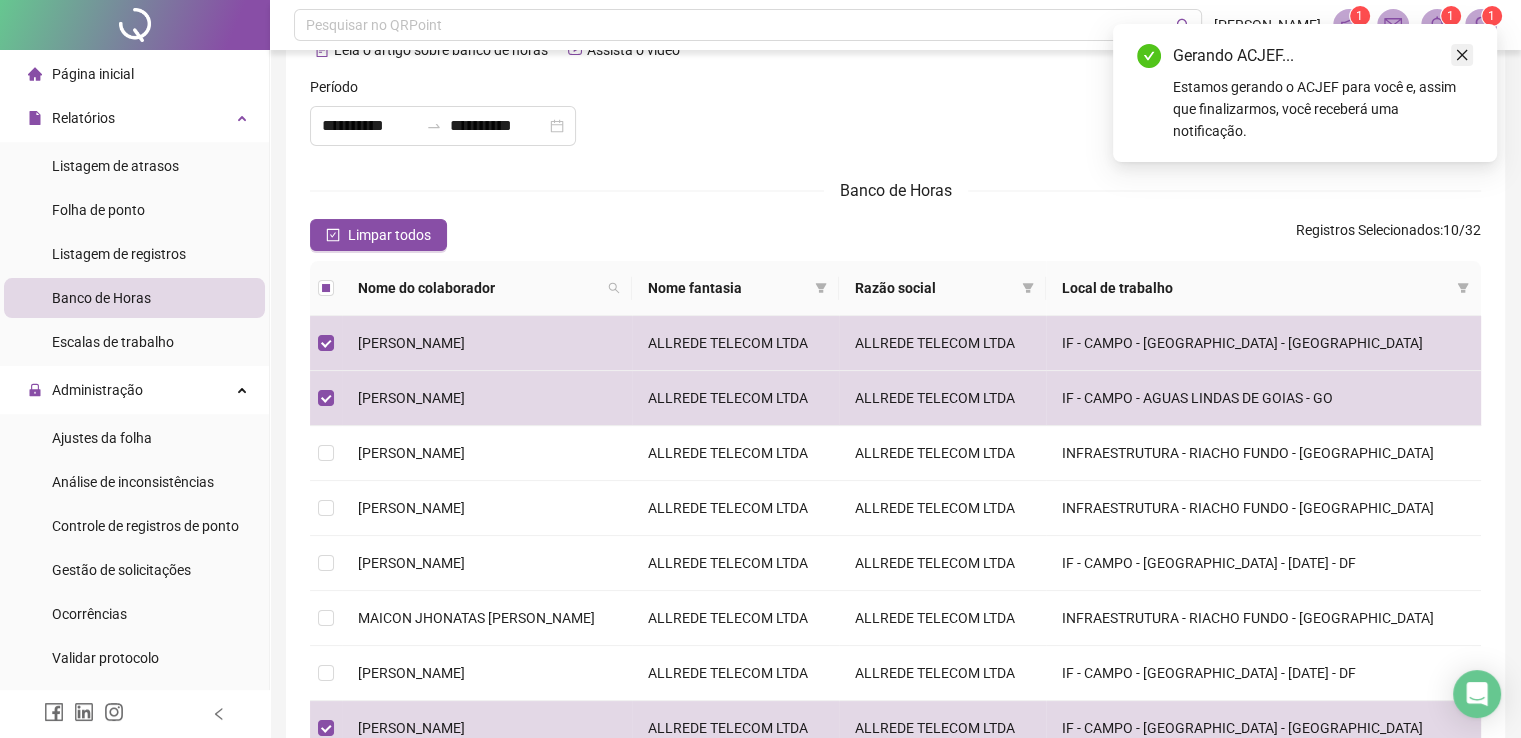 click 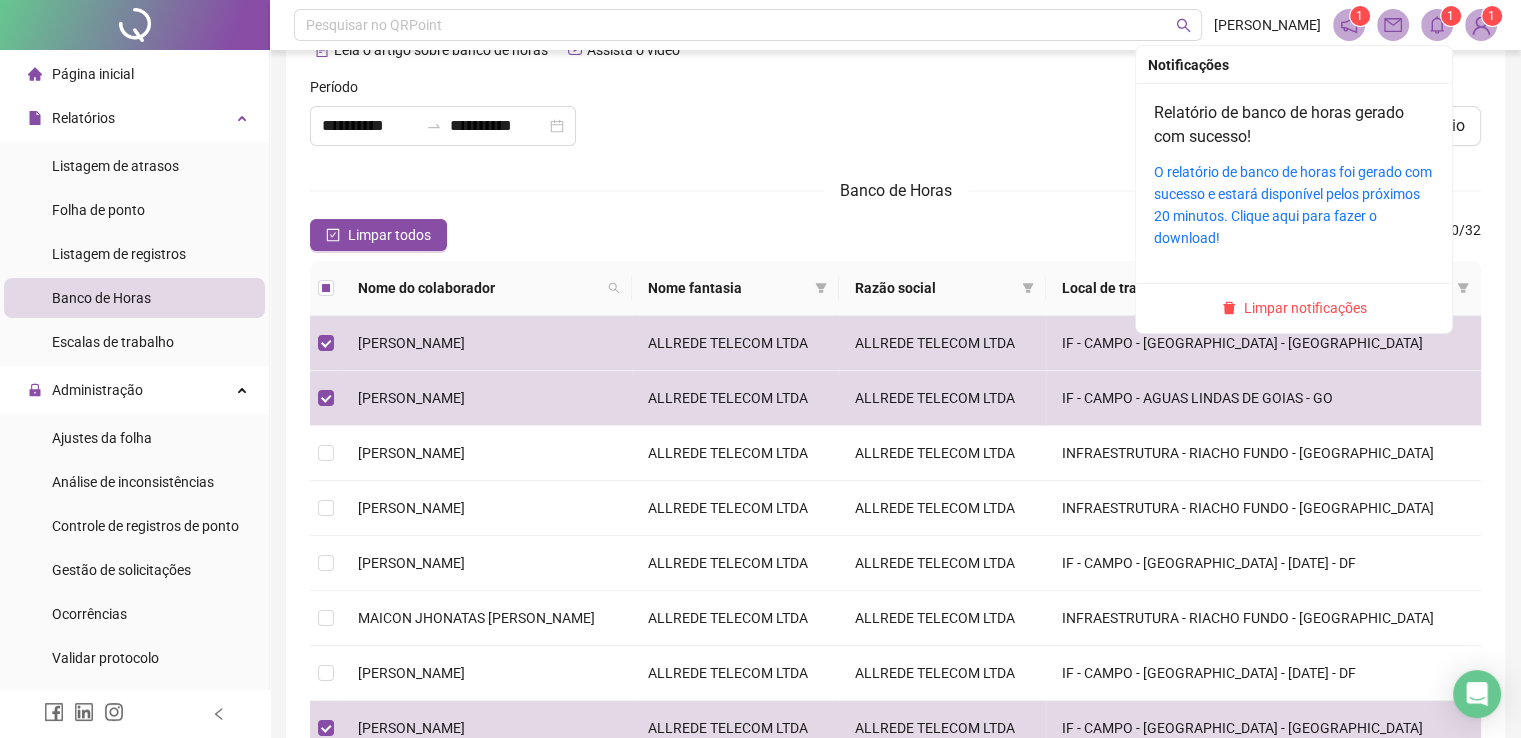 click 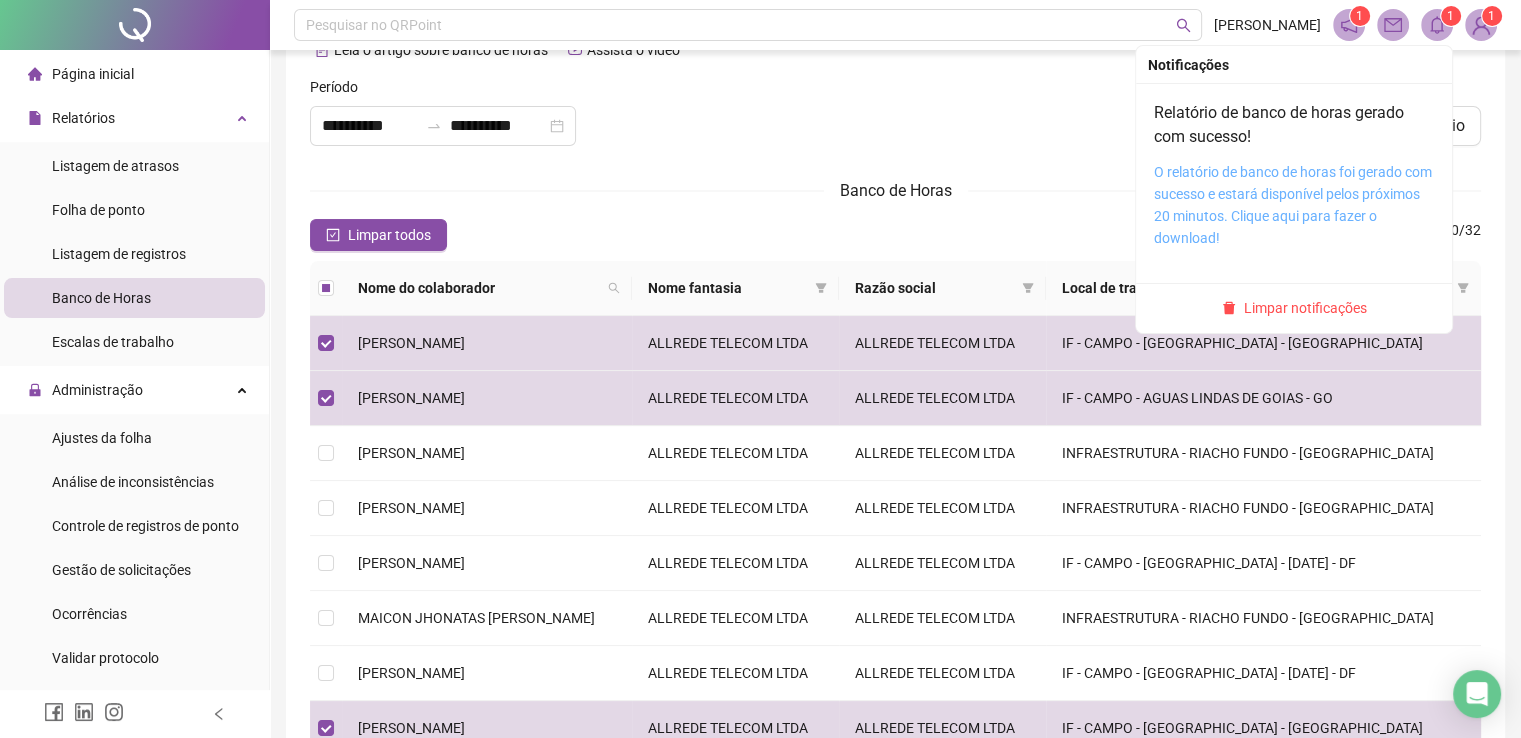 click on "O relatório de banco de horas foi gerado com sucesso e estará disponível pelos próximos 20 minutos.
Clique aqui para fazer o download!" at bounding box center [1293, 205] 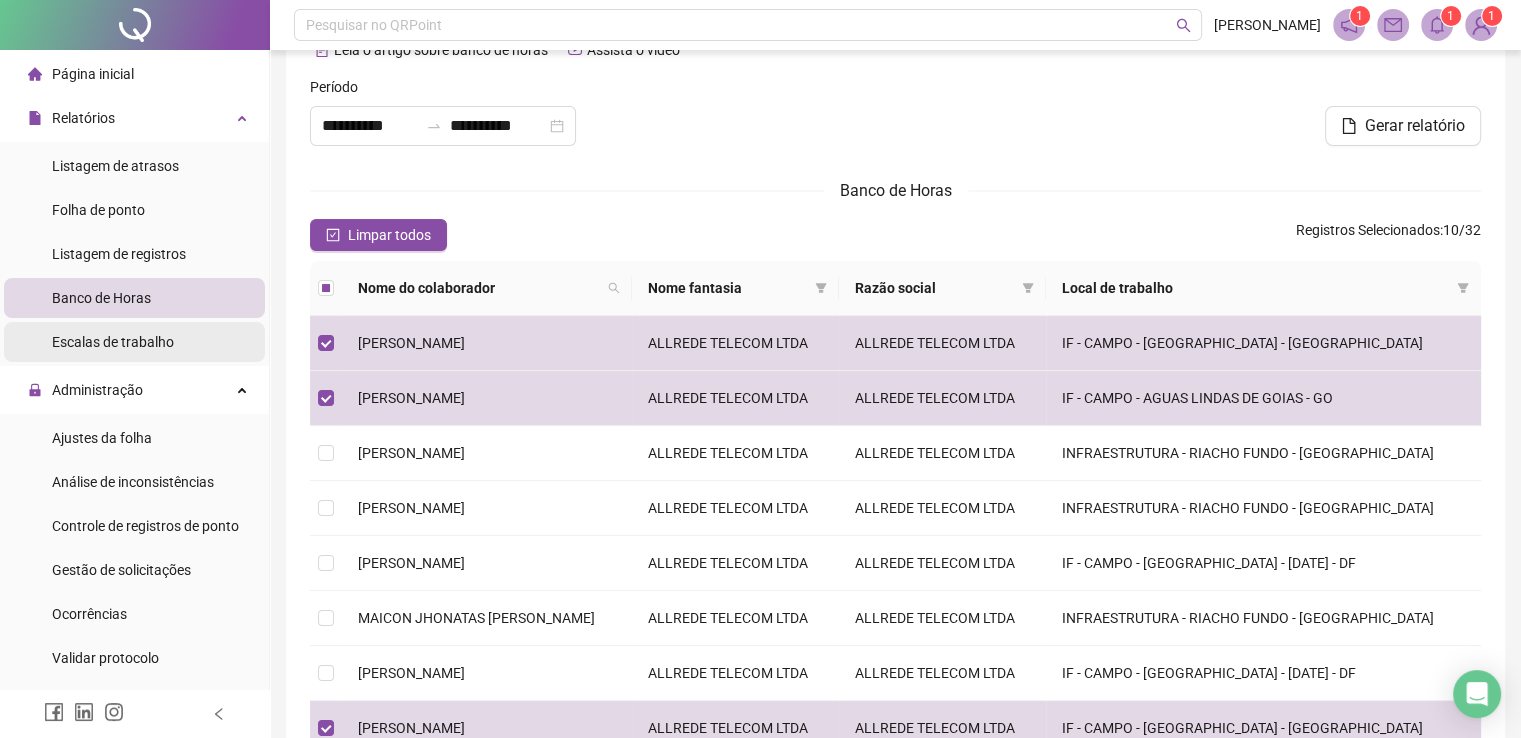 scroll, scrollTop: 0, scrollLeft: 0, axis: both 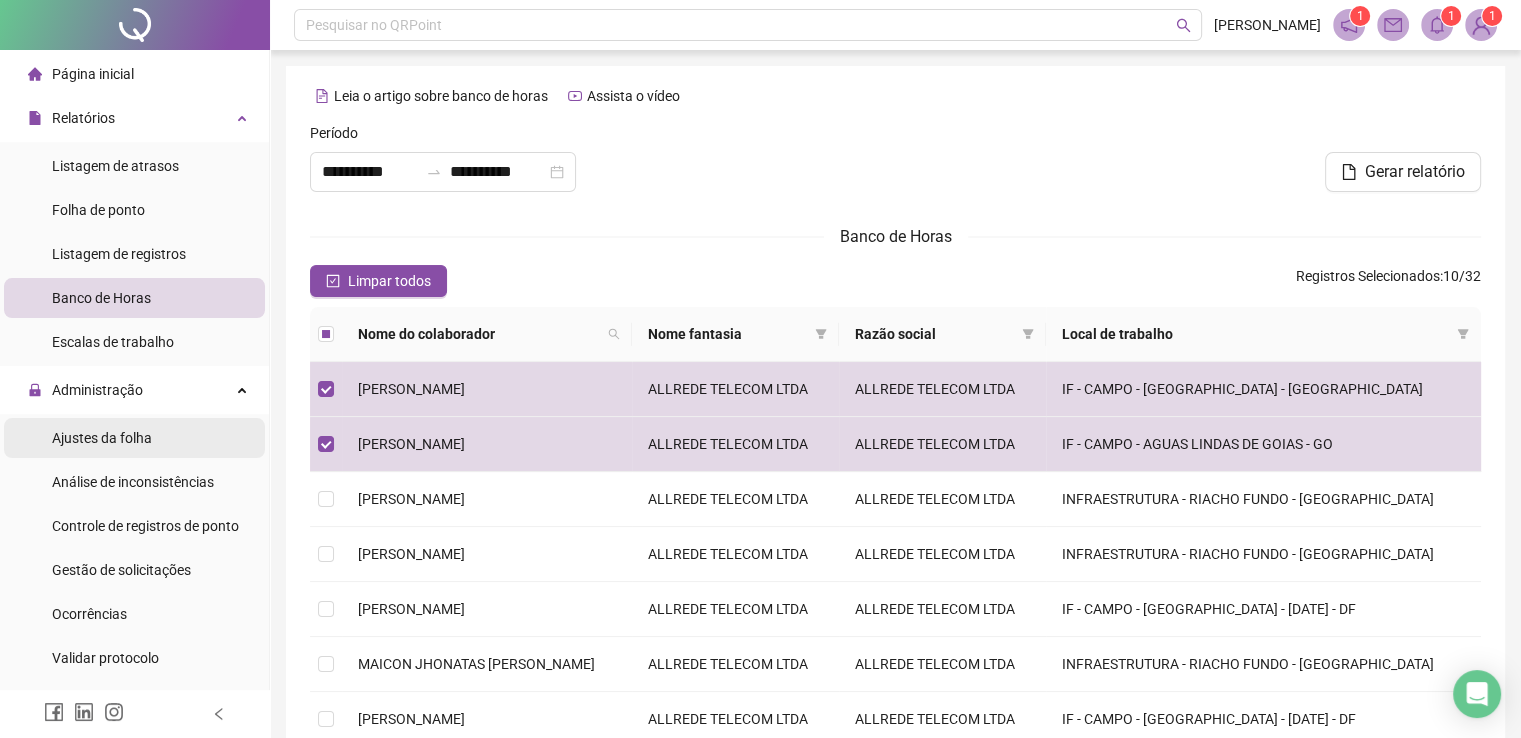 click on "Ajustes da folha" at bounding box center [102, 438] 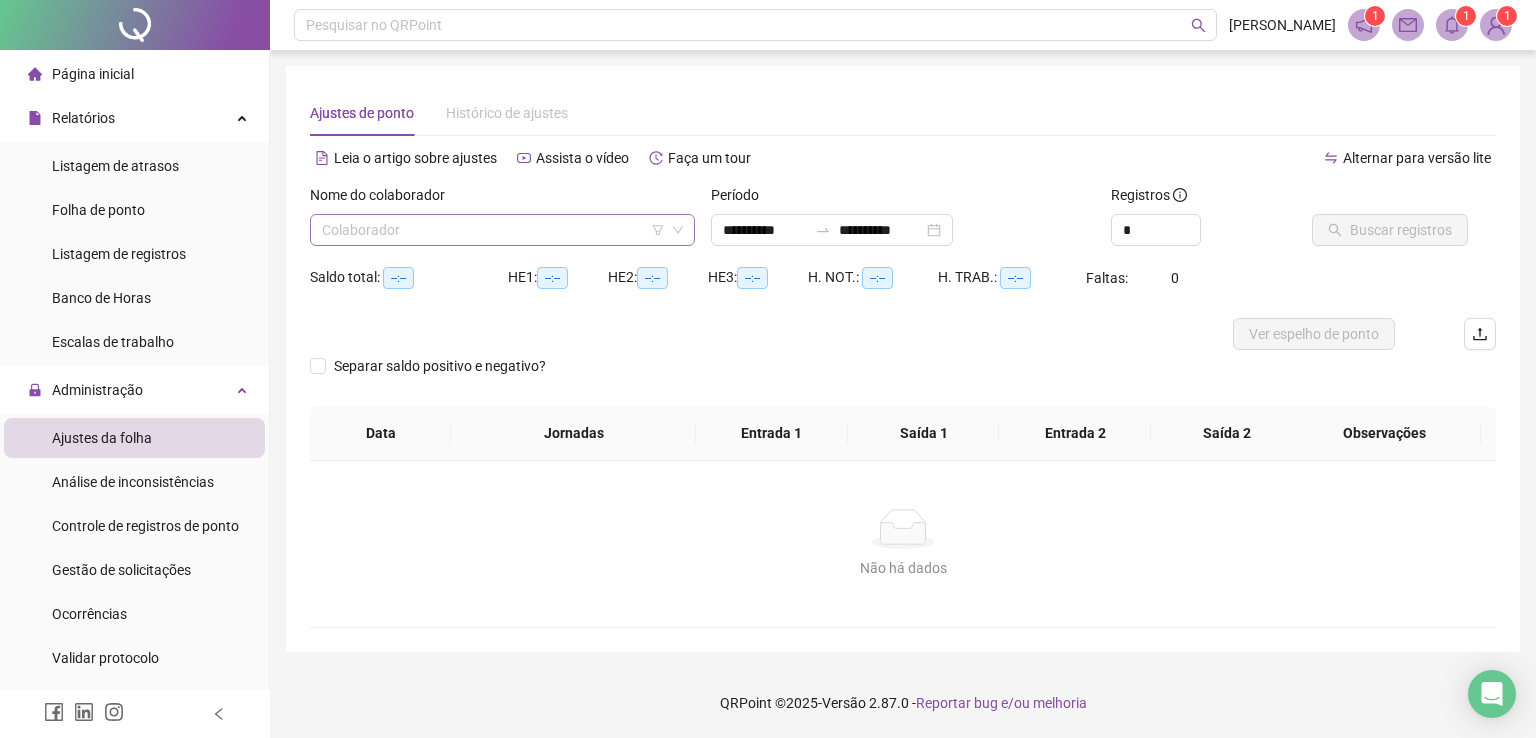 click at bounding box center [496, 230] 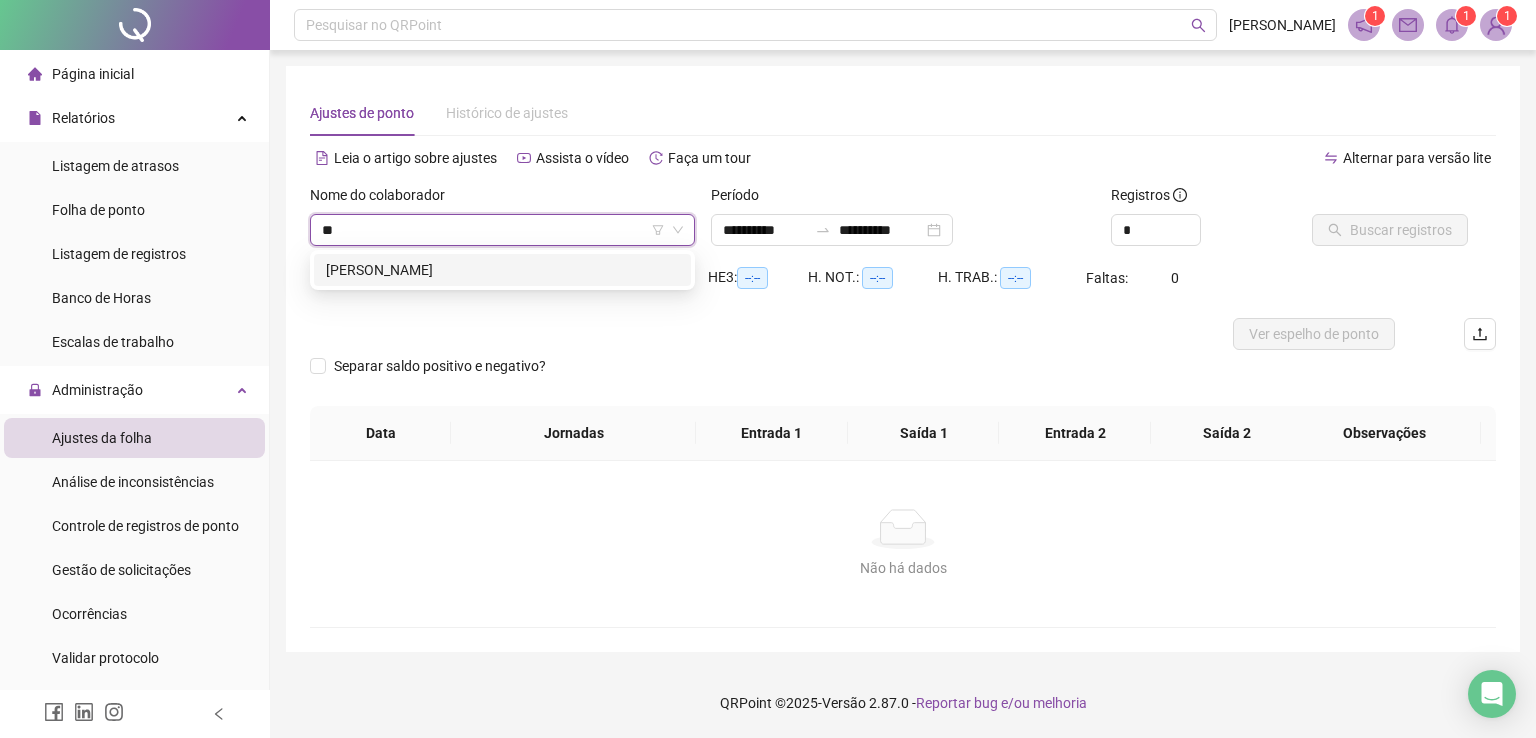 type on "***" 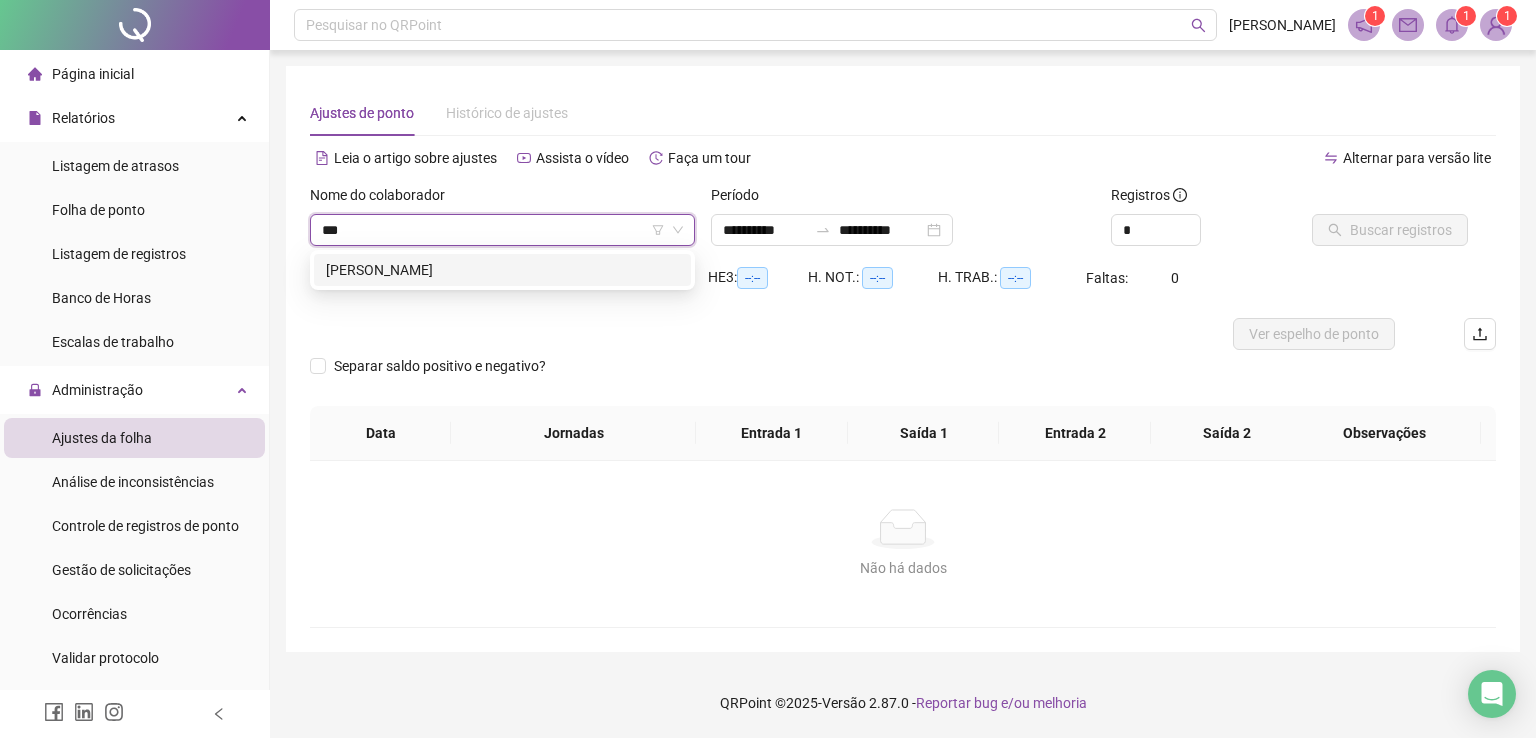 click on "[PERSON_NAME]" at bounding box center (502, 270) 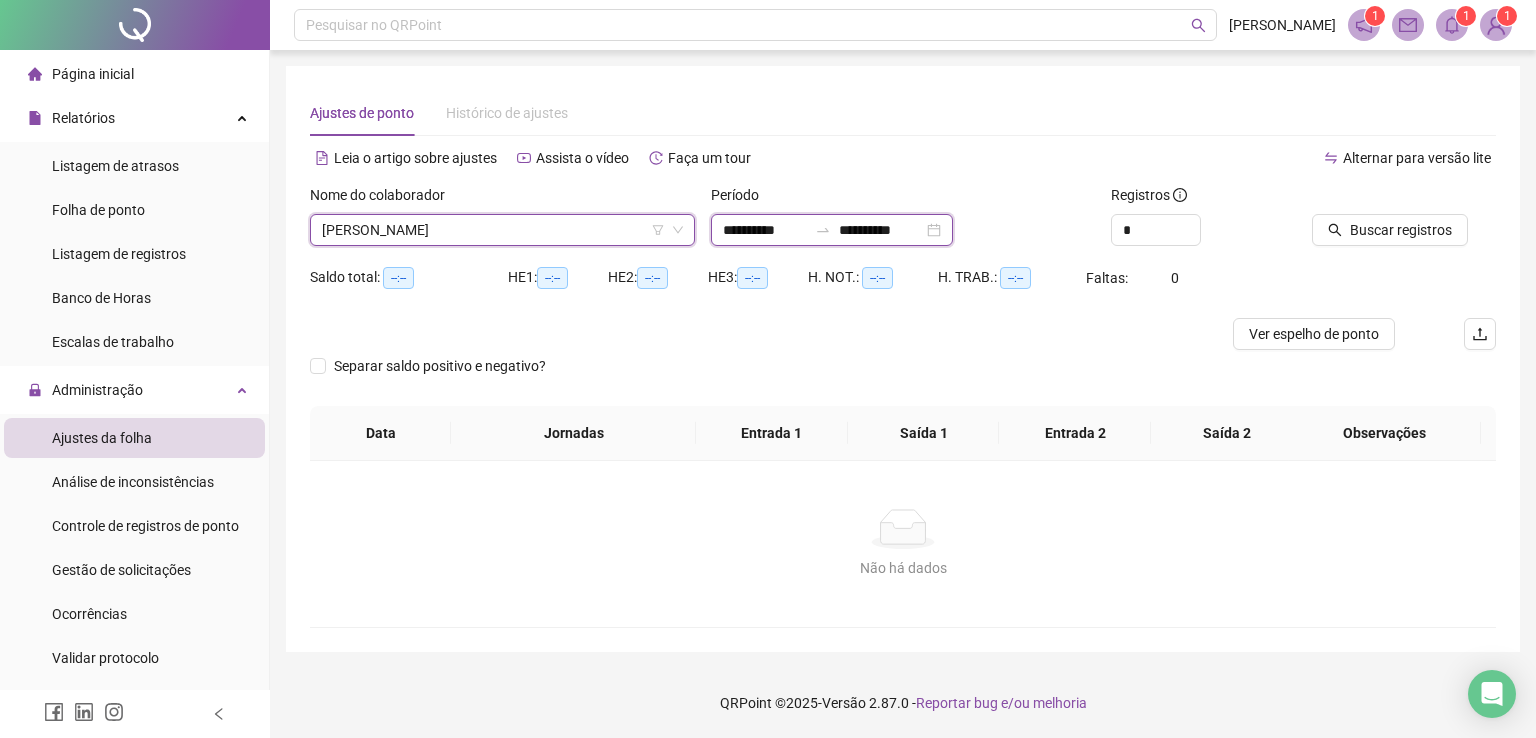 click on "**********" at bounding box center (765, 230) 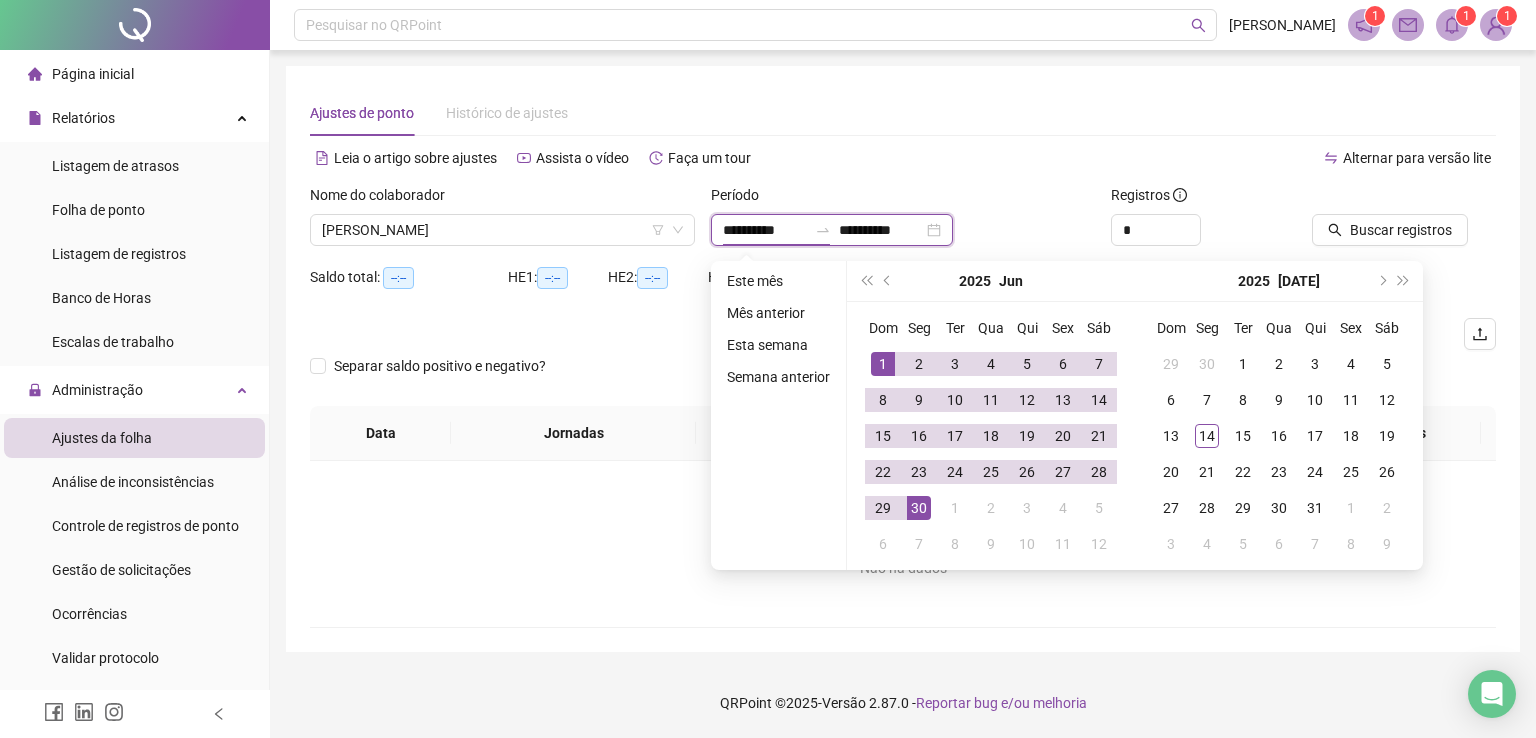 type on "**********" 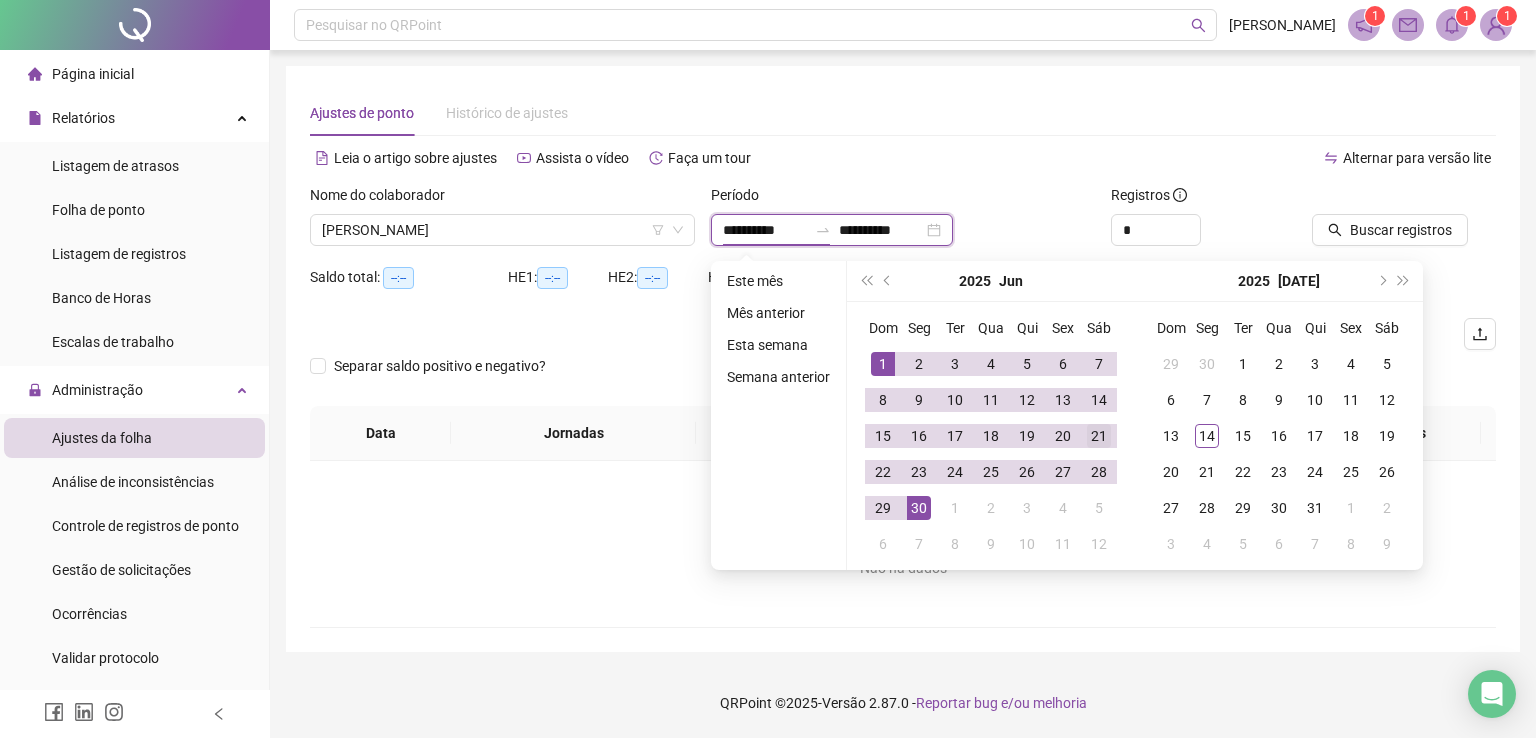type on "**********" 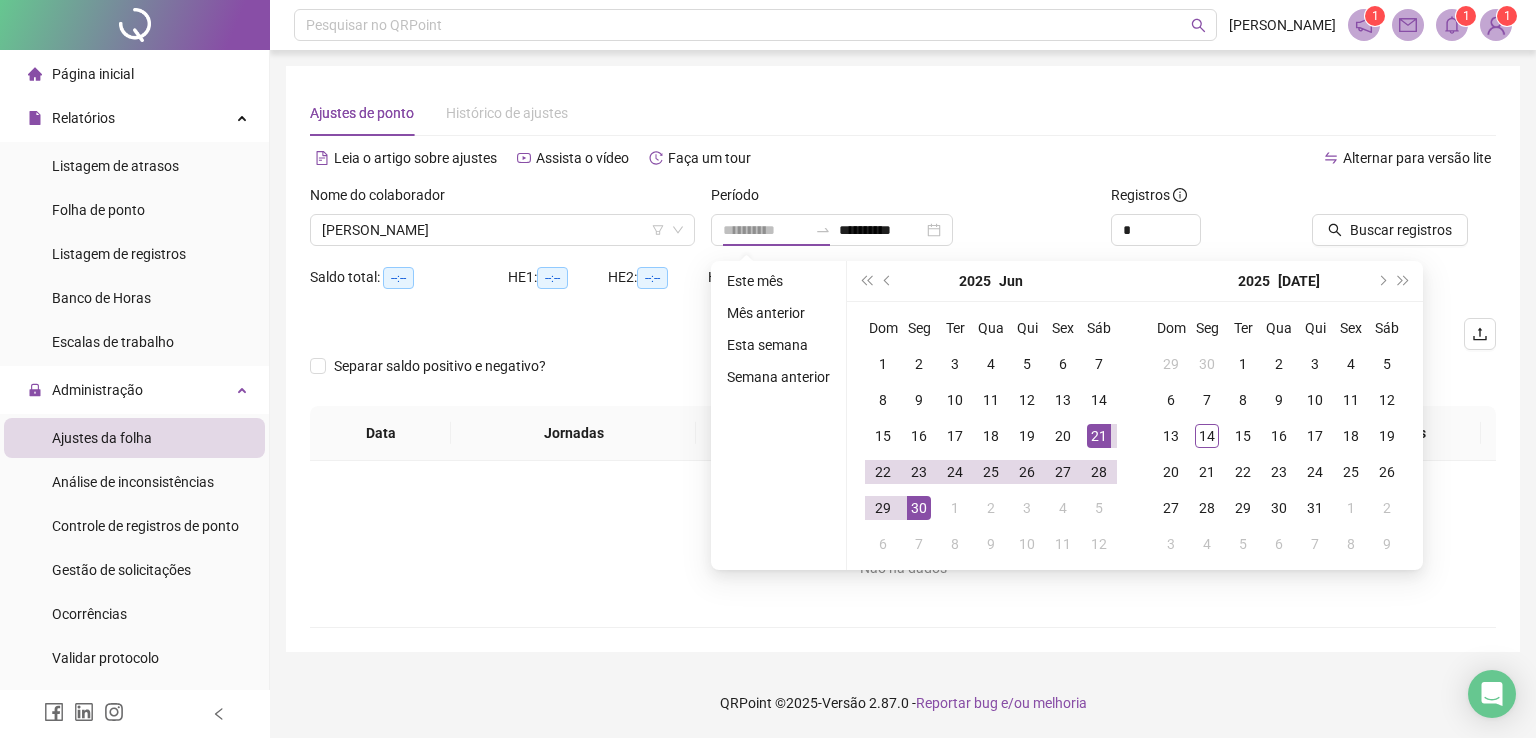 click on "21" at bounding box center (1099, 436) 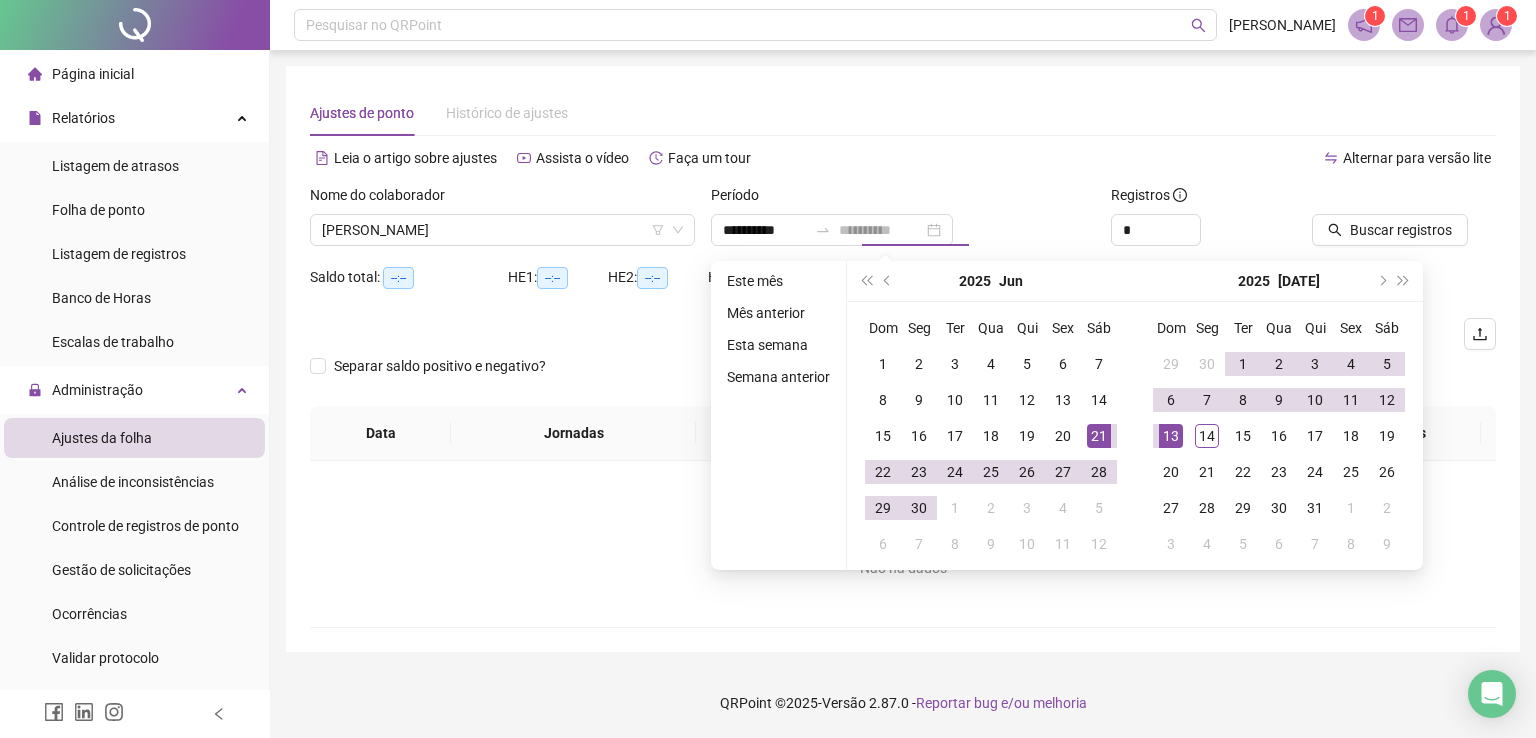 click on "13" at bounding box center [1171, 436] 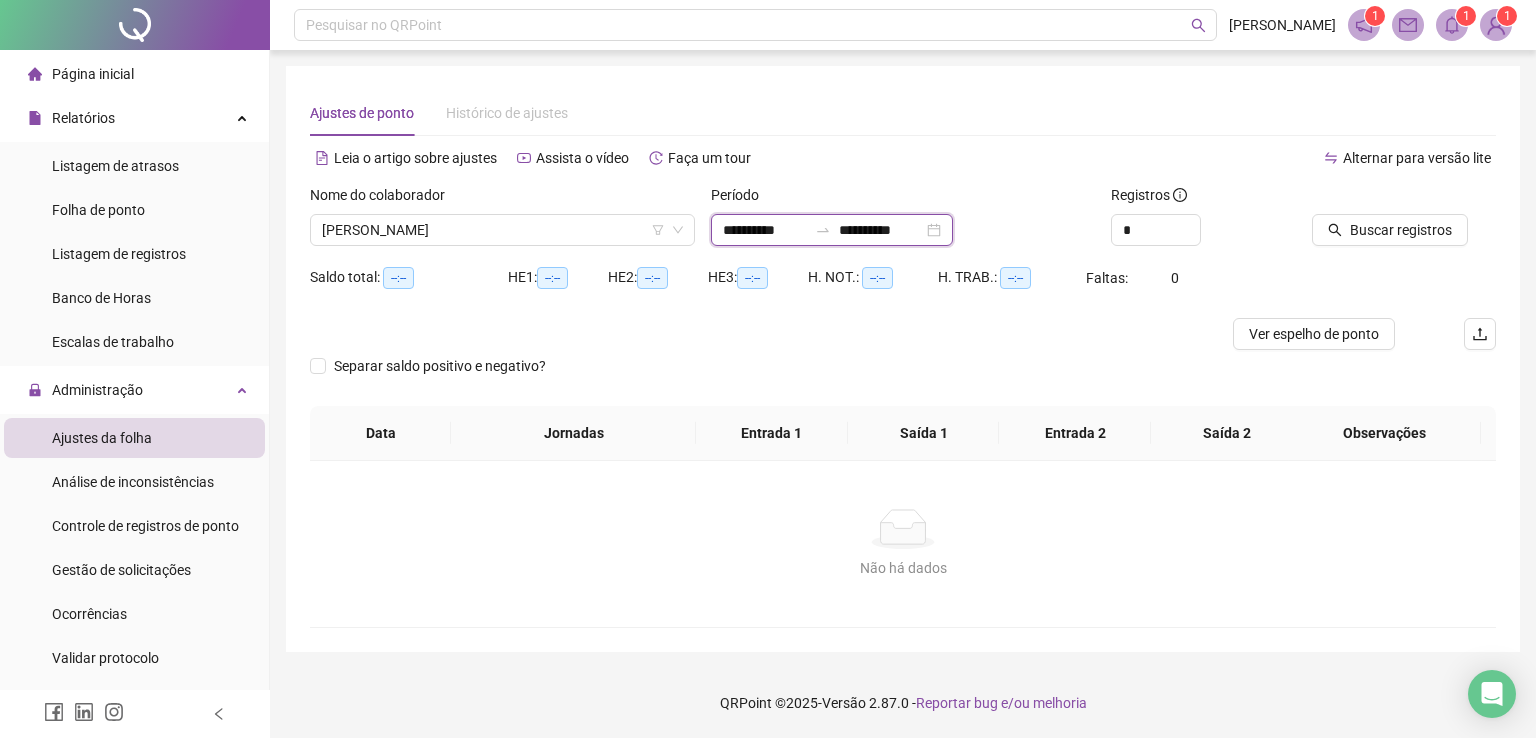 click on "**********" at bounding box center (881, 230) 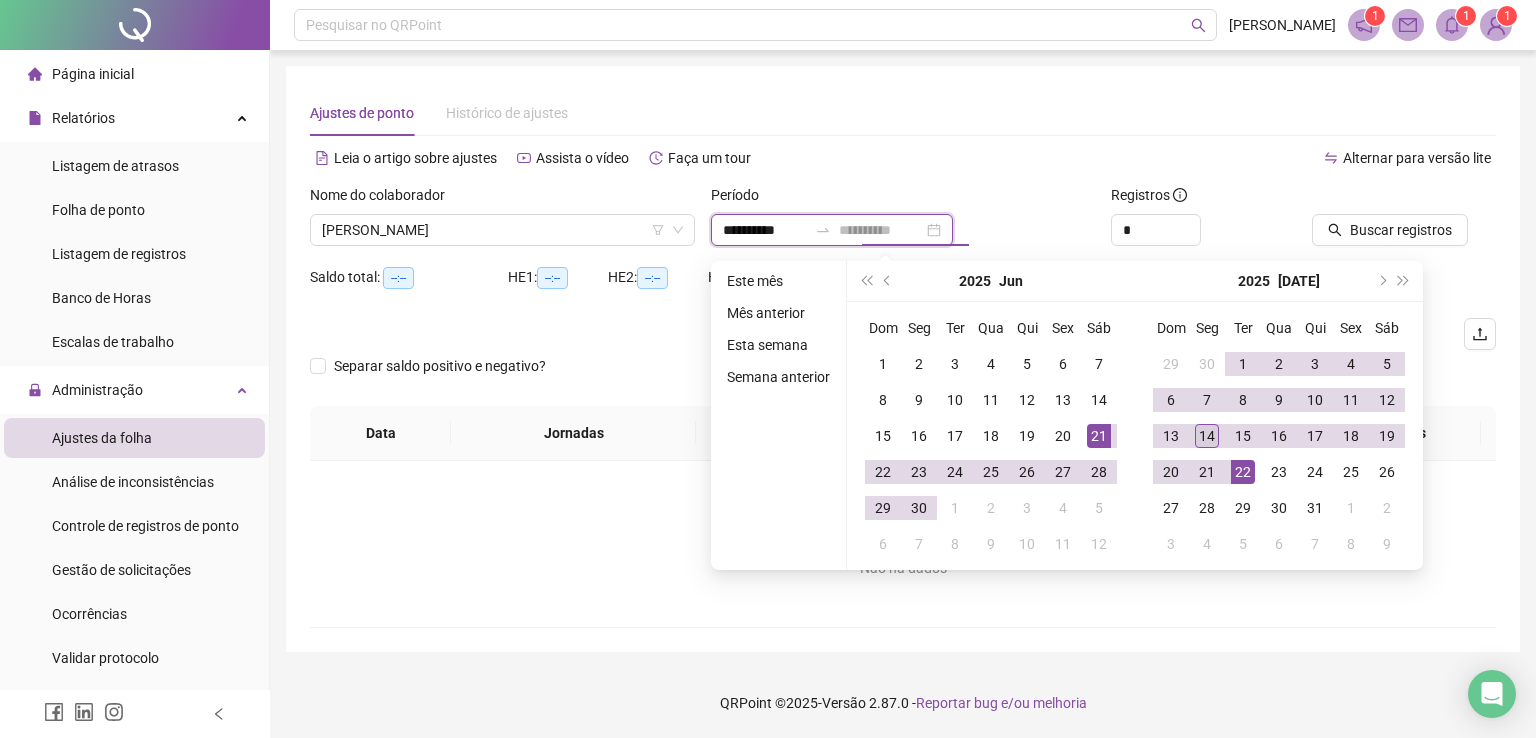 type on "**********" 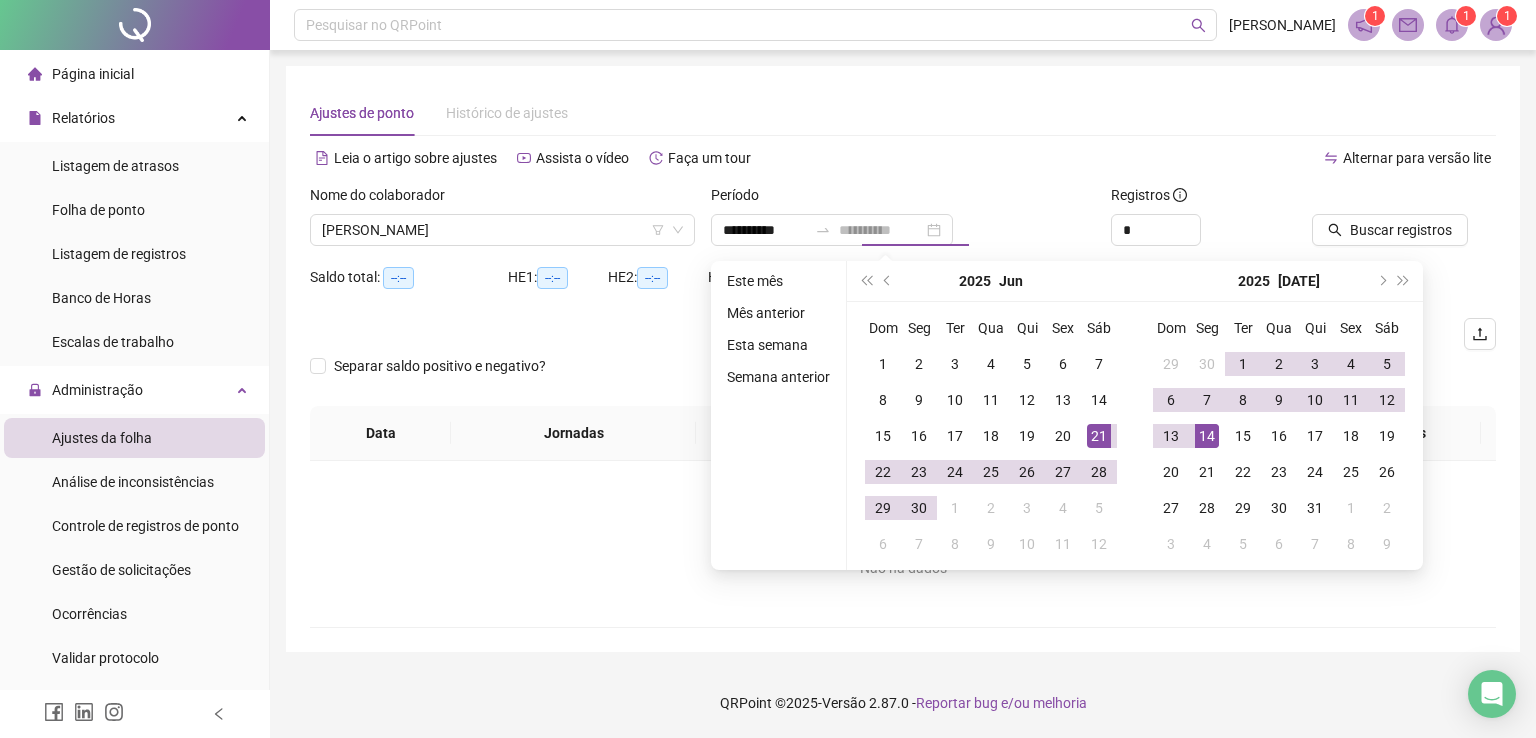 click on "14" at bounding box center (1207, 436) 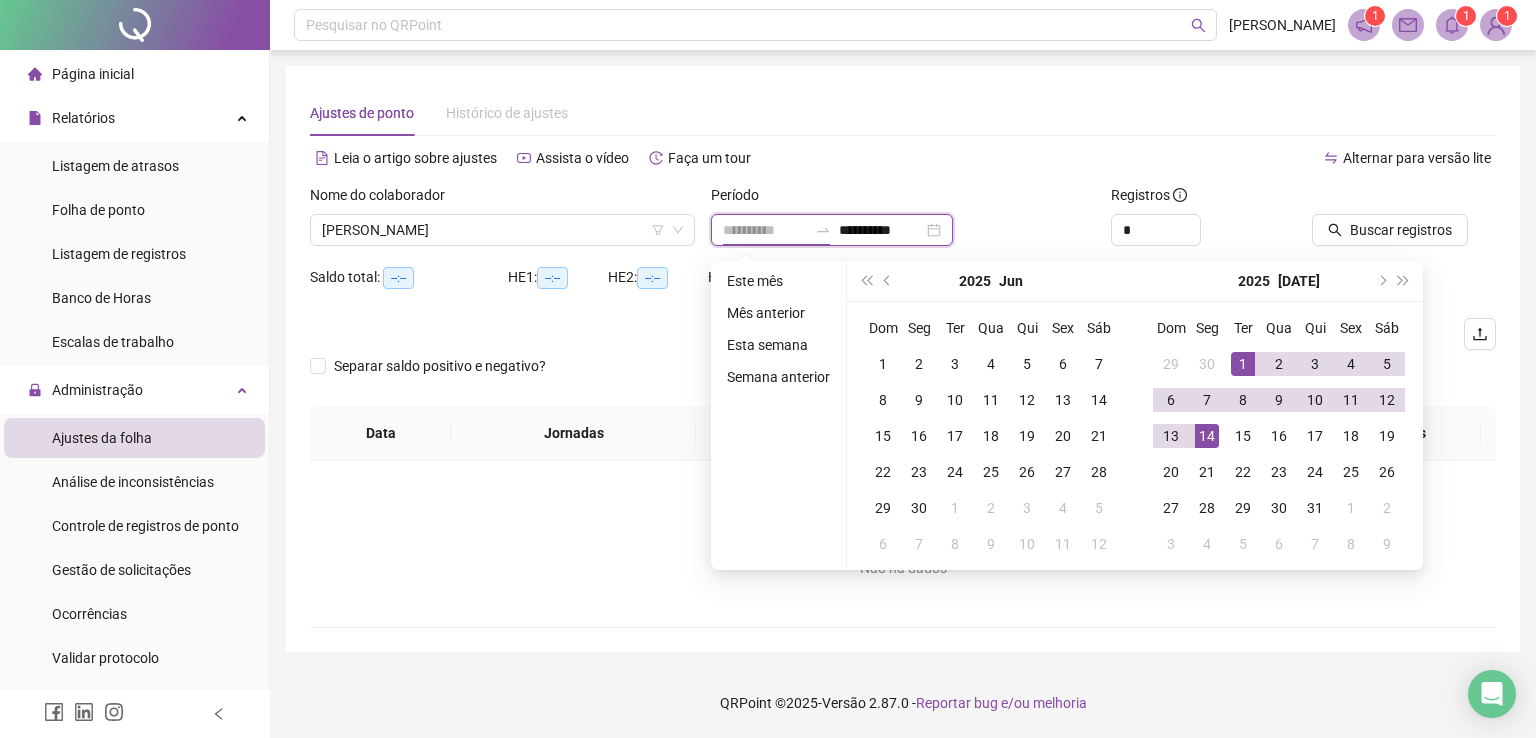 type on "**********" 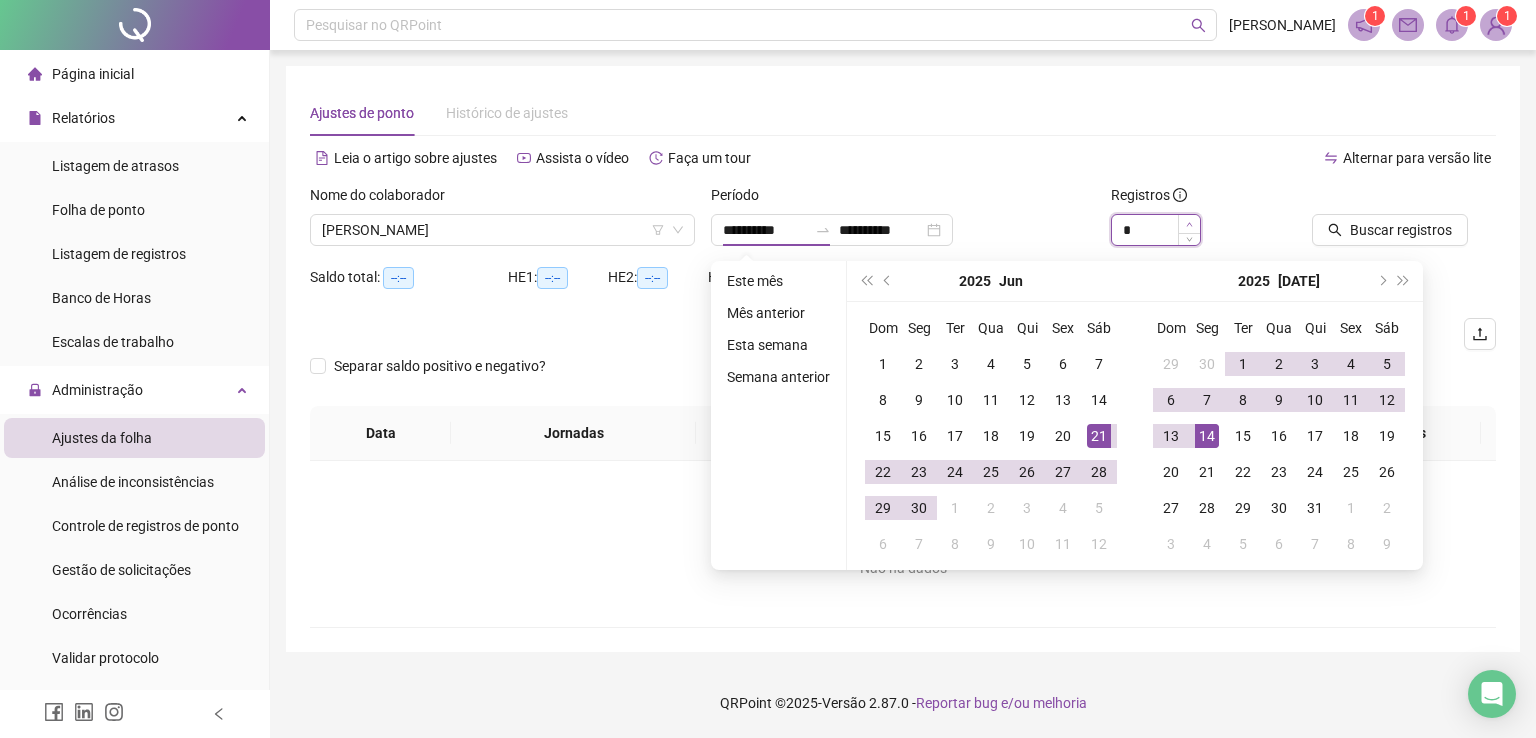 type on "*" 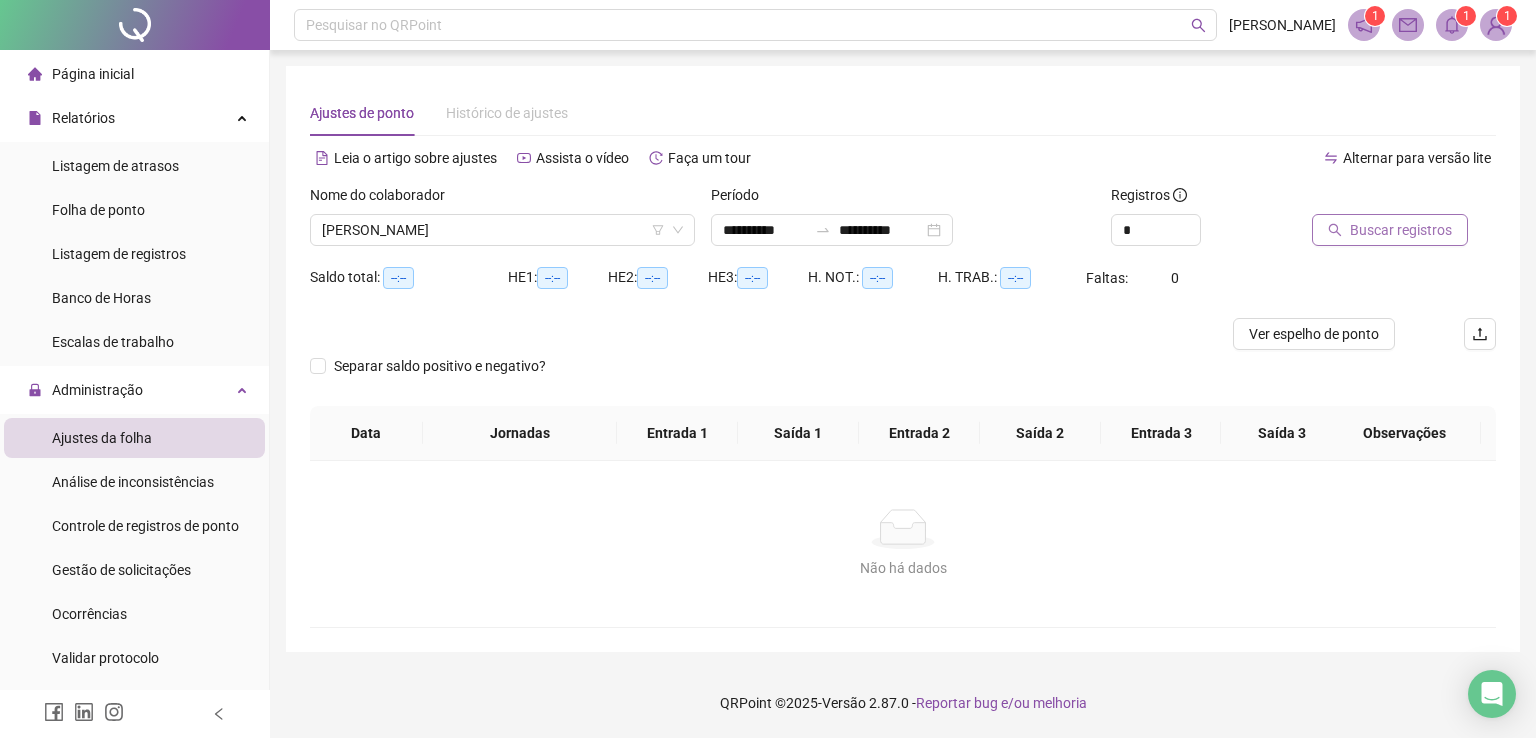 click 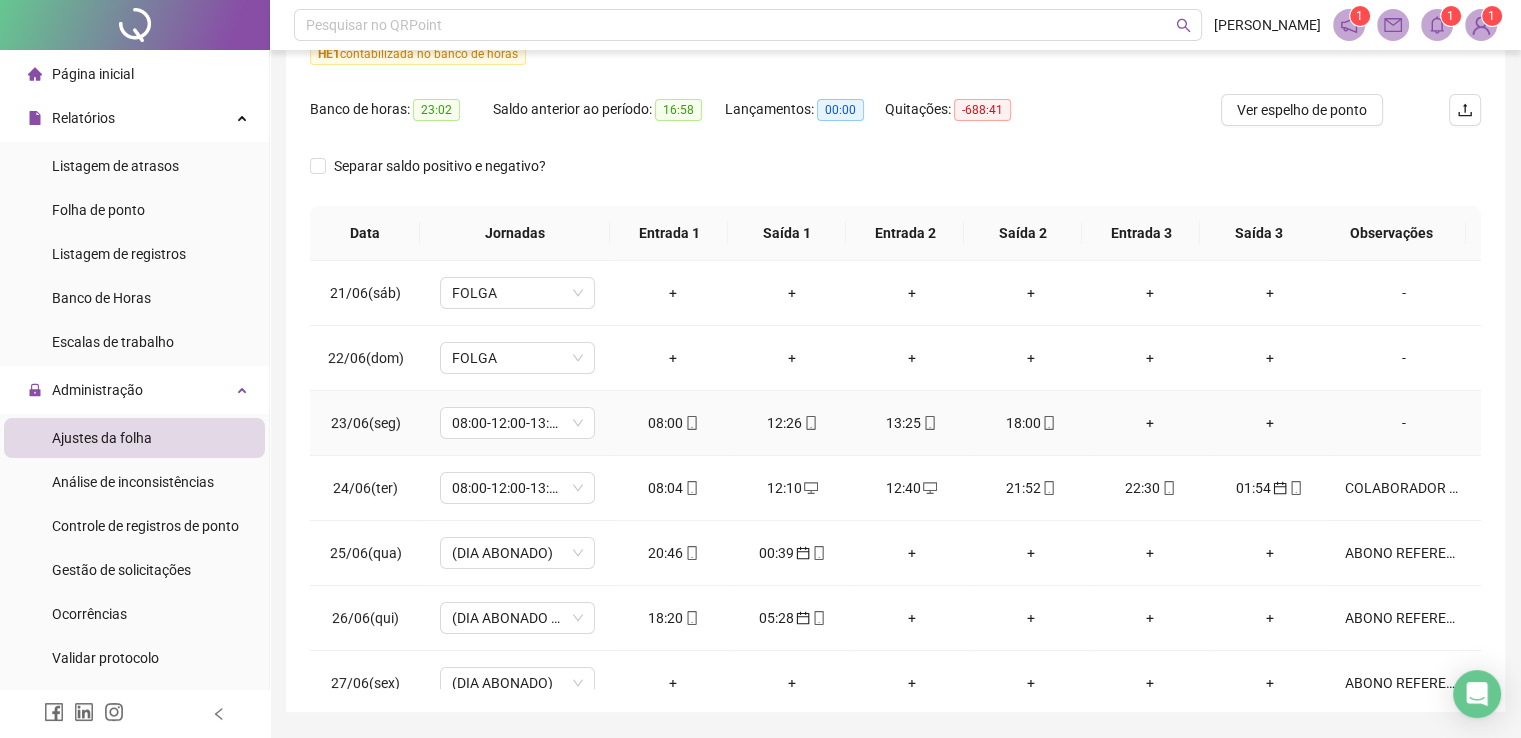 scroll, scrollTop: 300, scrollLeft: 0, axis: vertical 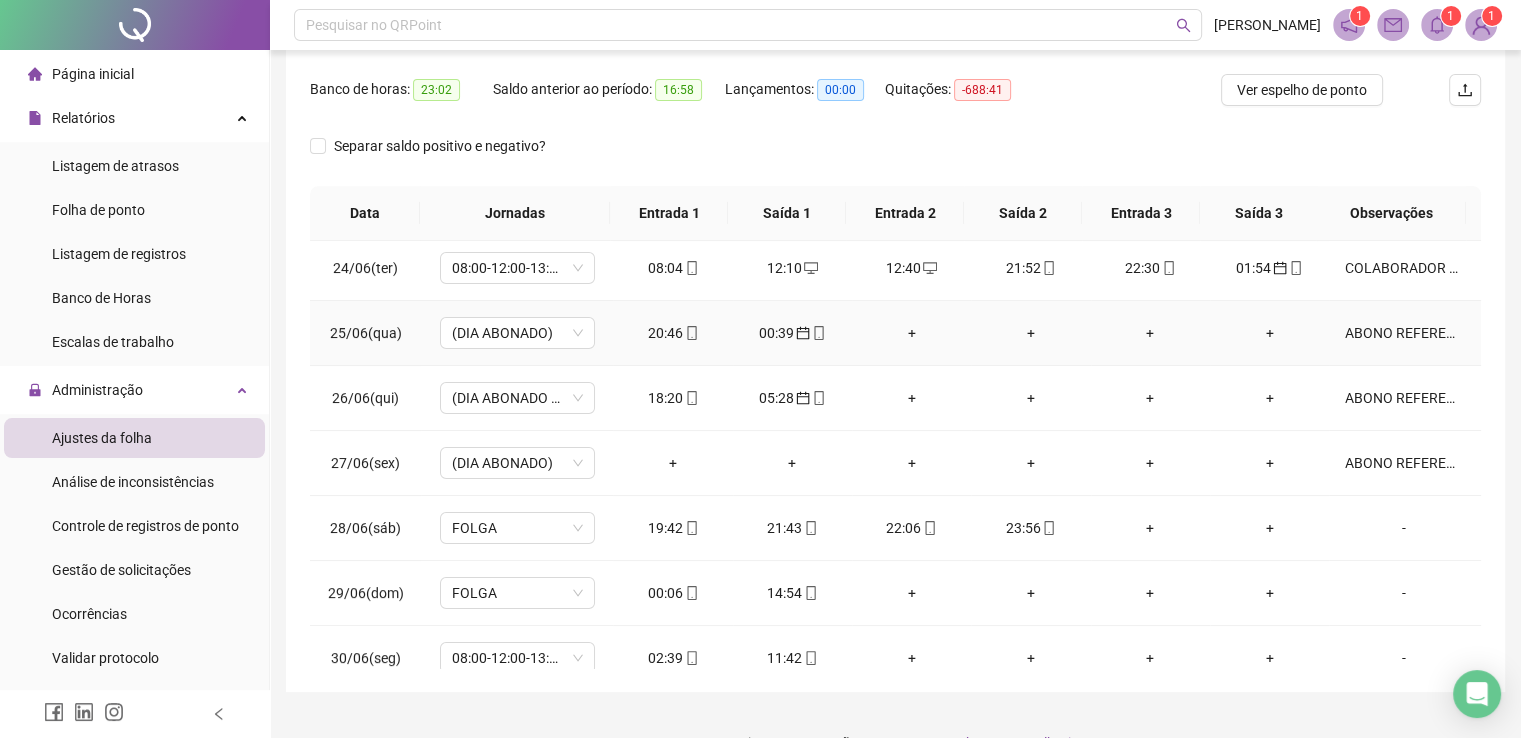click on "ABONO REFERENTE A INTERJORNADA" at bounding box center (1404, 333) 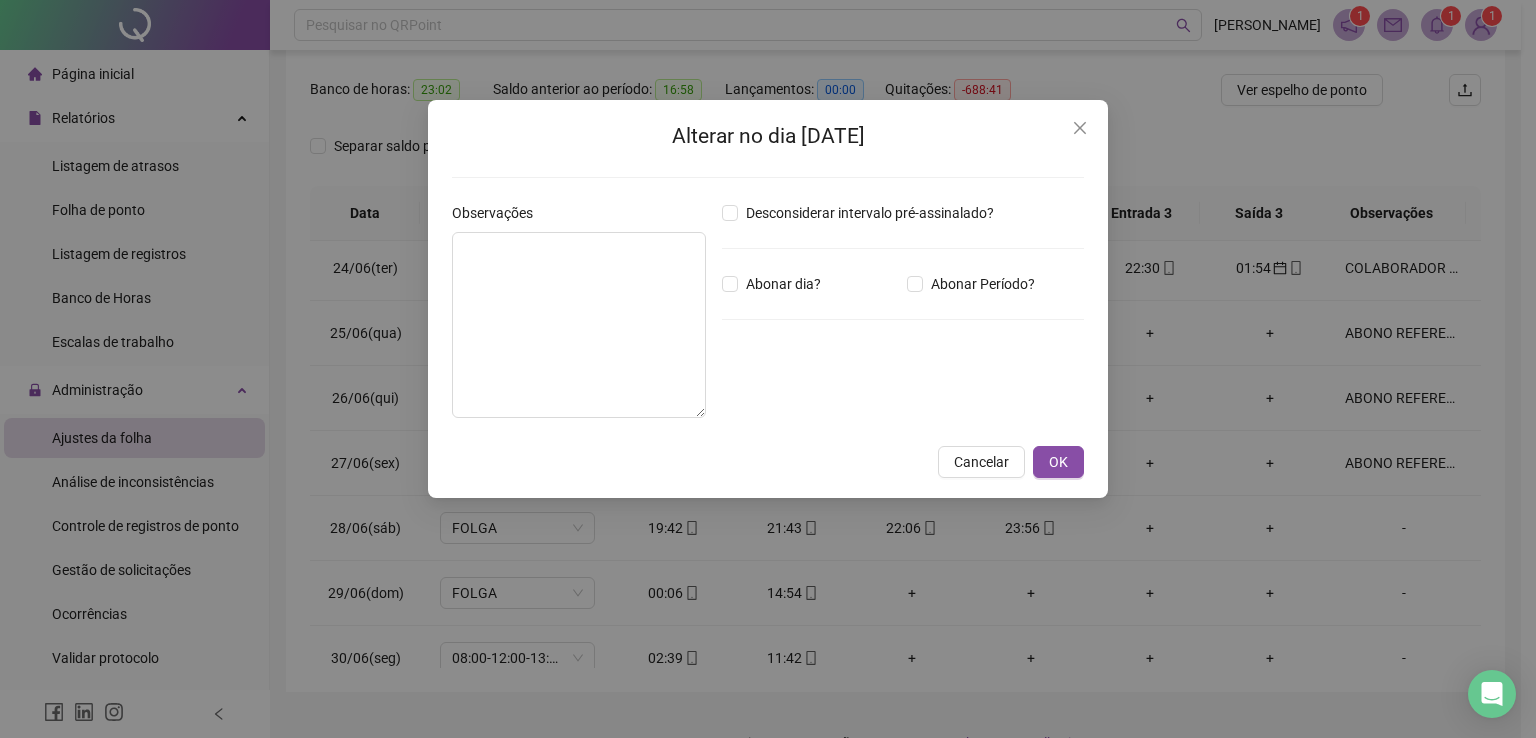 type on "**********" 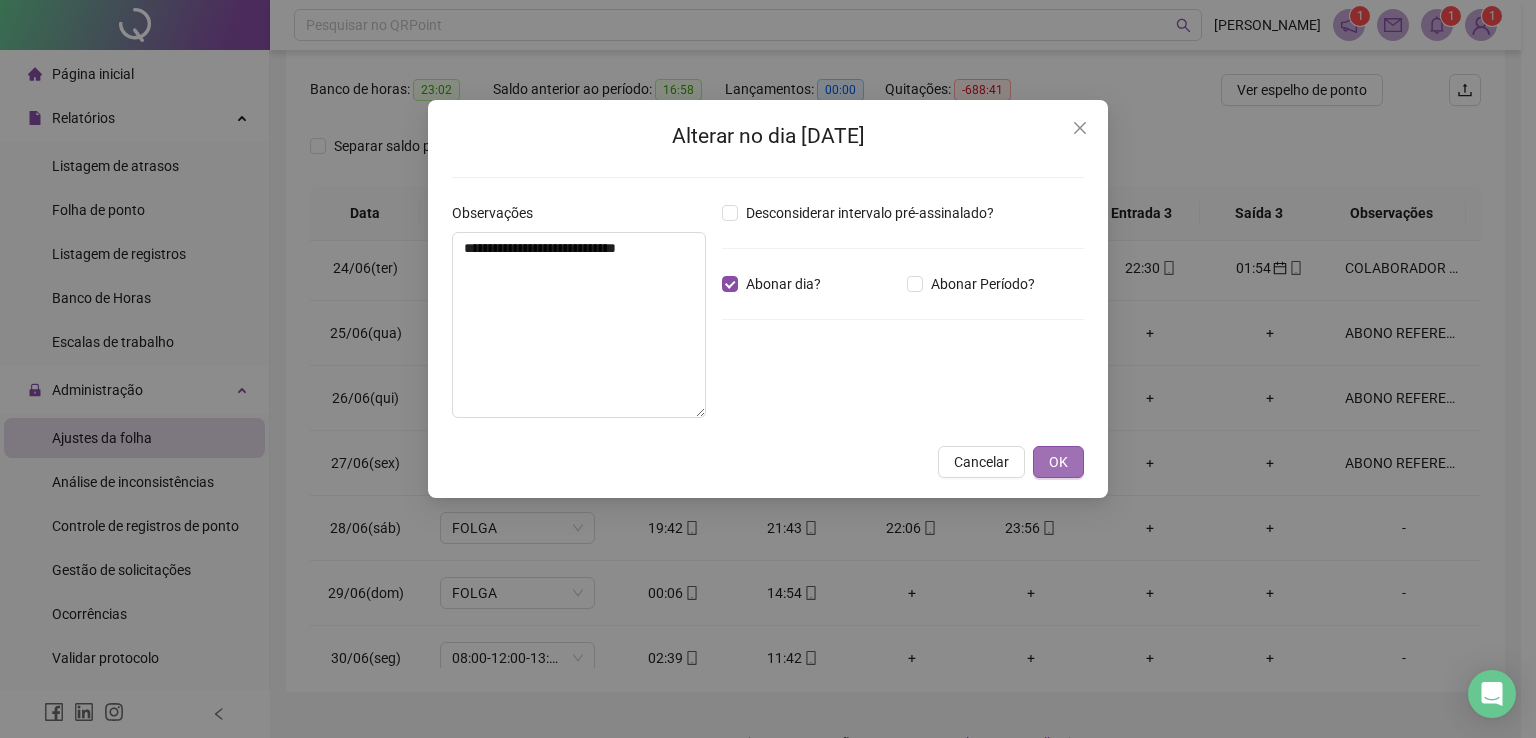 click on "OK" at bounding box center (1058, 462) 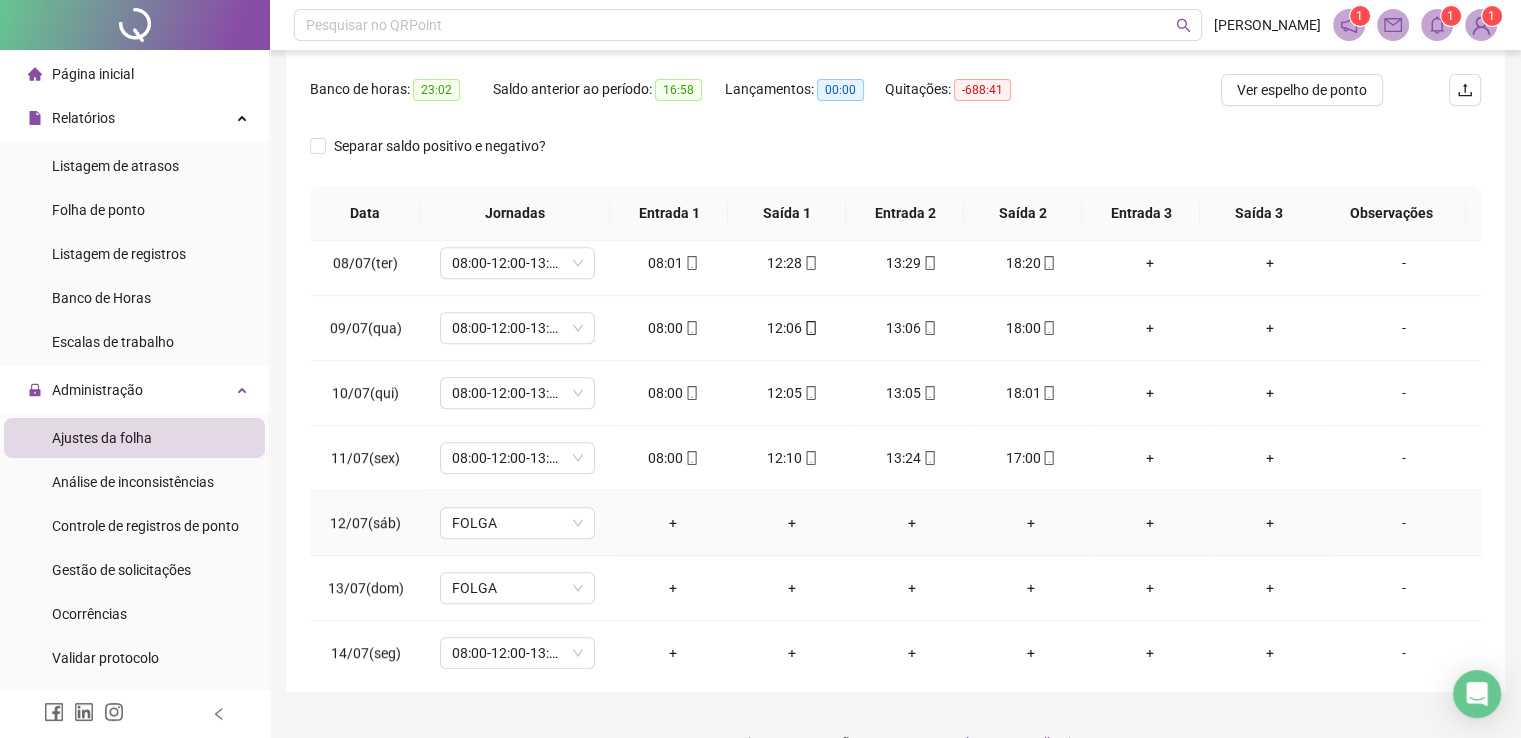 scroll, scrollTop: 1128, scrollLeft: 0, axis: vertical 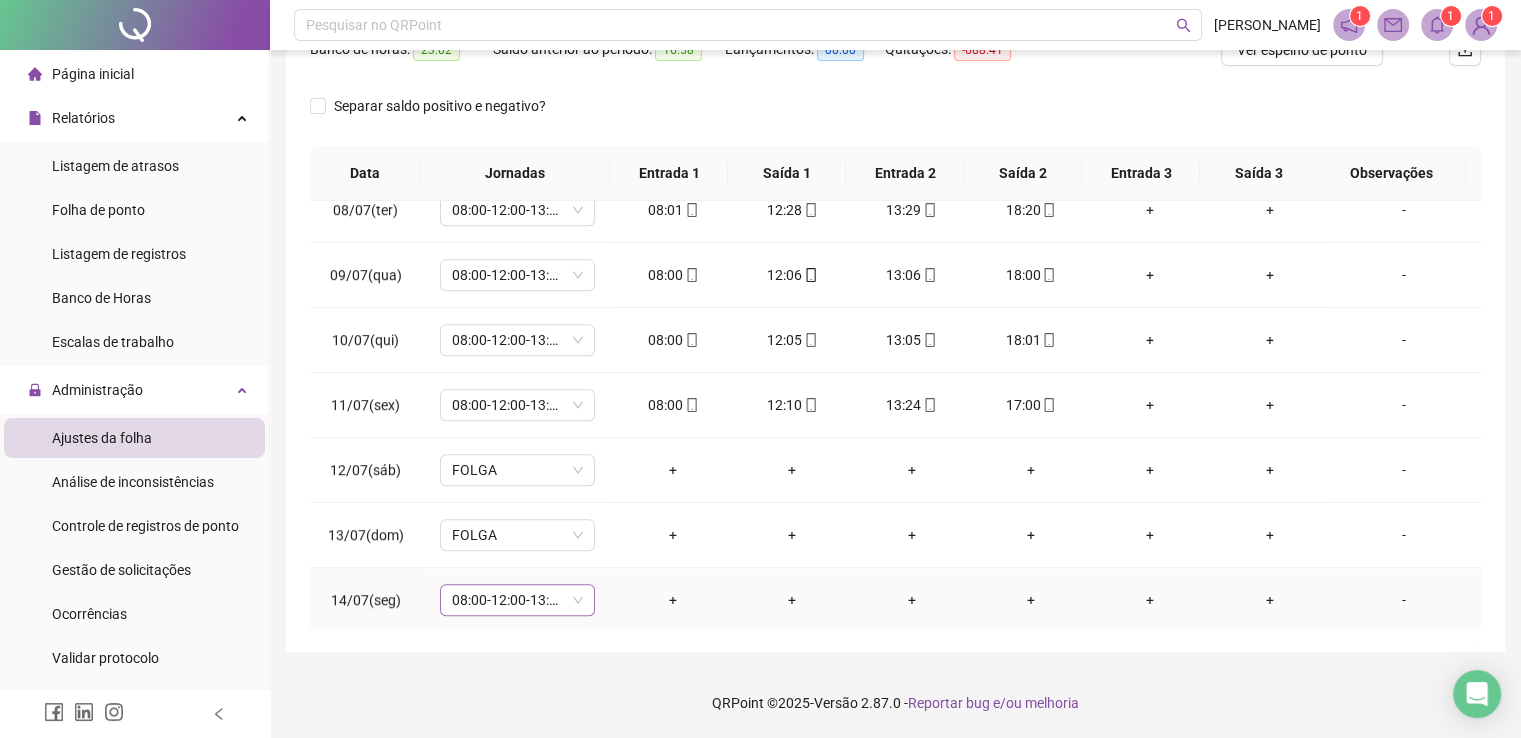 click on "08:00-12:00-13:00-18:00" at bounding box center [517, 600] 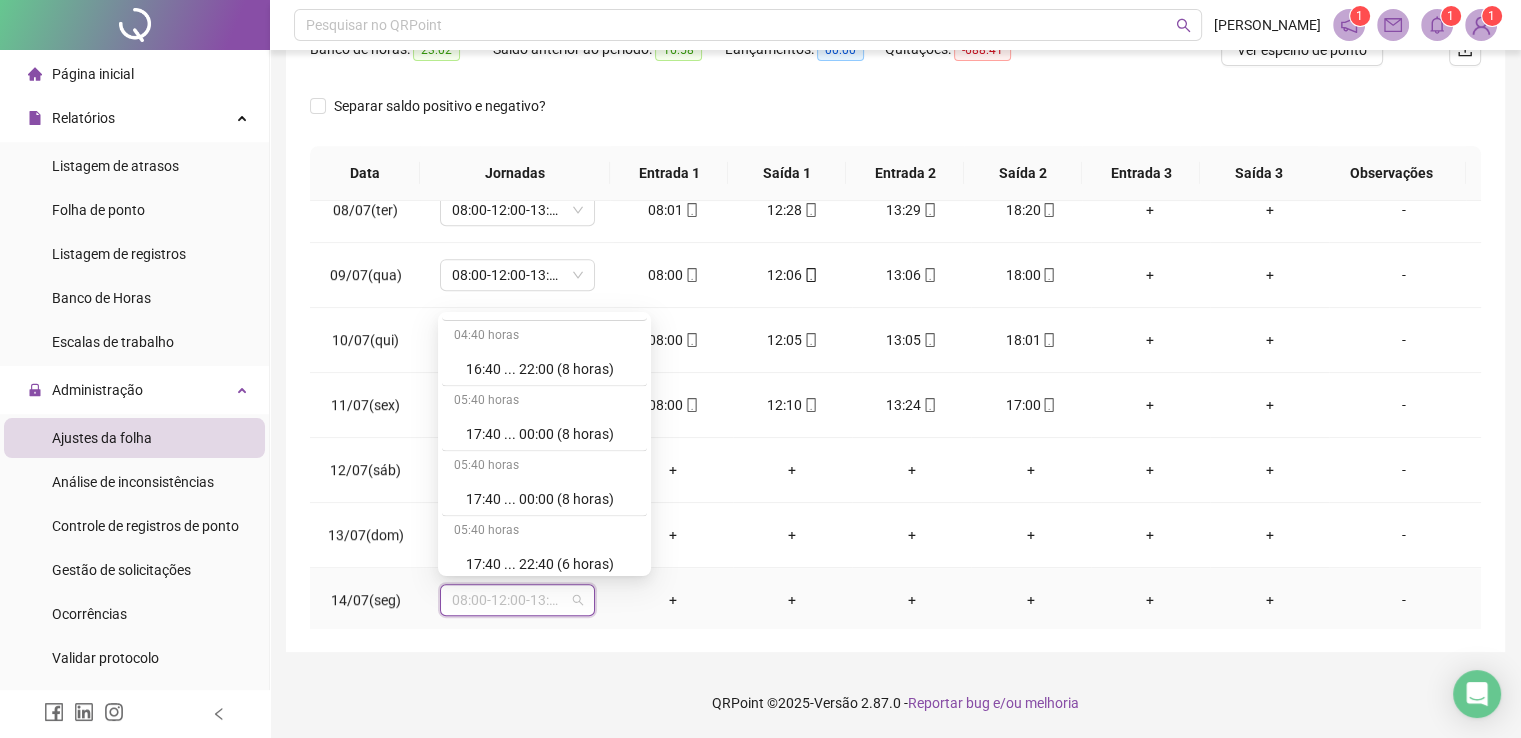 scroll, scrollTop: 11408, scrollLeft: 0, axis: vertical 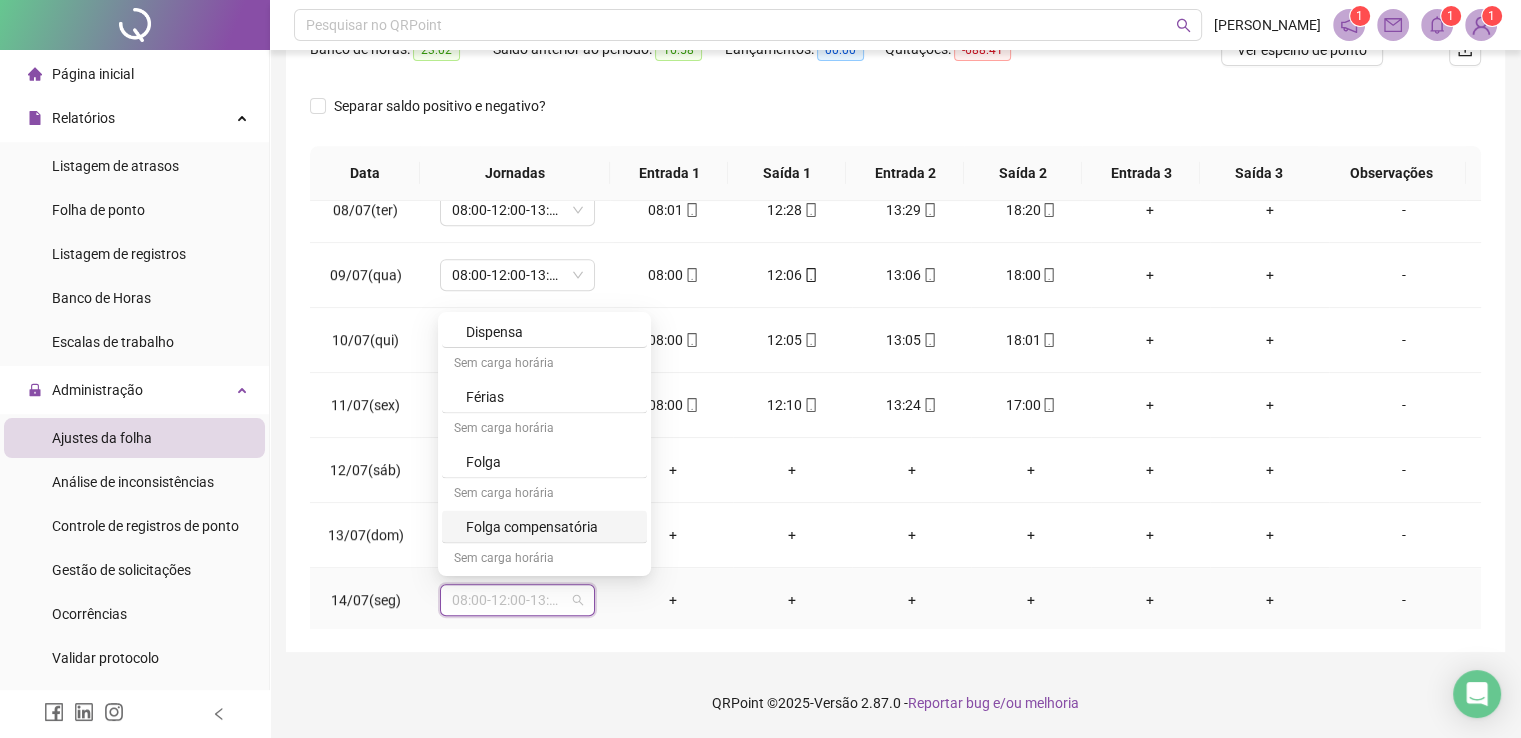 click on "Folga compensatória" at bounding box center (550, 526) 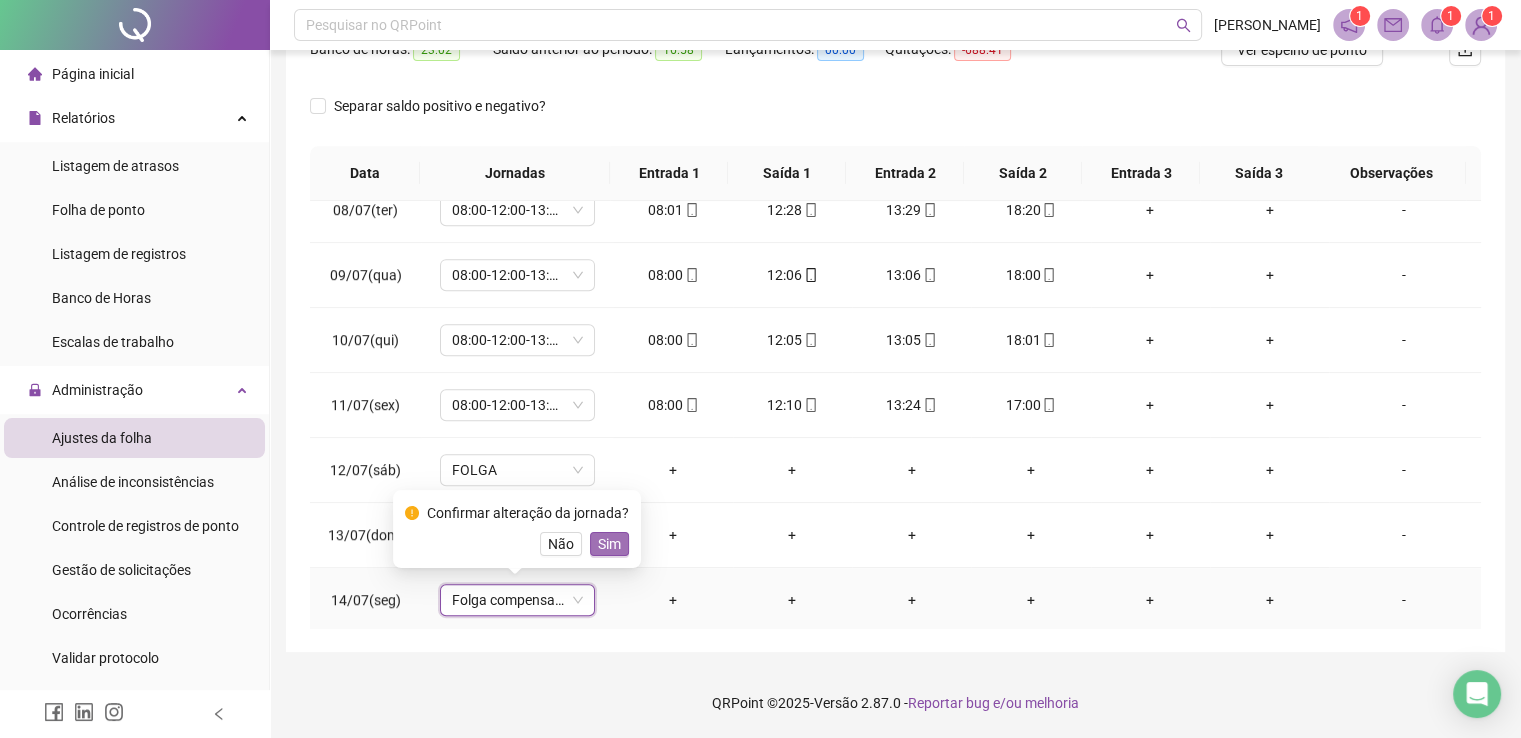 click on "Sim" at bounding box center (609, 544) 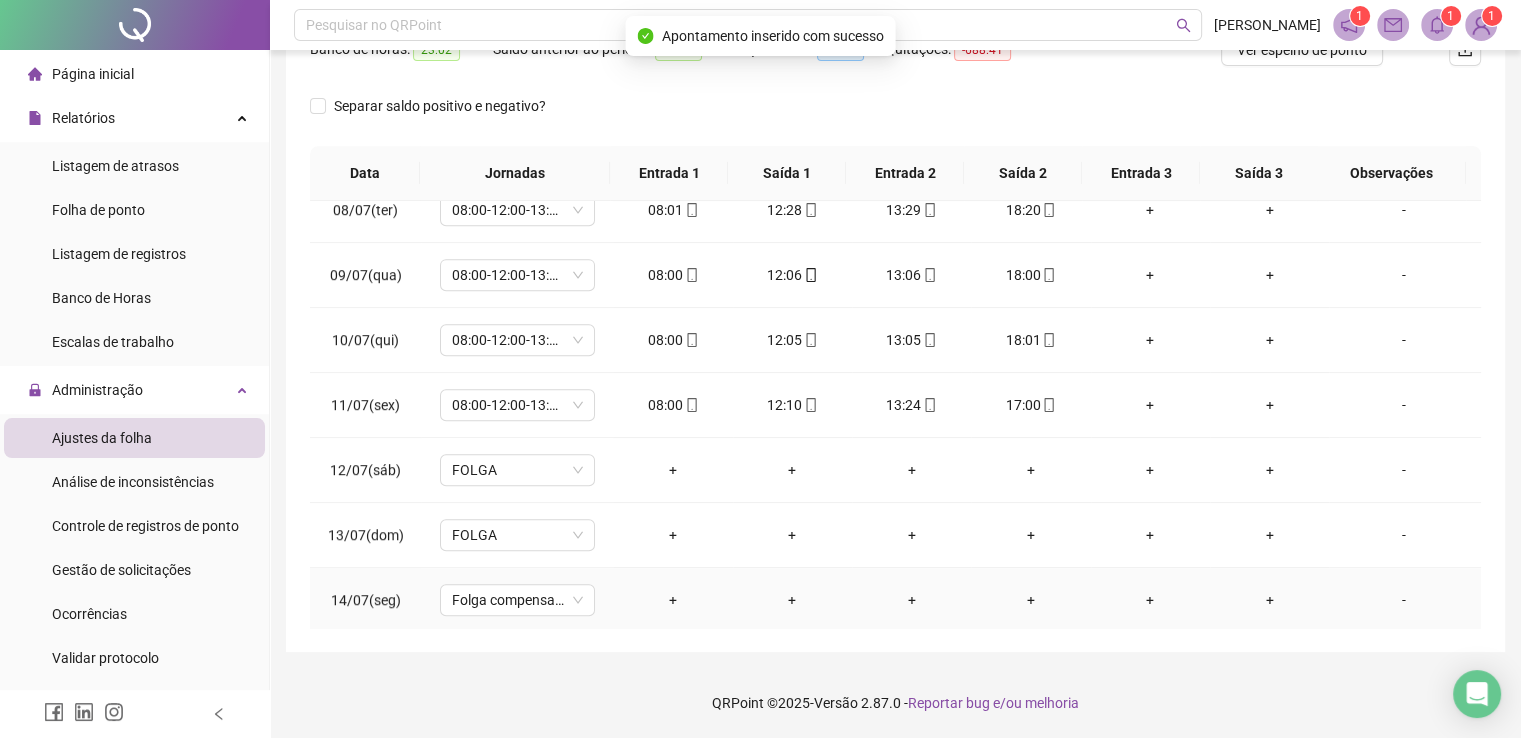 click on "-" at bounding box center [1404, 600] 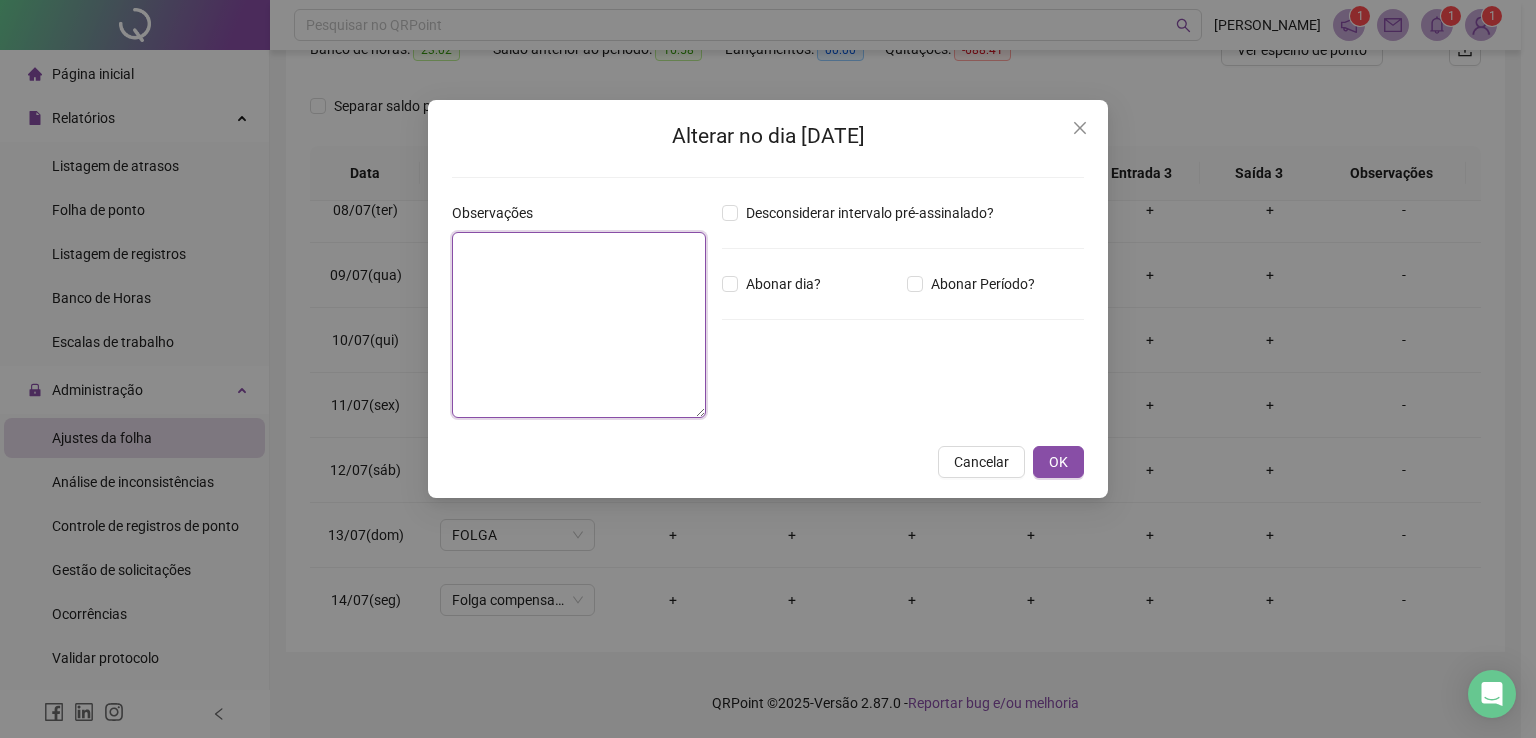 click at bounding box center [579, 325] 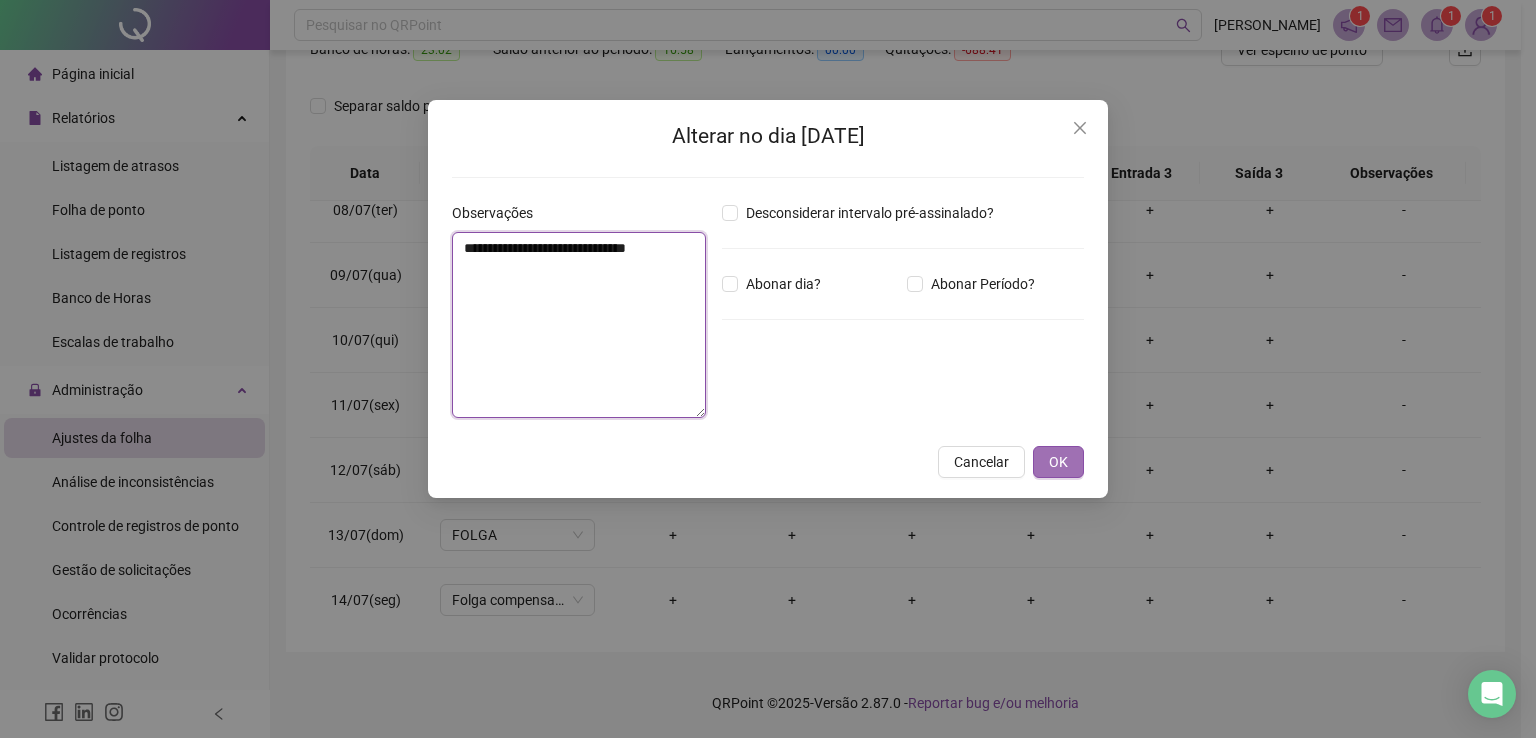 type on "**********" 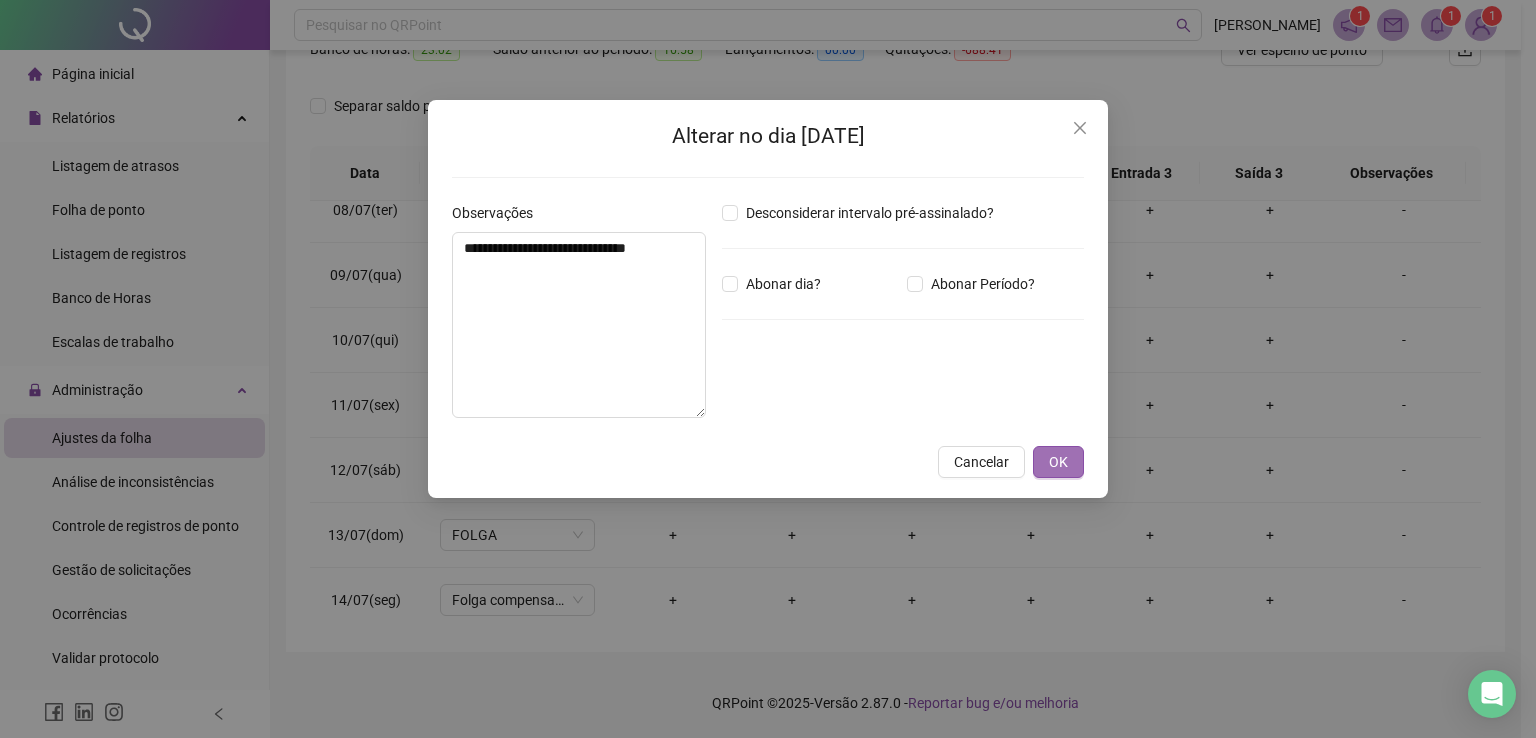 click on "OK" at bounding box center (1058, 462) 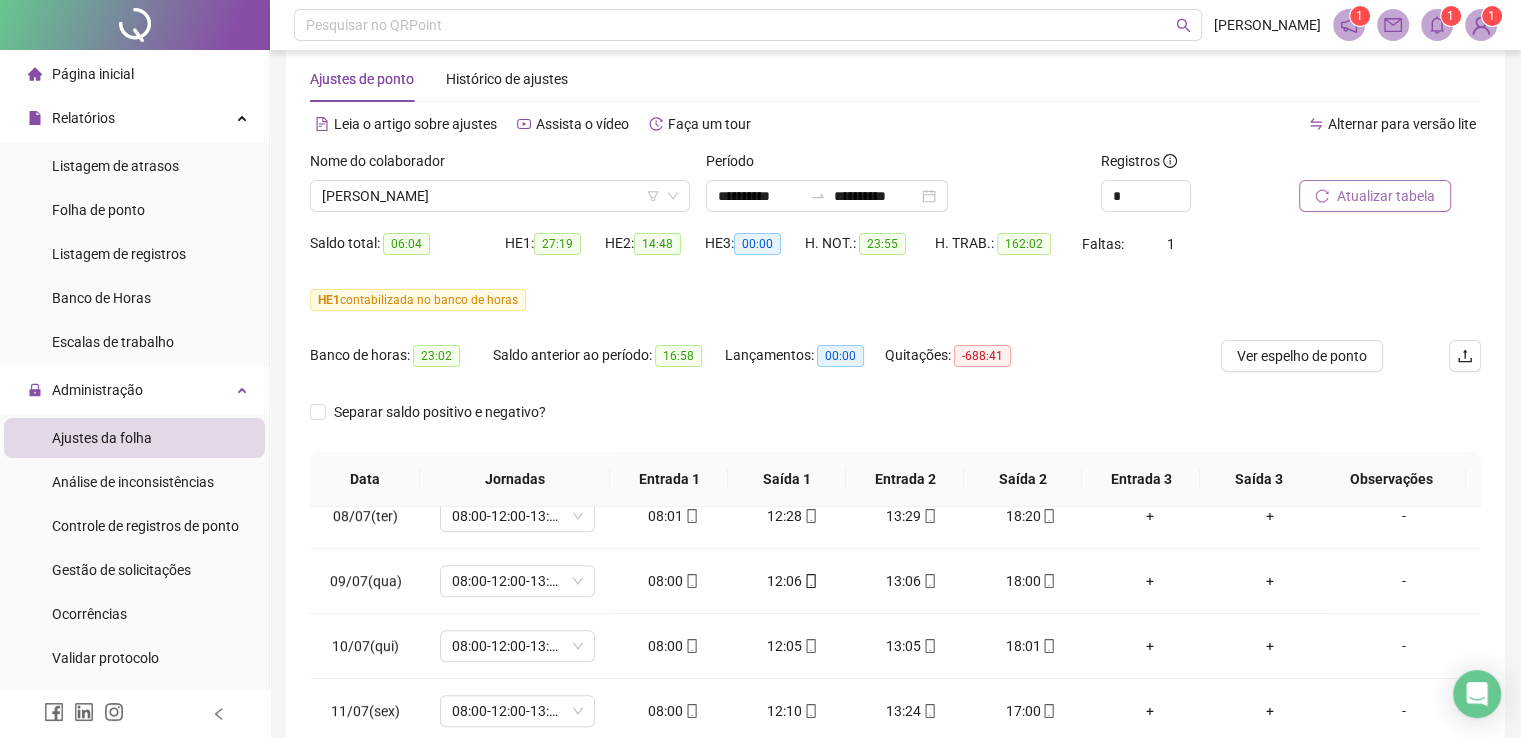 scroll, scrollTop: 0, scrollLeft: 0, axis: both 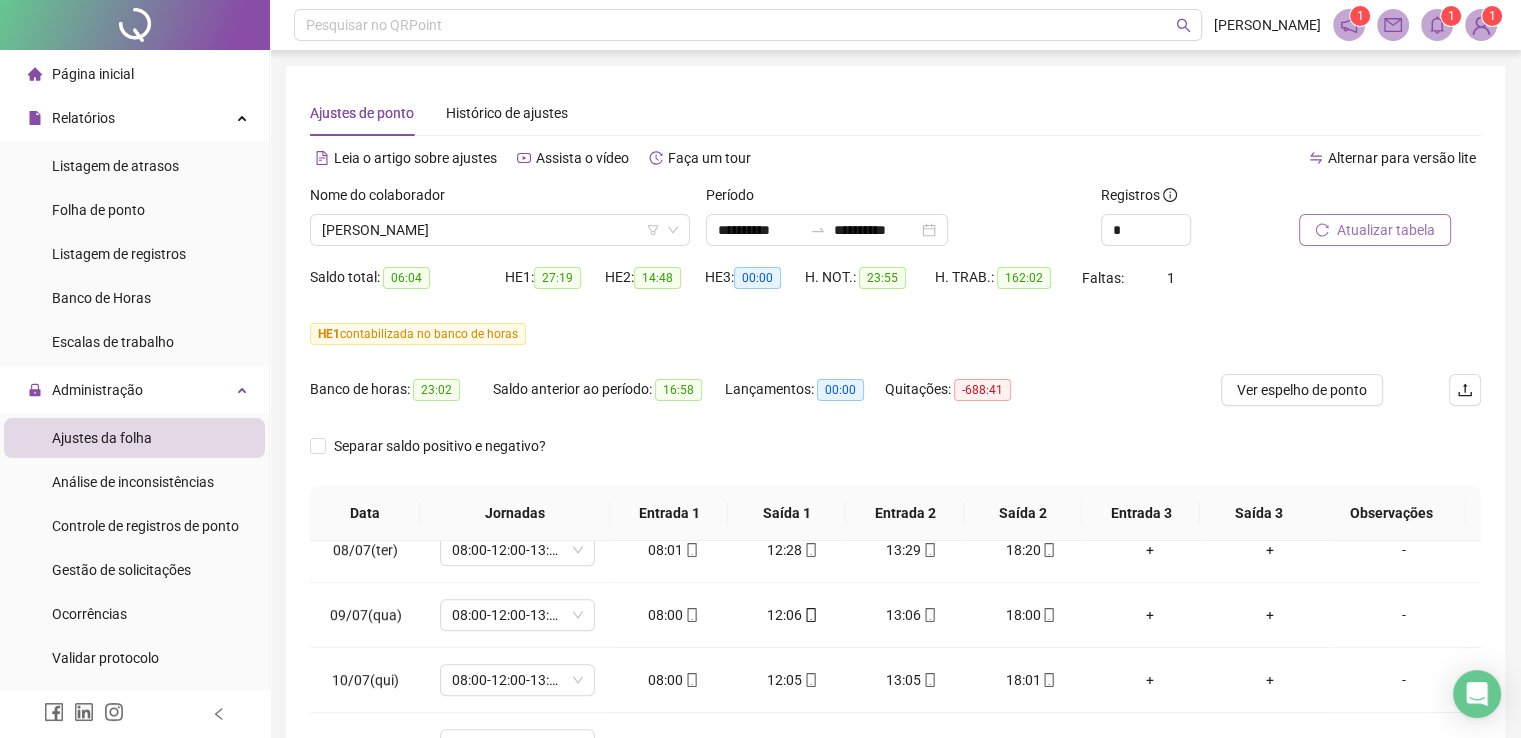click on "Atualizar tabela" at bounding box center [1386, 230] 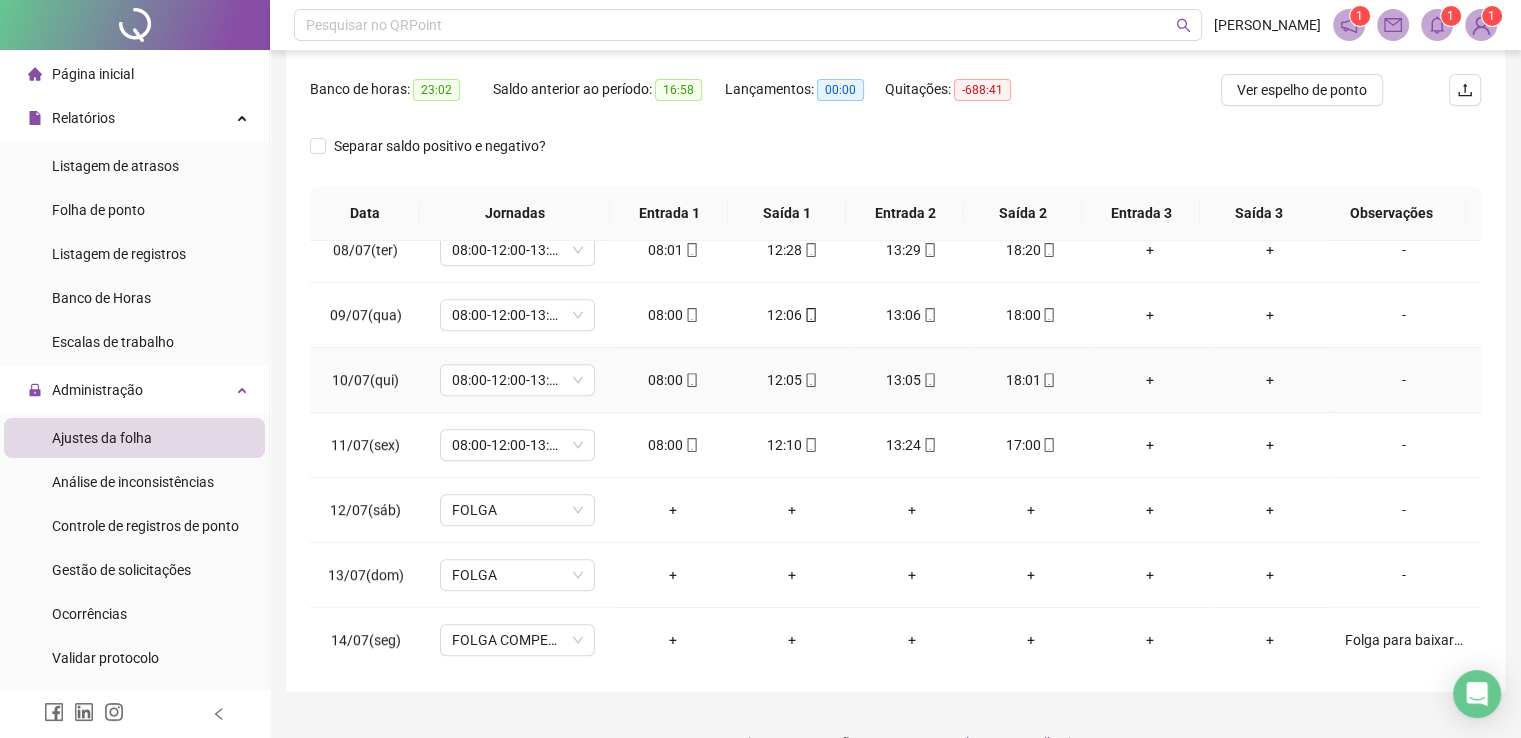 scroll, scrollTop: 340, scrollLeft: 0, axis: vertical 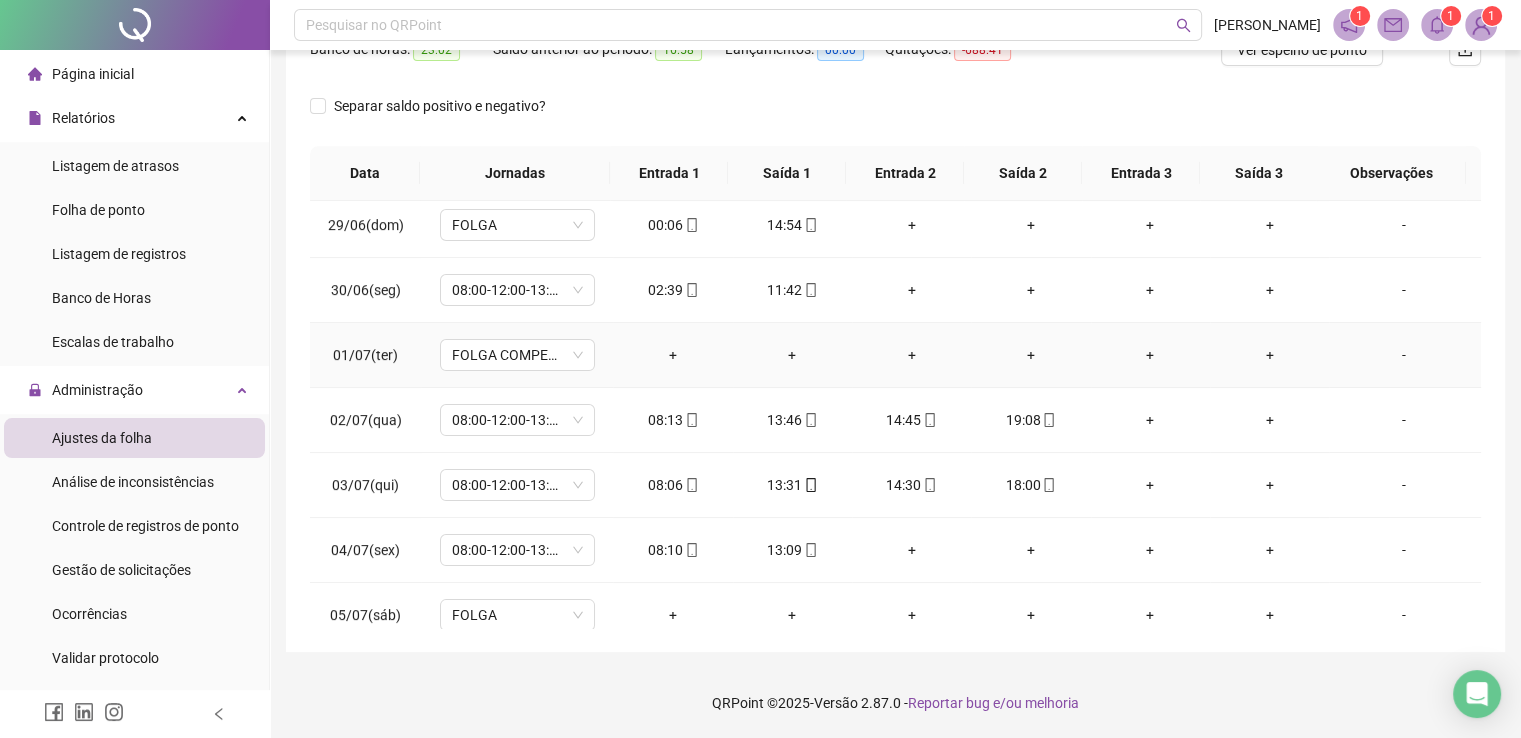 click on "-" at bounding box center [1404, 355] 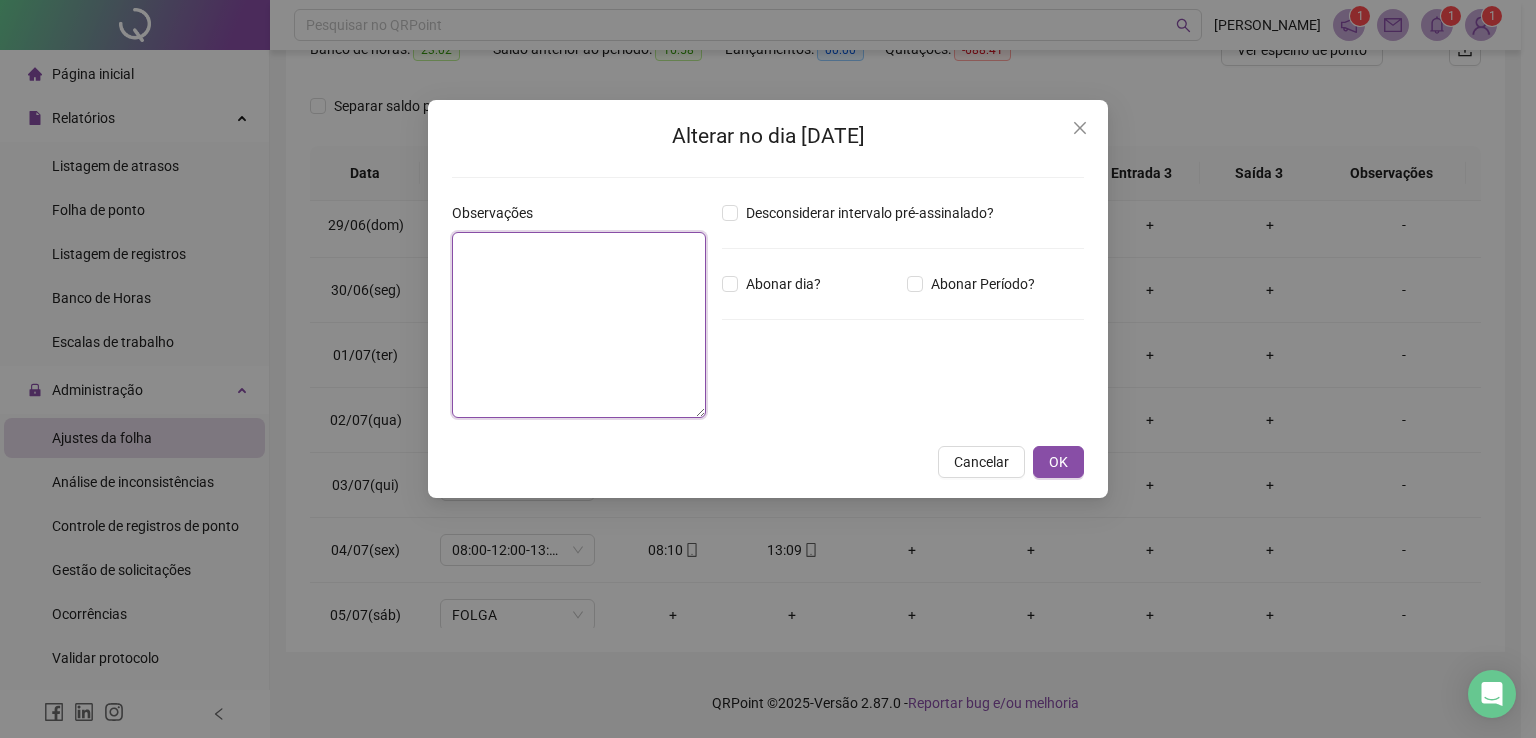 click at bounding box center [579, 325] 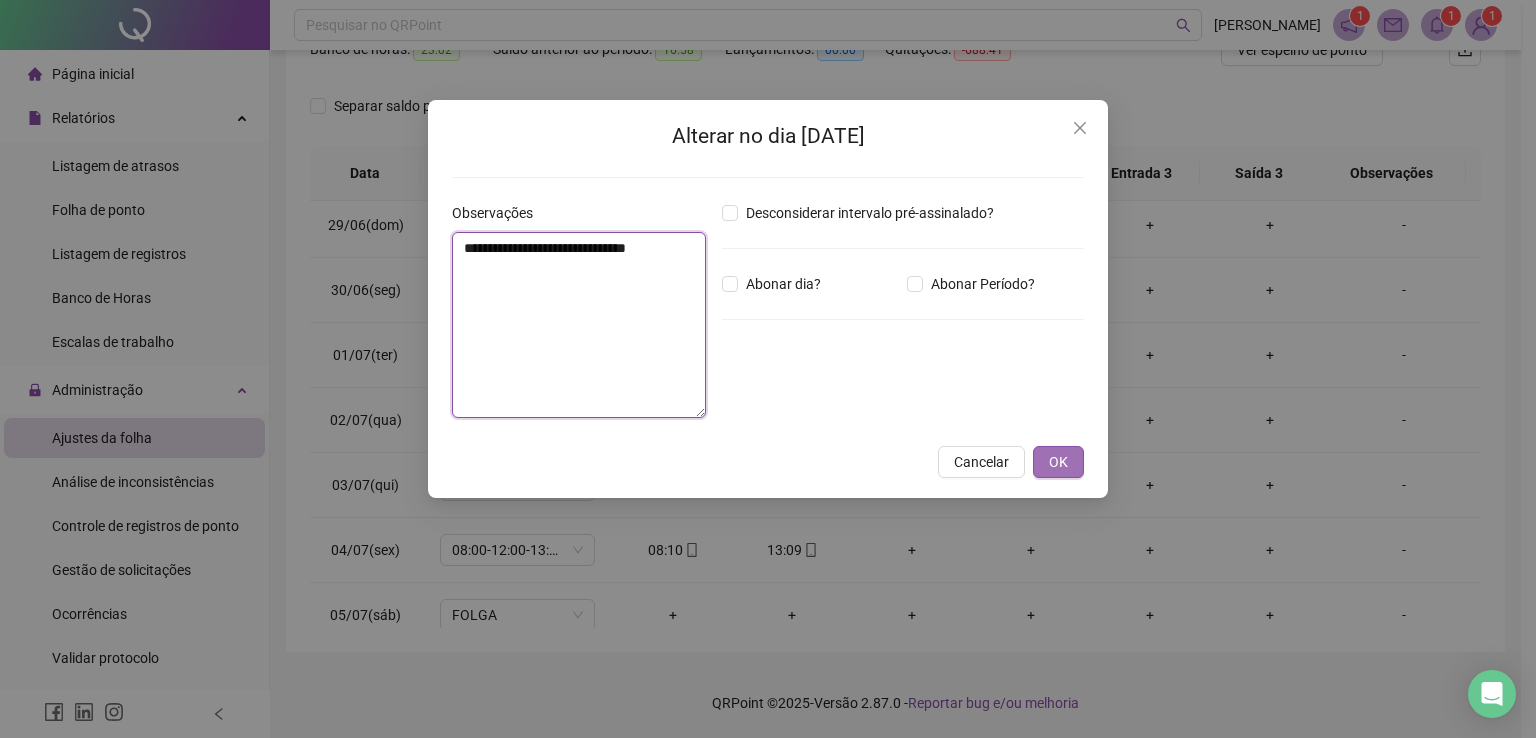 type on "**********" 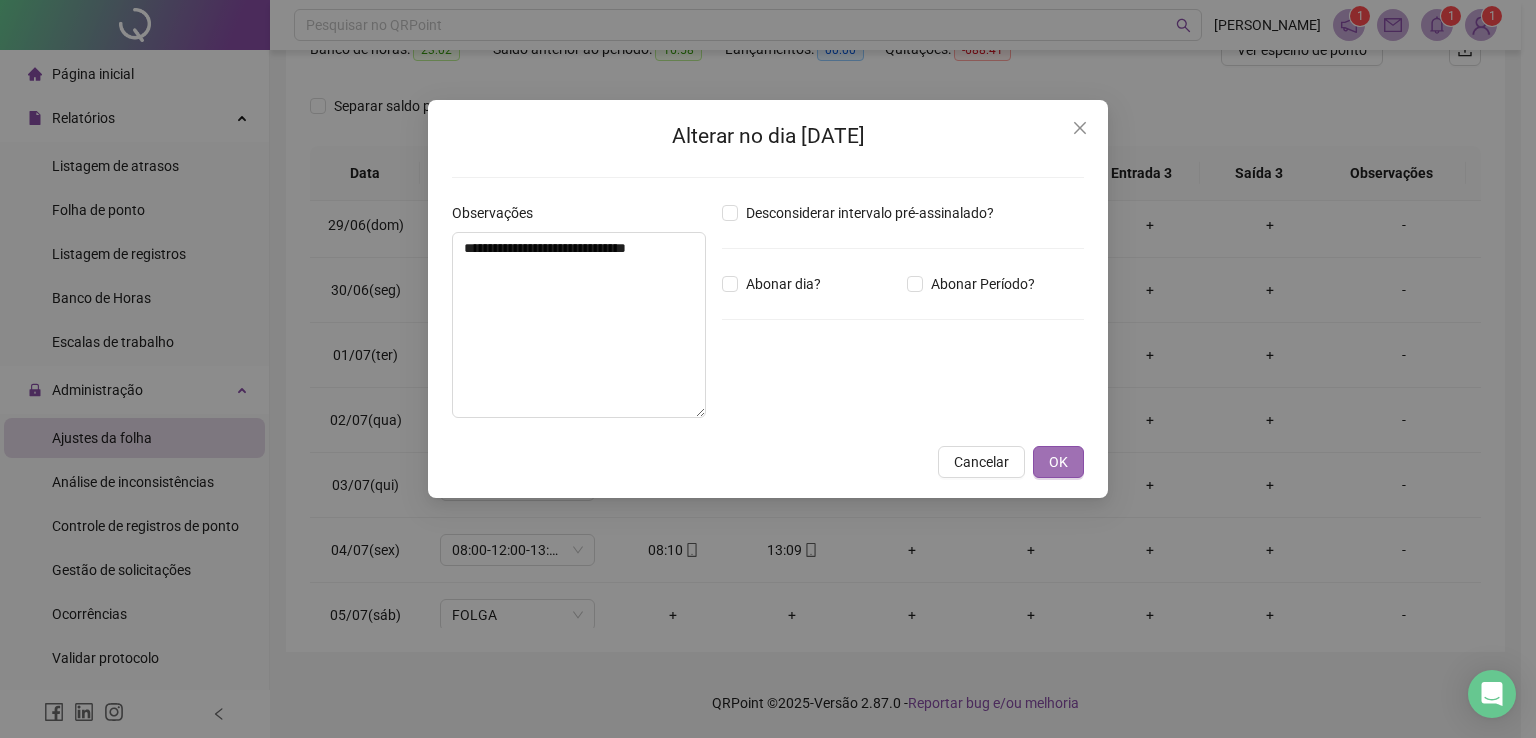 click on "OK" at bounding box center (1058, 462) 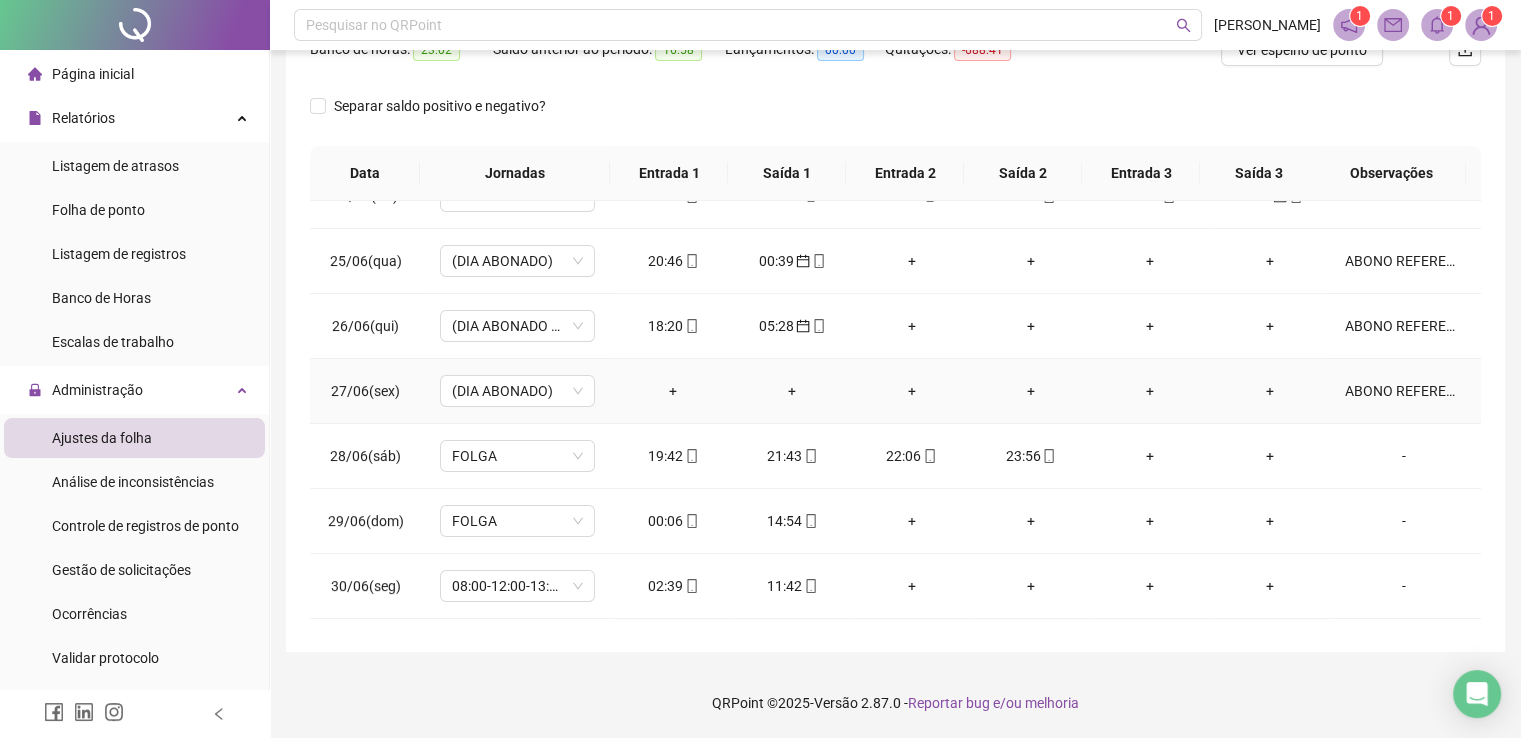 scroll, scrollTop: 228, scrollLeft: 0, axis: vertical 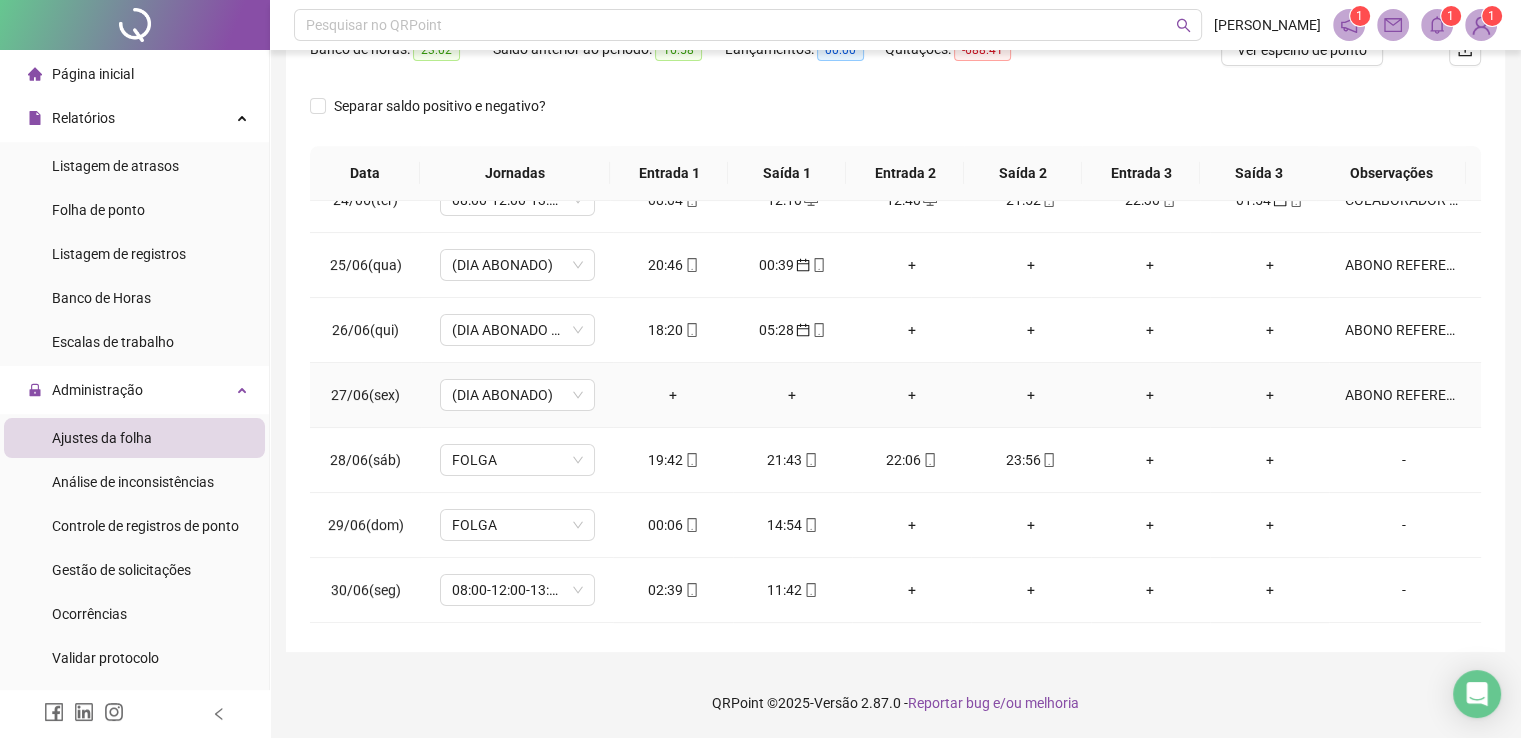click on "ABONO REFERENTE A INTERJORNADA" at bounding box center (1404, 395) 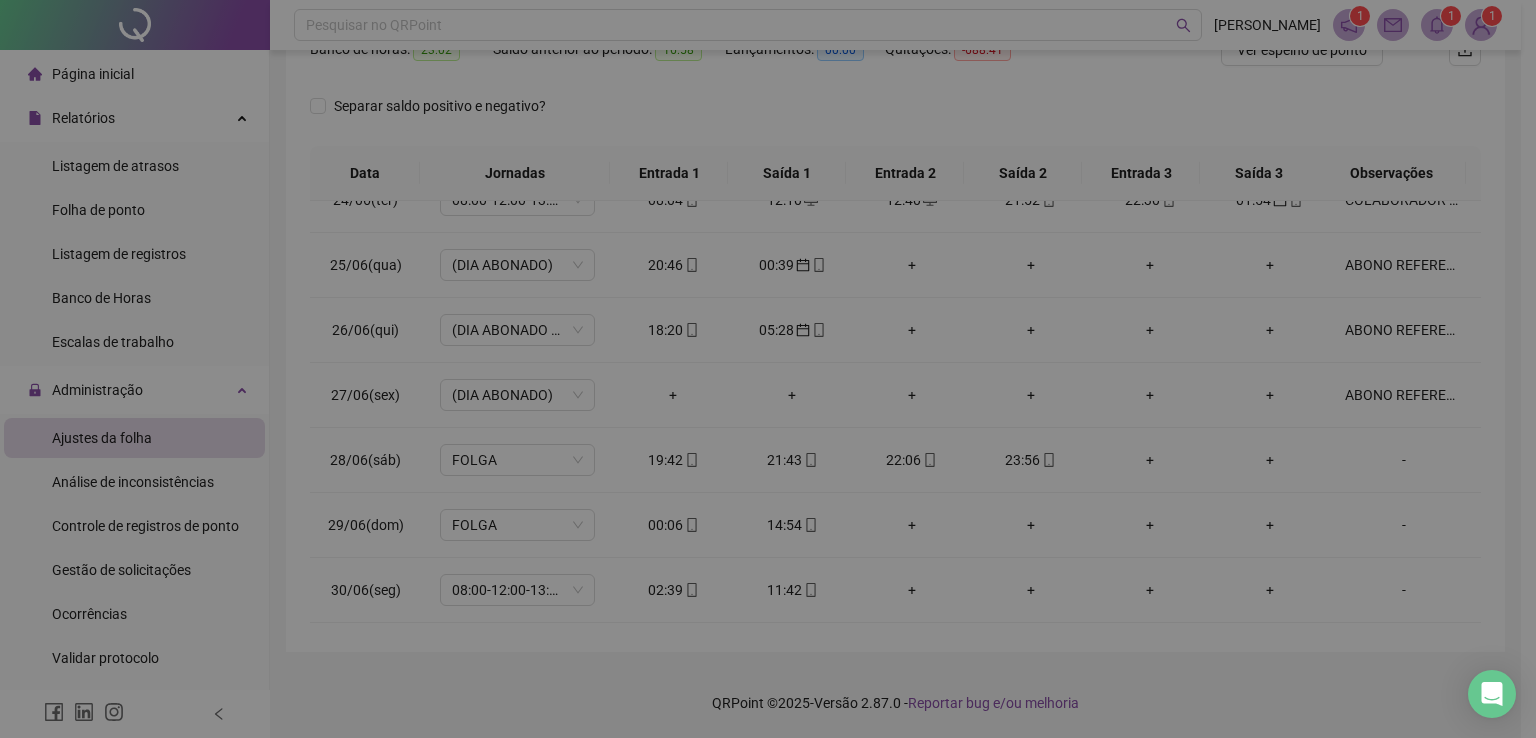 type on "**********" 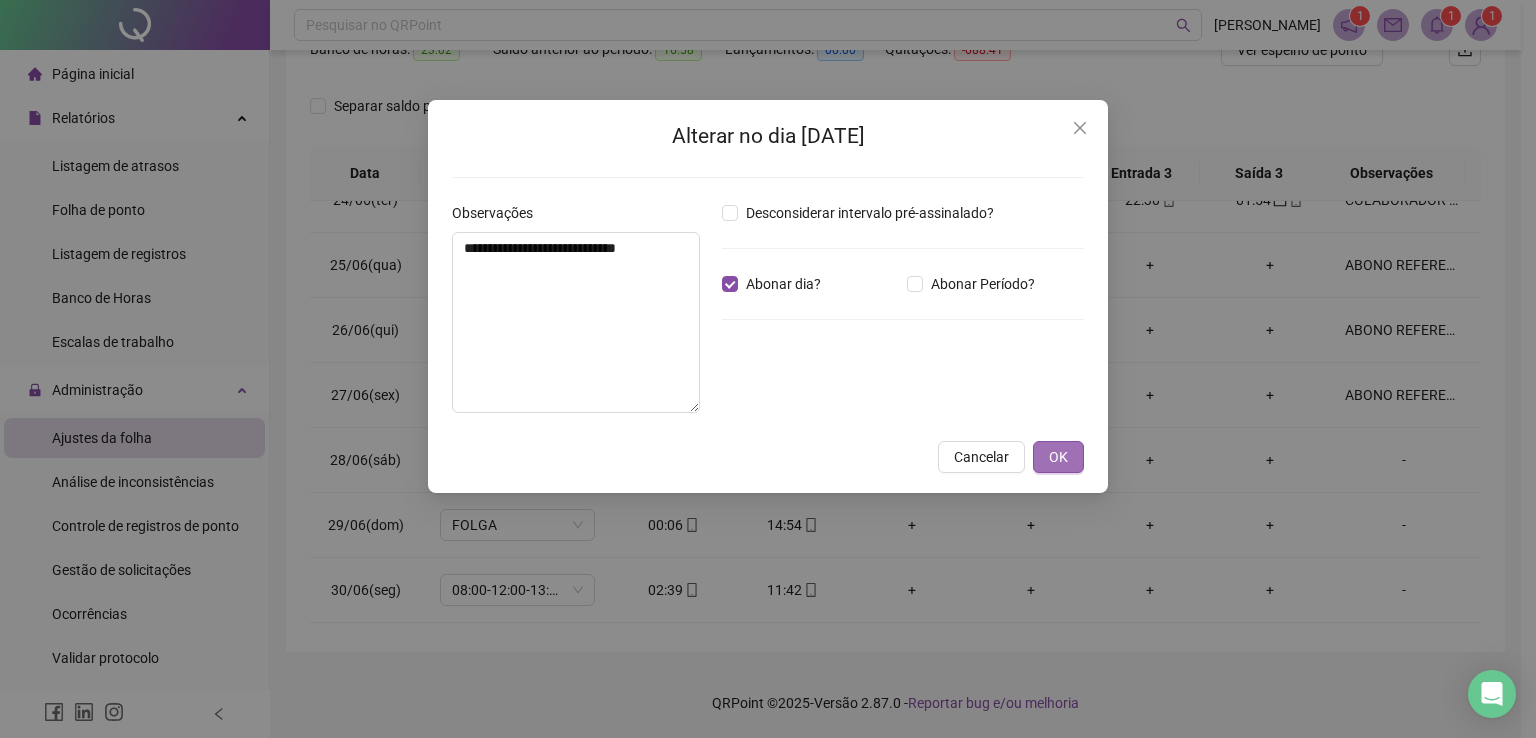 click on "OK" at bounding box center [1058, 457] 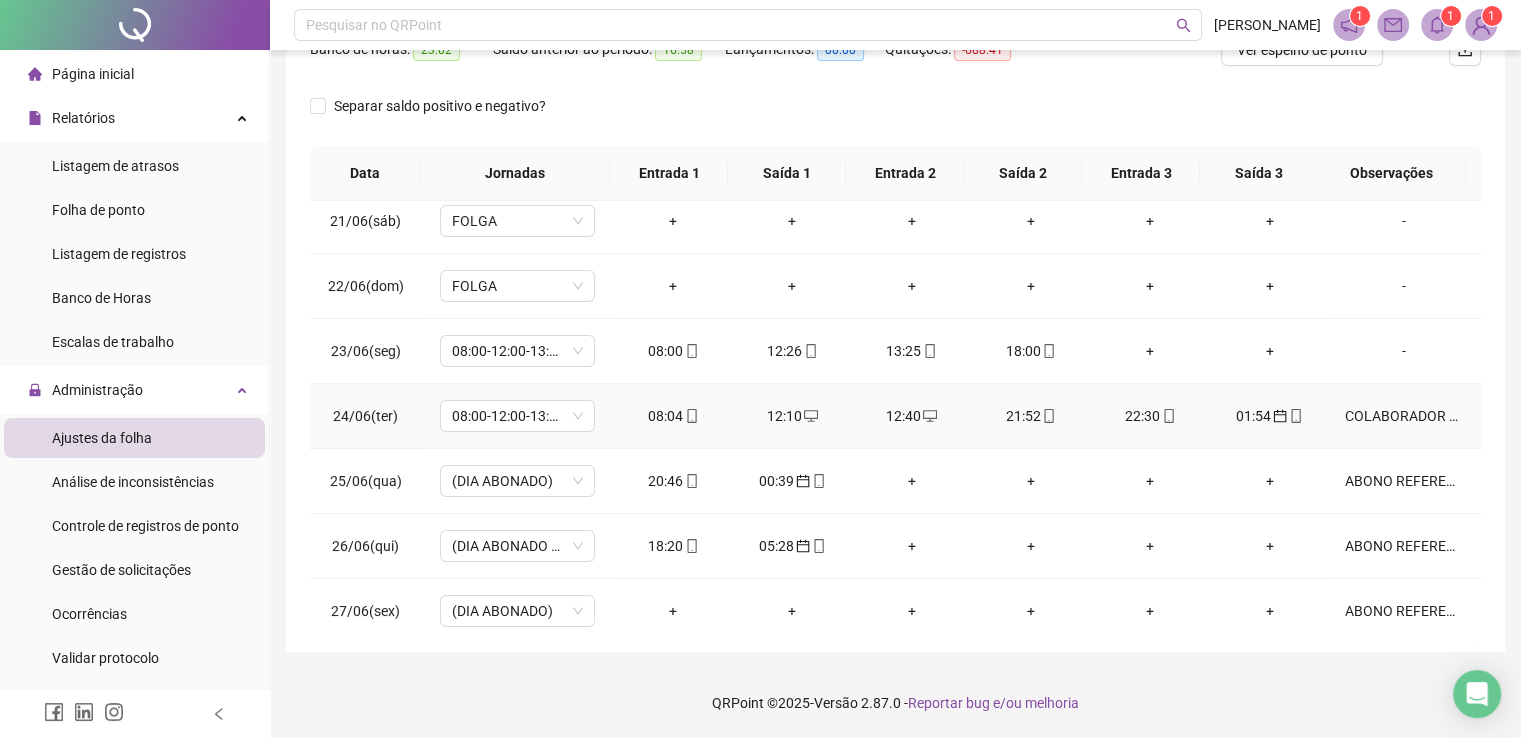 scroll, scrollTop: 0, scrollLeft: 0, axis: both 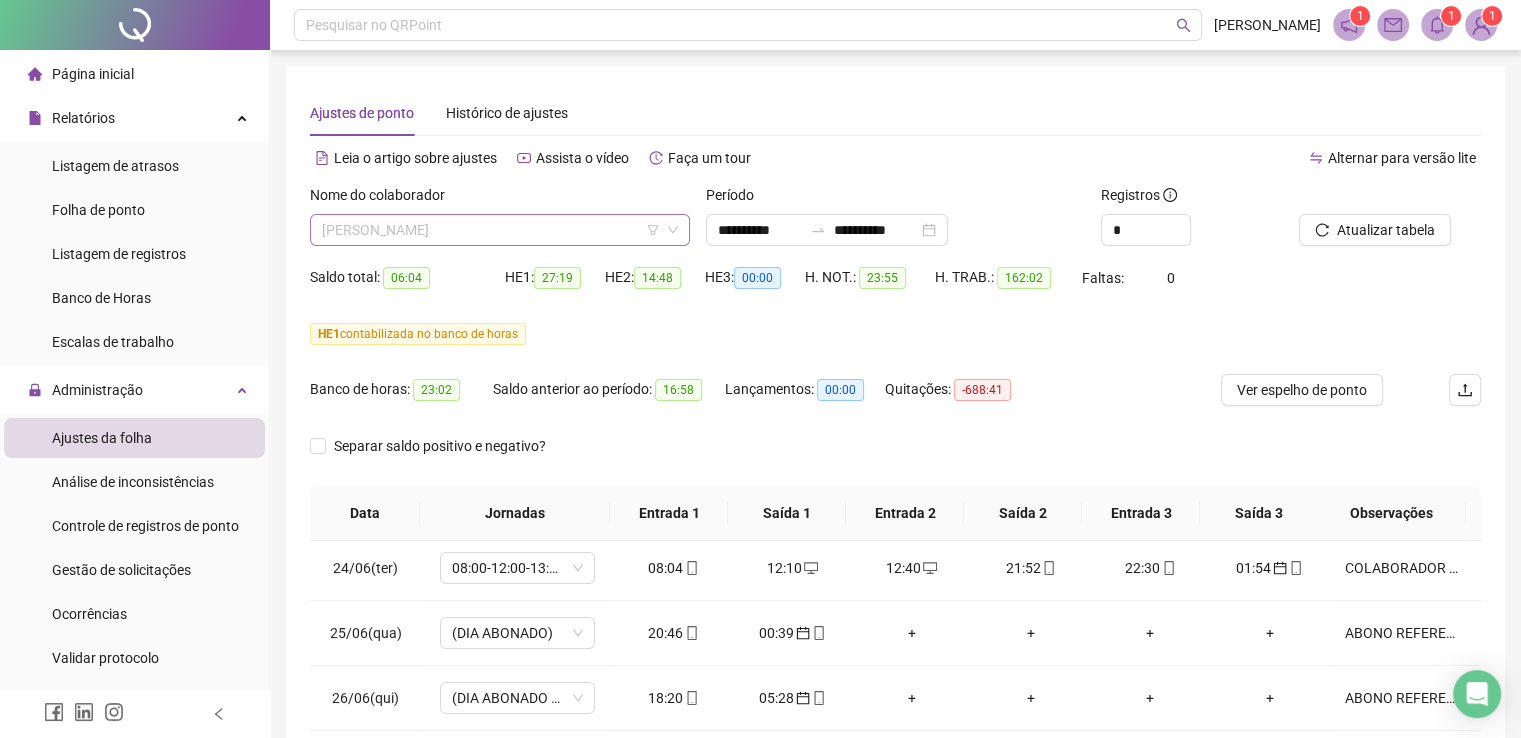 click on "[PERSON_NAME]" at bounding box center [500, 230] 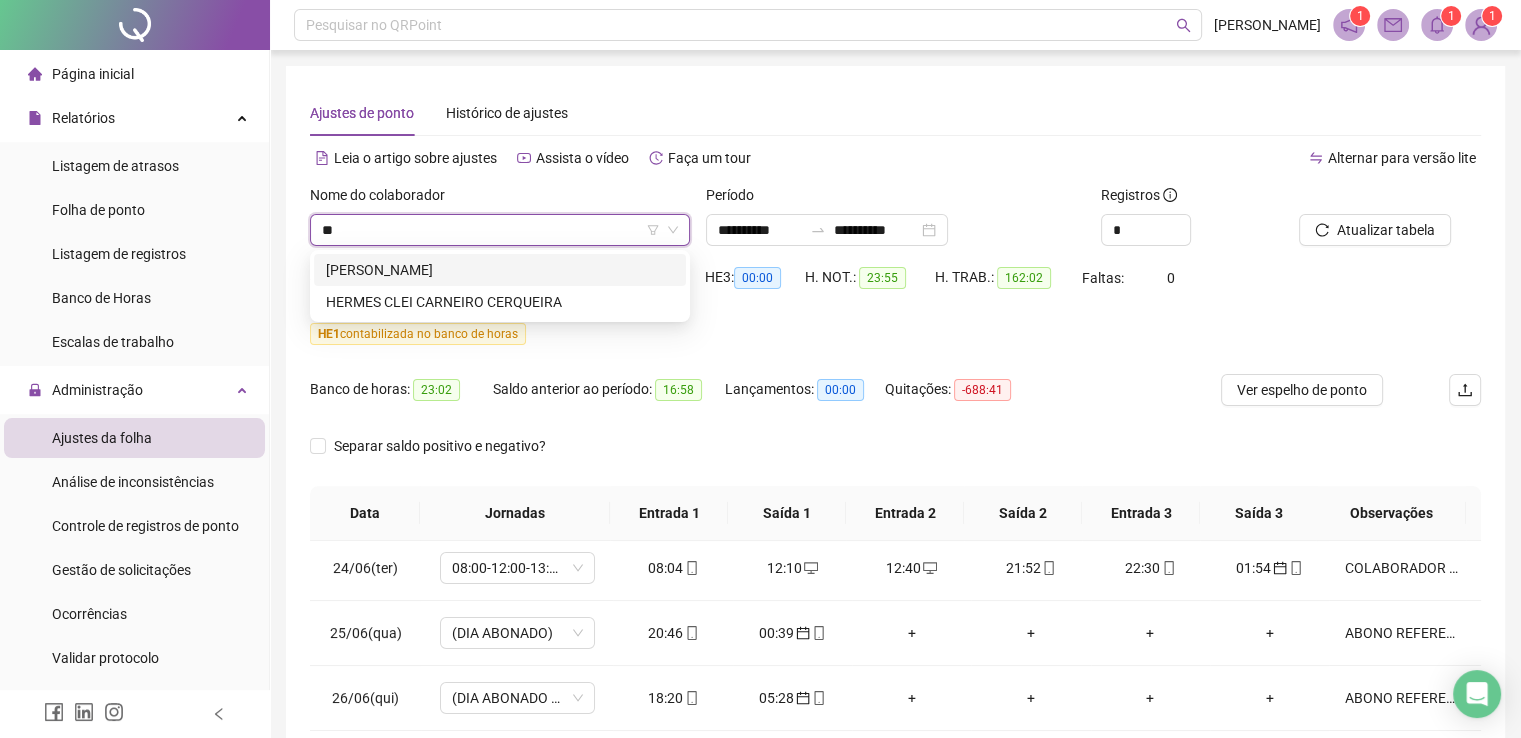 scroll, scrollTop: 0, scrollLeft: 0, axis: both 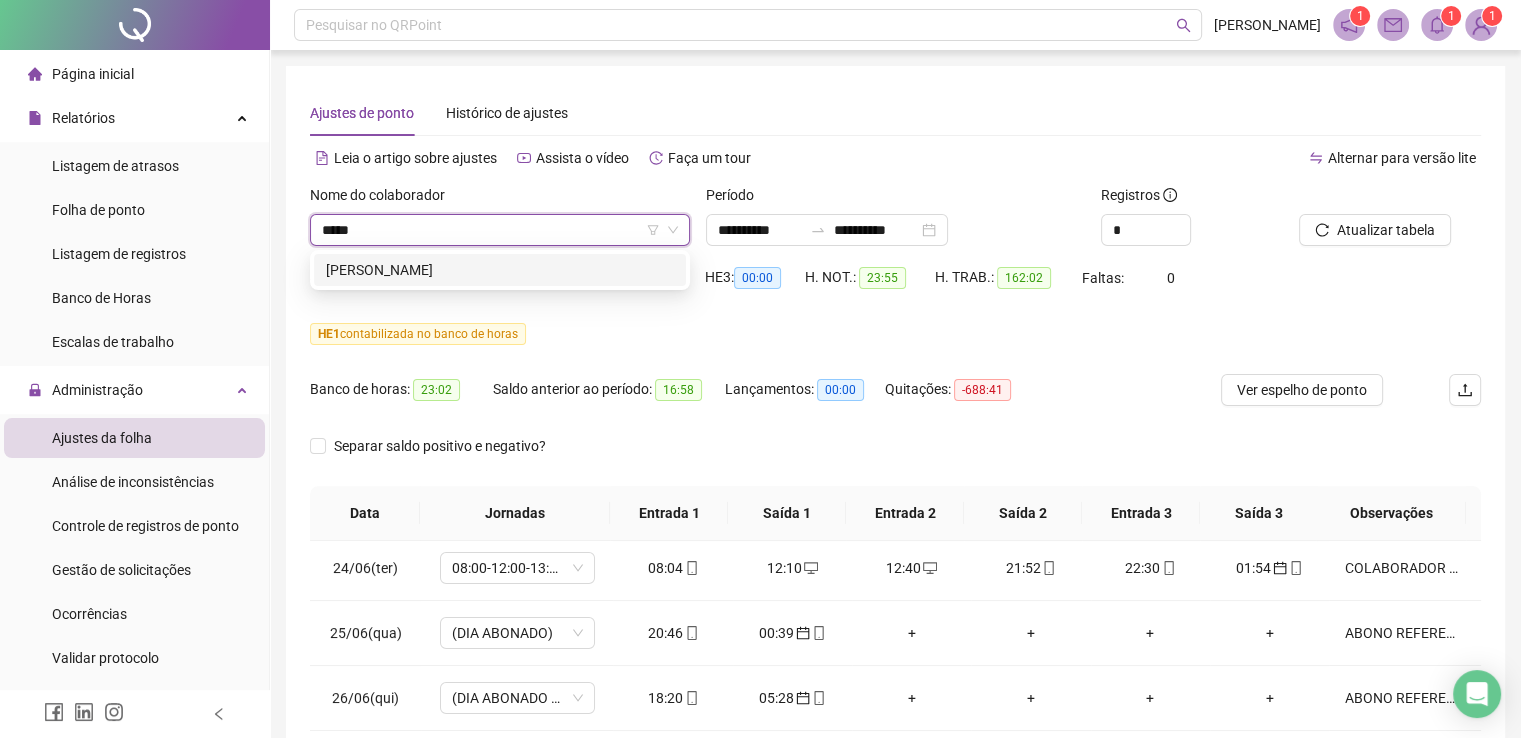 type on "******" 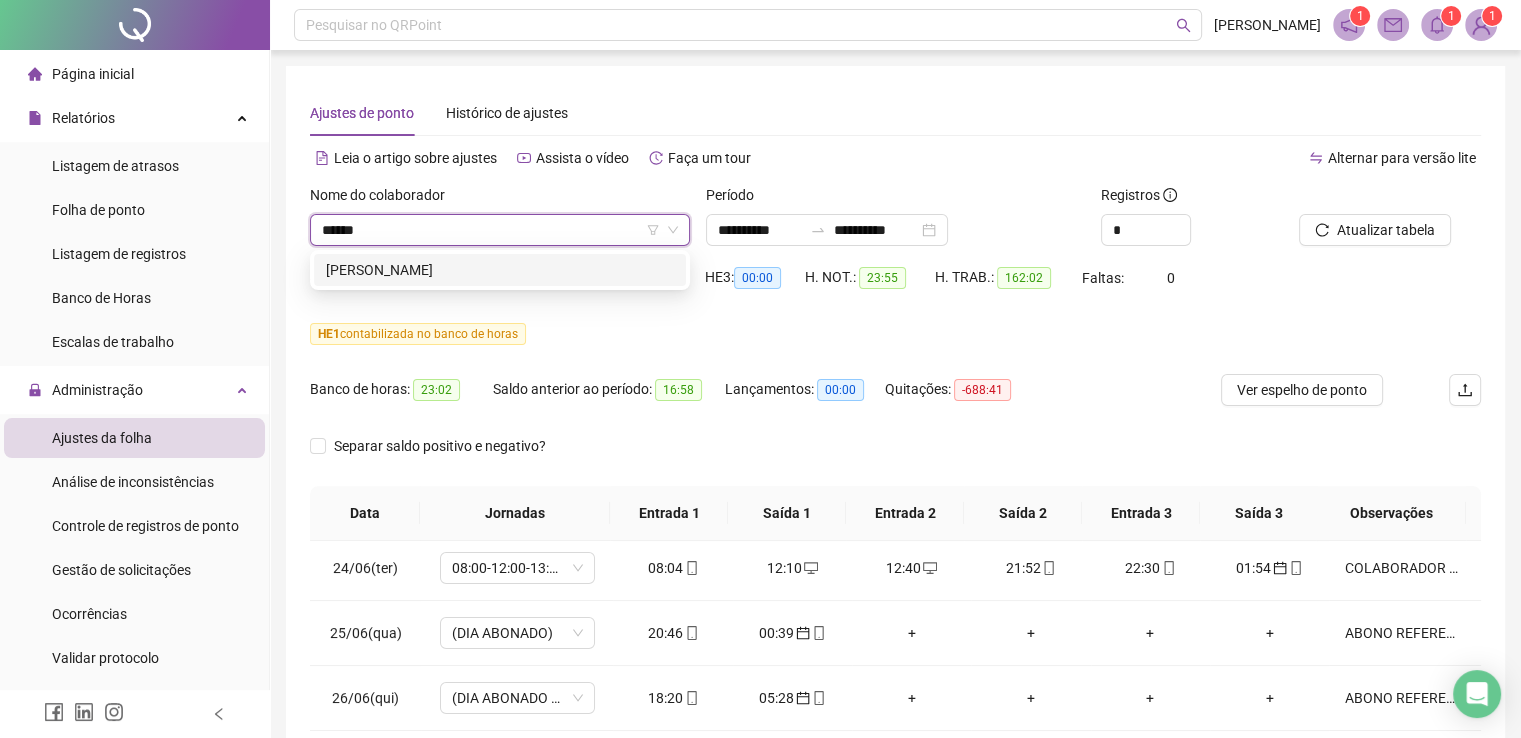 click on "[PERSON_NAME]" at bounding box center [500, 270] 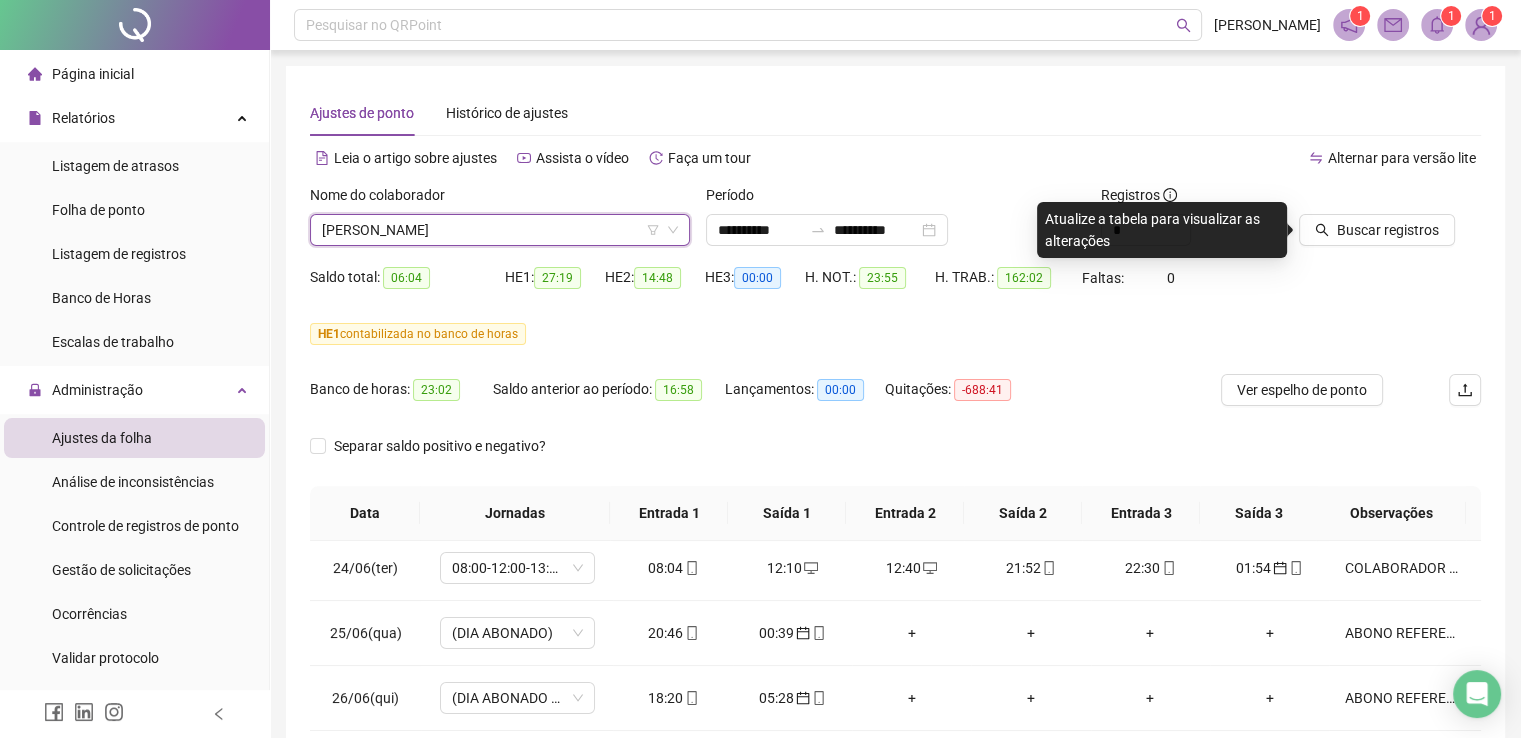 click on "HE 1  contabilizada no banco de horas" at bounding box center [895, 334] 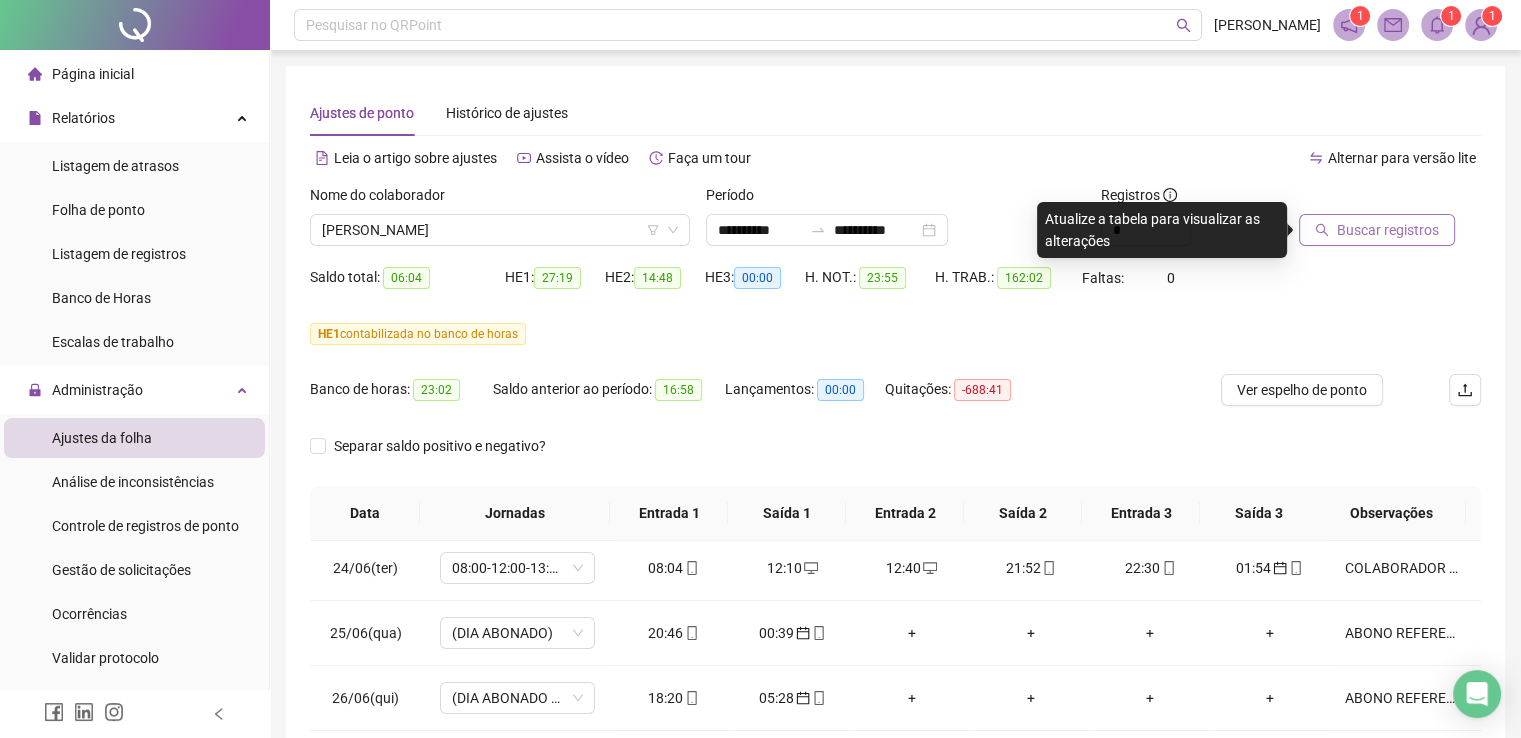 click on "Buscar registros" at bounding box center (1388, 230) 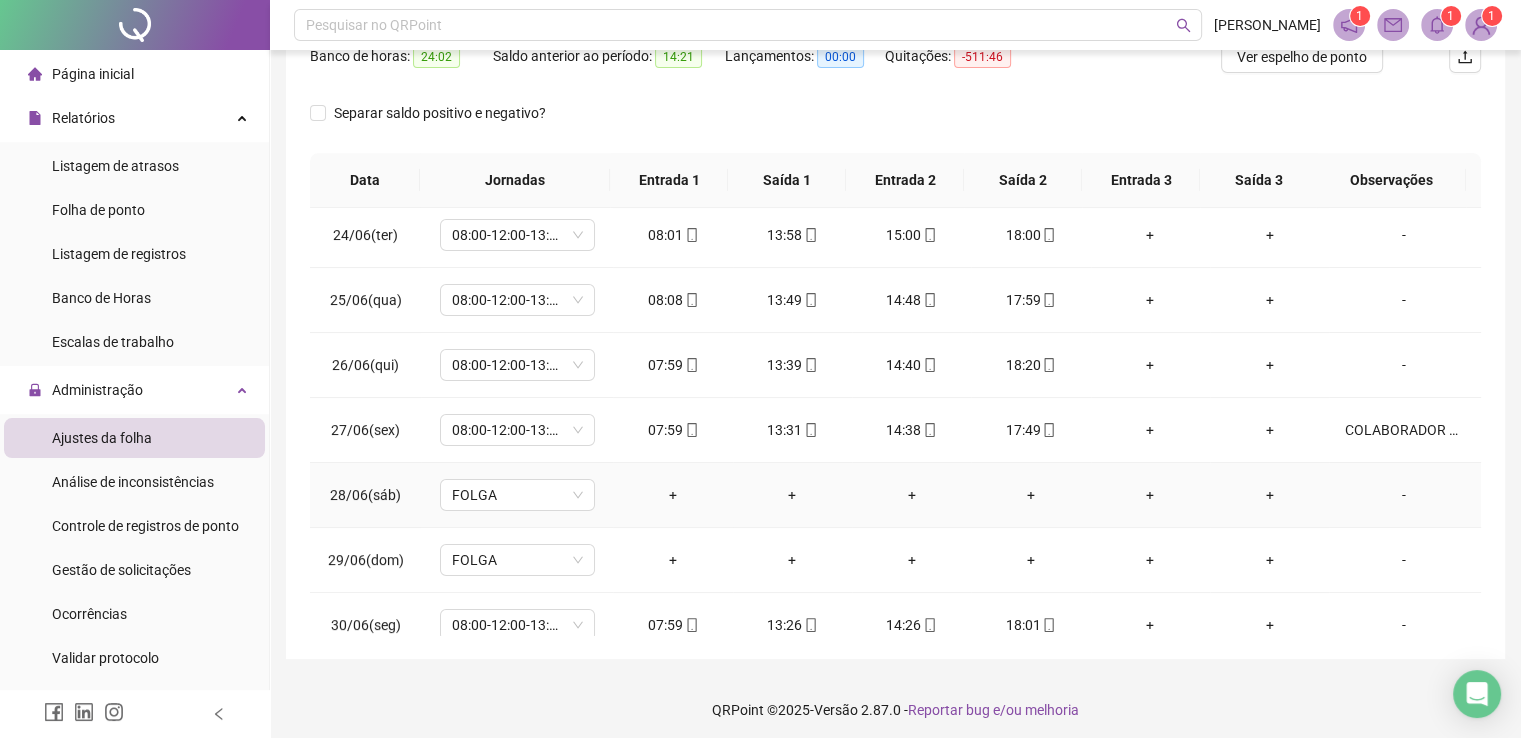 scroll, scrollTop: 340, scrollLeft: 0, axis: vertical 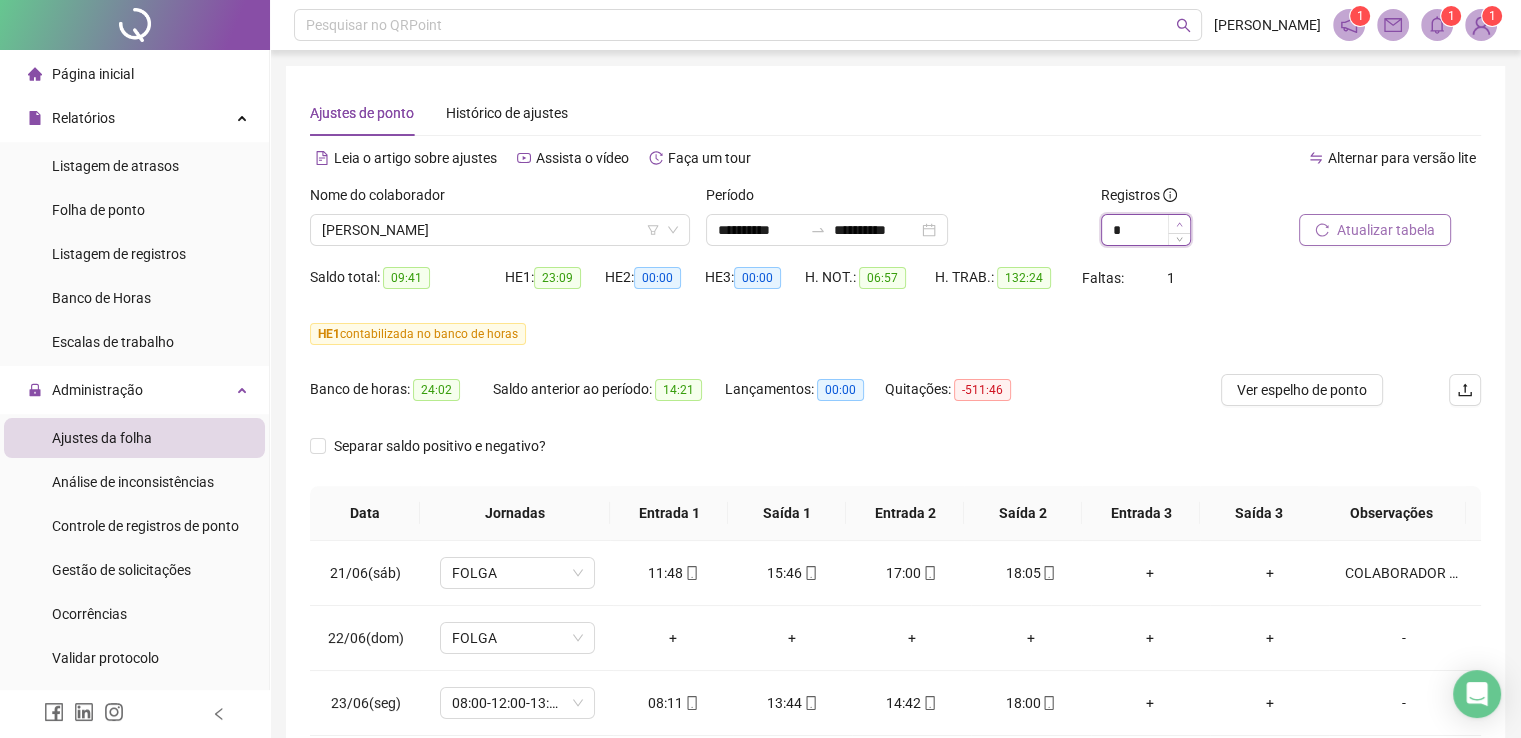 click at bounding box center [1179, 224] 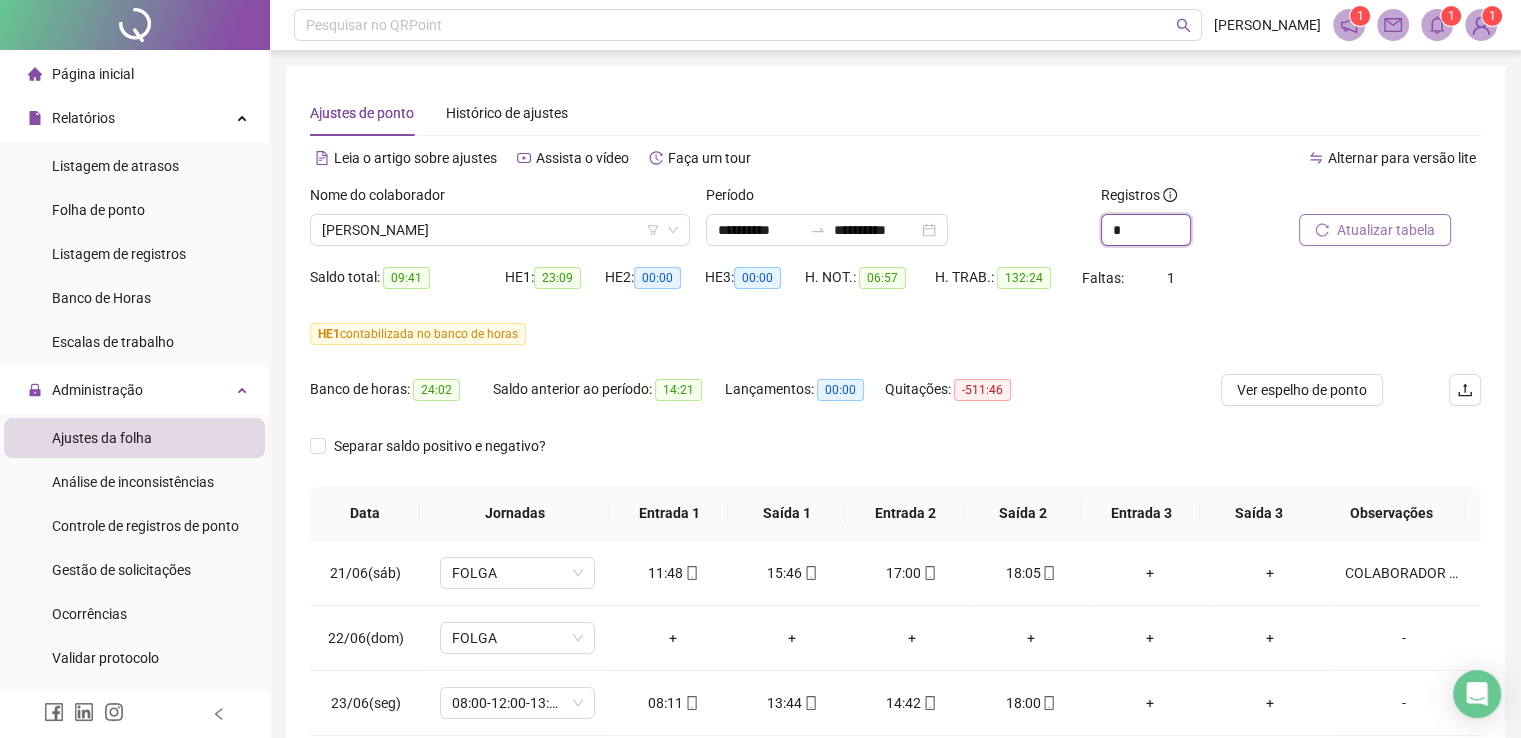 type on "*" 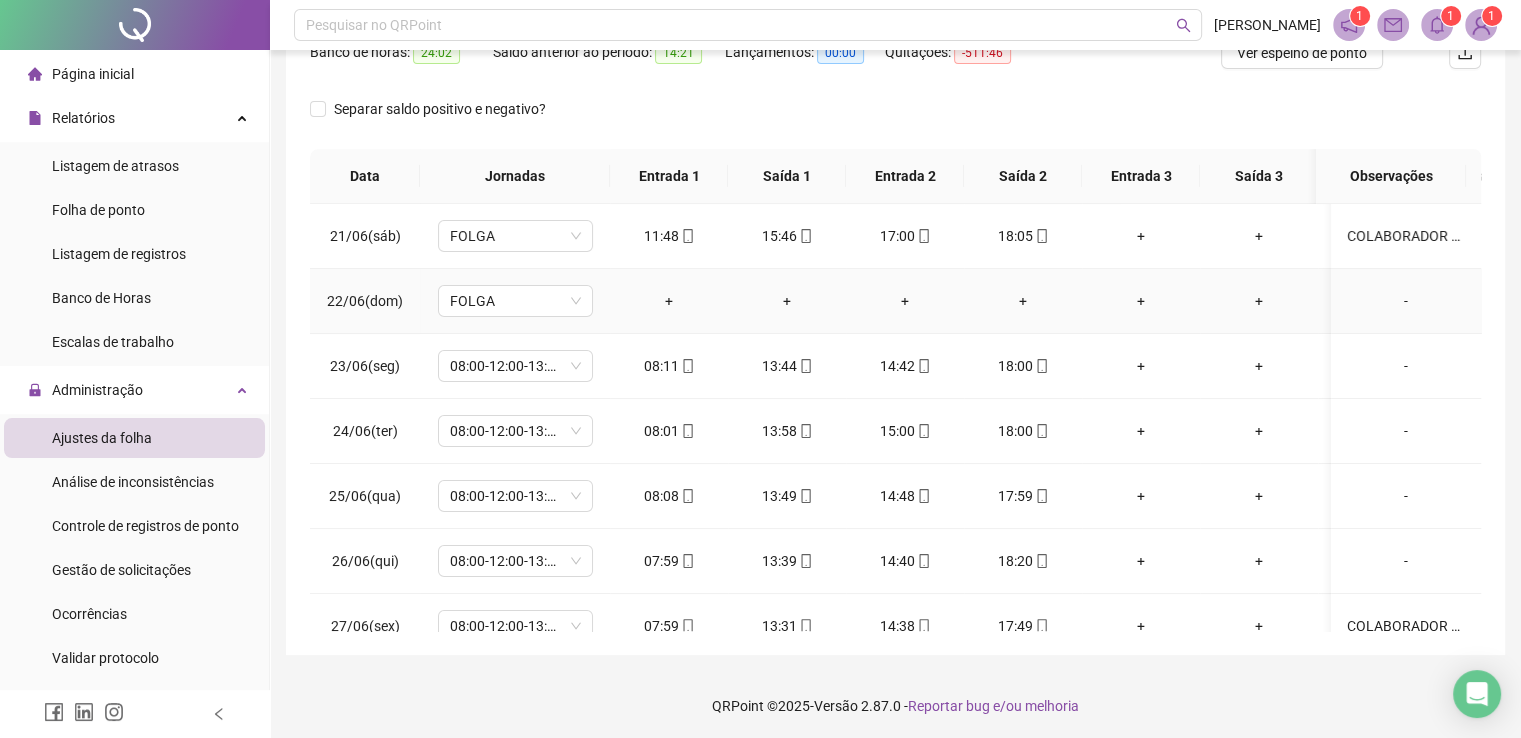 scroll, scrollTop: 340, scrollLeft: 0, axis: vertical 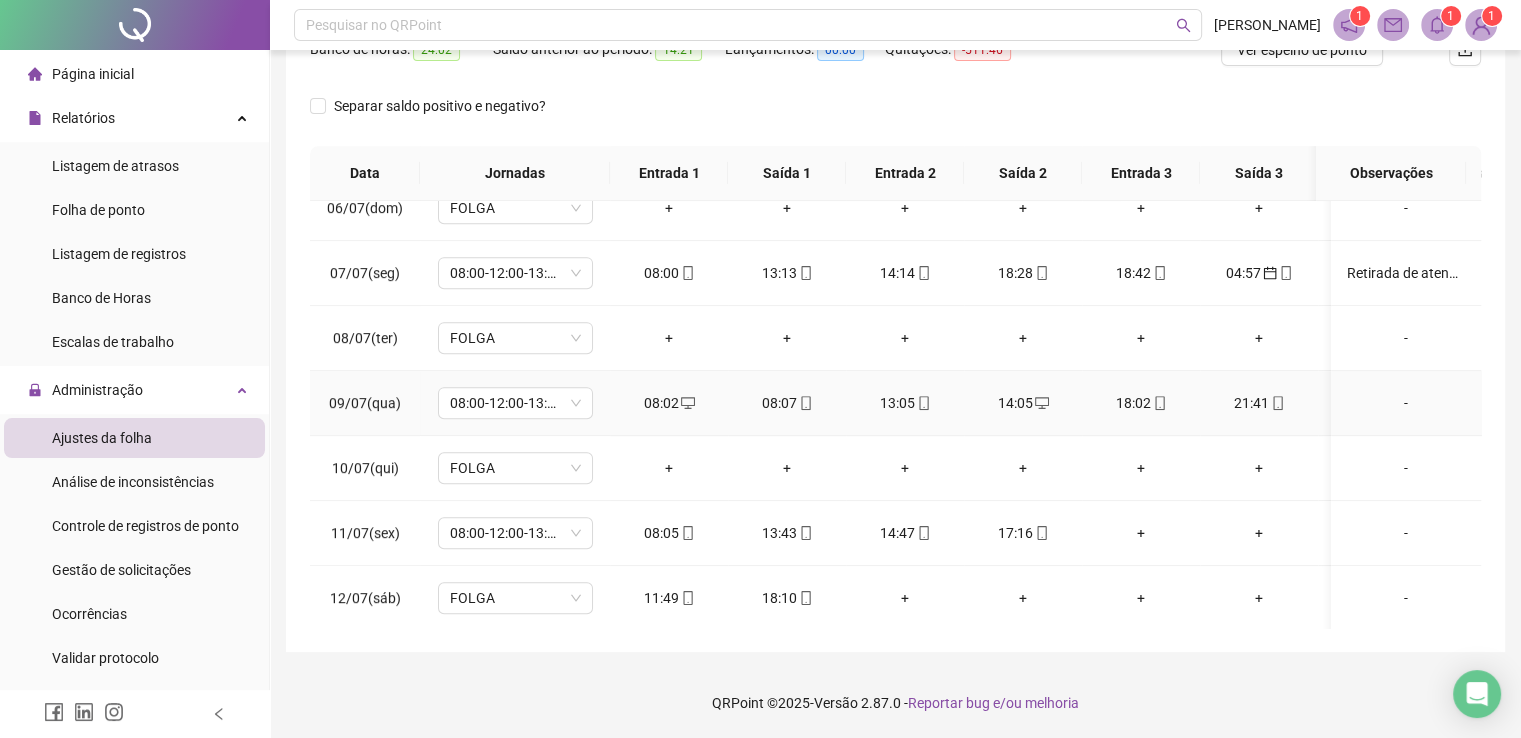 click on "08:07" at bounding box center [787, 403] 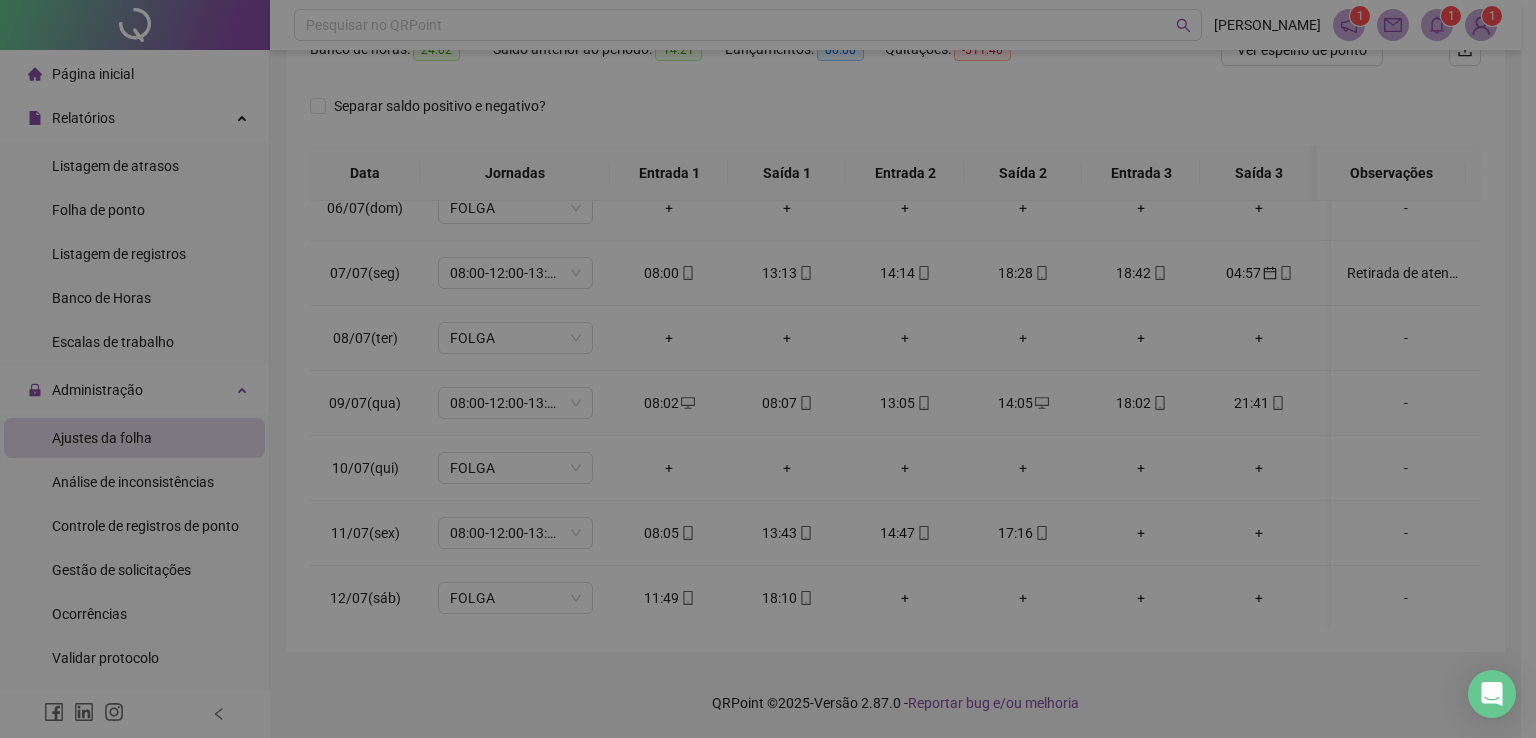 type on "**********" 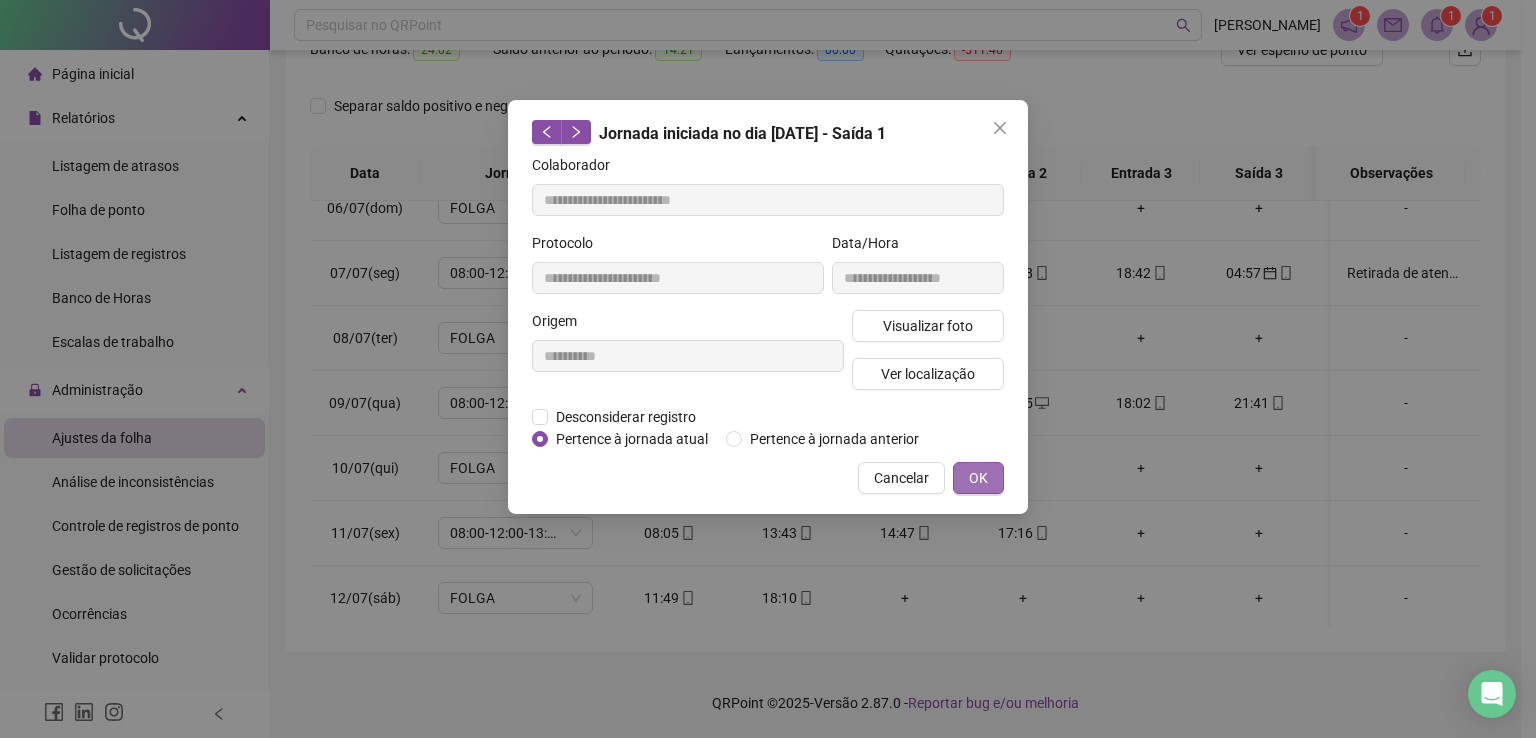 click on "OK" at bounding box center [978, 478] 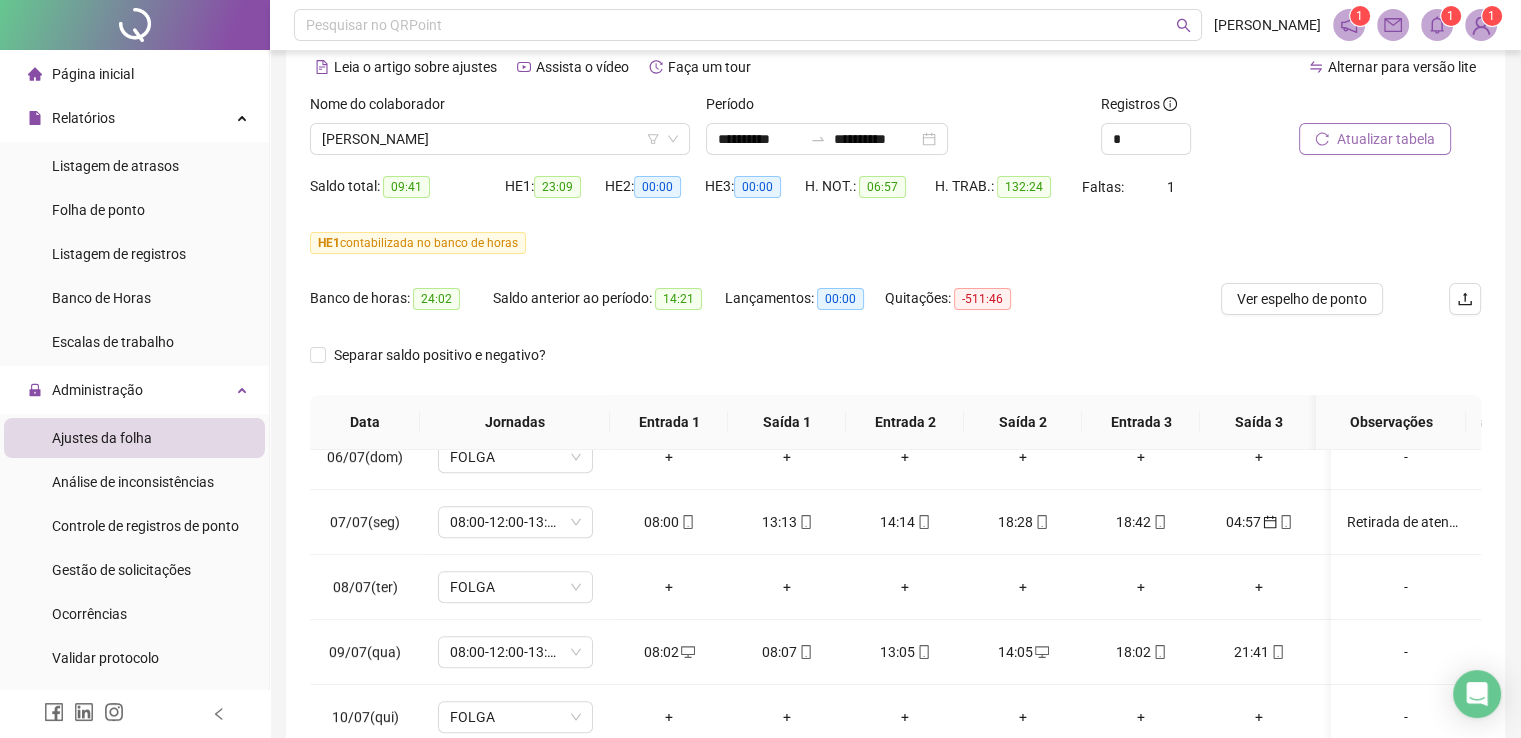 scroll, scrollTop: 40, scrollLeft: 0, axis: vertical 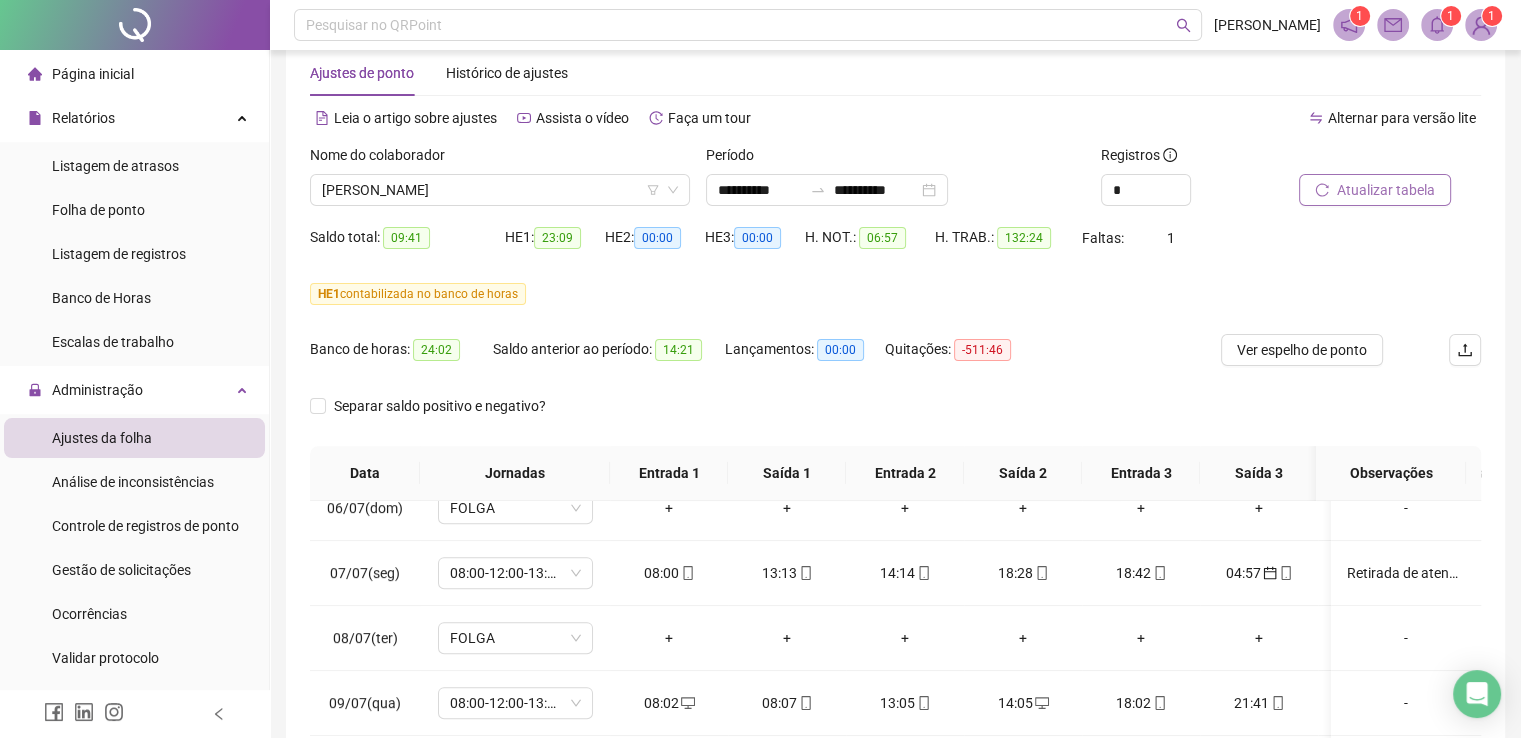 click on "Atualizar tabela" at bounding box center (1386, 190) 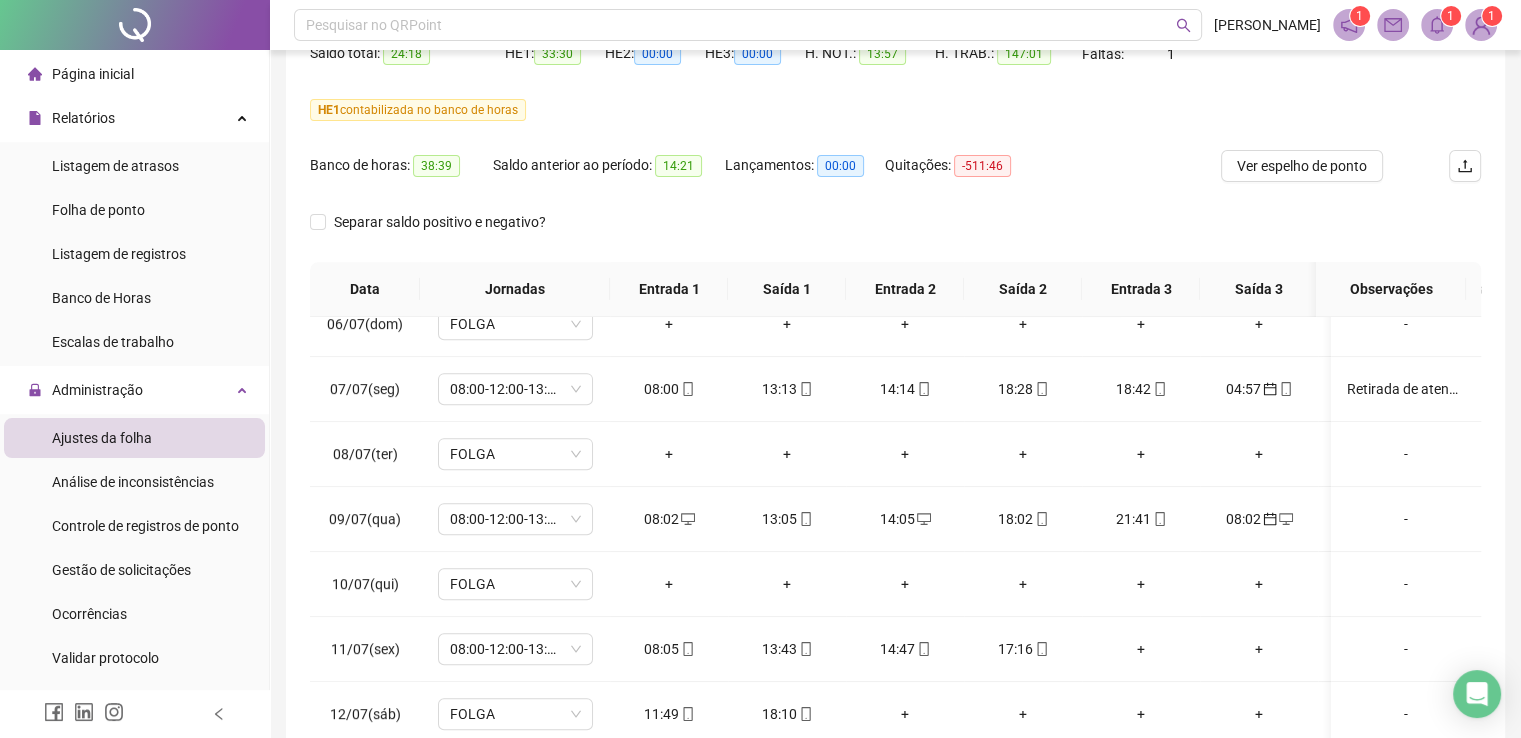 scroll, scrollTop: 340, scrollLeft: 0, axis: vertical 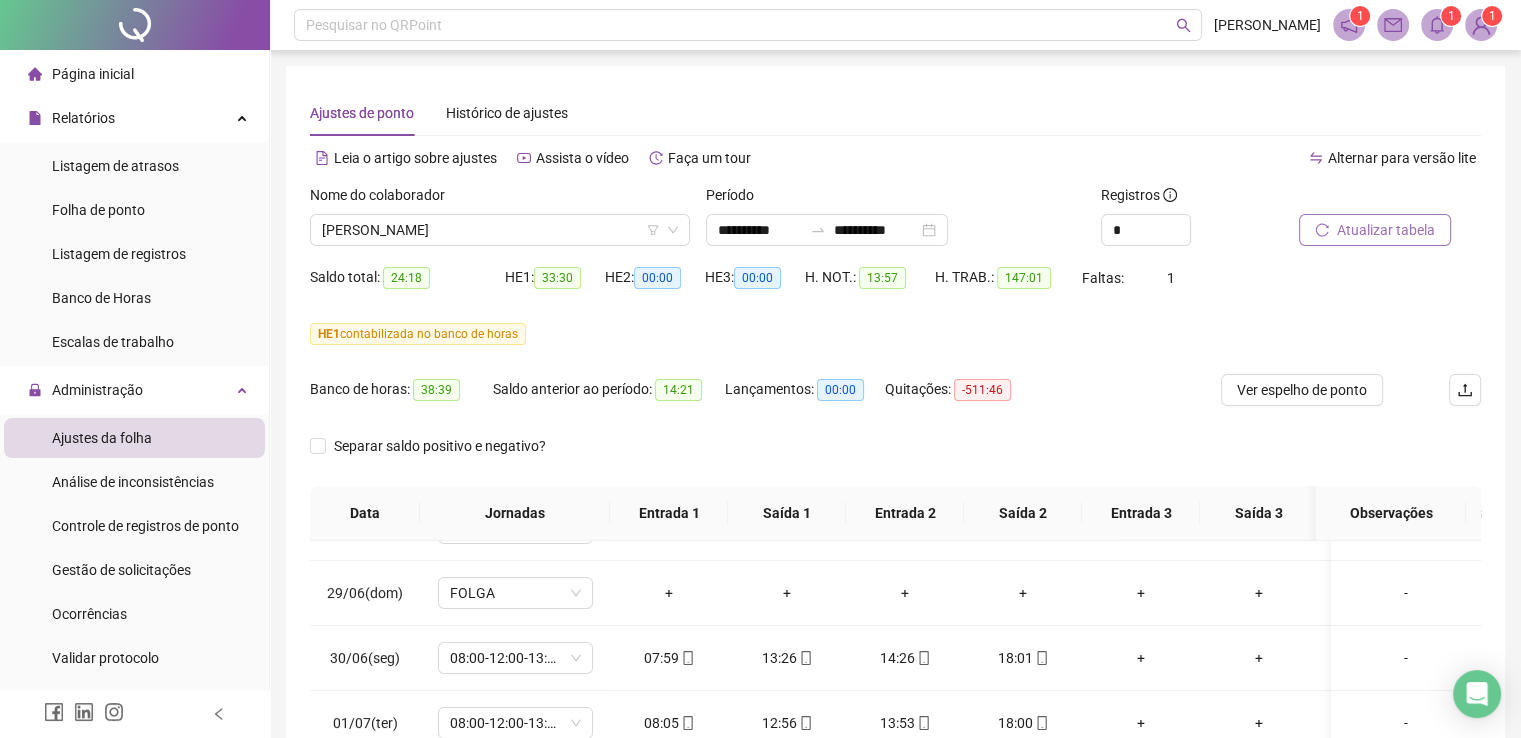 click on "Atualizar tabela" at bounding box center [1386, 230] 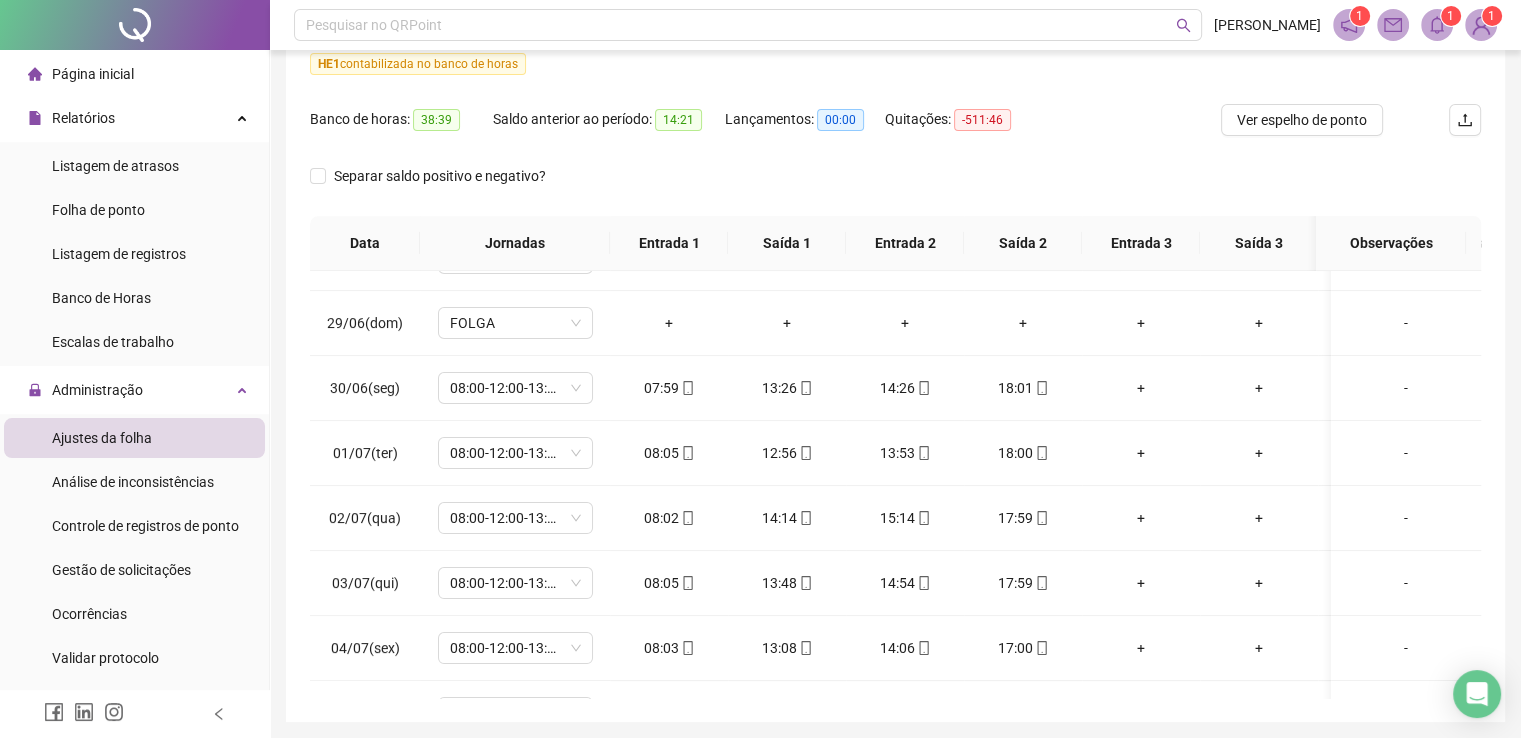 scroll, scrollTop: 340, scrollLeft: 0, axis: vertical 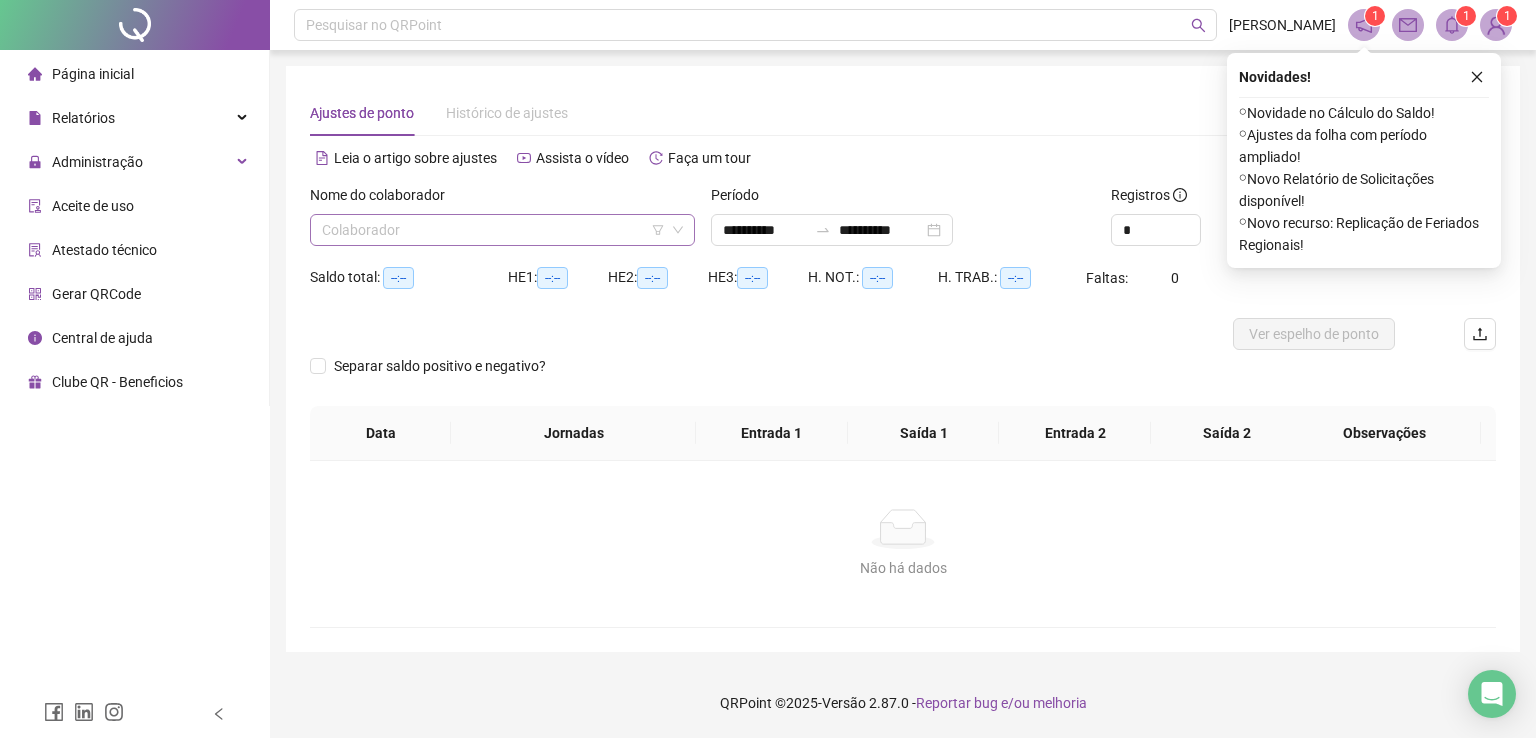 click at bounding box center (496, 230) 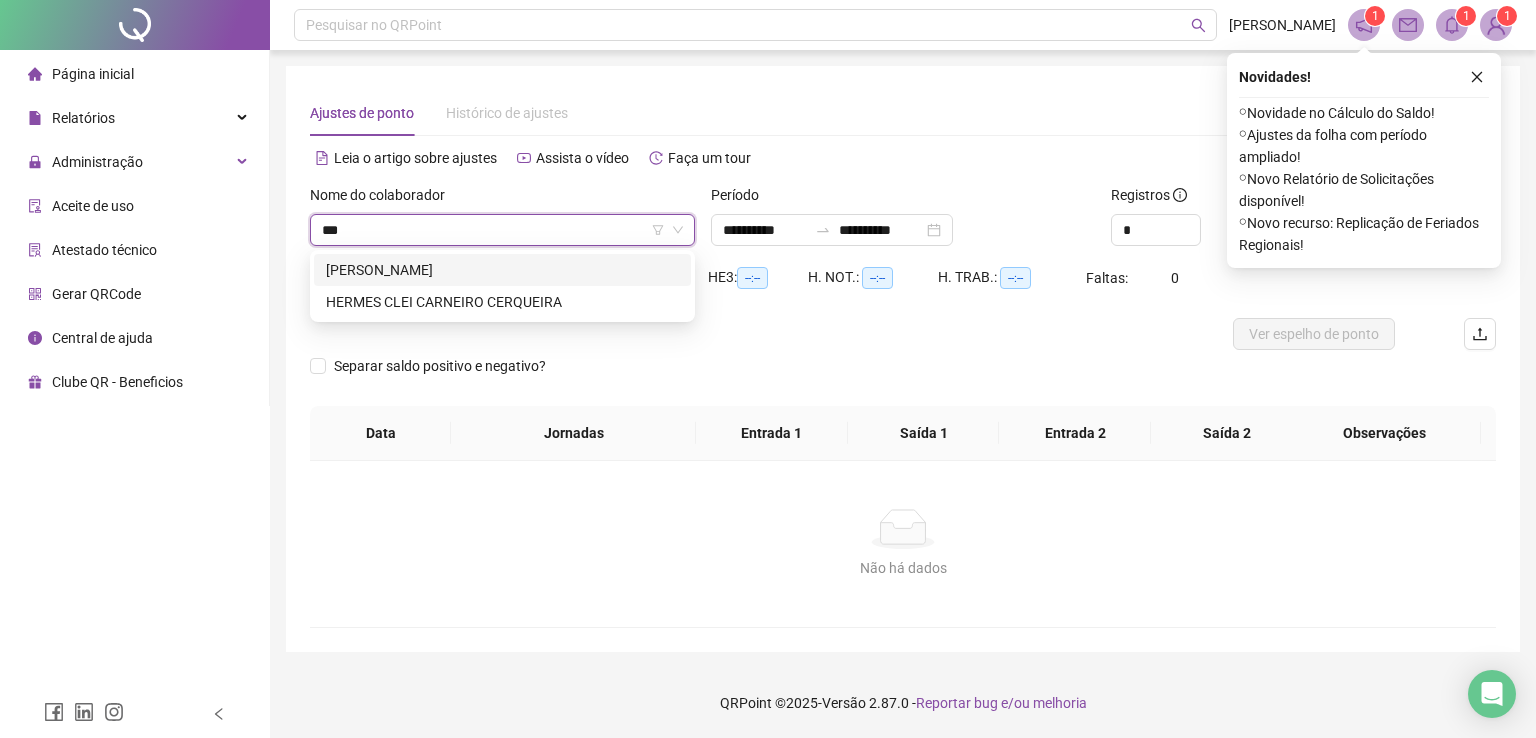 type on "****" 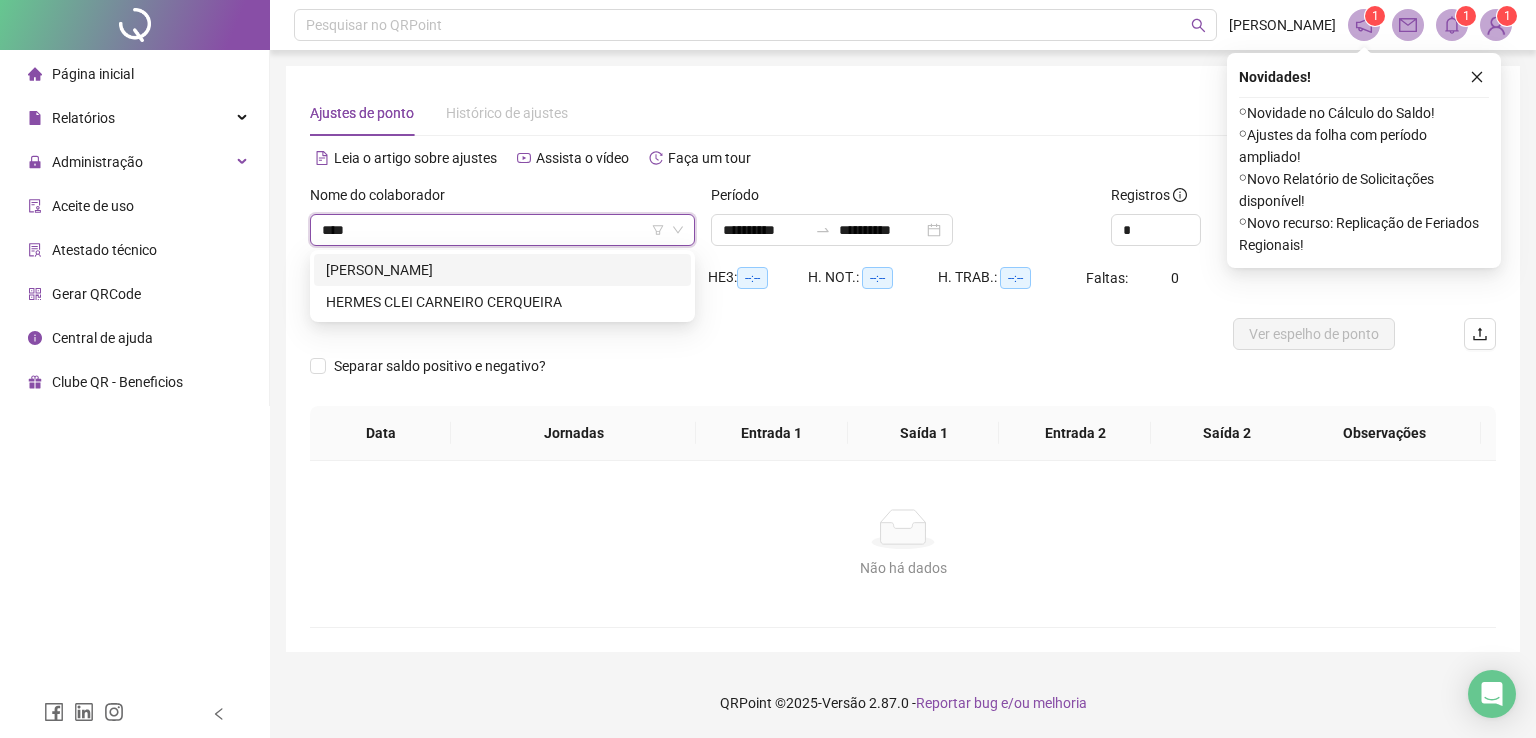click on "[PERSON_NAME]" at bounding box center [502, 270] 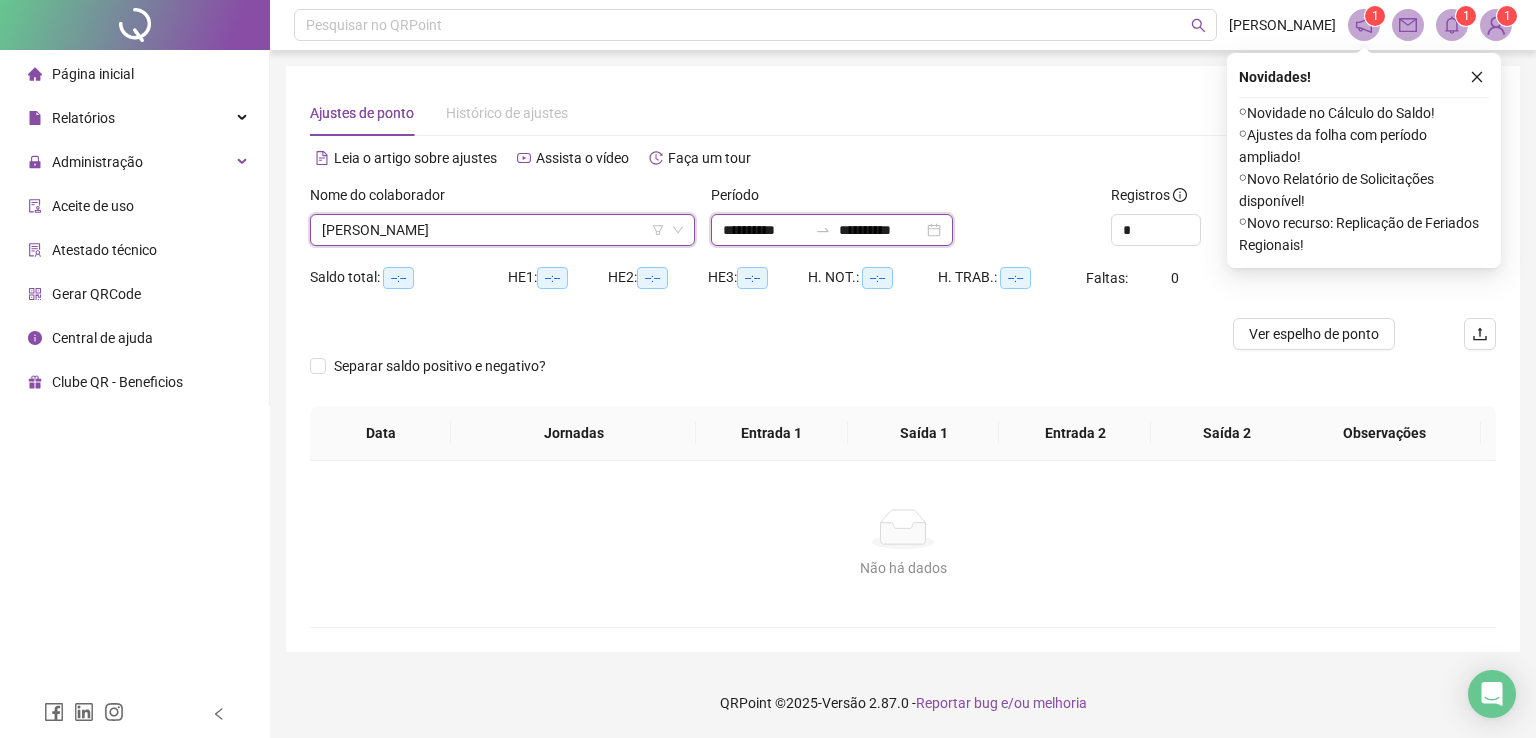 click on "**********" at bounding box center (881, 230) 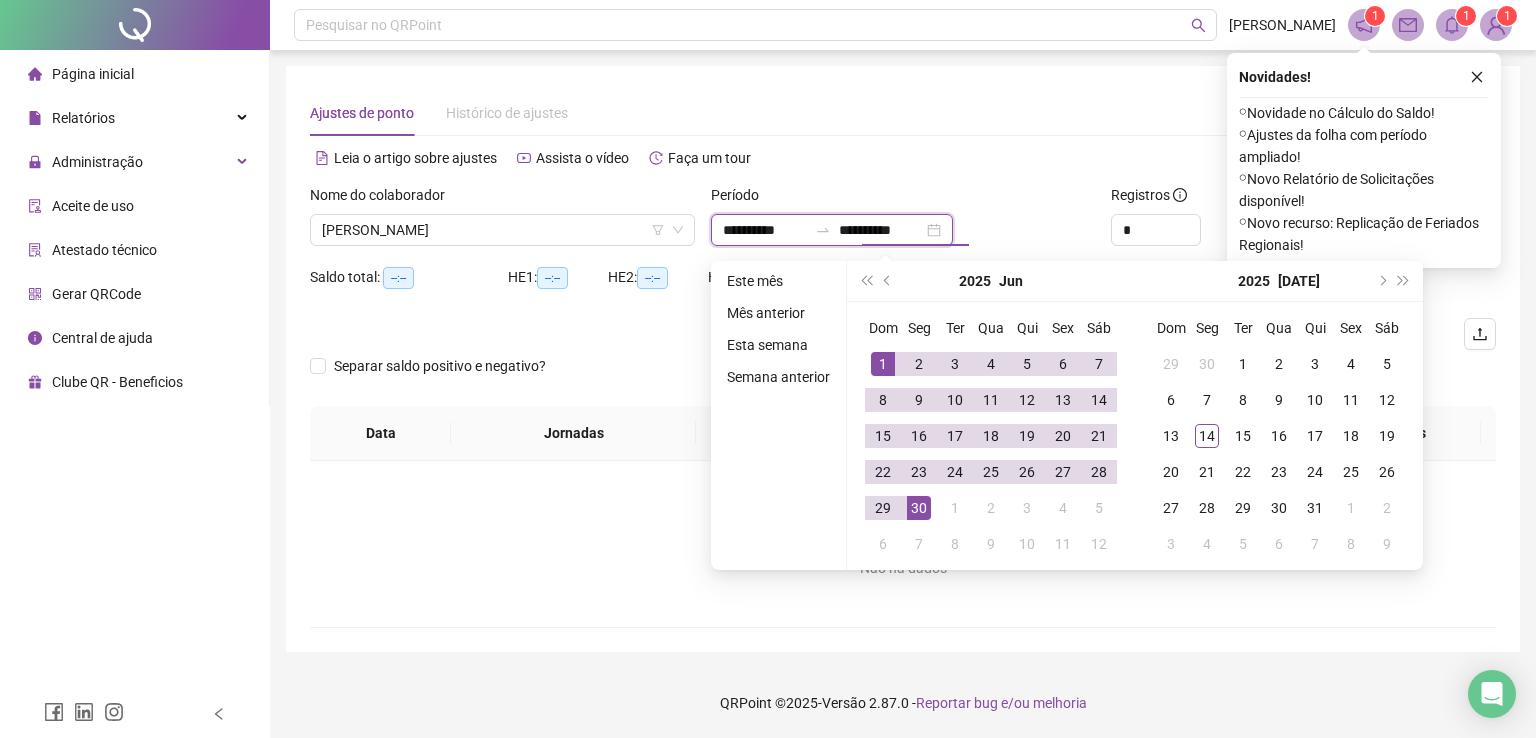 click on "**********" at bounding box center [765, 230] 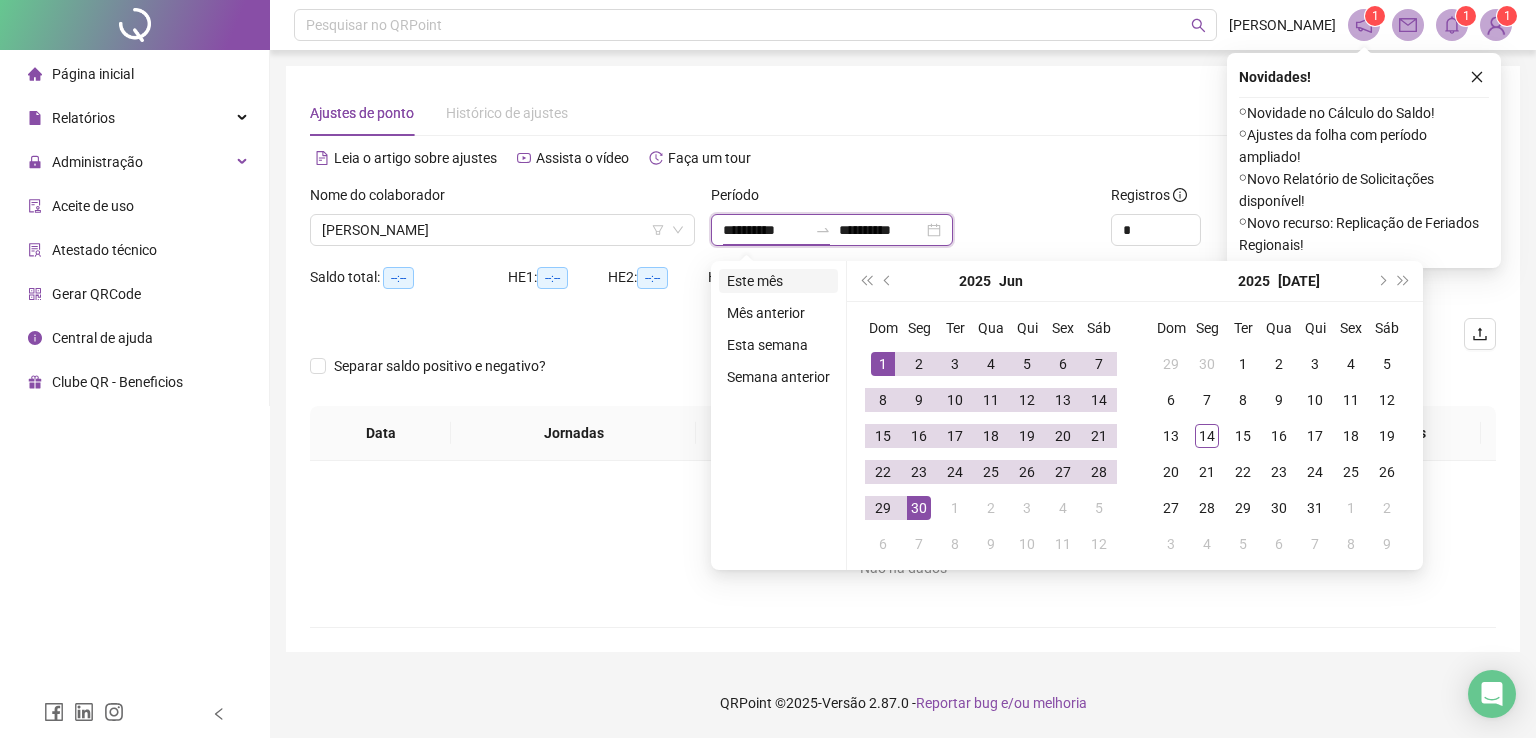 type on "**********" 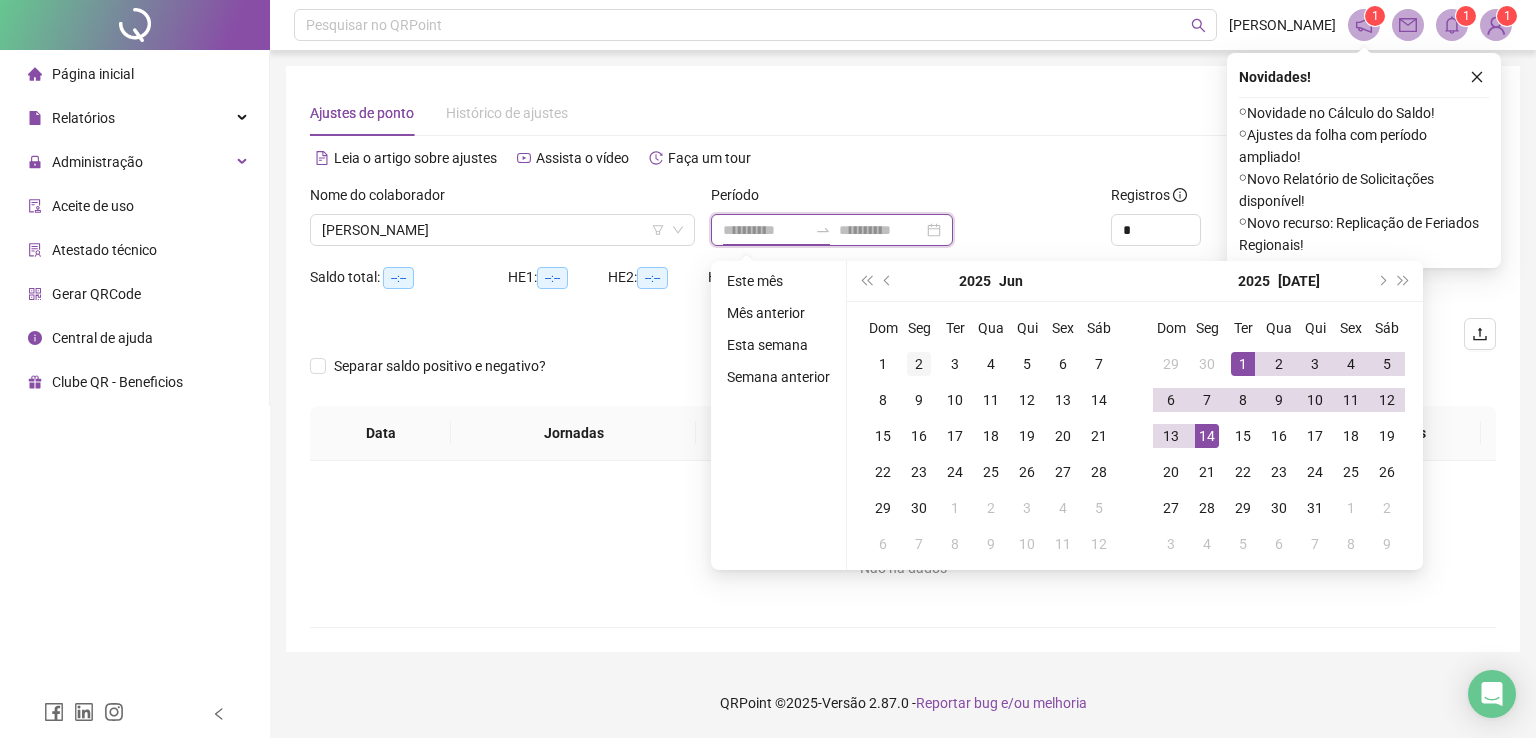 type on "**********" 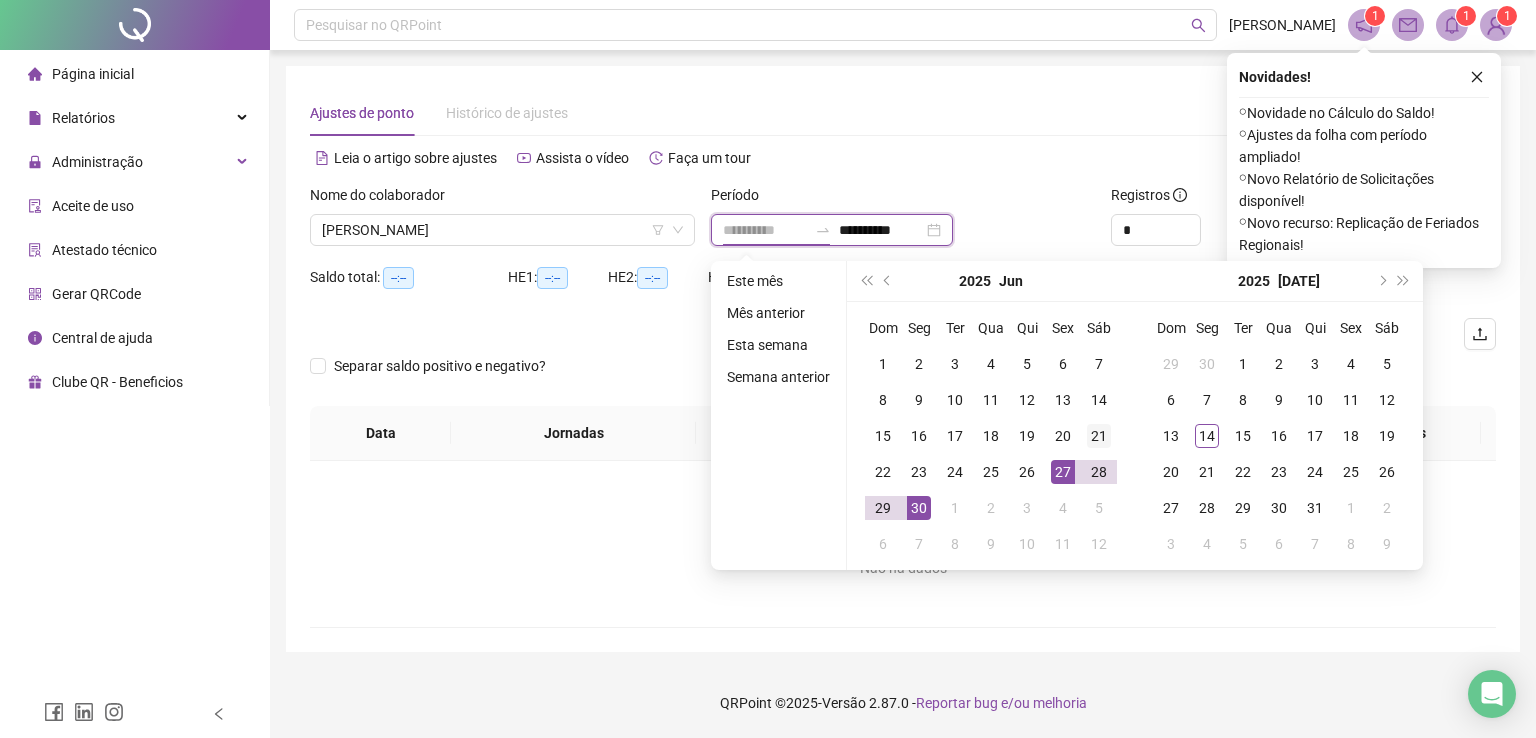 type on "**********" 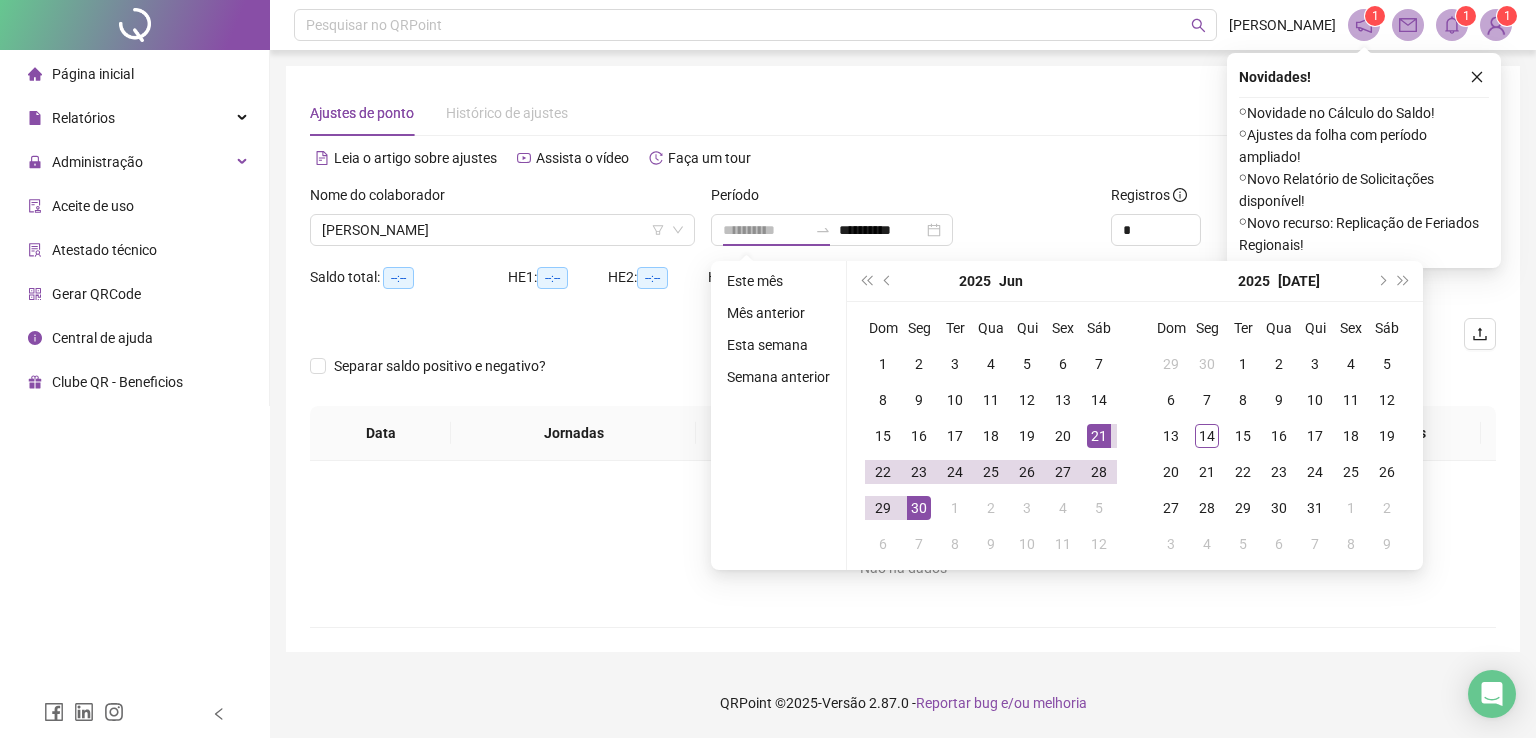 click on "21" at bounding box center [1099, 436] 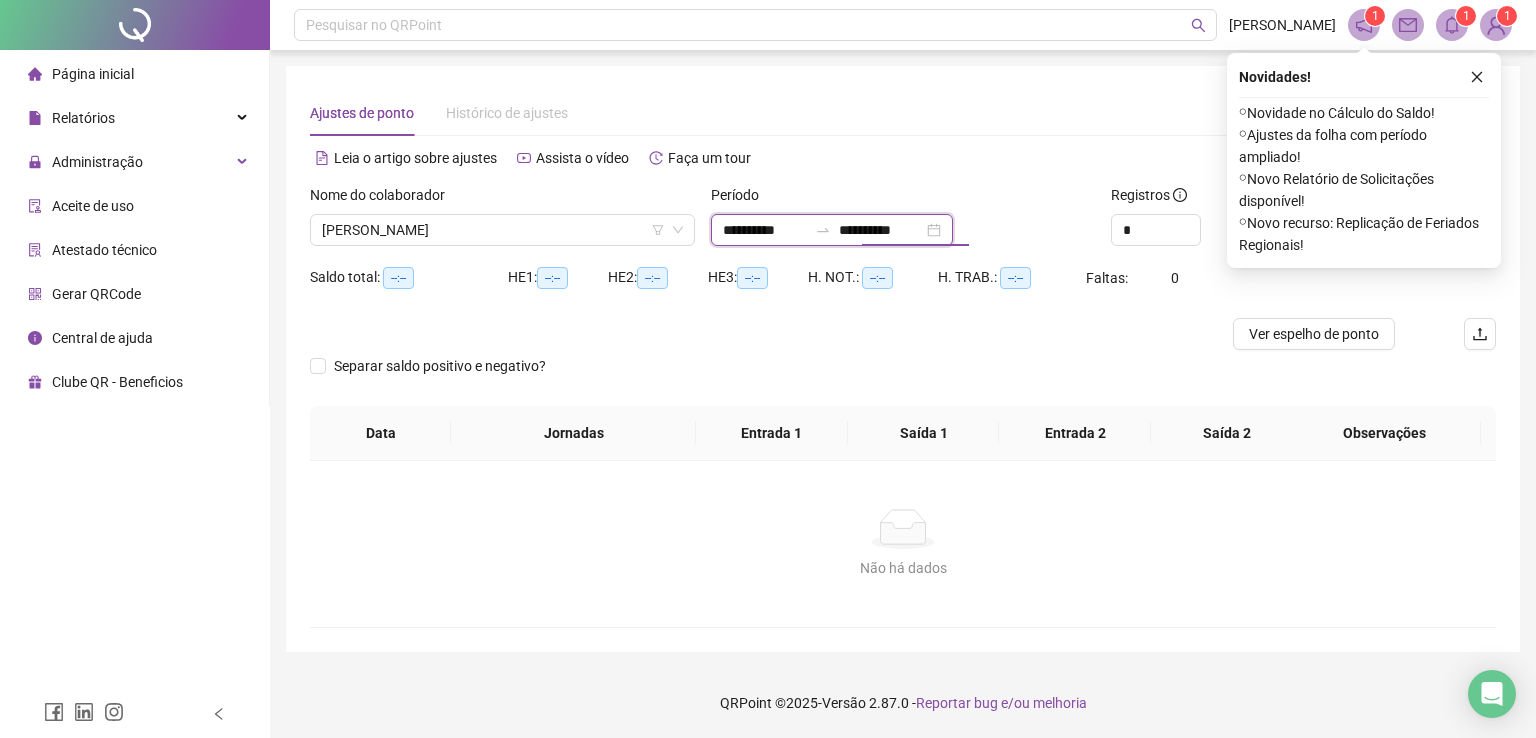 click on "**********" at bounding box center (881, 230) 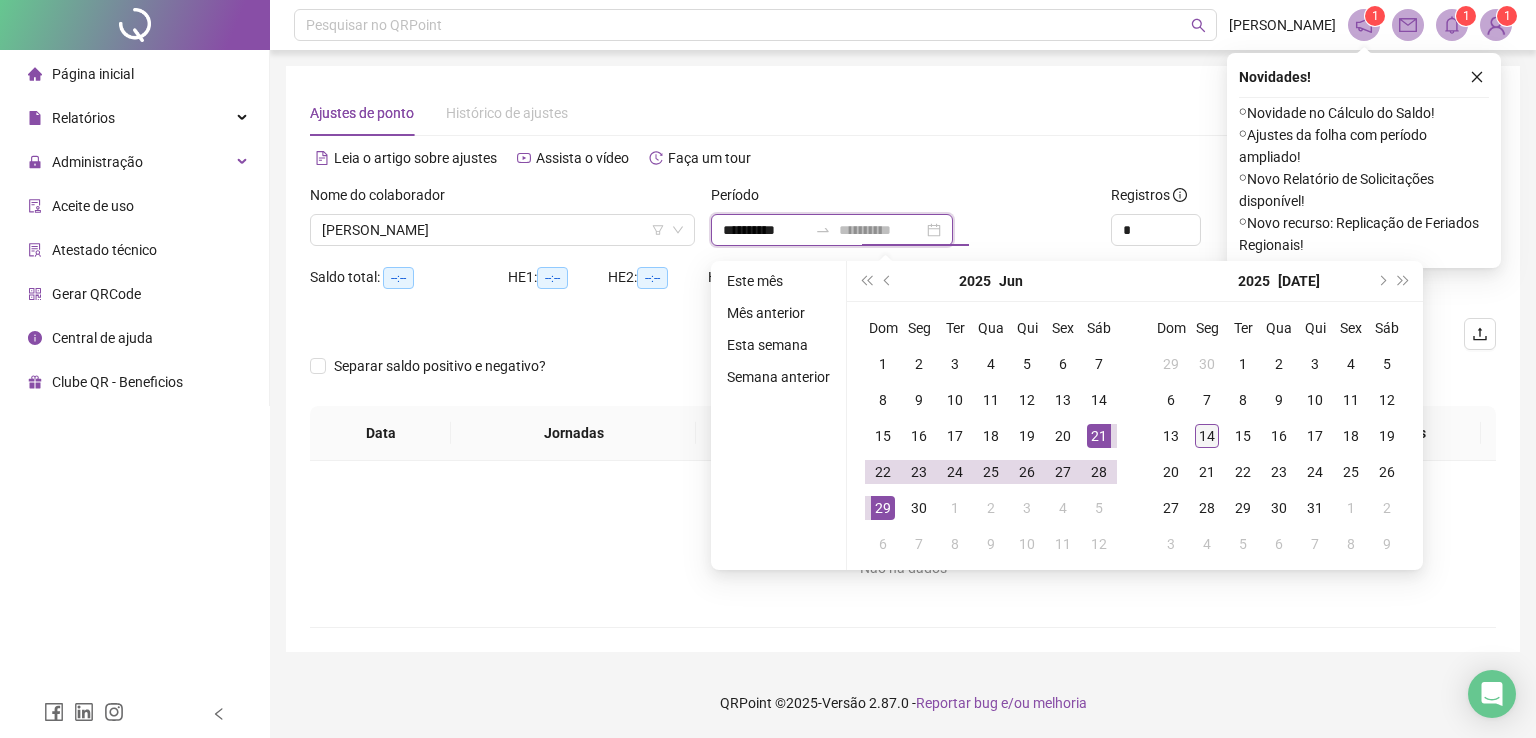 type on "**********" 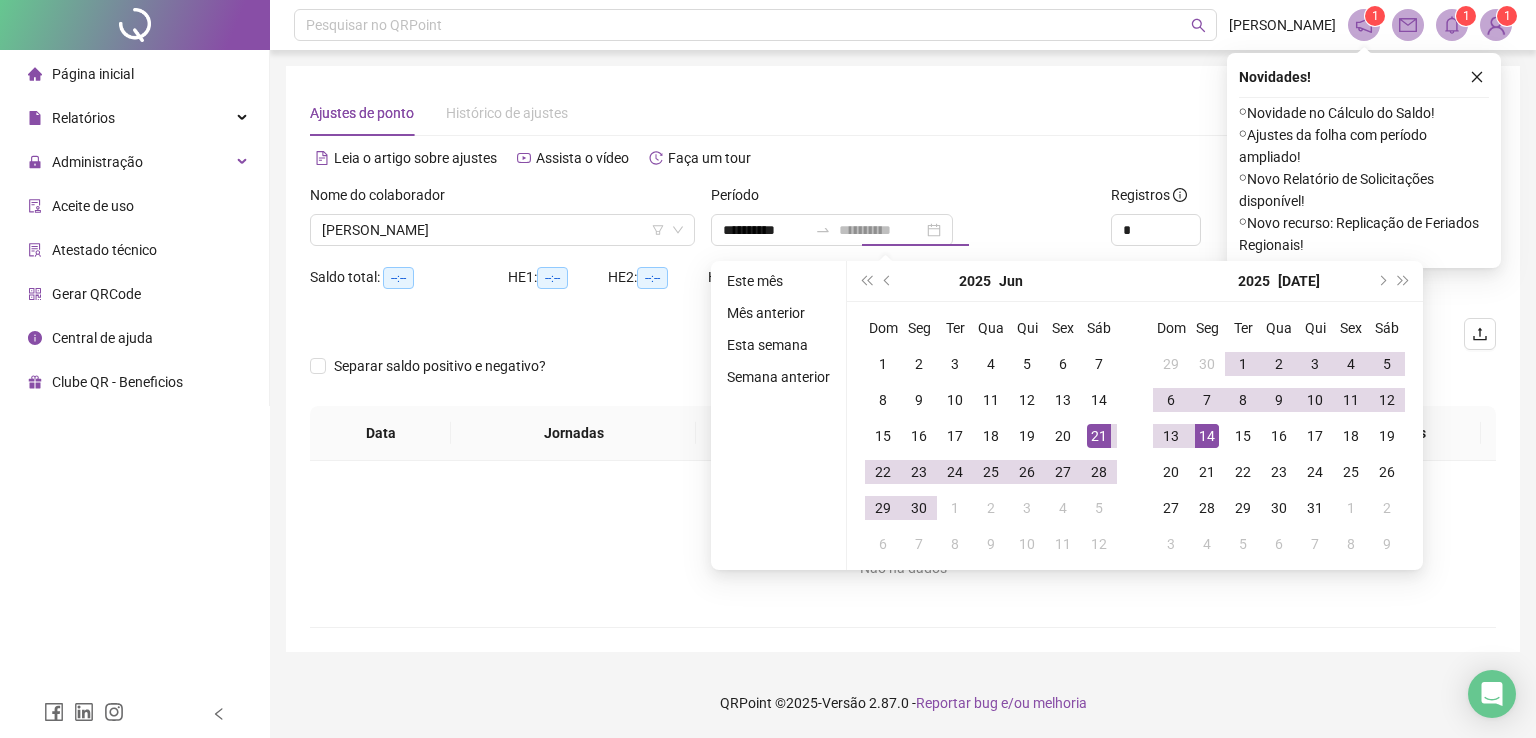click on "14" at bounding box center (1207, 436) 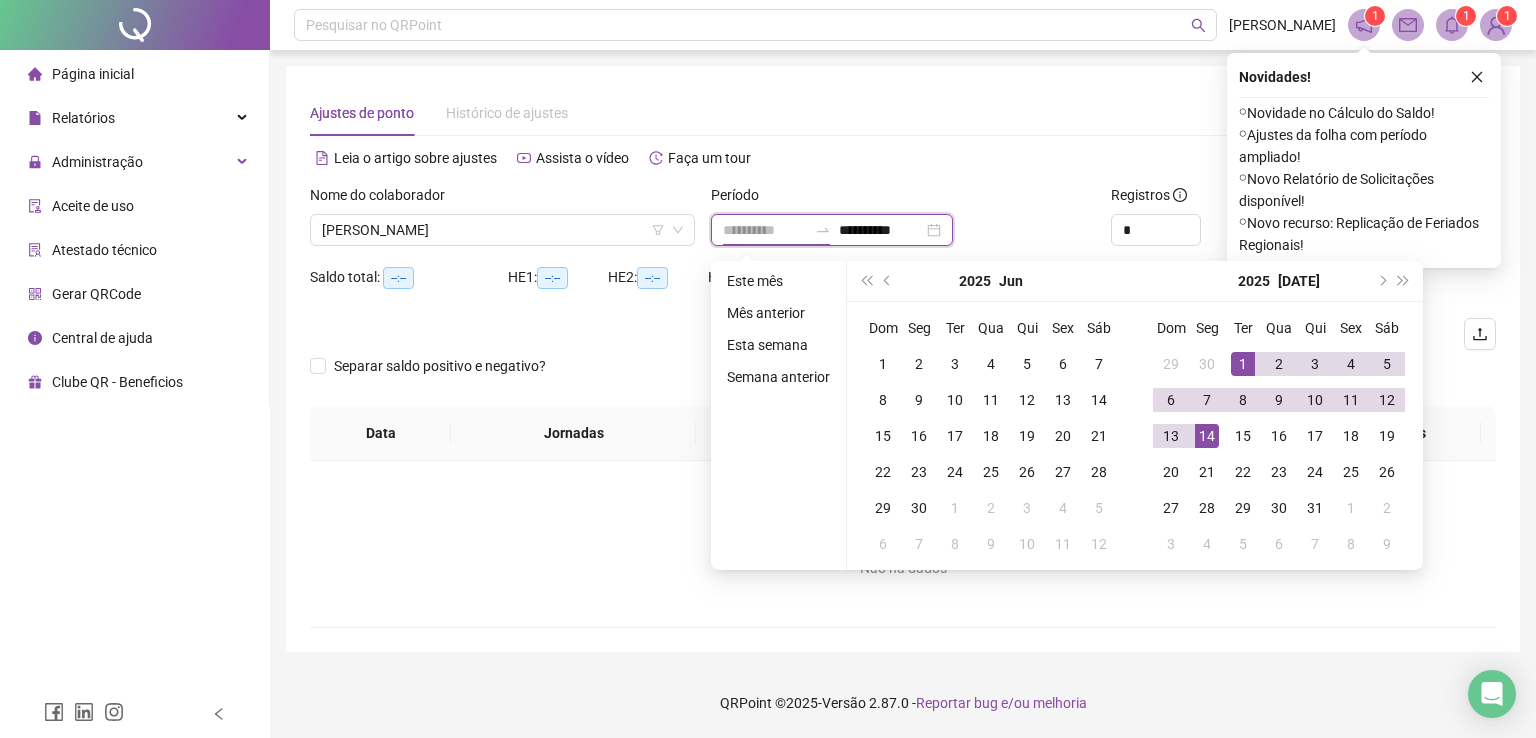 type on "**********" 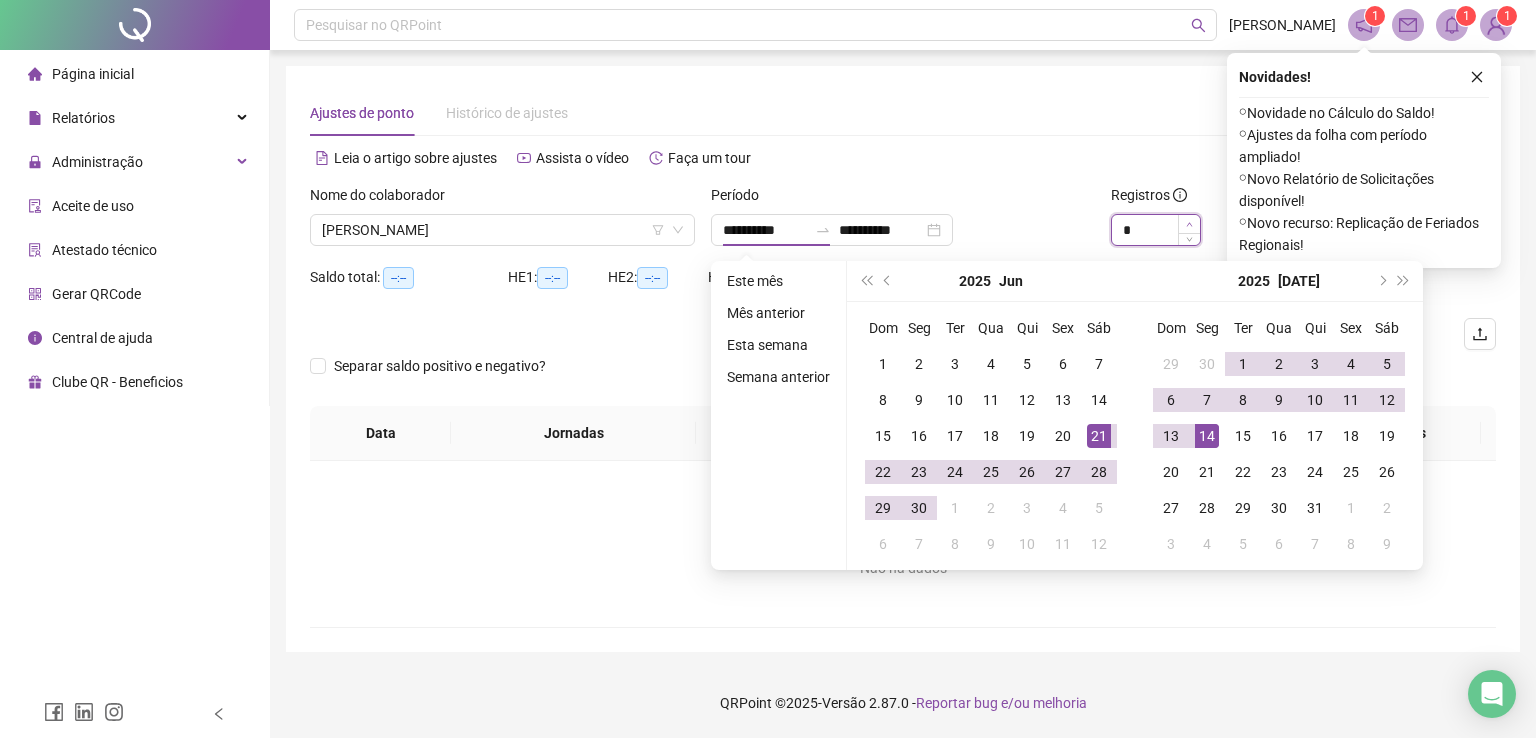 type on "*" 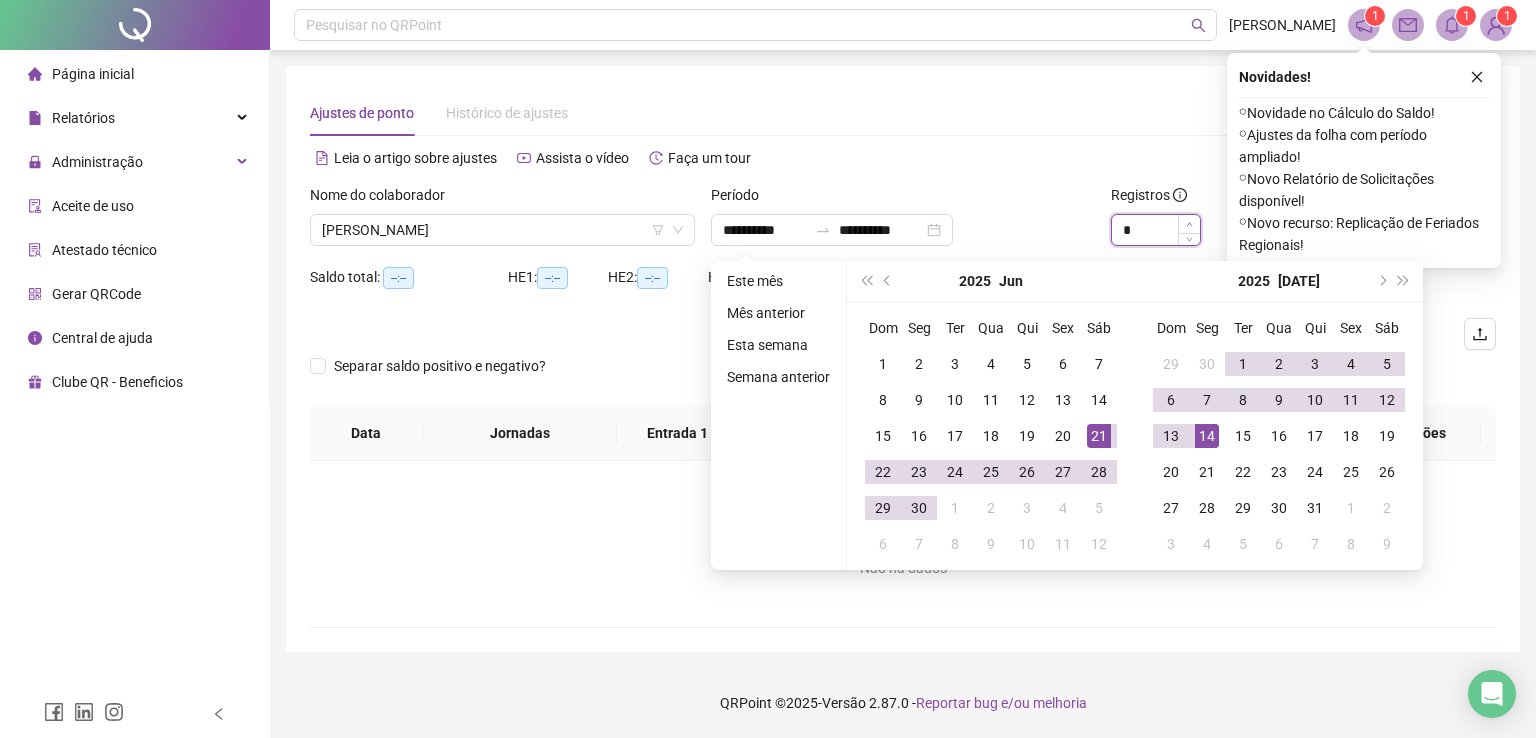click 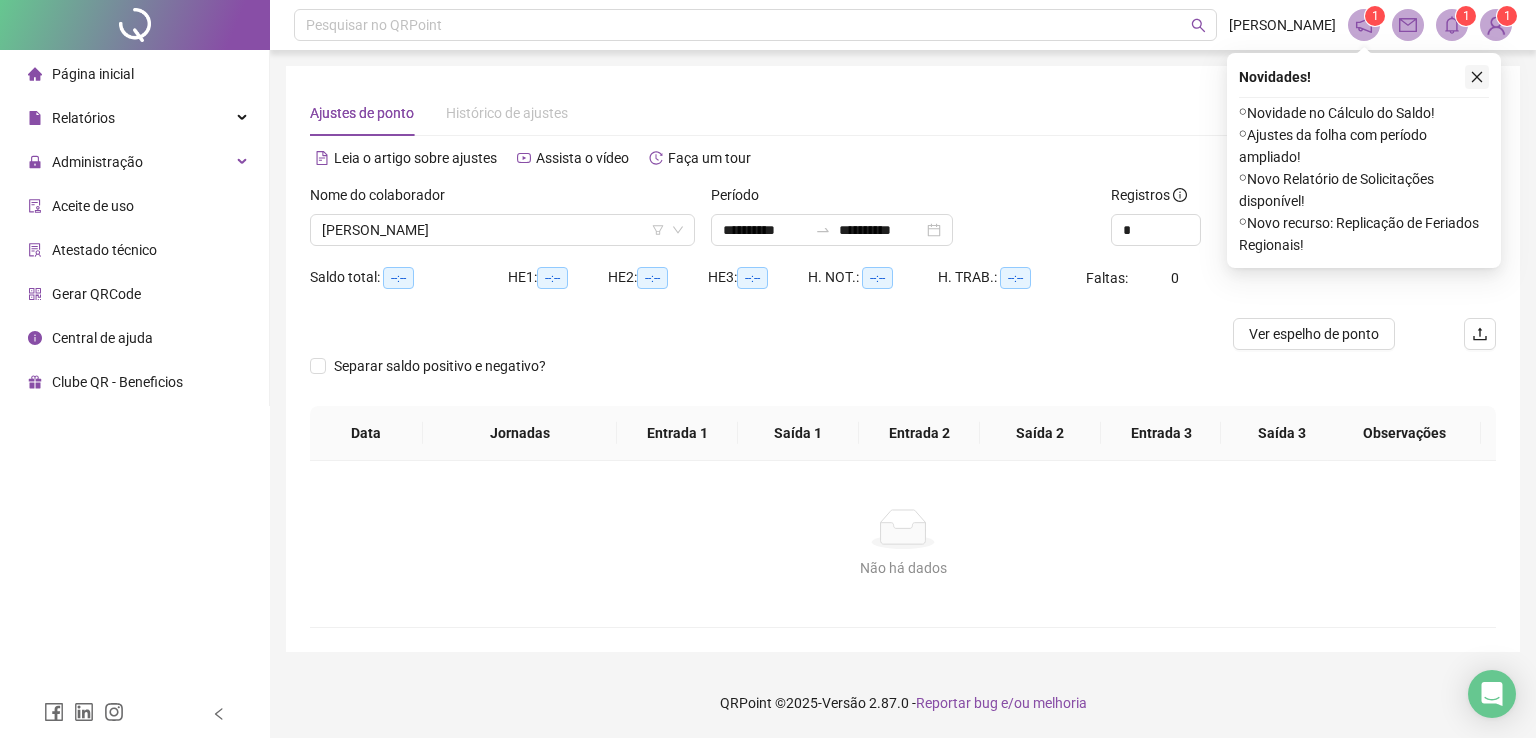 click 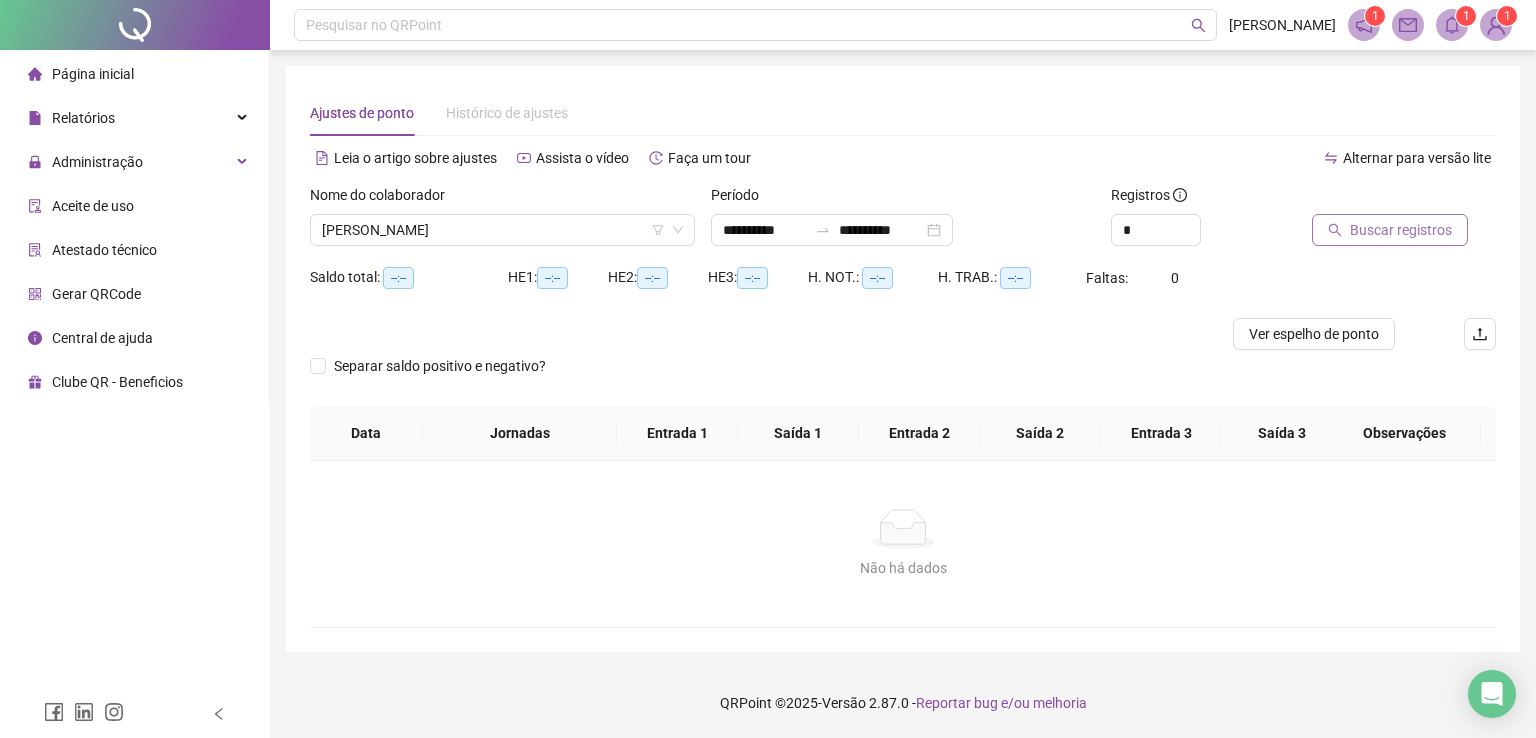 click on "Buscar registros" at bounding box center [1401, 230] 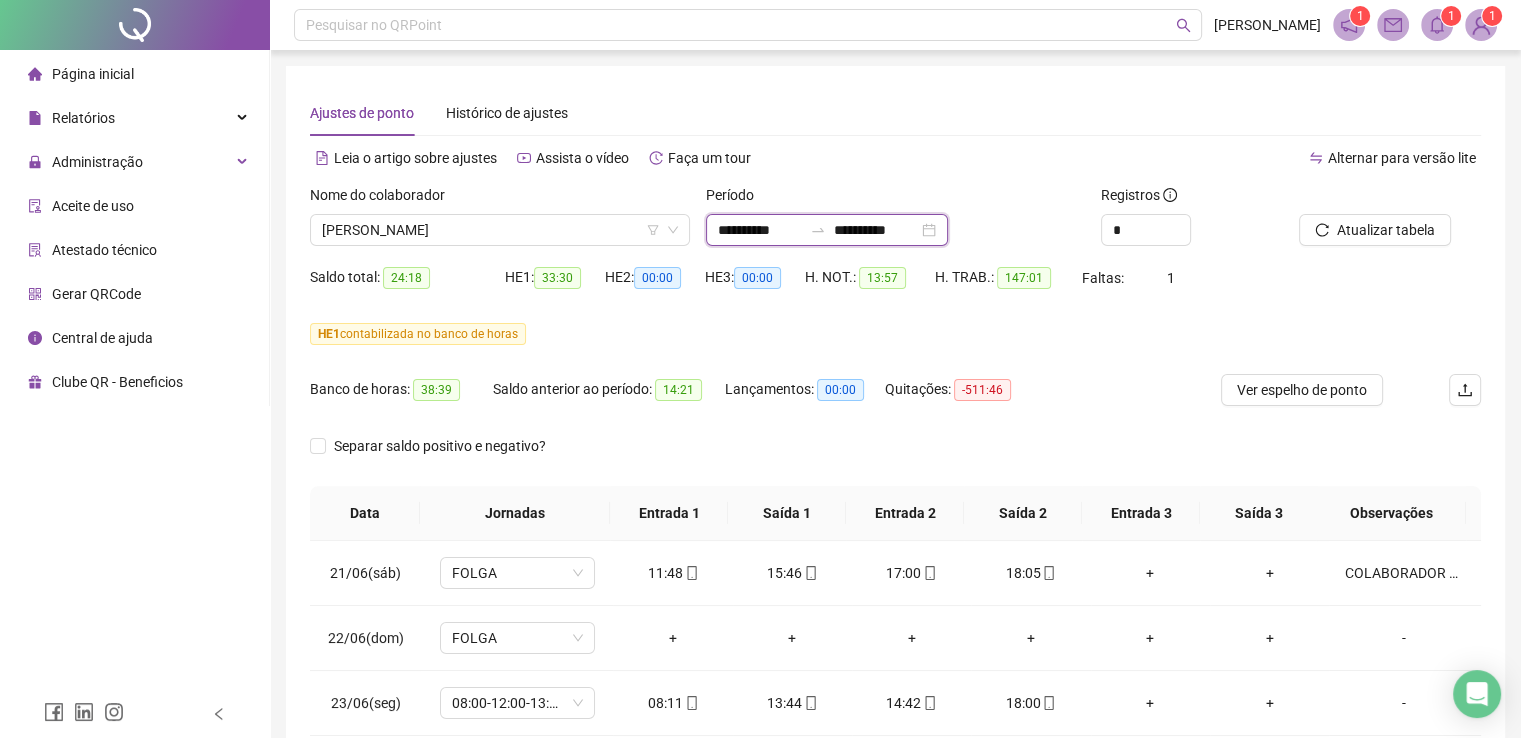 click on "**********" at bounding box center [876, 230] 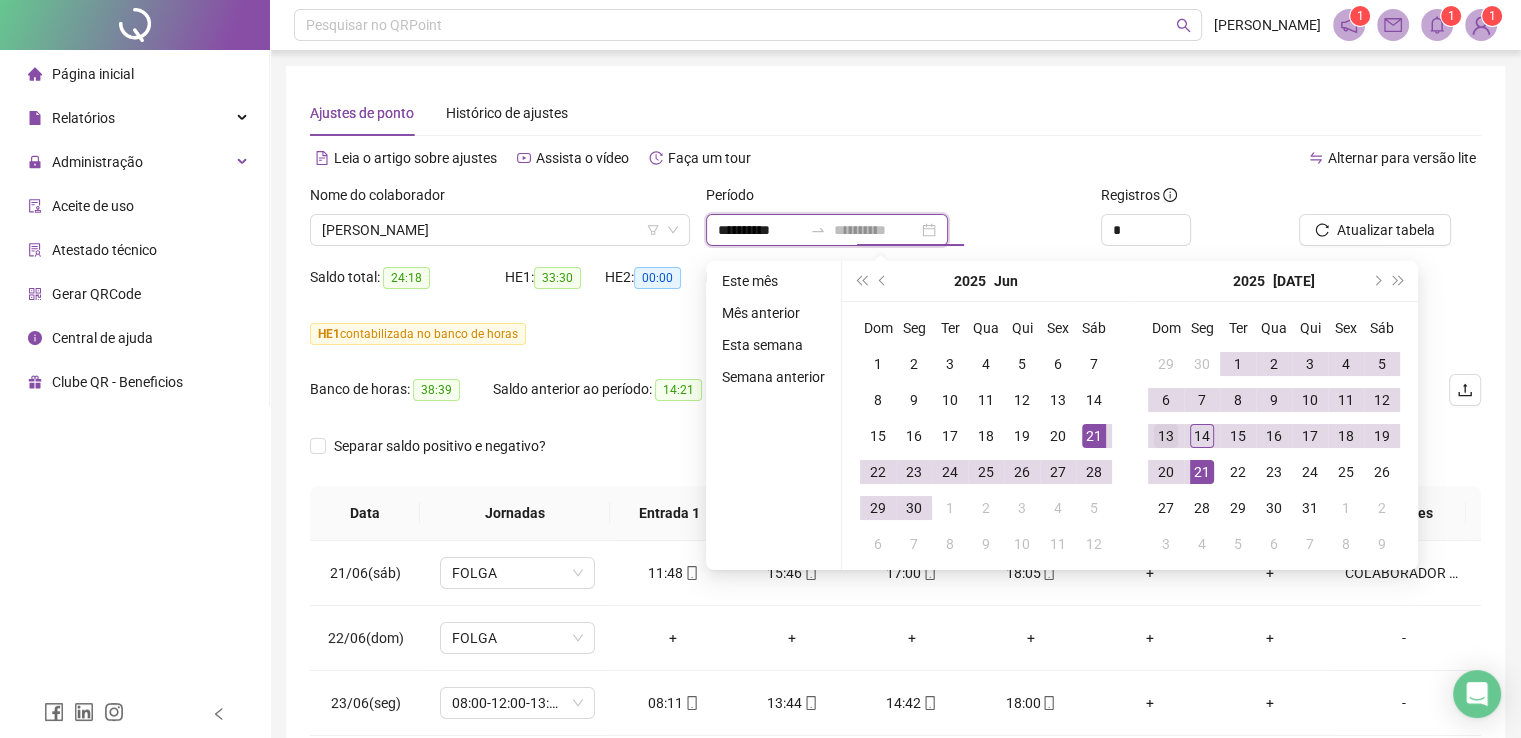 type on "**********" 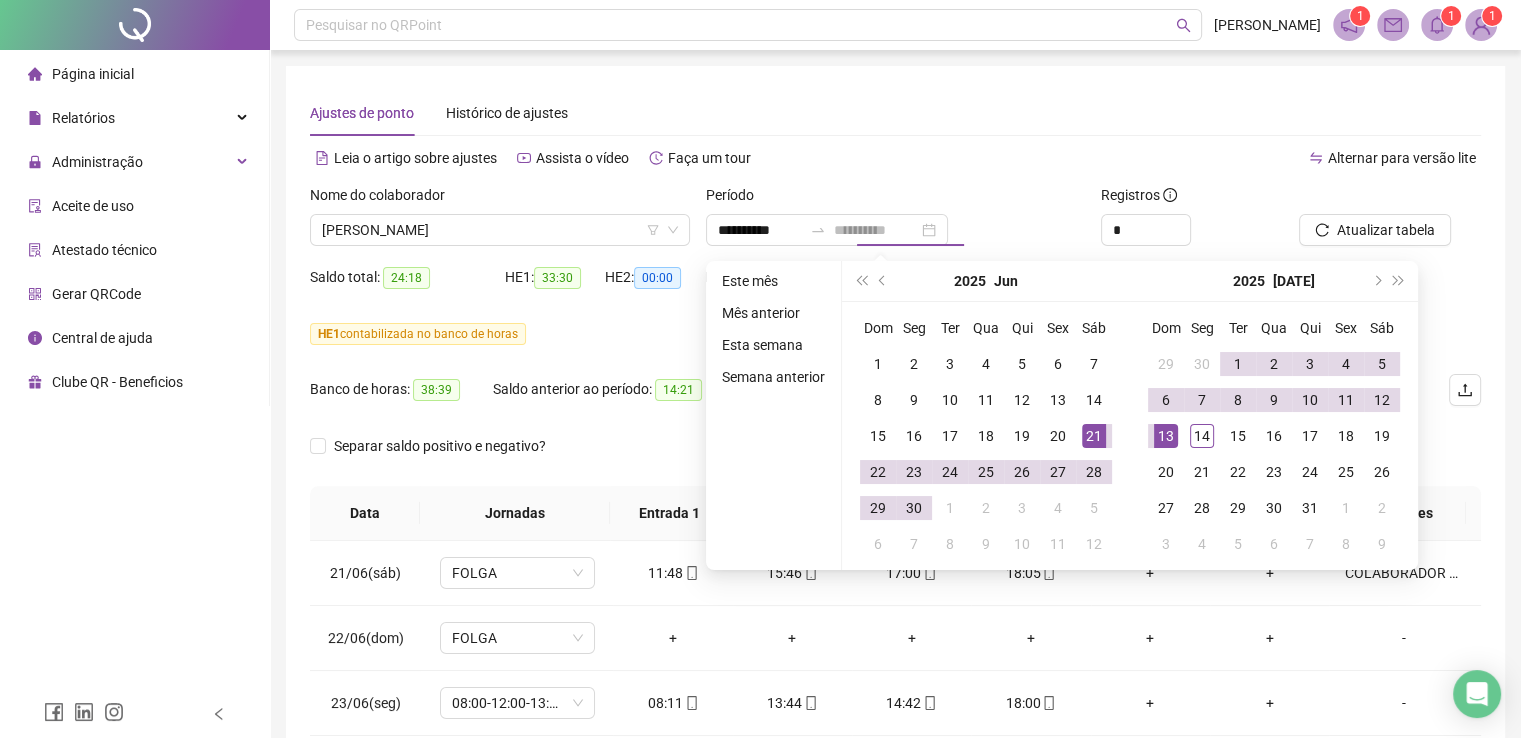 click on "13" at bounding box center (1166, 436) 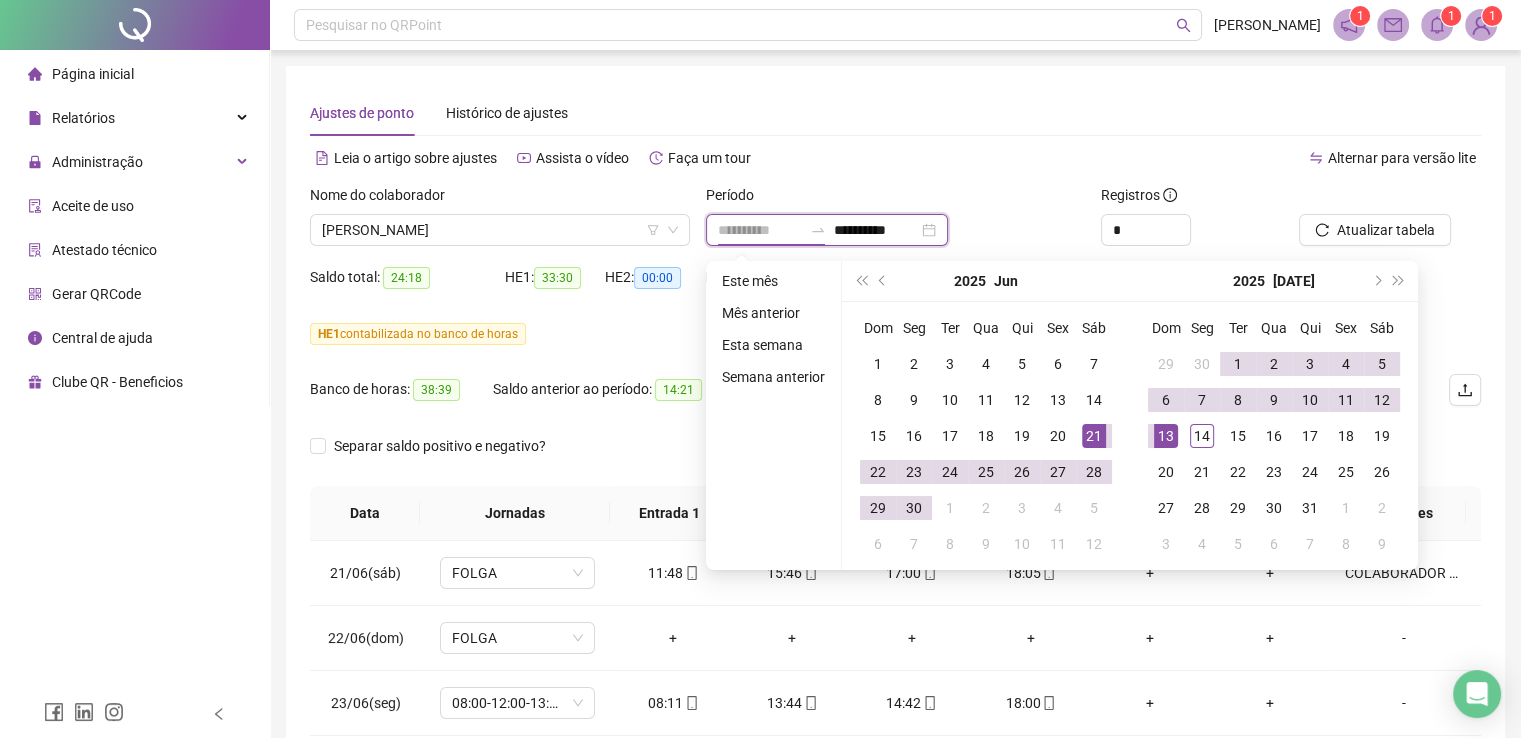 type on "**********" 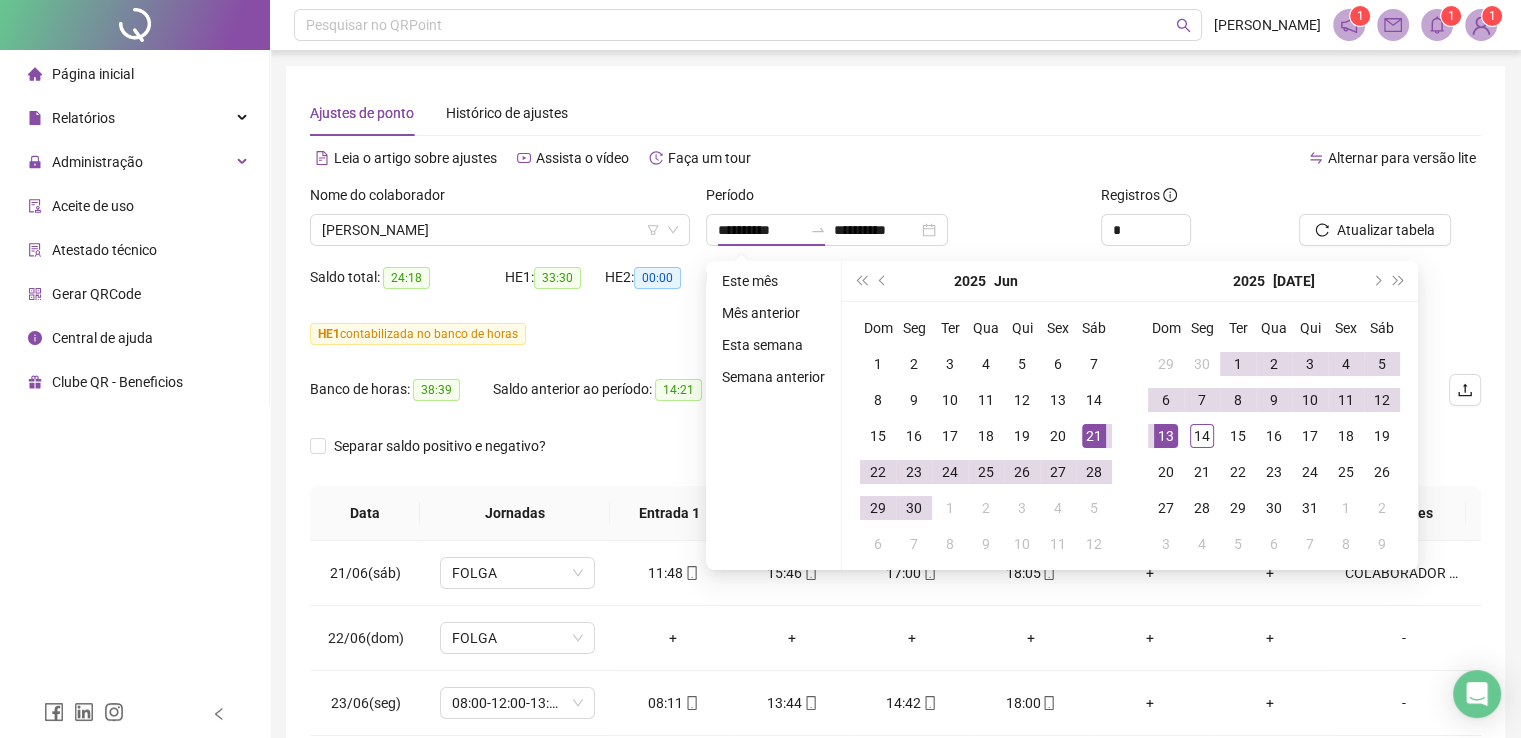 click on "Registros" at bounding box center (1192, 199) 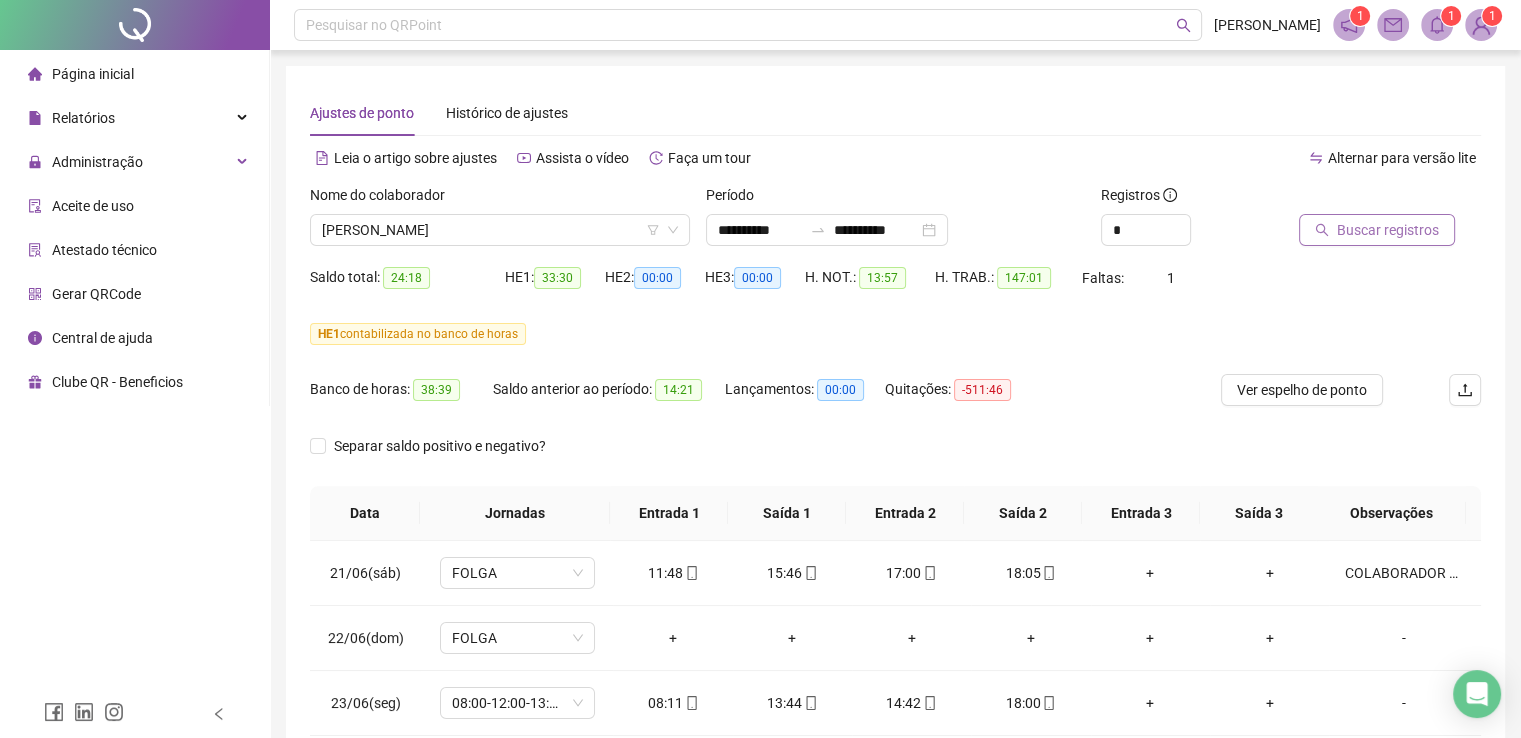 click on "Buscar registros" at bounding box center [1377, 230] 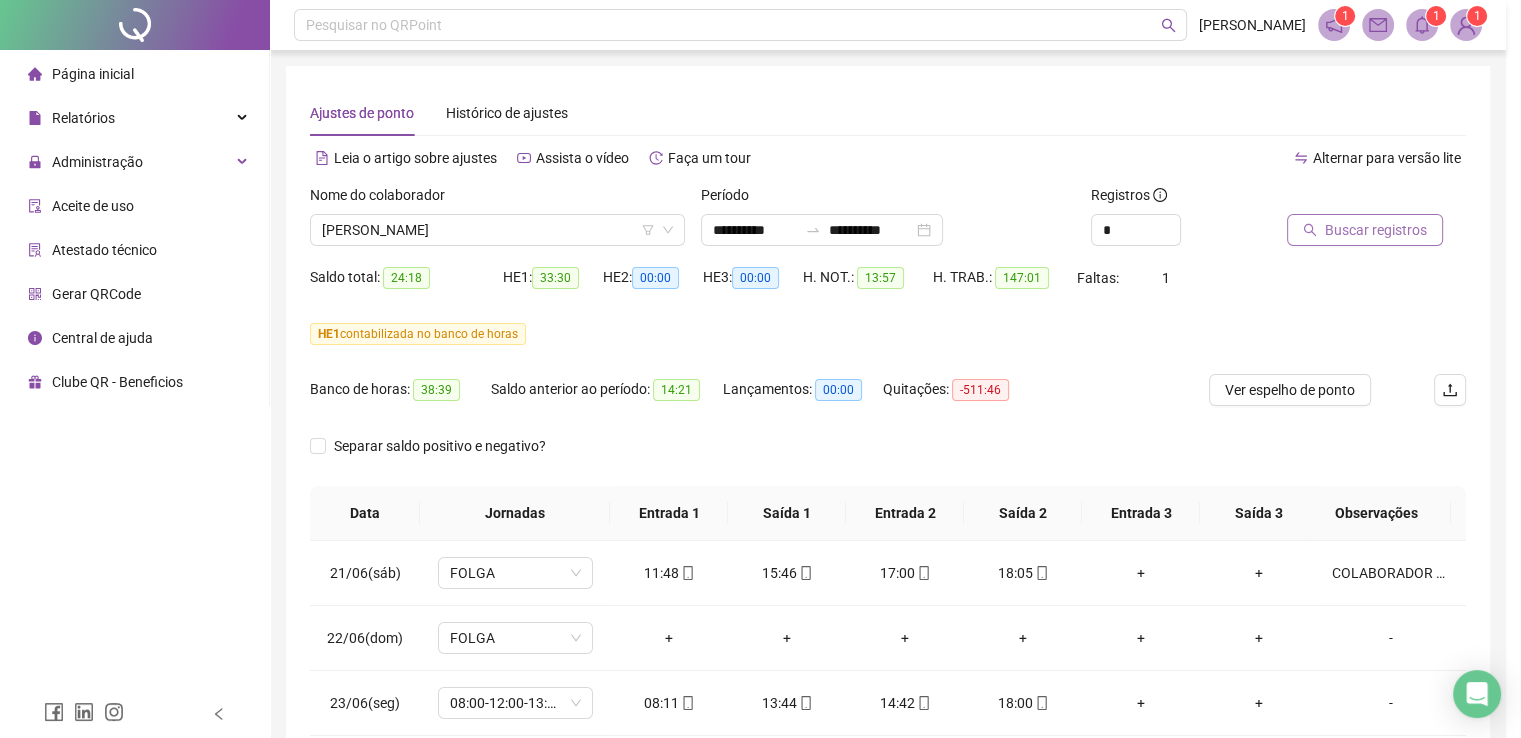 click on "Buscando registros Os registros de ponto estão sendo buscados... OK" at bounding box center [760, 369] 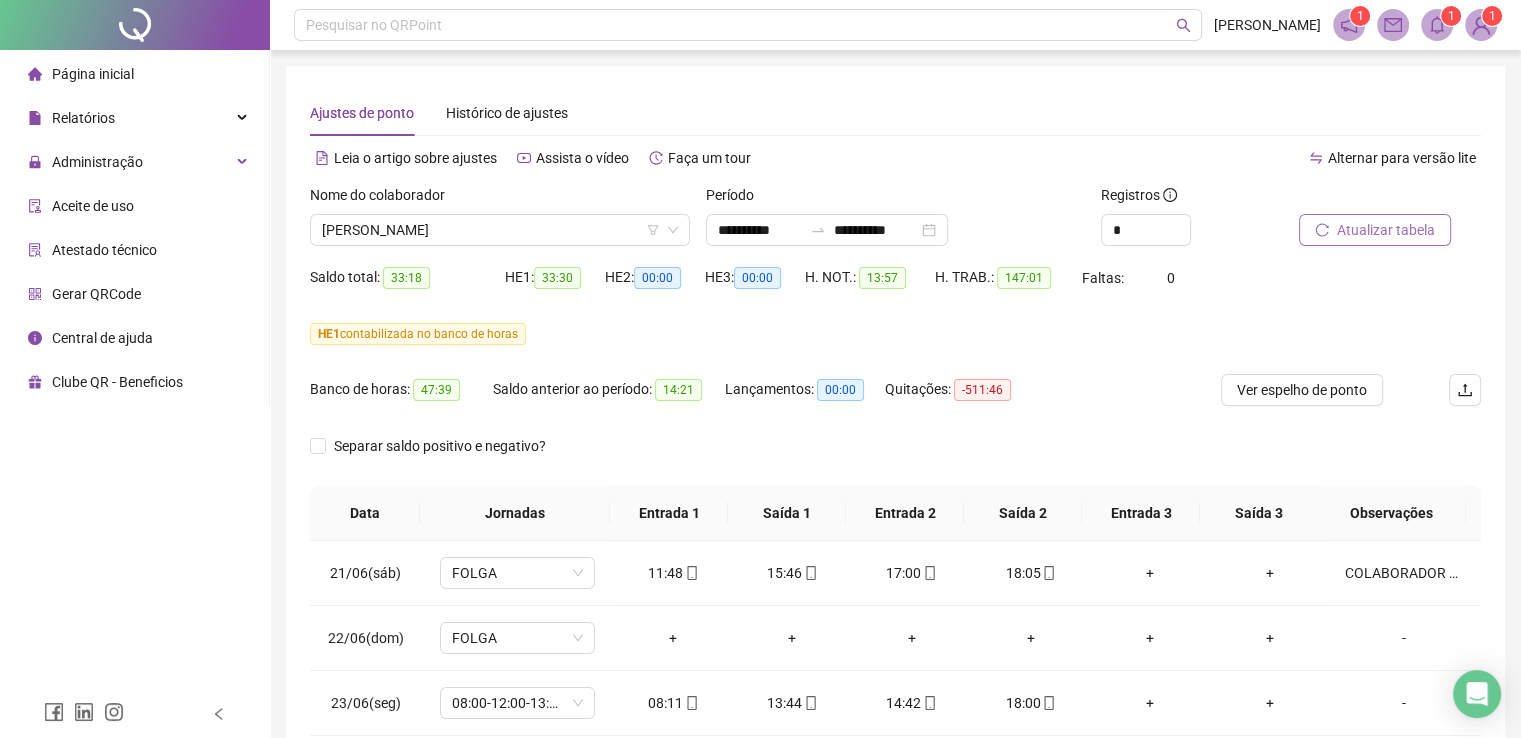 click on "Atualizar tabela" at bounding box center [1386, 230] 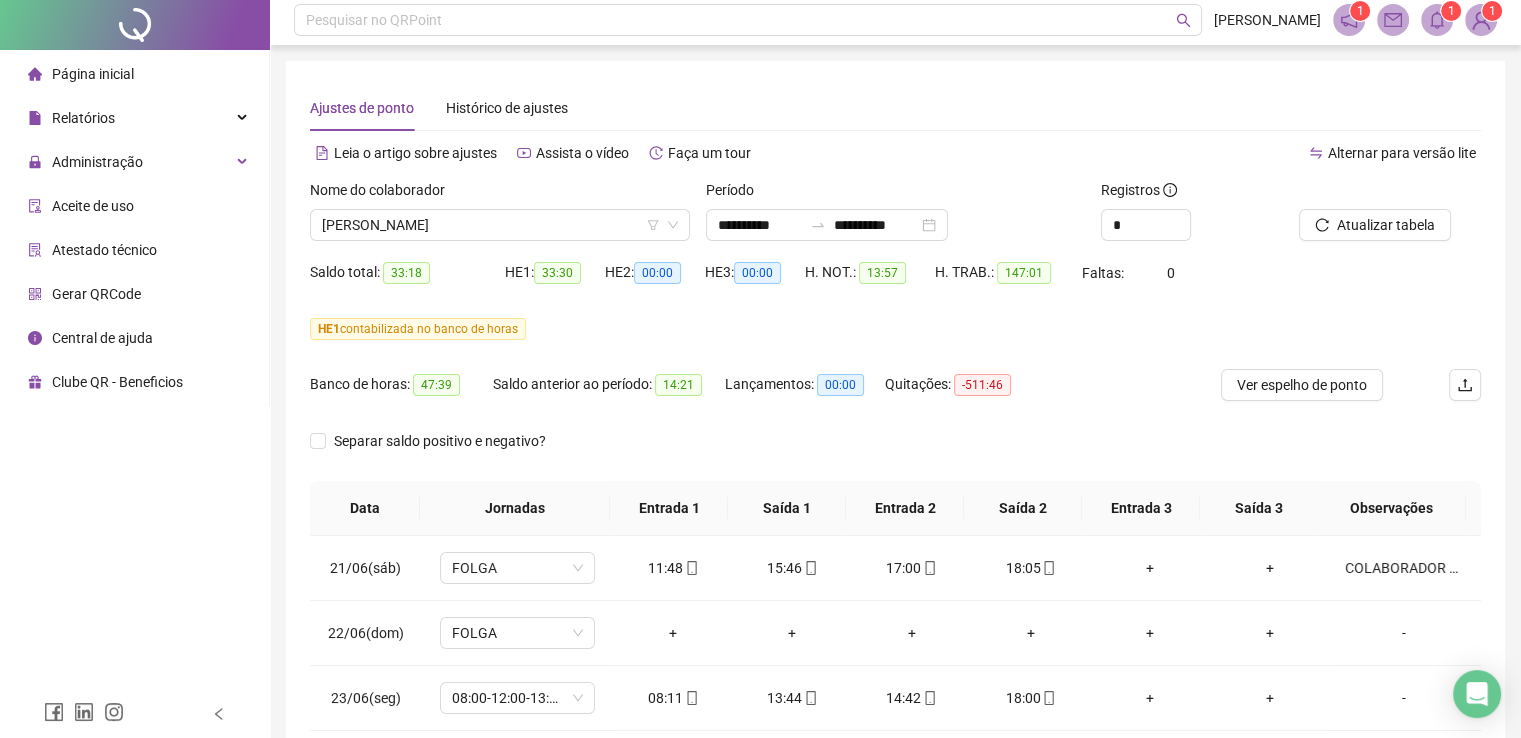 scroll, scrollTop: 200, scrollLeft: 0, axis: vertical 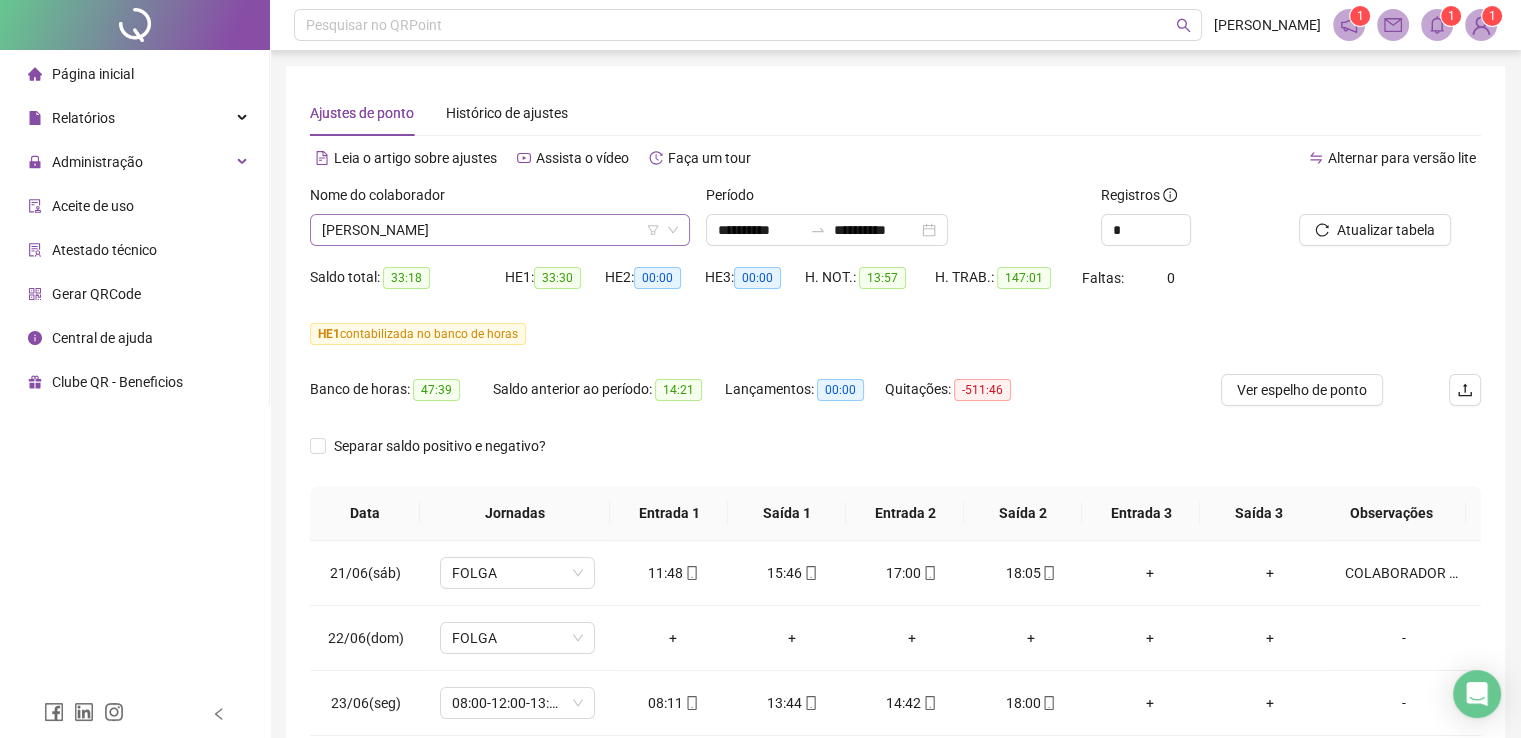 click on "[PERSON_NAME]" at bounding box center (500, 230) 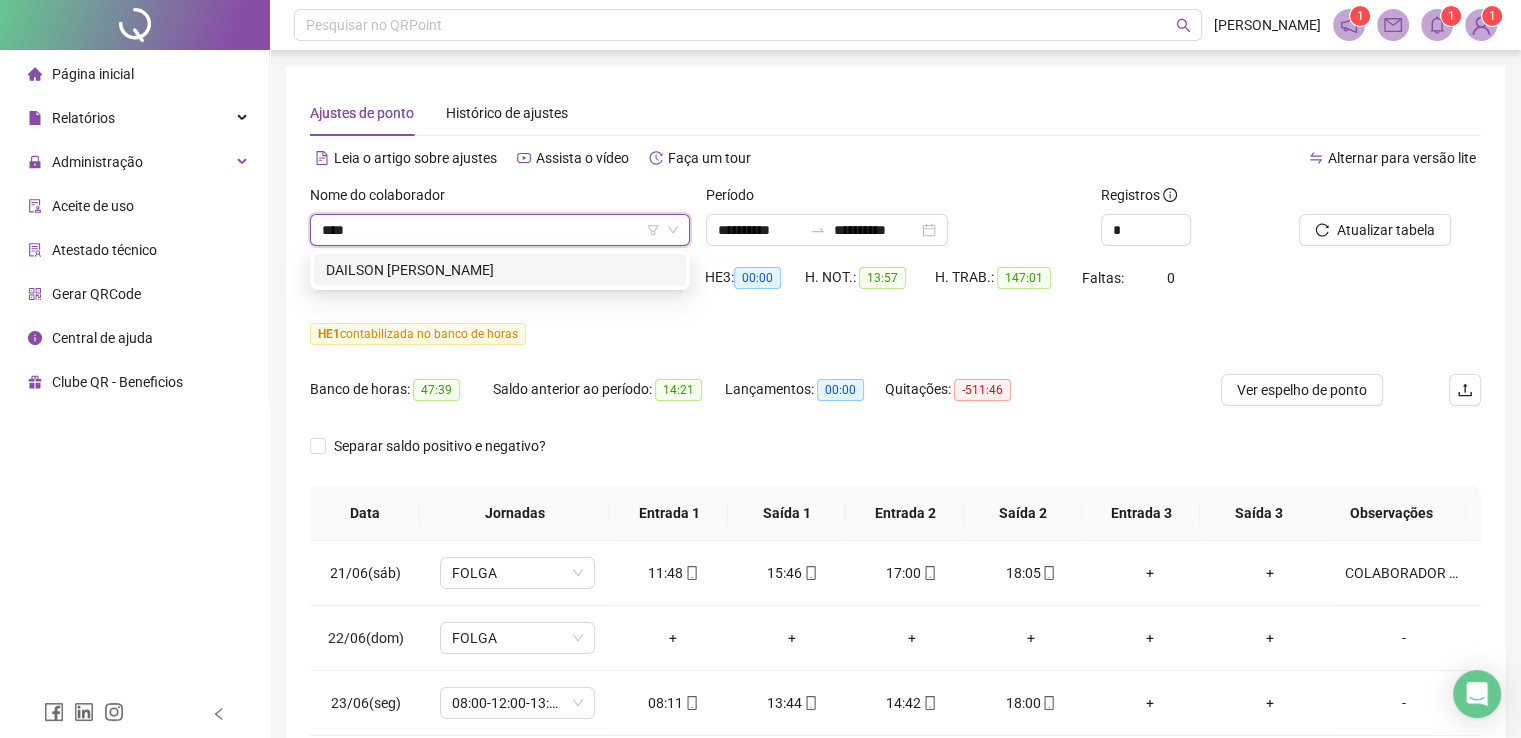 type on "*****" 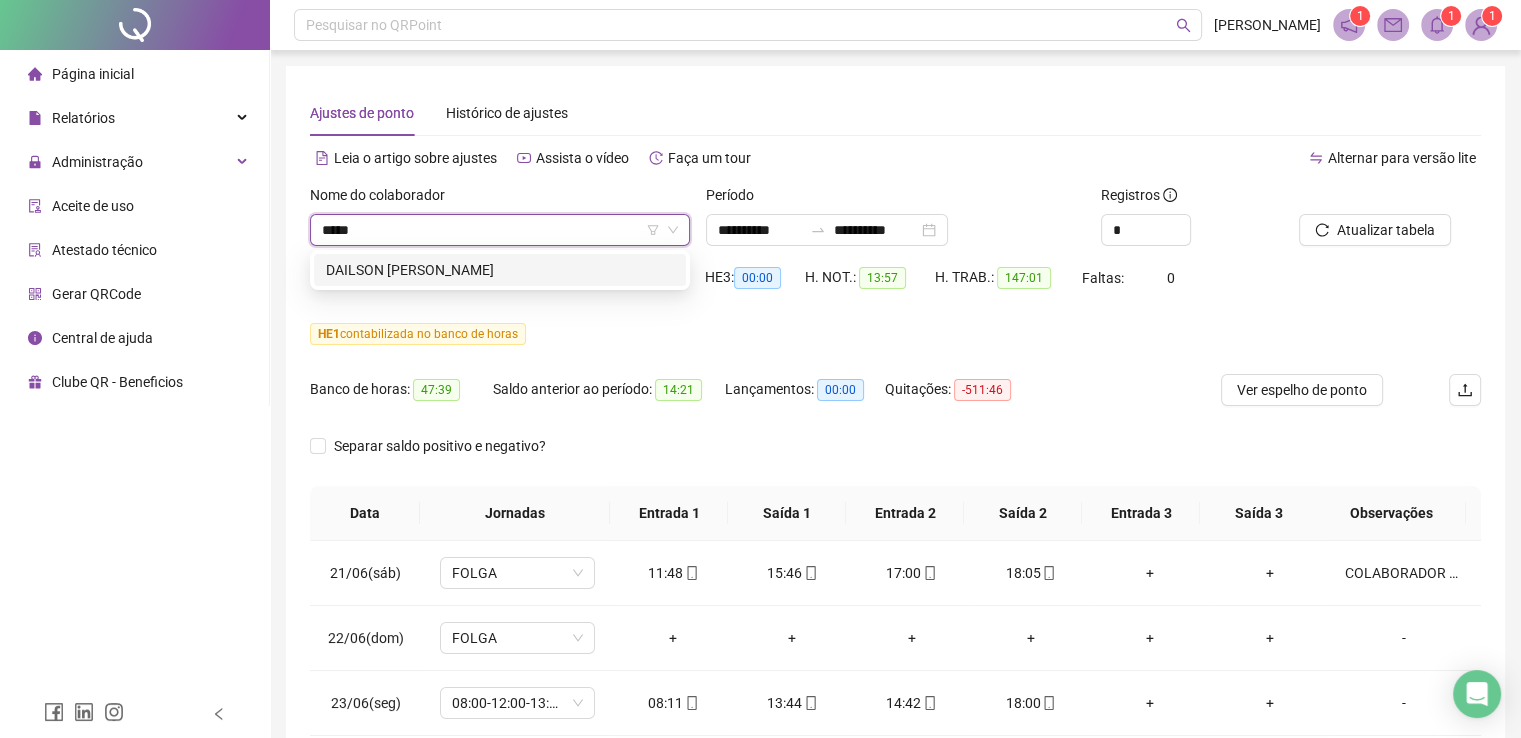 click on "DAILSON [PERSON_NAME]" at bounding box center [500, 270] 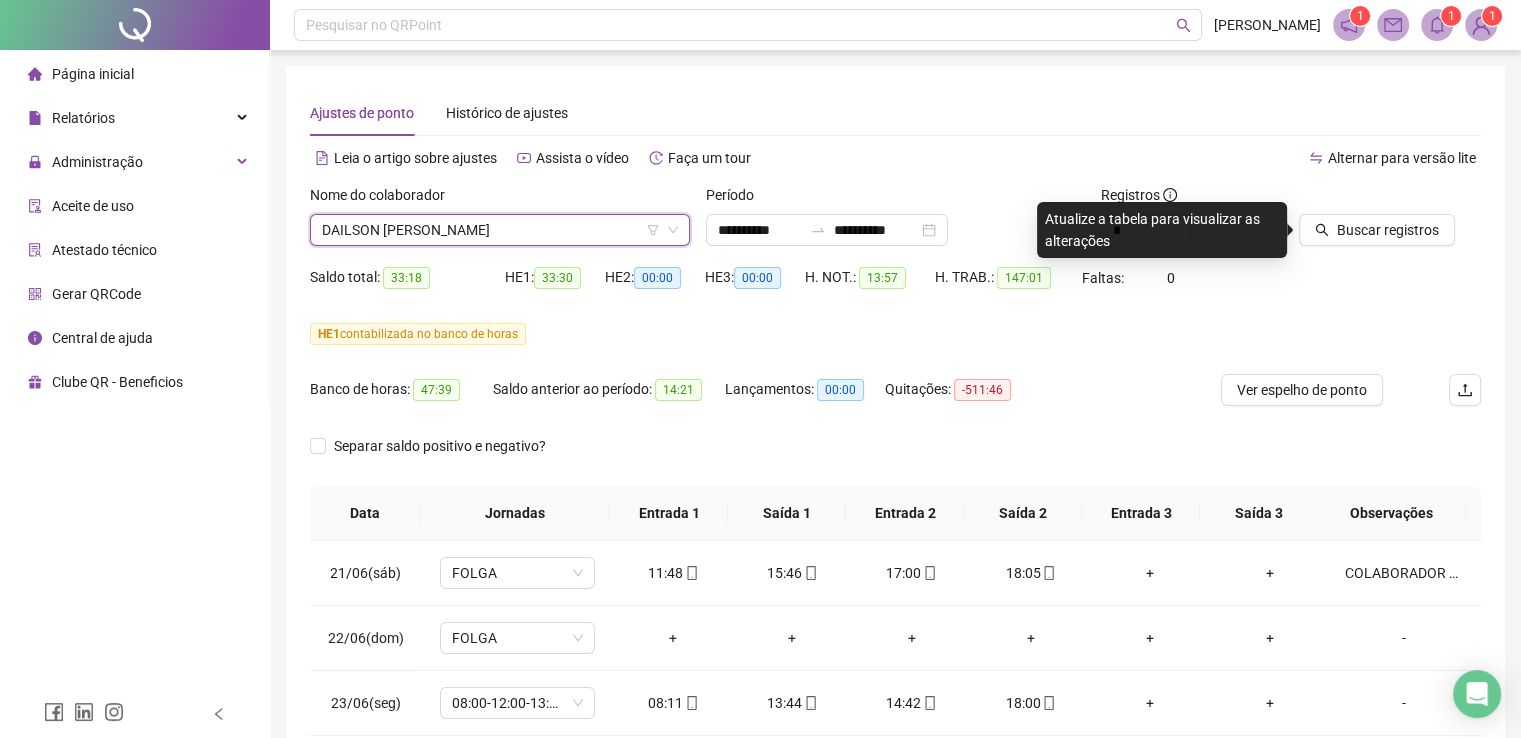 click on "Alternar para versão lite" at bounding box center (1189, 158) 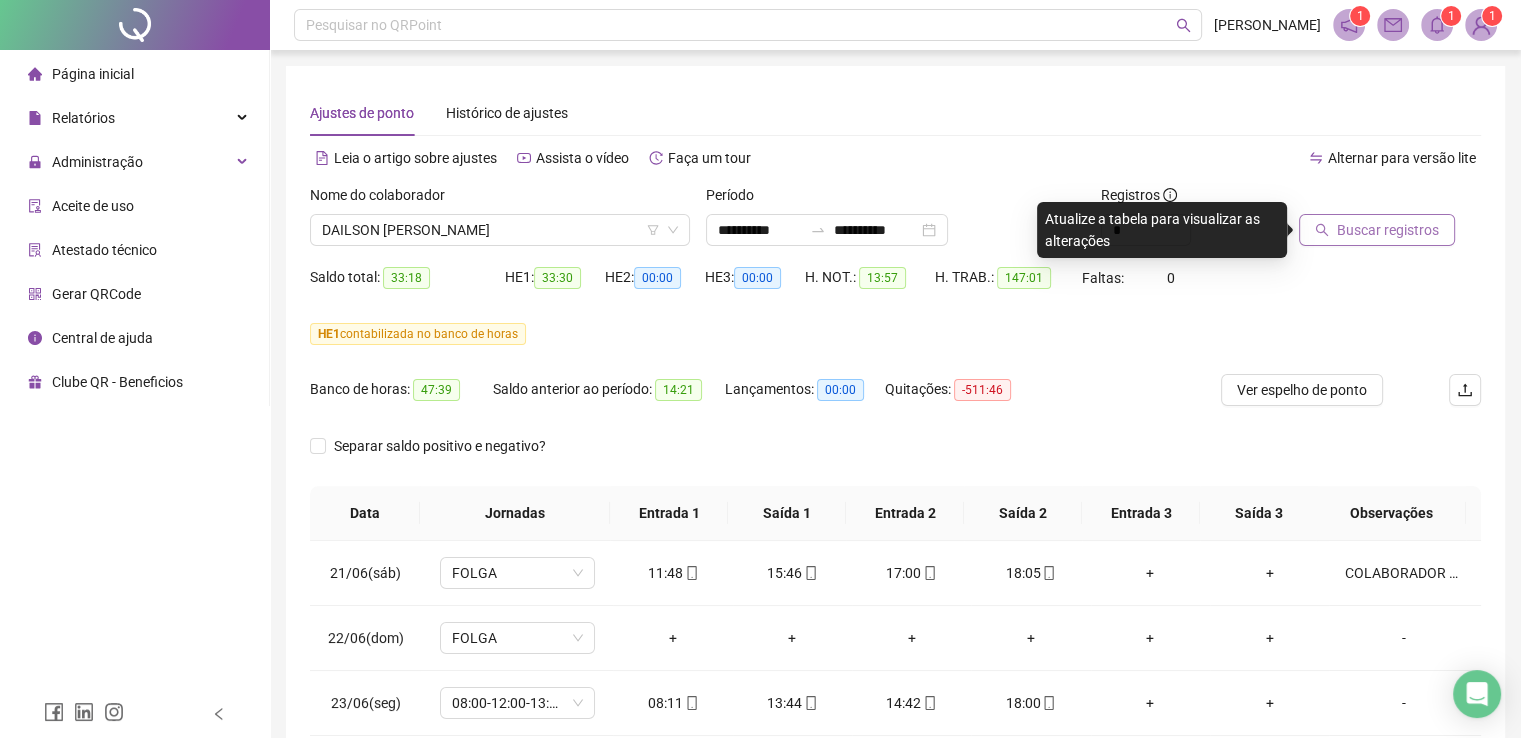 click on "Buscar registros" at bounding box center (1388, 230) 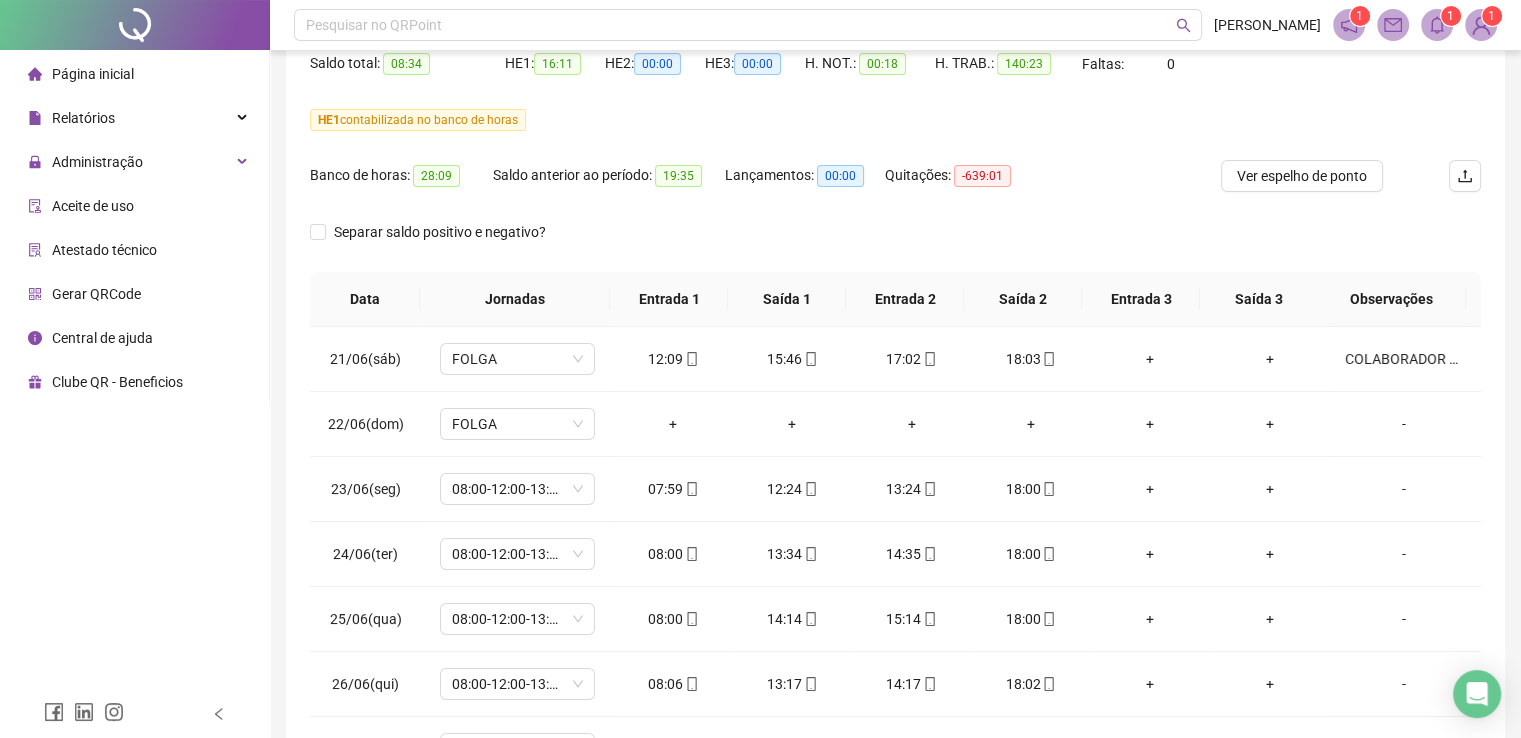 scroll, scrollTop: 300, scrollLeft: 0, axis: vertical 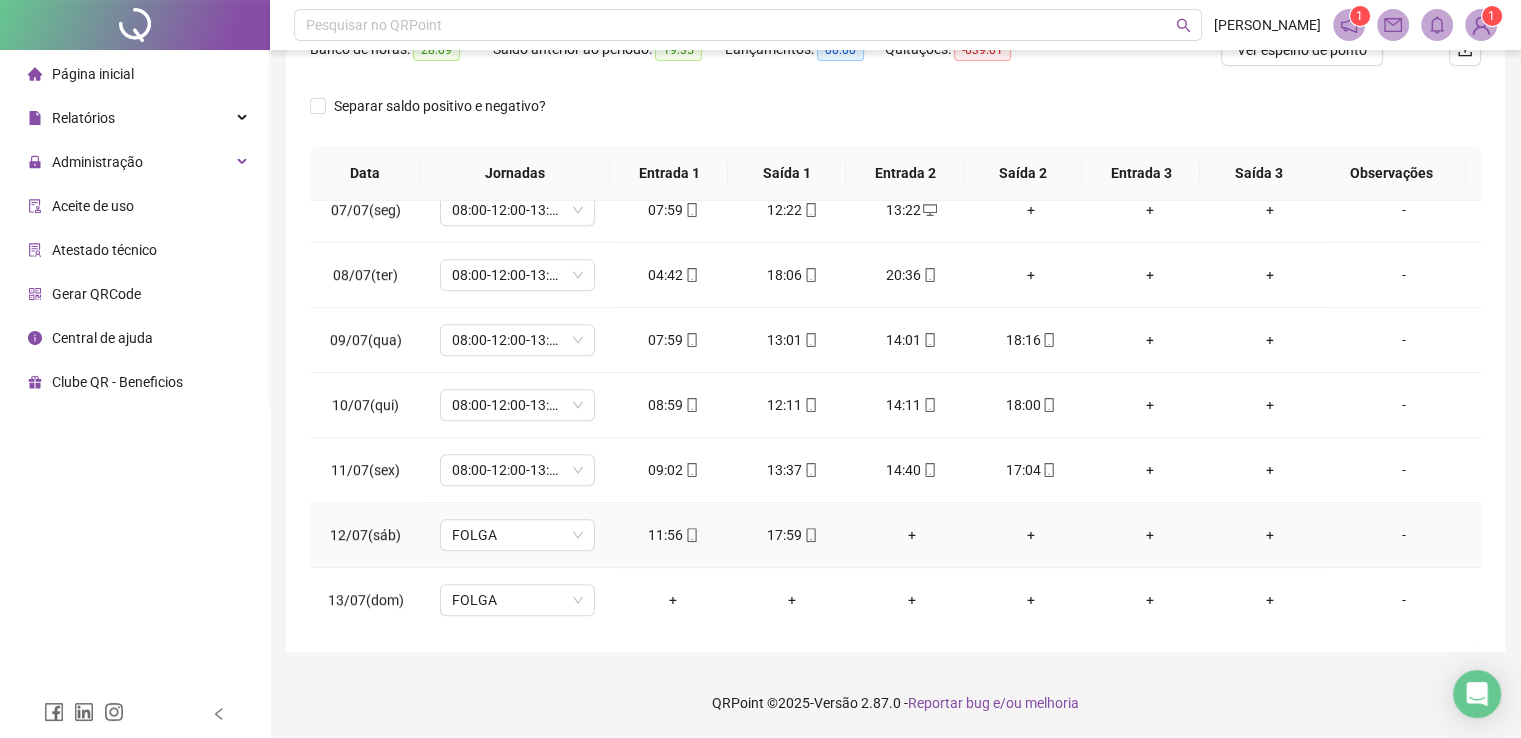 click on "-" at bounding box center [1404, 535] 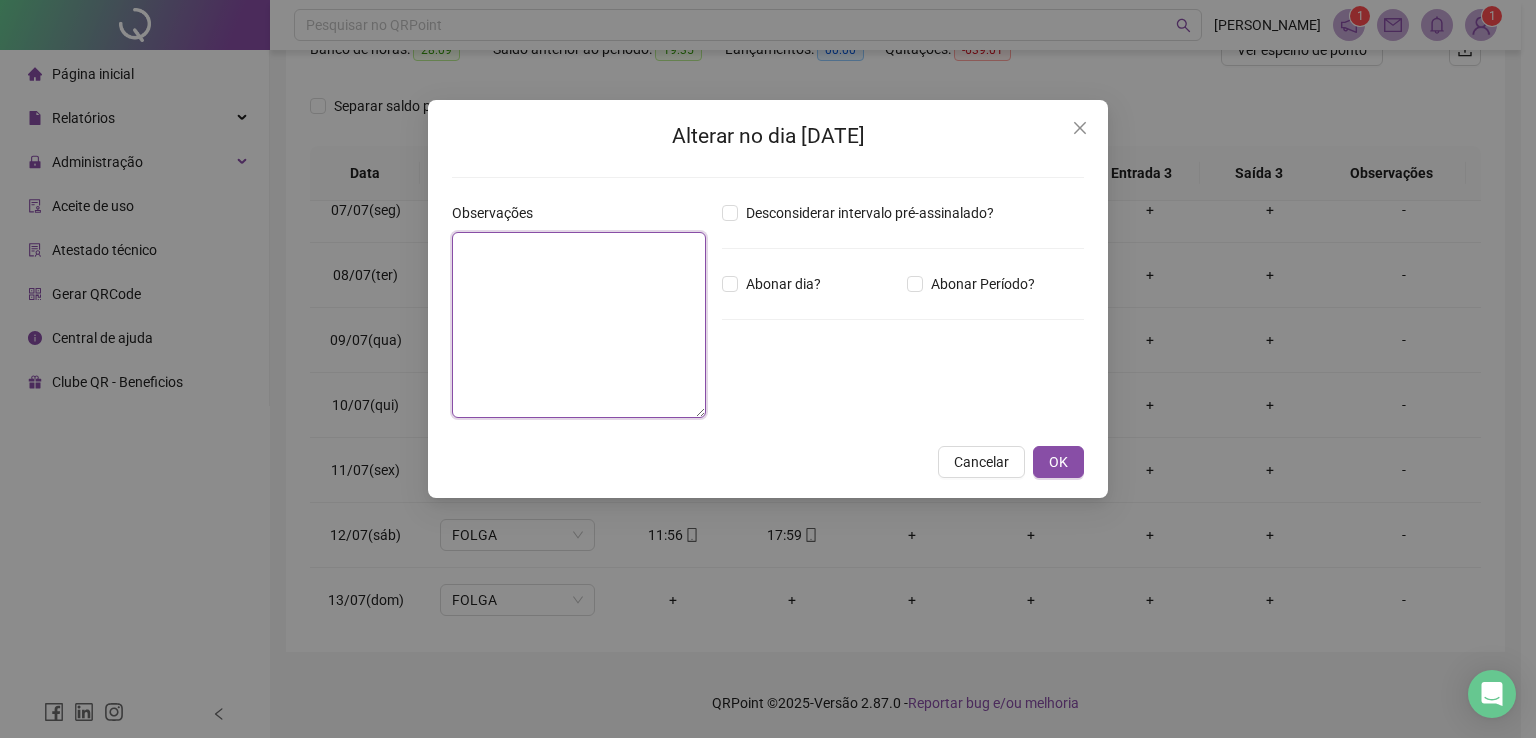 click at bounding box center (579, 325) 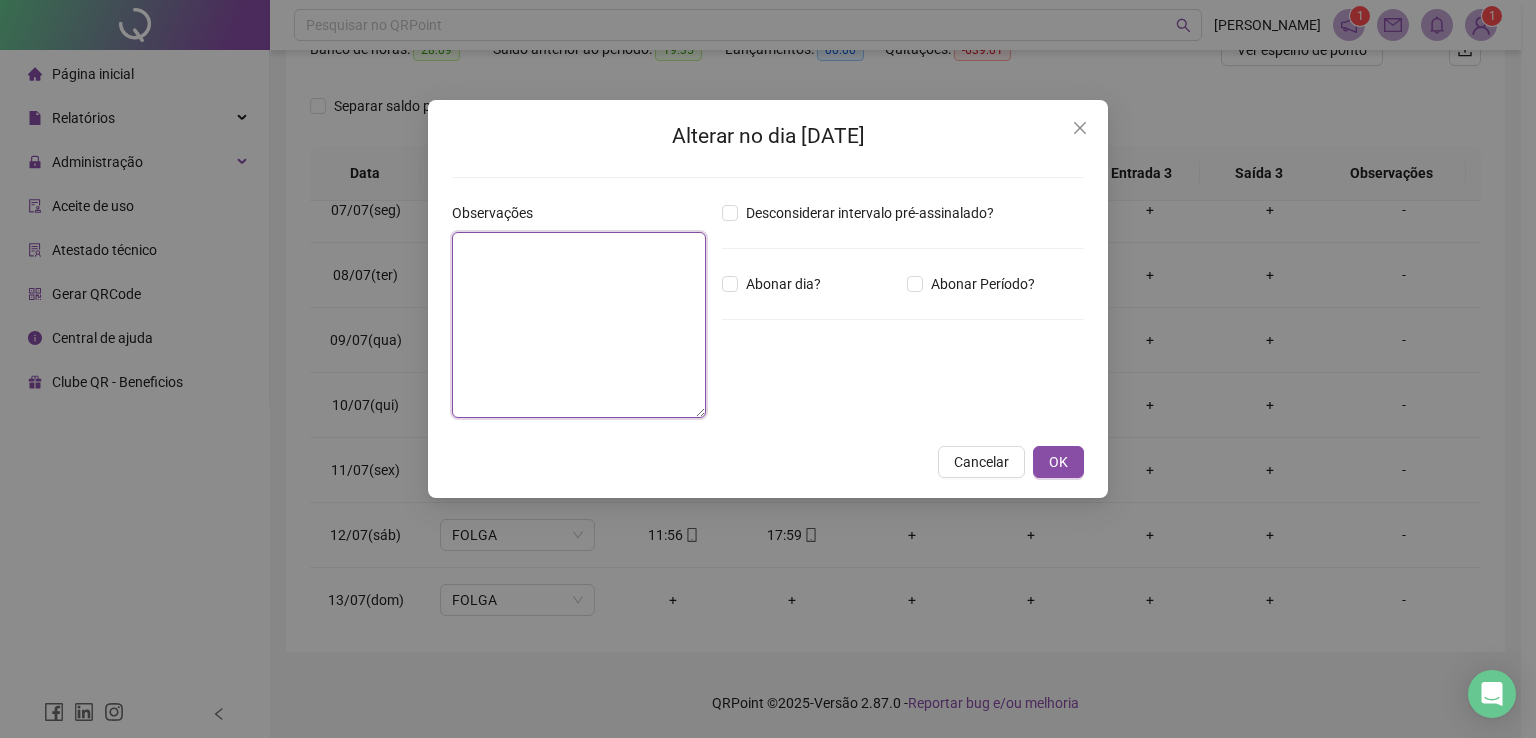 paste on "**********" 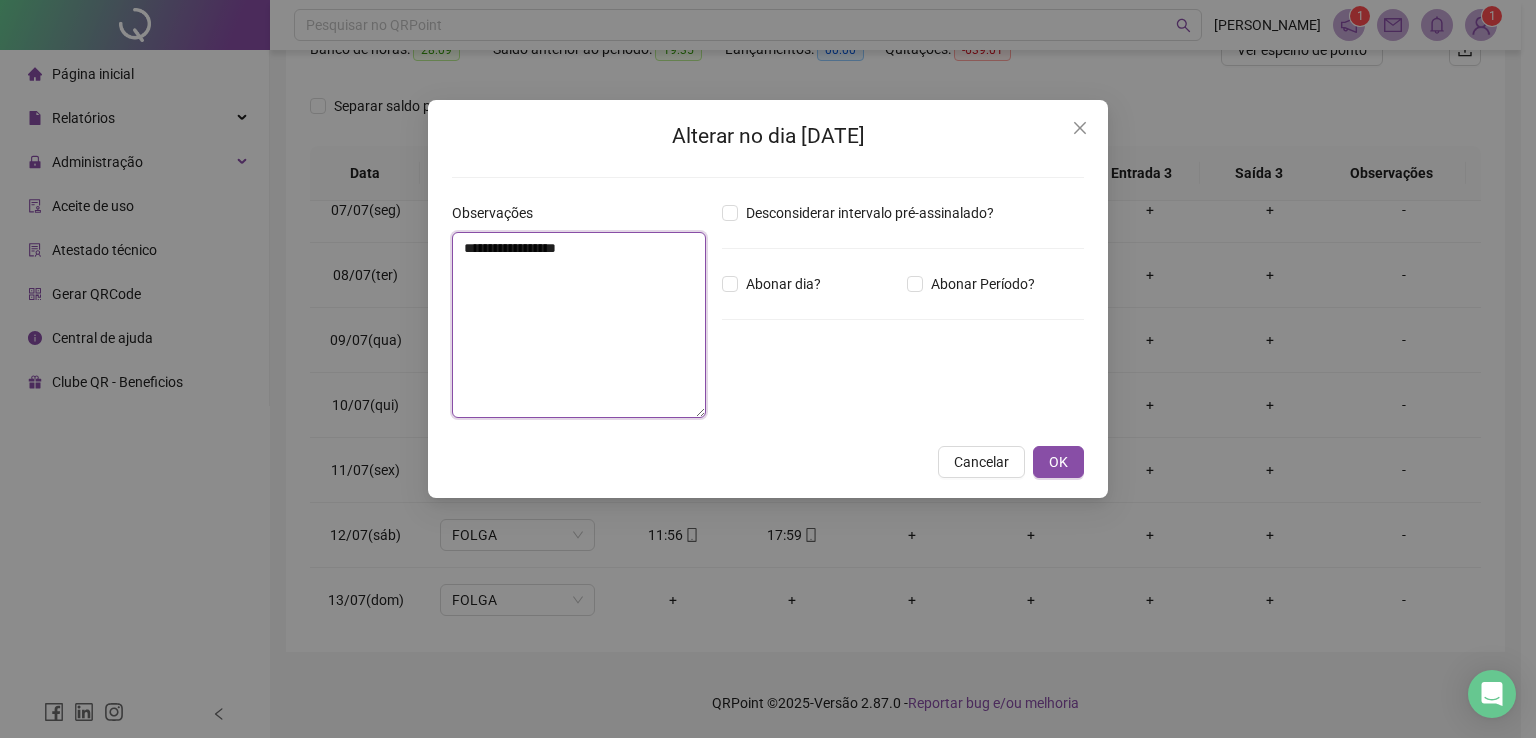 click on "**********" at bounding box center (579, 325) 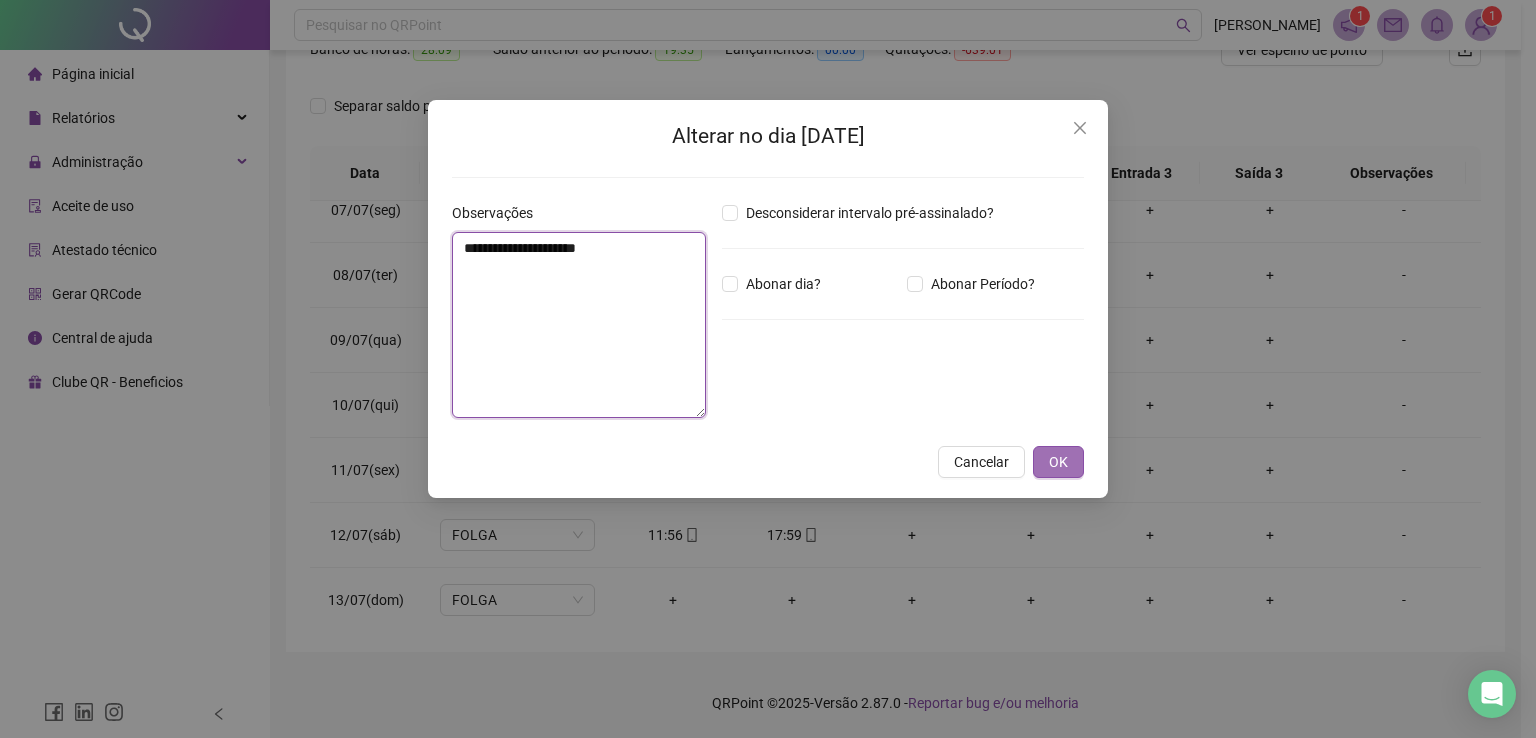 type on "**********" 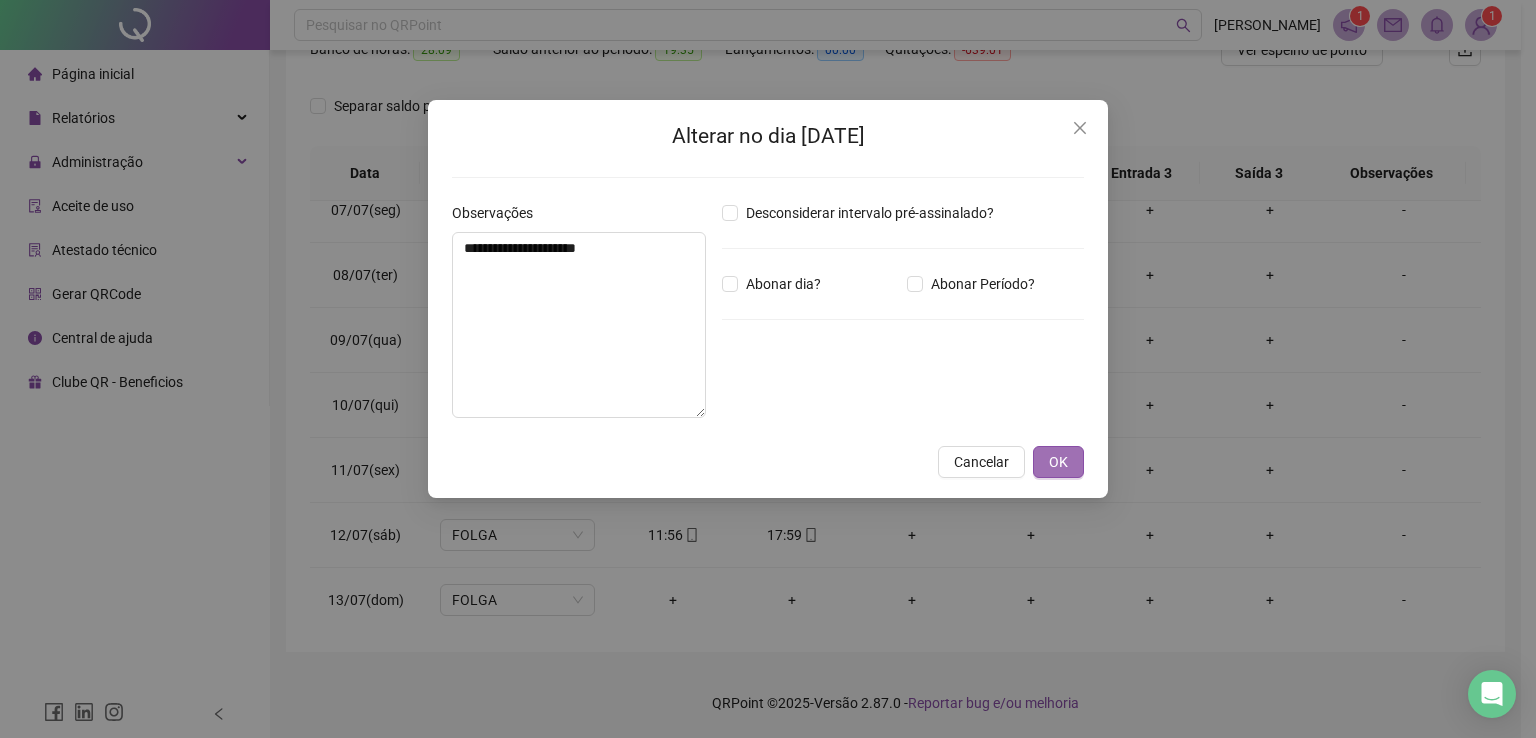 click on "OK" at bounding box center [1058, 462] 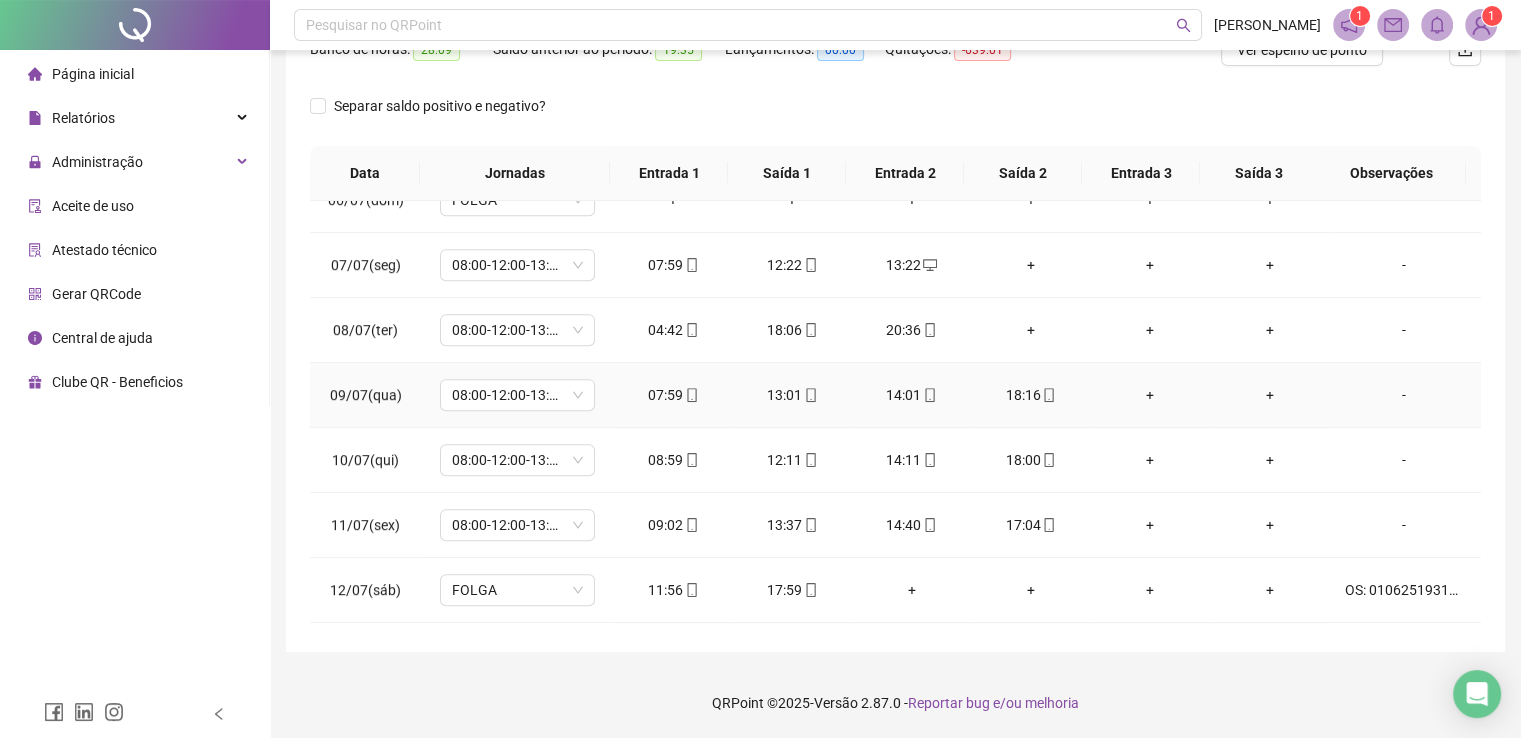 scroll, scrollTop: 963, scrollLeft: 0, axis: vertical 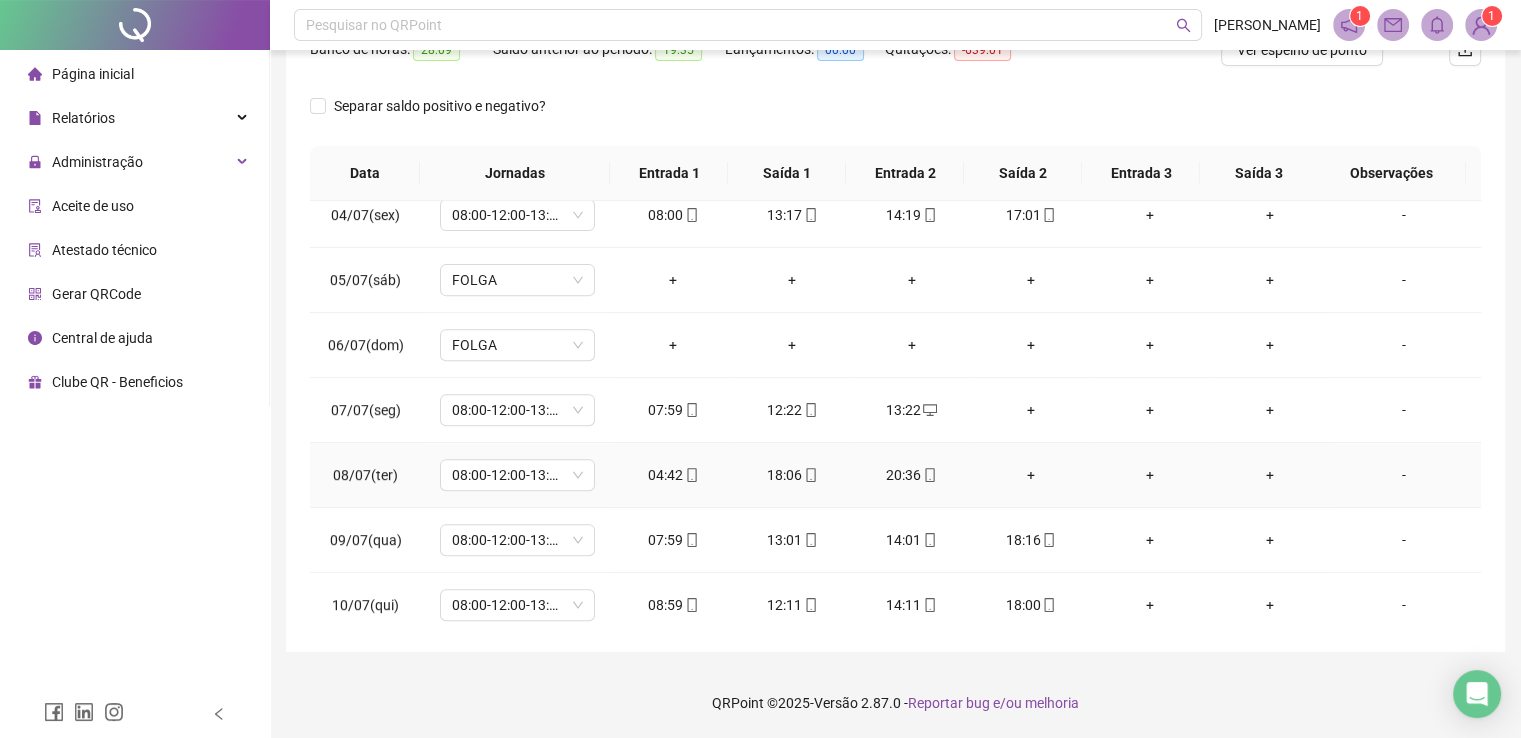 click on "20:36" at bounding box center (911, 475) 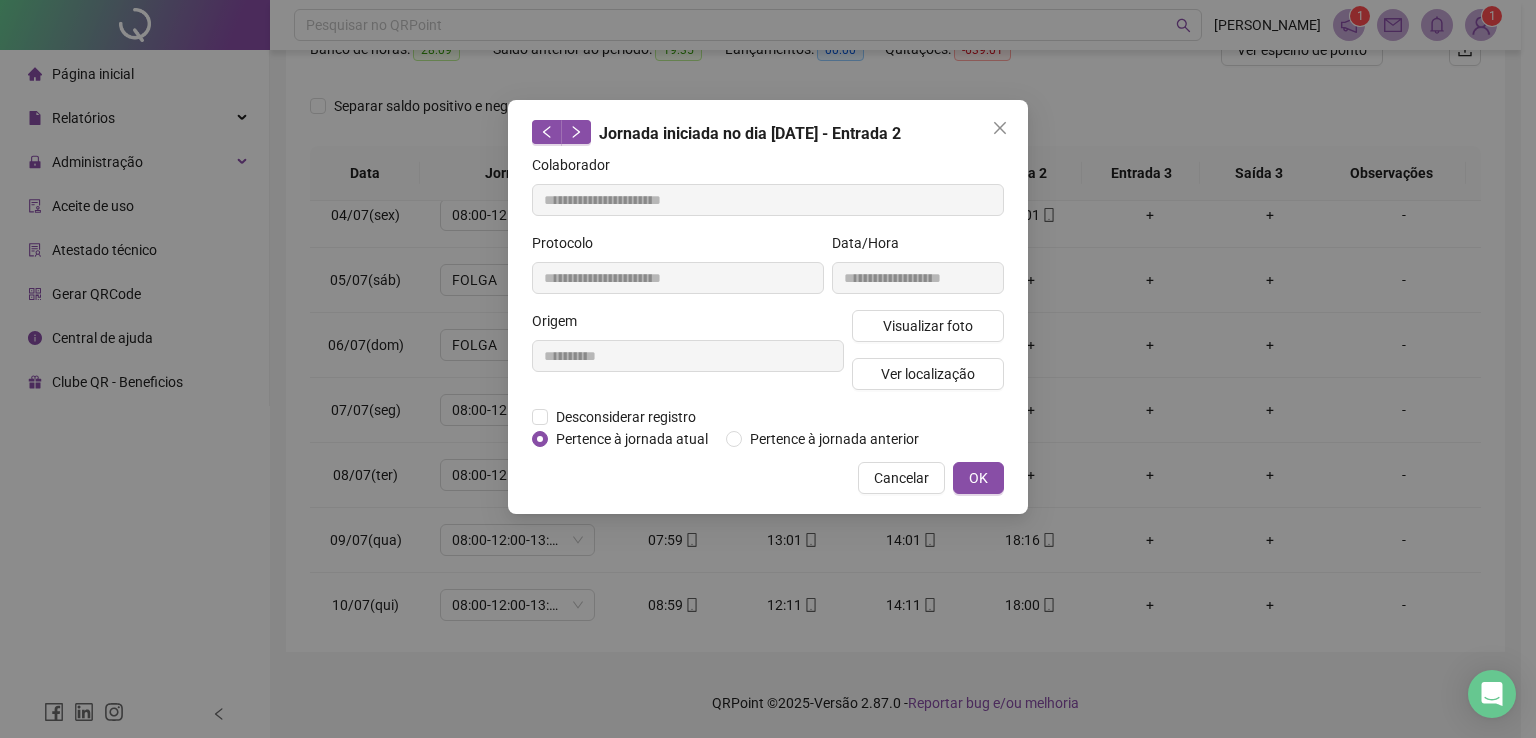type on "**********" 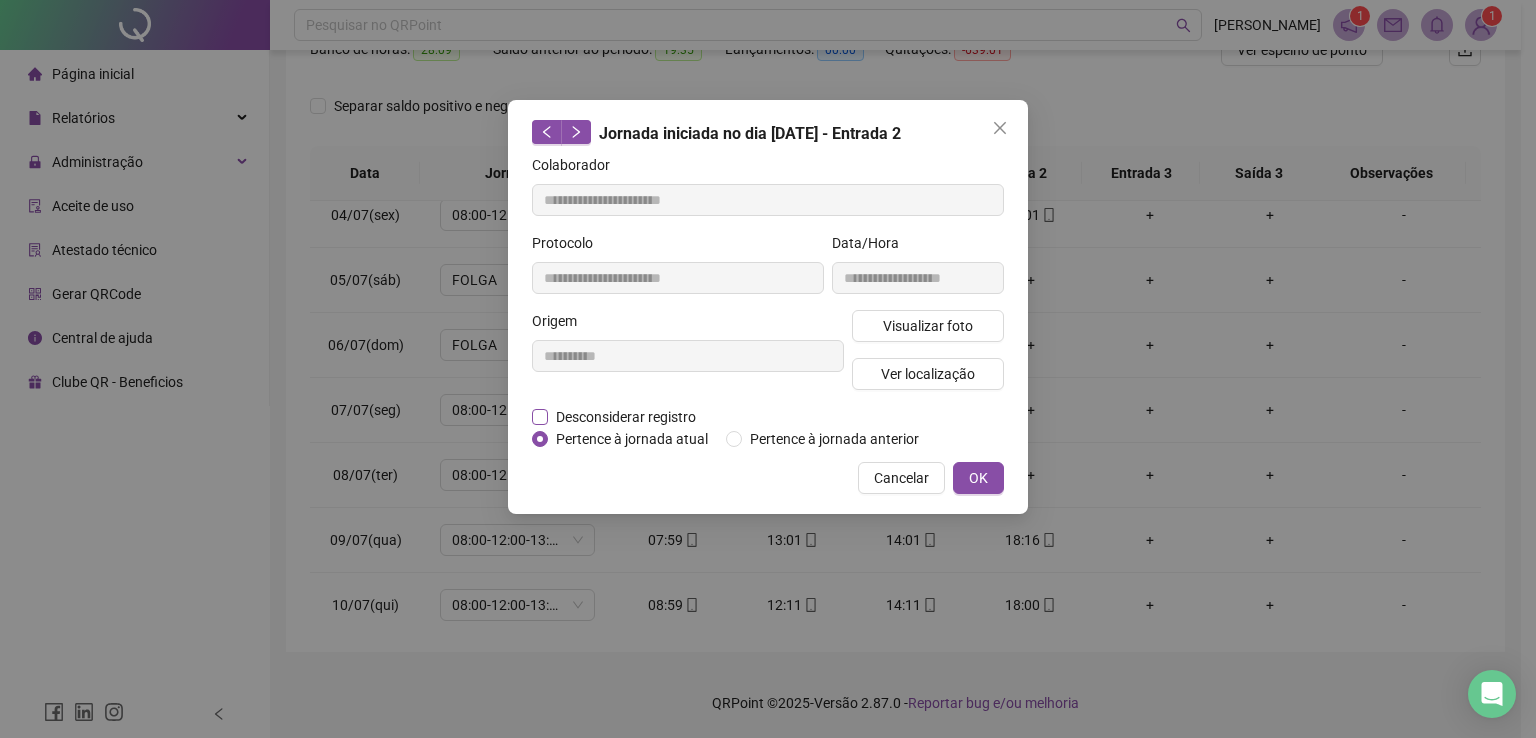 click on "Desconsiderar registro" at bounding box center (626, 417) 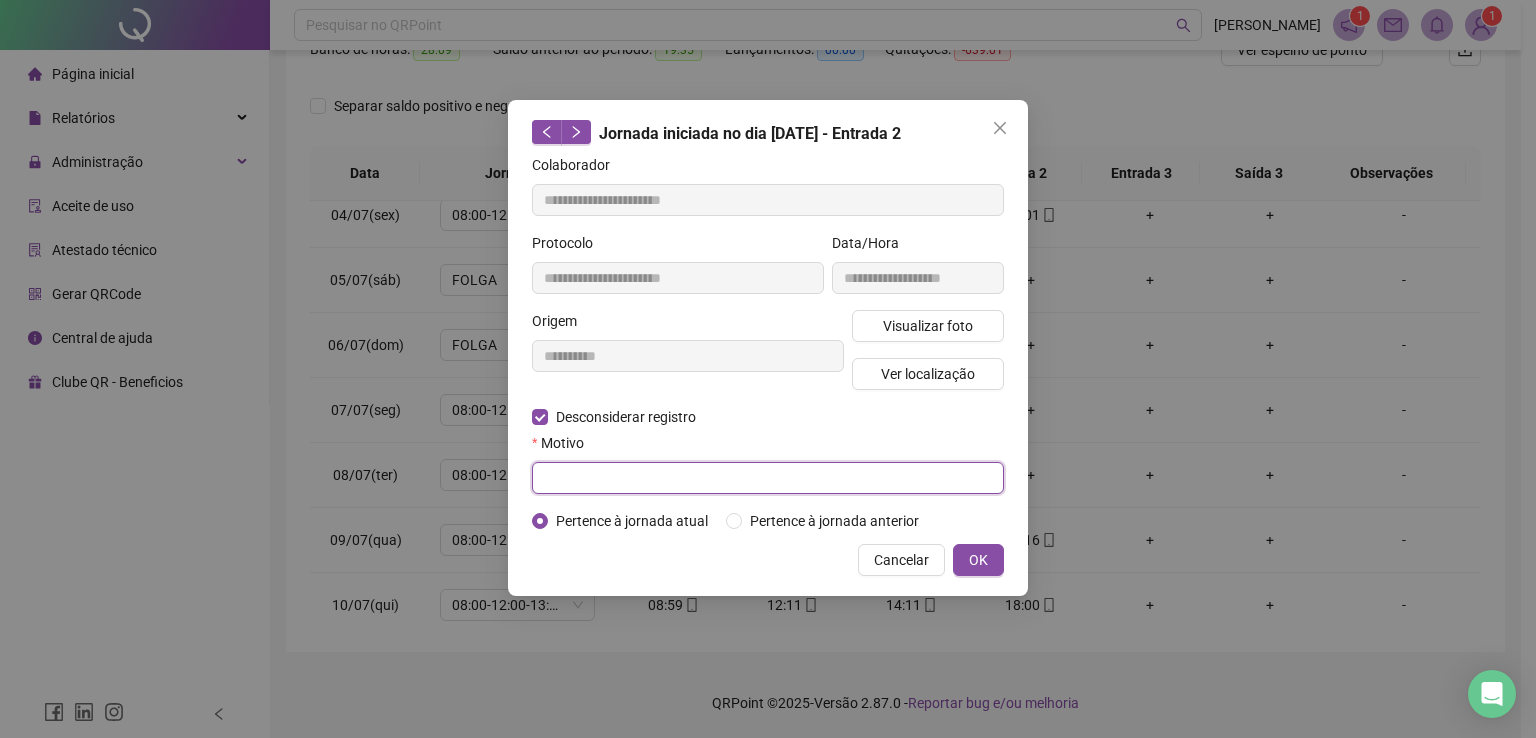 click at bounding box center (768, 478) 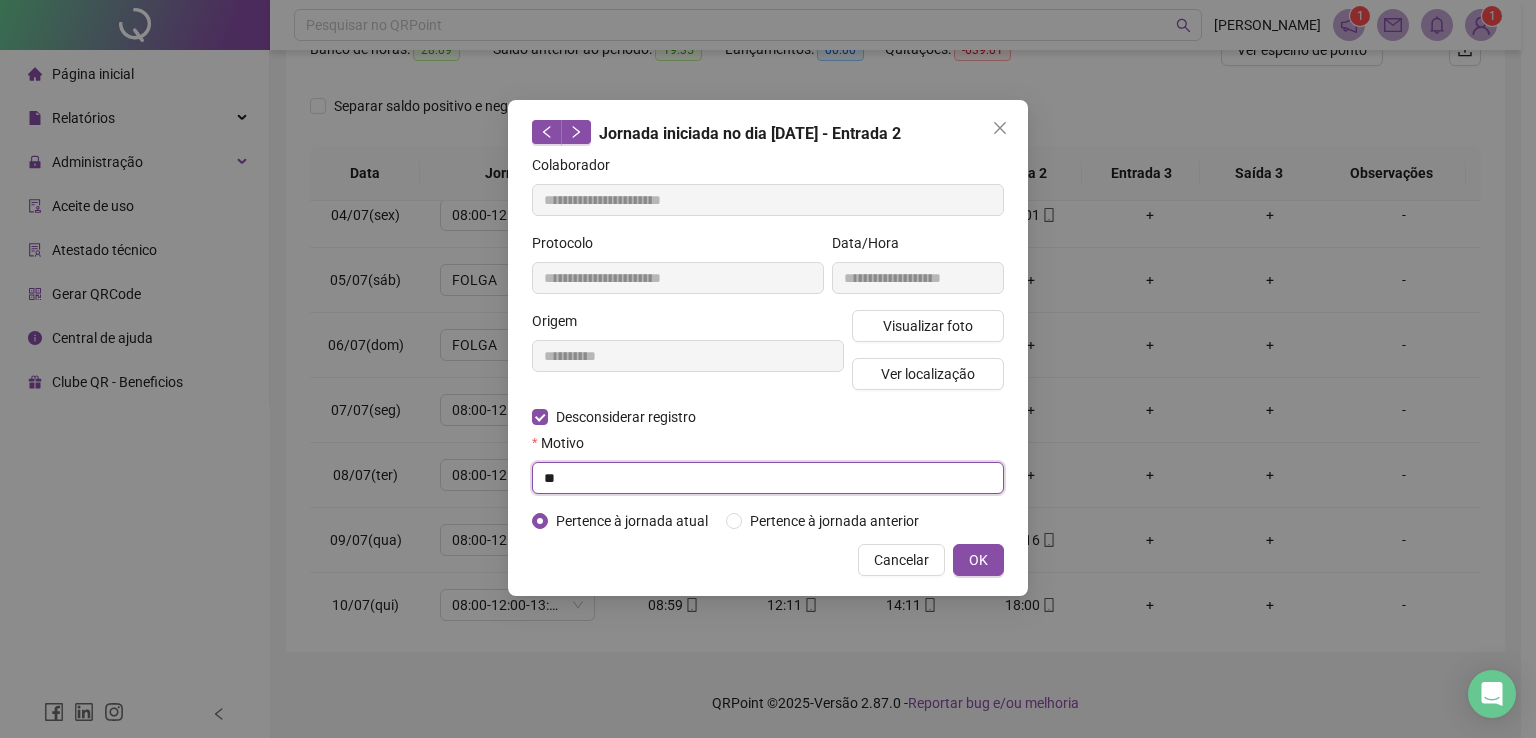 type on "*" 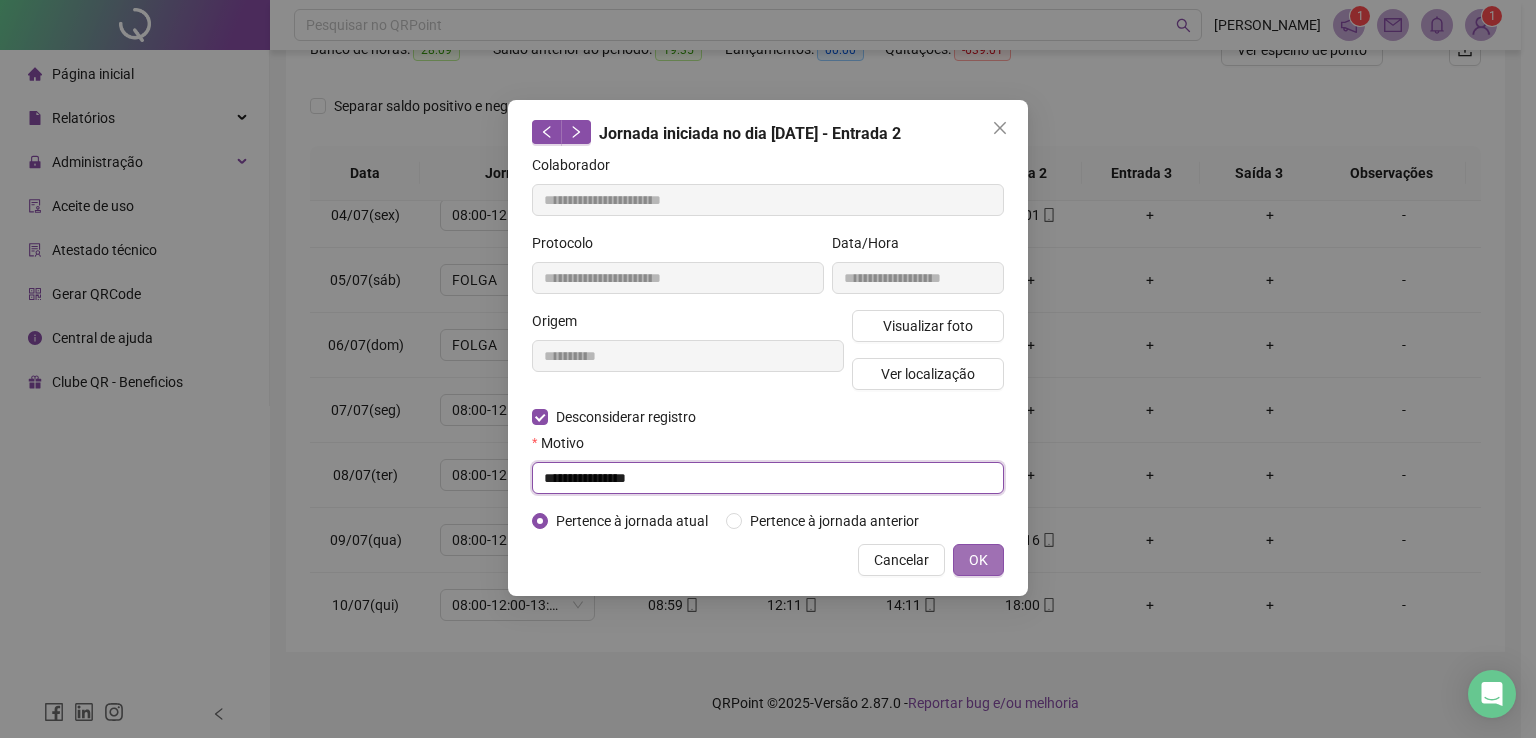 type on "**********" 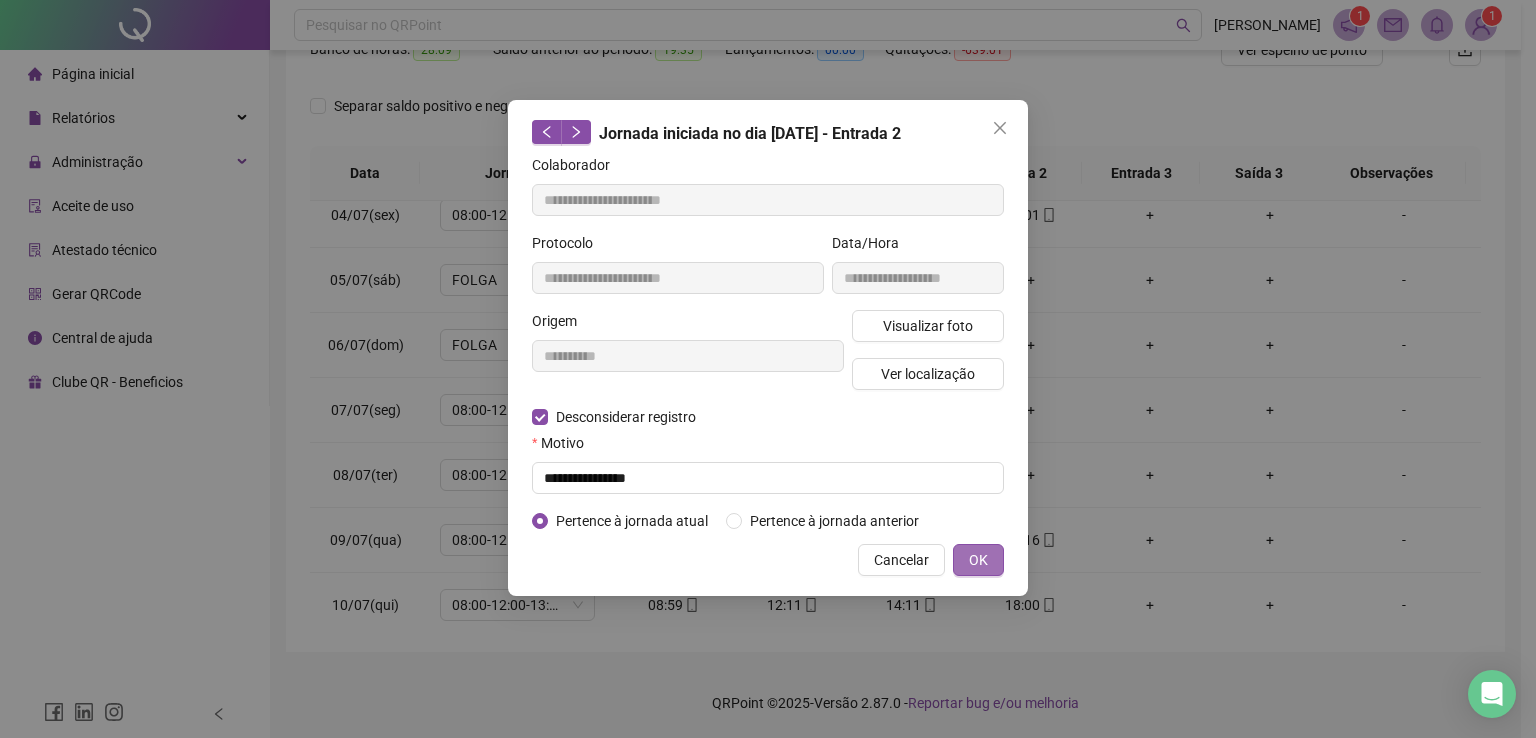 click on "OK" at bounding box center (978, 560) 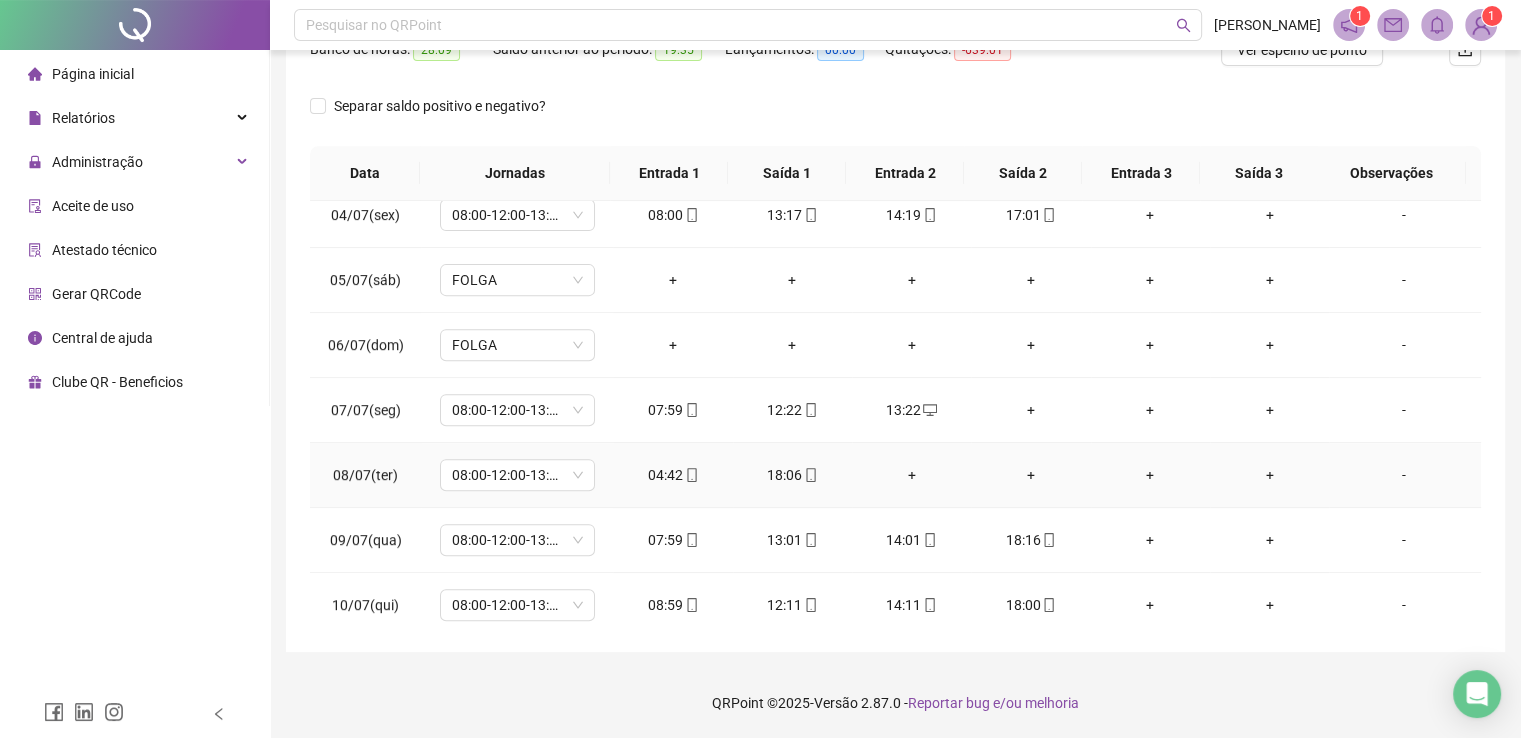 drag, startPoint x: 789, startPoint y: 473, endPoint x: 778, endPoint y: 472, distance: 11.045361 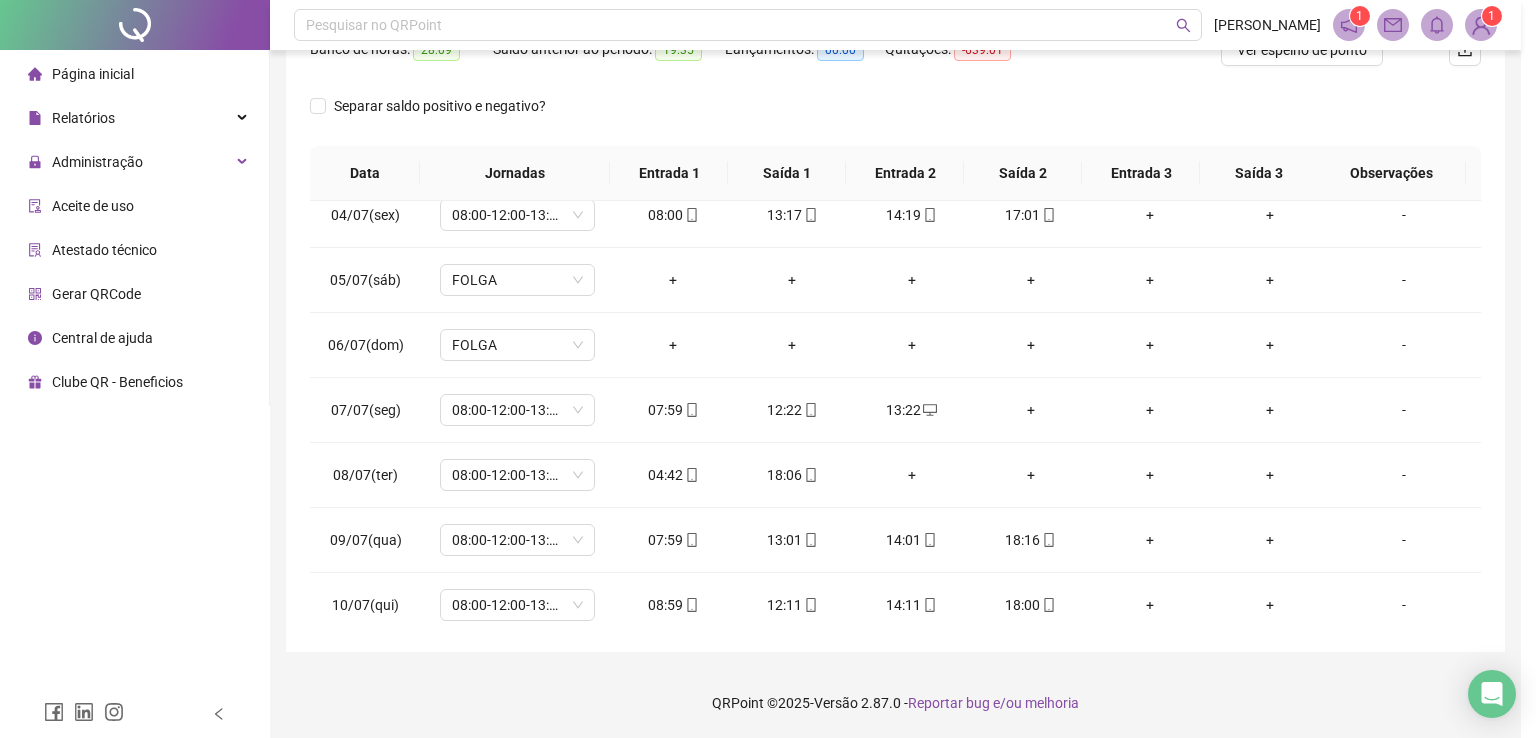 type on "**********" 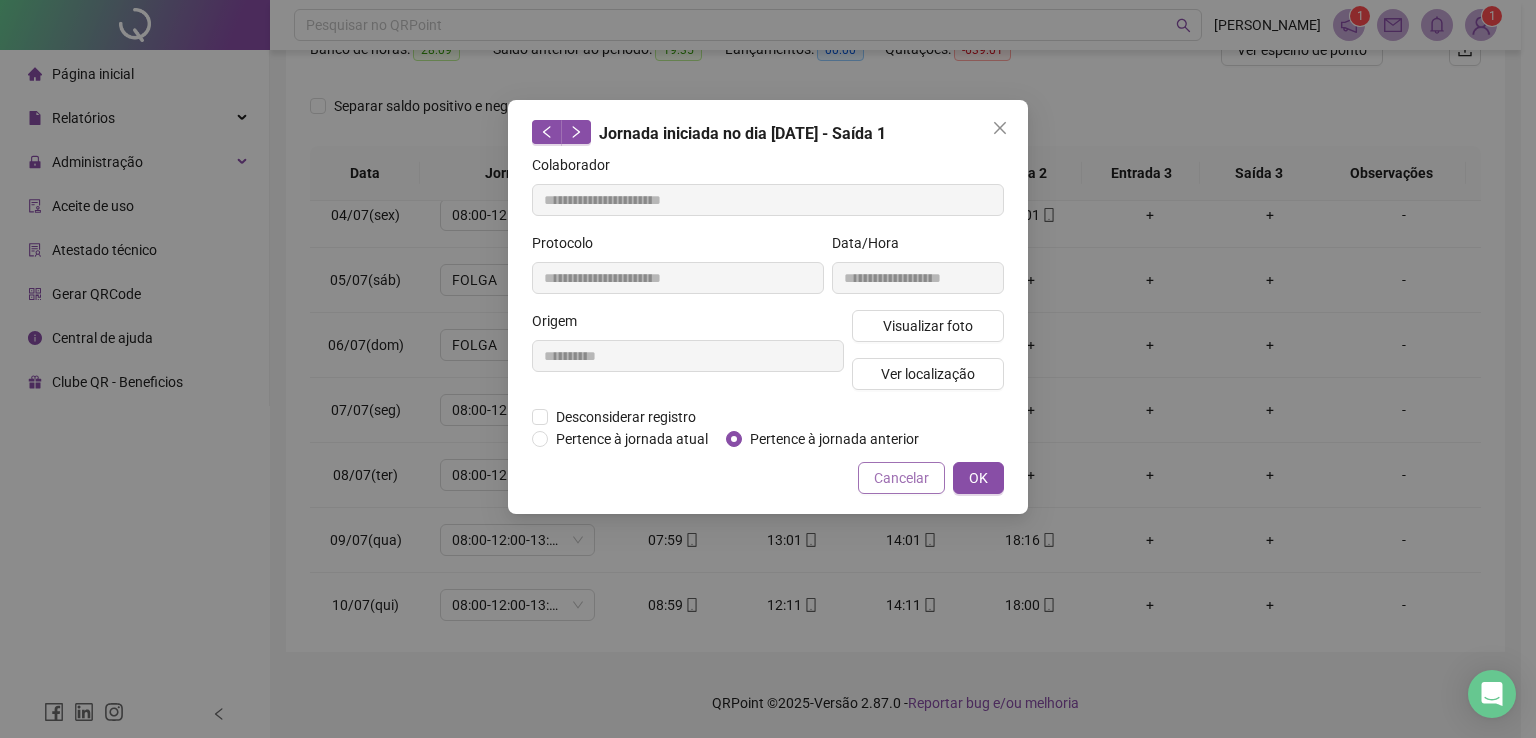 drag, startPoint x: 986, startPoint y: 476, endPoint x: 896, endPoint y: 465, distance: 90.66973 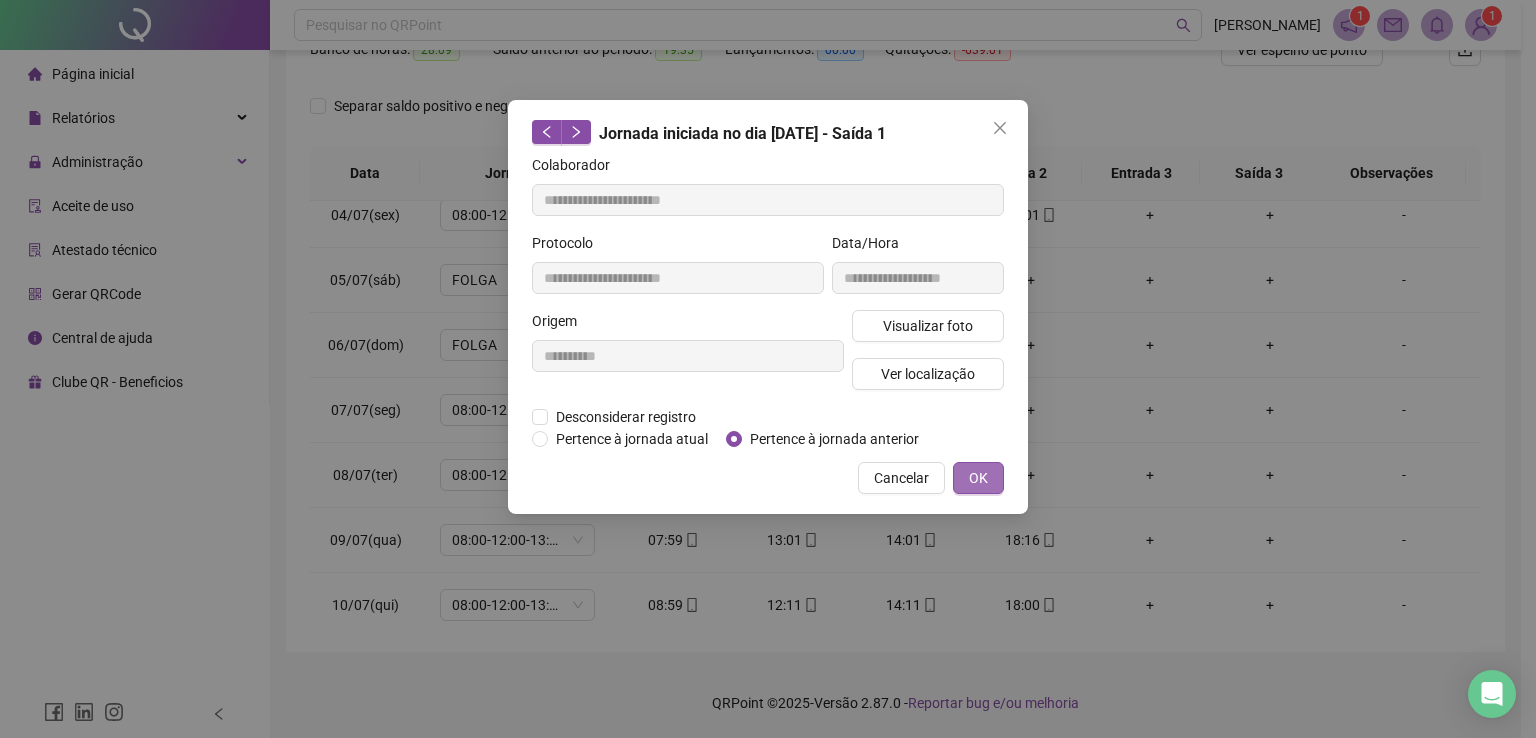 click on "OK" at bounding box center [978, 478] 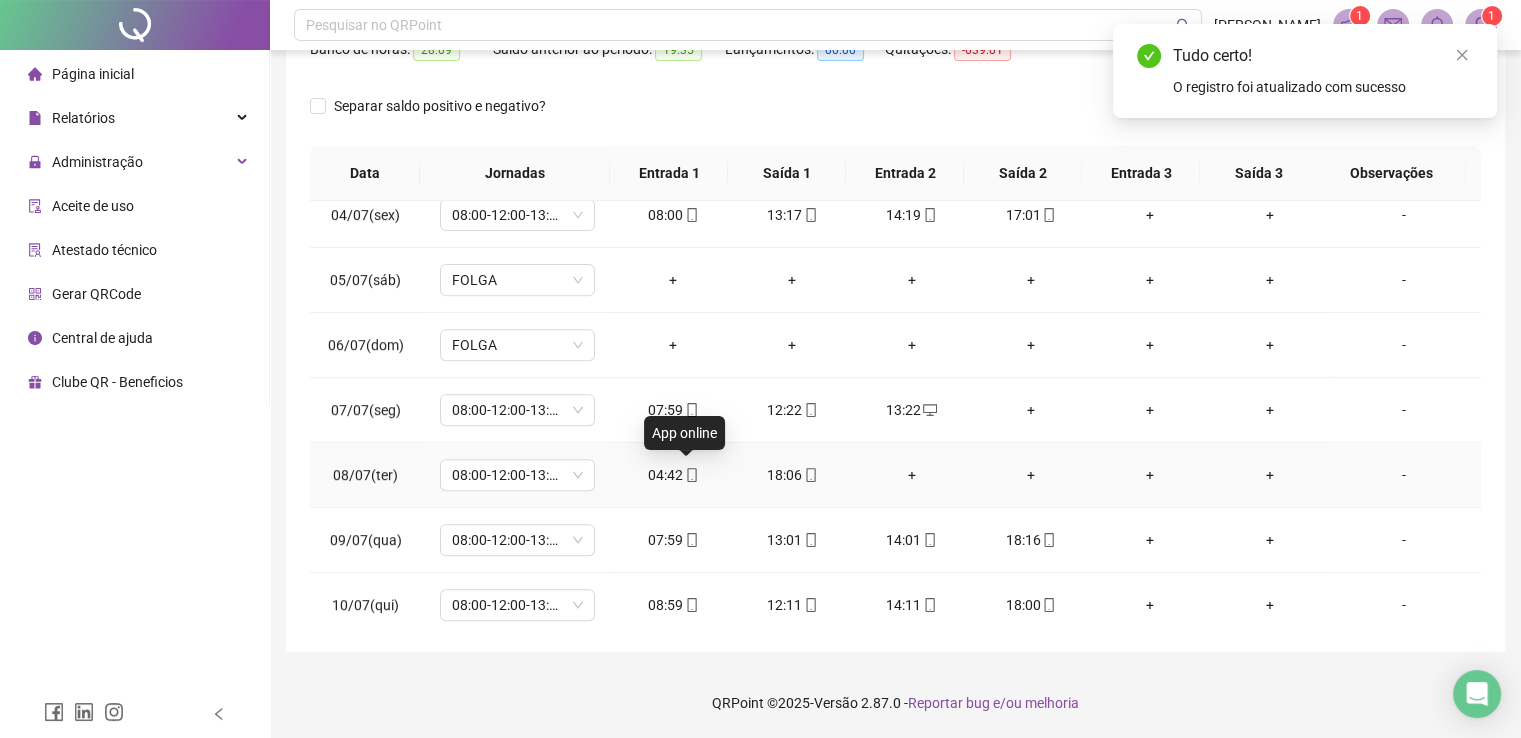 click on "04:42" at bounding box center (672, 475) 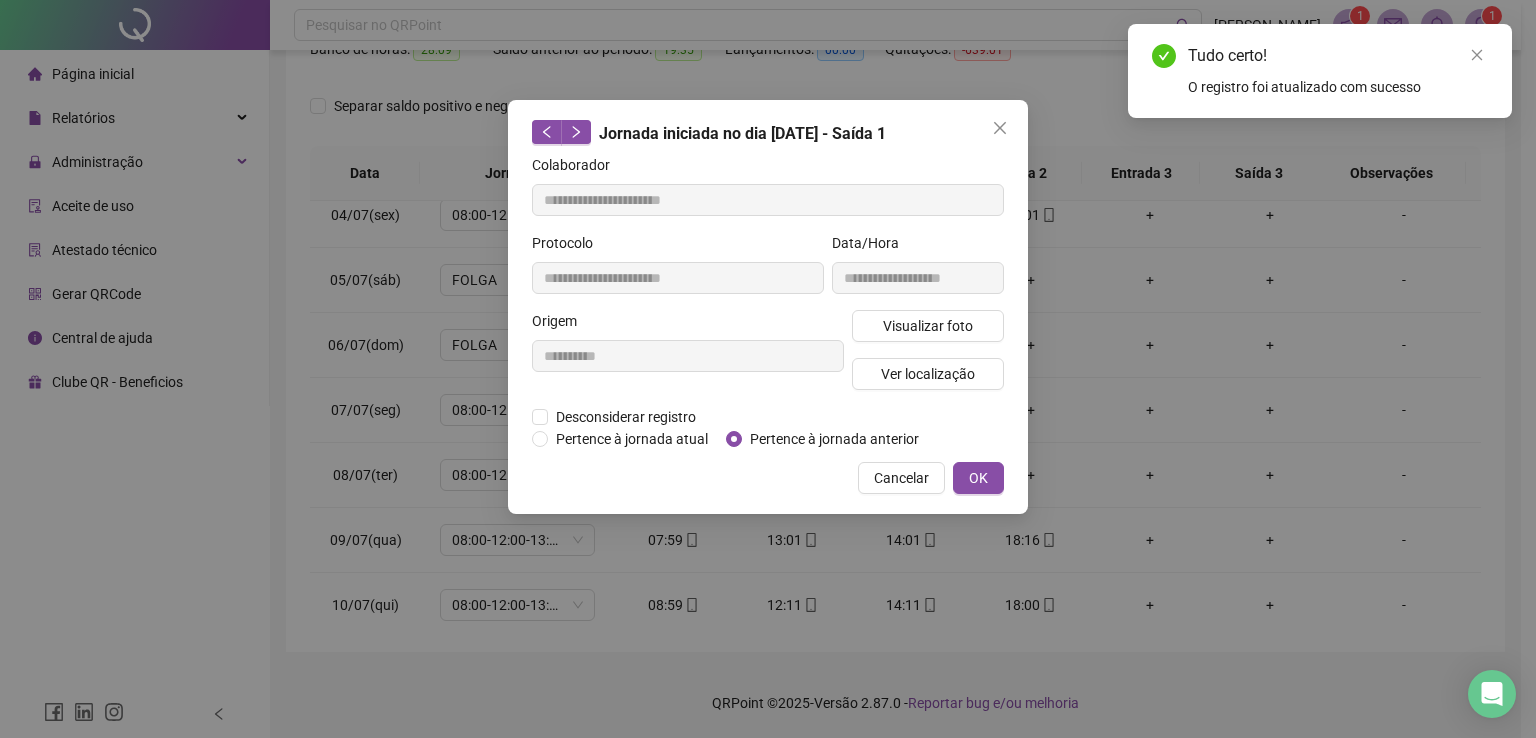 type on "**********" 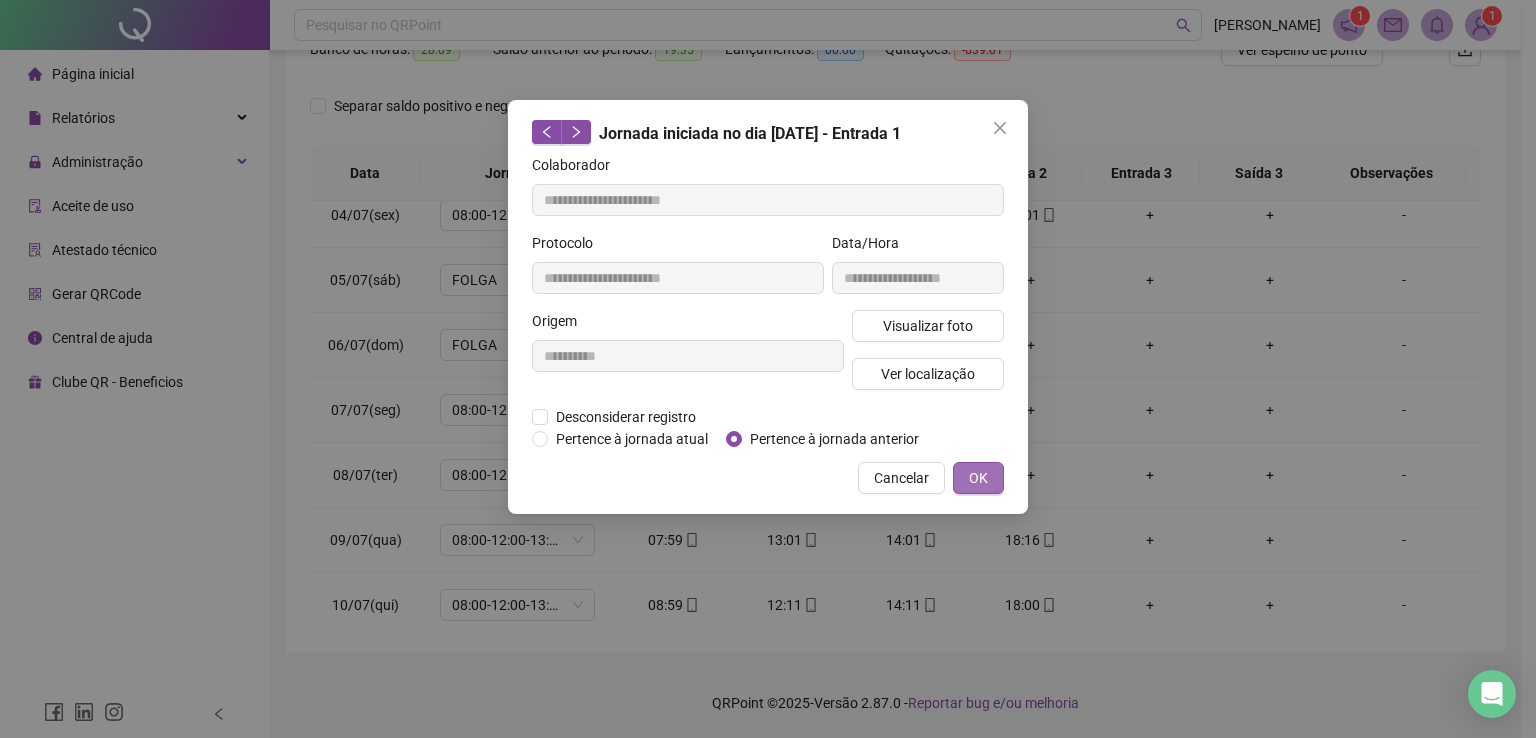 click on "OK" at bounding box center (978, 478) 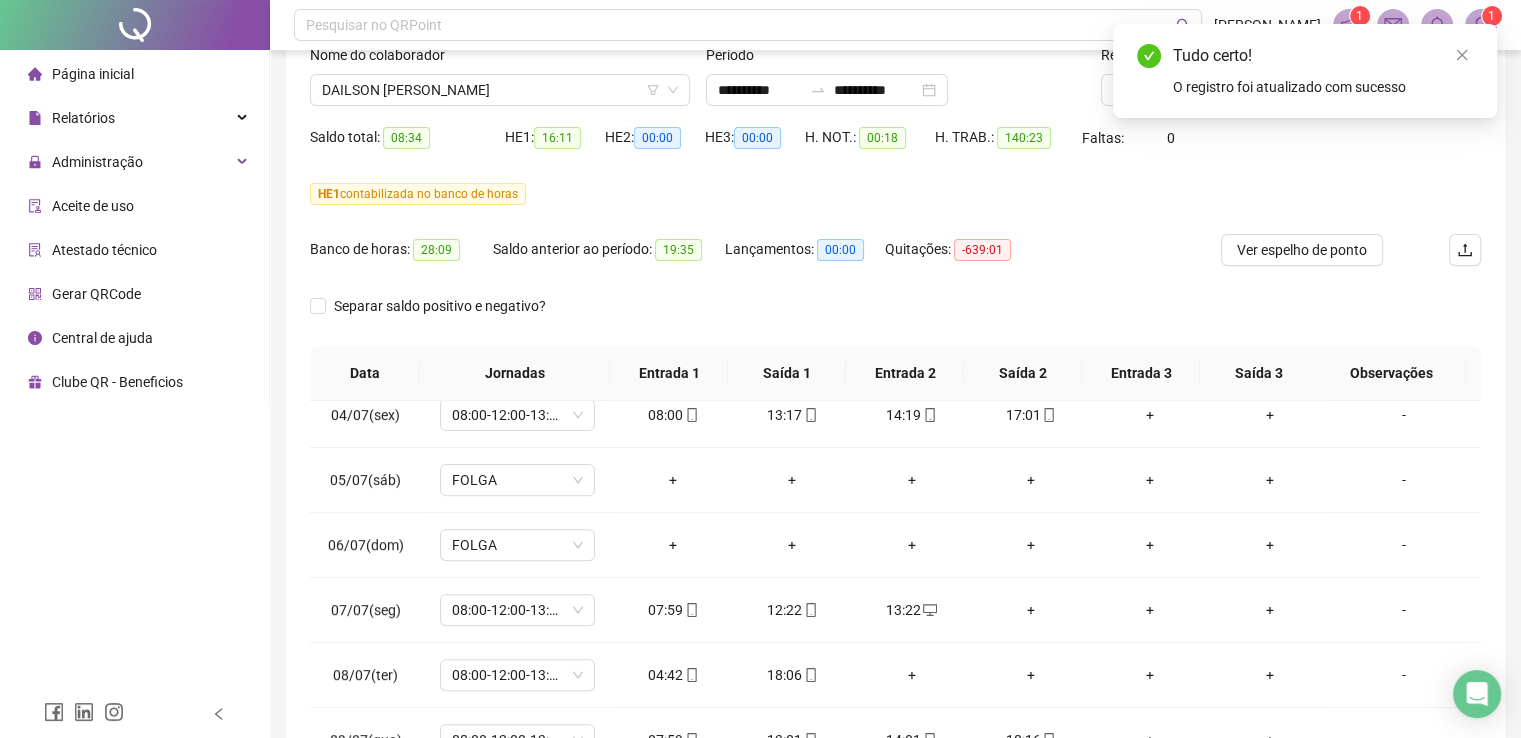 scroll, scrollTop: 140, scrollLeft: 0, axis: vertical 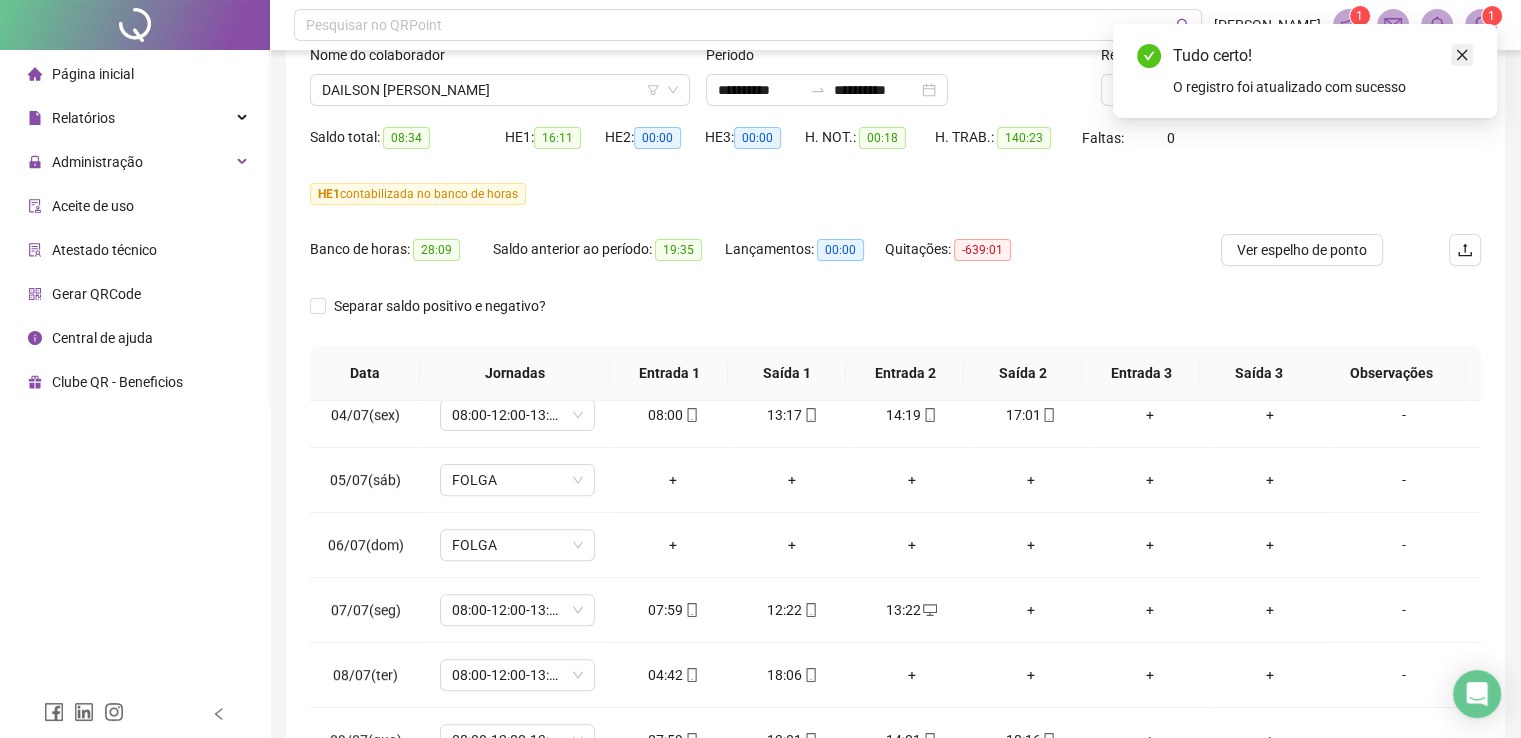 click 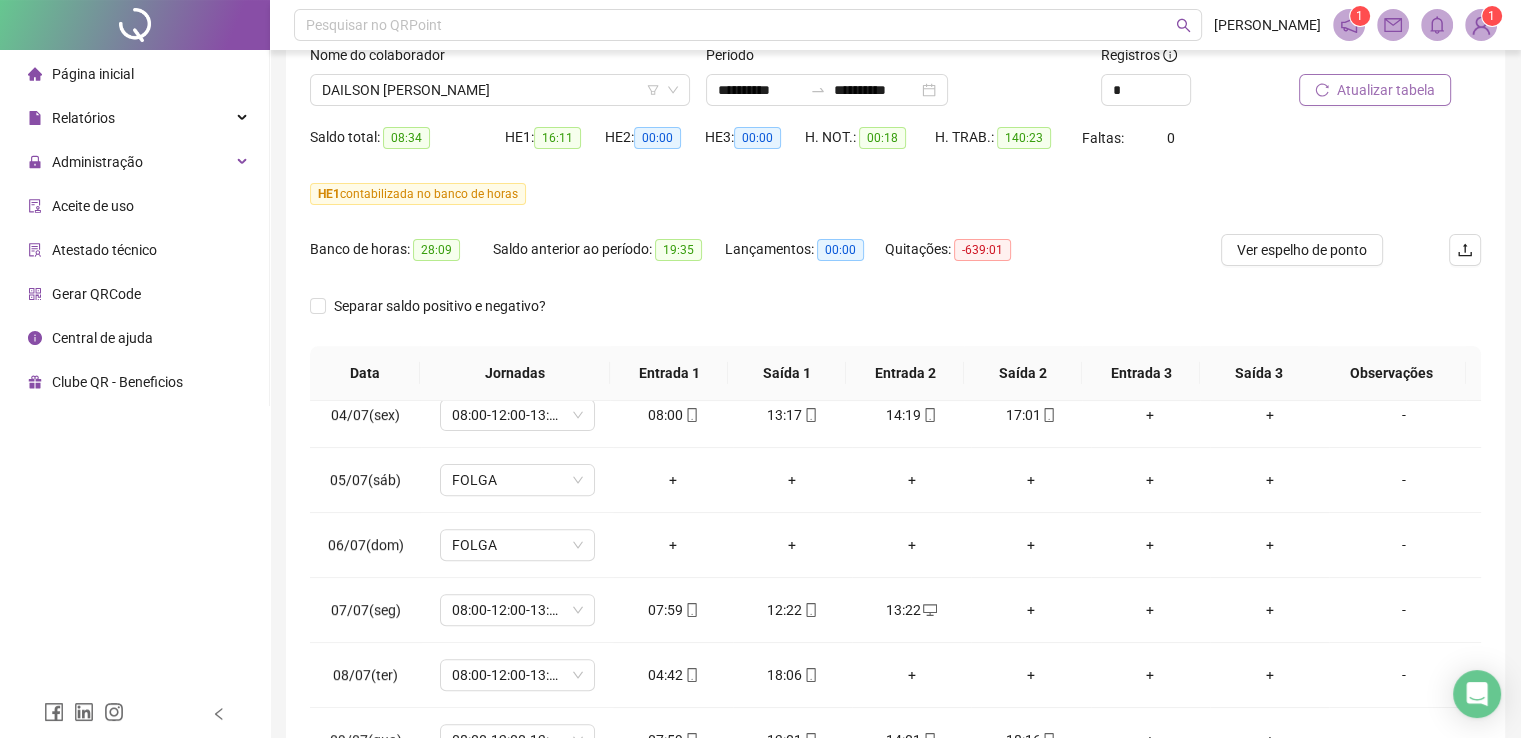 click on "Atualizar tabela" at bounding box center (1386, 90) 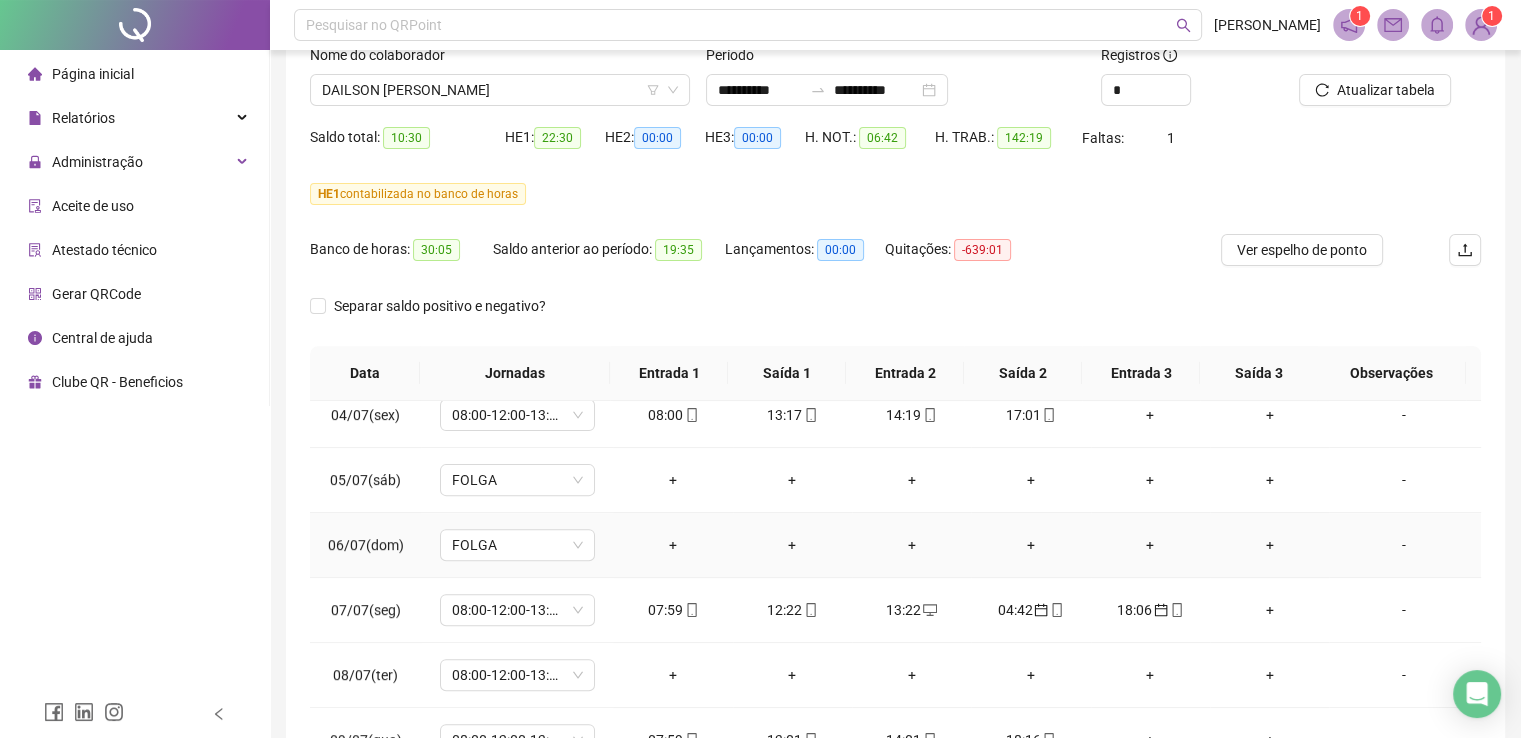 scroll, scrollTop: 963, scrollLeft: 0, axis: vertical 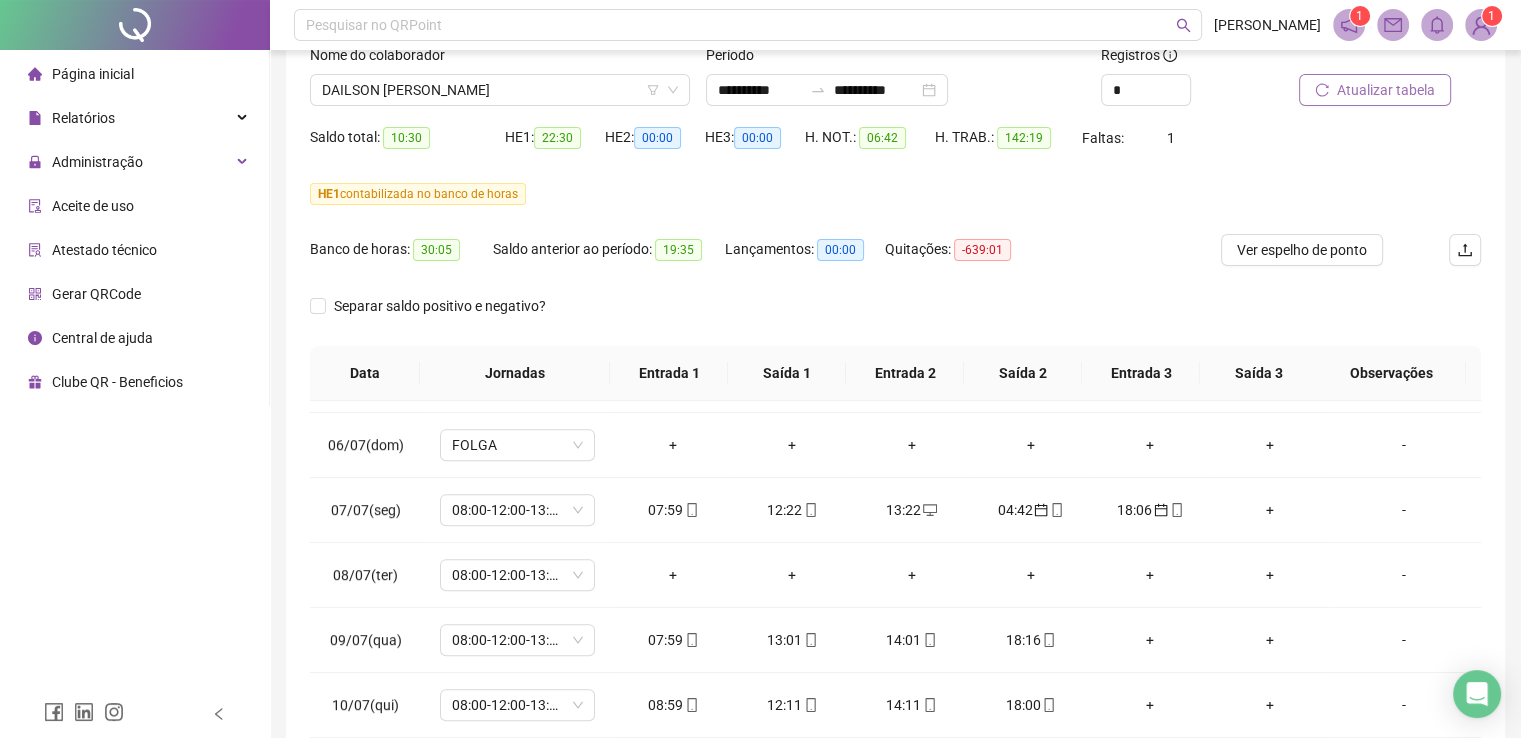 click on "Atualizar tabela" at bounding box center (1386, 90) 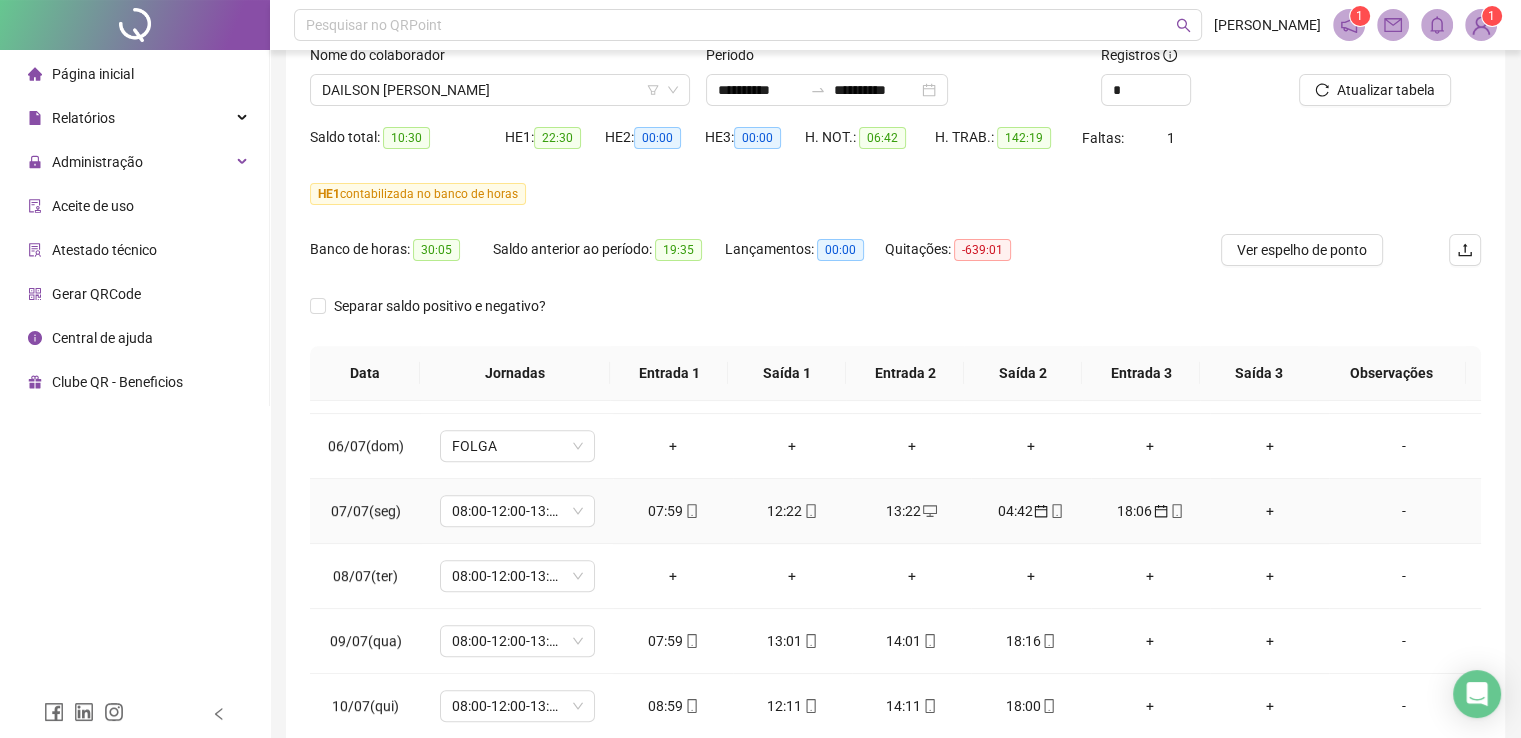 scroll, scrollTop: 963, scrollLeft: 0, axis: vertical 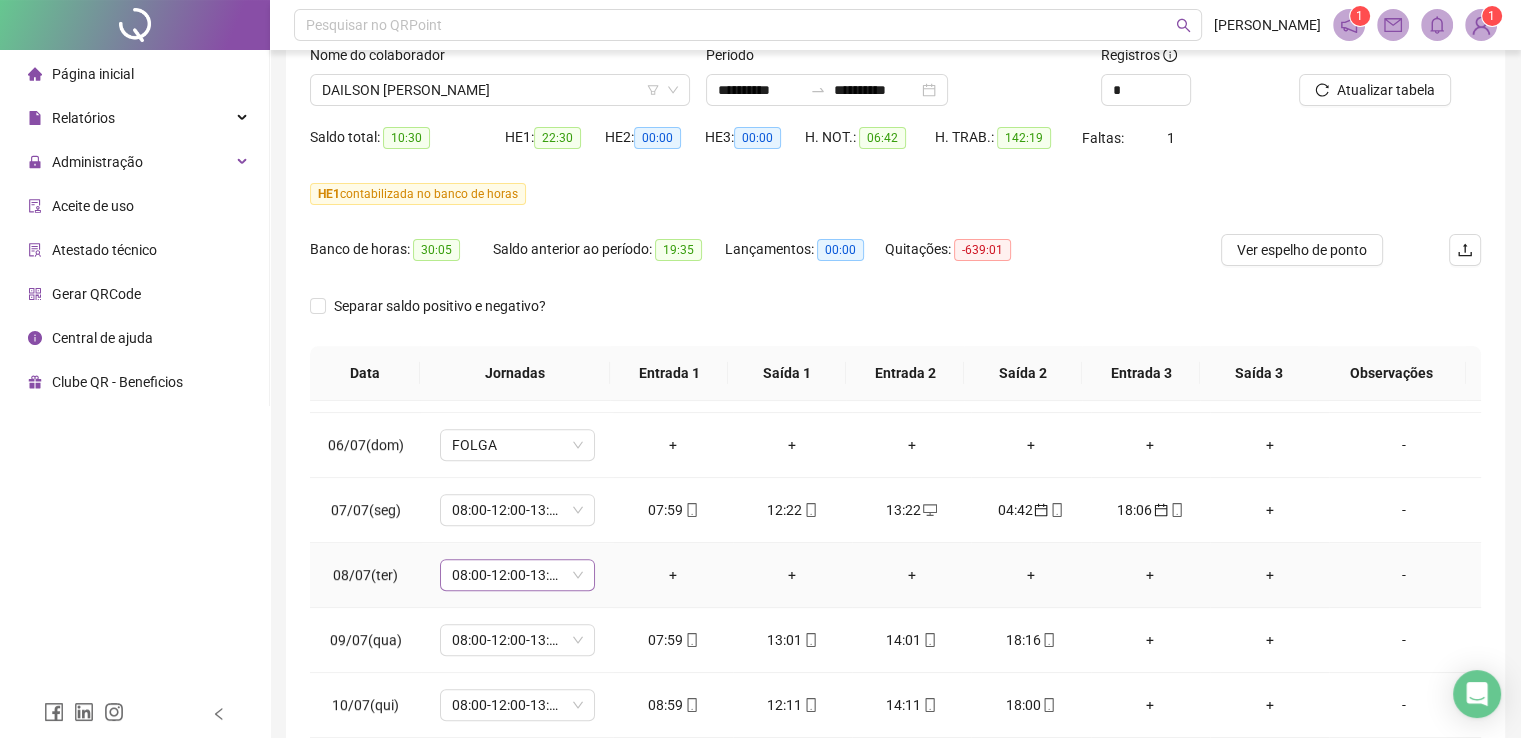 click on "08:00-12:00-13:00-18:00" at bounding box center (517, 575) 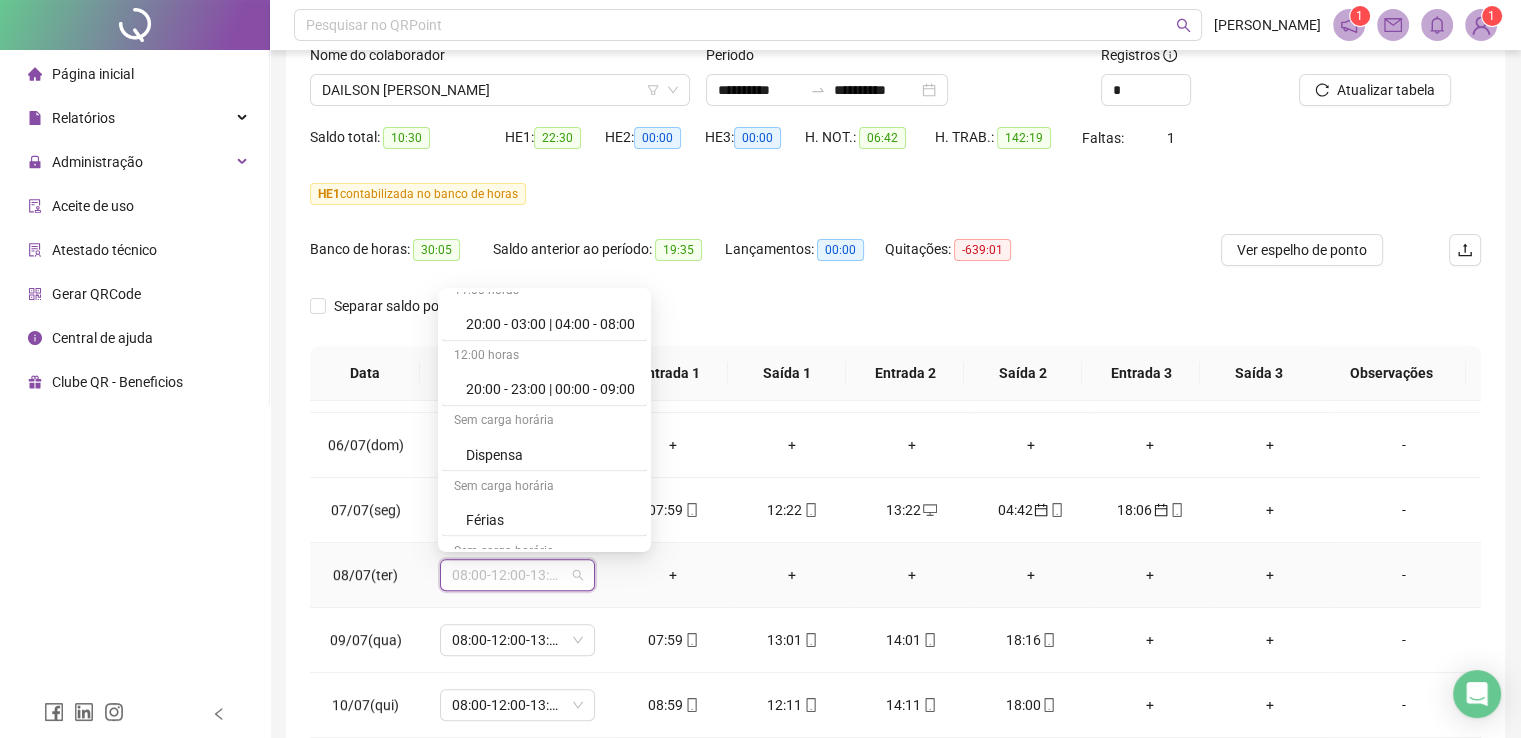 scroll, scrollTop: 11408, scrollLeft: 0, axis: vertical 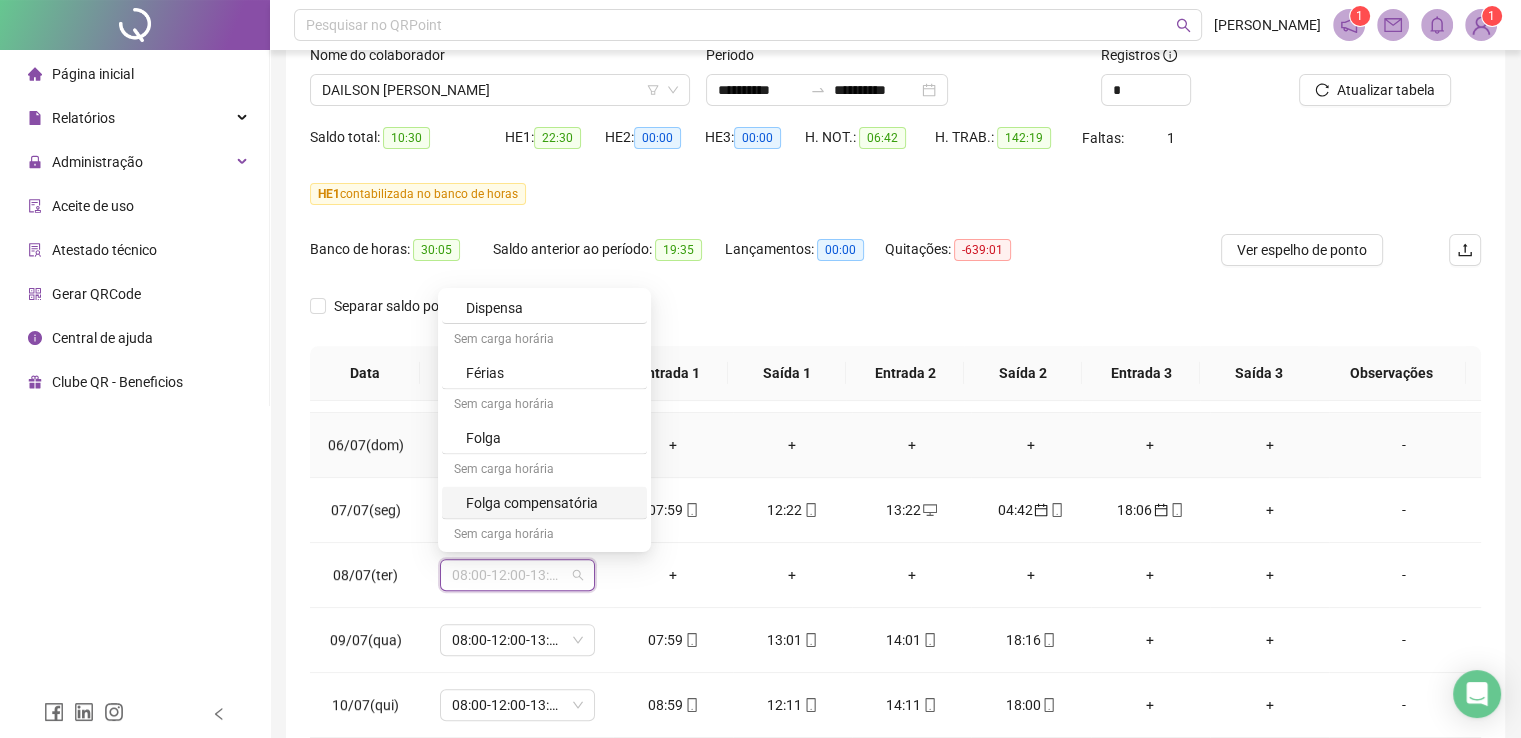 click on "-" at bounding box center [1404, 445] 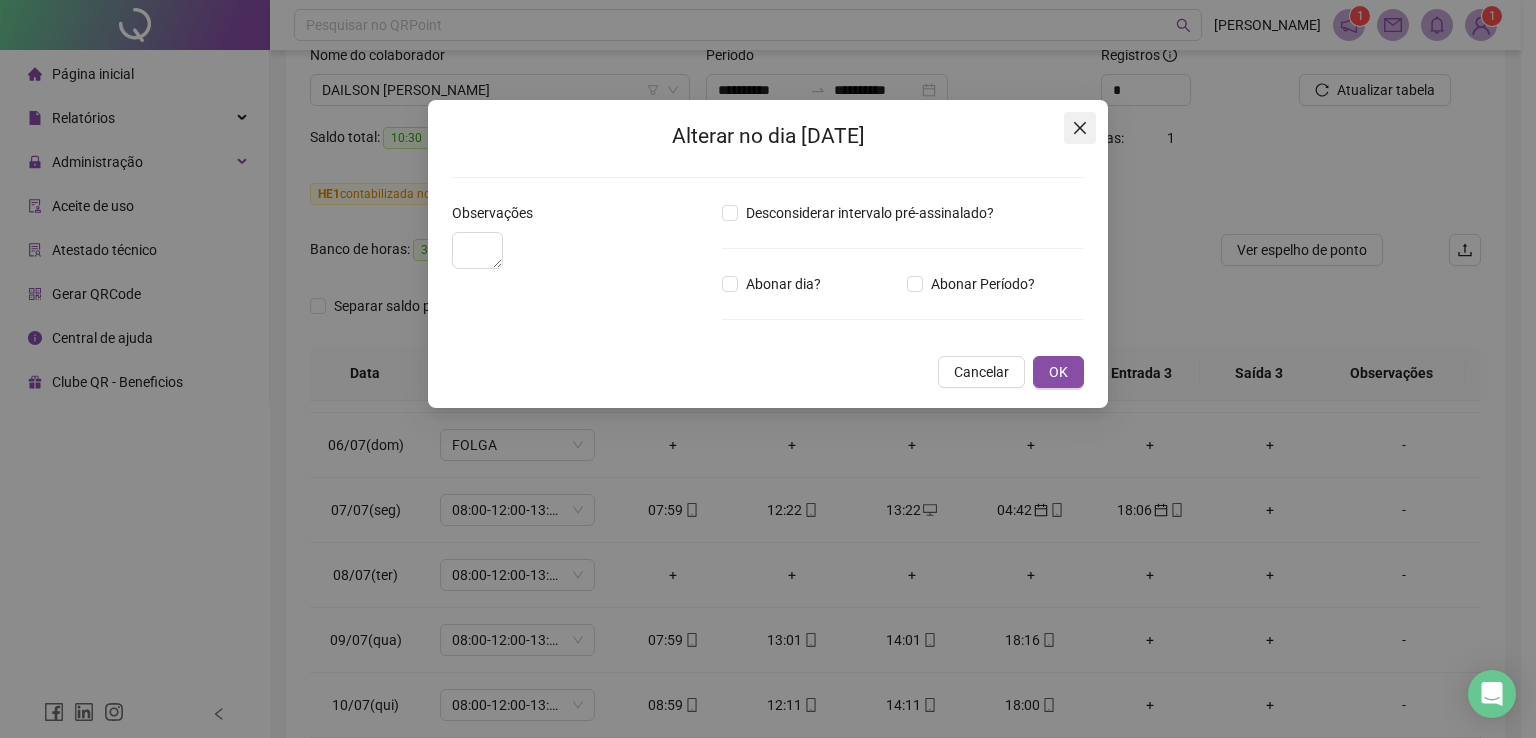 click 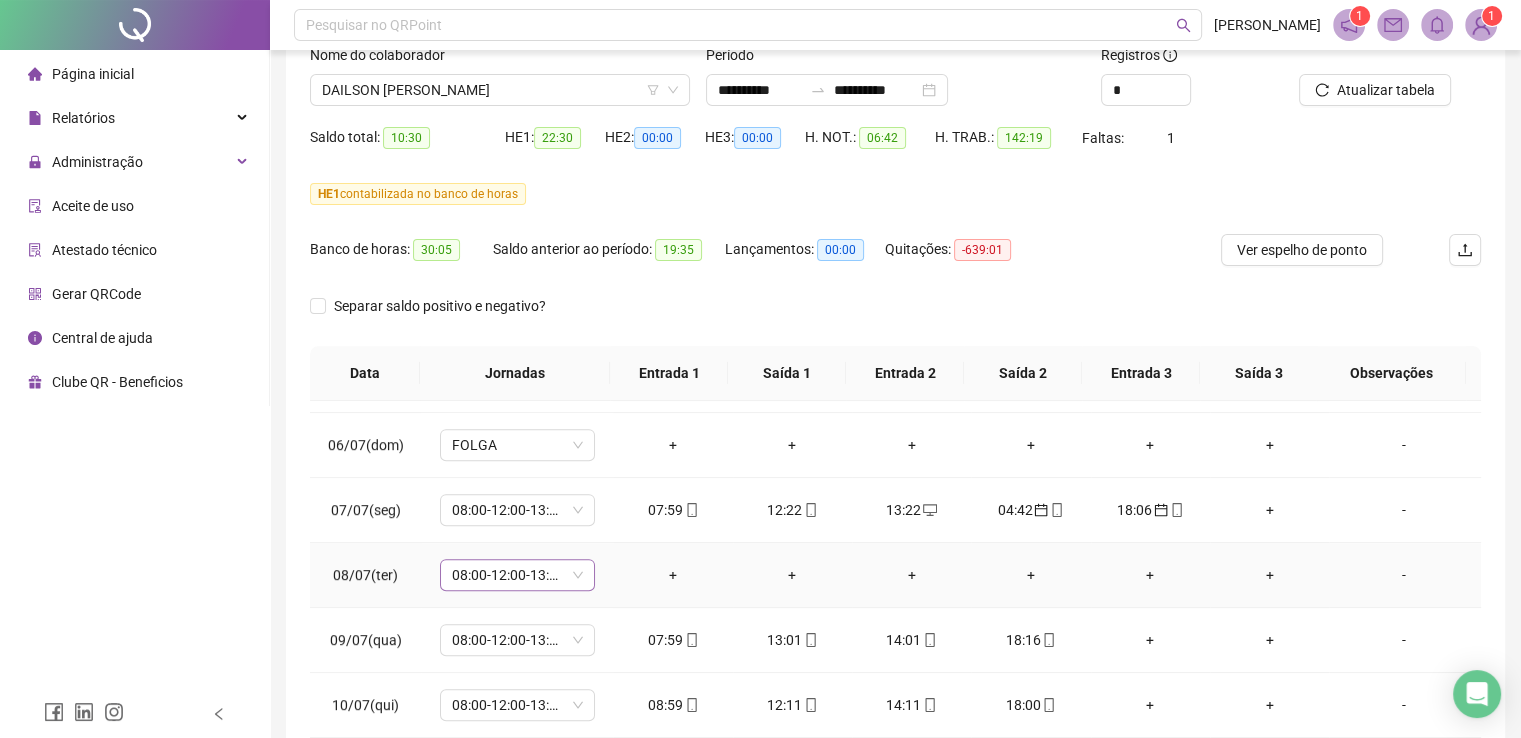 click on "08:00-12:00-13:00-18:00" at bounding box center (517, 575) 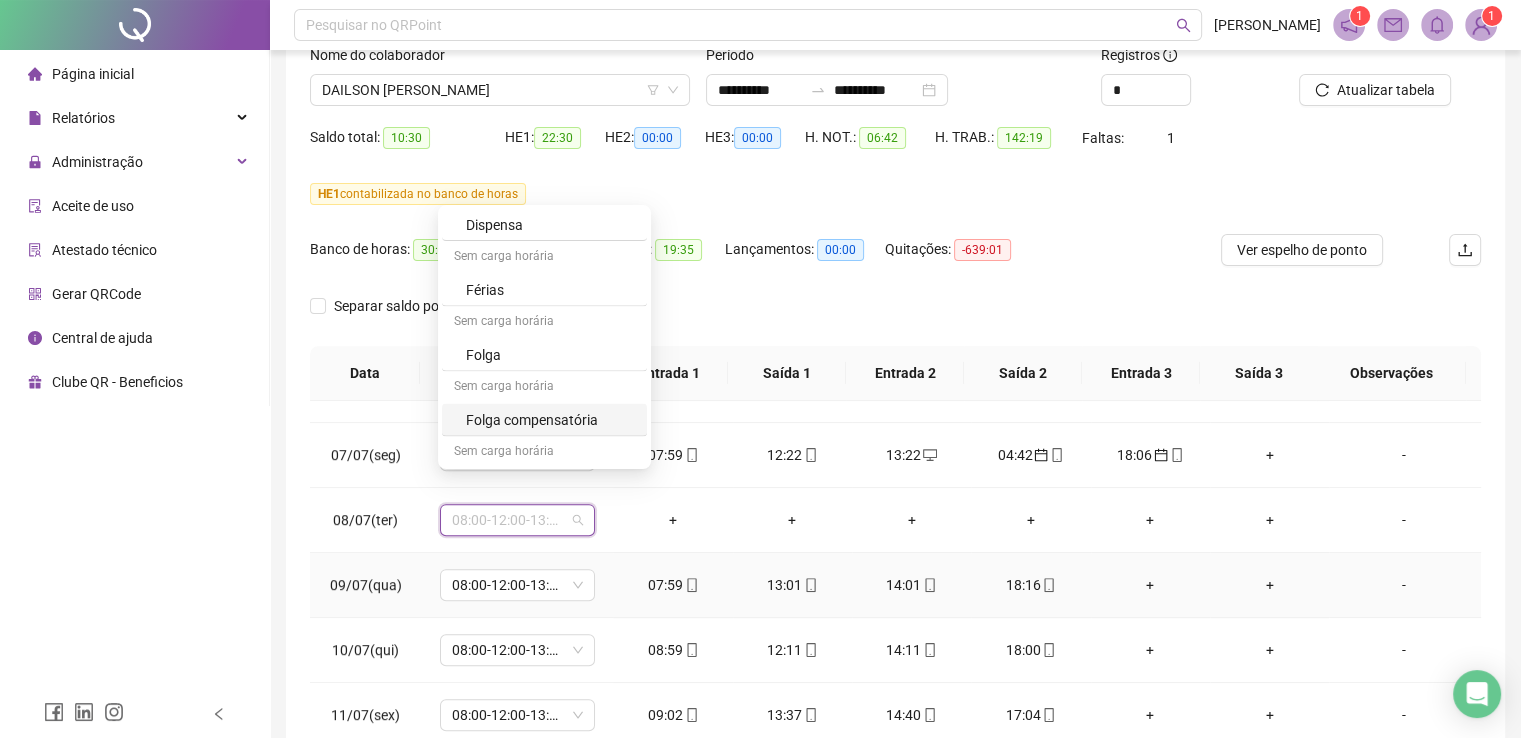 scroll, scrollTop: 1063, scrollLeft: 0, axis: vertical 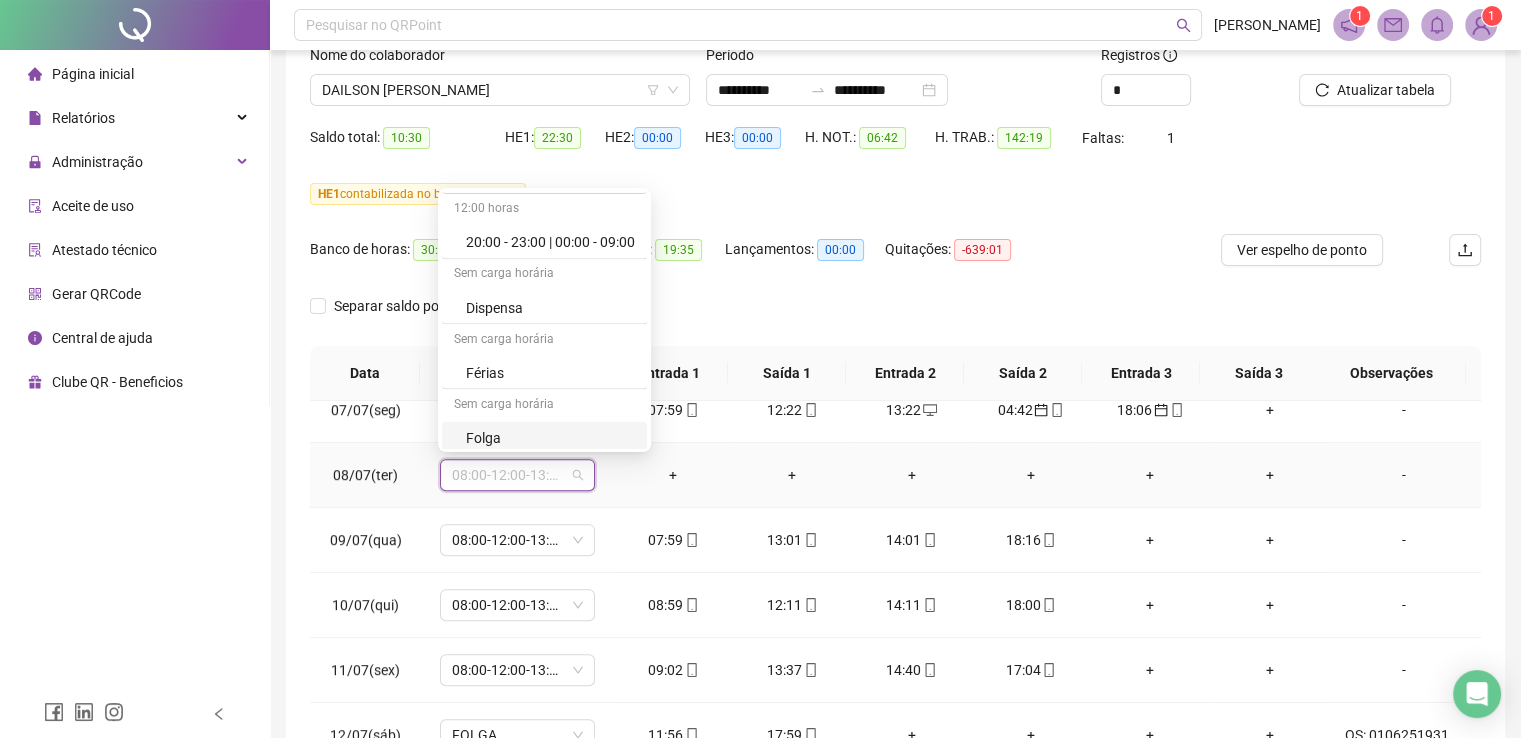click on "Folga" at bounding box center (550, 437) 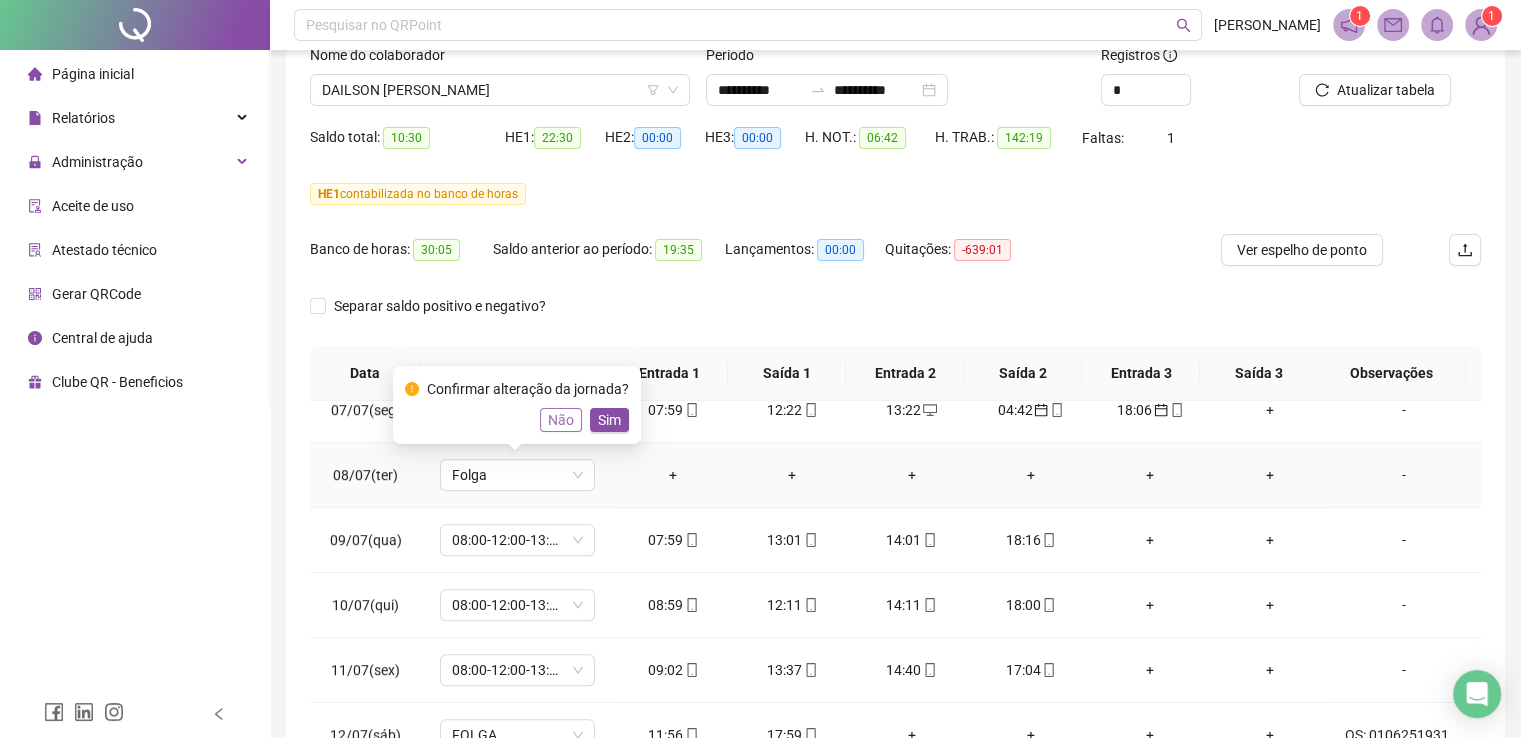 click on "Não" at bounding box center [561, 420] 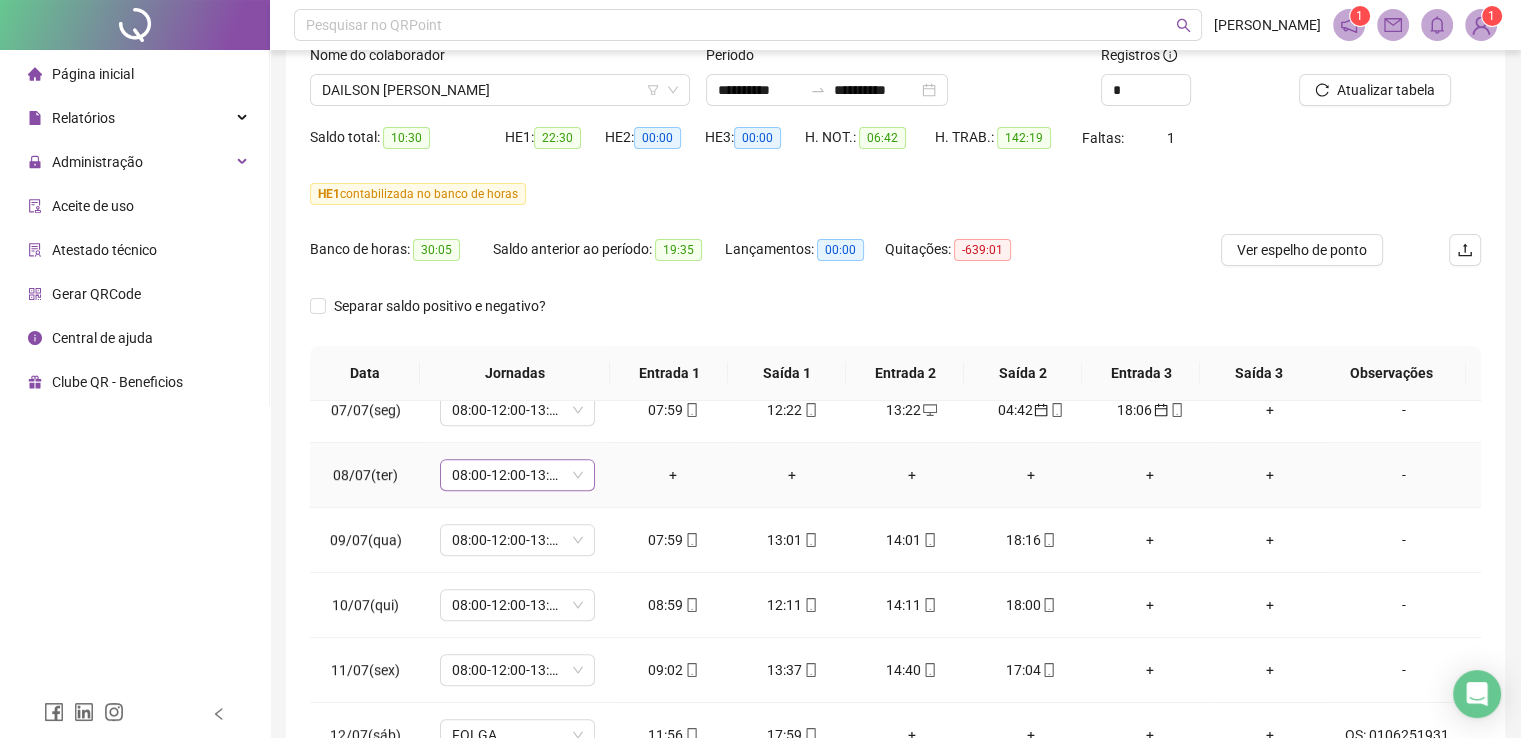 click on "08:00-12:00-13:00-18:00" at bounding box center (517, 475) 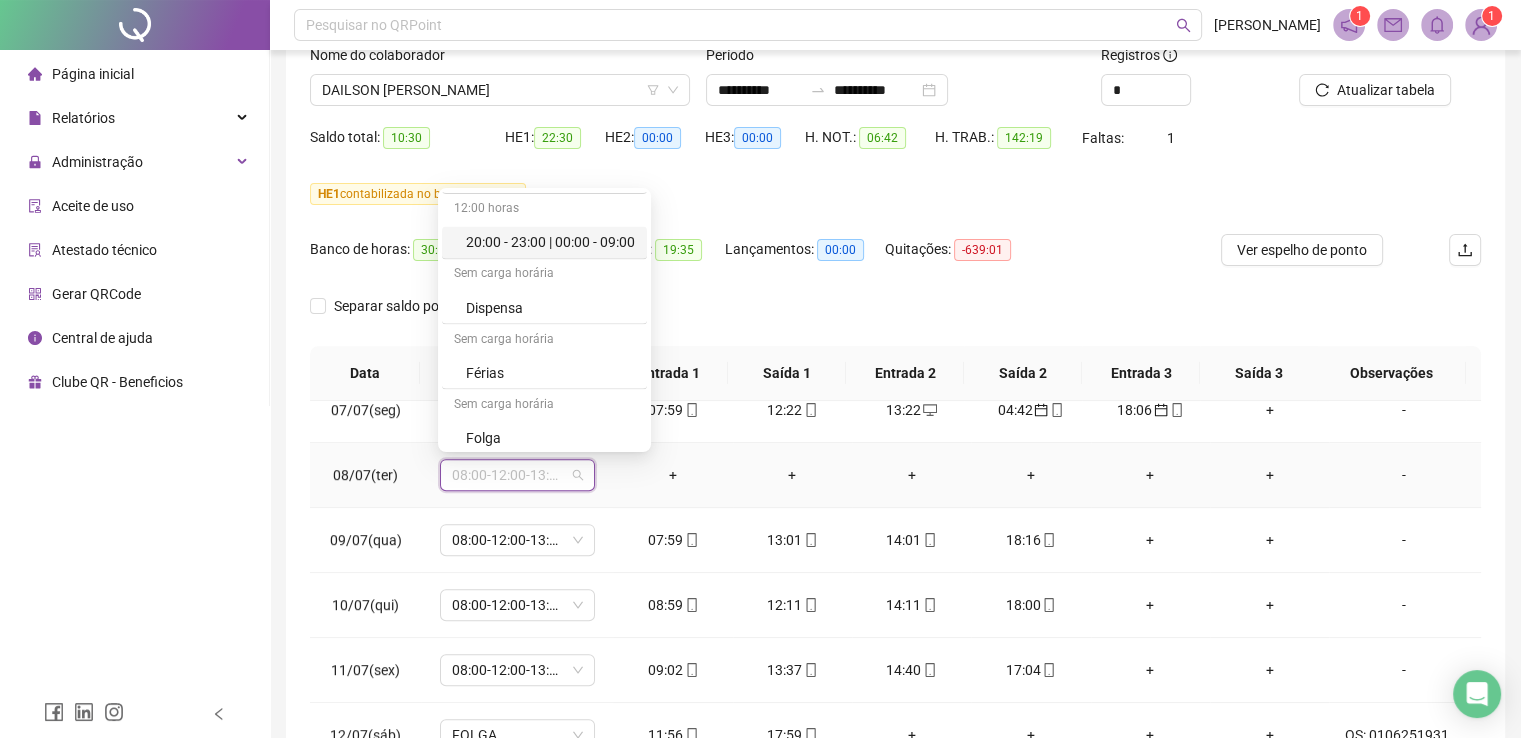 scroll, scrollTop: 11408, scrollLeft: 0, axis: vertical 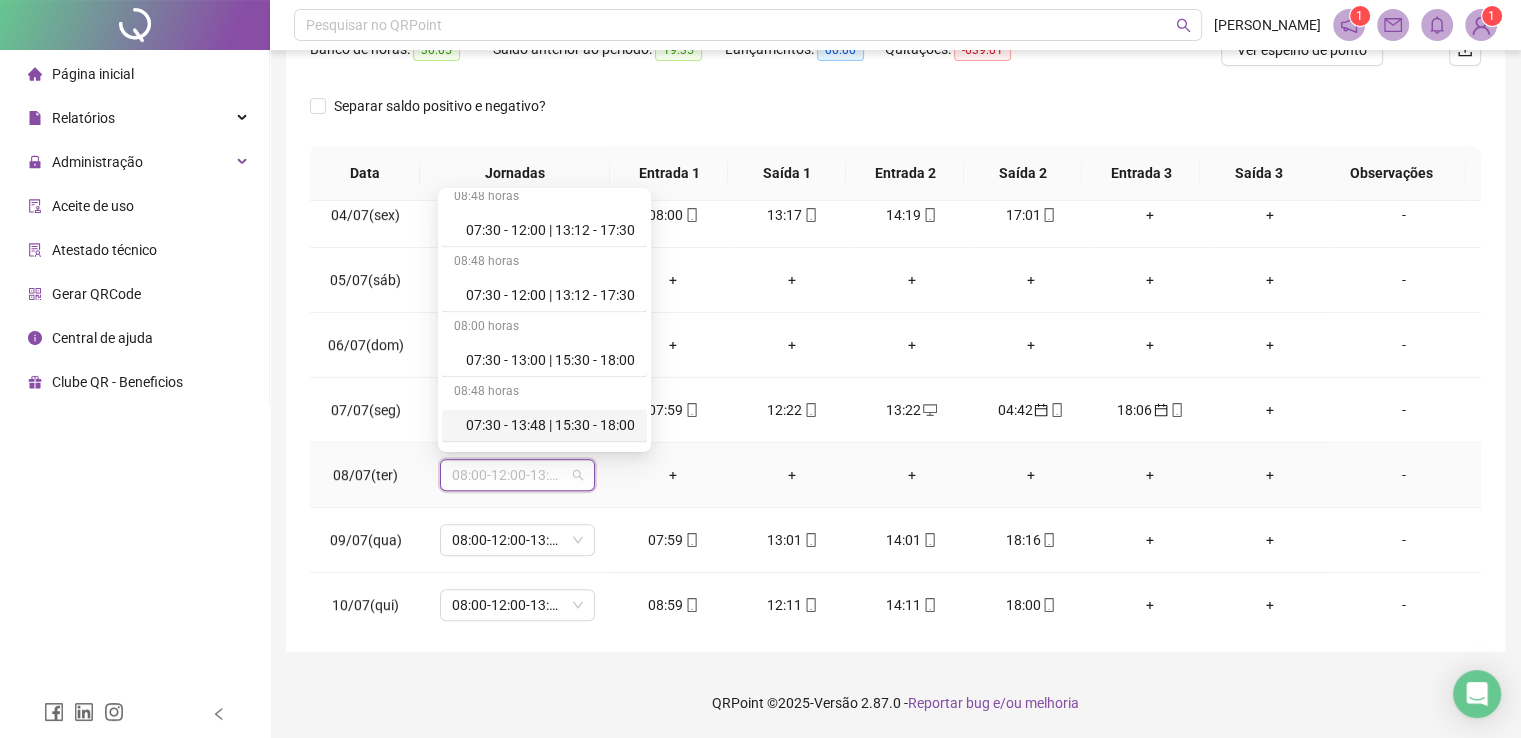 click on "+" at bounding box center (672, 475) 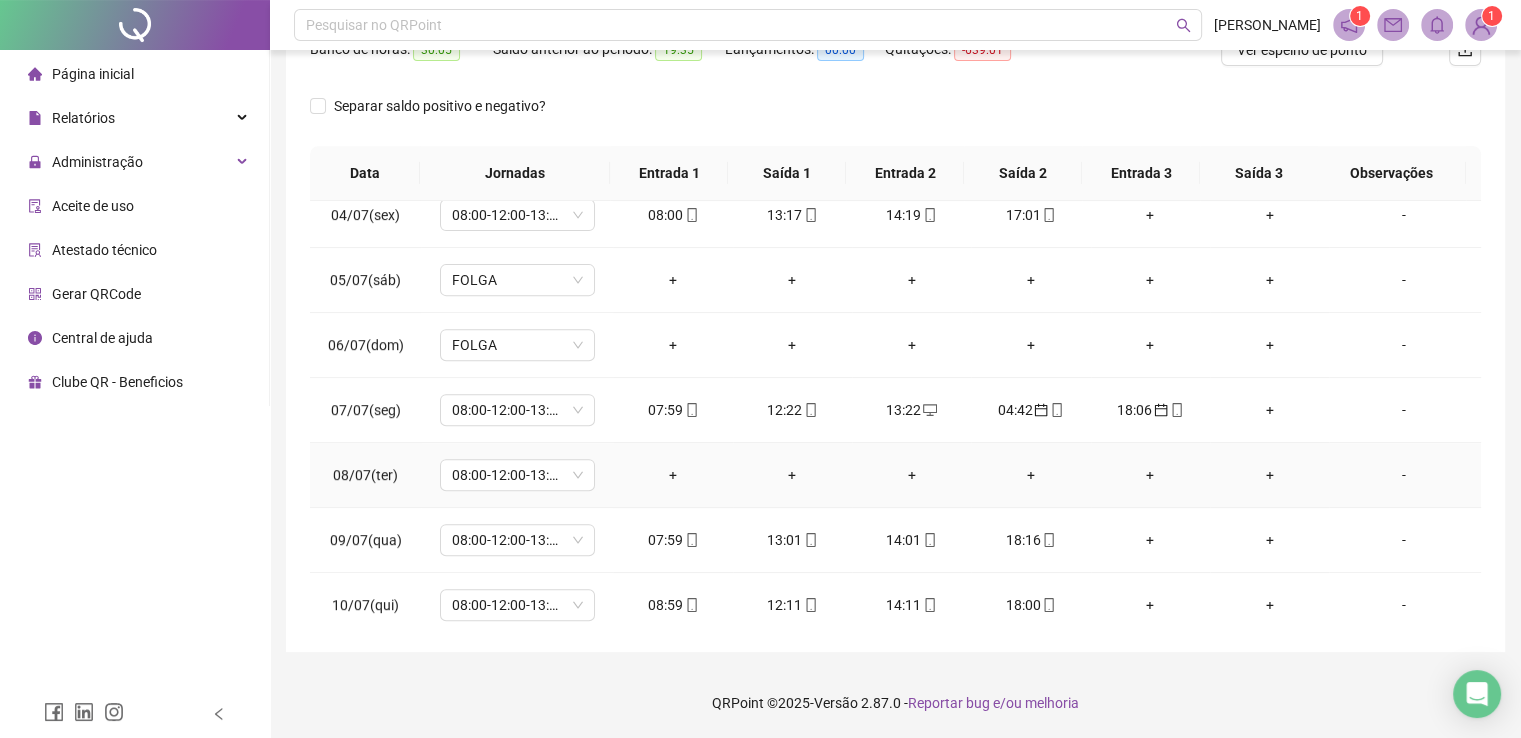 click on "-" at bounding box center [1404, 475] 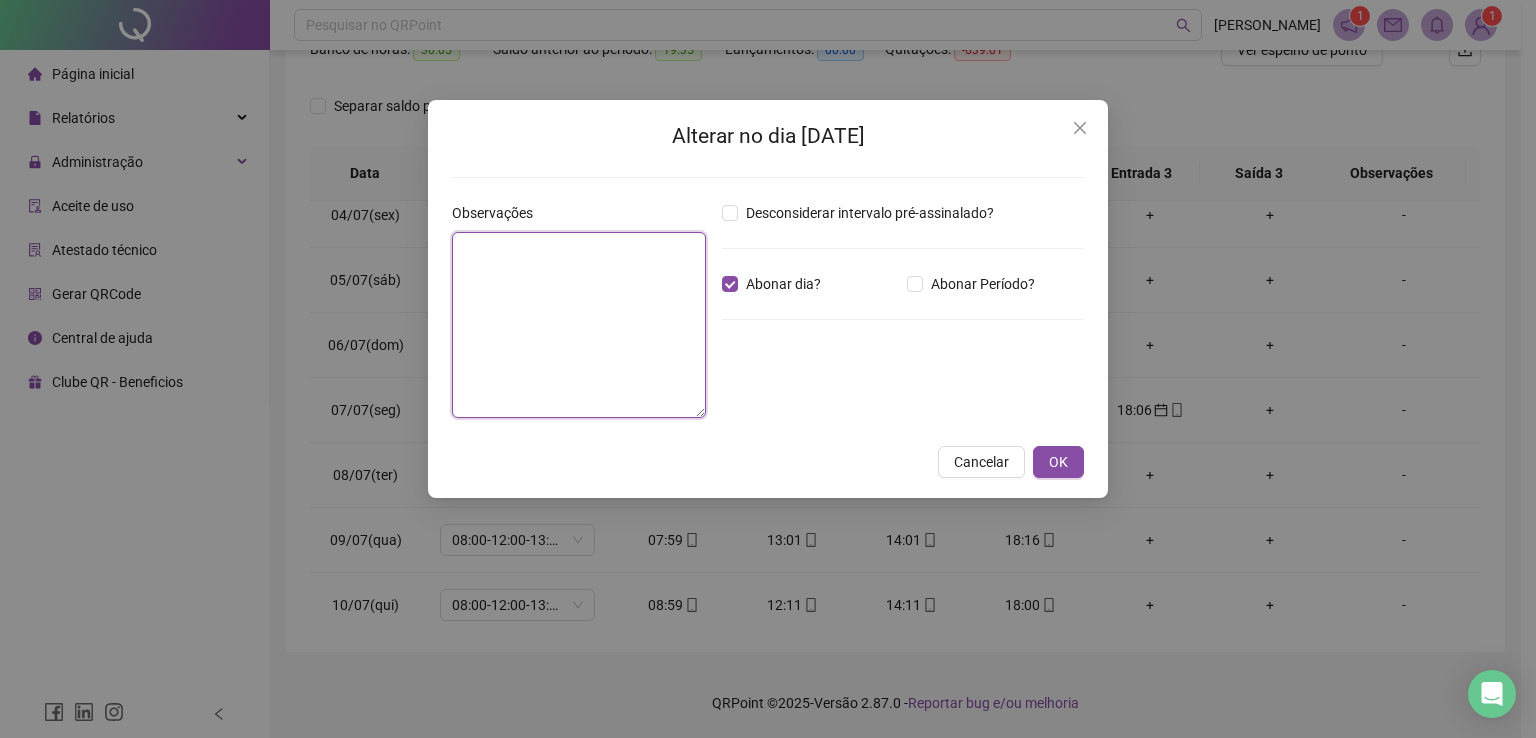 click at bounding box center [579, 325] 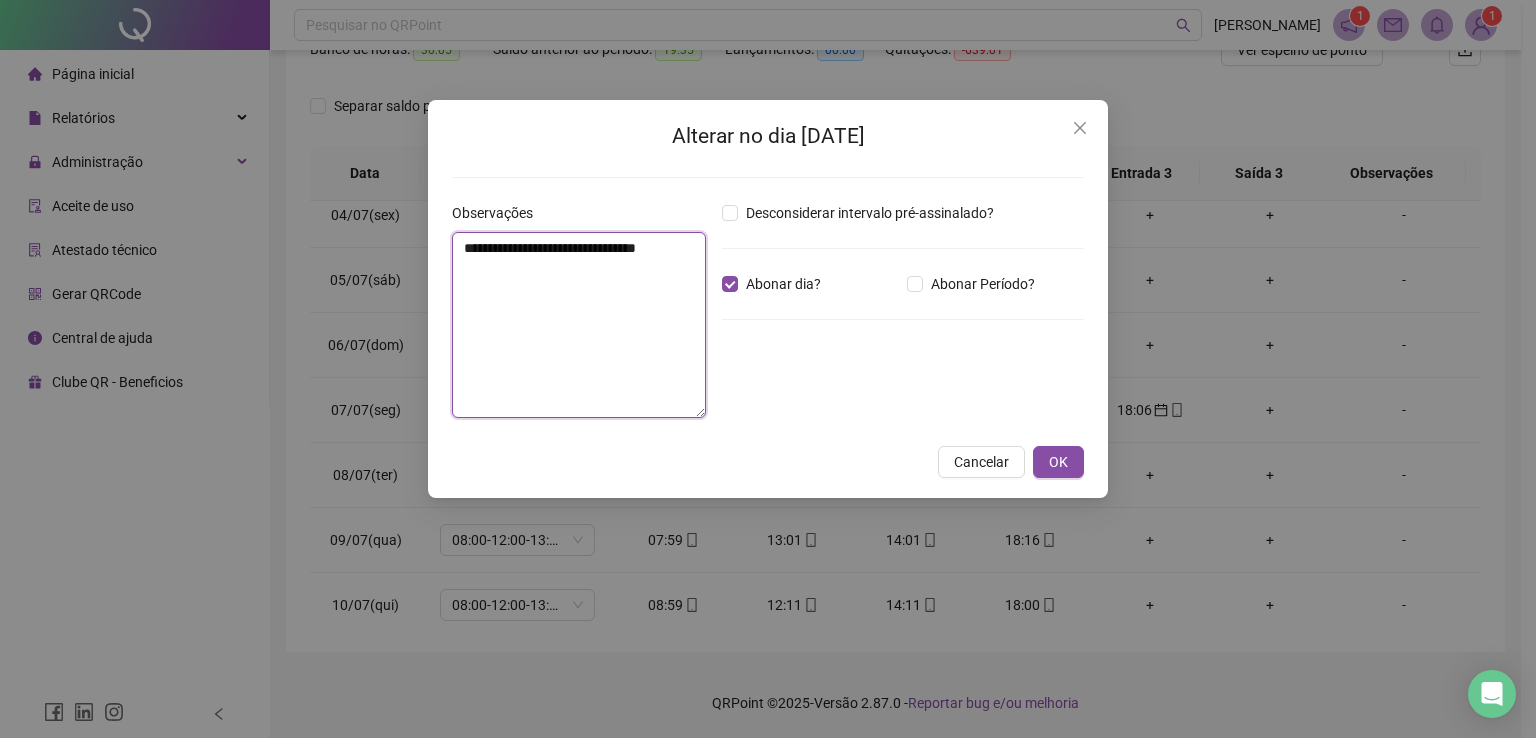 drag, startPoint x: 464, startPoint y: 242, endPoint x: 620, endPoint y: 291, distance: 163.51453 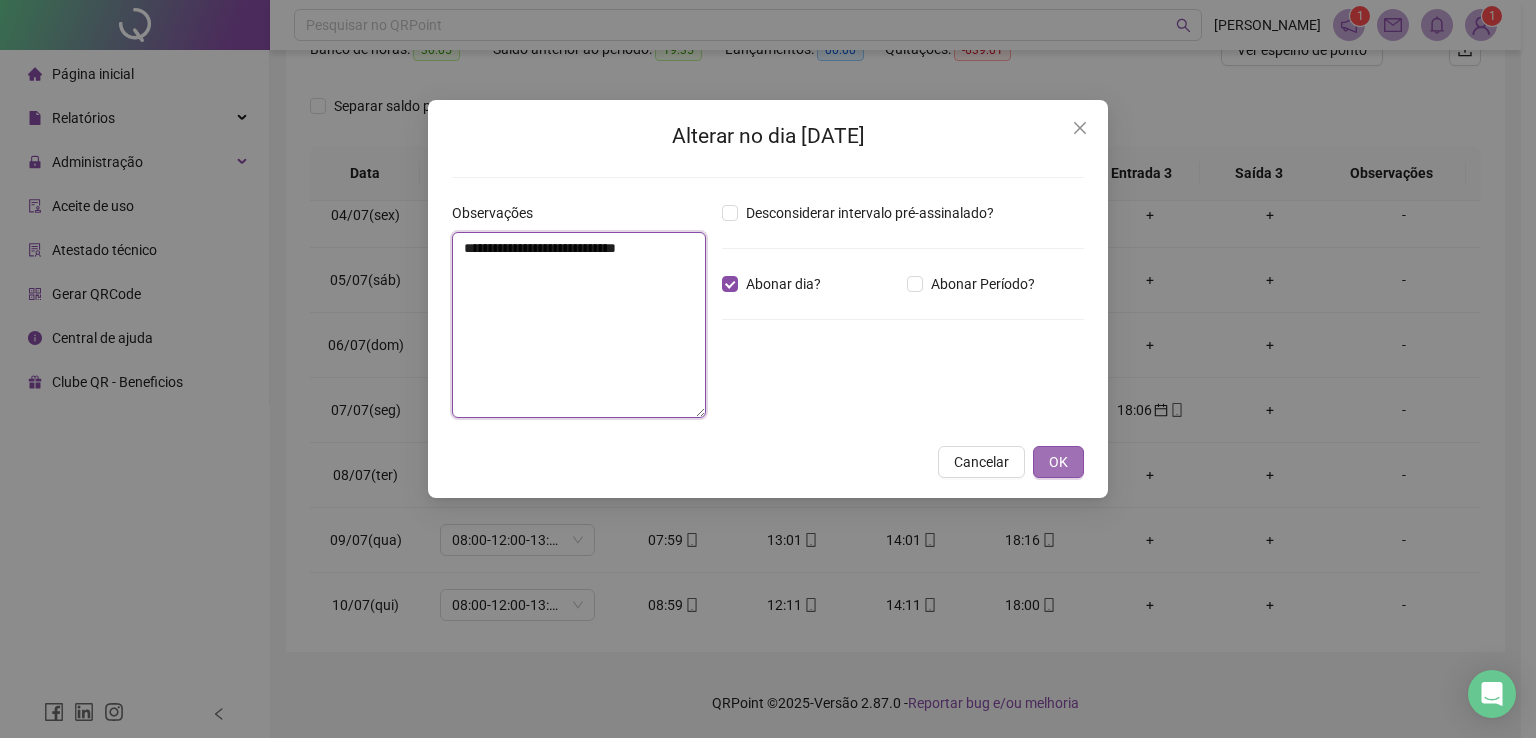 type on "**********" 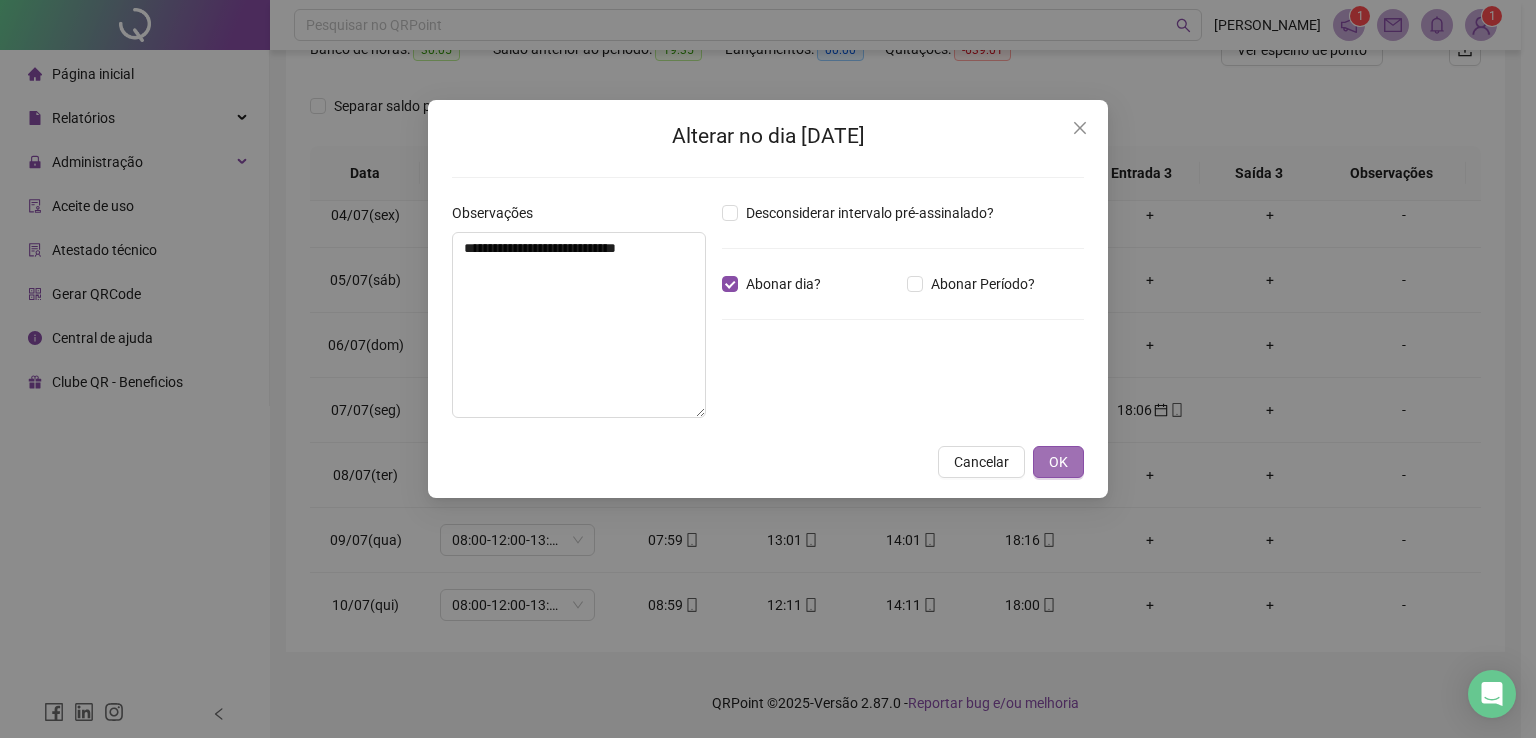 click on "OK" at bounding box center [1058, 462] 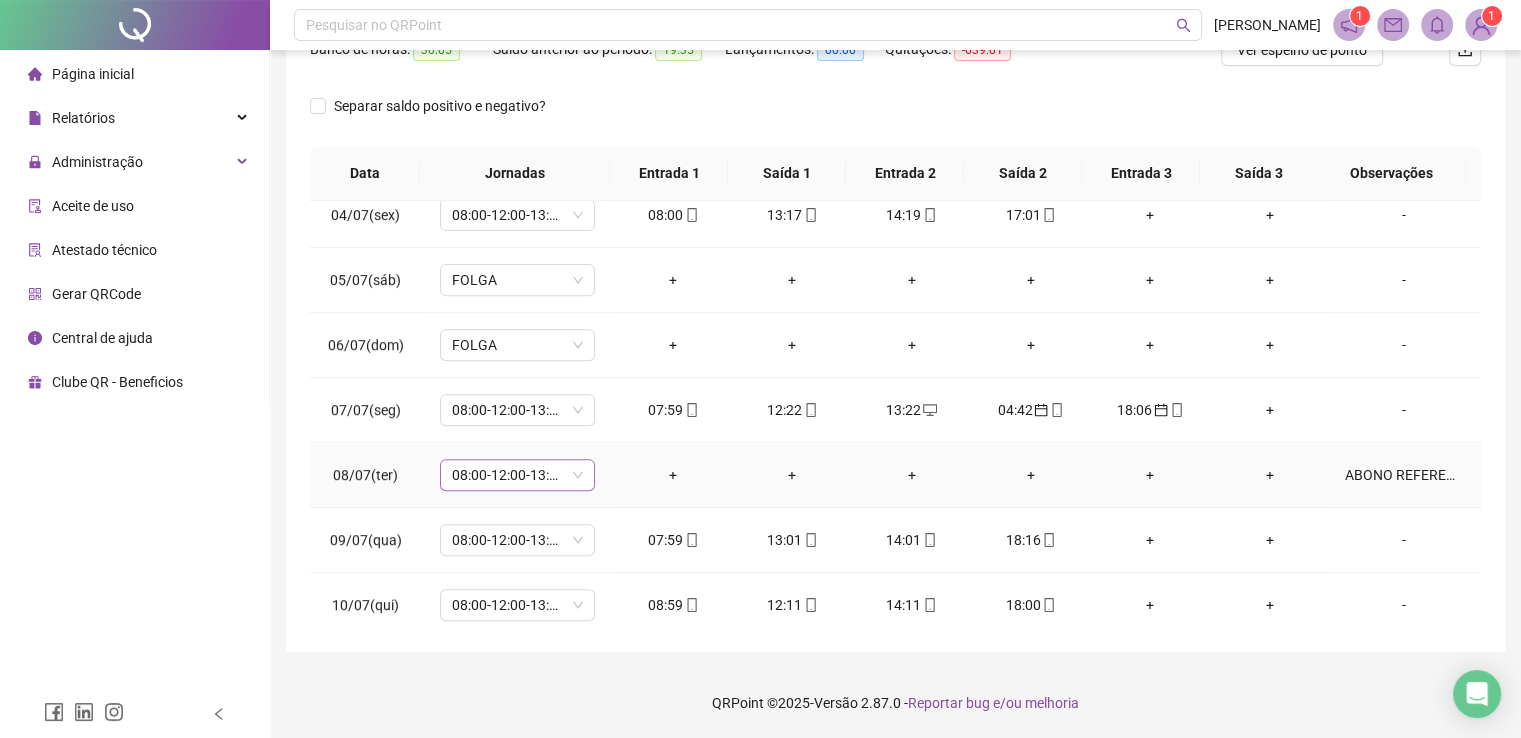 click on "08:00-12:00-13:00-18:00" at bounding box center (517, 475) 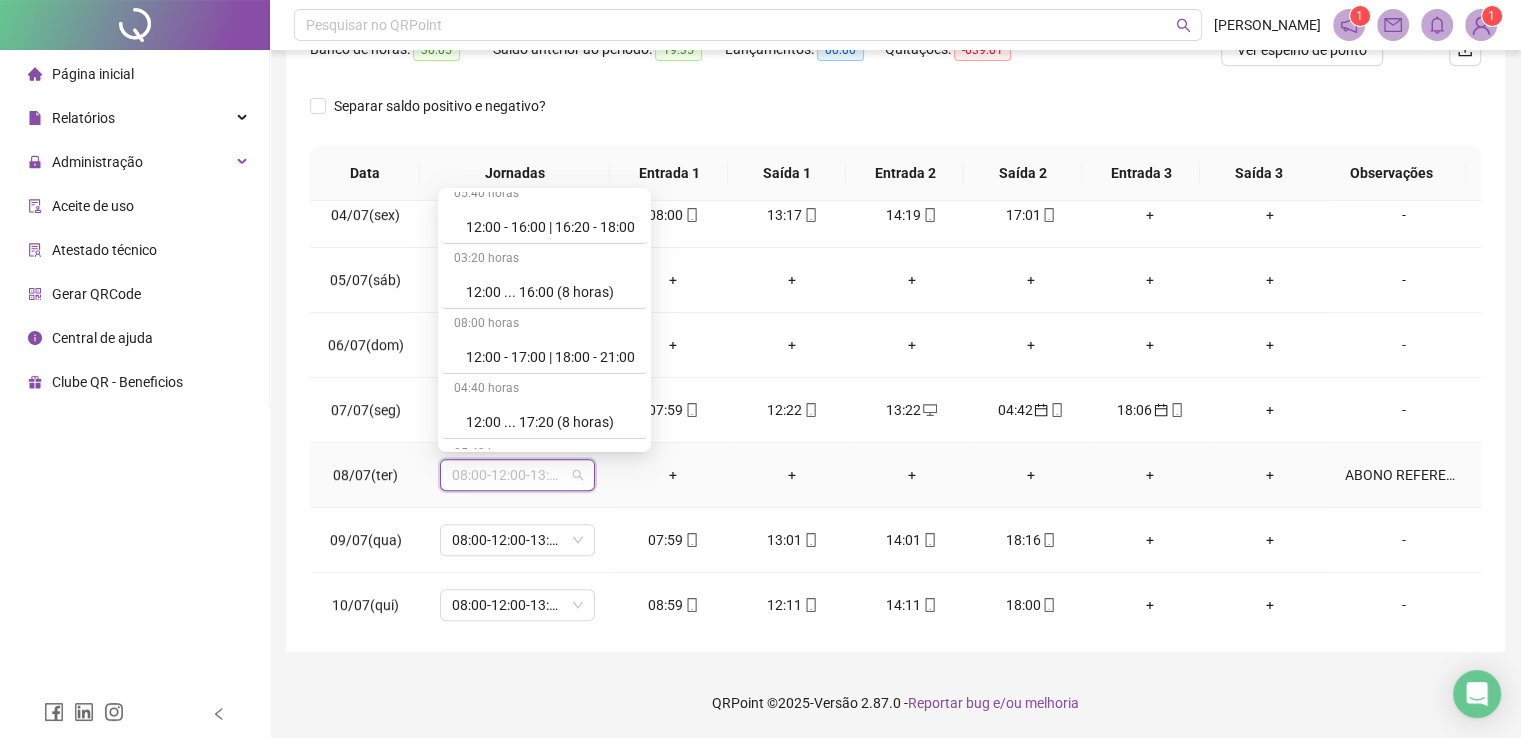 scroll, scrollTop: 11408, scrollLeft: 0, axis: vertical 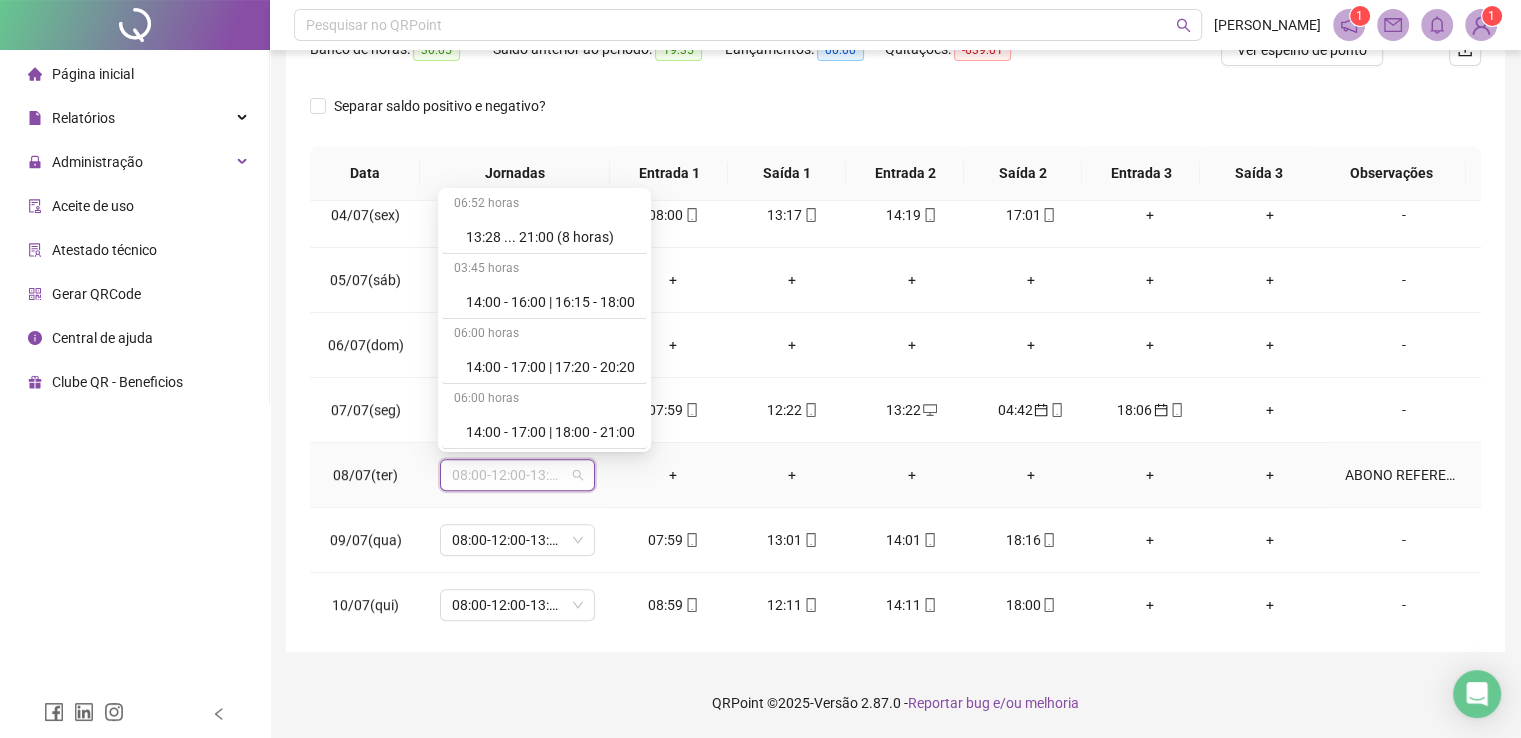 type on "*" 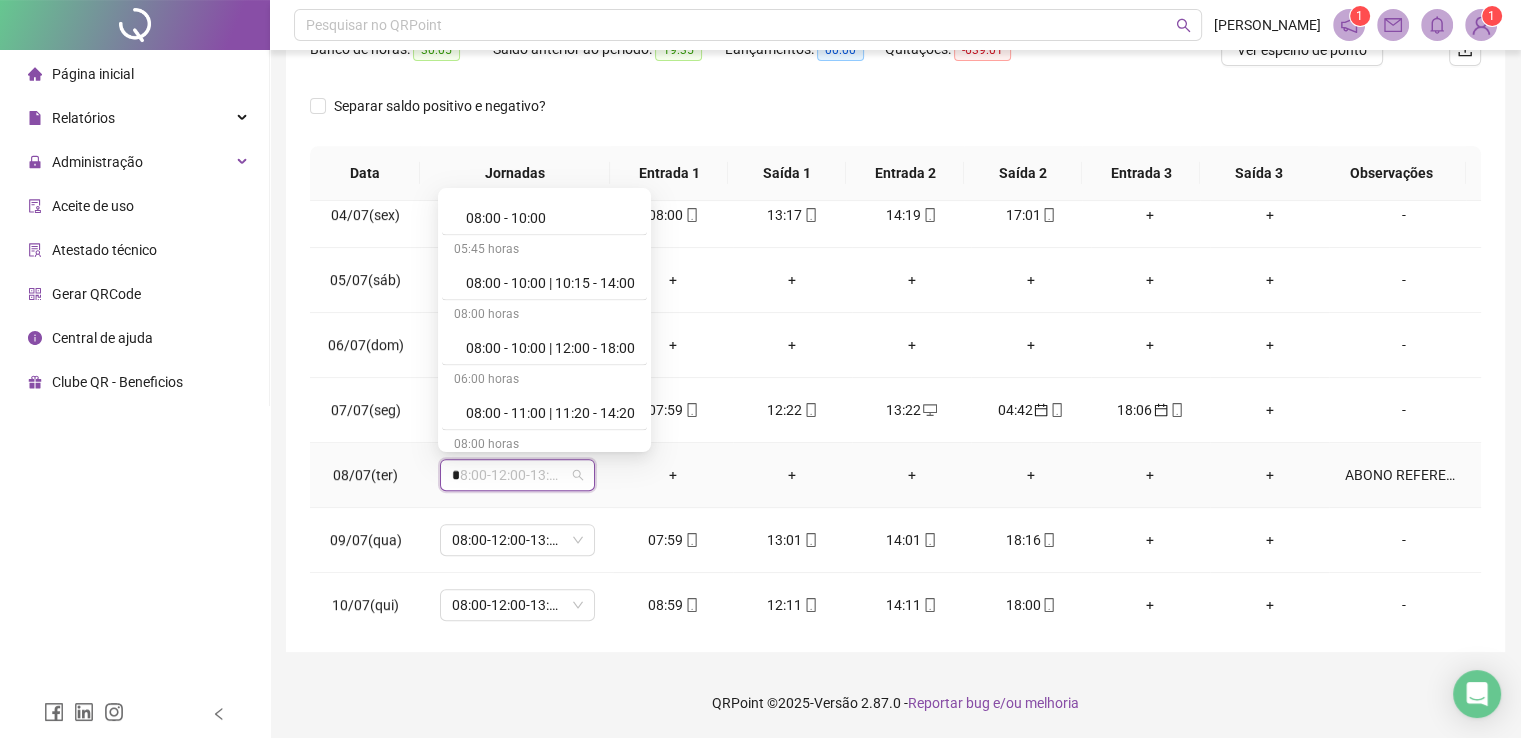 scroll, scrollTop: 0, scrollLeft: 0, axis: both 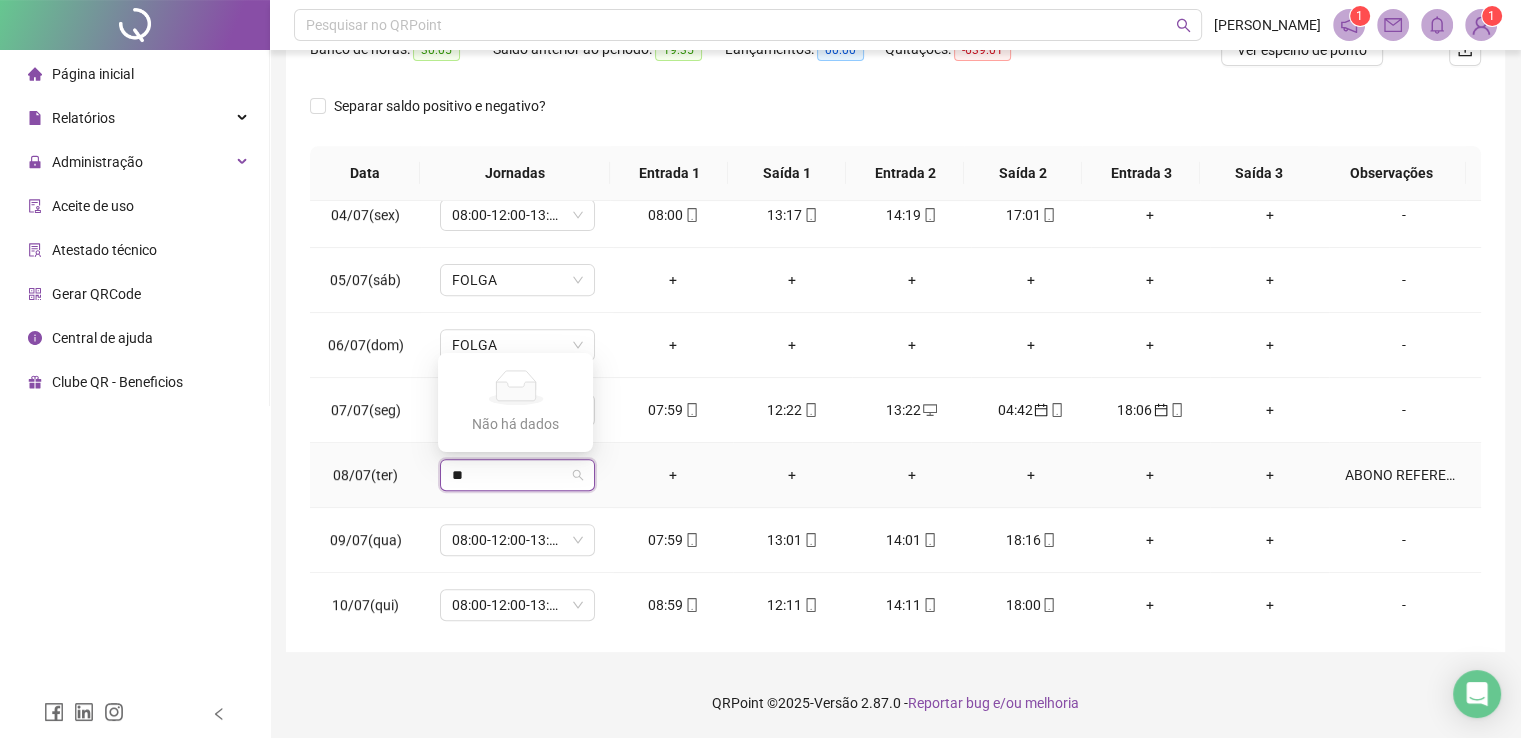 type on "*" 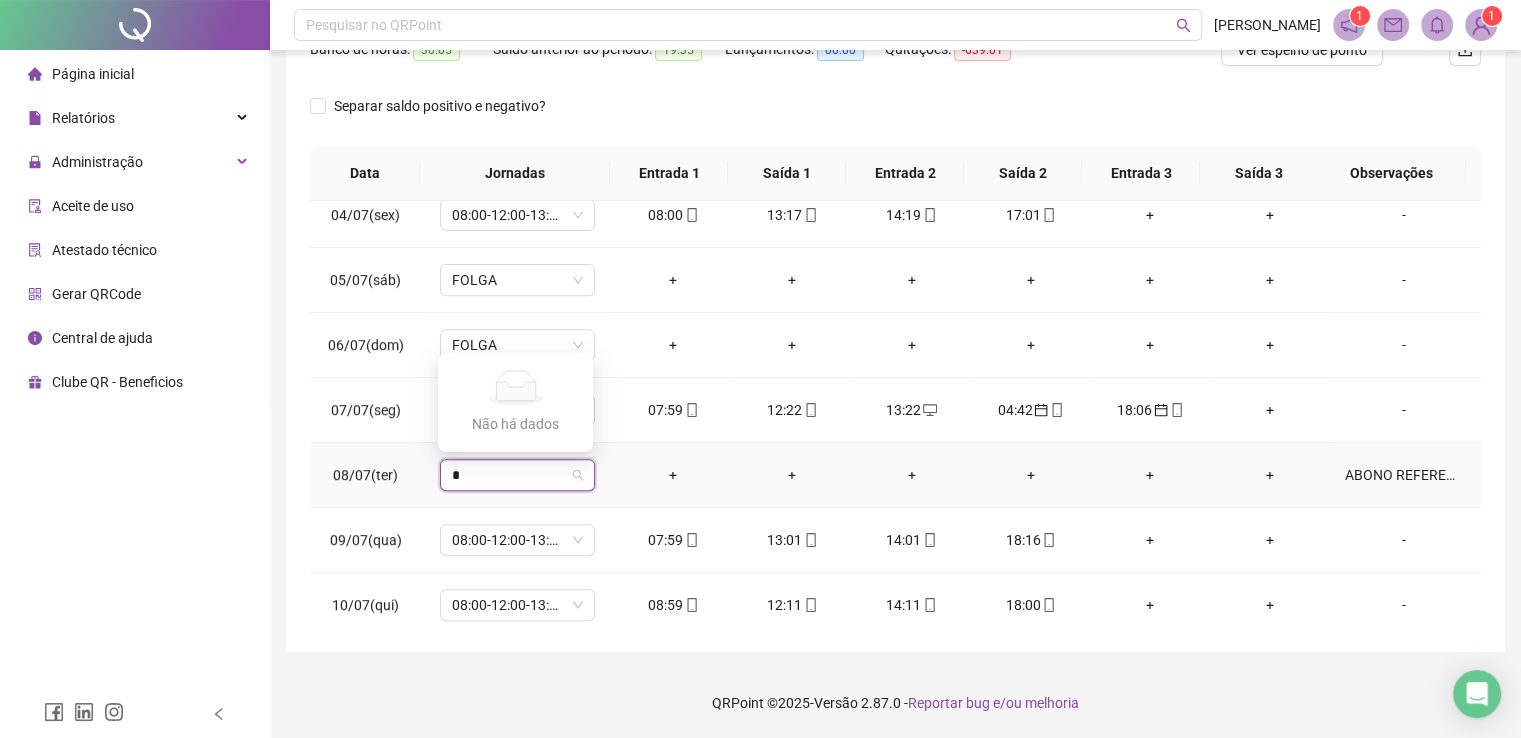 type 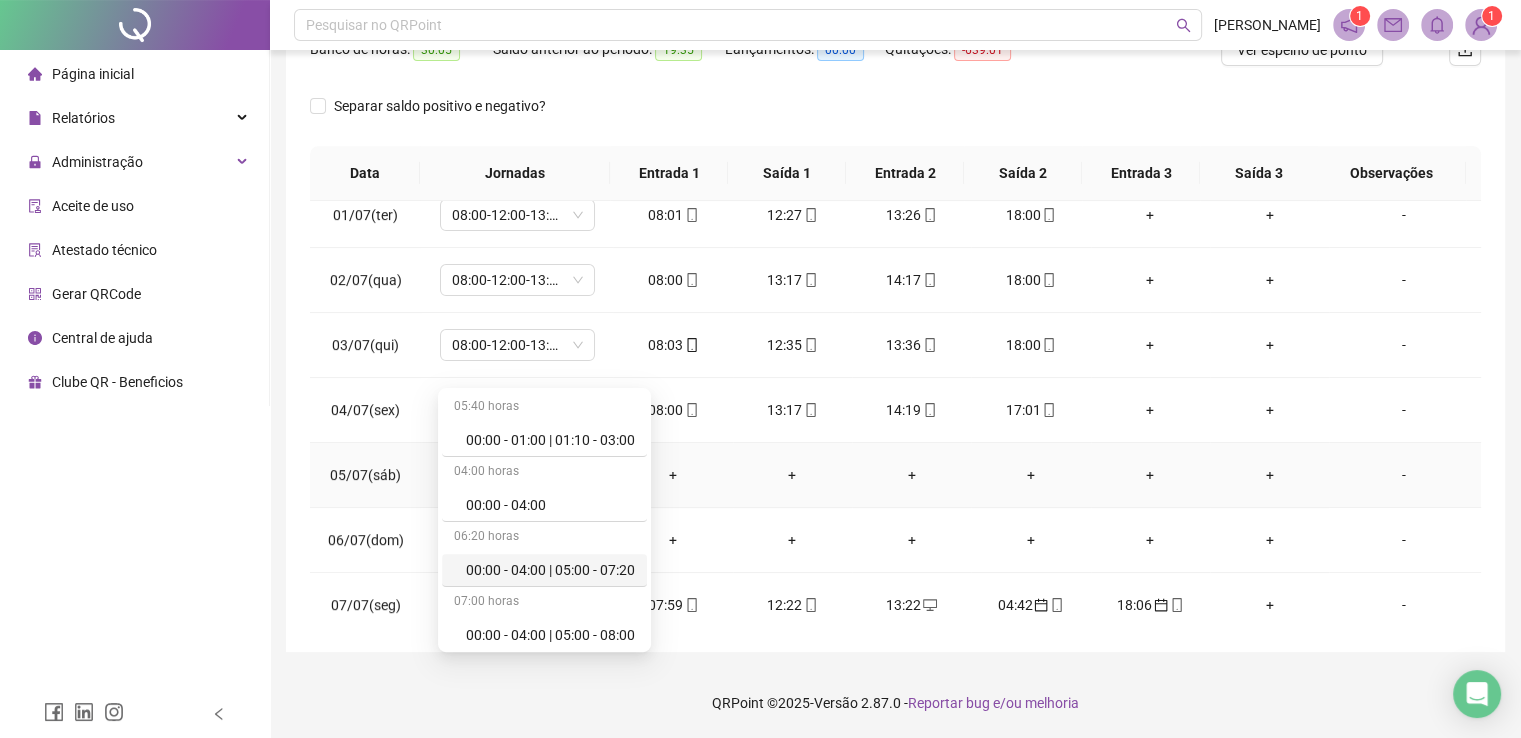 scroll, scrollTop: 663, scrollLeft: 0, axis: vertical 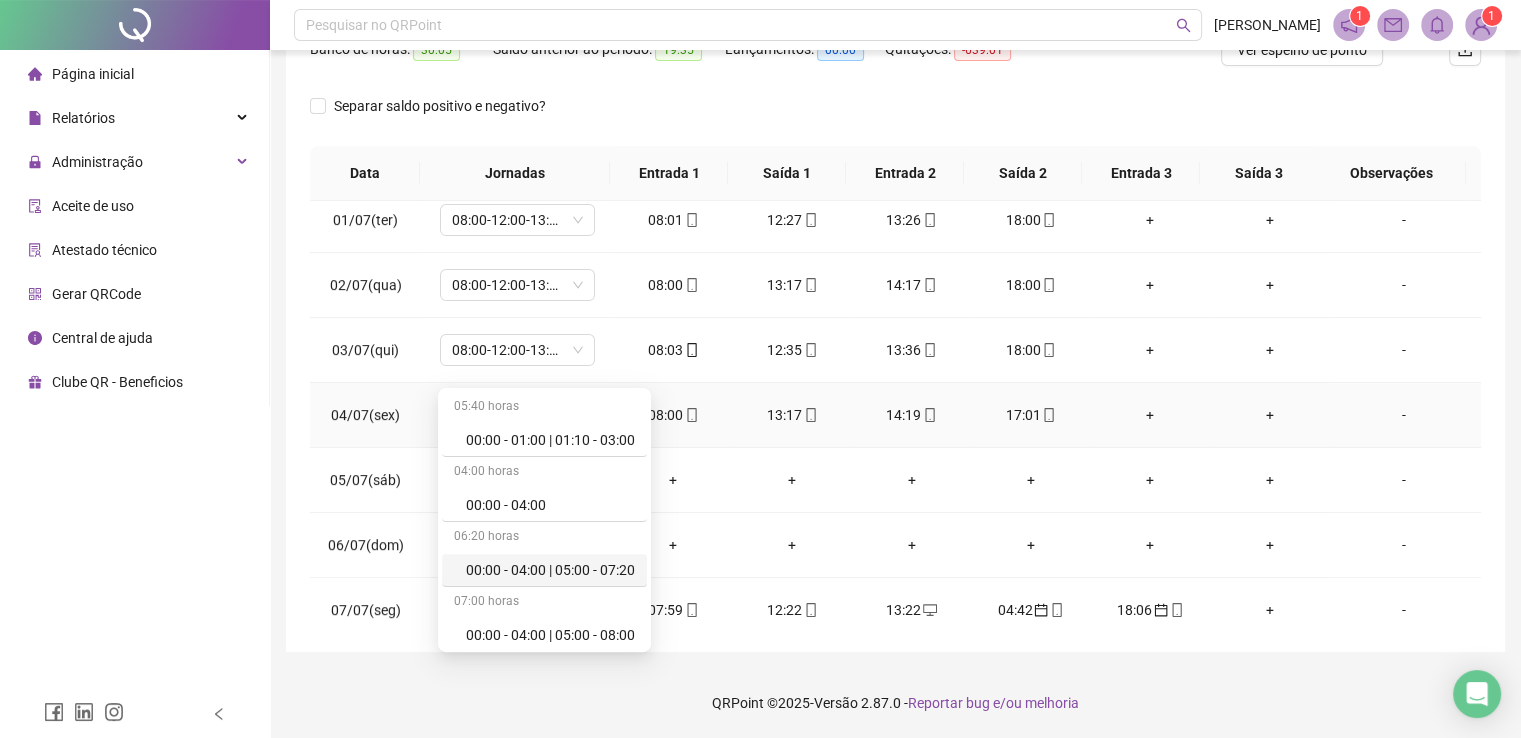 click on "-" at bounding box center (1405, 415) 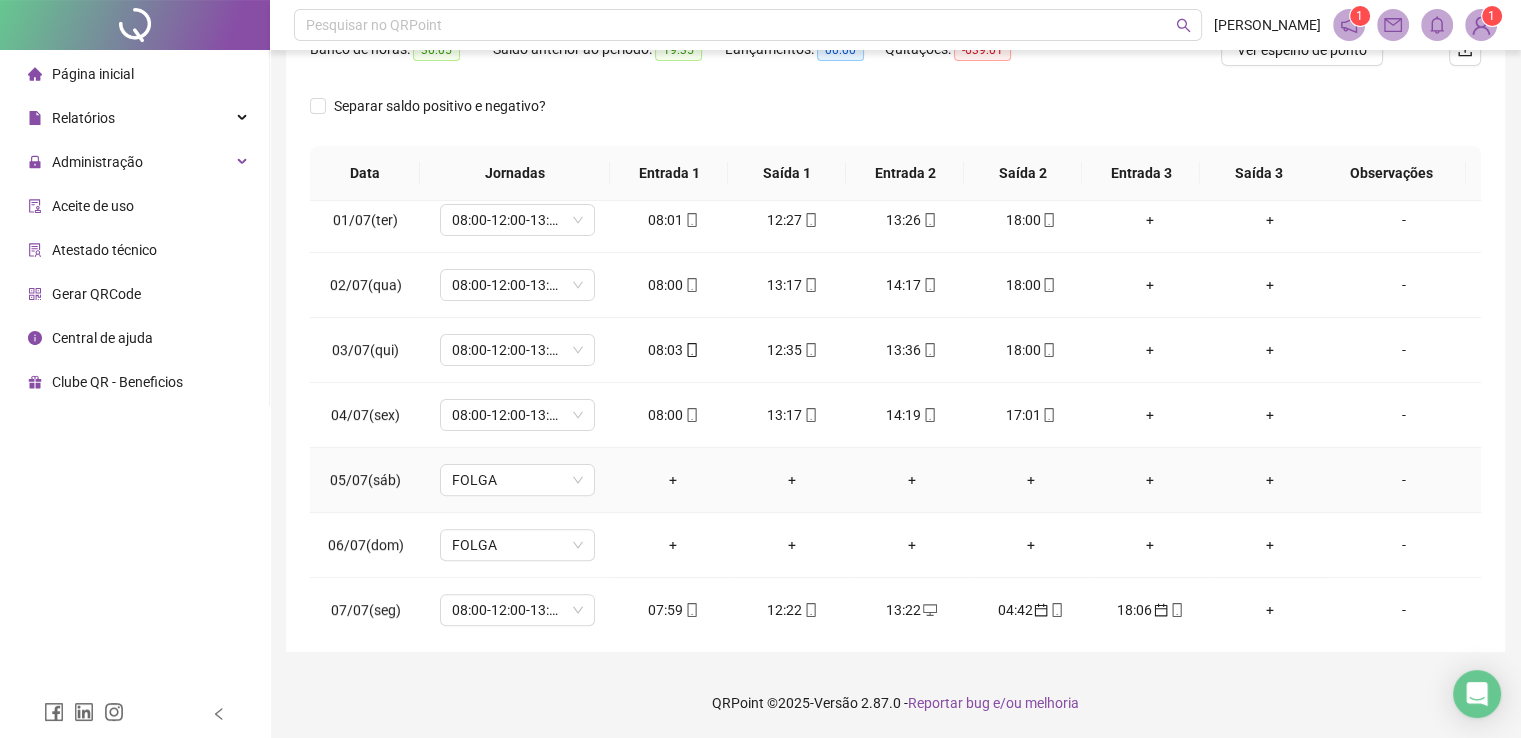scroll, scrollTop: 863, scrollLeft: 0, axis: vertical 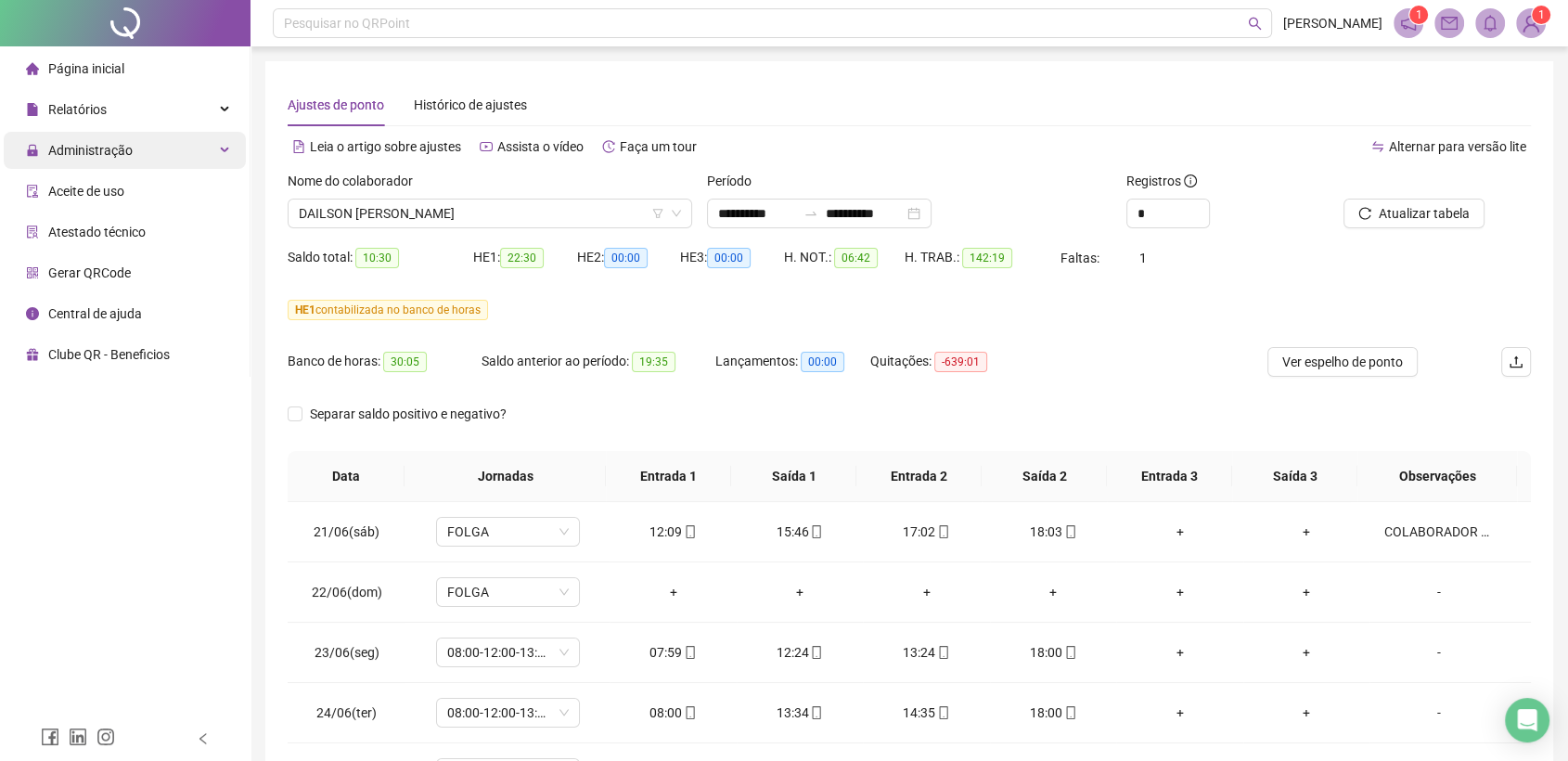 click on "Administração" at bounding box center (90, 150) 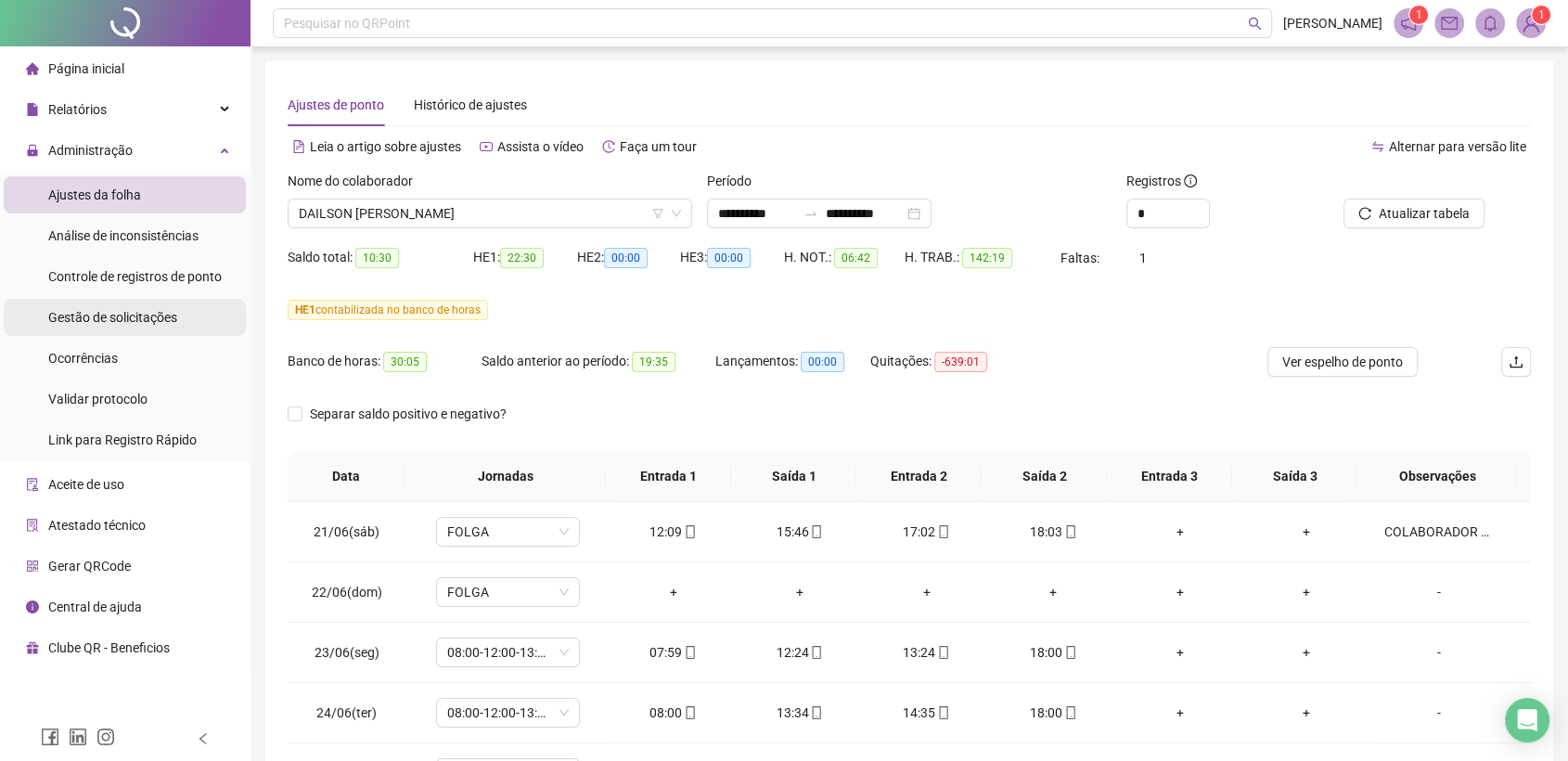 click on "Gestão de solicitações" at bounding box center (112, 317) 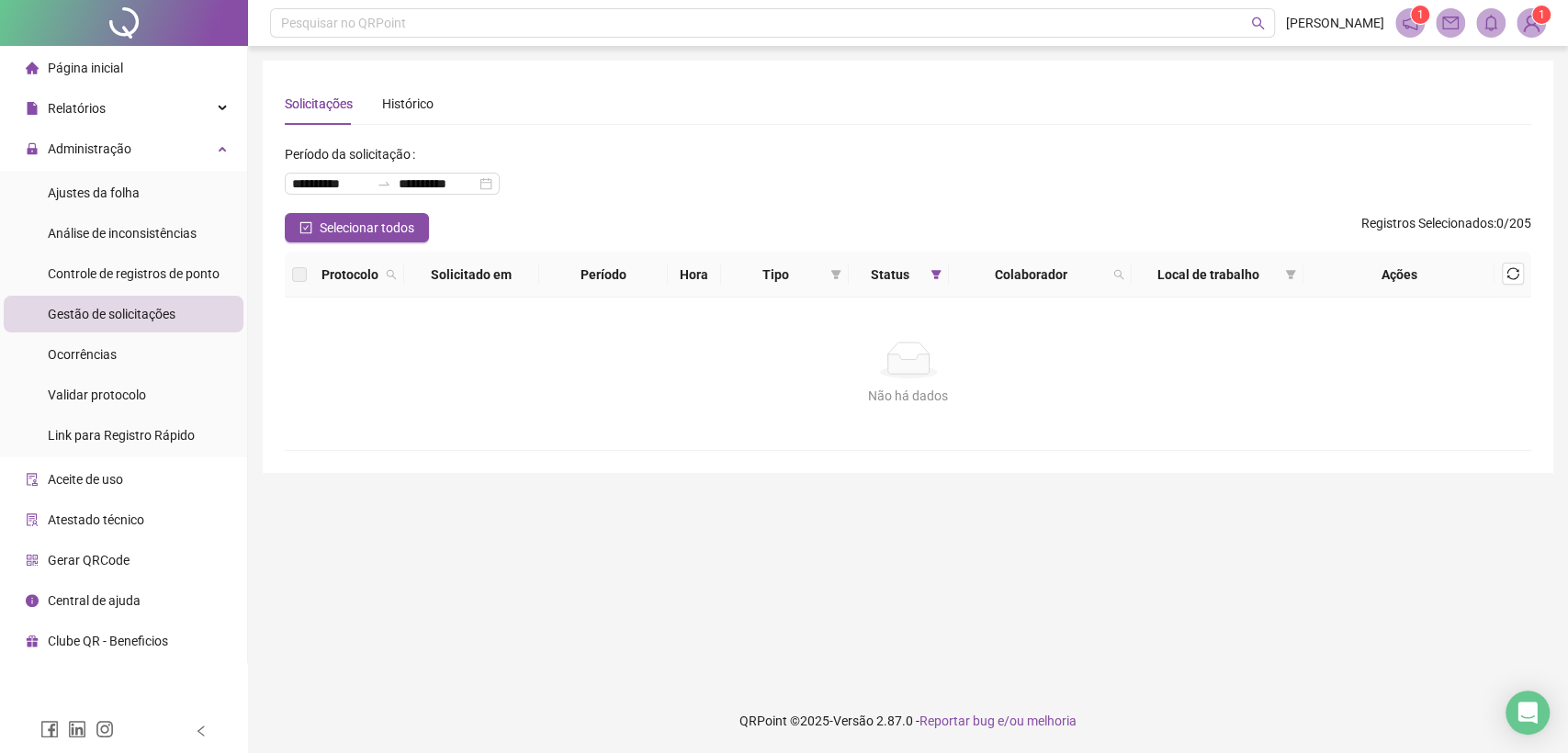 click on "Gestão de solicitações" at bounding box center [111, 314] 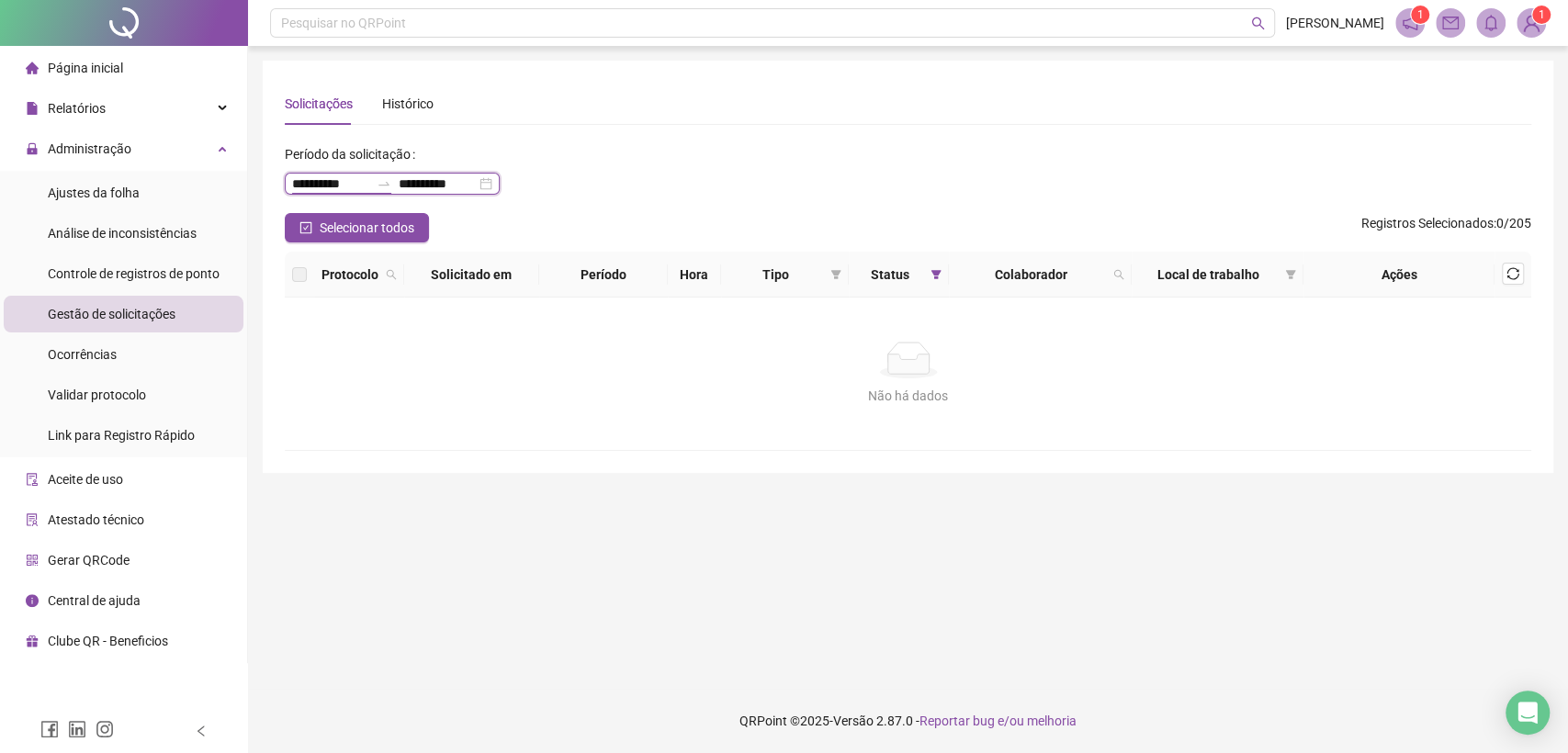 click on "**********" at bounding box center (331, 184) 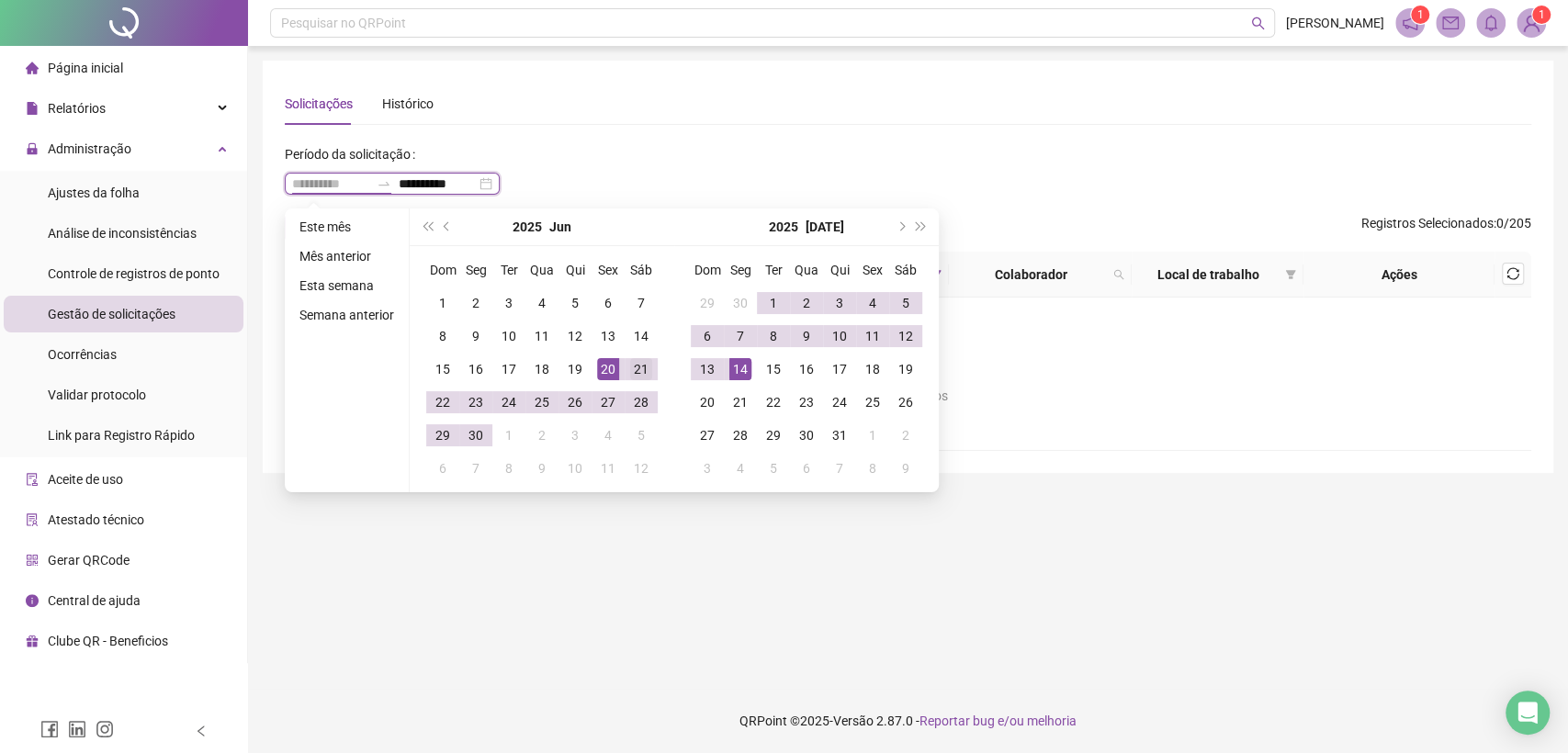 type on "**********" 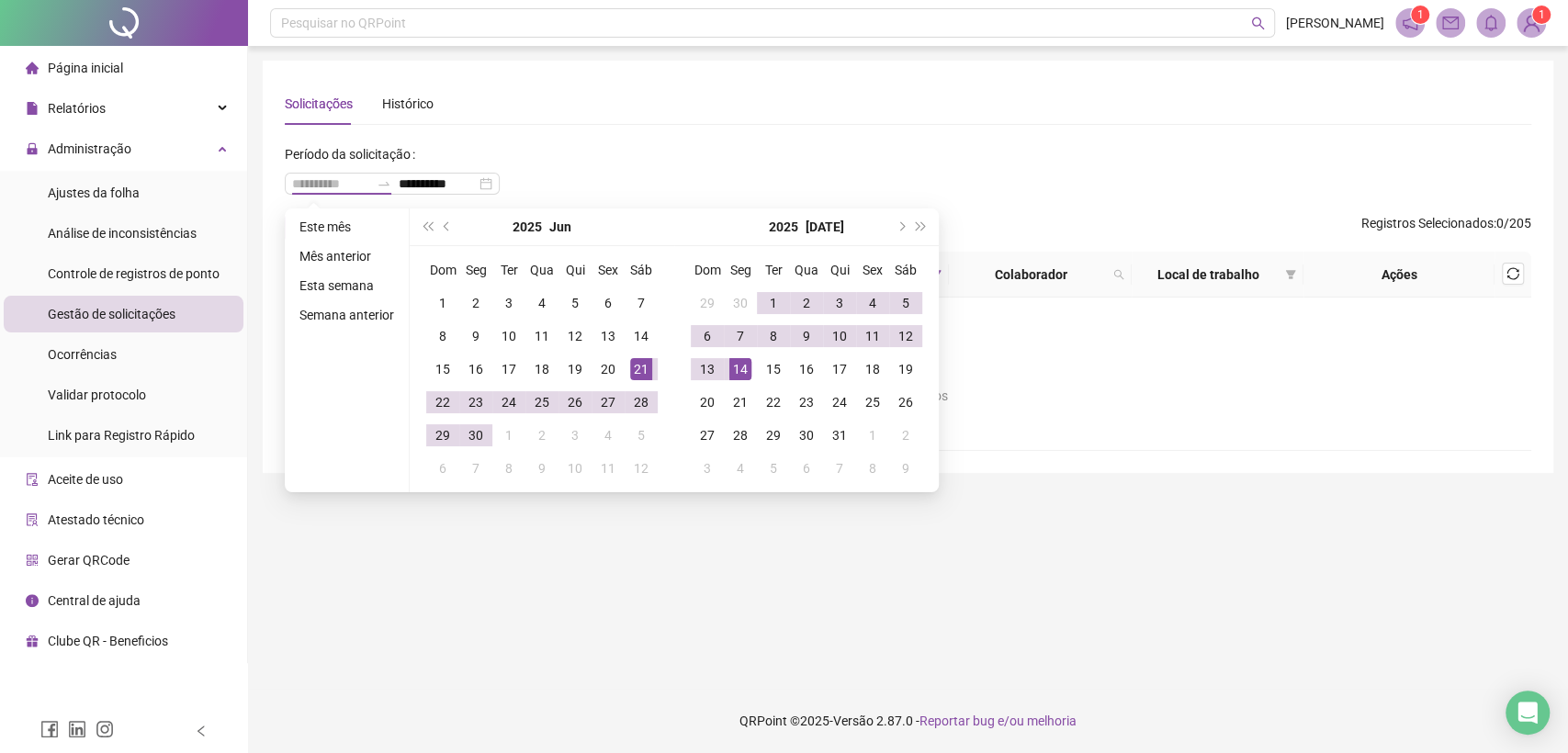click on "21" at bounding box center (641, 369) 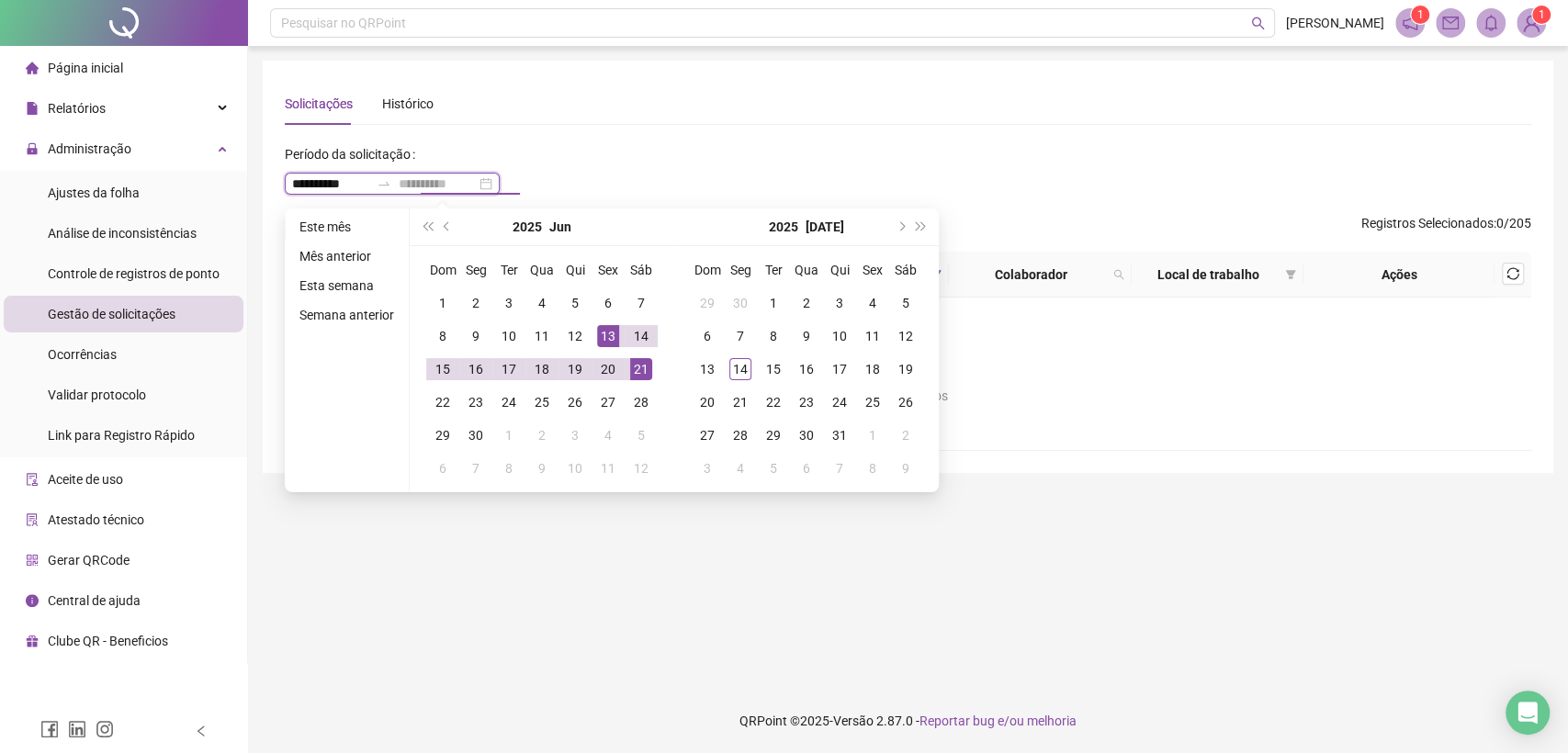 type on "**********" 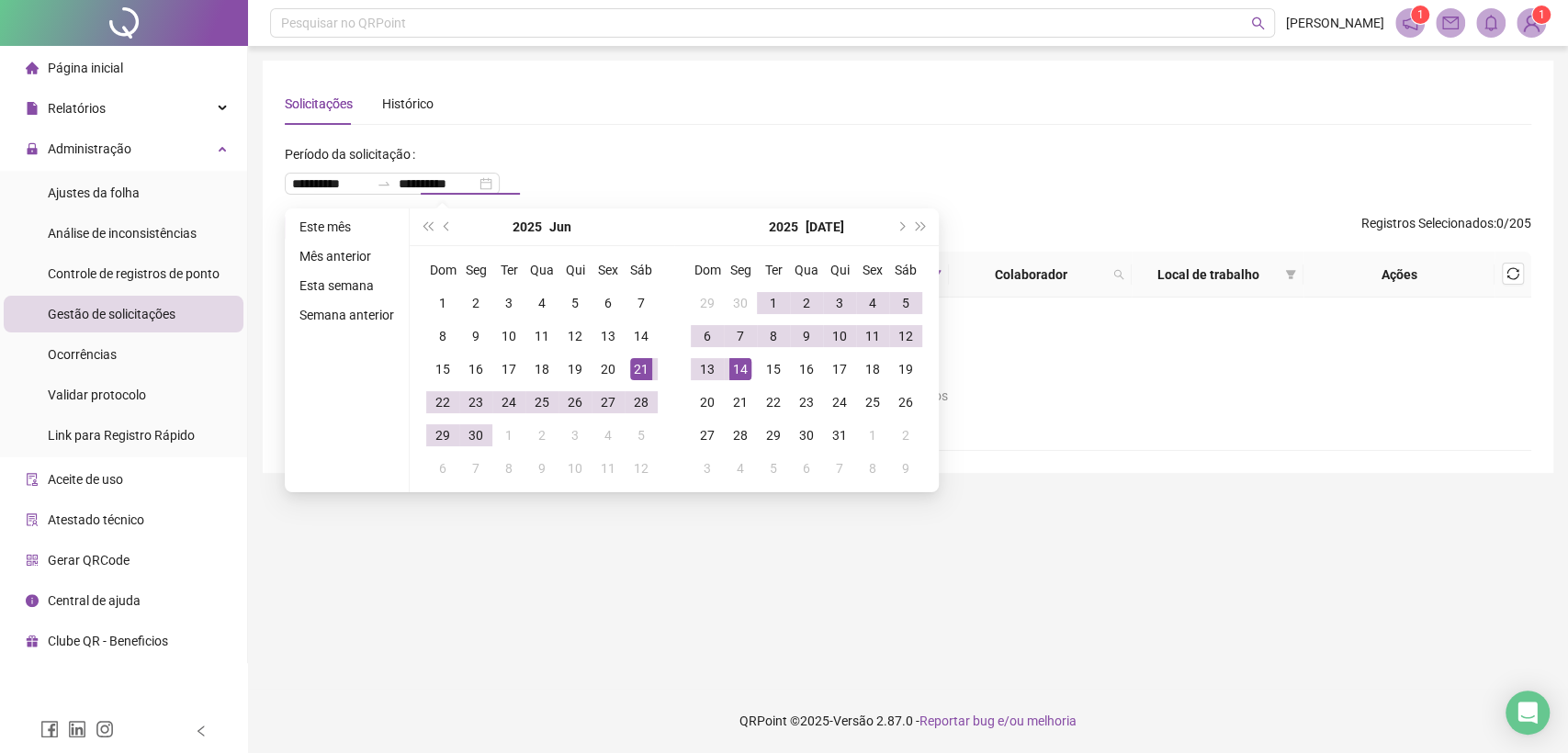 click on "**********" at bounding box center [908, 176] 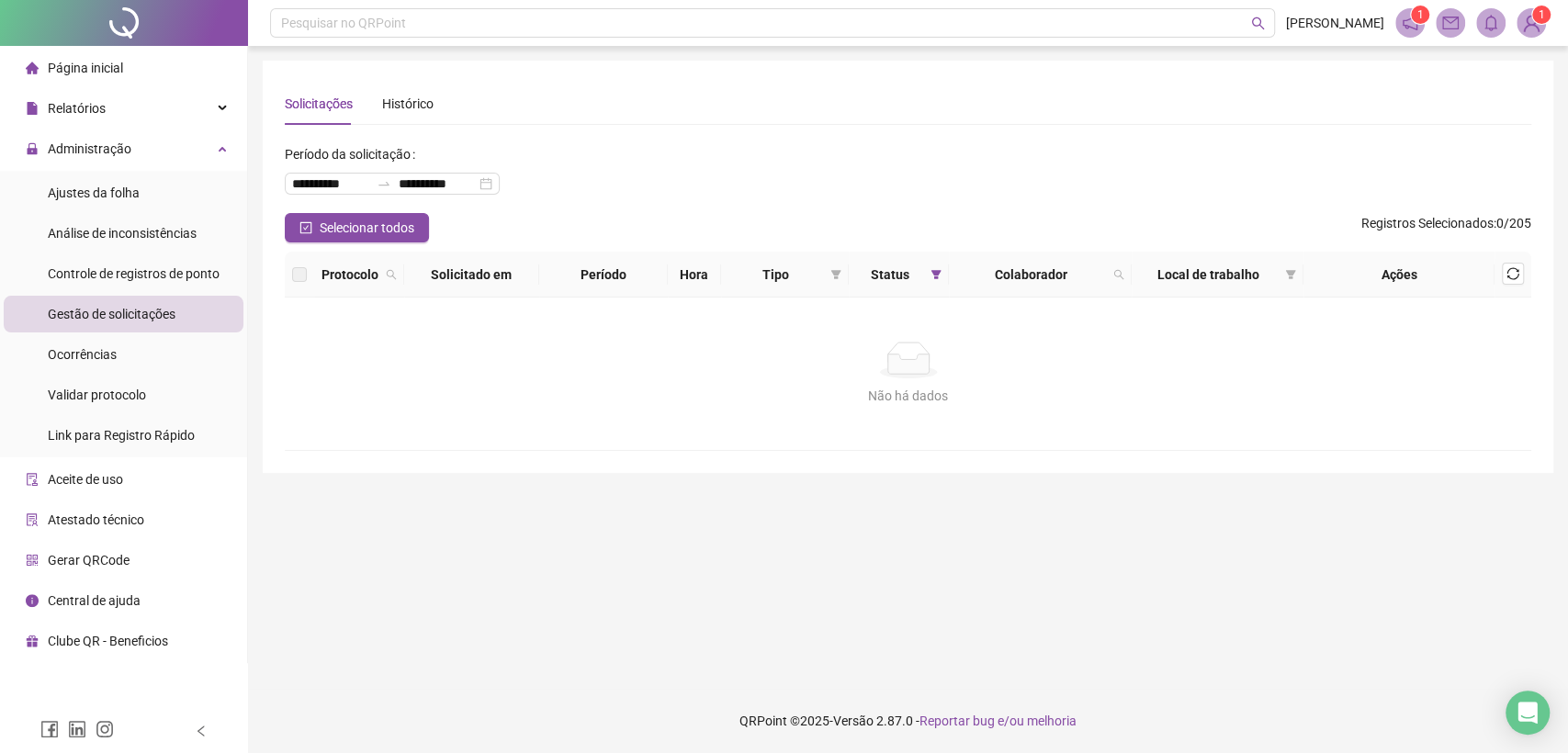 click on "Gestão de solicitações" at bounding box center [111, 314] 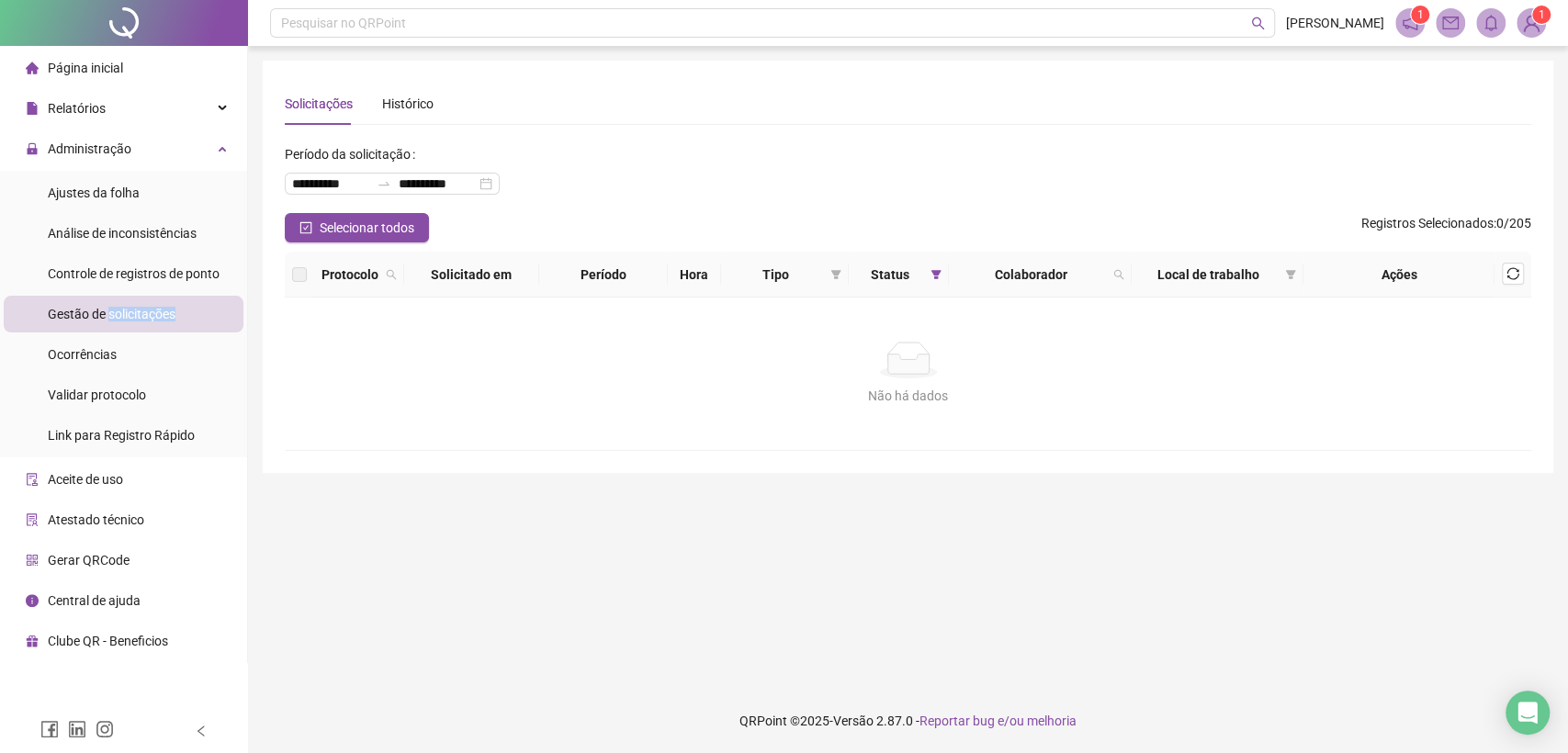 click on "Gestão de solicitações" at bounding box center (111, 314) 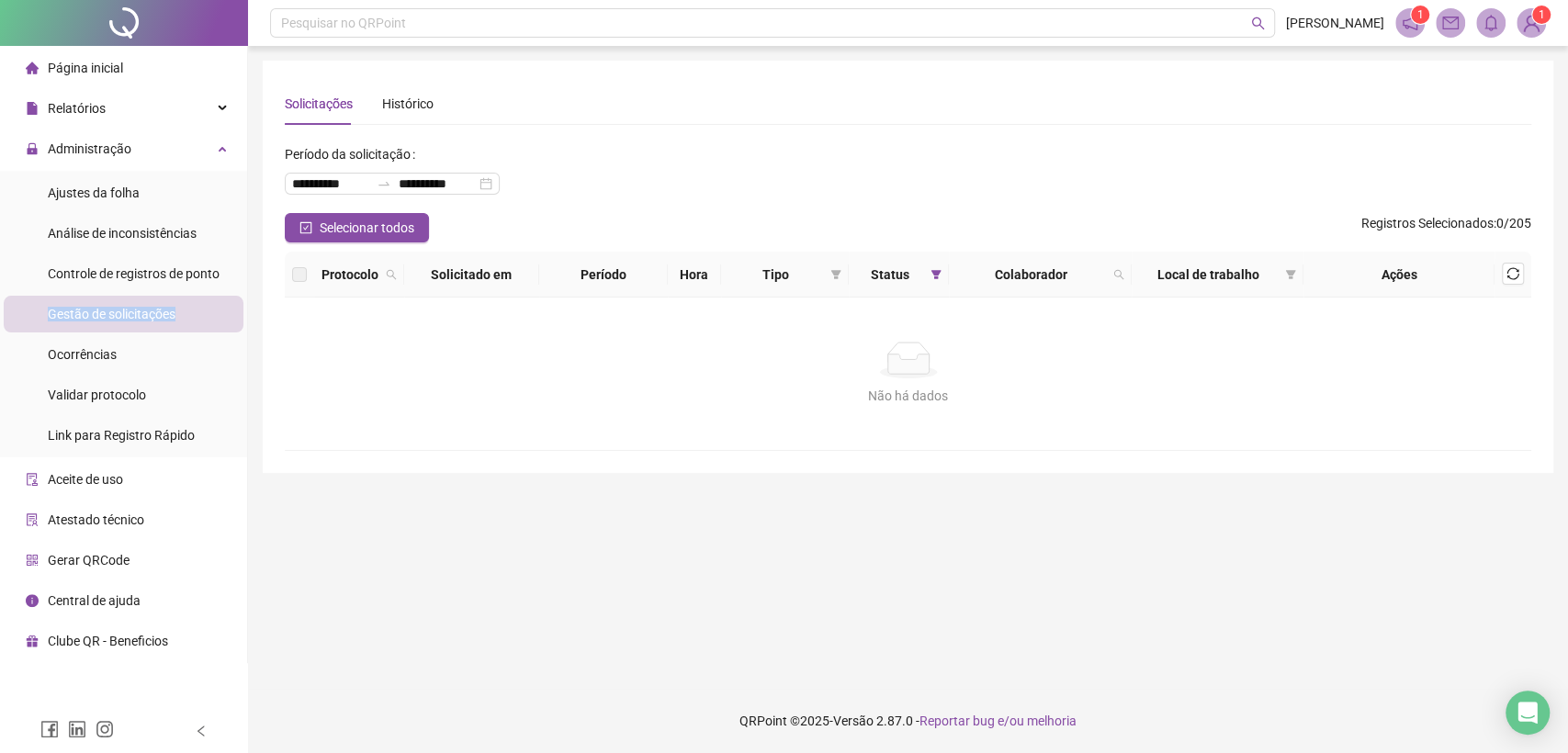 click on "Gestão de solicitações" at bounding box center [111, 314] 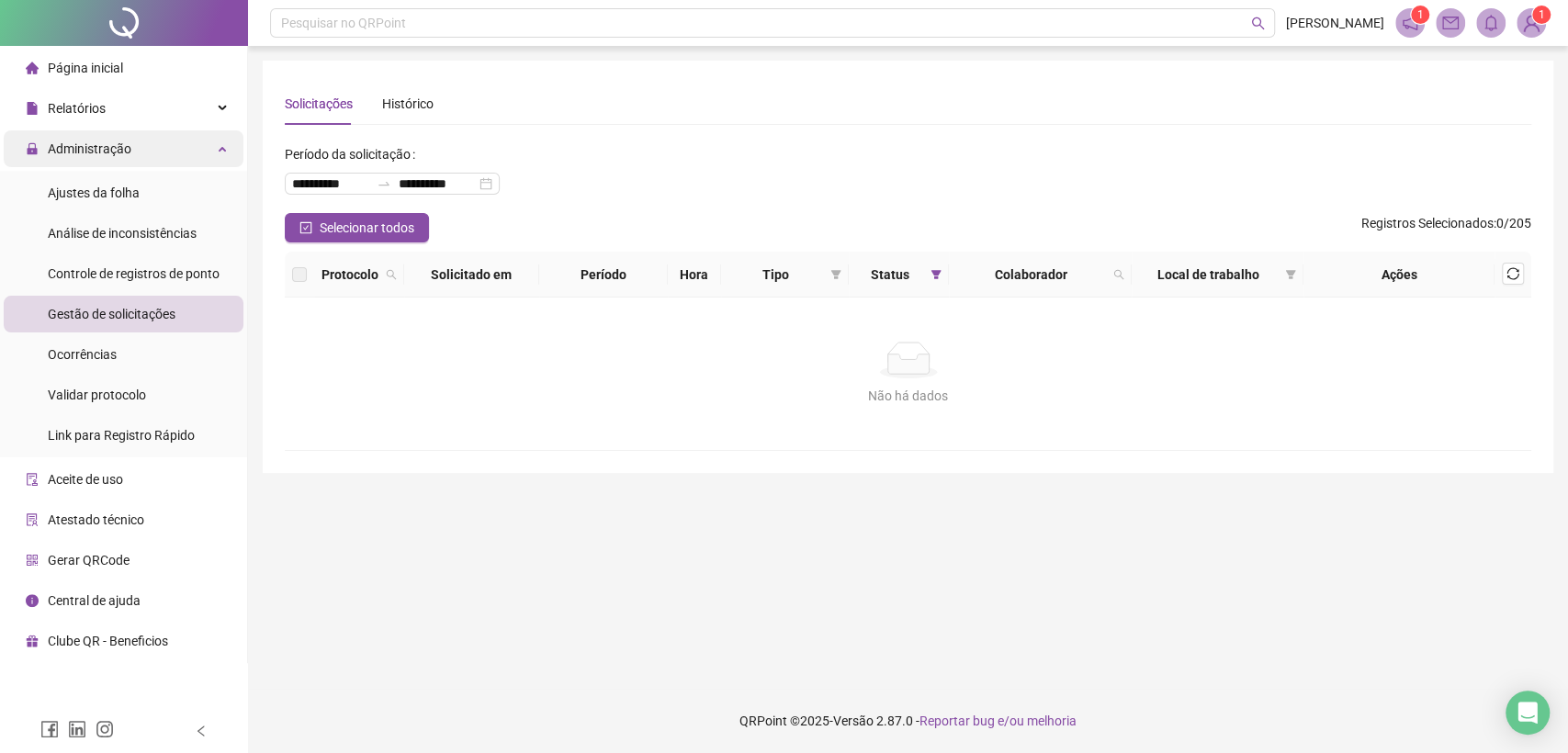 click on "Administração" at bounding box center (89, 149) 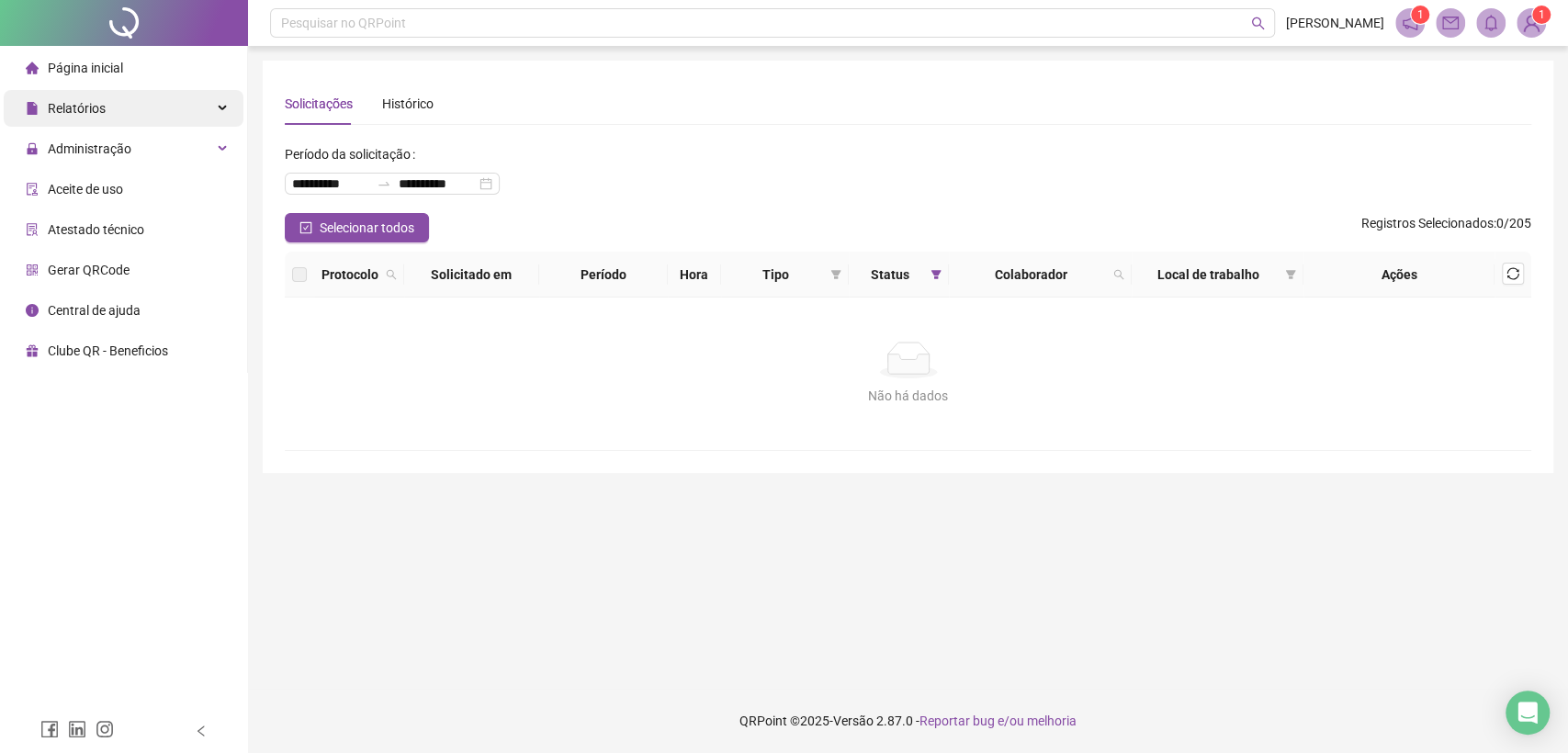 click on "Relatórios" at bounding box center (123, 108) 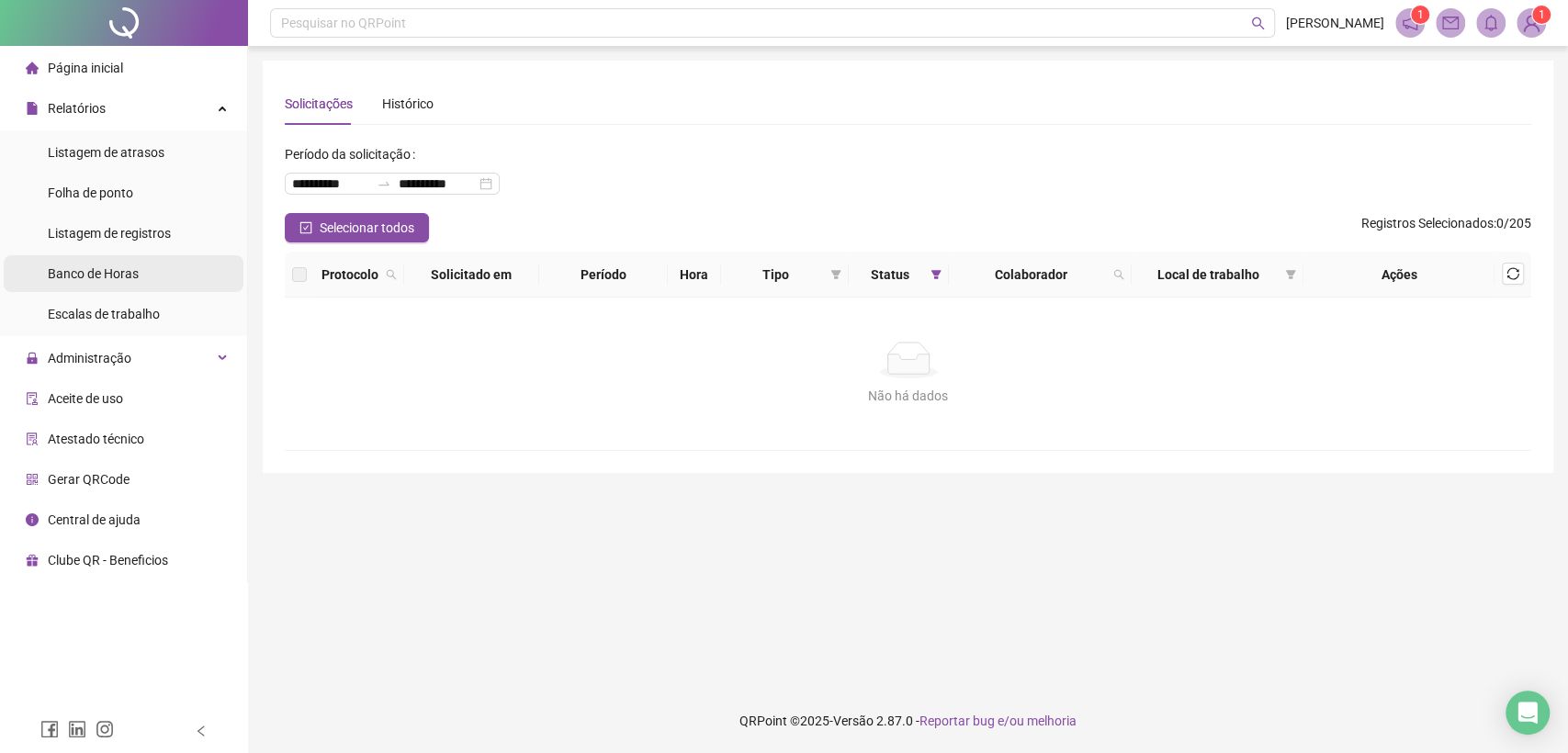 click on "Banco de Horas" at bounding box center [93, 274] 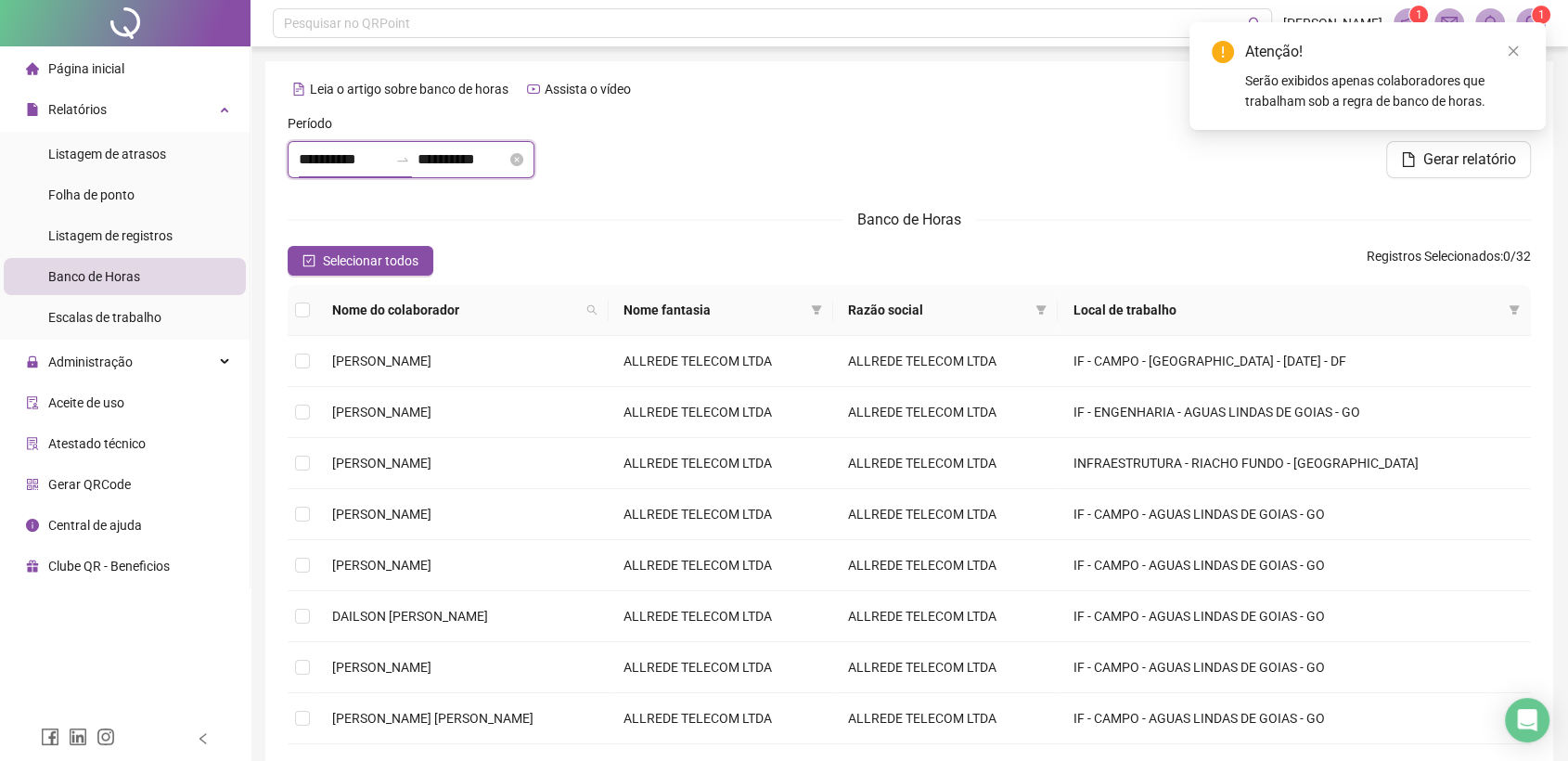 click on "**********" at bounding box center [343, 160] 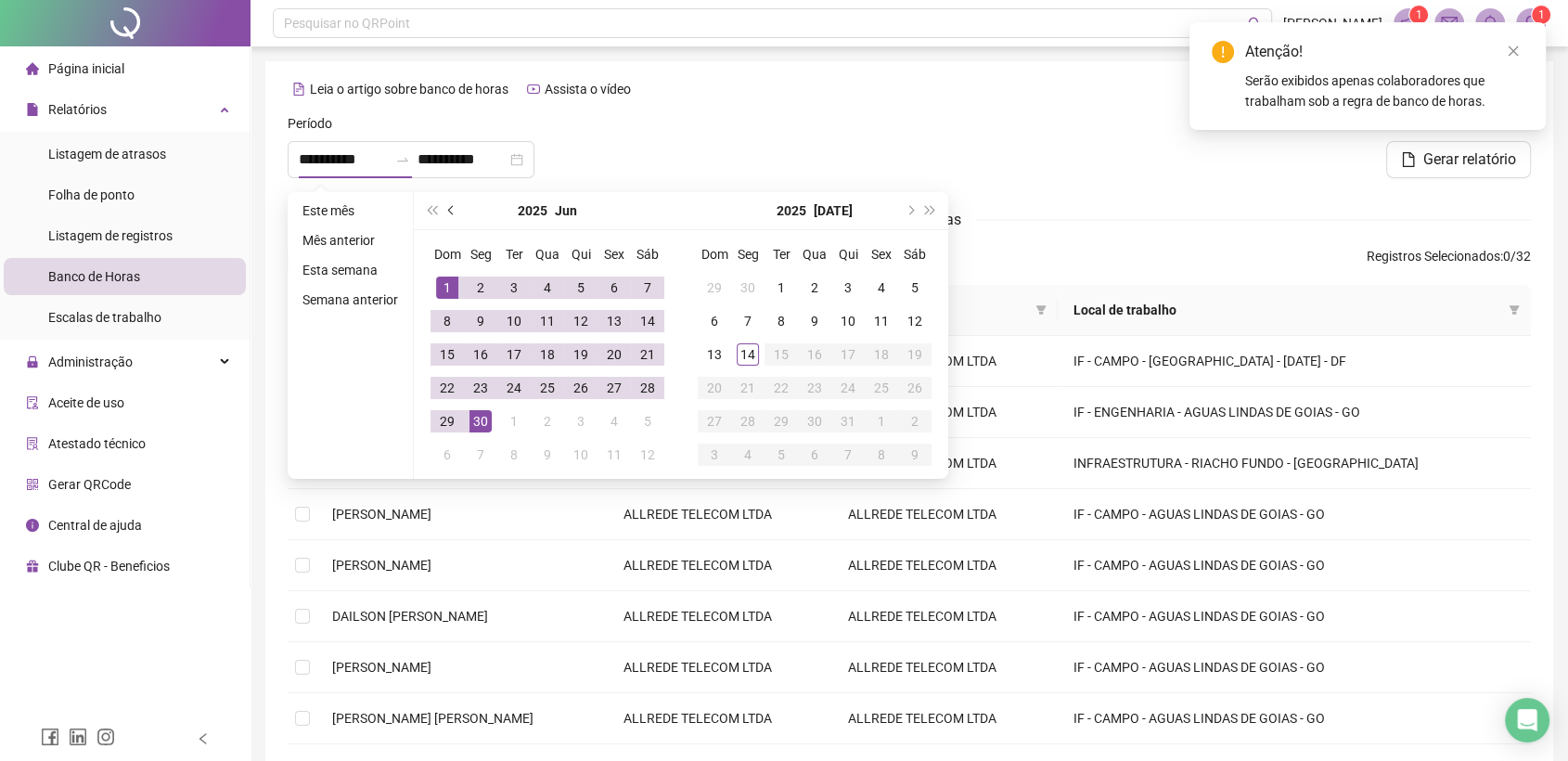 click at bounding box center [453, 211] 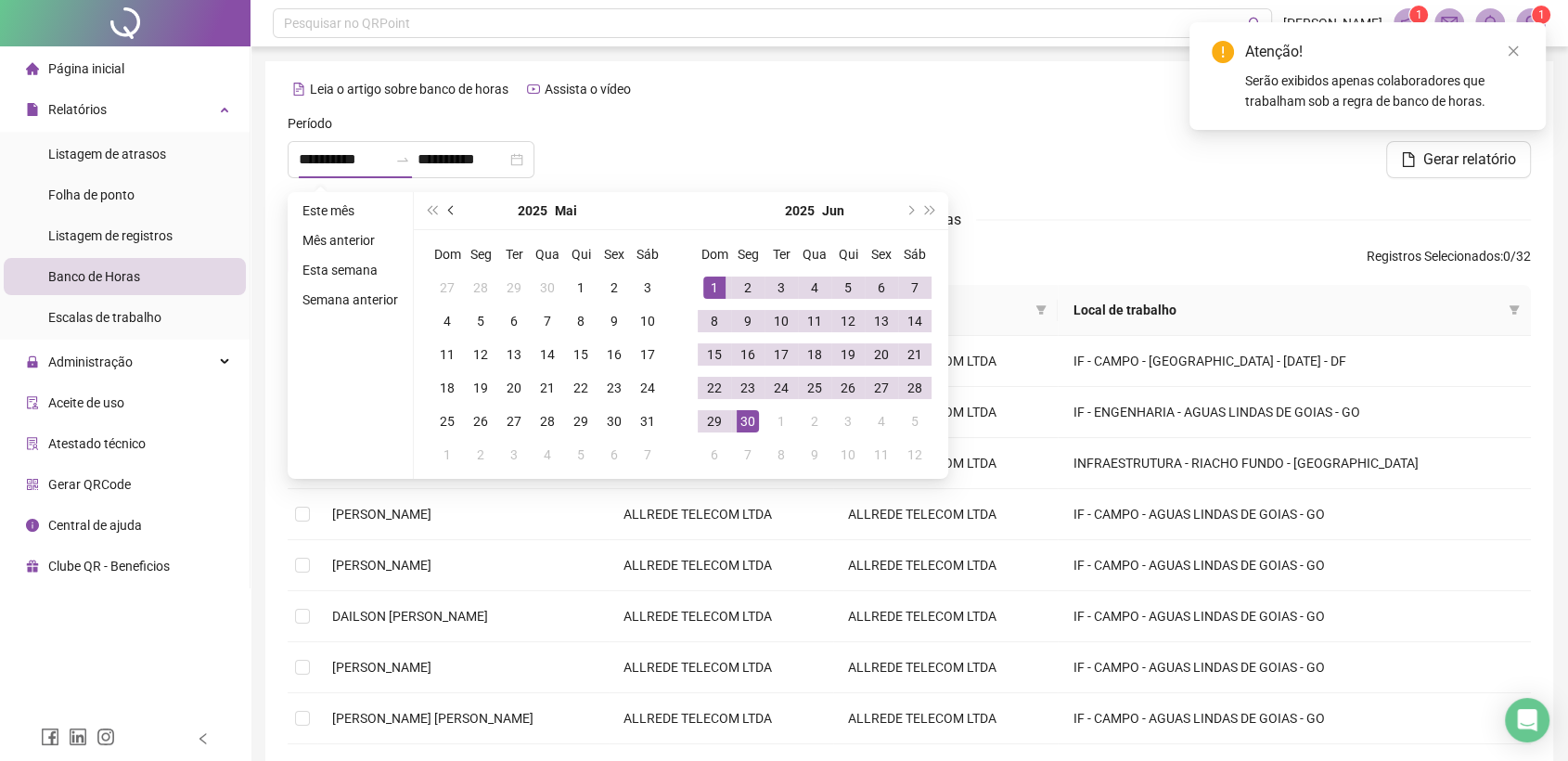 click at bounding box center [453, 211] 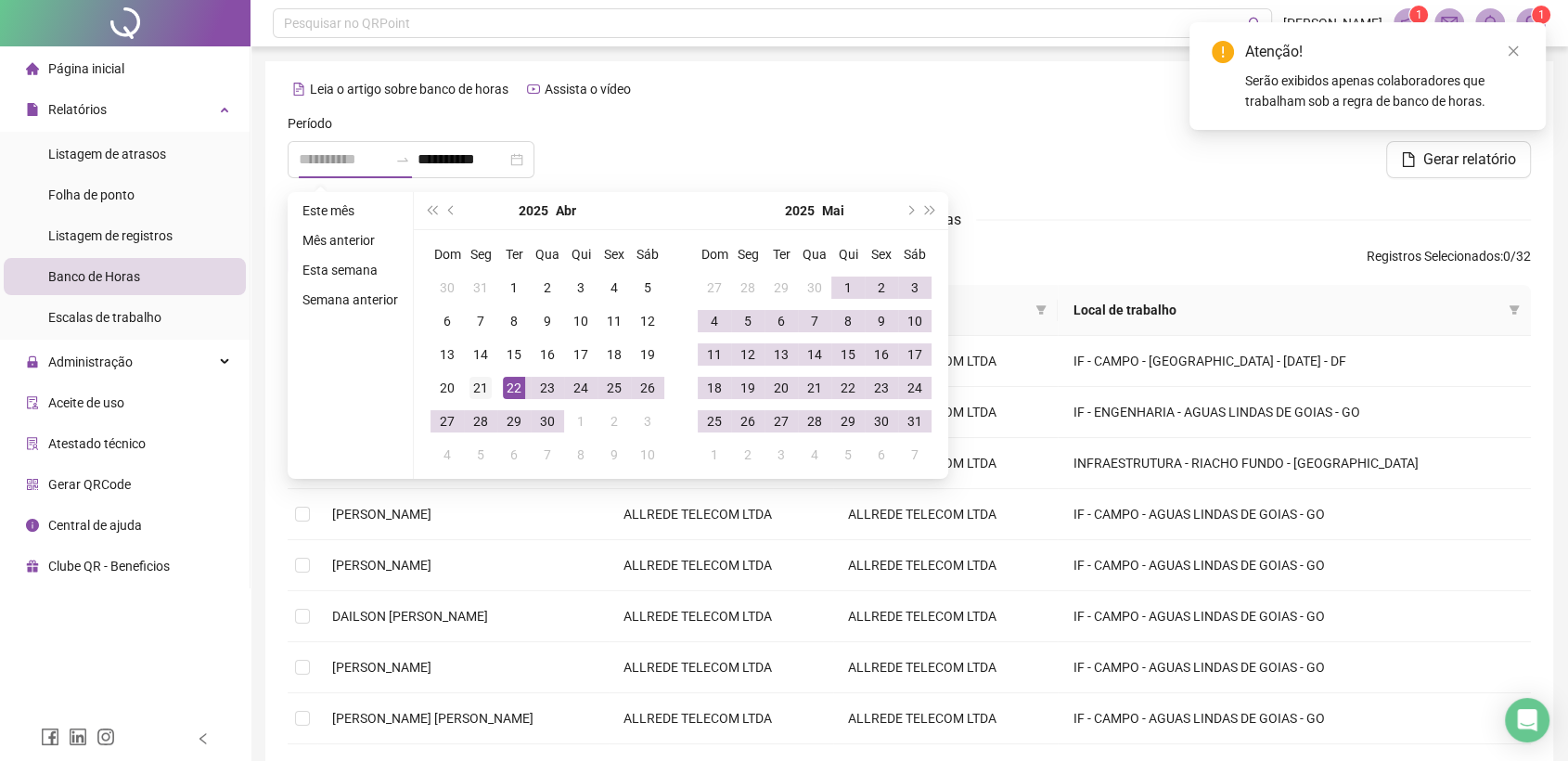 type on "**********" 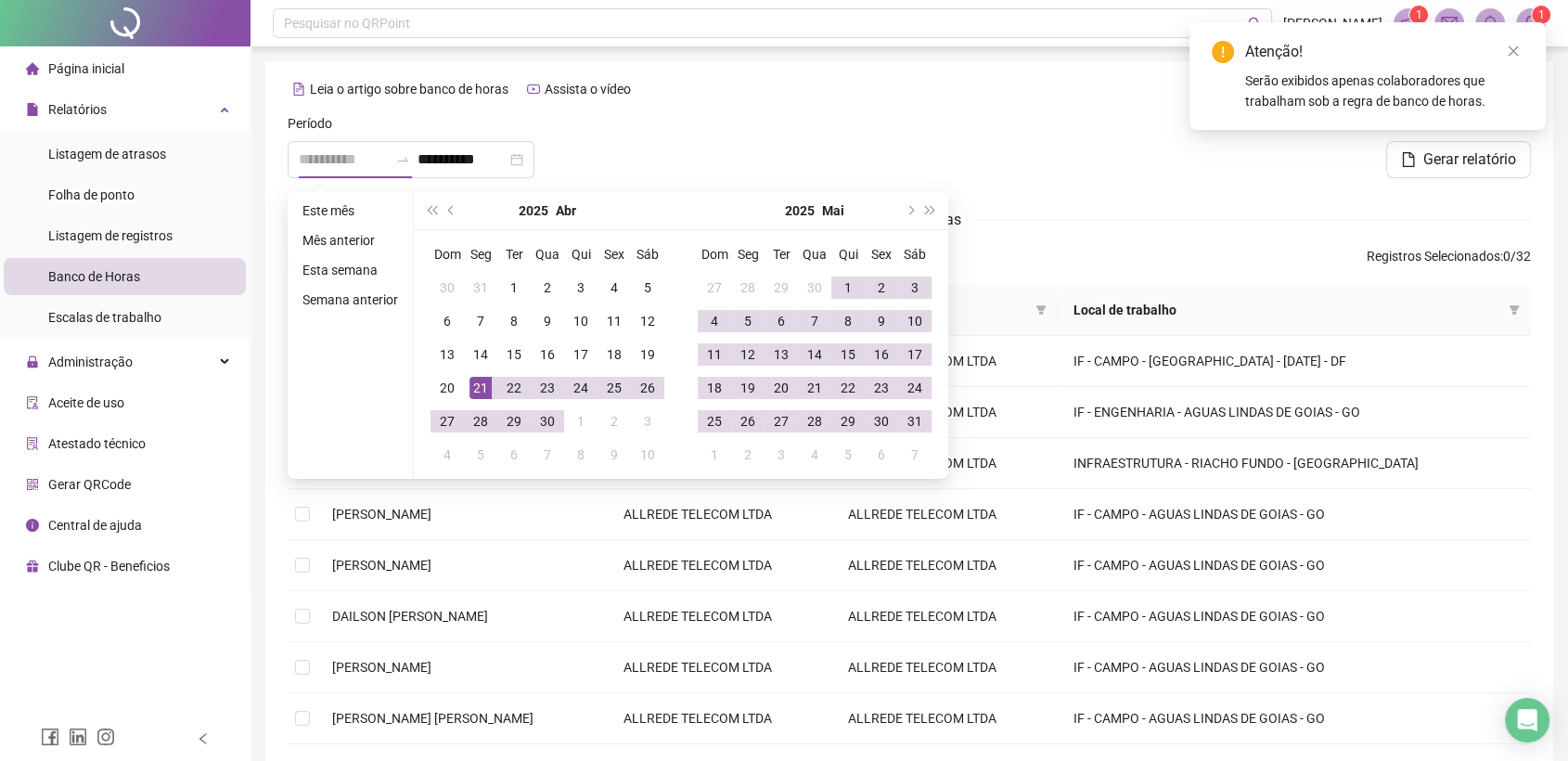 click on "21" at bounding box center (481, 388) 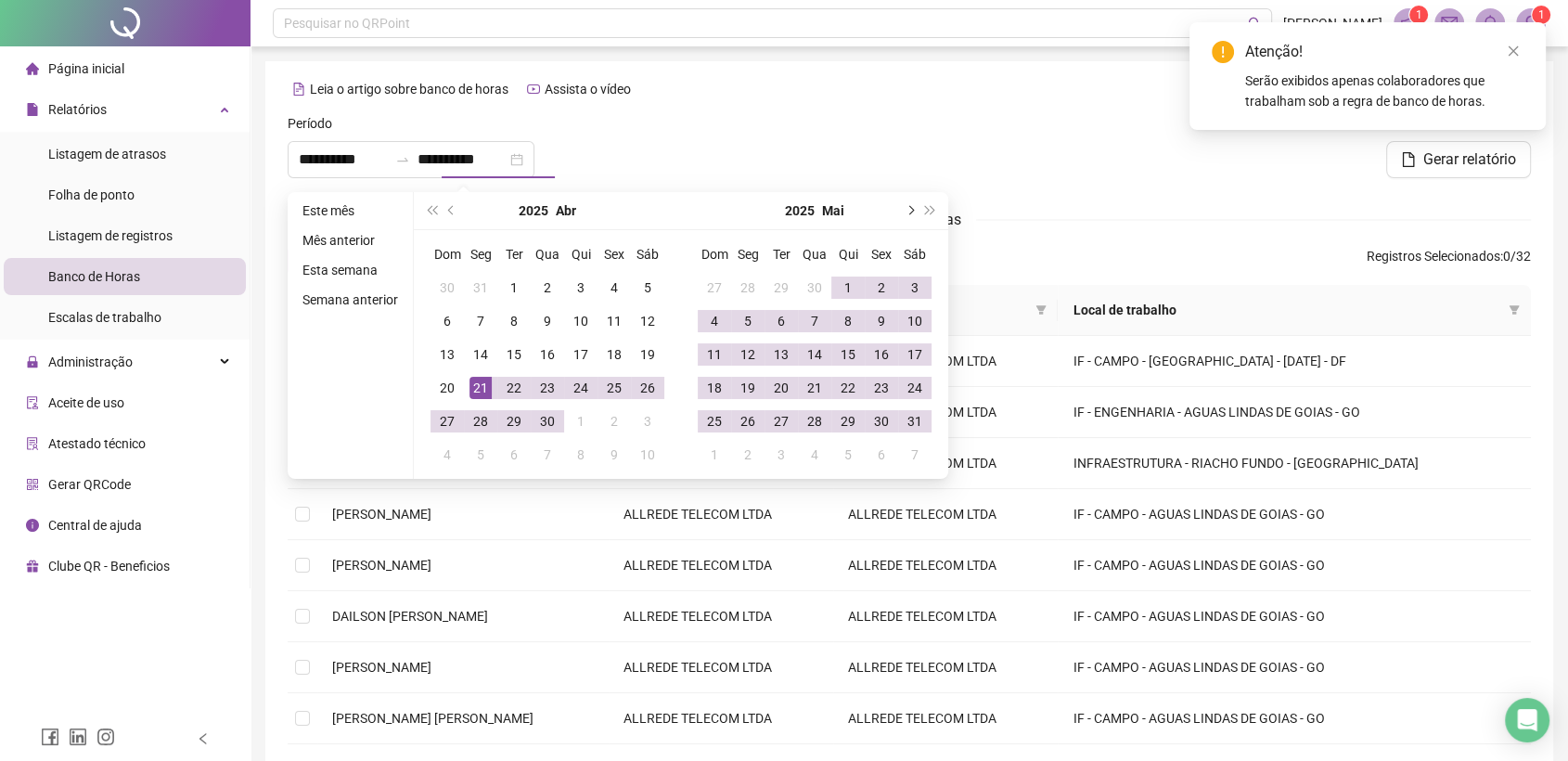 click at bounding box center [909, 211] 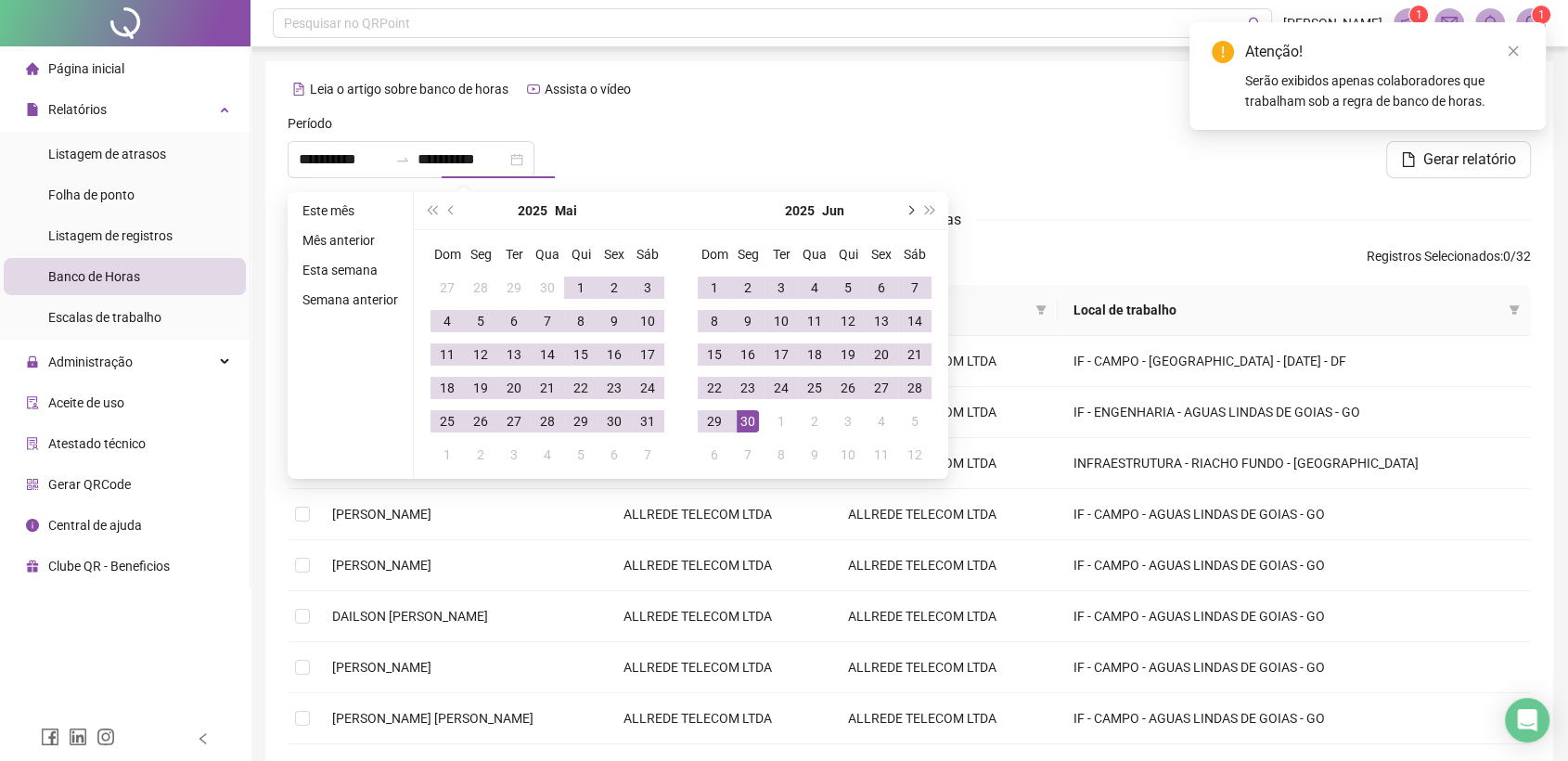 click at bounding box center (909, 211) 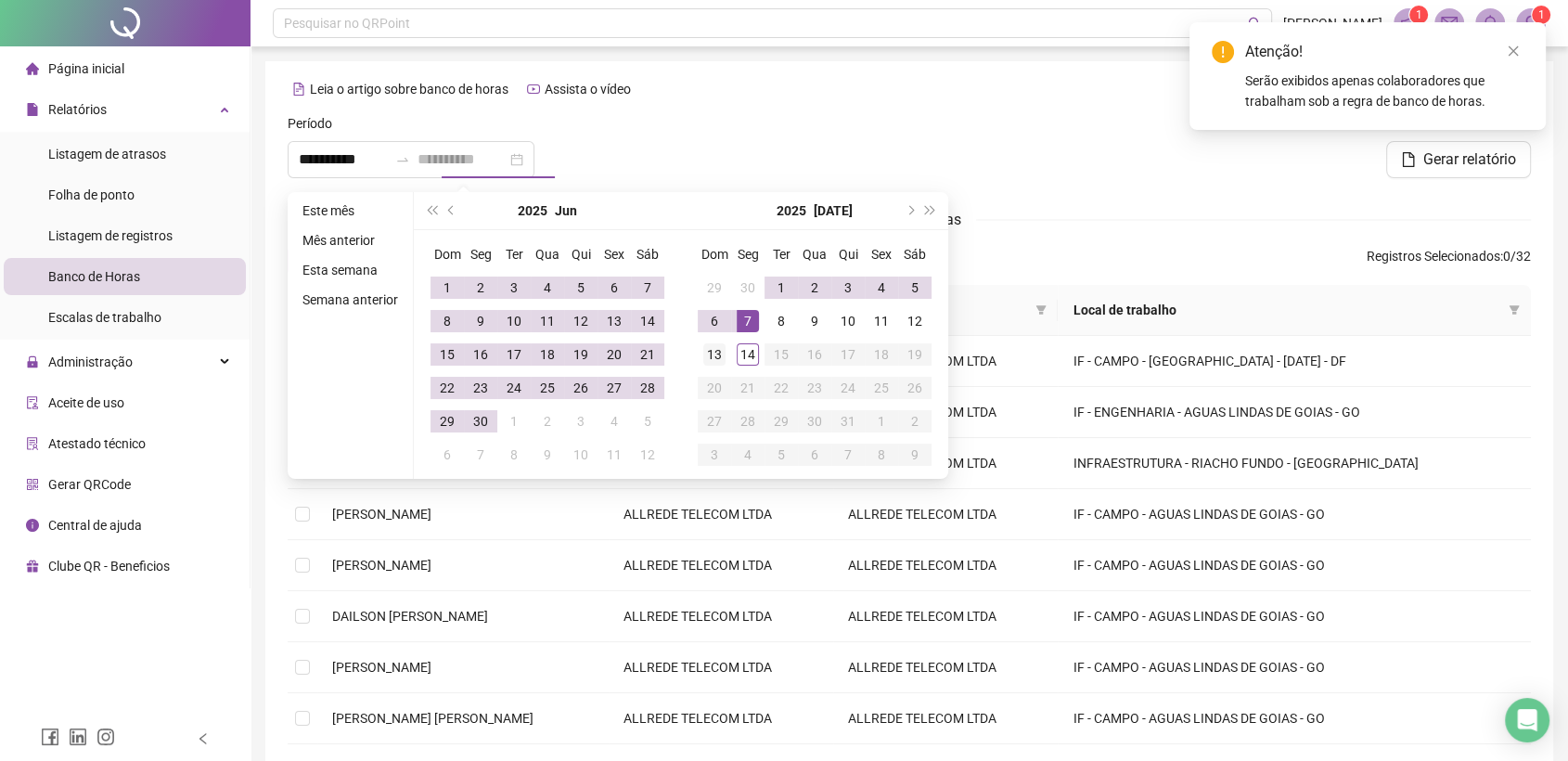 type on "**********" 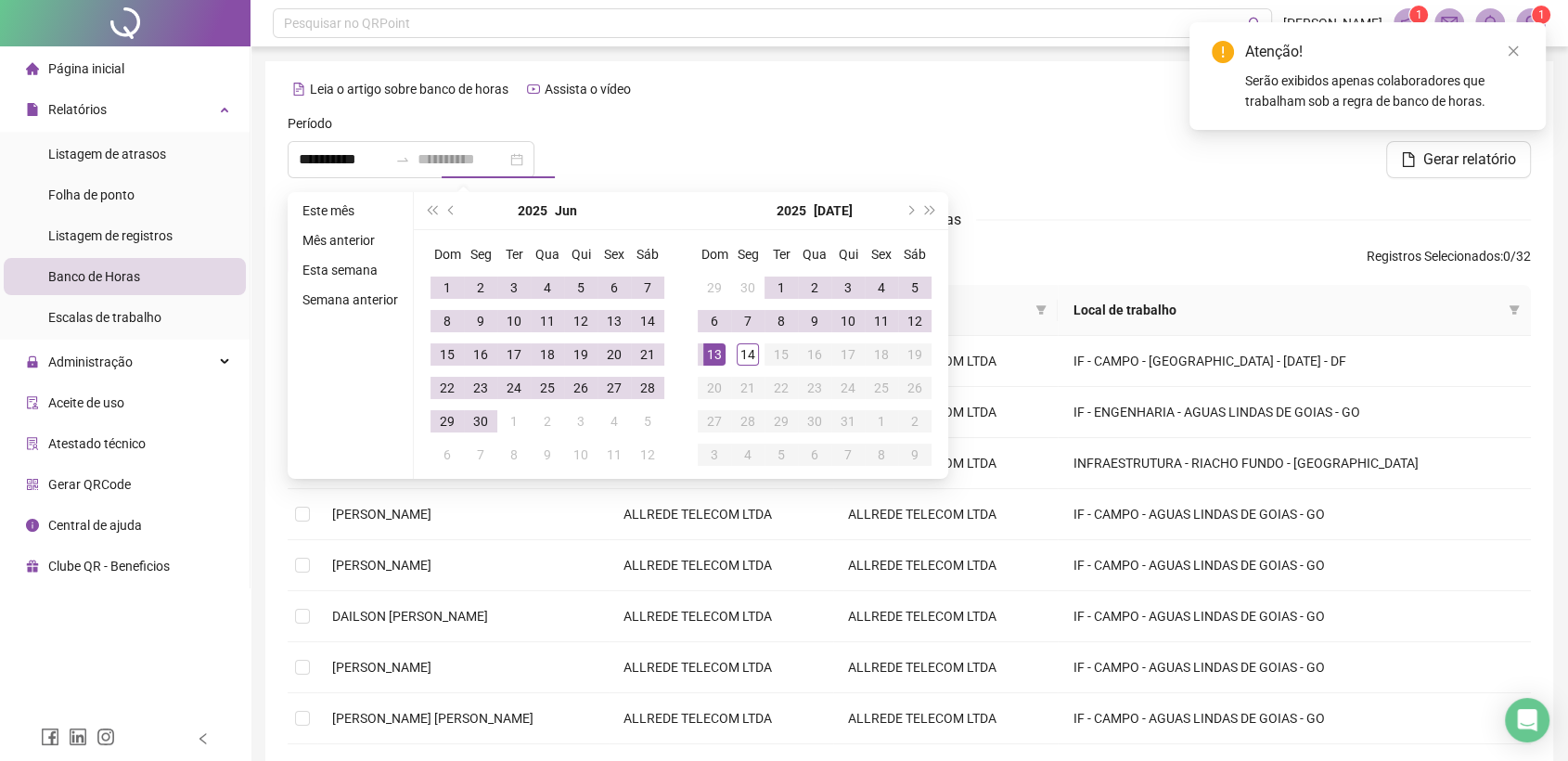 click on "13" at bounding box center [714, 355] 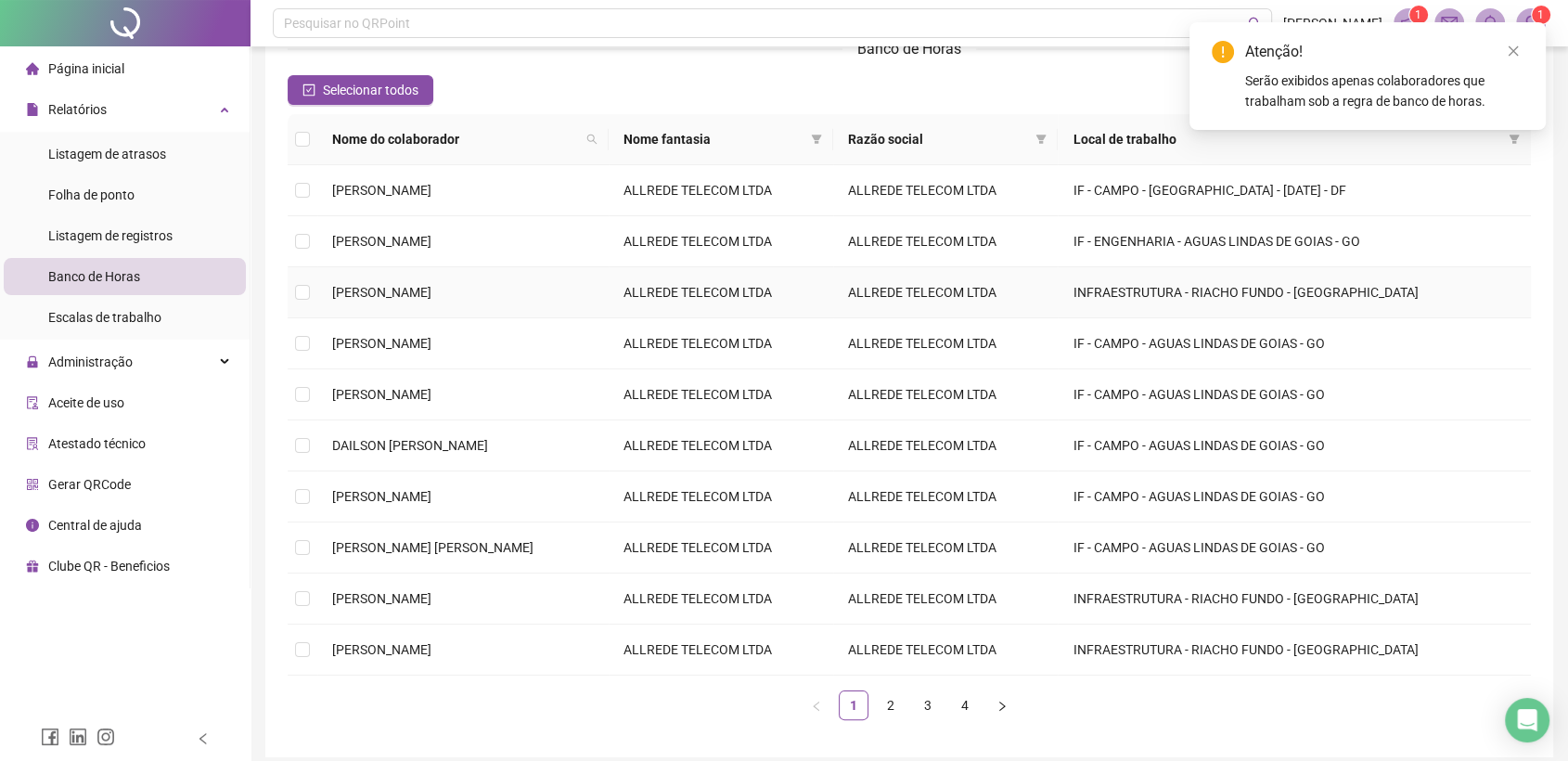 scroll, scrollTop: 206, scrollLeft: 0, axis: vertical 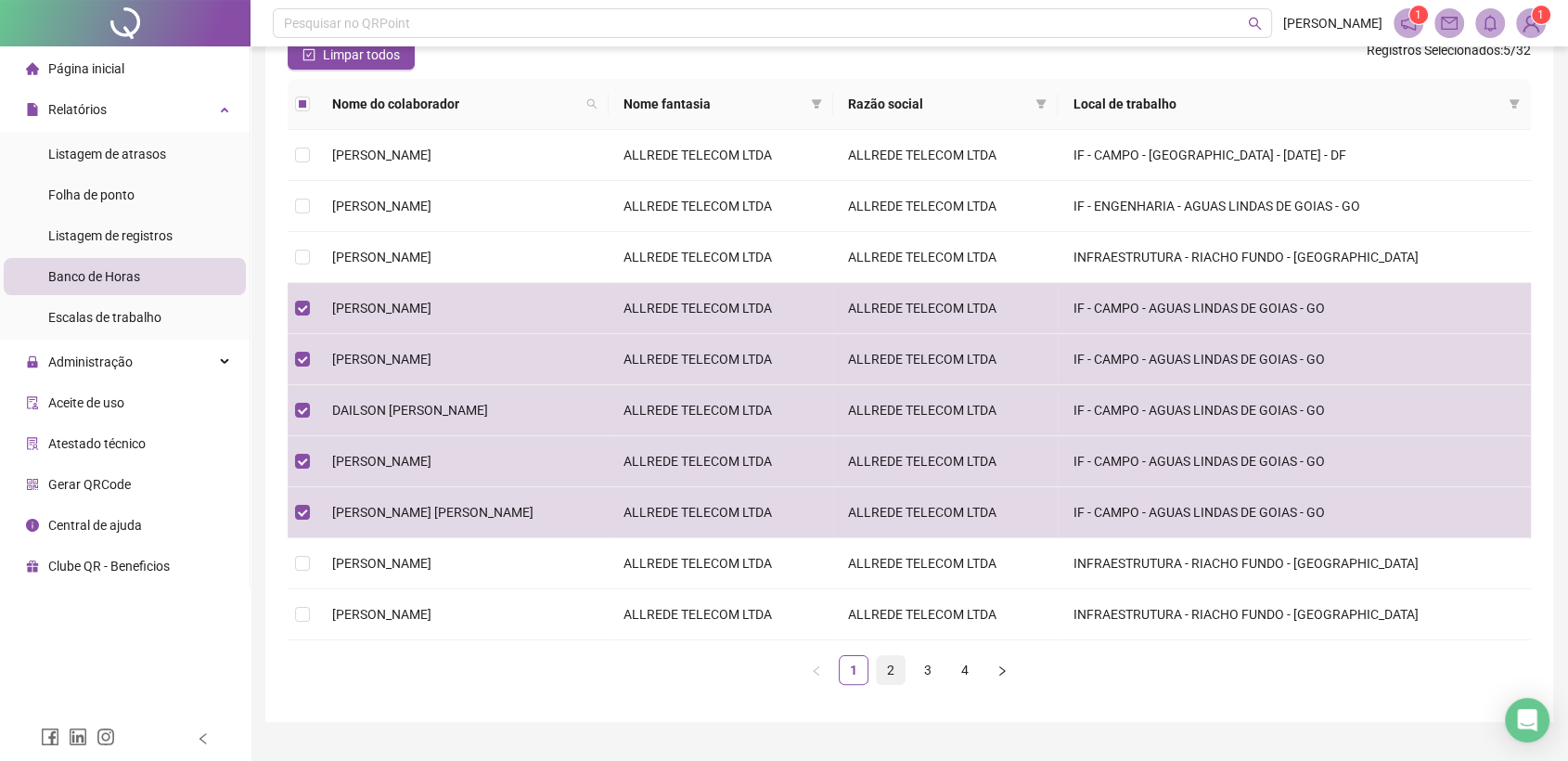 click on "2" at bounding box center [891, 670] 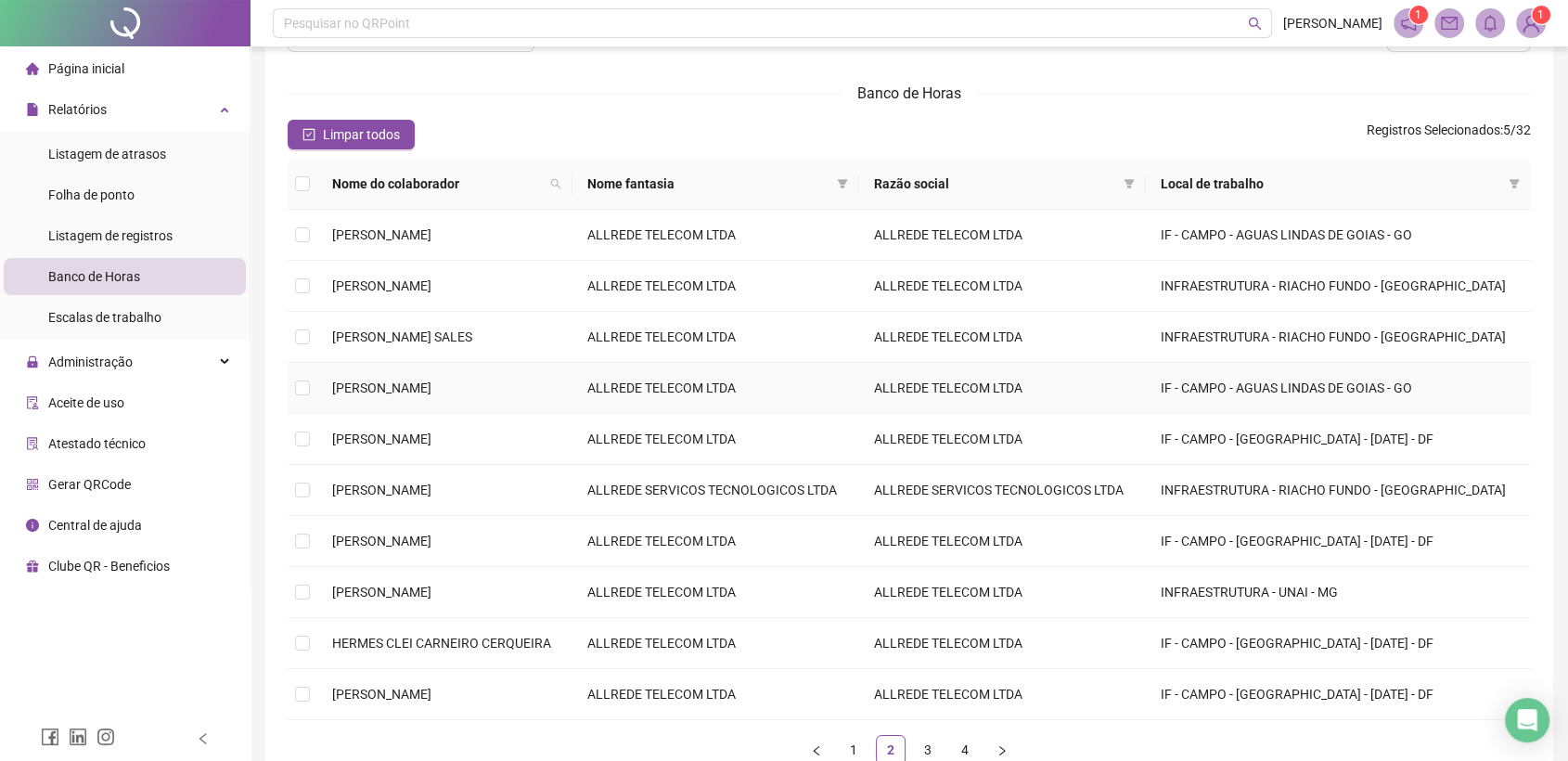 scroll, scrollTop: 0, scrollLeft: 0, axis: both 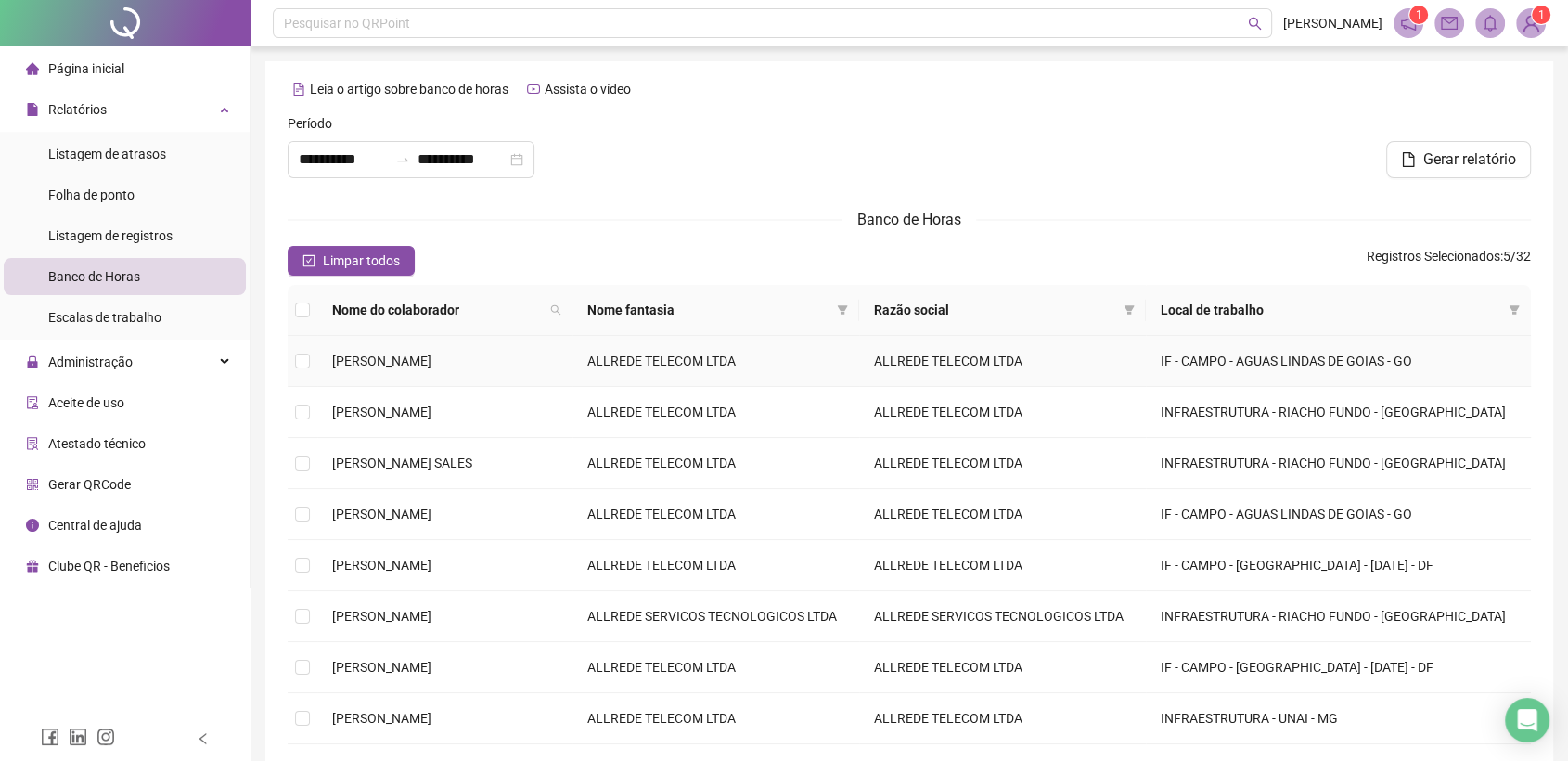 click on "[PERSON_NAME]" at bounding box center (381, 361) 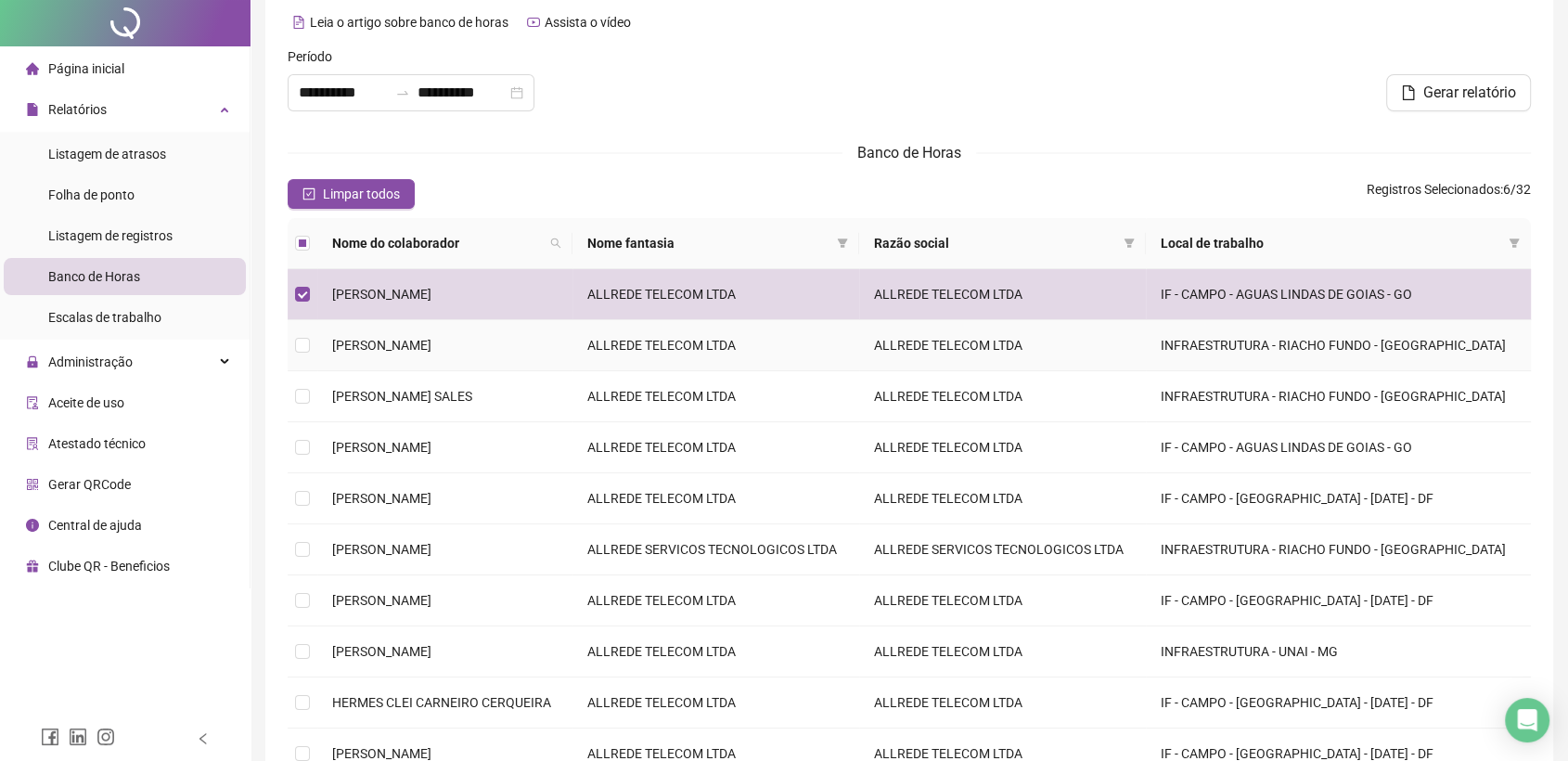 scroll, scrollTop: 103, scrollLeft: 0, axis: vertical 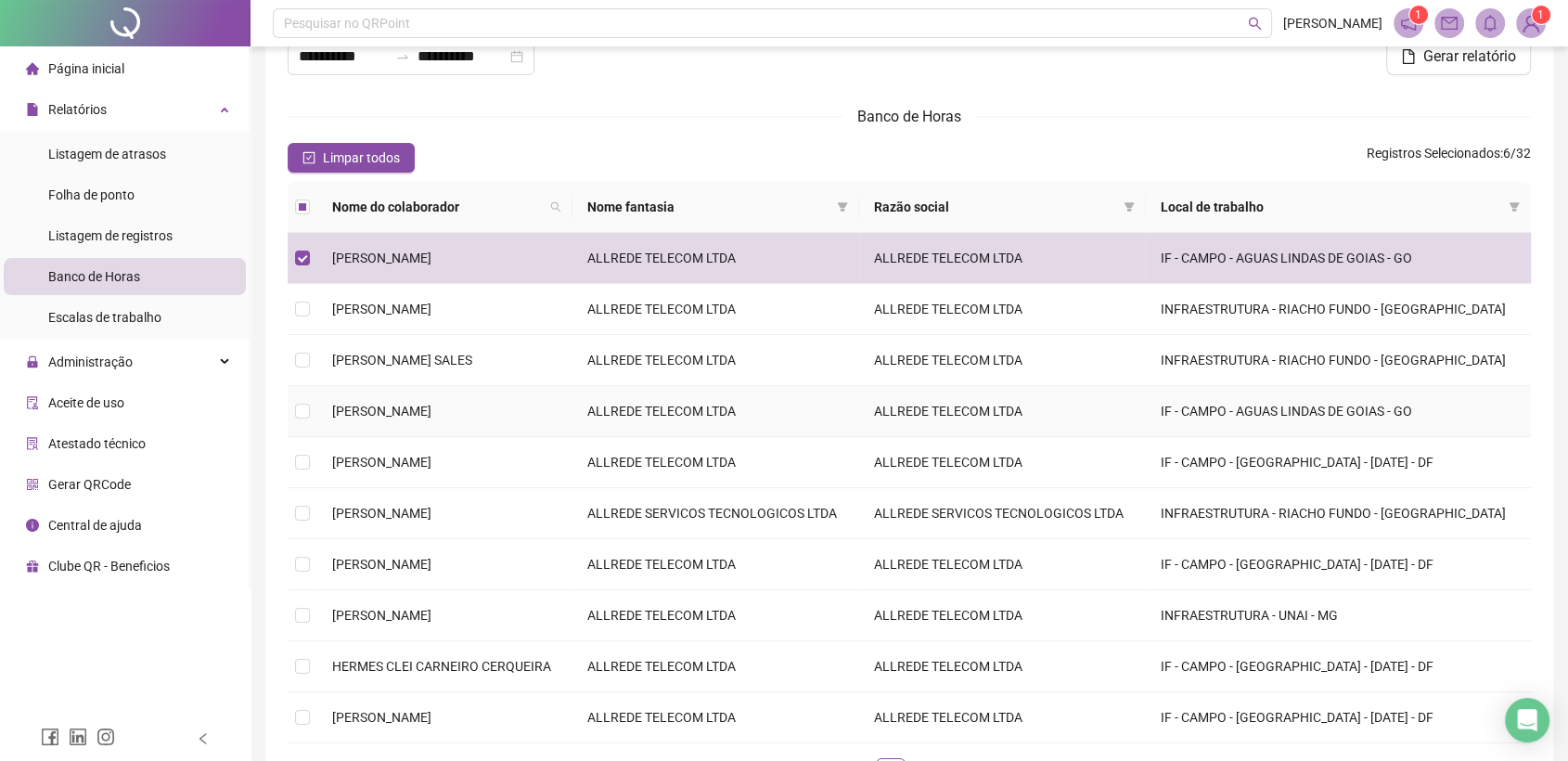 click on "[PERSON_NAME]" at bounding box center [381, 411] 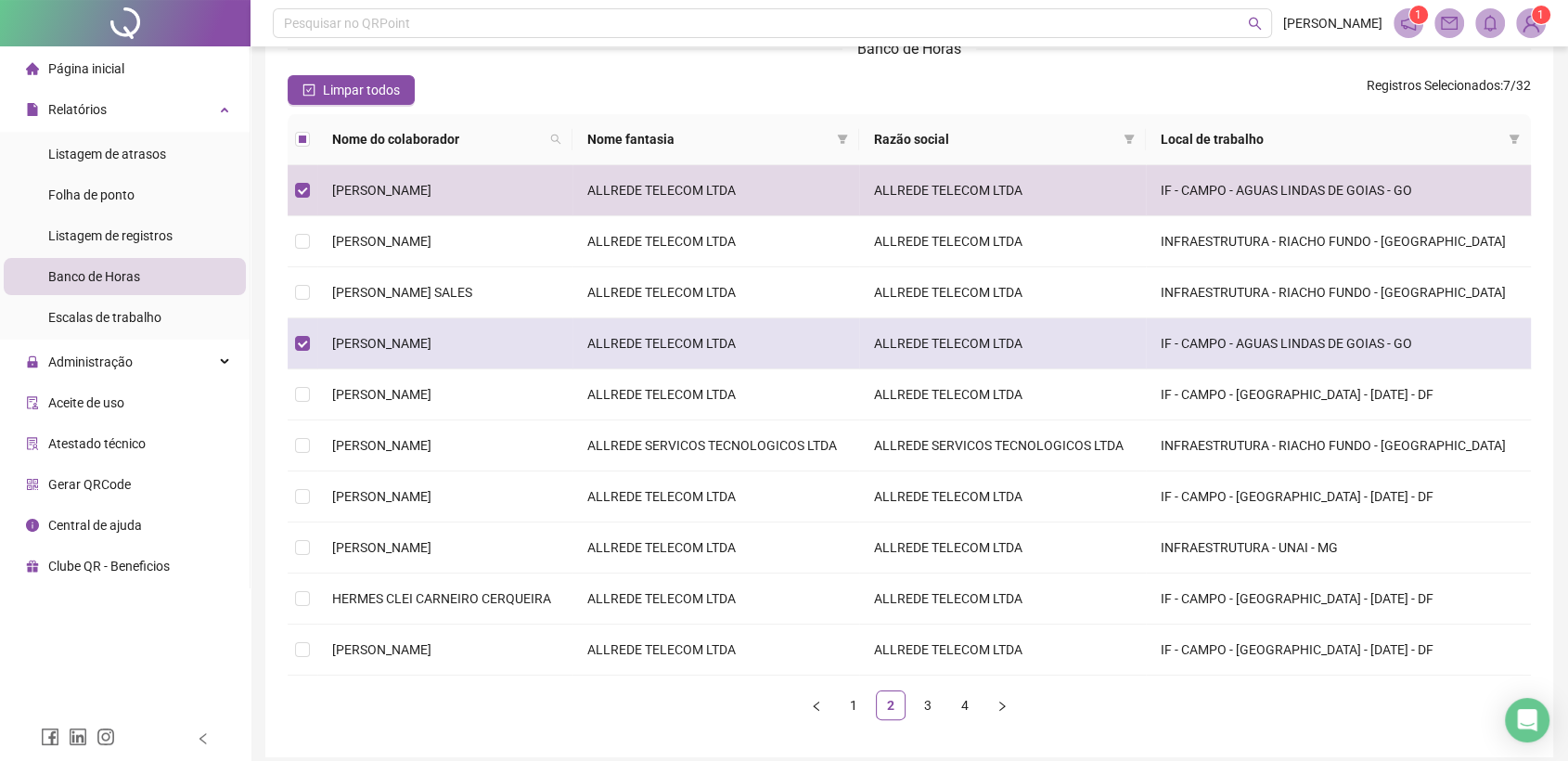 scroll, scrollTop: 206, scrollLeft: 0, axis: vertical 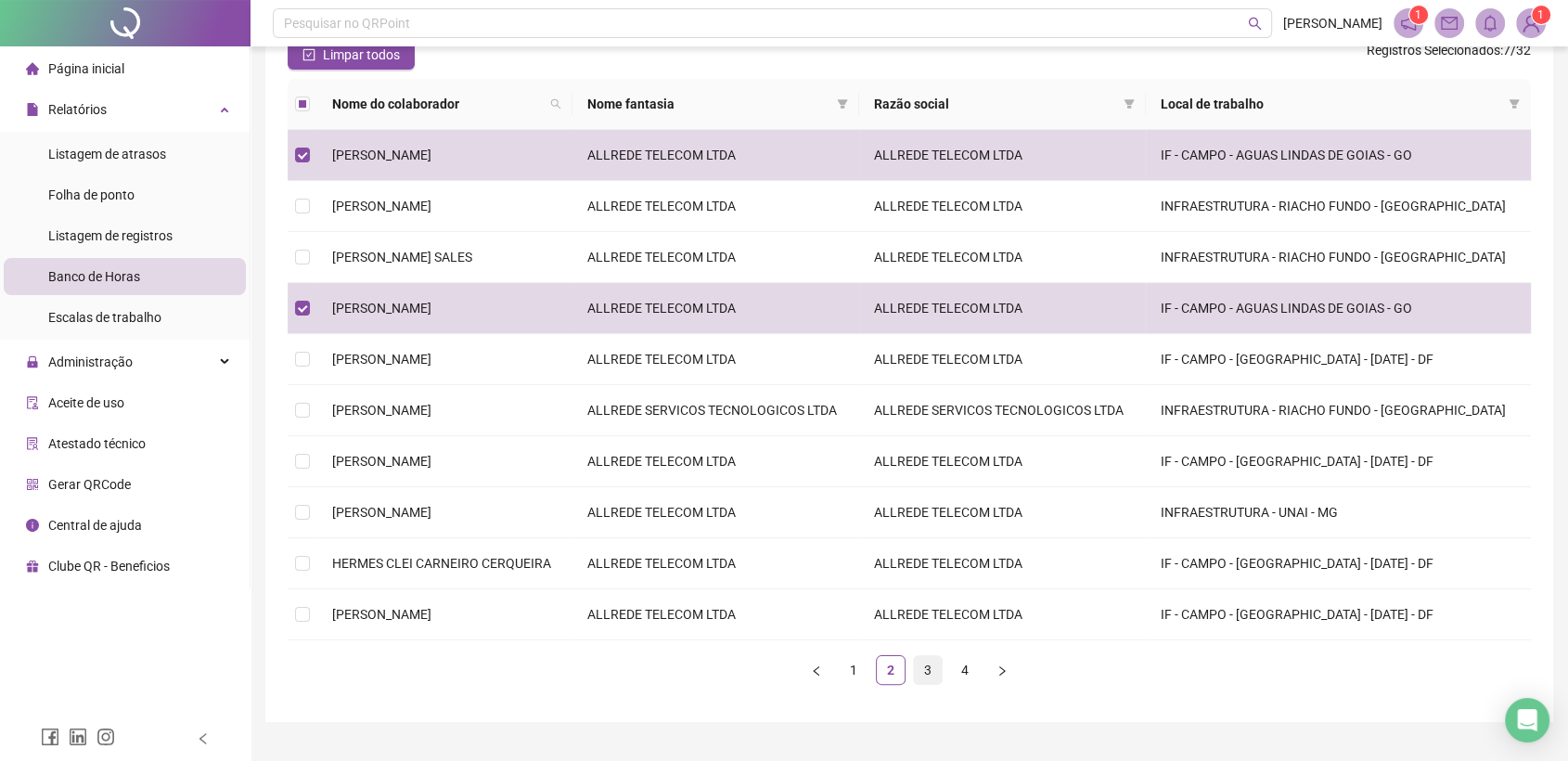 click on "3" at bounding box center [928, 670] 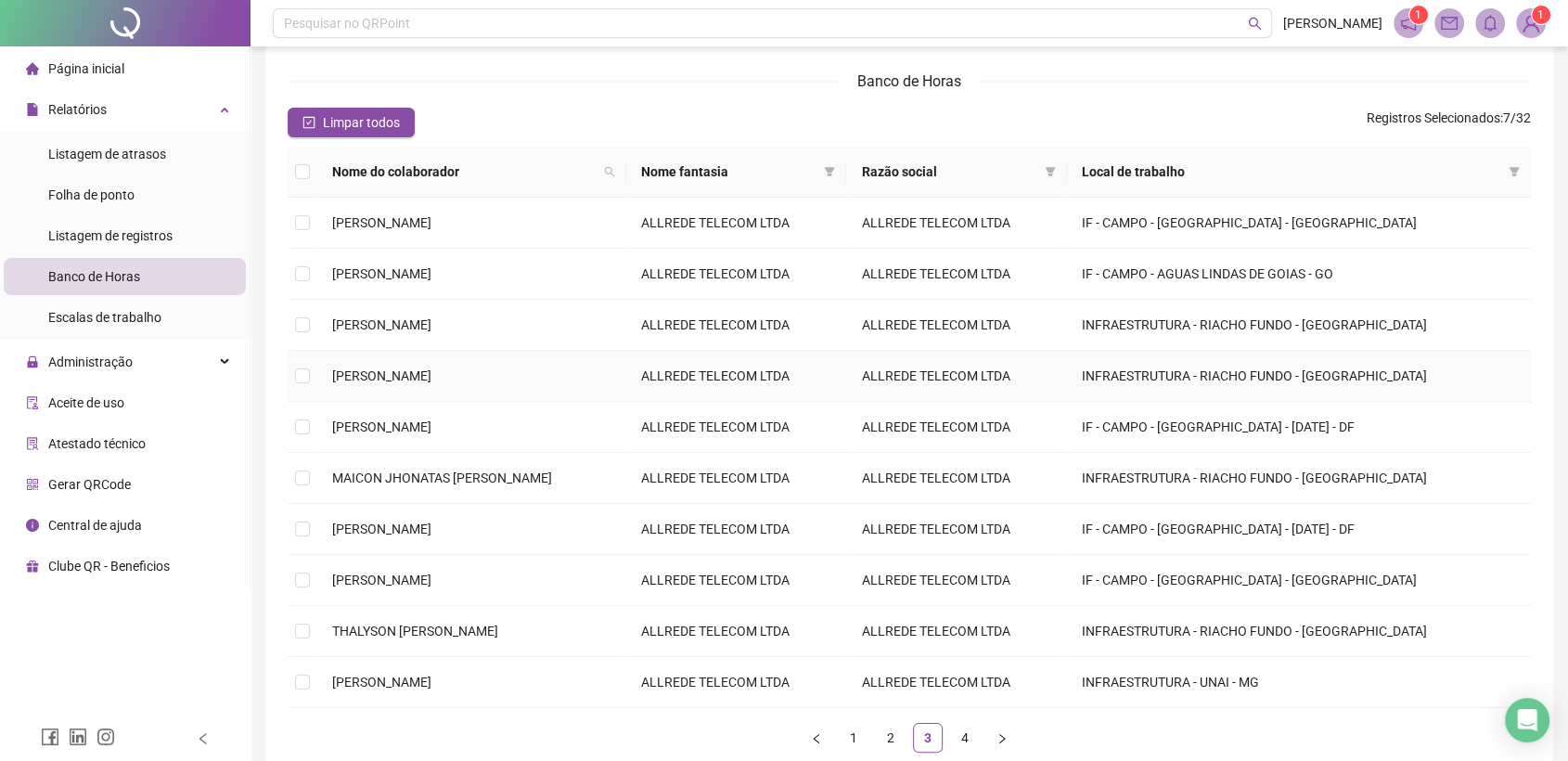 scroll, scrollTop: 103, scrollLeft: 0, axis: vertical 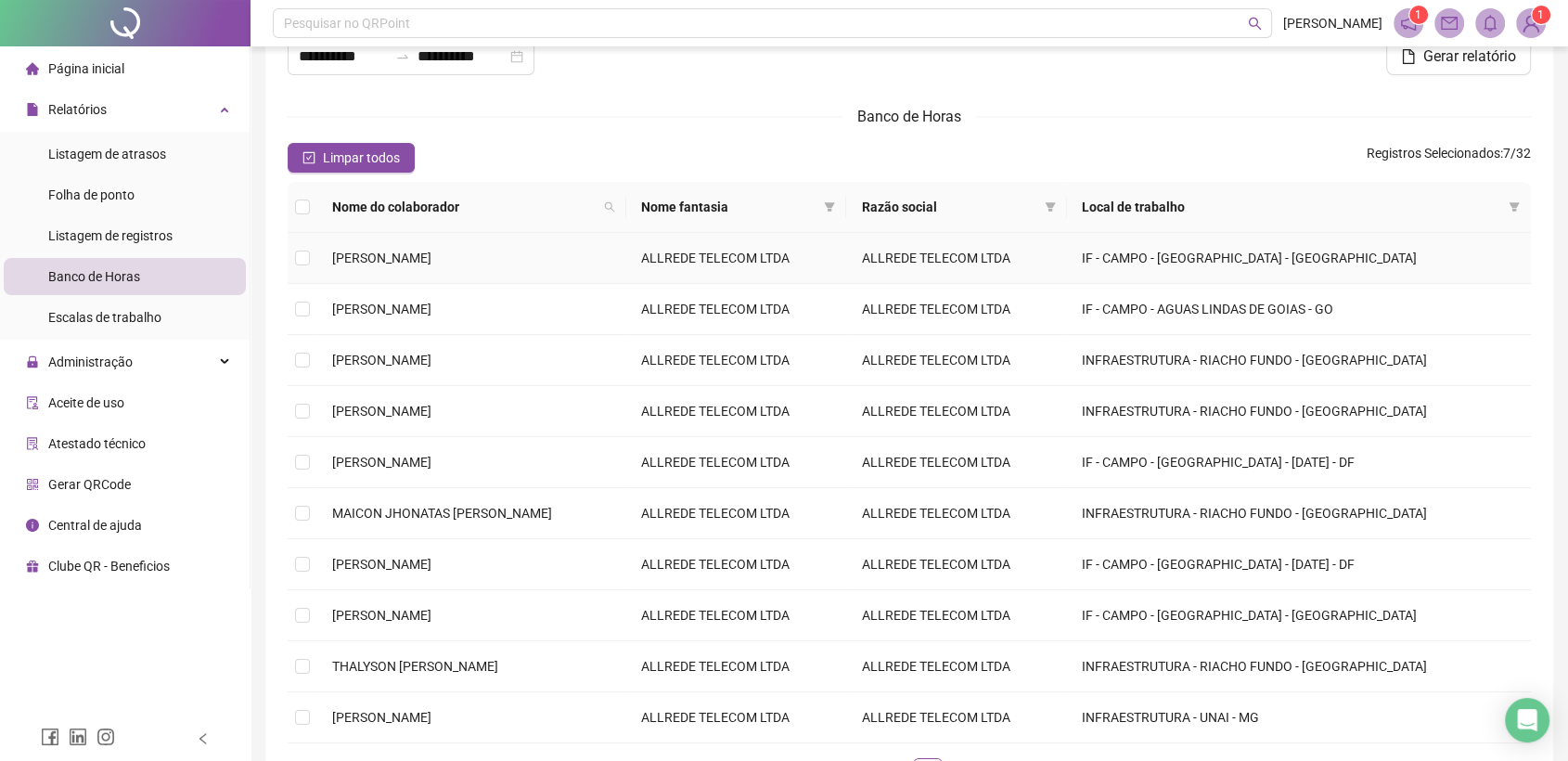 click on "[PERSON_NAME]" at bounding box center [381, 258] 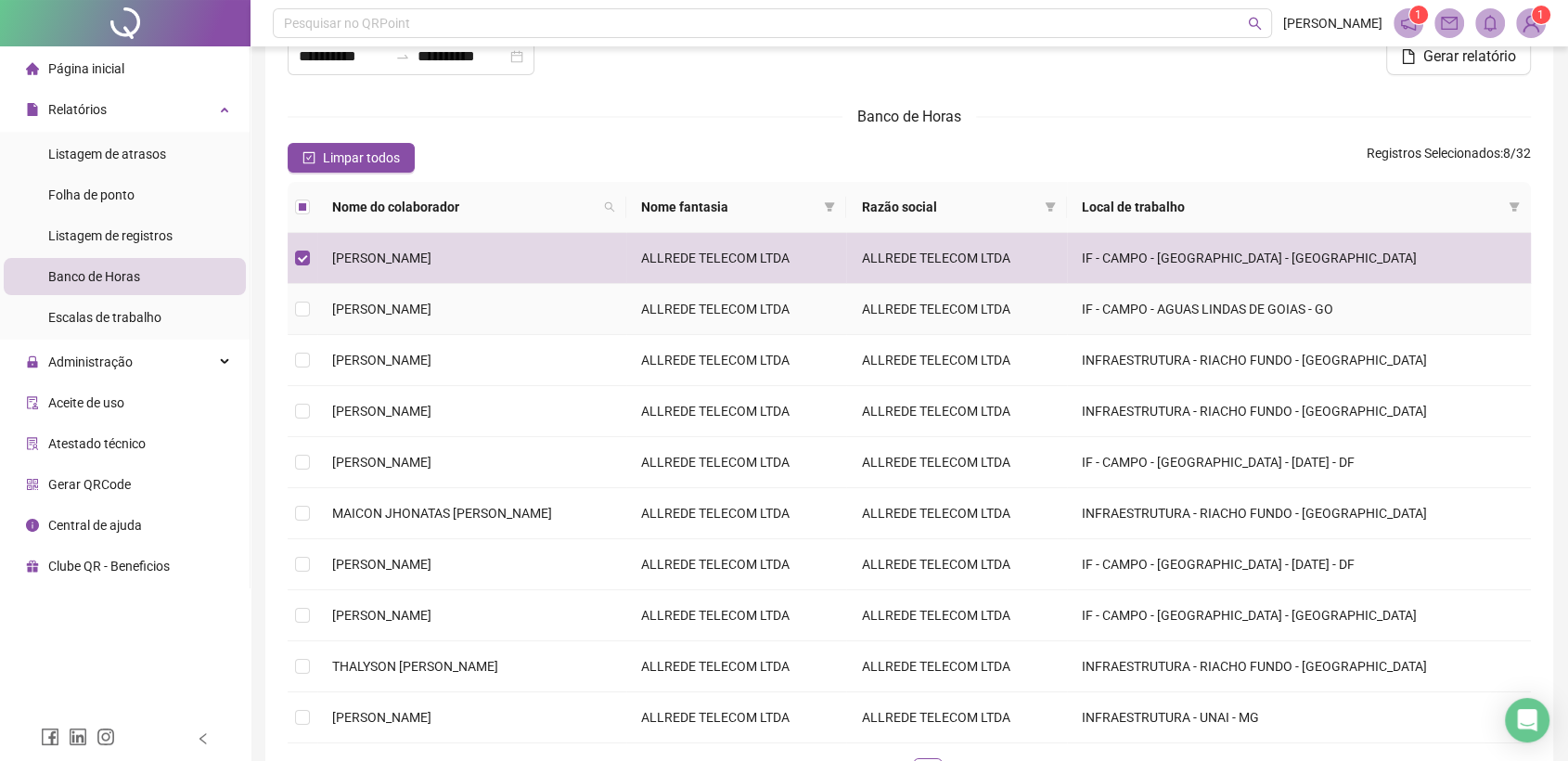 click on "[PERSON_NAME]" at bounding box center (381, 309) 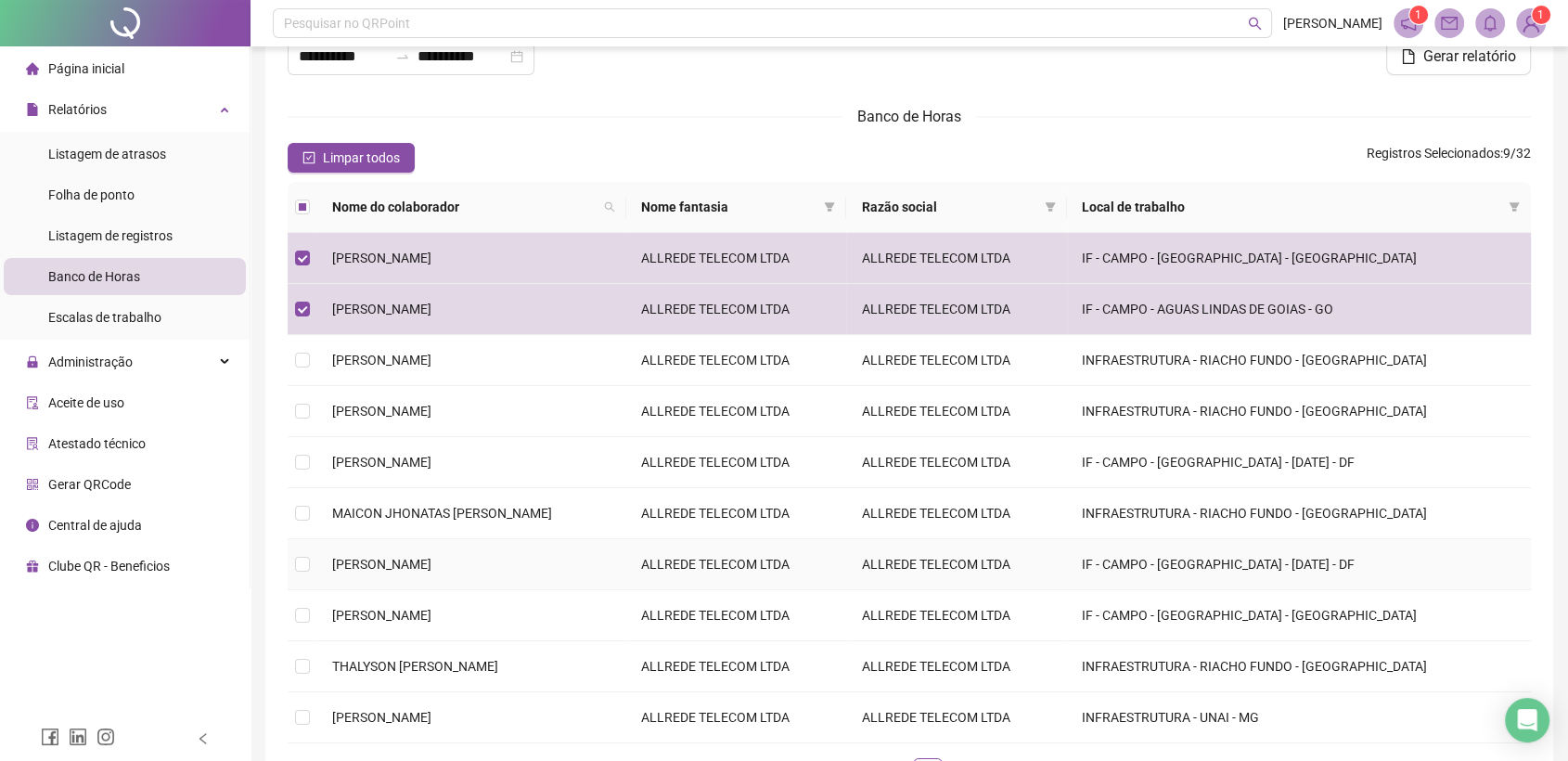 scroll, scrollTop: 206, scrollLeft: 0, axis: vertical 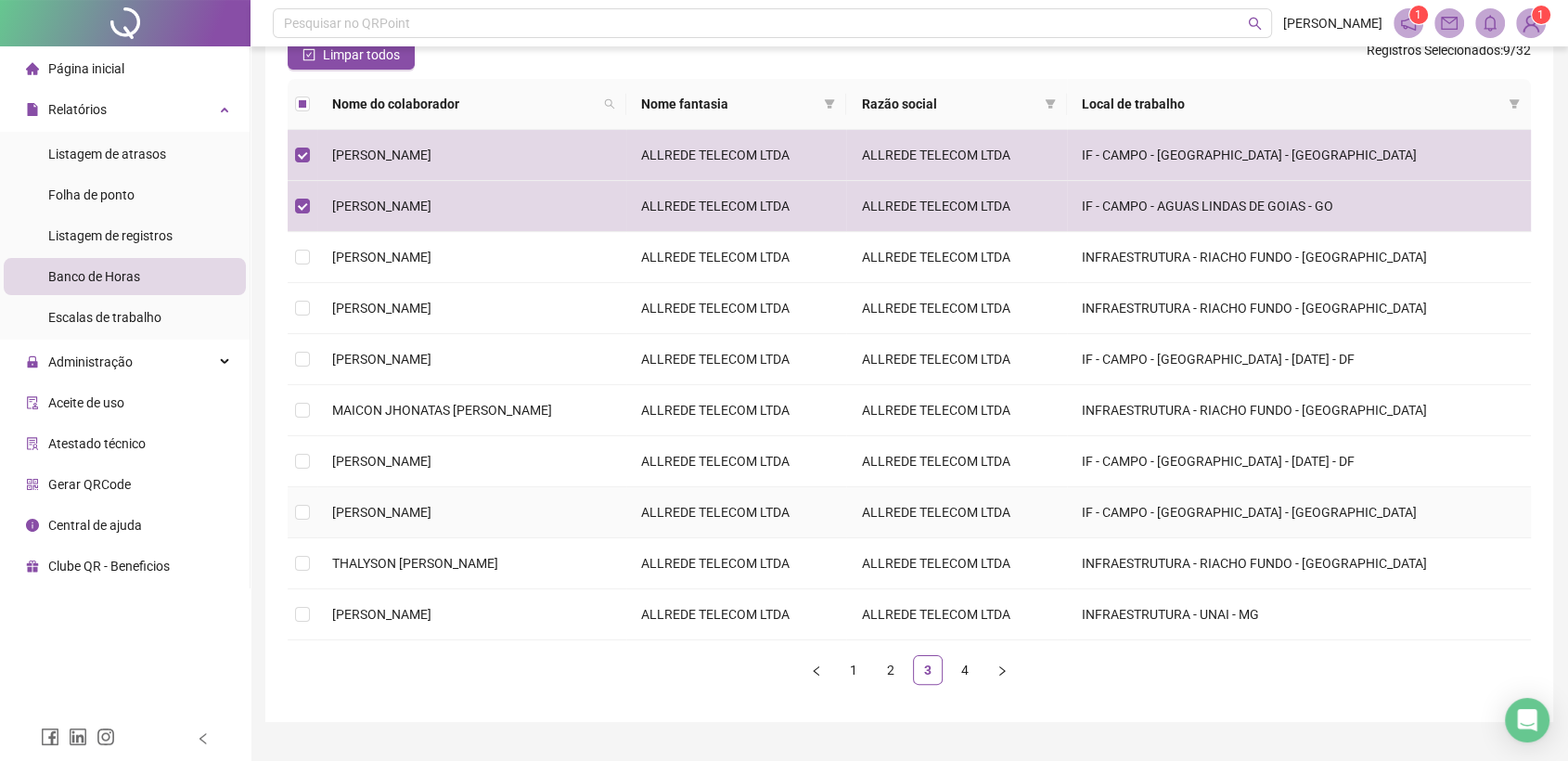 click on "[PERSON_NAME]" at bounding box center [381, 512] 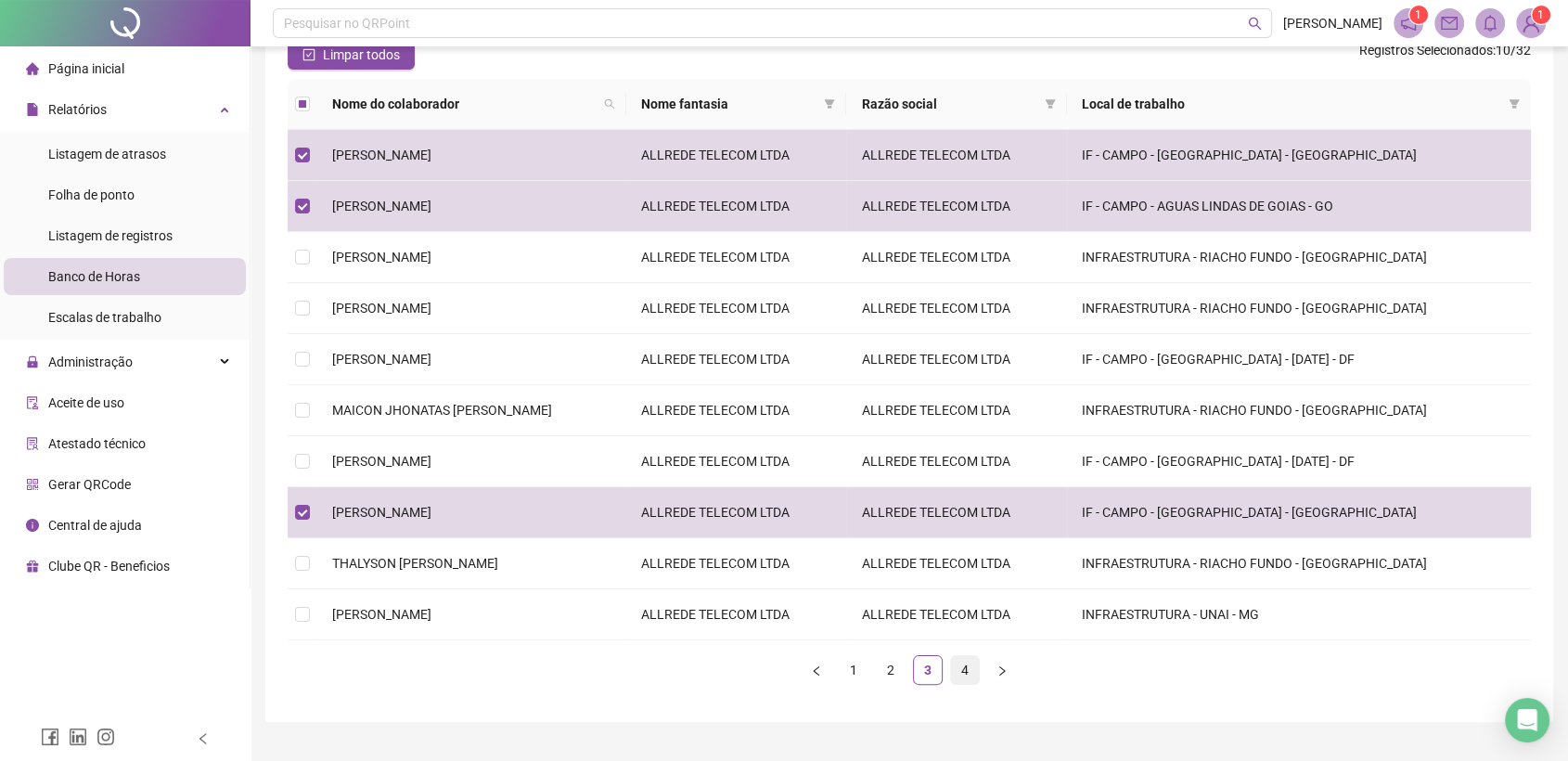click on "4" at bounding box center [965, 670] 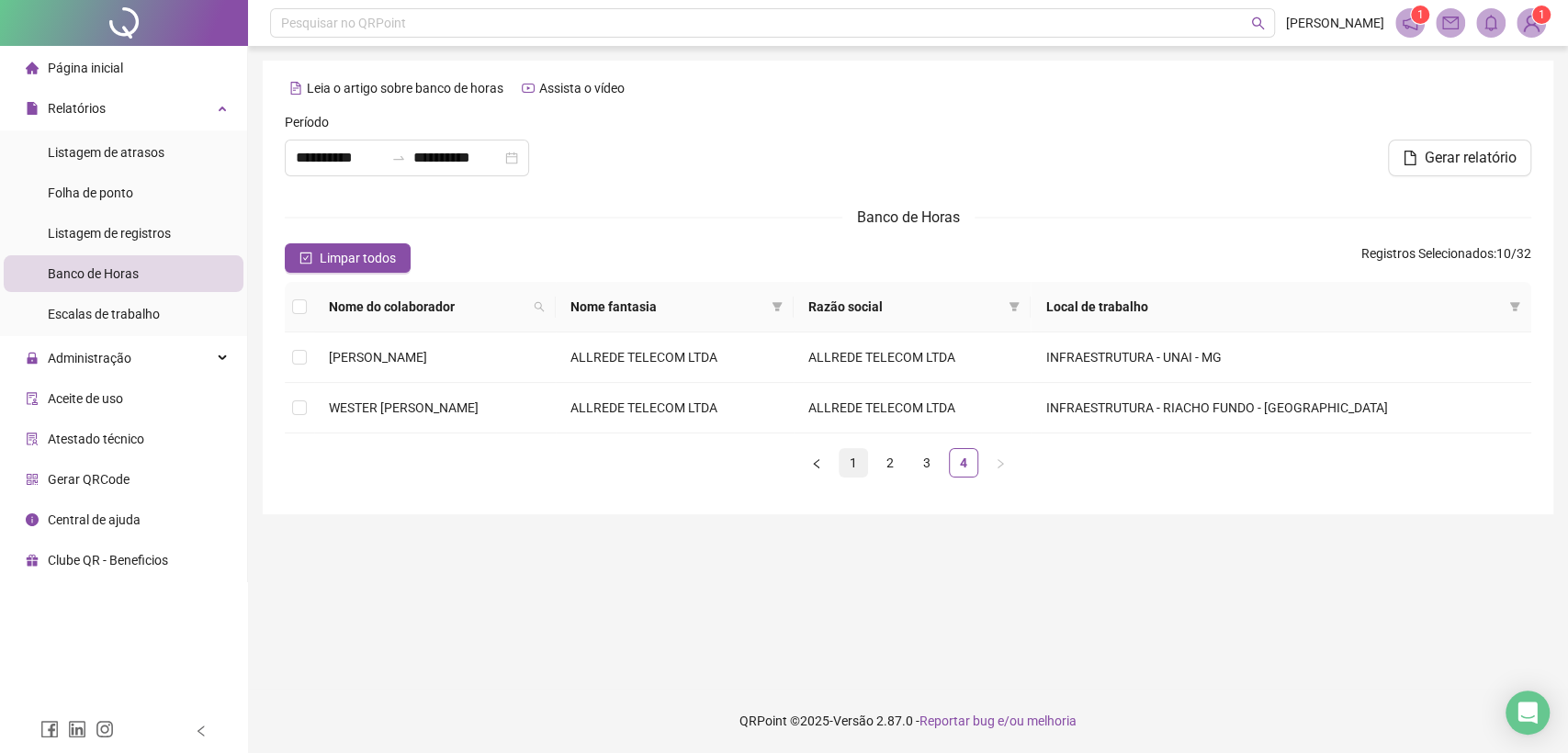 click on "1" at bounding box center [853, 463] 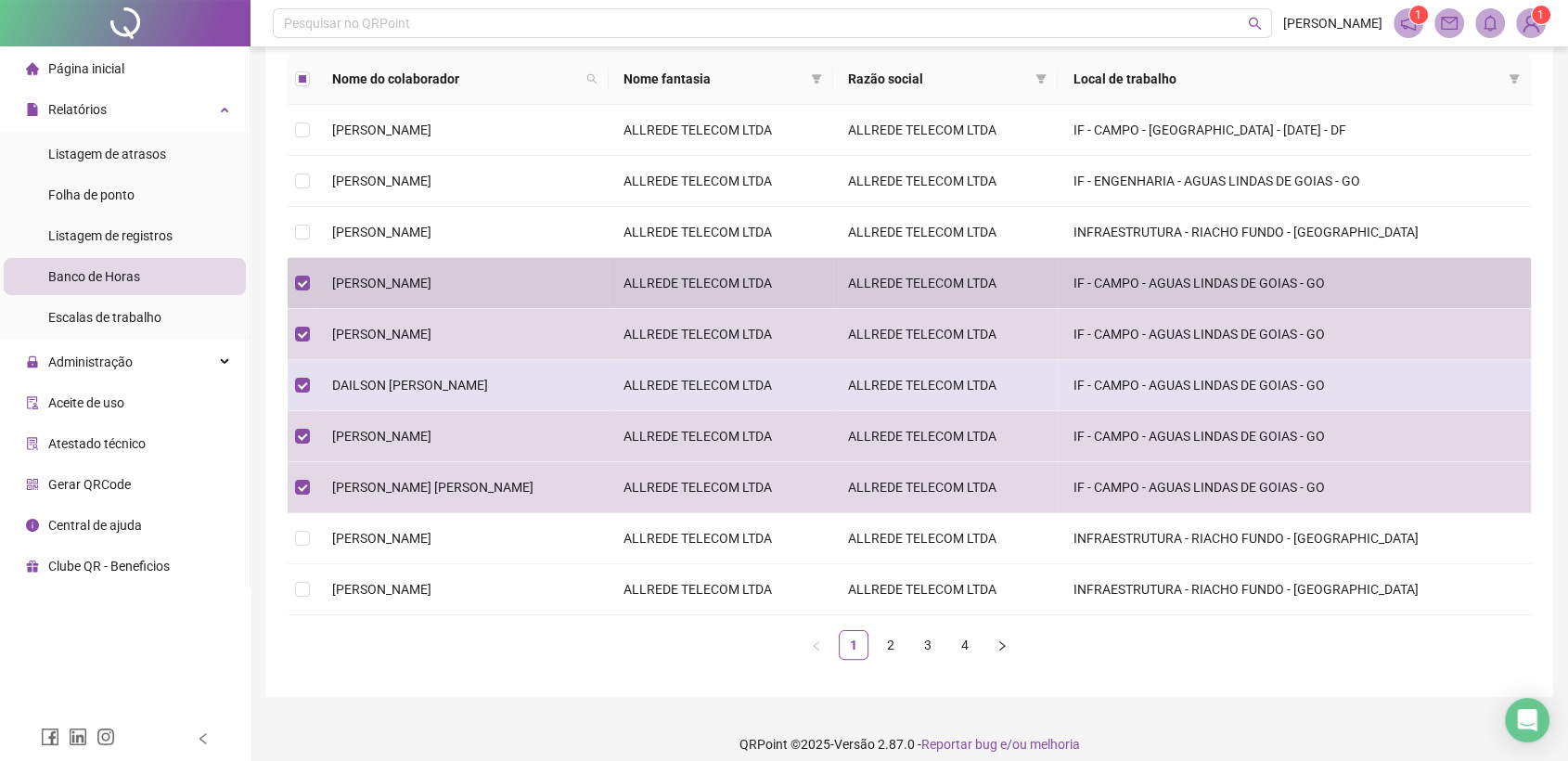 scroll, scrollTop: 246, scrollLeft: 0, axis: vertical 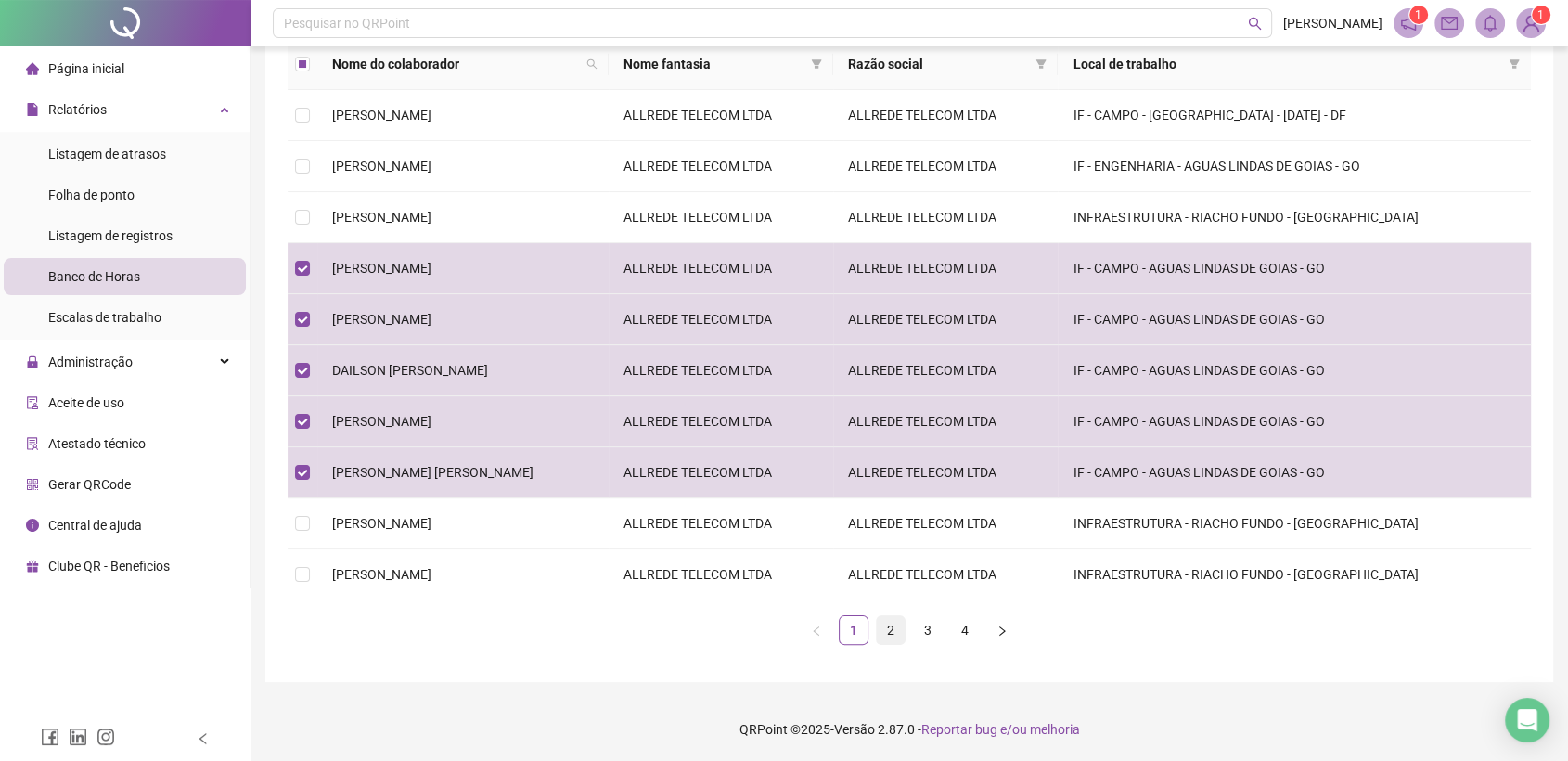 click on "2" at bounding box center (891, 630) 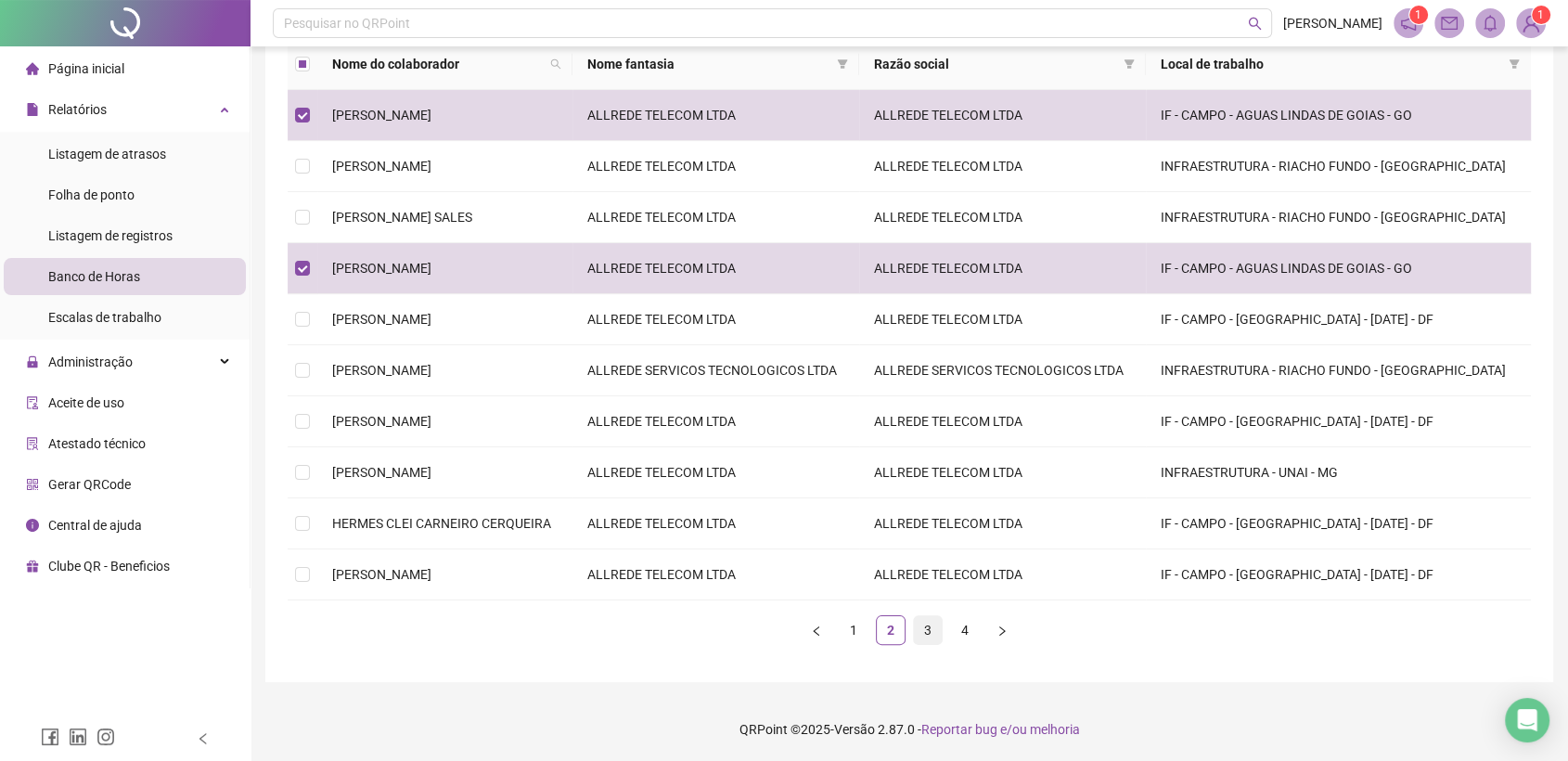 click on "3" at bounding box center (928, 630) 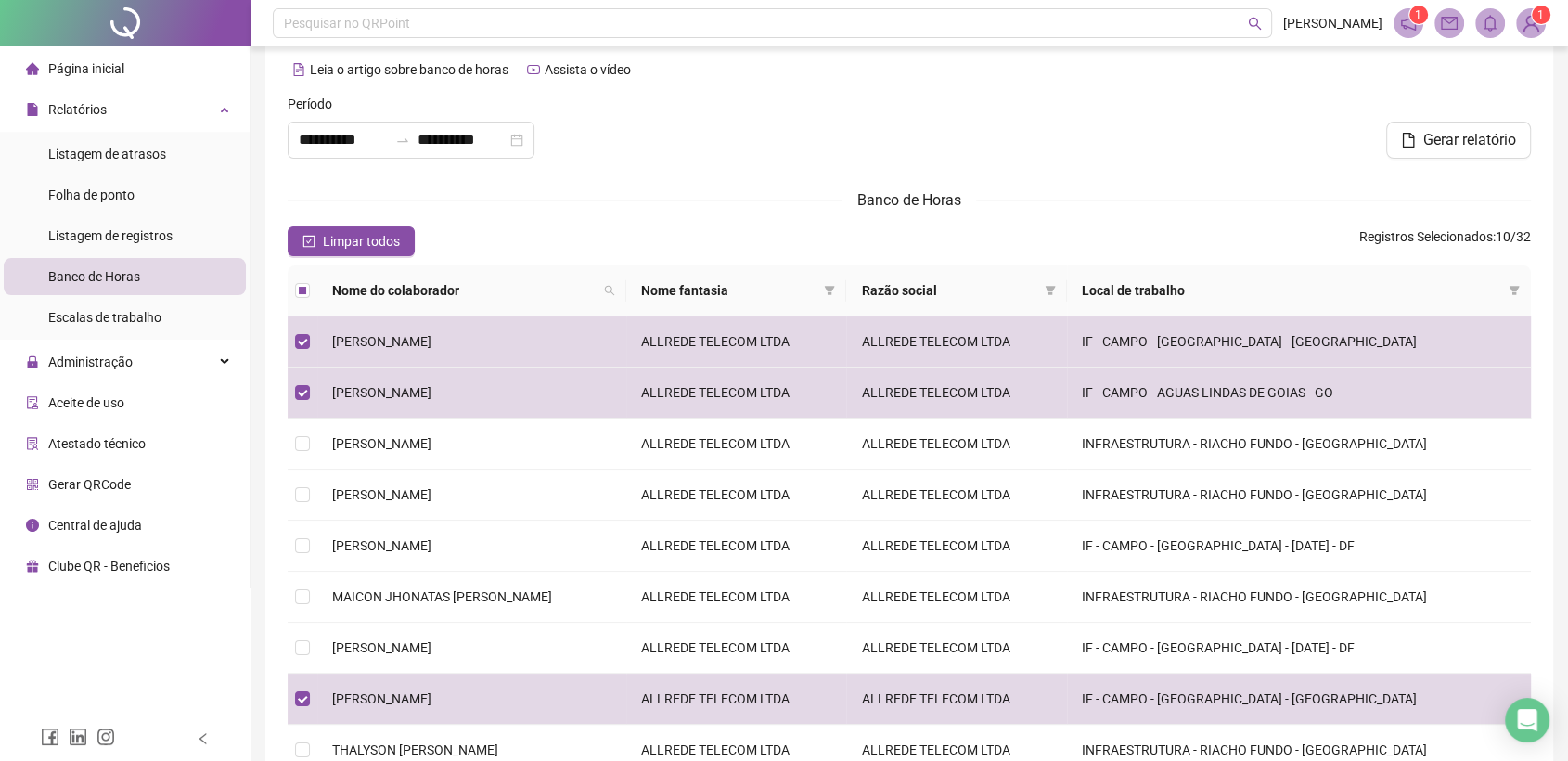 scroll, scrollTop: 0, scrollLeft: 0, axis: both 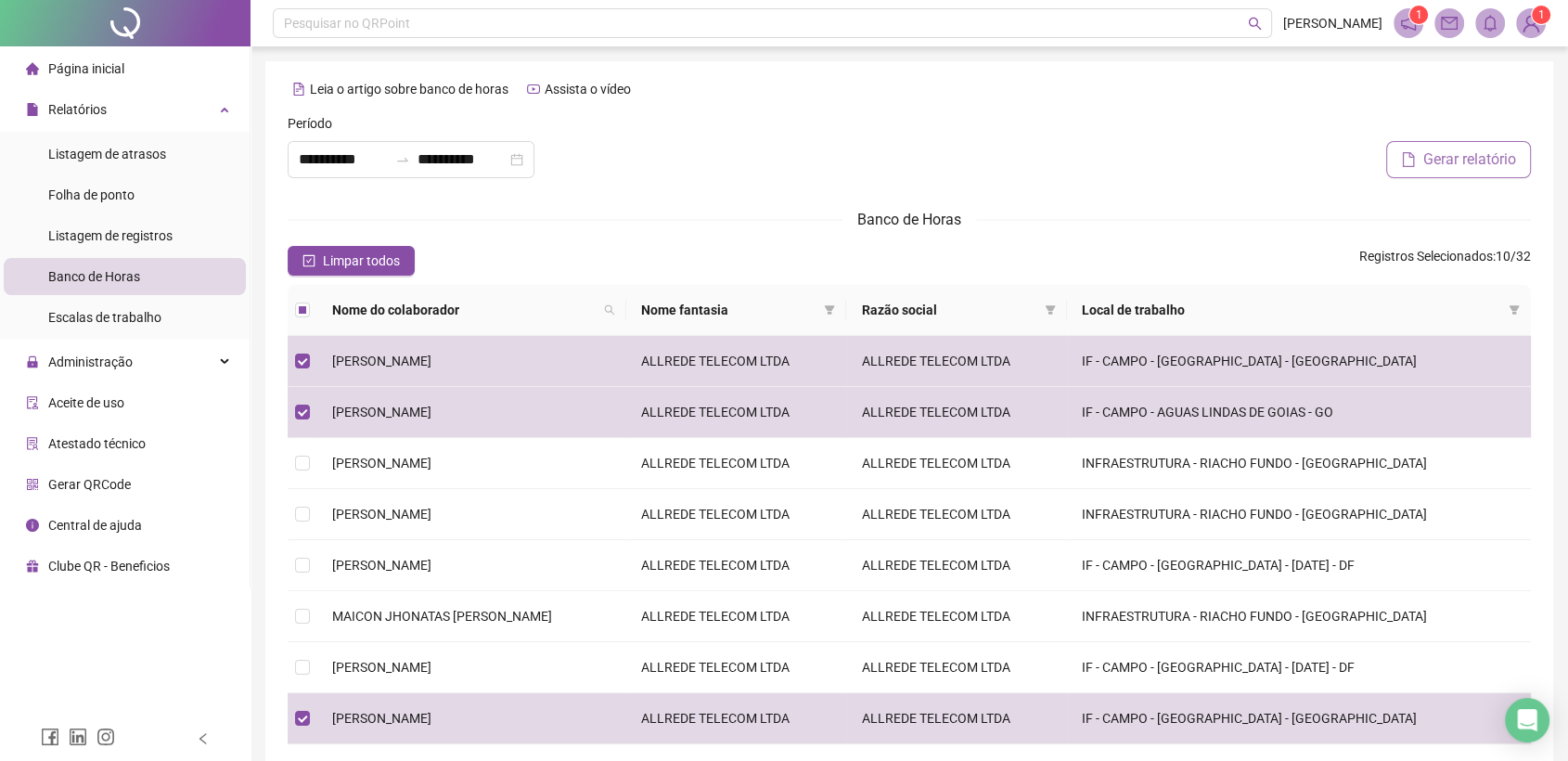 click on "Gerar relatório" at bounding box center (1470, 160) 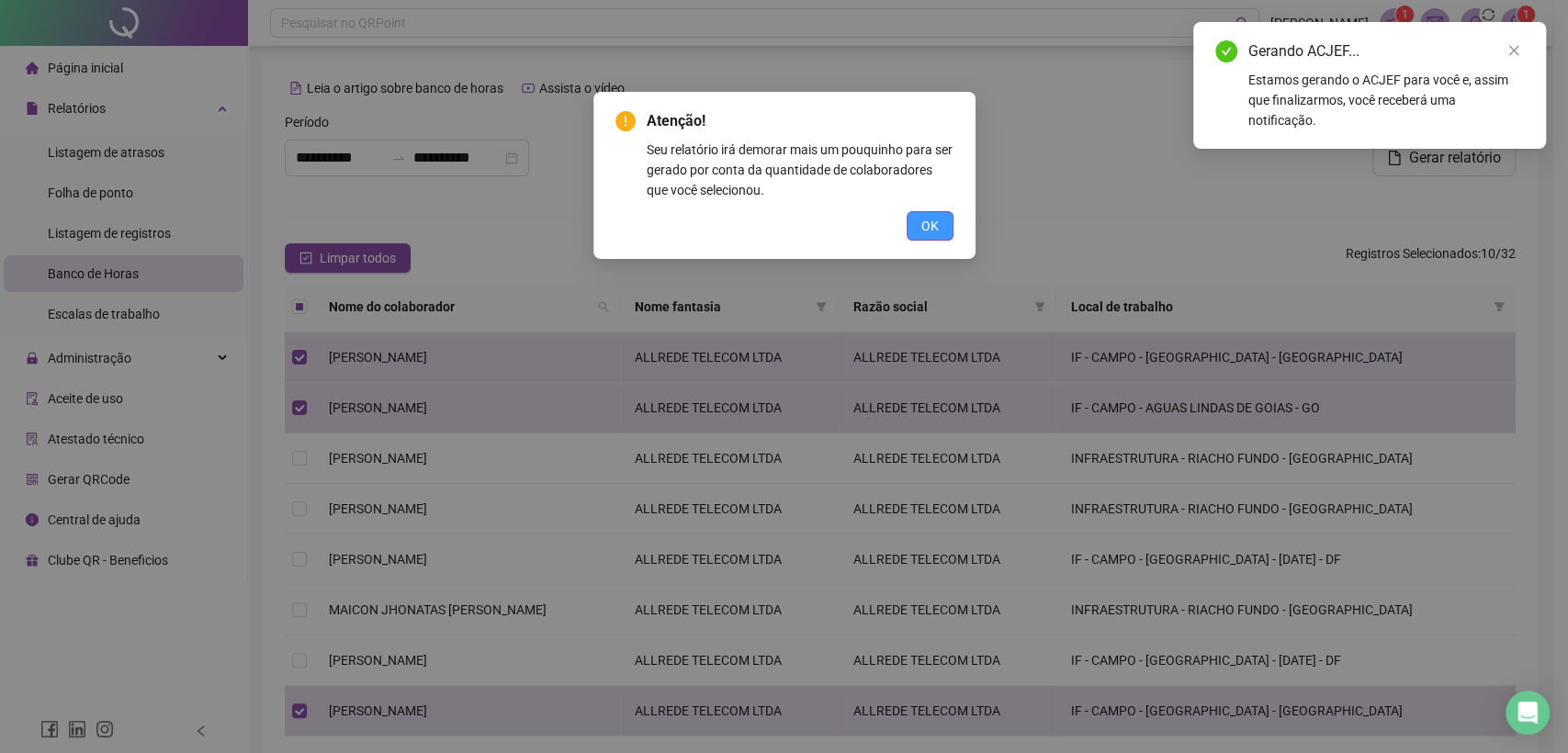 click on "OK" at bounding box center [930, 226] 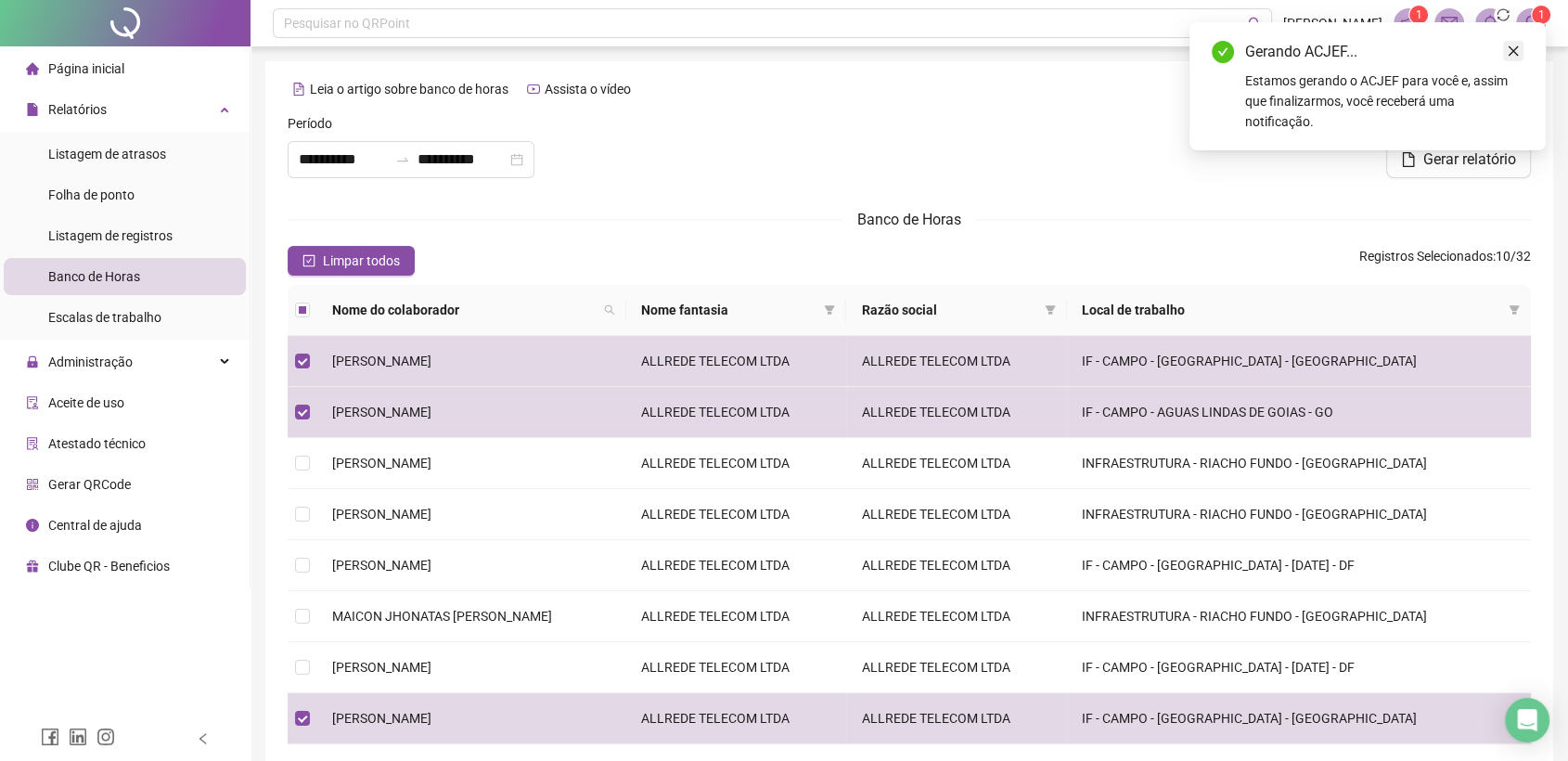 click 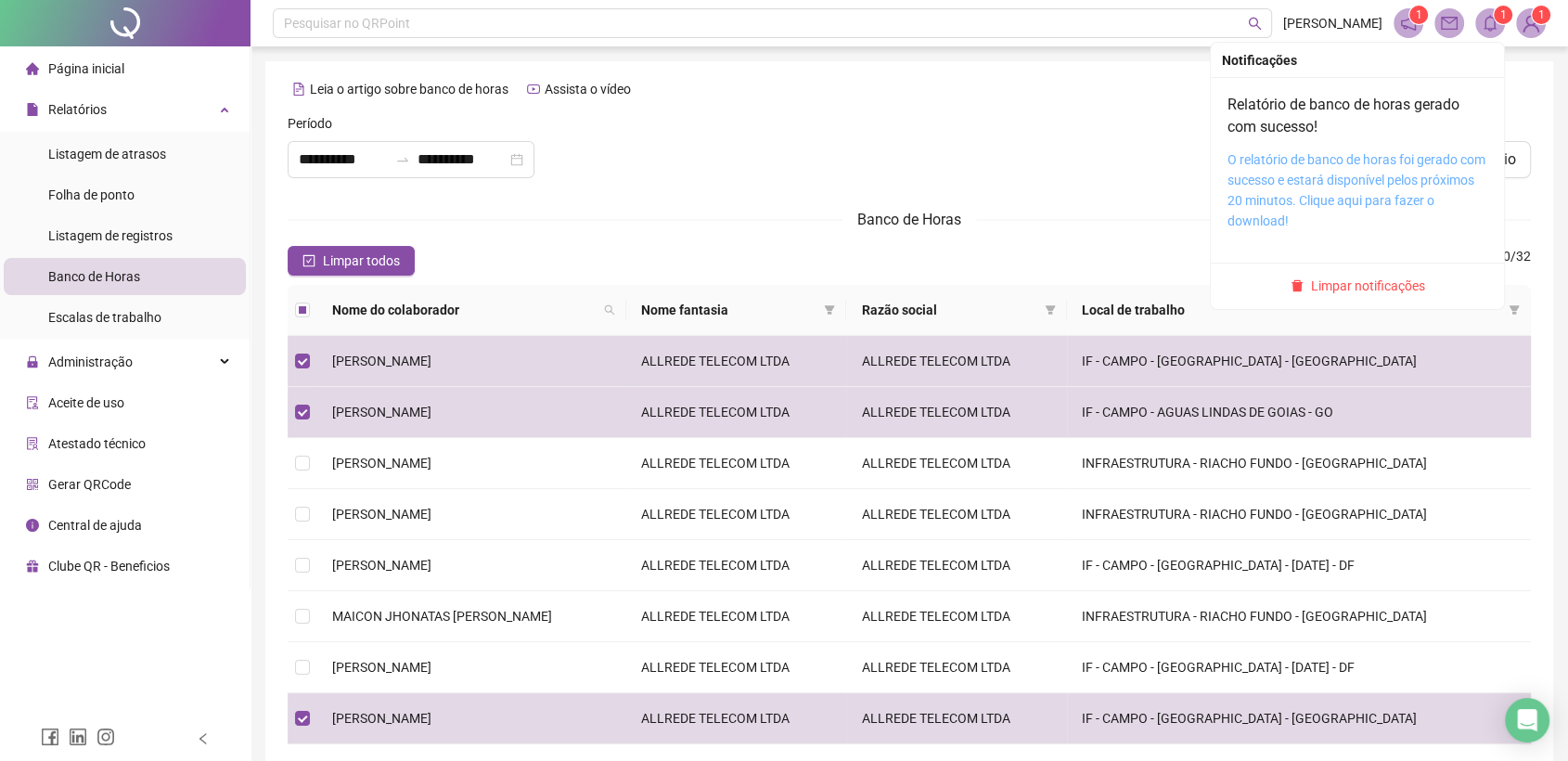 click on "O relatório de banco de horas foi gerado com sucesso e estará disponível pelos próximos 20 minutos.
Clique aqui para fazer o download!" at bounding box center (1356, 190) 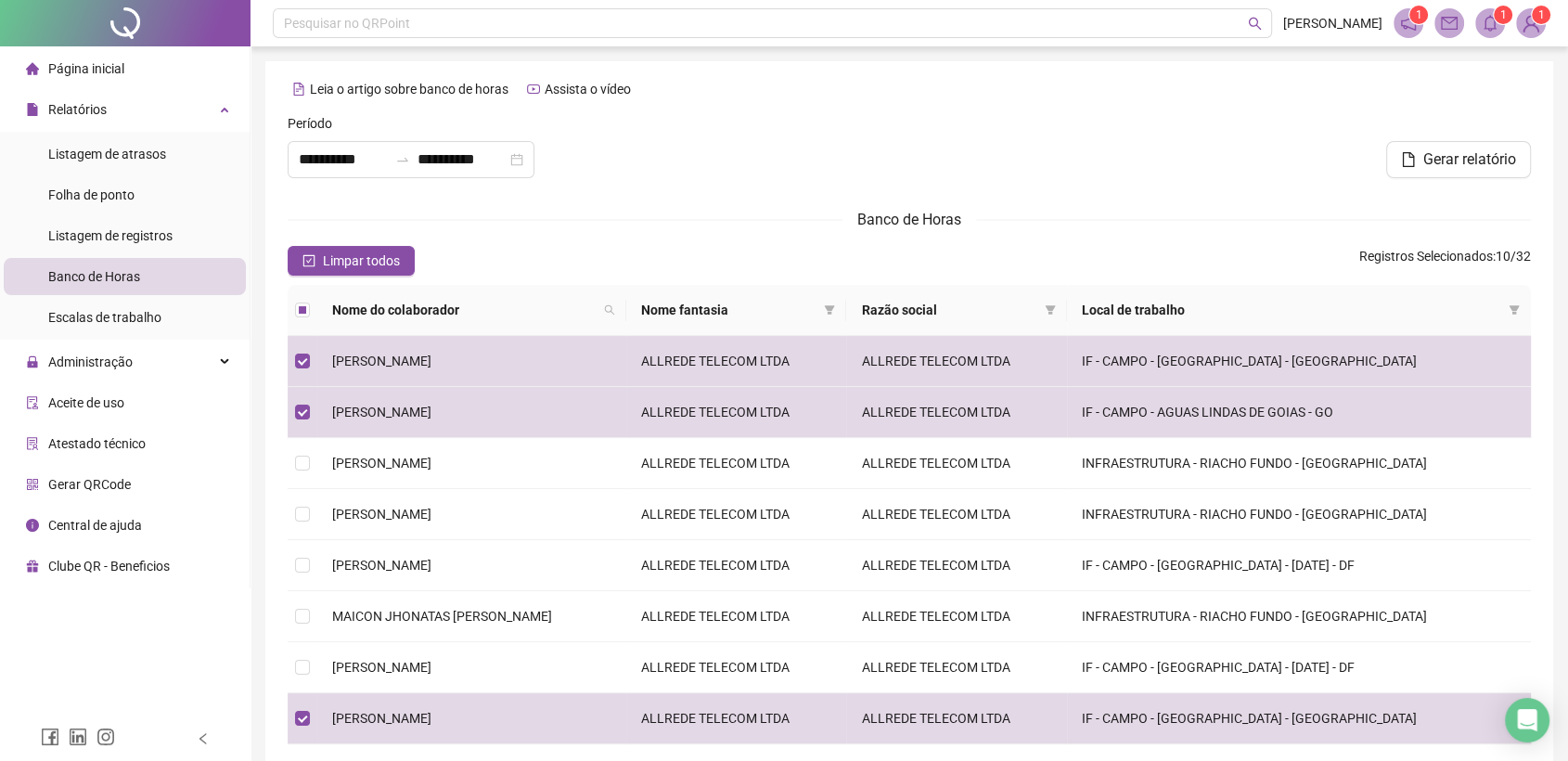 scroll, scrollTop: 0, scrollLeft: 0, axis: both 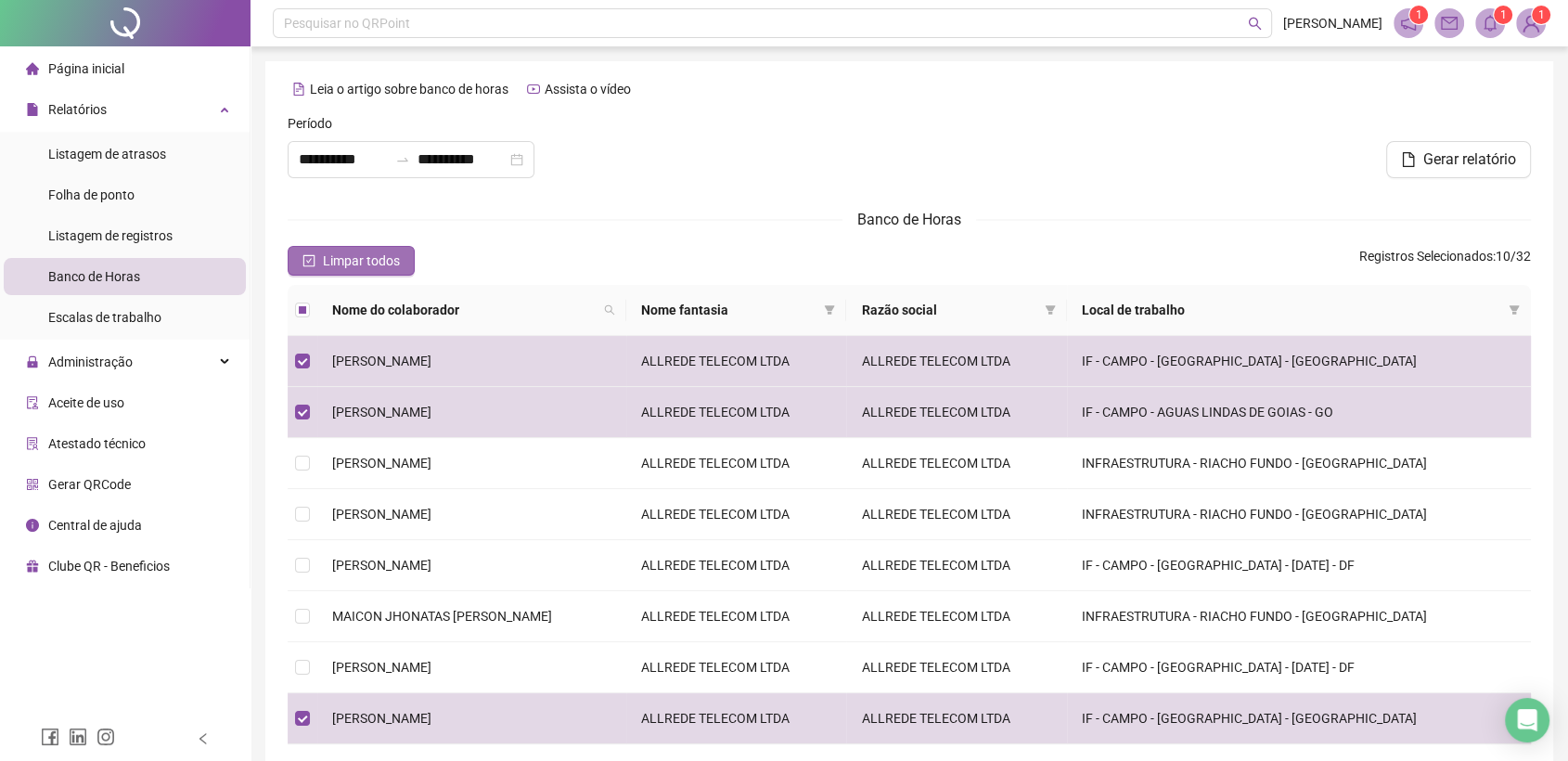 click on "Limpar todos" at bounding box center (361, 261) 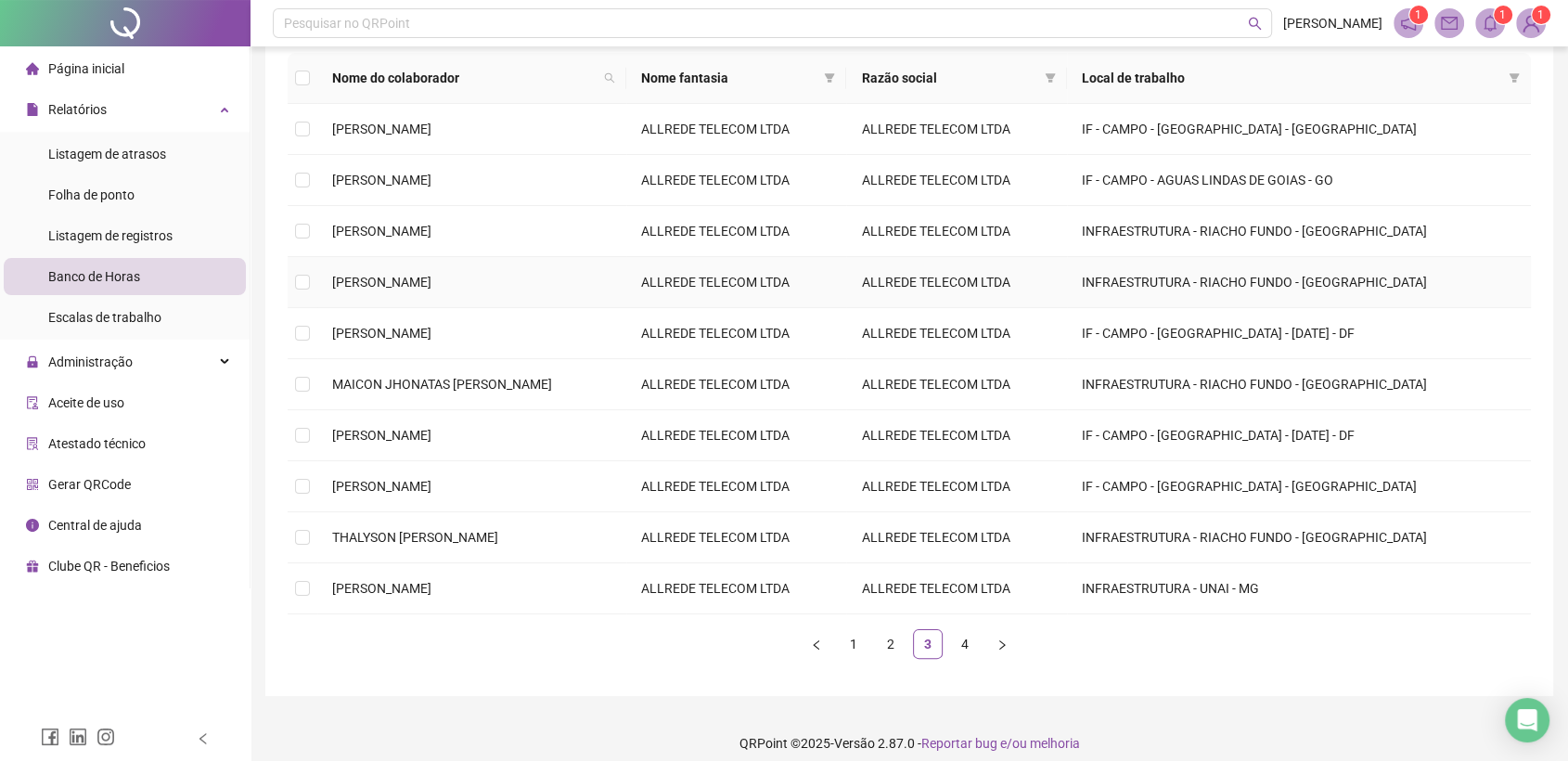 scroll, scrollTop: 246, scrollLeft: 0, axis: vertical 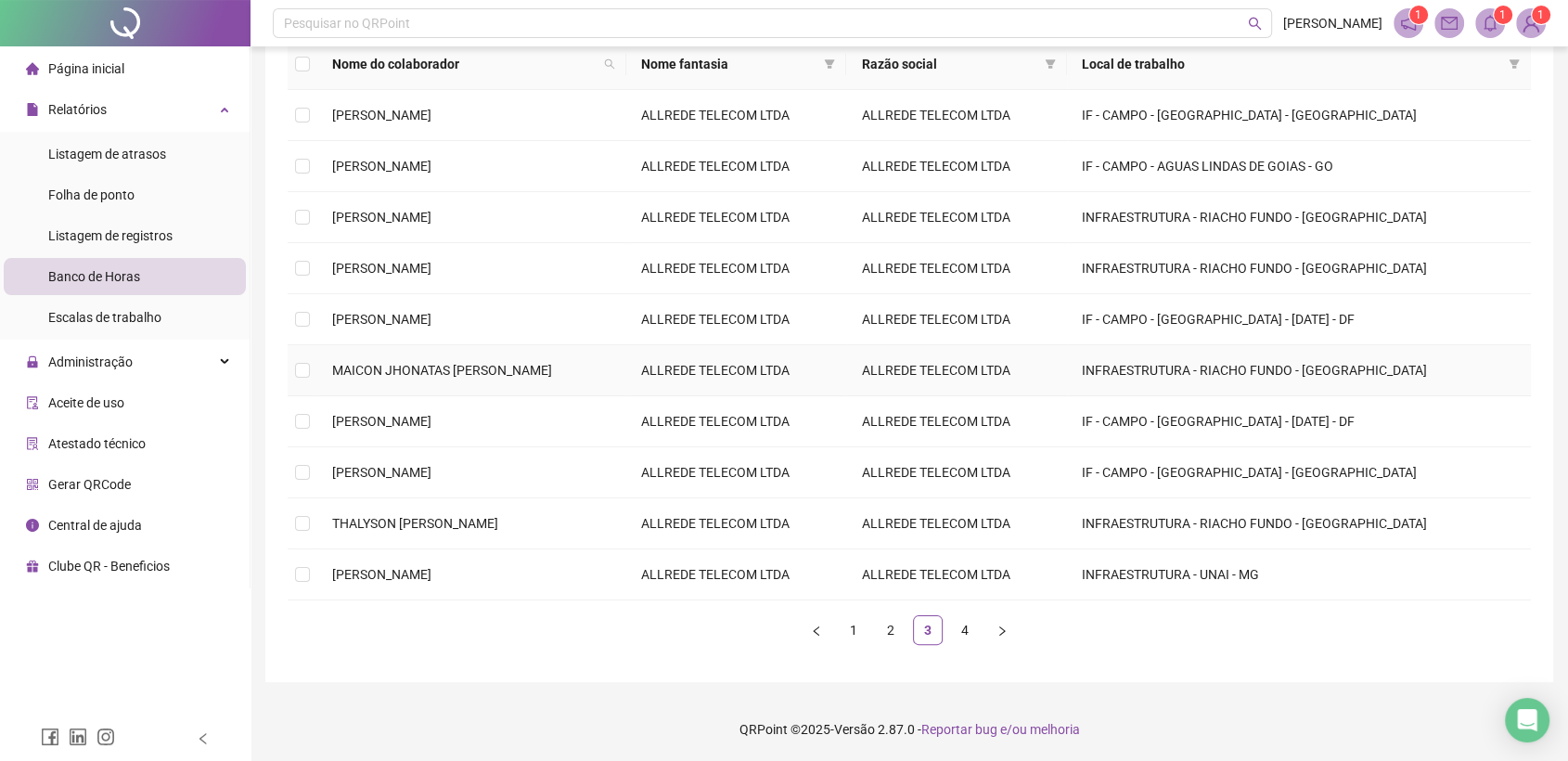 drag, startPoint x: 357, startPoint y: 368, endPoint x: 349, endPoint y: 375, distance: 10.6301458 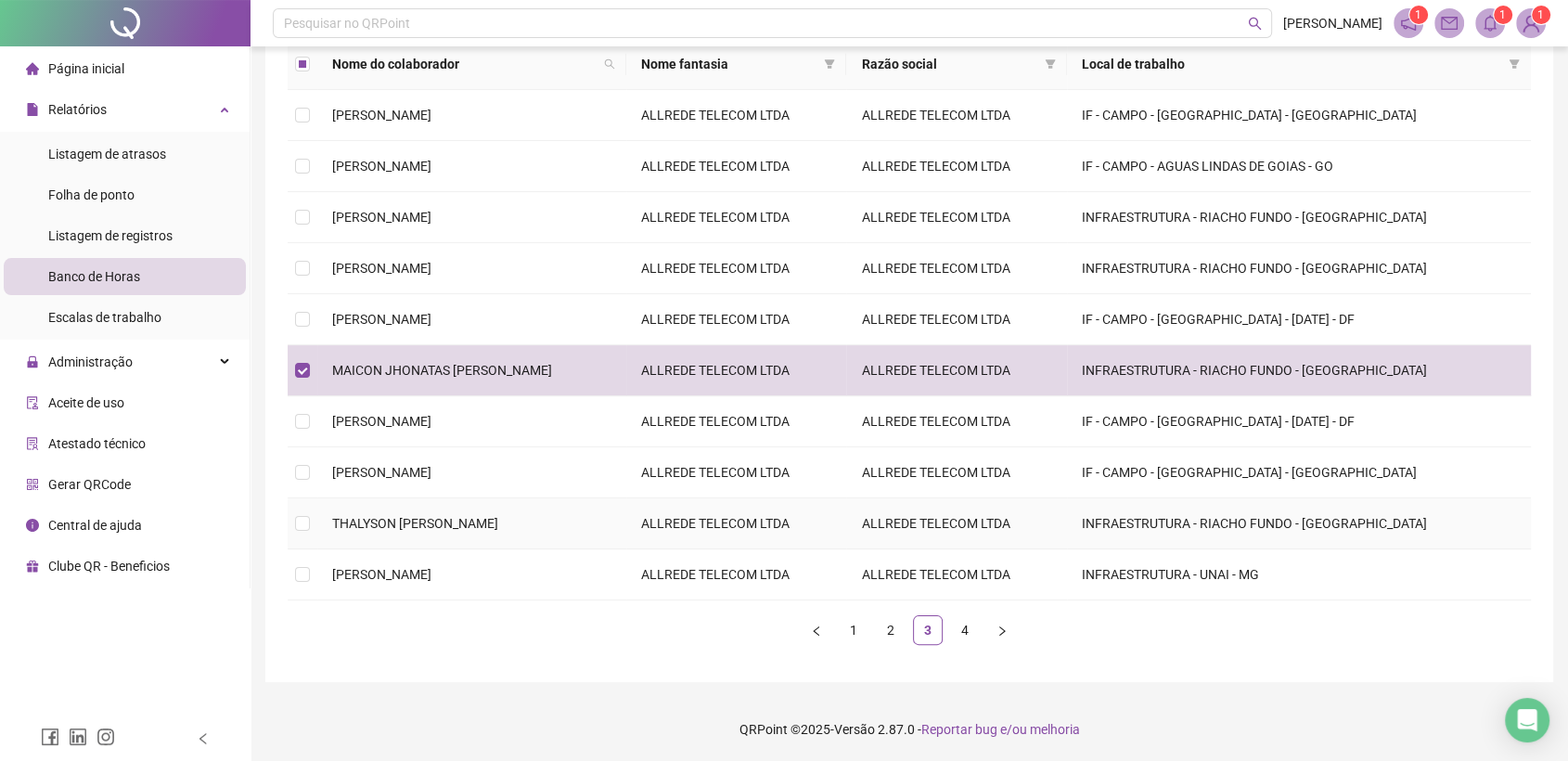 click on "THALYSON [PERSON_NAME]" at bounding box center [415, 523] 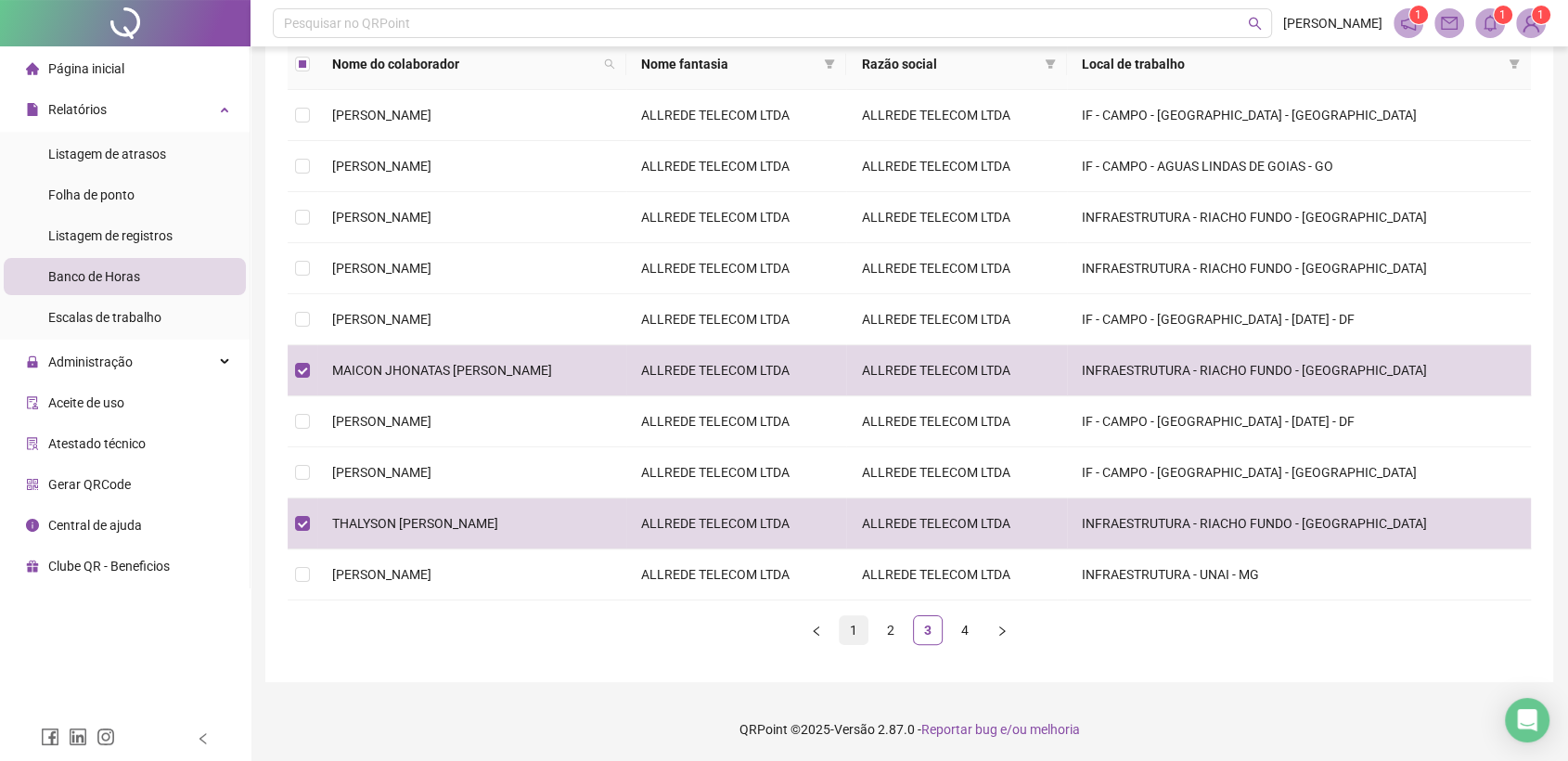 click on "1" at bounding box center (854, 630) 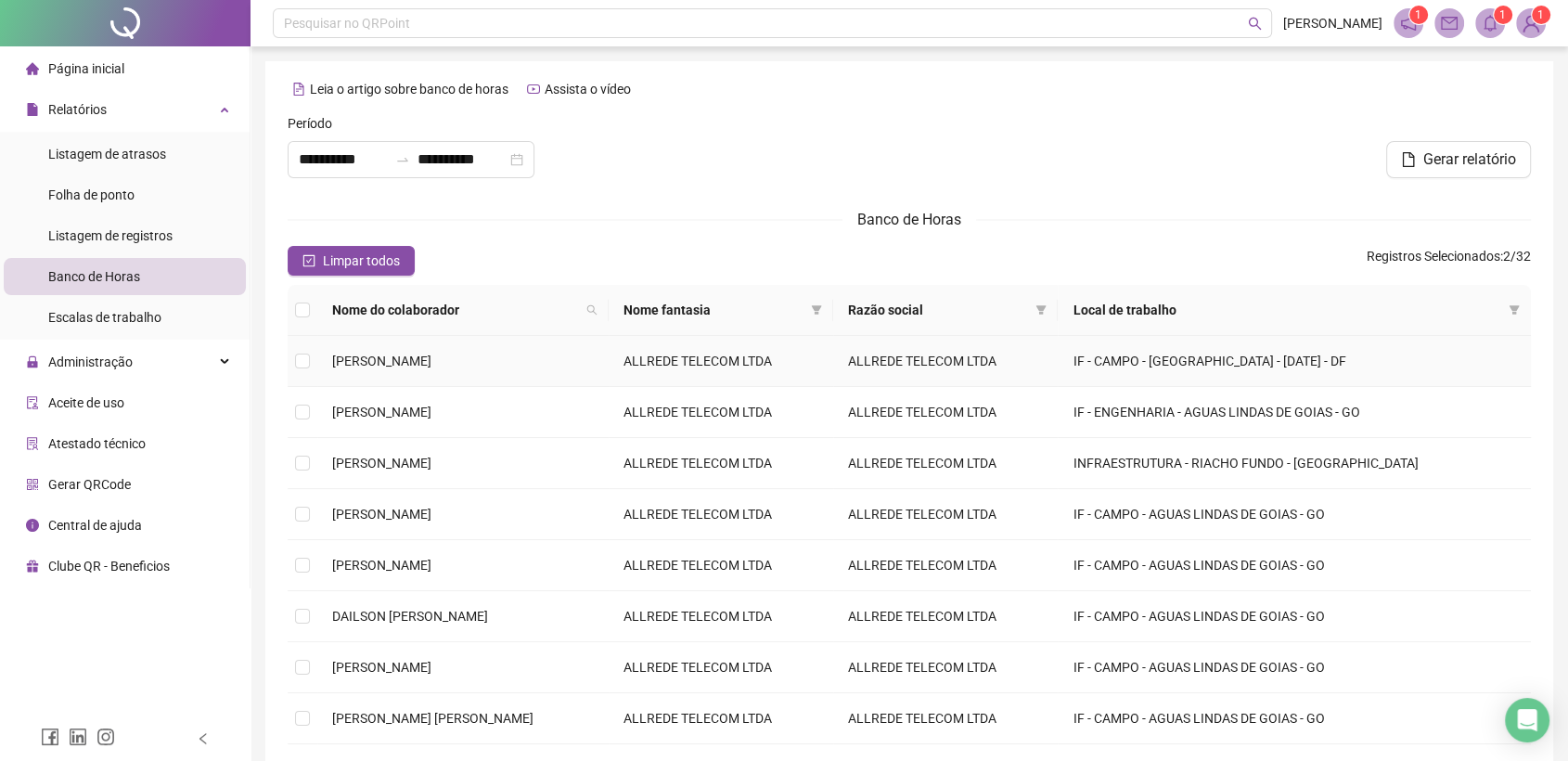 scroll, scrollTop: 103, scrollLeft: 0, axis: vertical 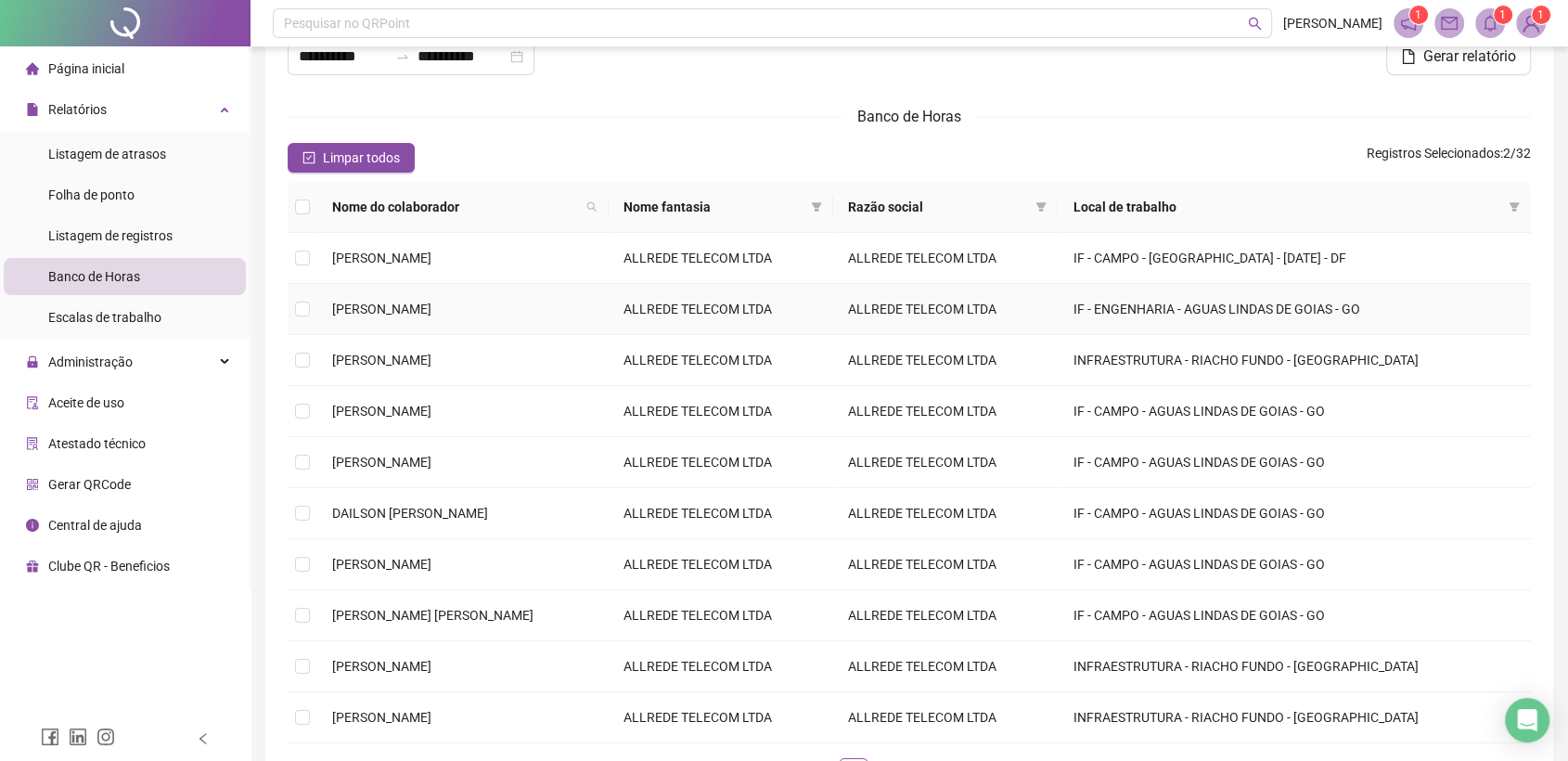 click on "[PERSON_NAME]" at bounding box center [381, 309] 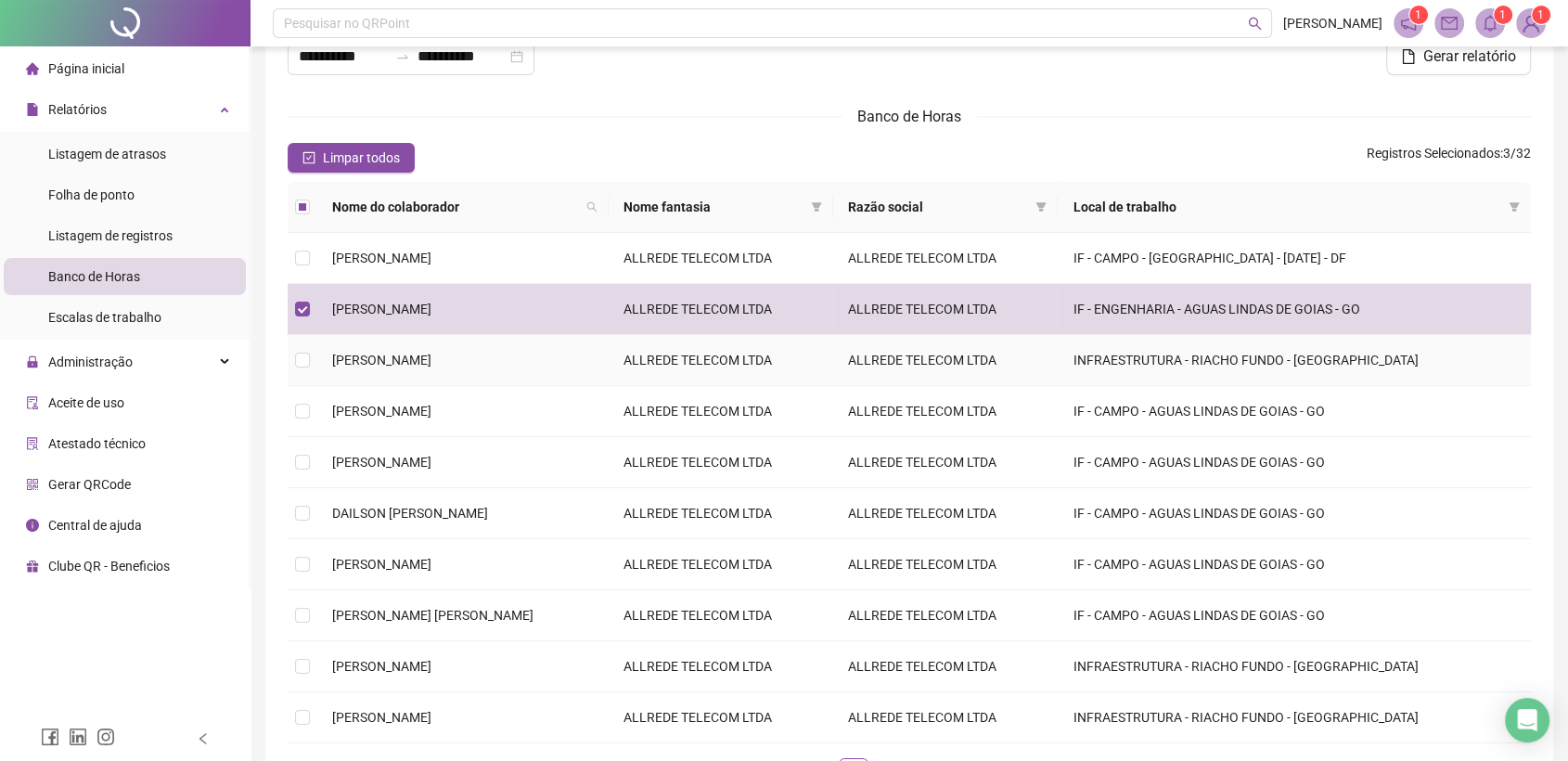 click on "[PERSON_NAME]" at bounding box center [381, 360] 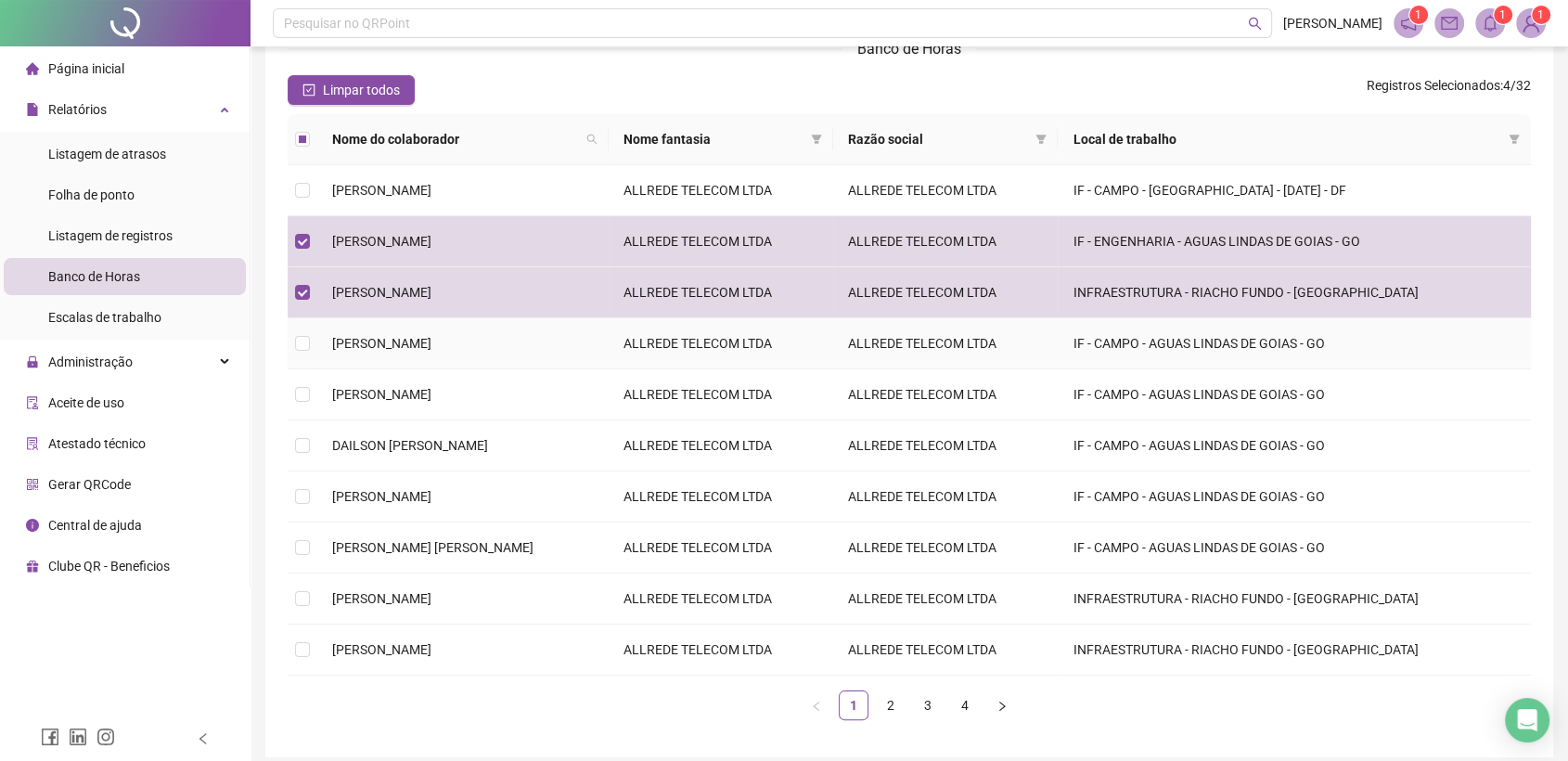 scroll, scrollTop: 206, scrollLeft: 0, axis: vertical 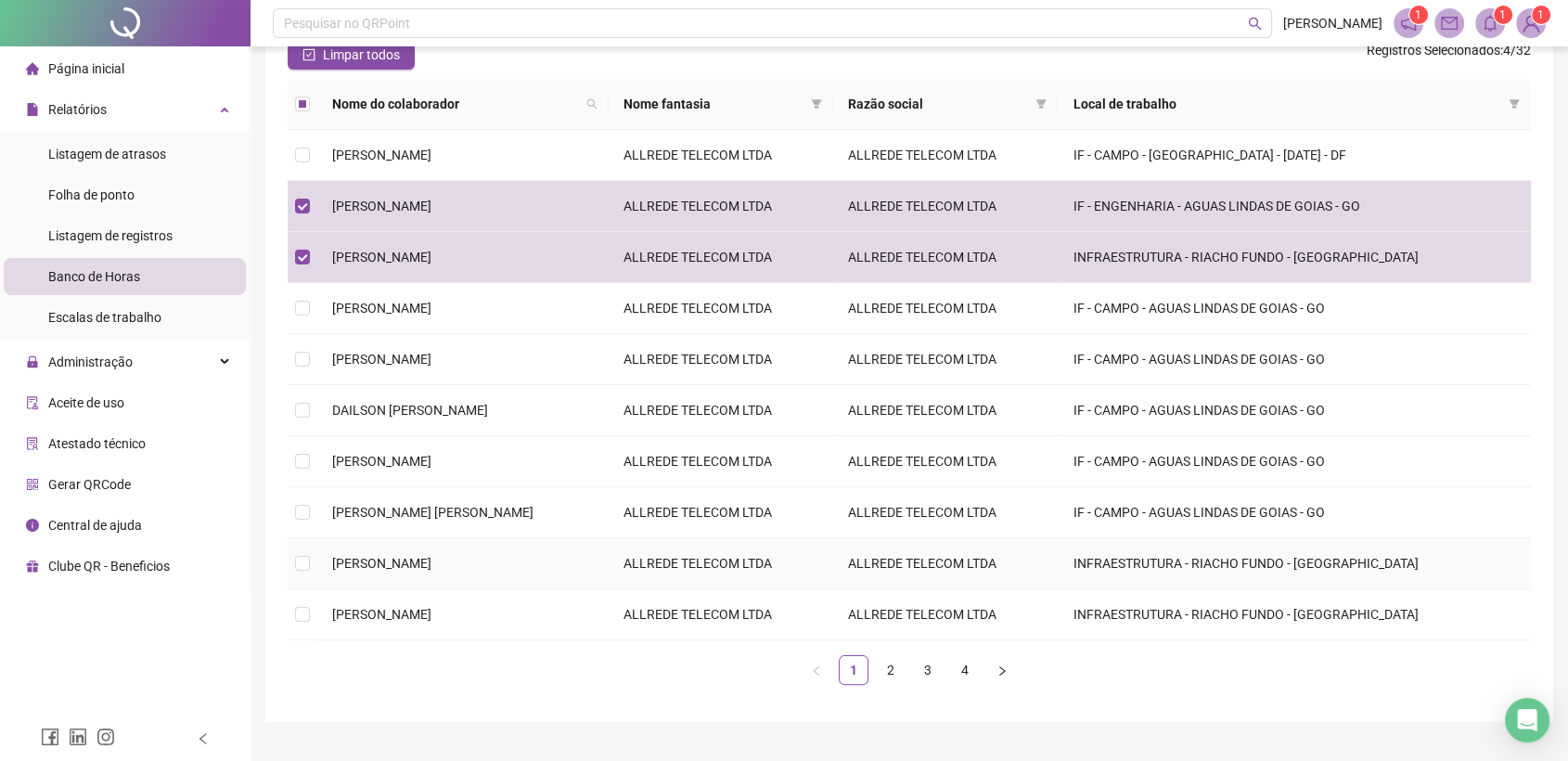 click on "[PERSON_NAME]" at bounding box center [381, 563] 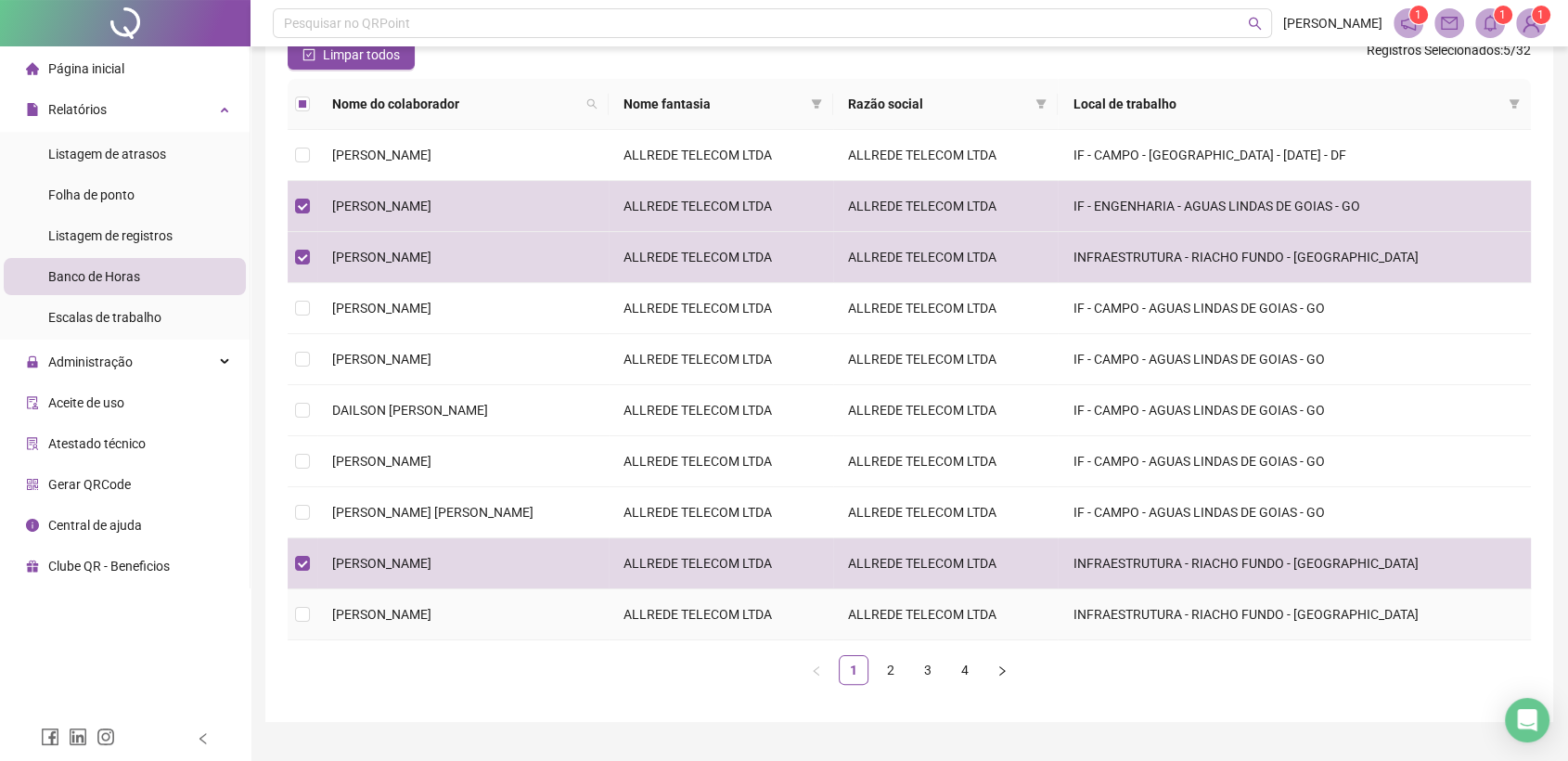 click on "[PERSON_NAME]" at bounding box center (381, 614) 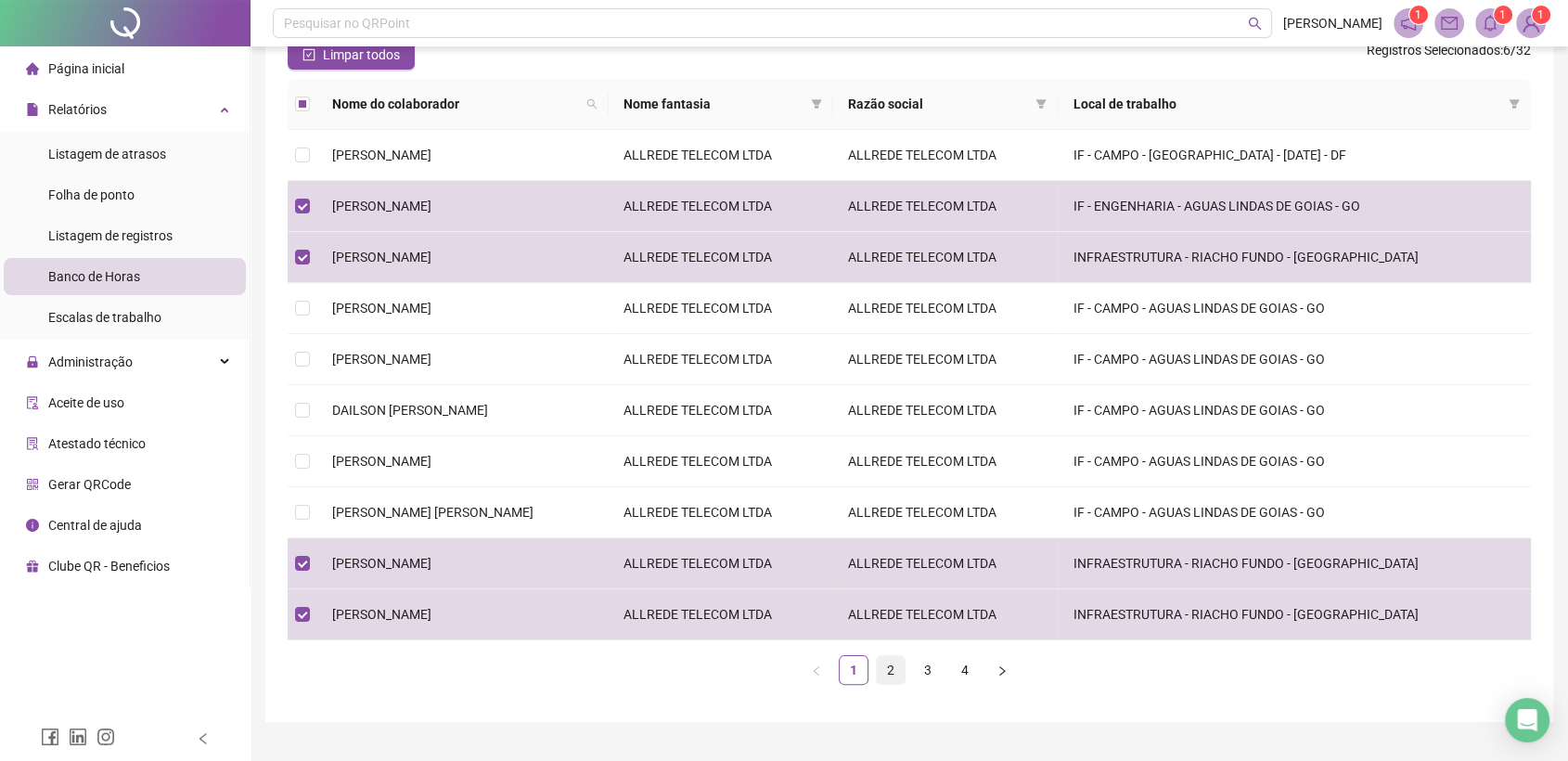 click on "2" at bounding box center [891, 670] 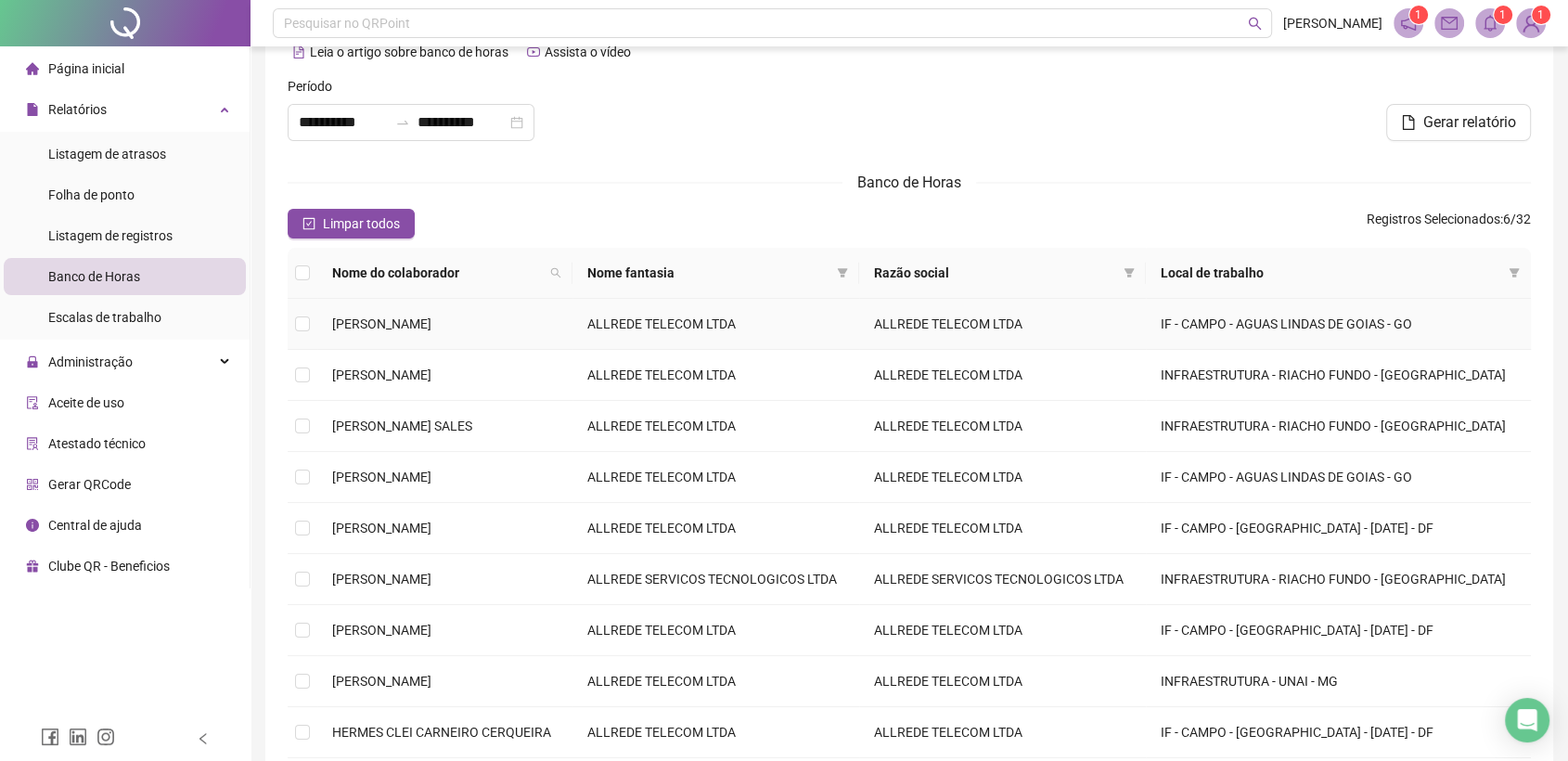 scroll, scrollTop: 103, scrollLeft: 0, axis: vertical 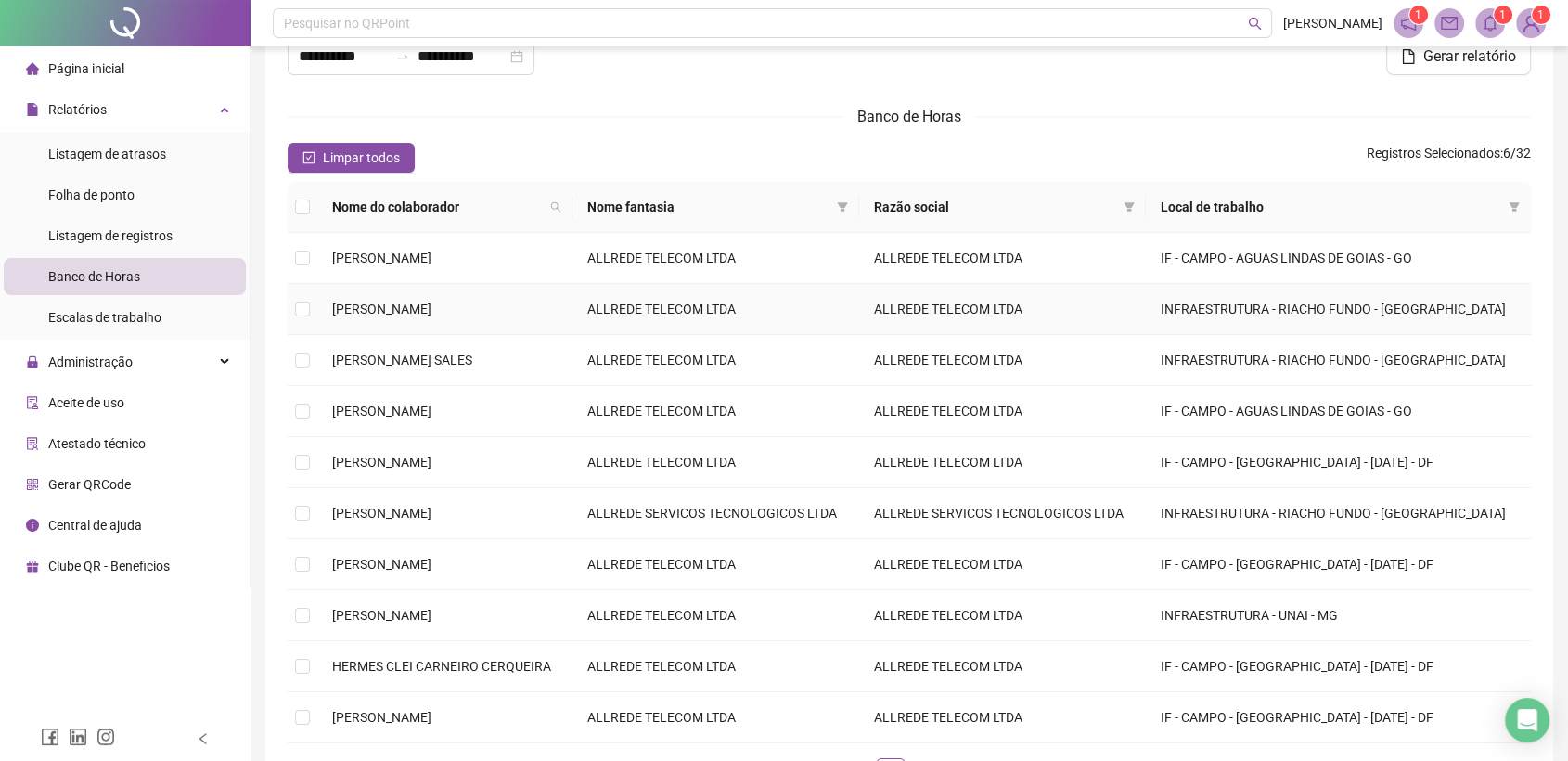 click on "[PERSON_NAME]" at bounding box center (381, 309) 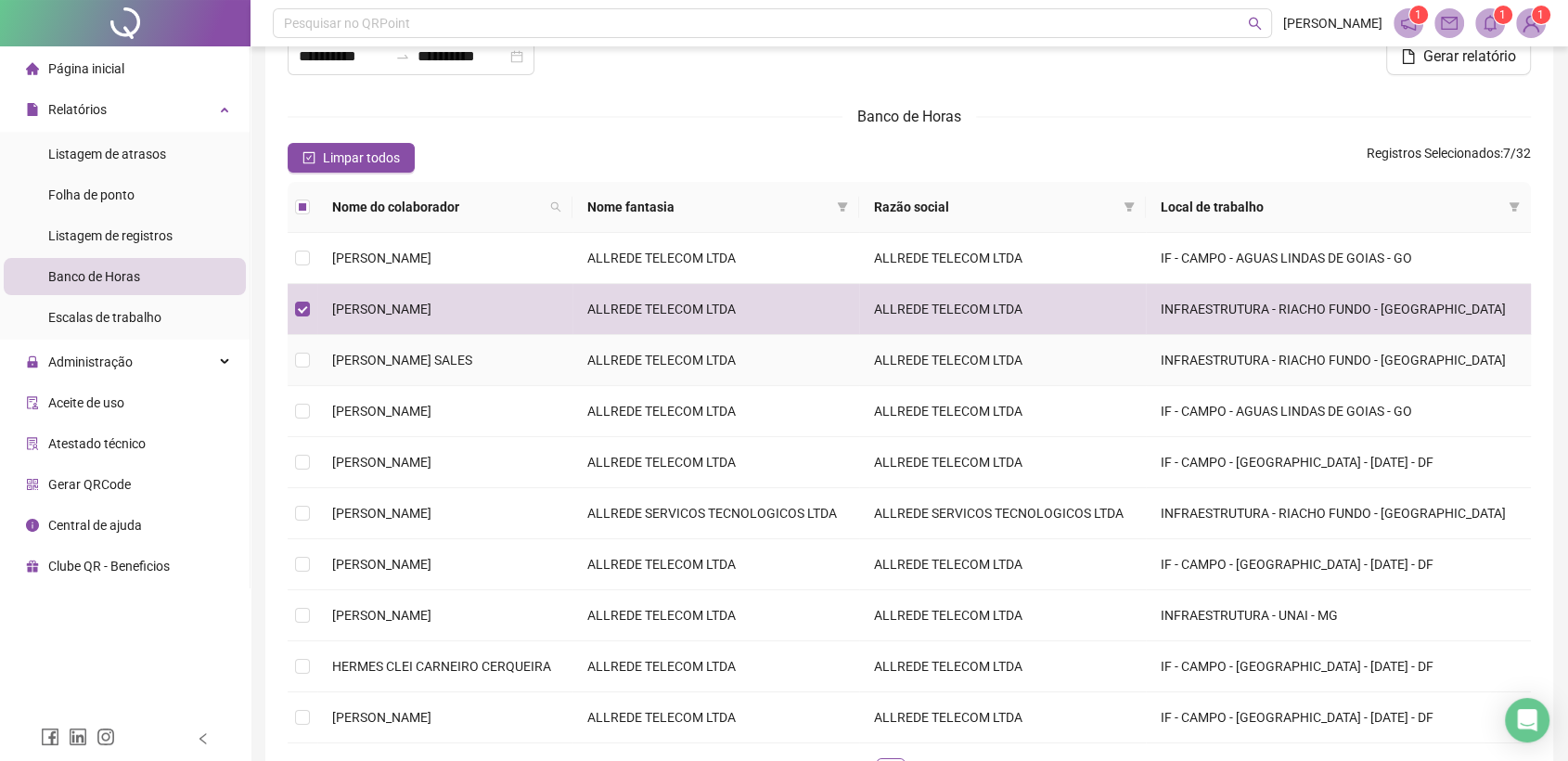 click on "[PERSON_NAME] SALES" at bounding box center [402, 360] 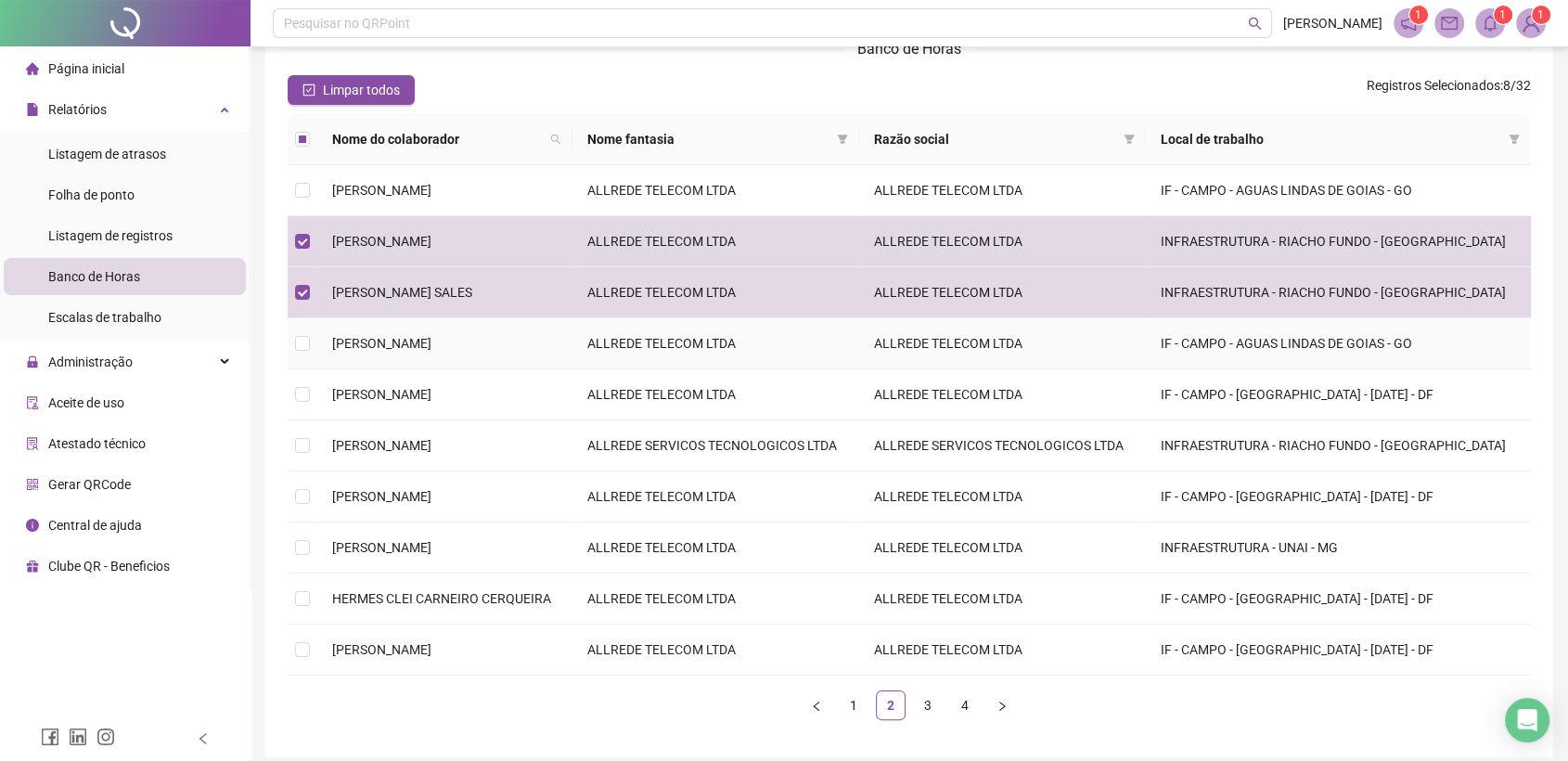 scroll, scrollTop: 206, scrollLeft: 0, axis: vertical 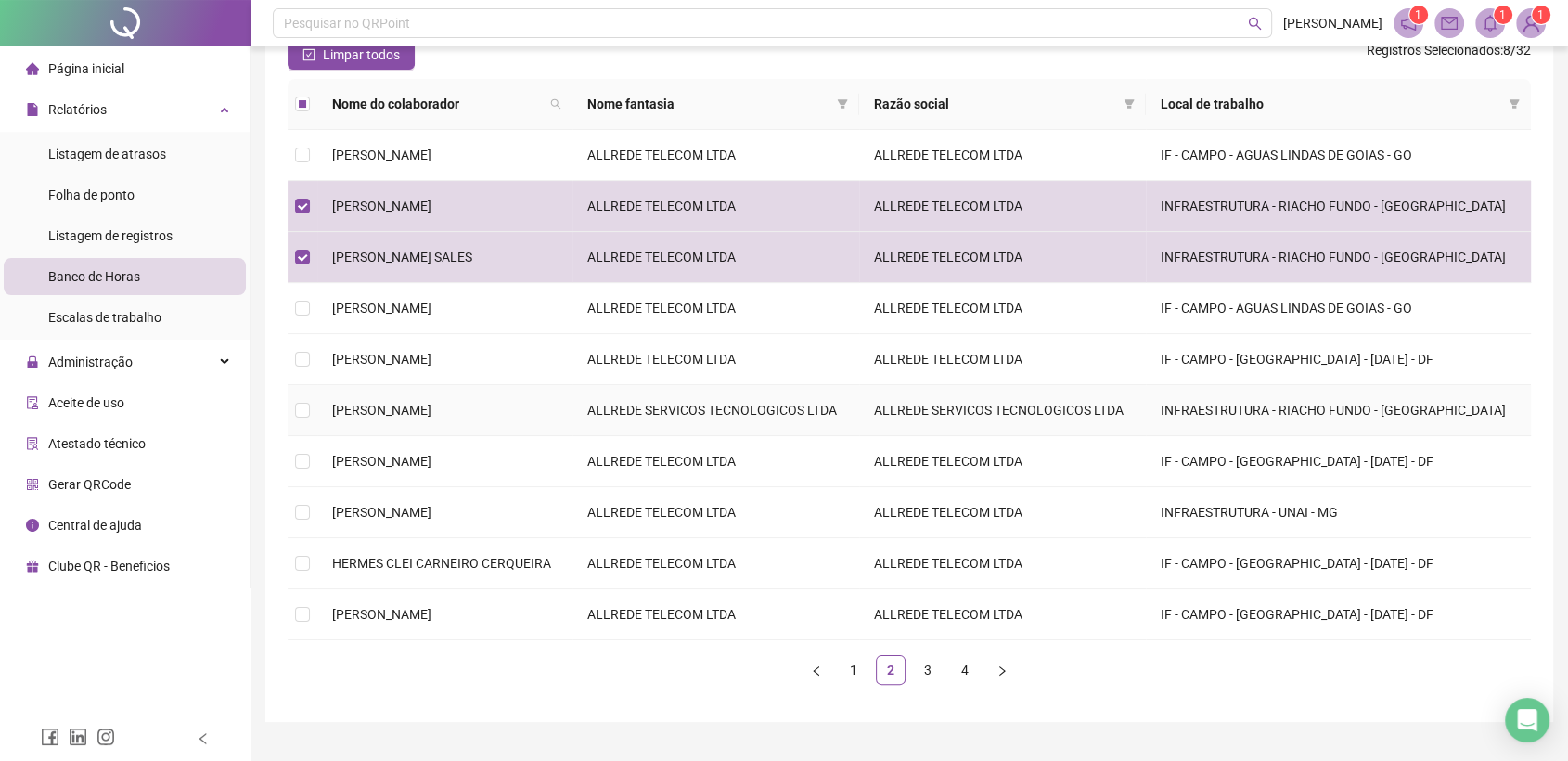 click on "[PERSON_NAME]" at bounding box center (381, 410) 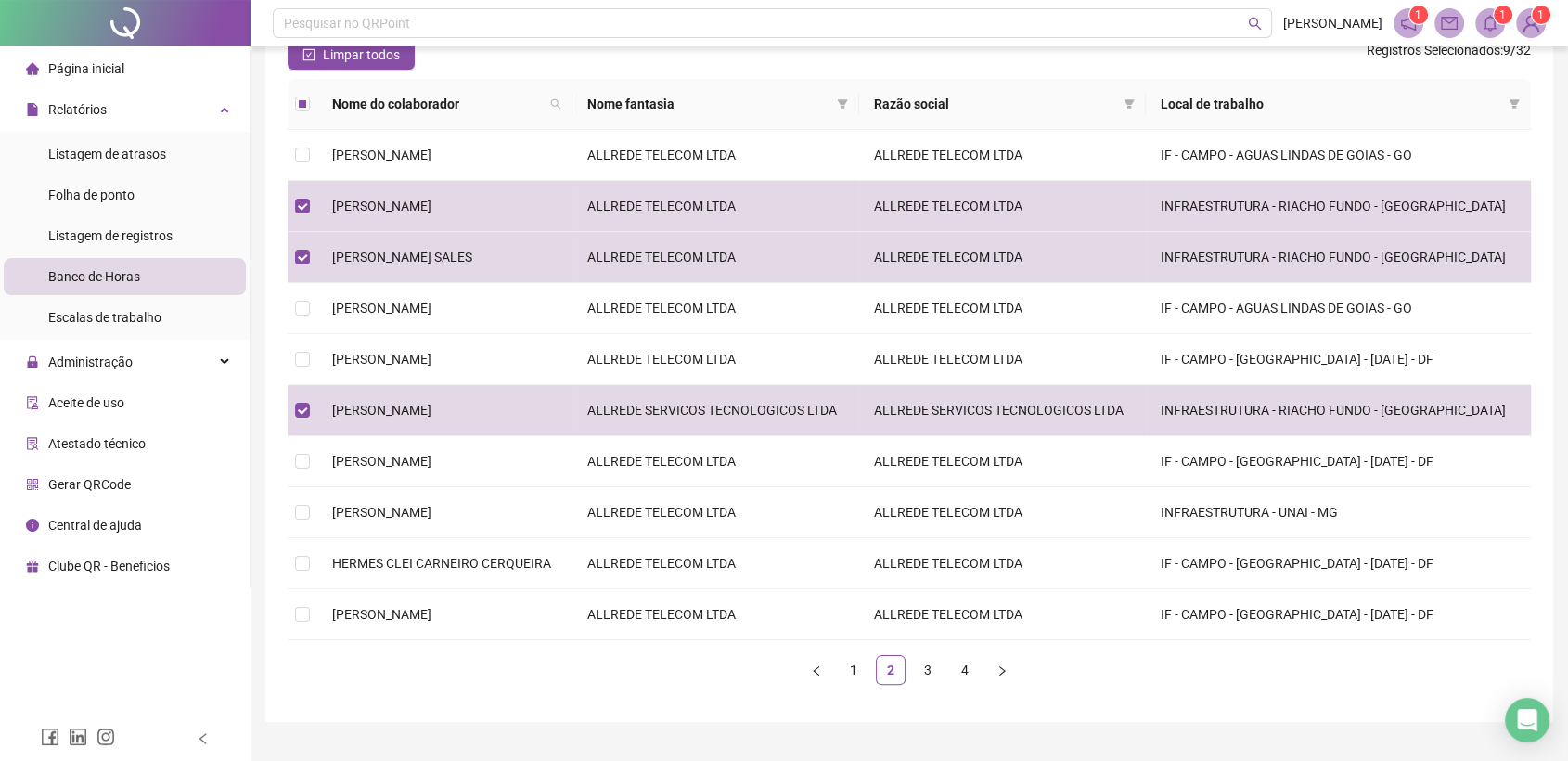drag, startPoint x: 924, startPoint y: 670, endPoint x: 911, endPoint y: 674, distance: 13.60147 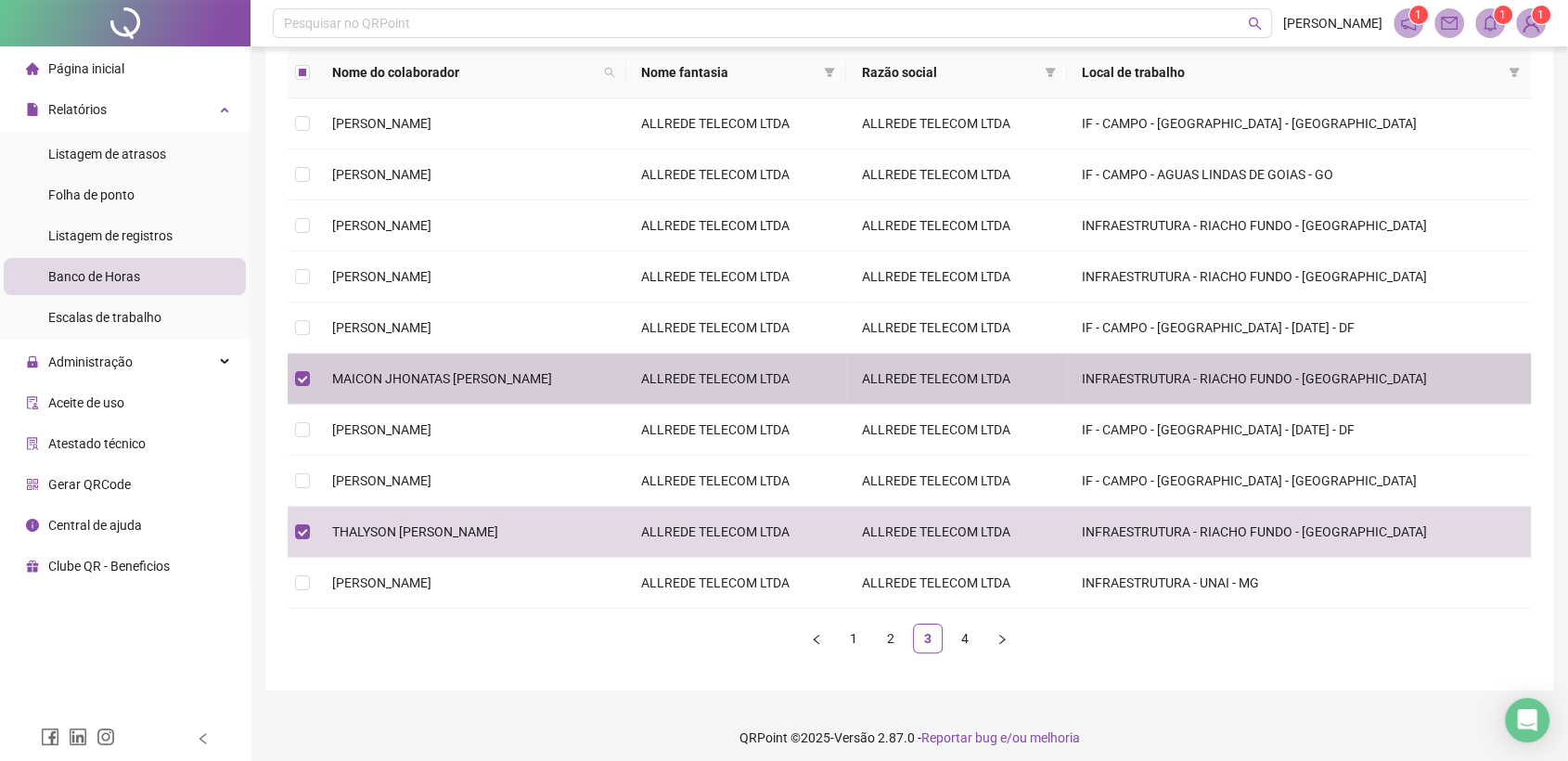 scroll, scrollTop: 246, scrollLeft: 0, axis: vertical 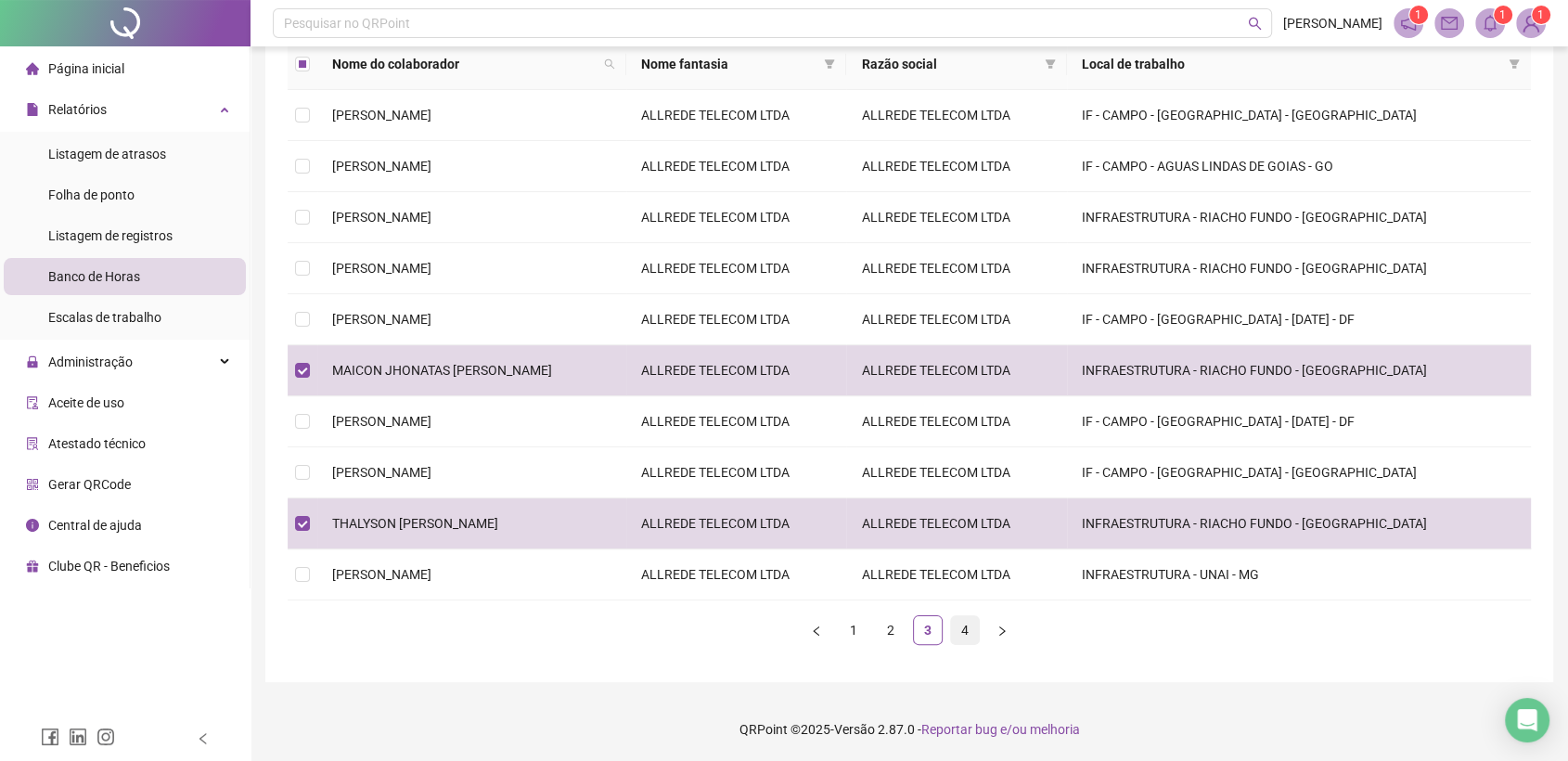 click on "4" at bounding box center (965, 630) 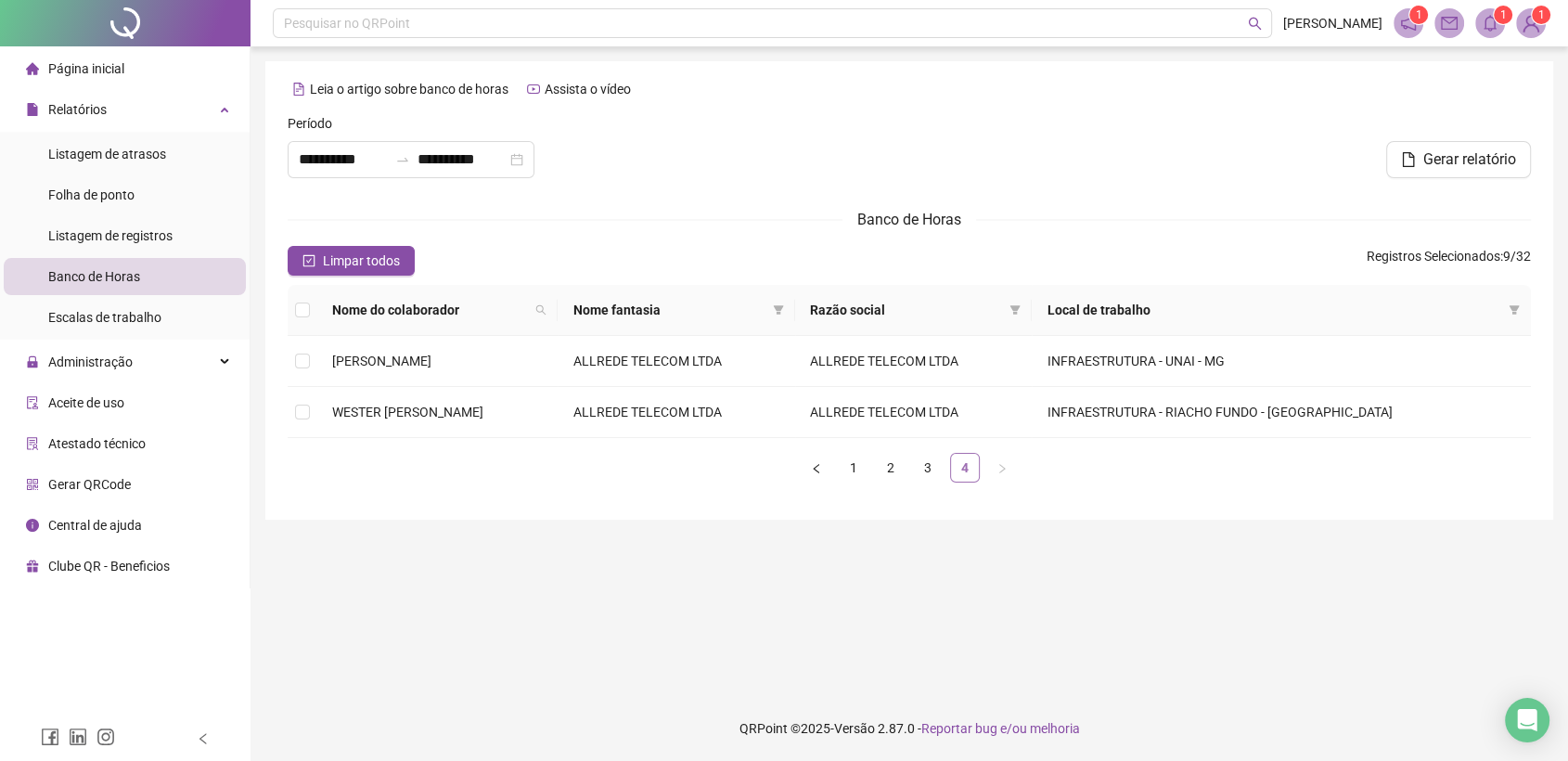 scroll, scrollTop: 0, scrollLeft: 0, axis: both 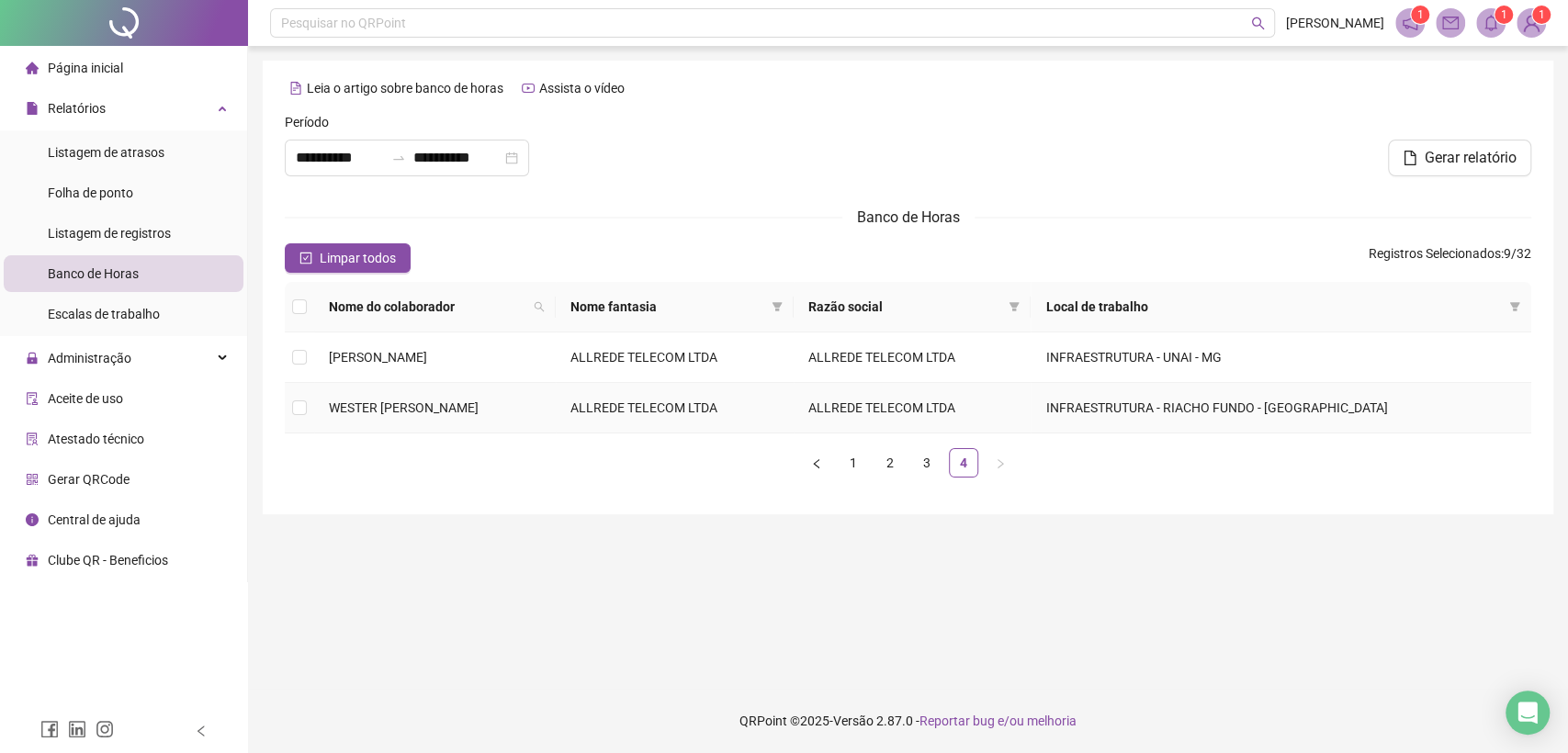click on "WESTER [PERSON_NAME]" at bounding box center (403, 408) 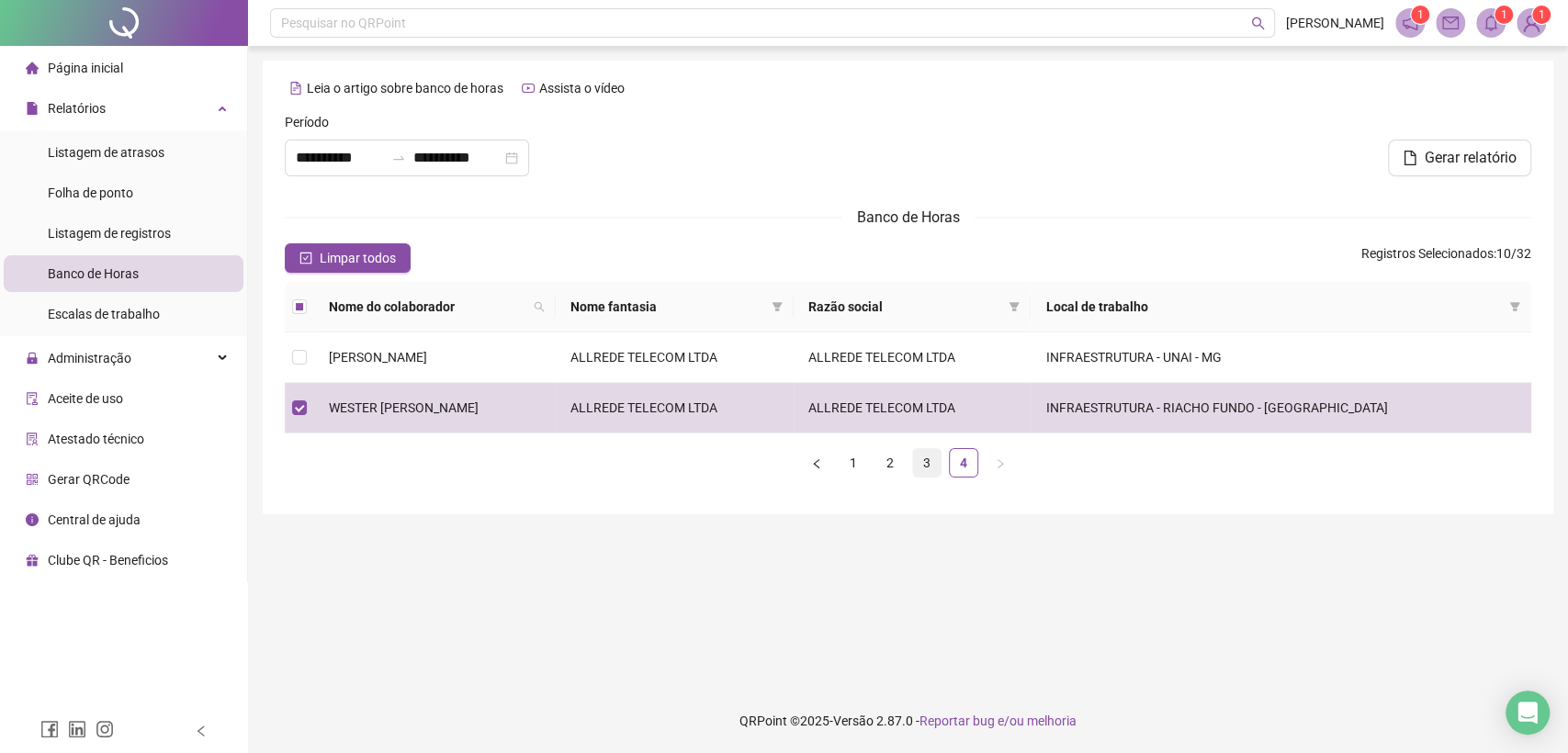click on "3" at bounding box center (927, 463) 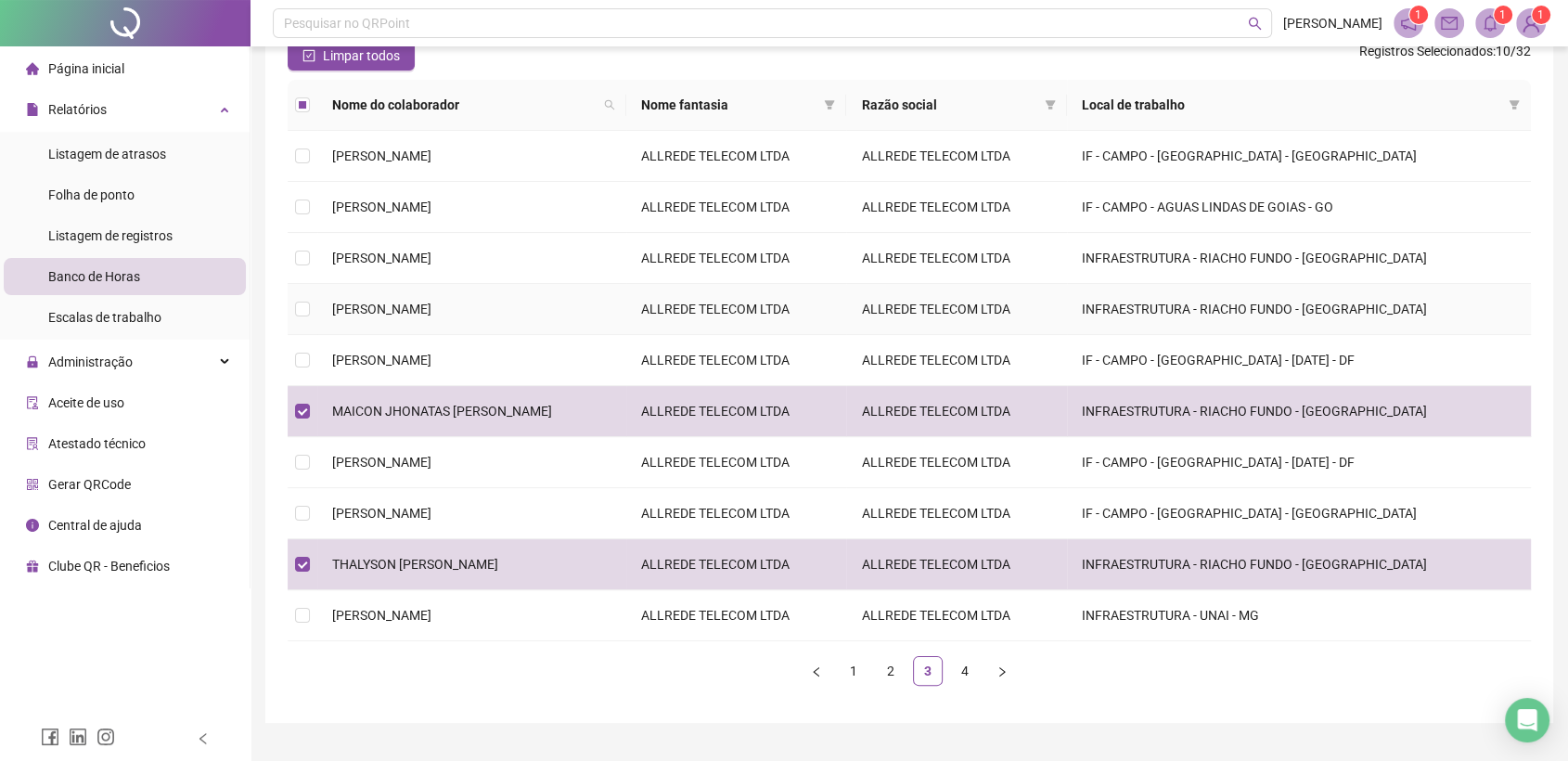 scroll, scrollTop: 143, scrollLeft: 0, axis: vertical 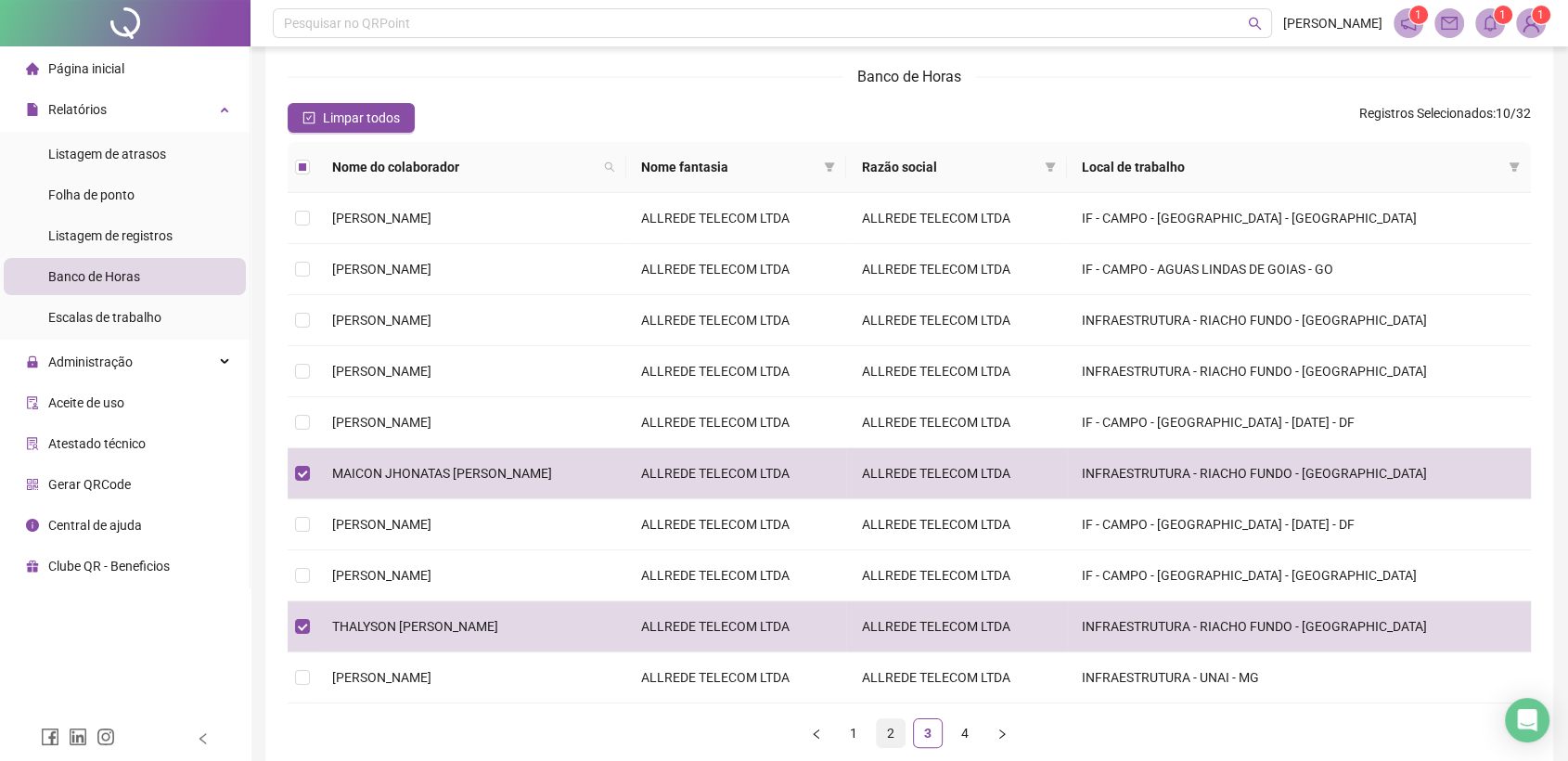 click on "2" at bounding box center [891, 733] 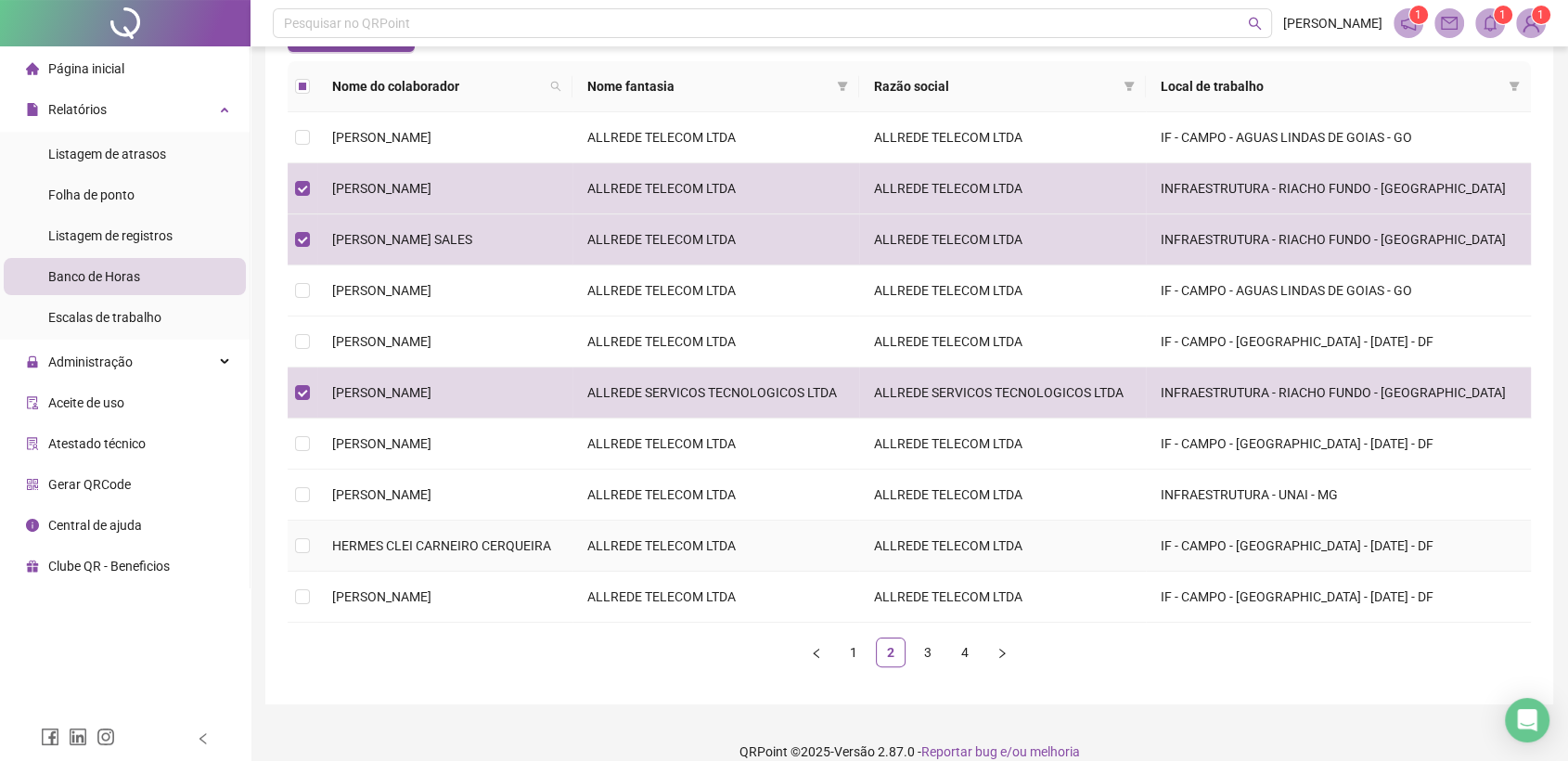 scroll, scrollTop: 246, scrollLeft: 0, axis: vertical 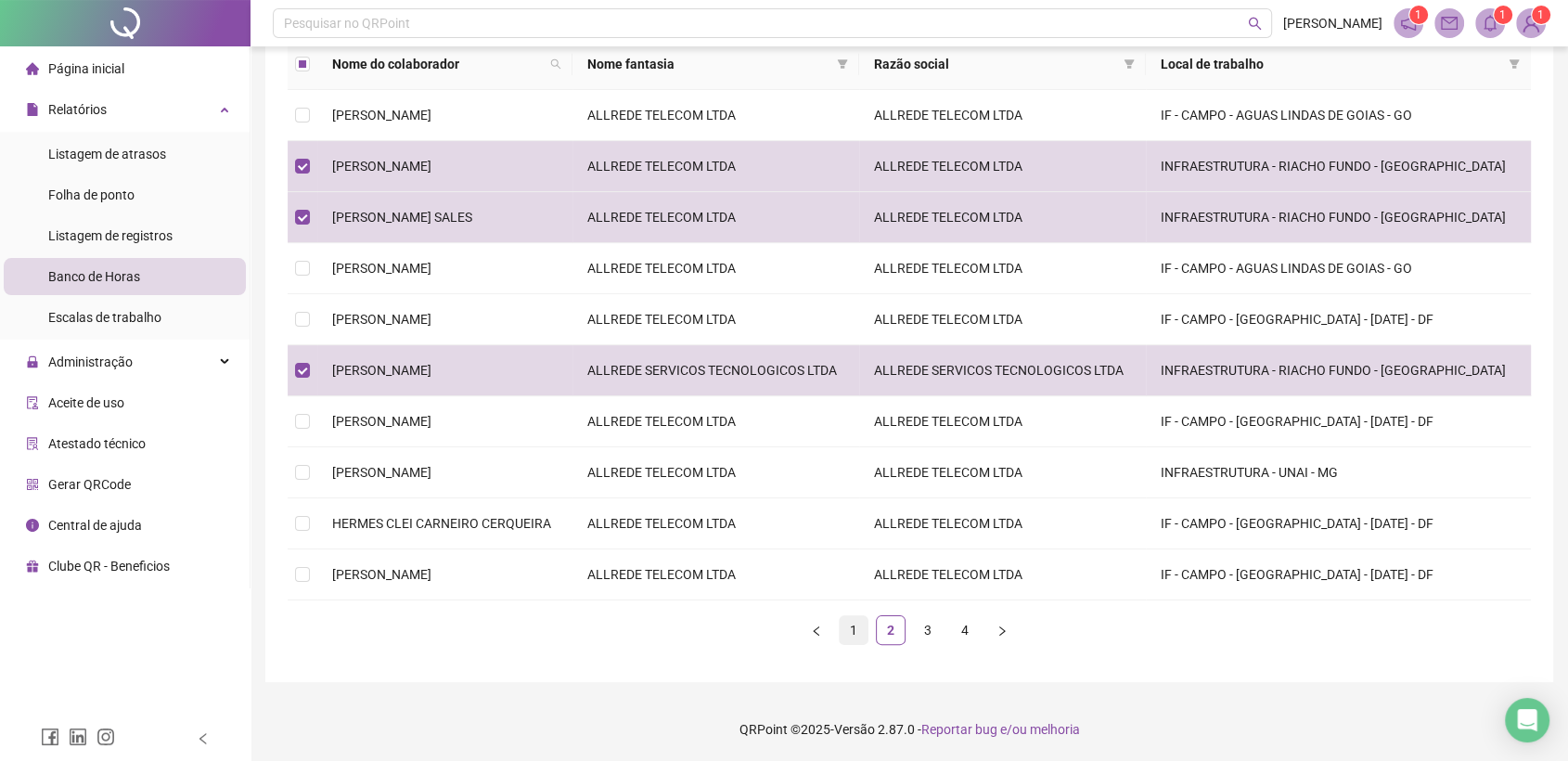 click on "1" at bounding box center (854, 630) 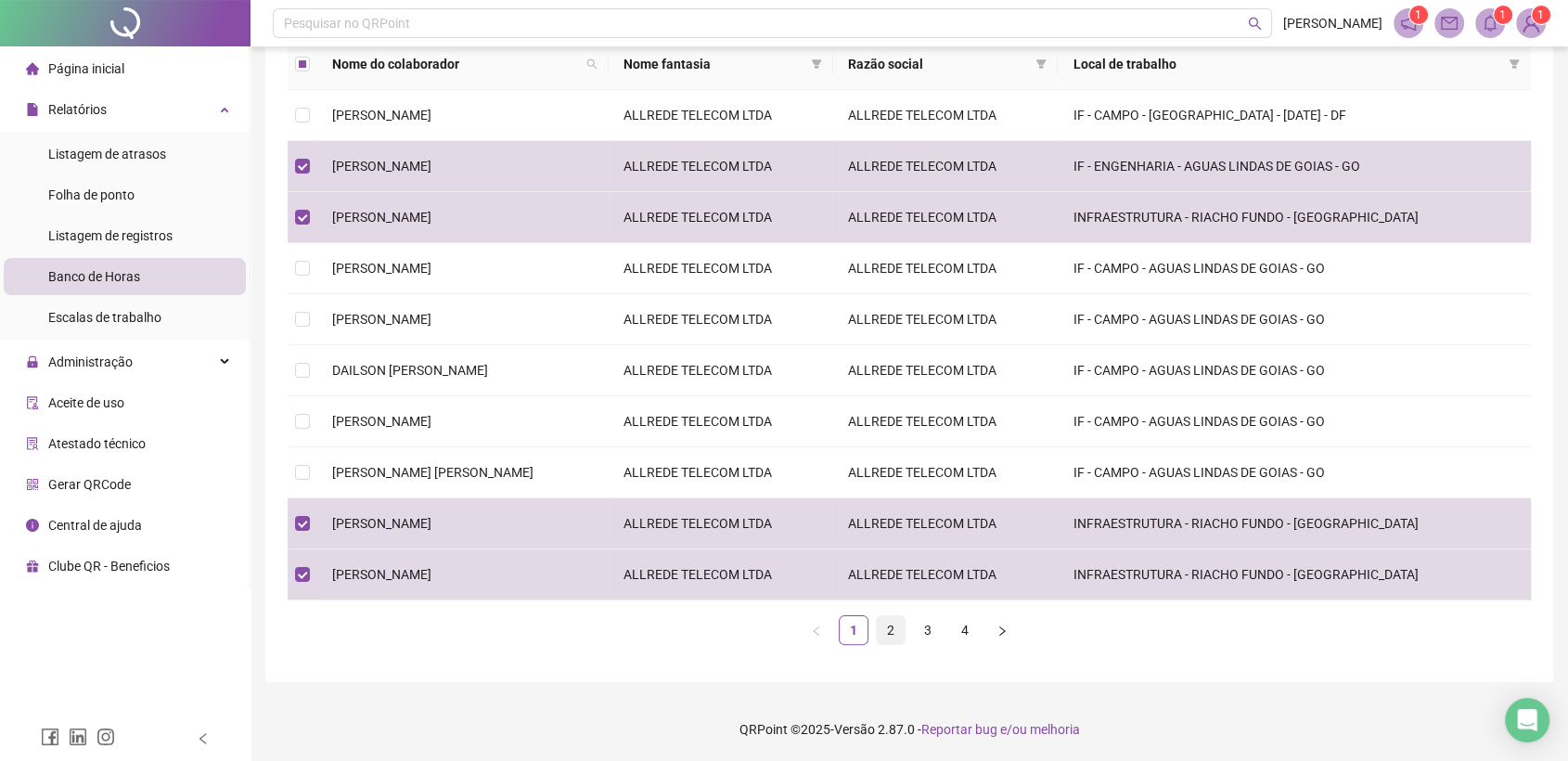 click on "2" at bounding box center [891, 630] 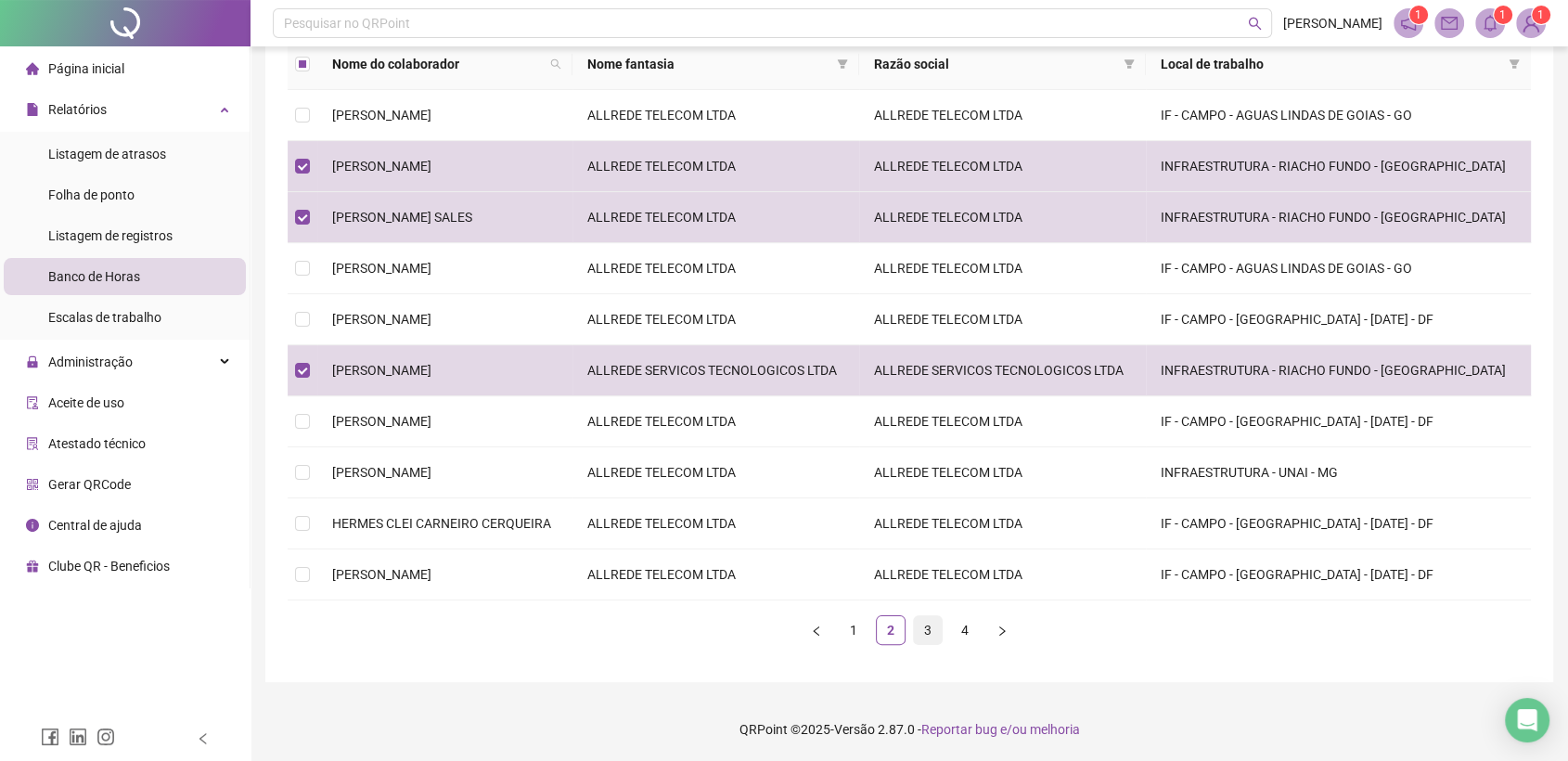 click on "3" at bounding box center (928, 630) 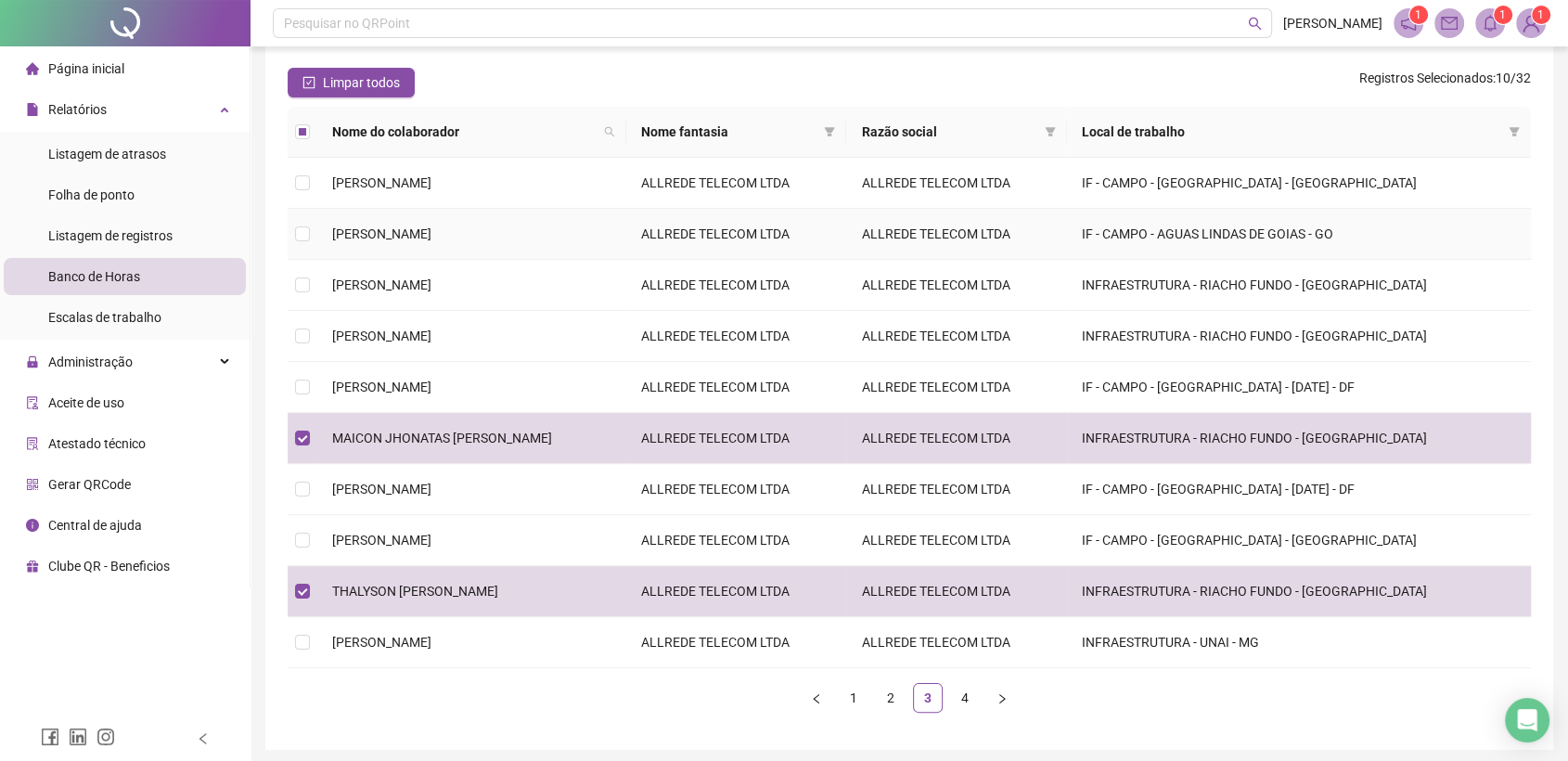 scroll, scrollTop: 143, scrollLeft: 0, axis: vertical 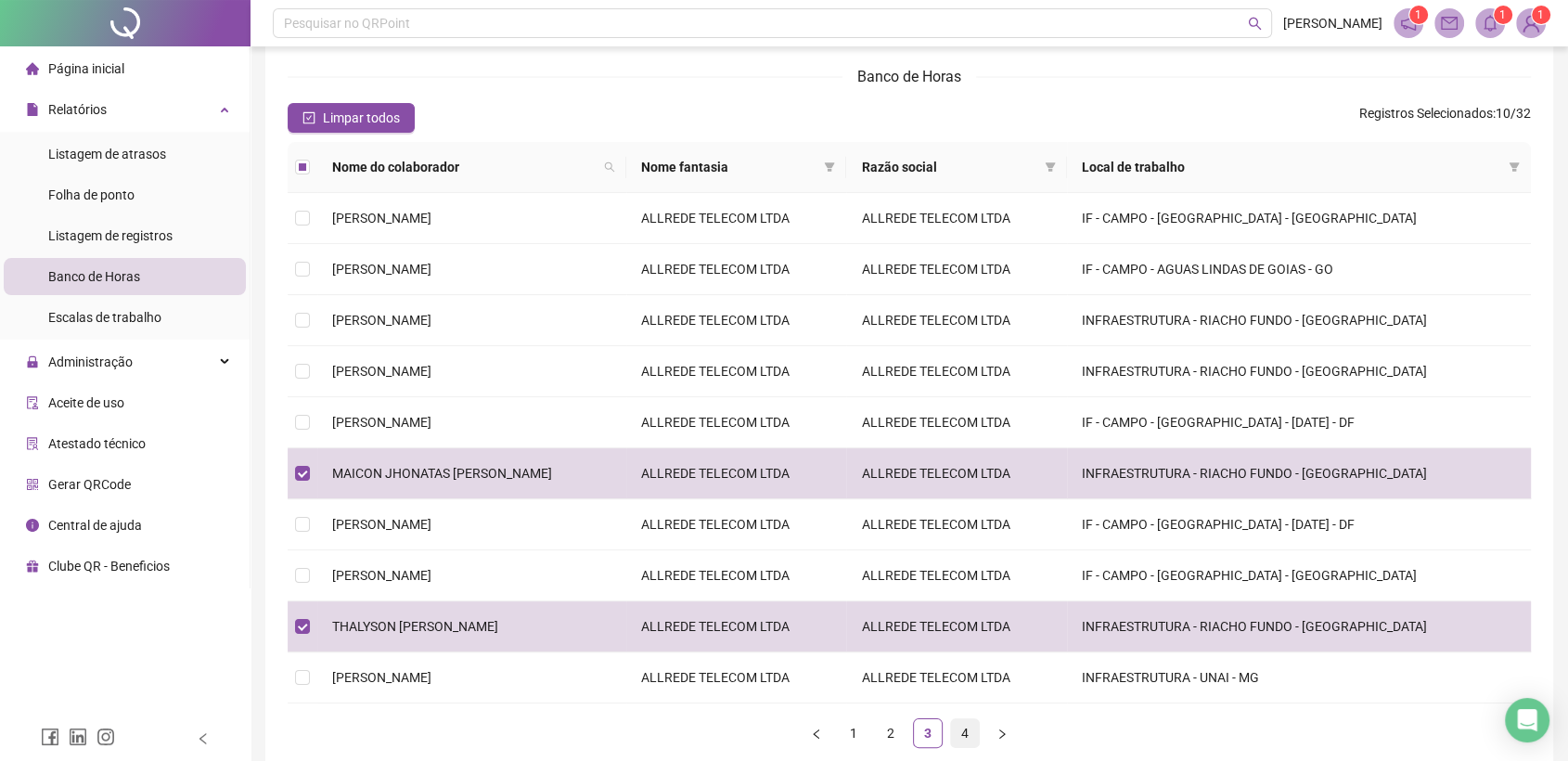 click on "4" at bounding box center (965, 733) 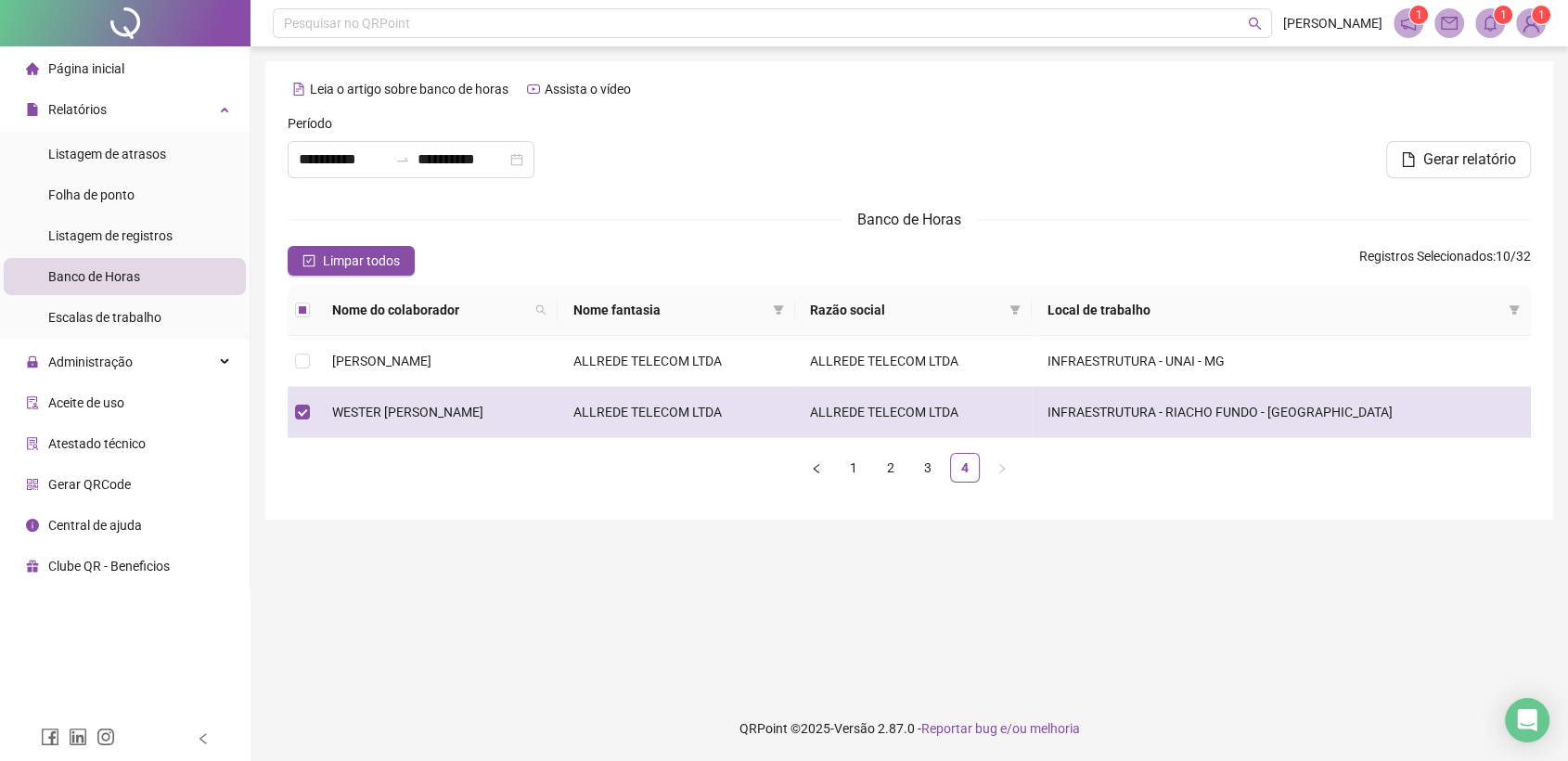 scroll, scrollTop: 0, scrollLeft: 0, axis: both 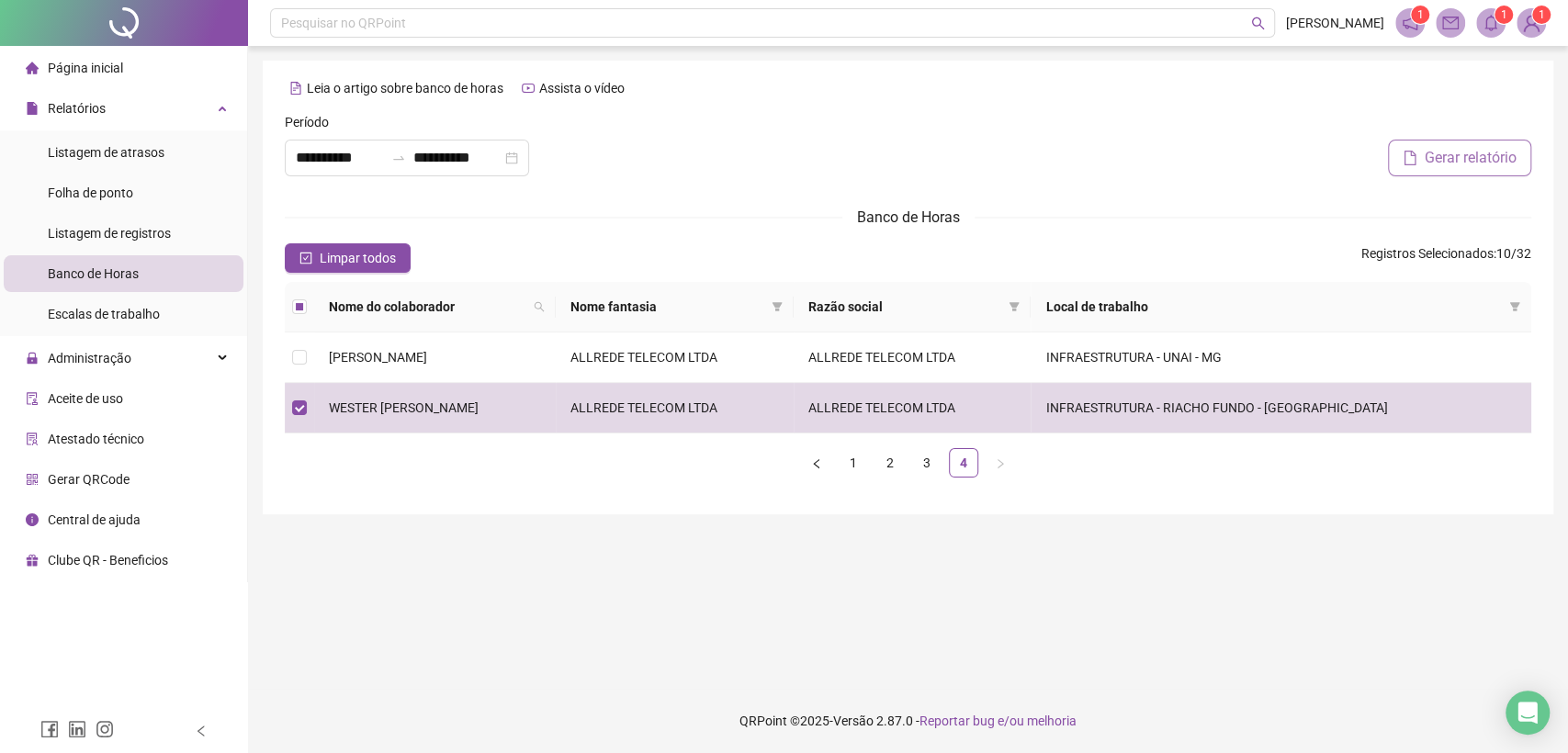 click on "Gerar relatório" at bounding box center [1471, 158] 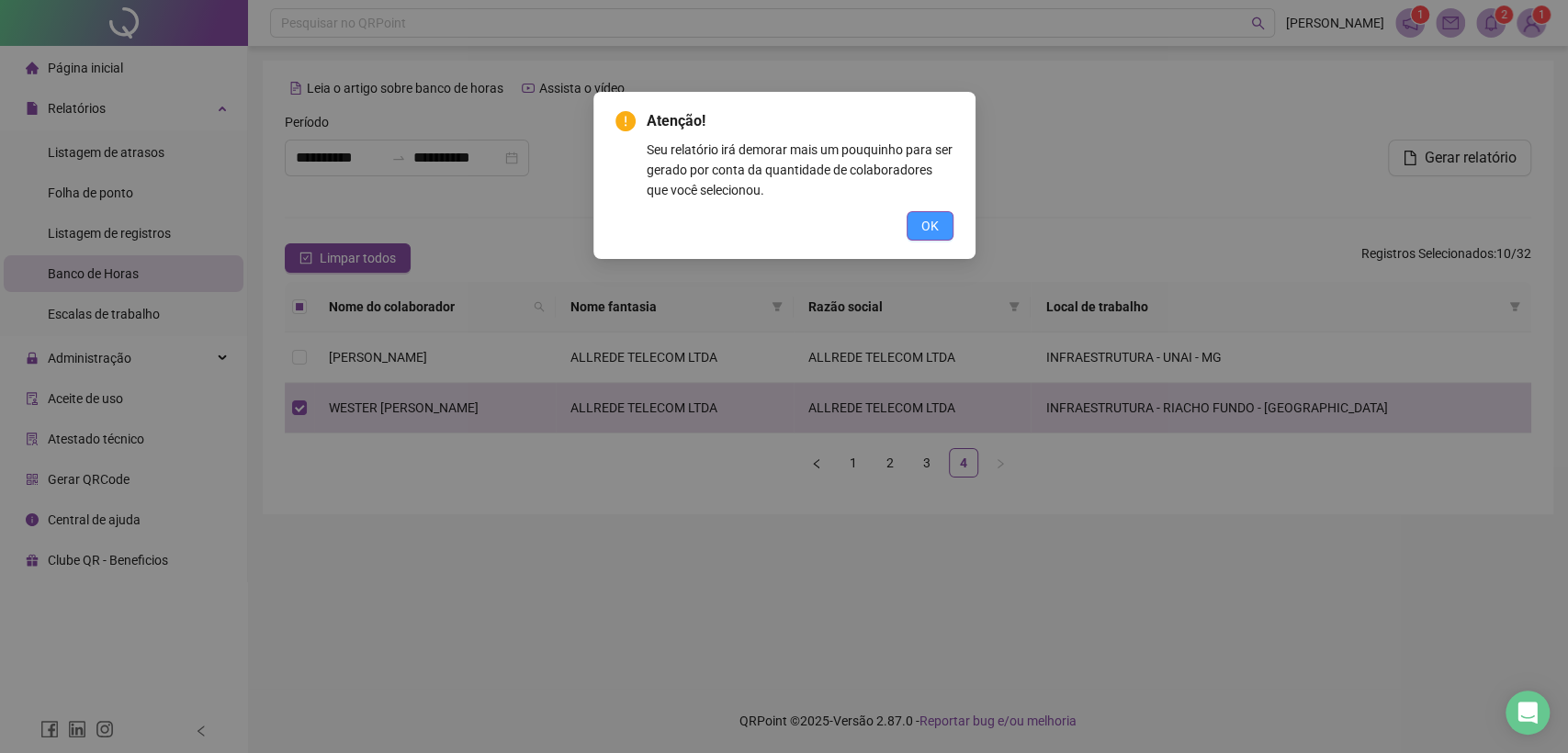 click on "OK" at bounding box center (930, 226) 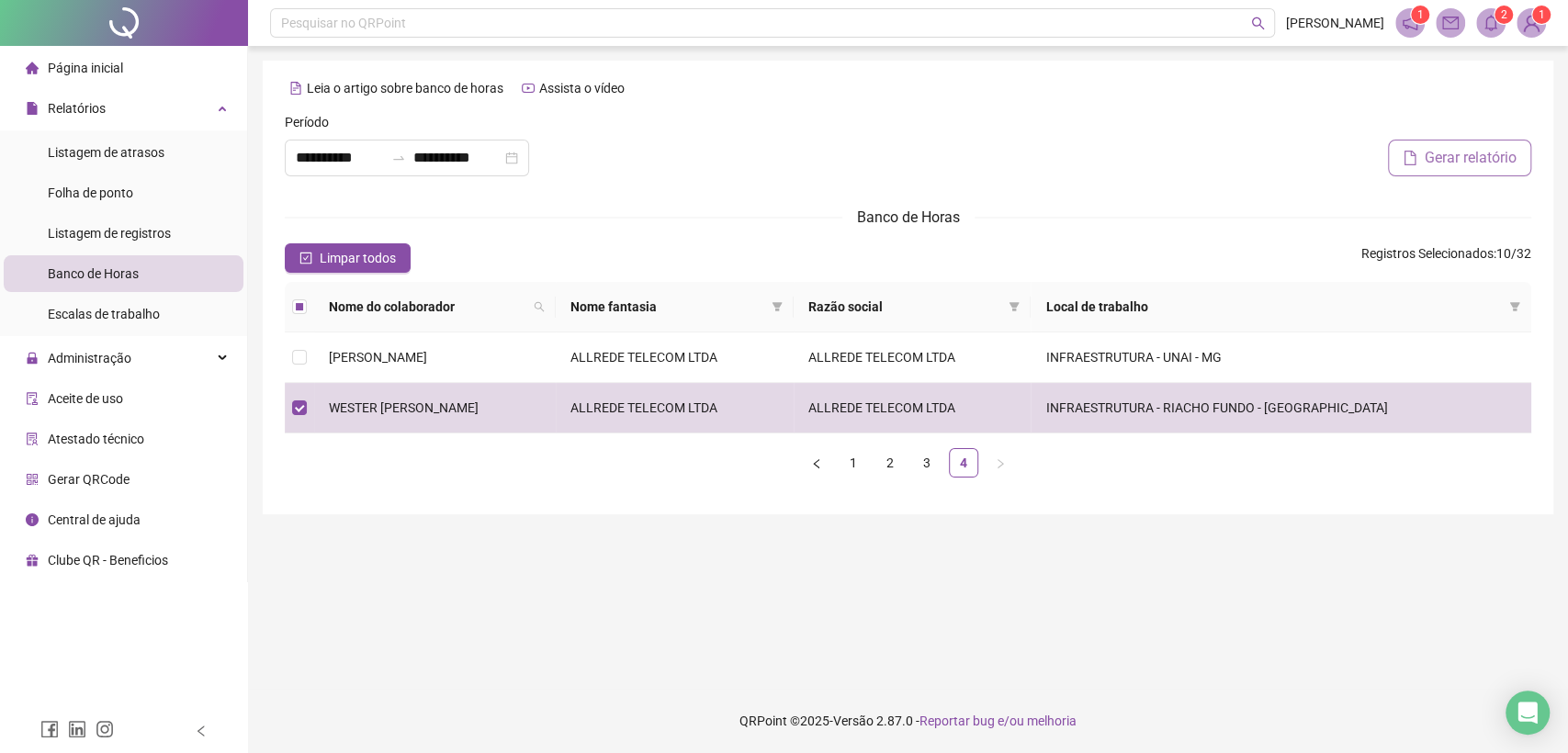 click on "Gerar relatório" at bounding box center (1471, 158) 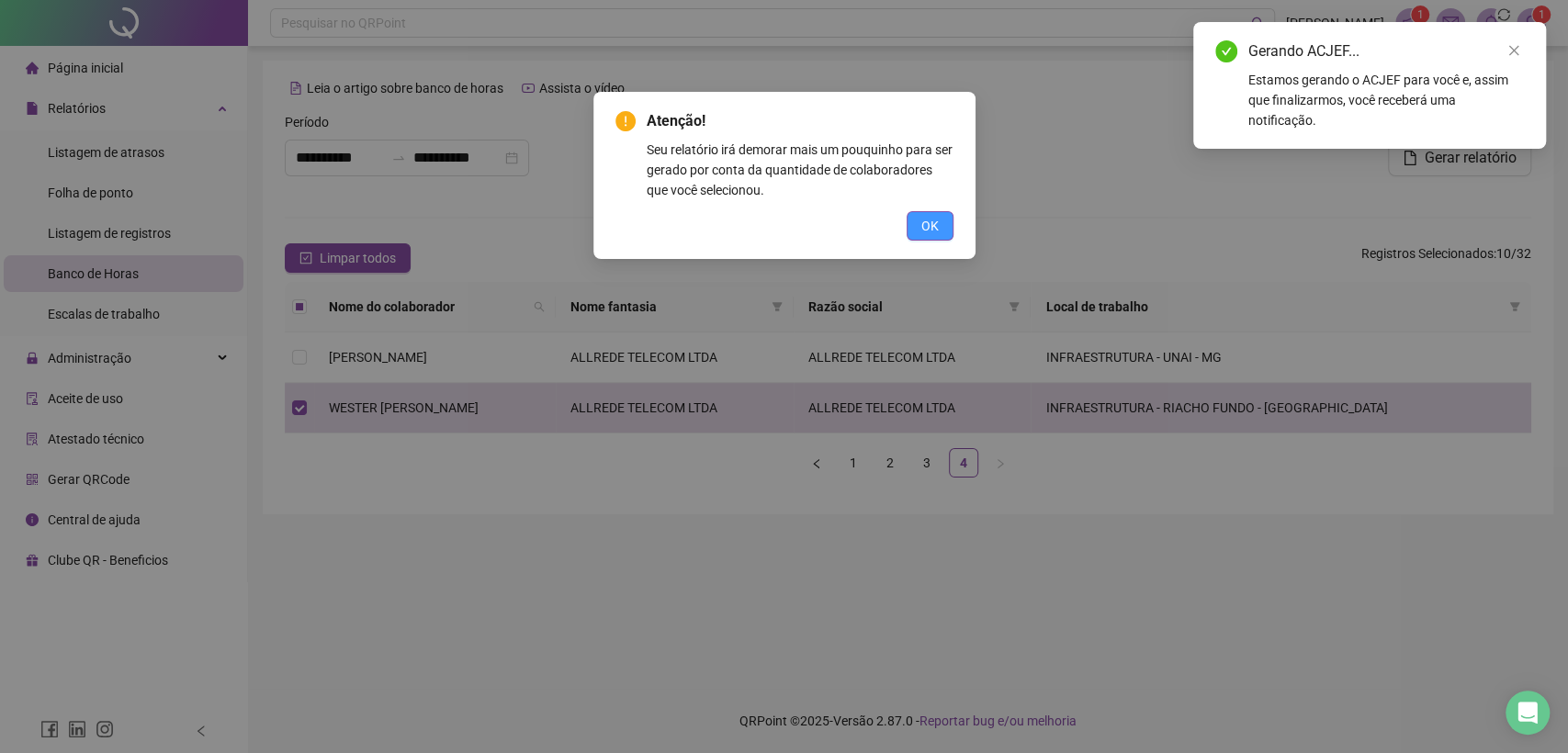 click on "OK" at bounding box center [930, 226] 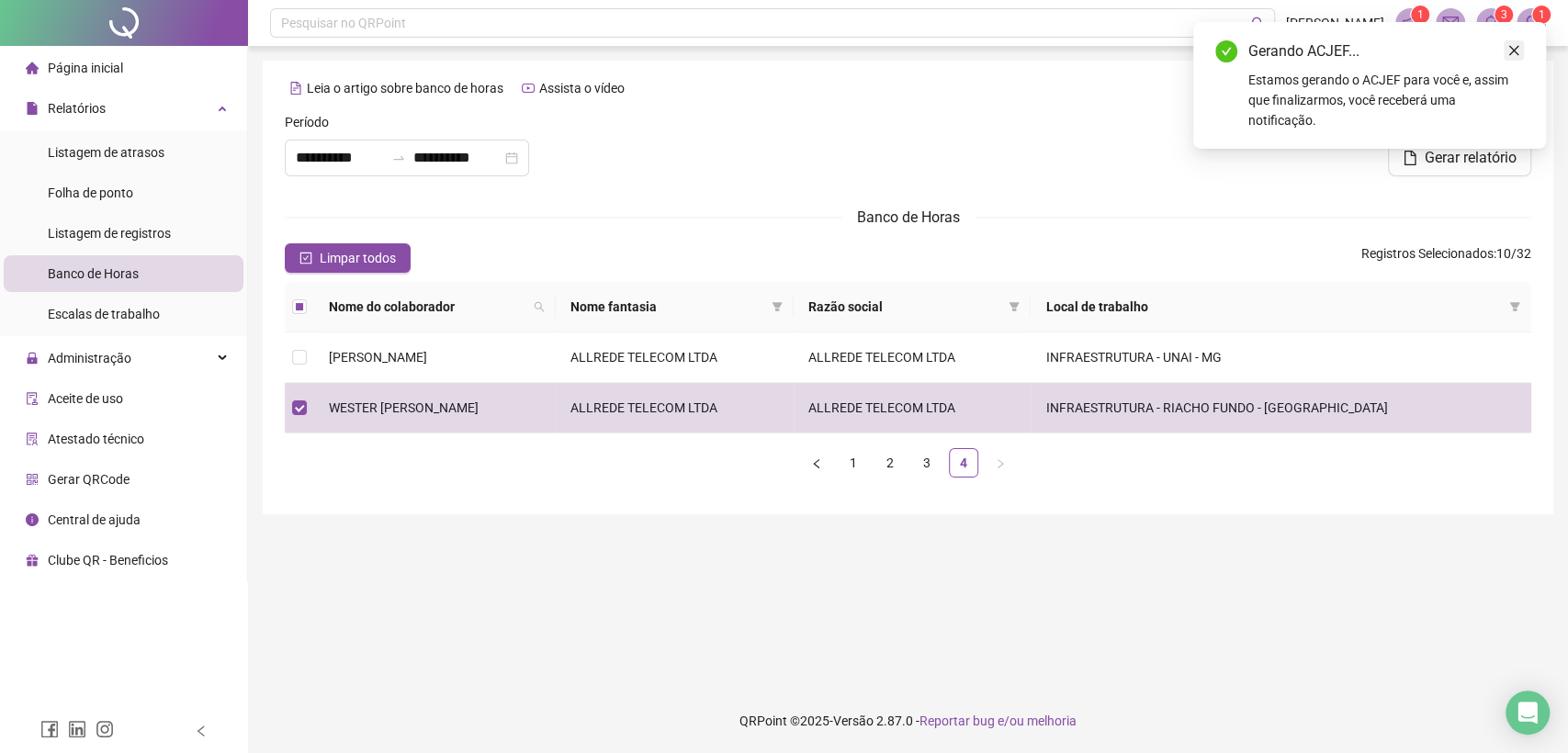 click 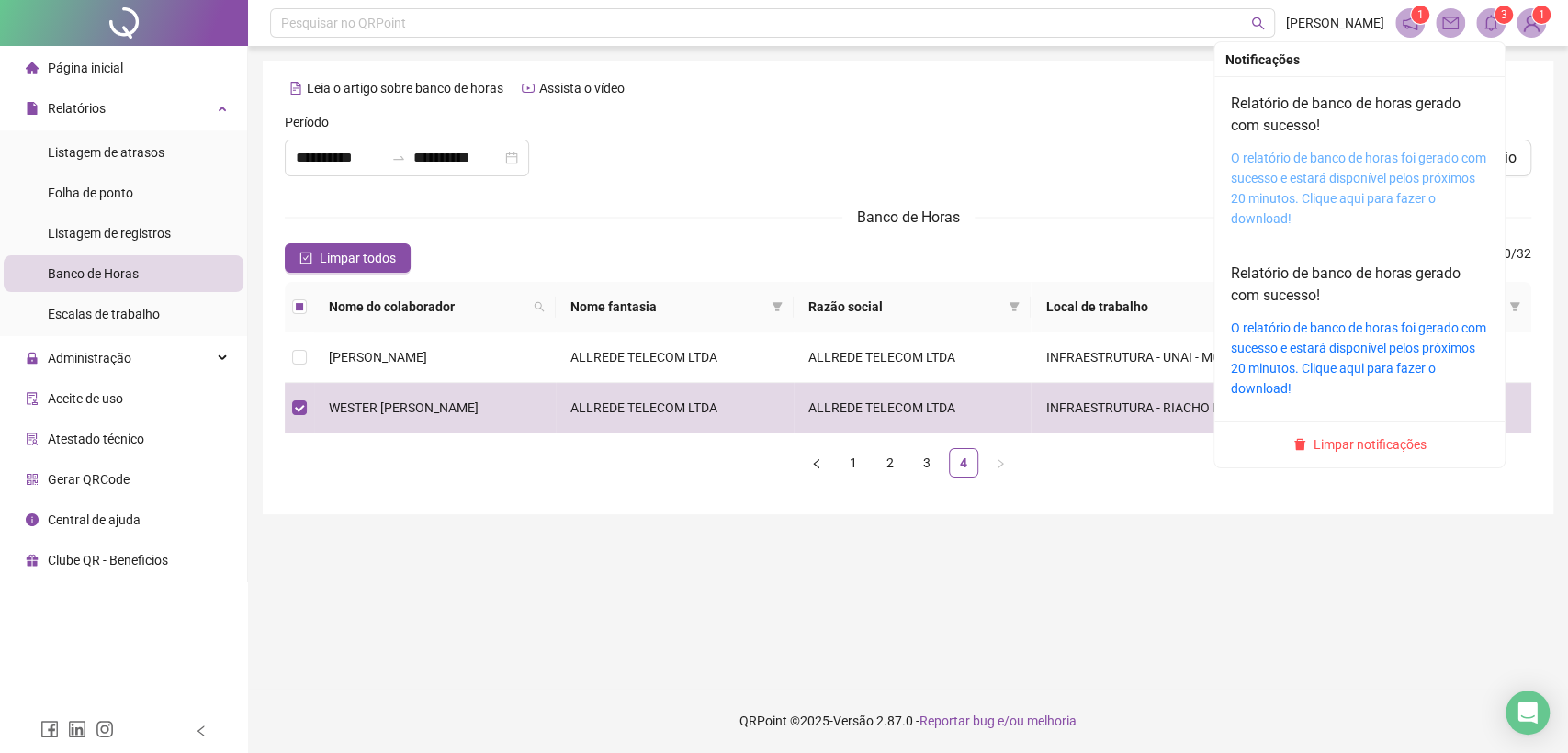 click on "O relatório de banco de horas foi gerado com sucesso e estará disponível pelos próximos 20 minutos.
Clique aqui para fazer o download!" at bounding box center (1359, 188) 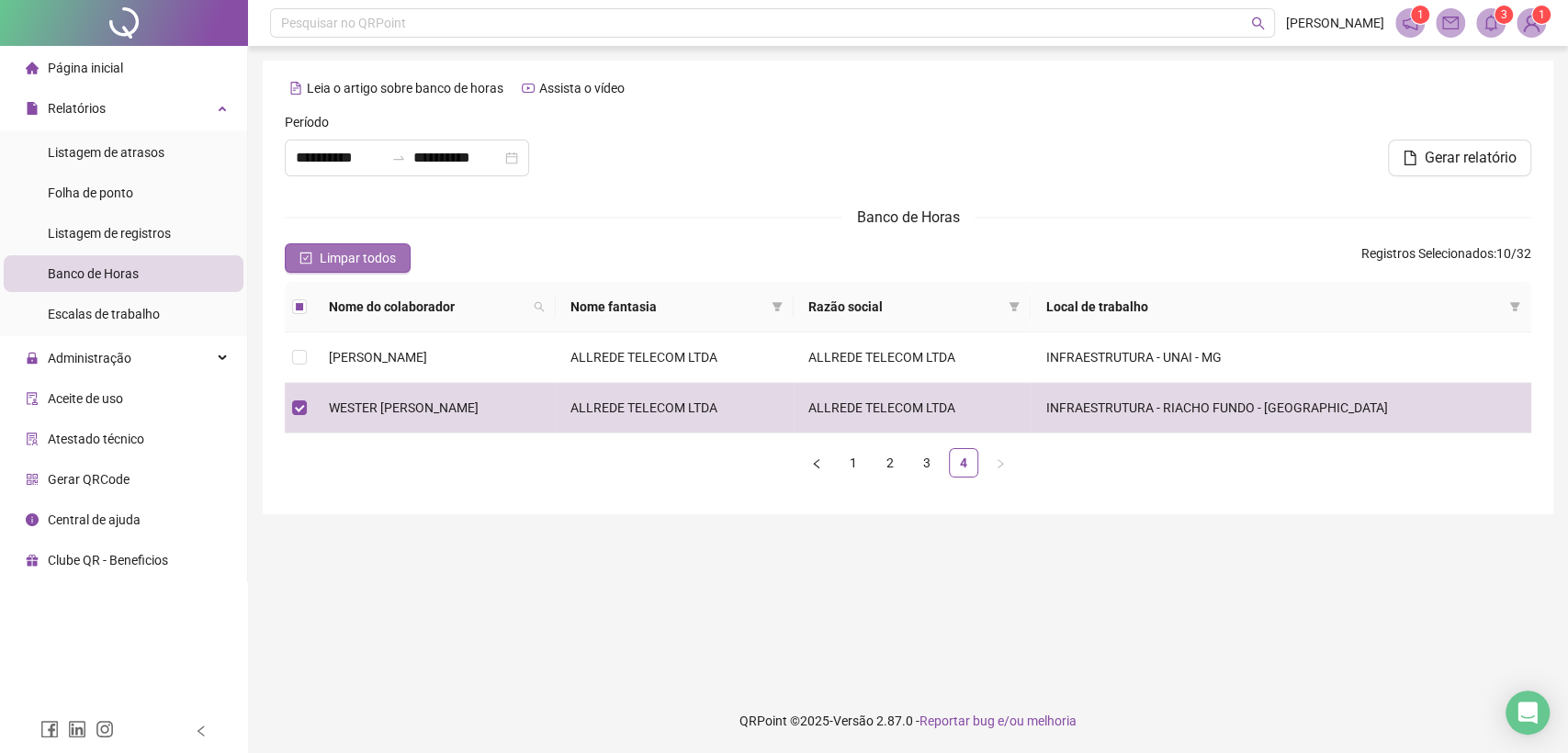 click on "Limpar todos" at bounding box center (357, 258) 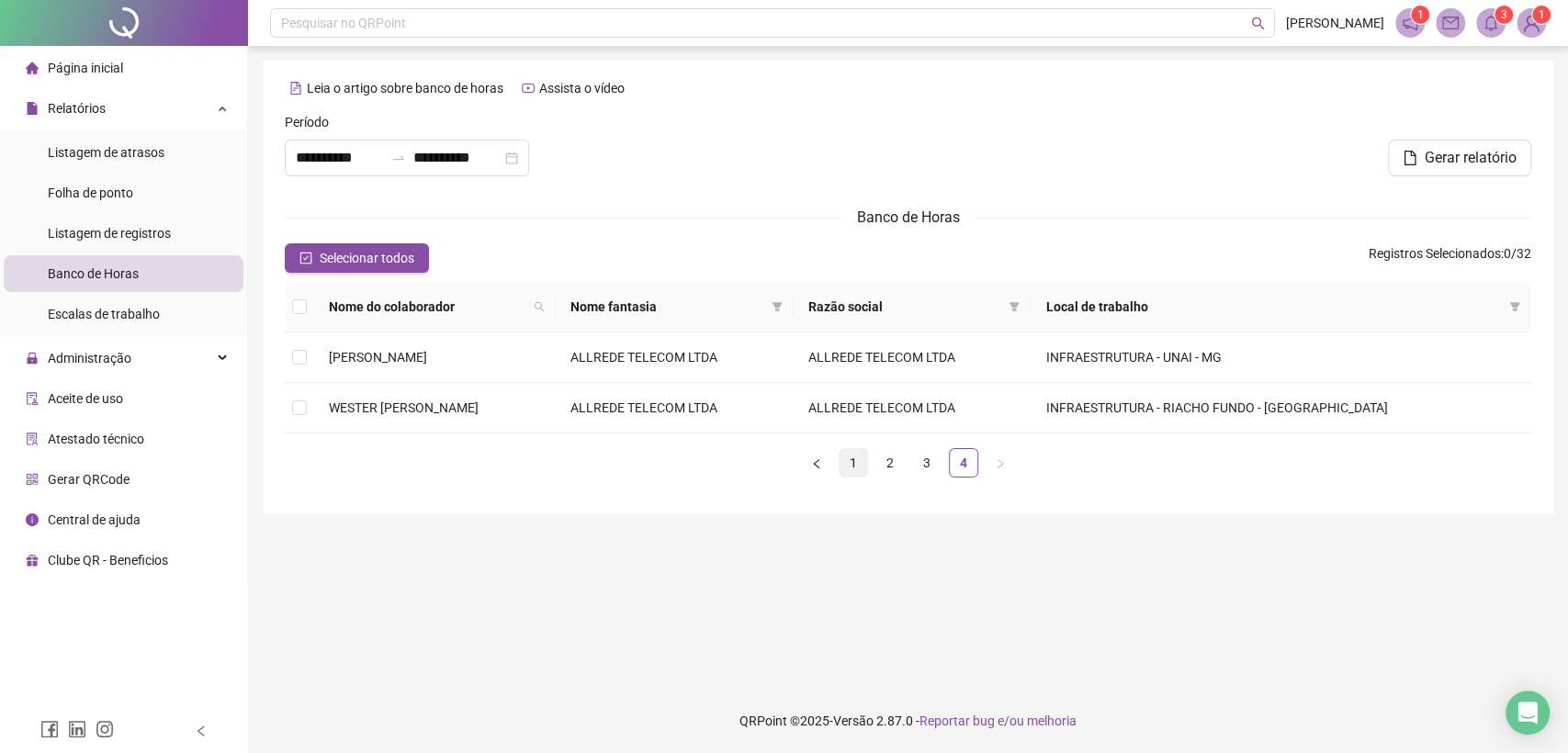 click on "1" at bounding box center (853, 463) 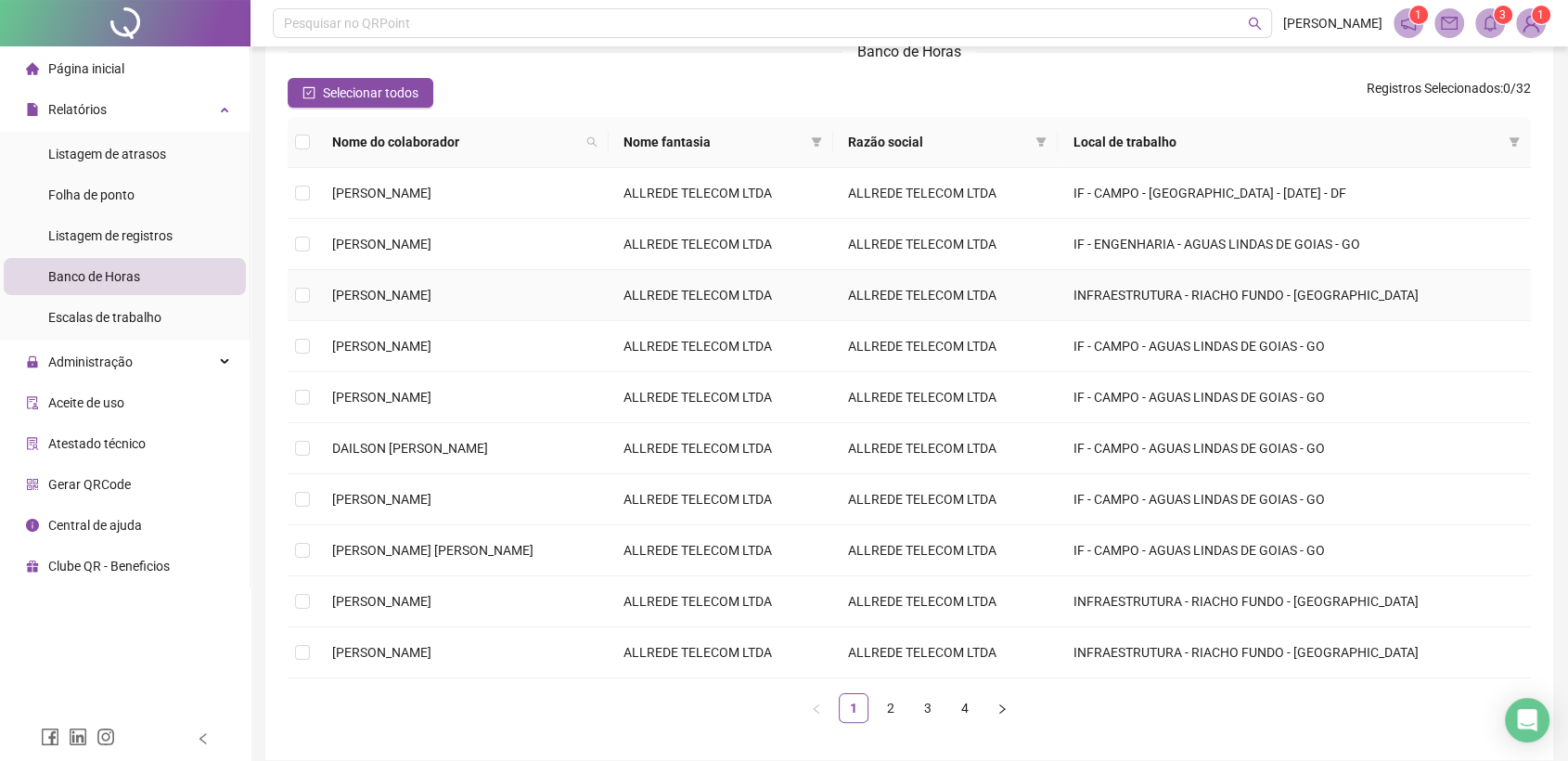 scroll, scrollTop: 103, scrollLeft: 0, axis: vertical 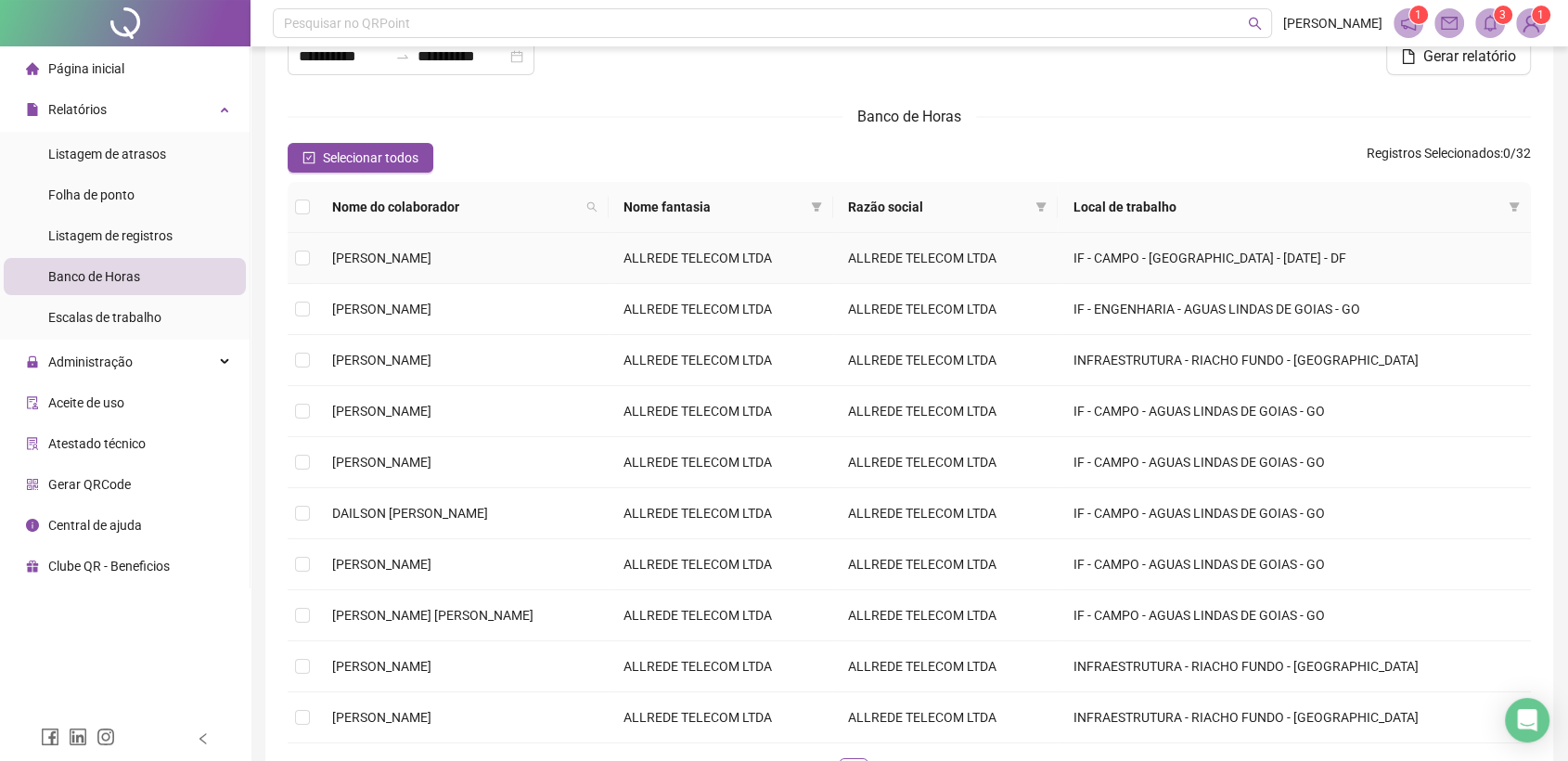 click on "[PERSON_NAME]" at bounding box center (381, 258) 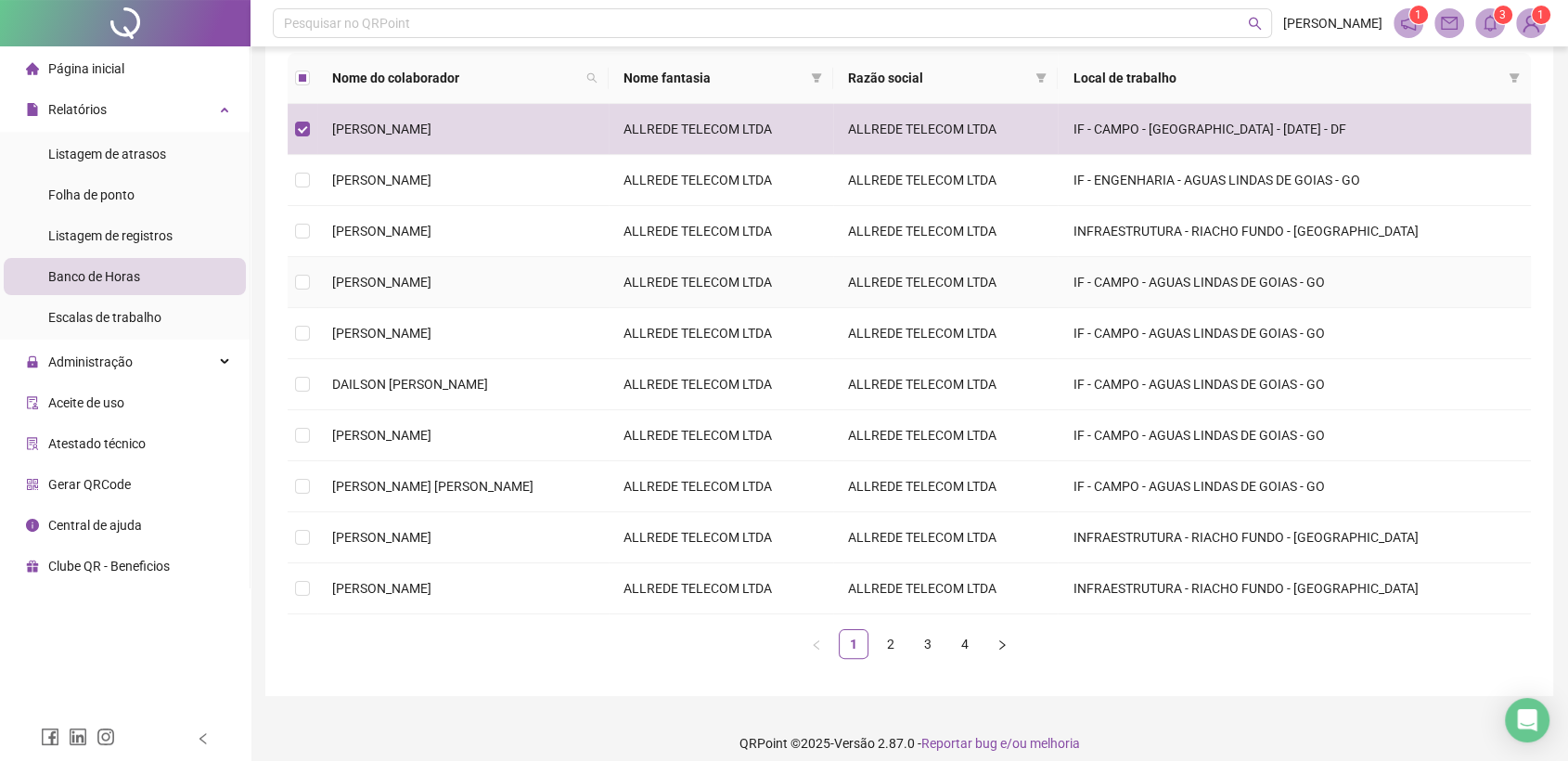 scroll, scrollTop: 246, scrollLeft: 0, axis: vertical 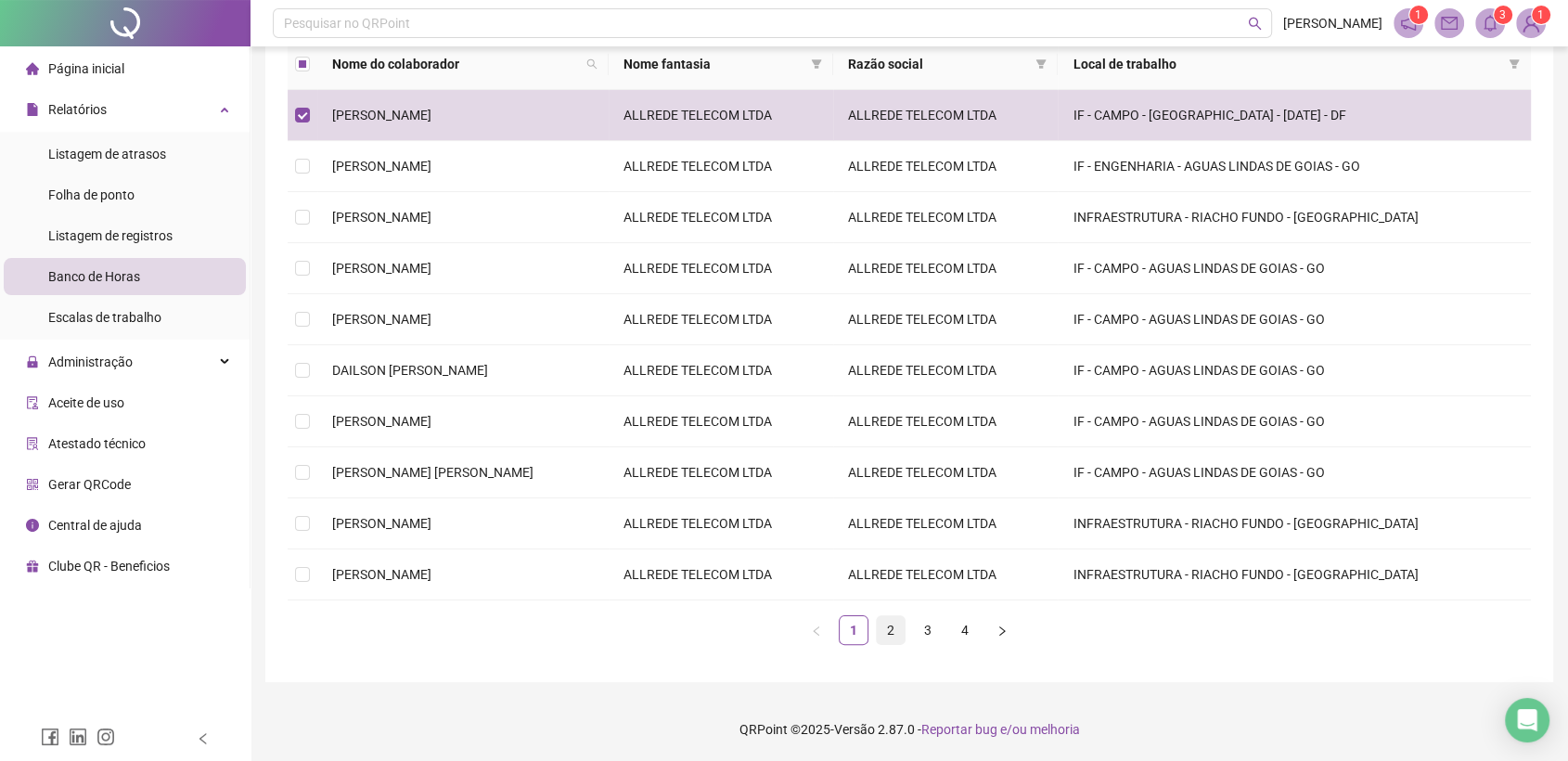 click on "2" at bounding box center [891, 630] 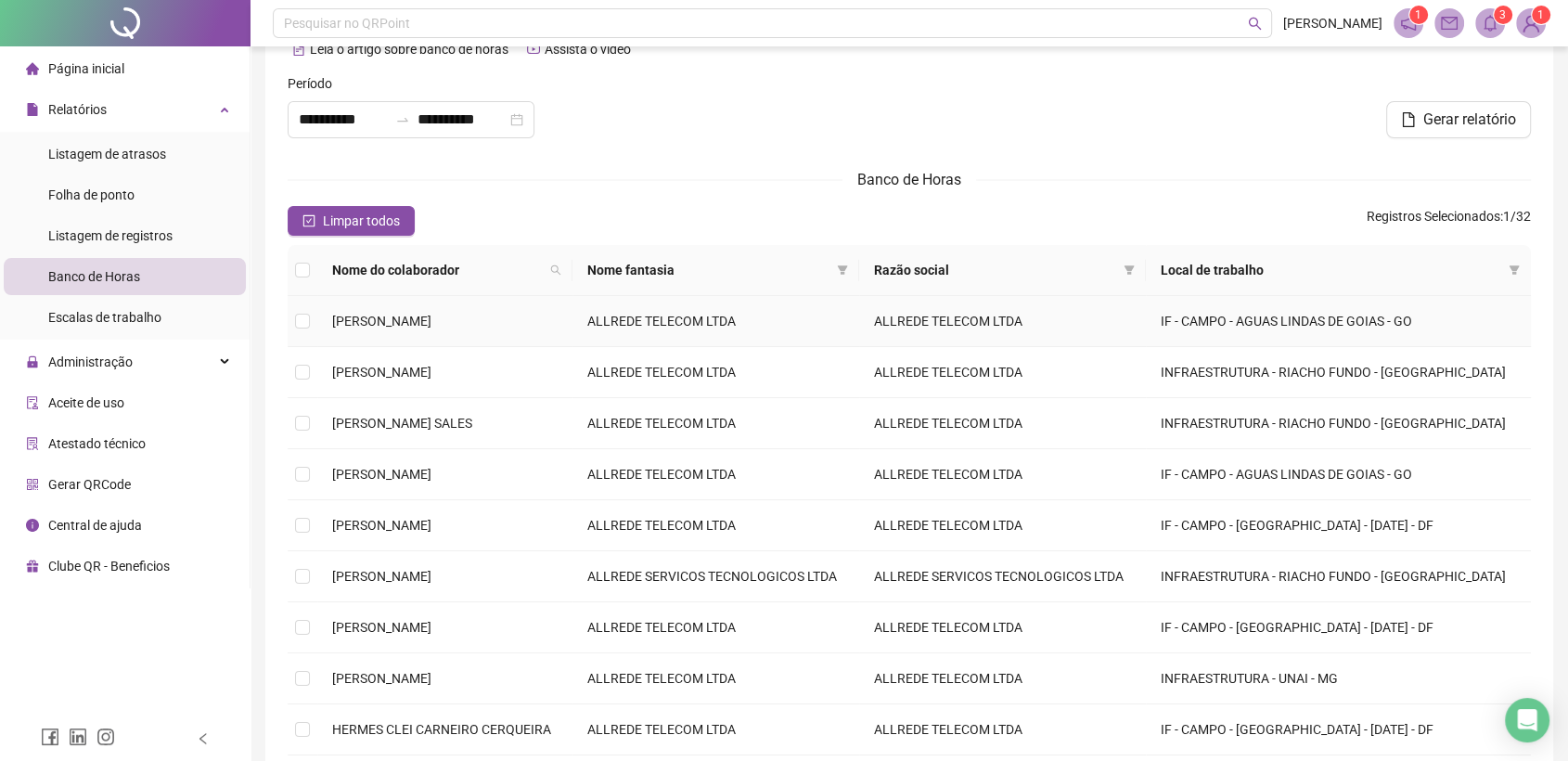 scroll, scrollTop: 143, scrollLeft: 0, axis: vertical 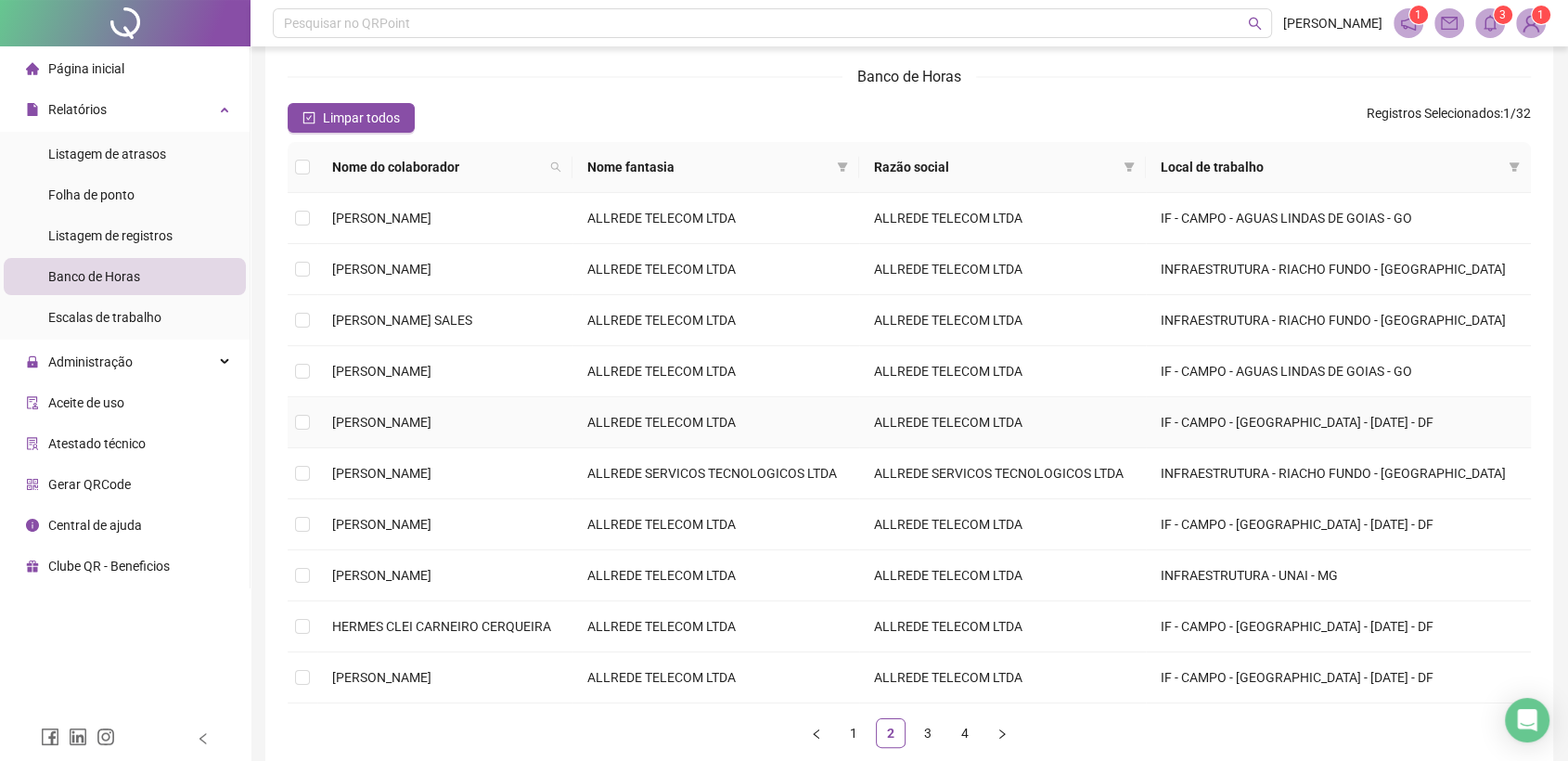 click on "[PERSON_NAME]" at bounding box center (381, 422) 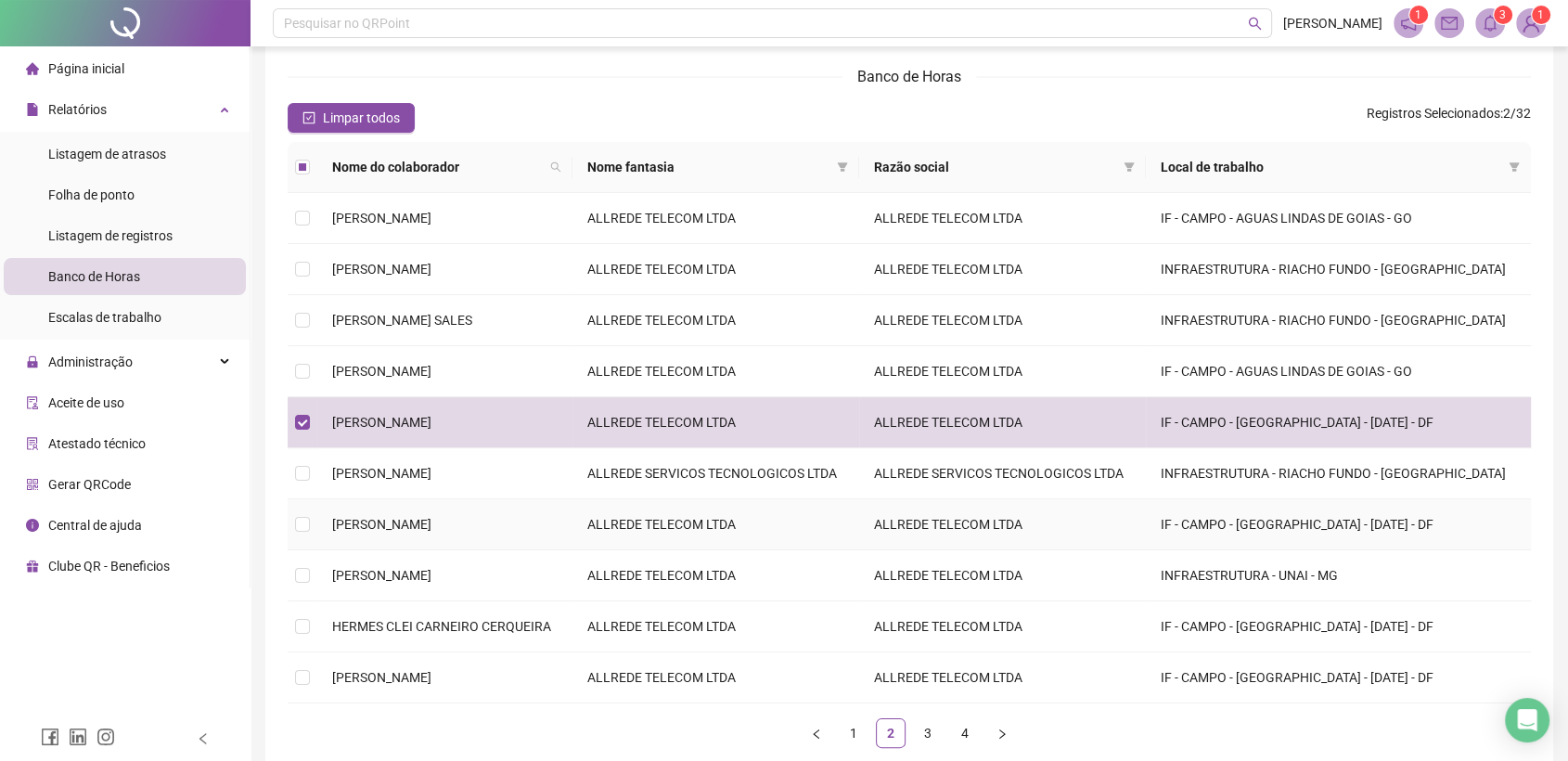 click on "[PERSON_NAME]" at bounding box center [381, 524] 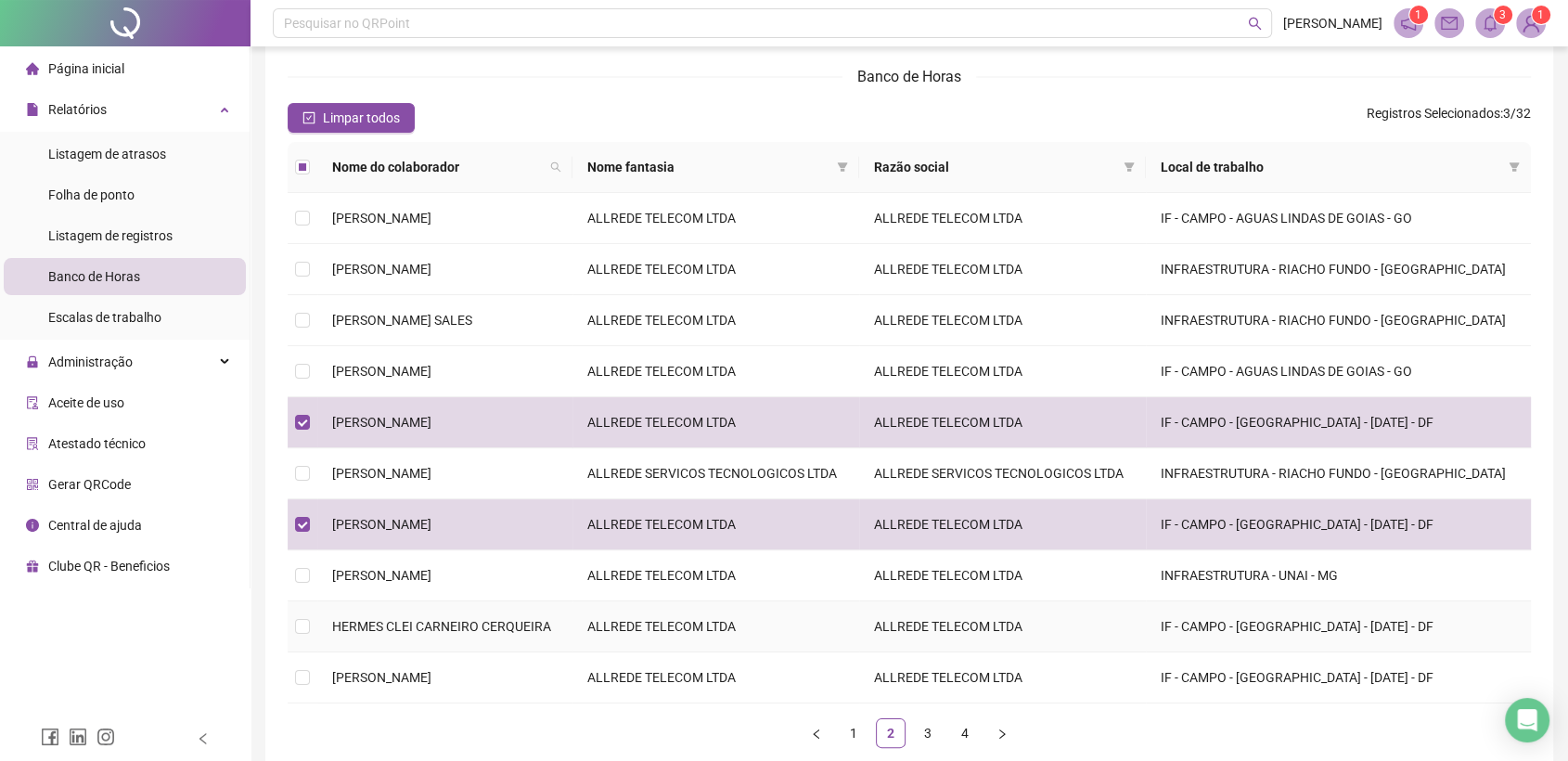 drag, startPoint x: 403, startPoint y: 616, endPoint x: 396, endPoint y: 627, distance: 13.038405 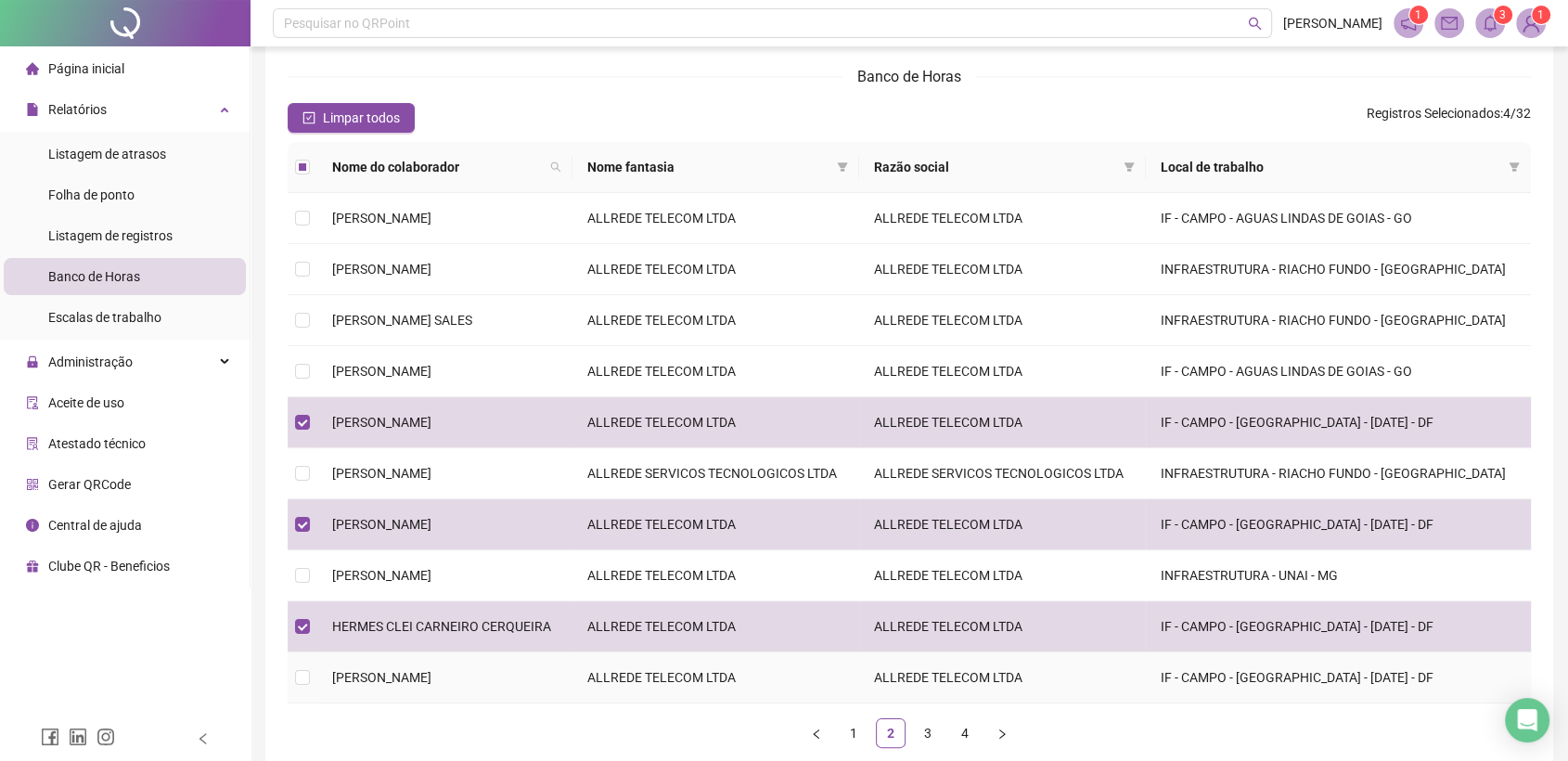 click on "[PERSON_NAME]" at bounding box center (381, 677) 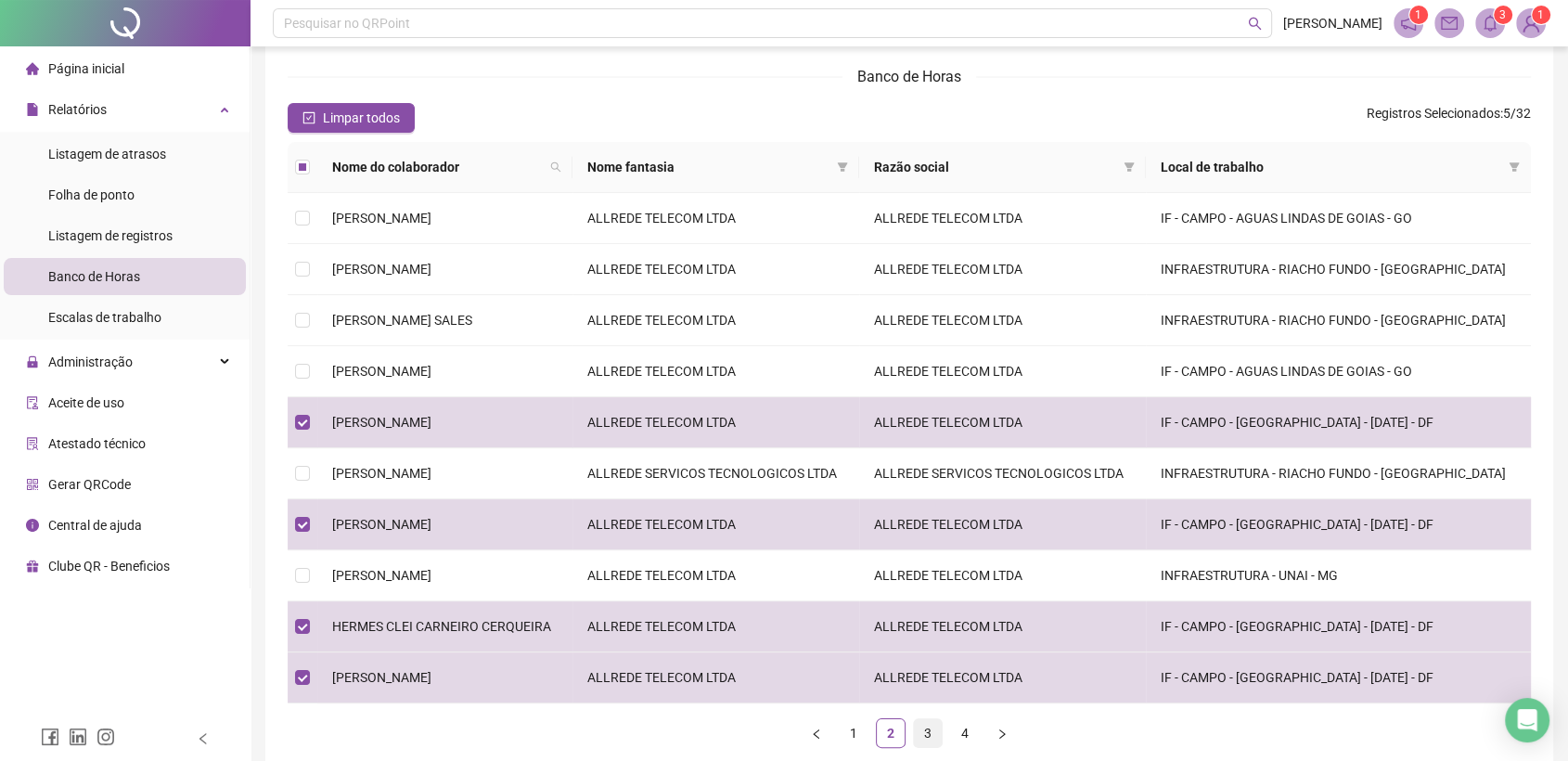 click on "3" at bounding box center (928, 733) 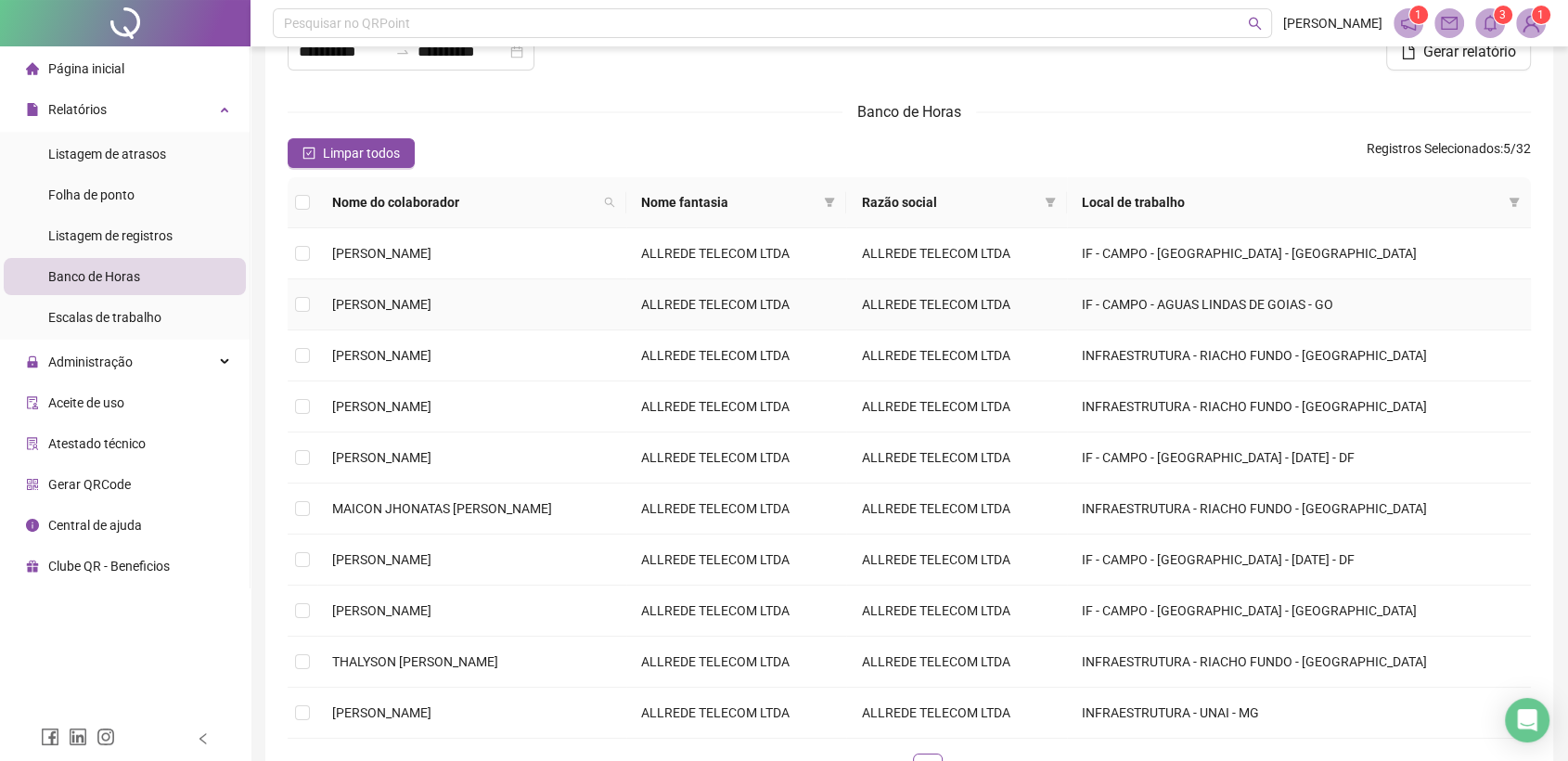 scroll, scrollTop: 143, scrollLeft: 0, axis: vertical 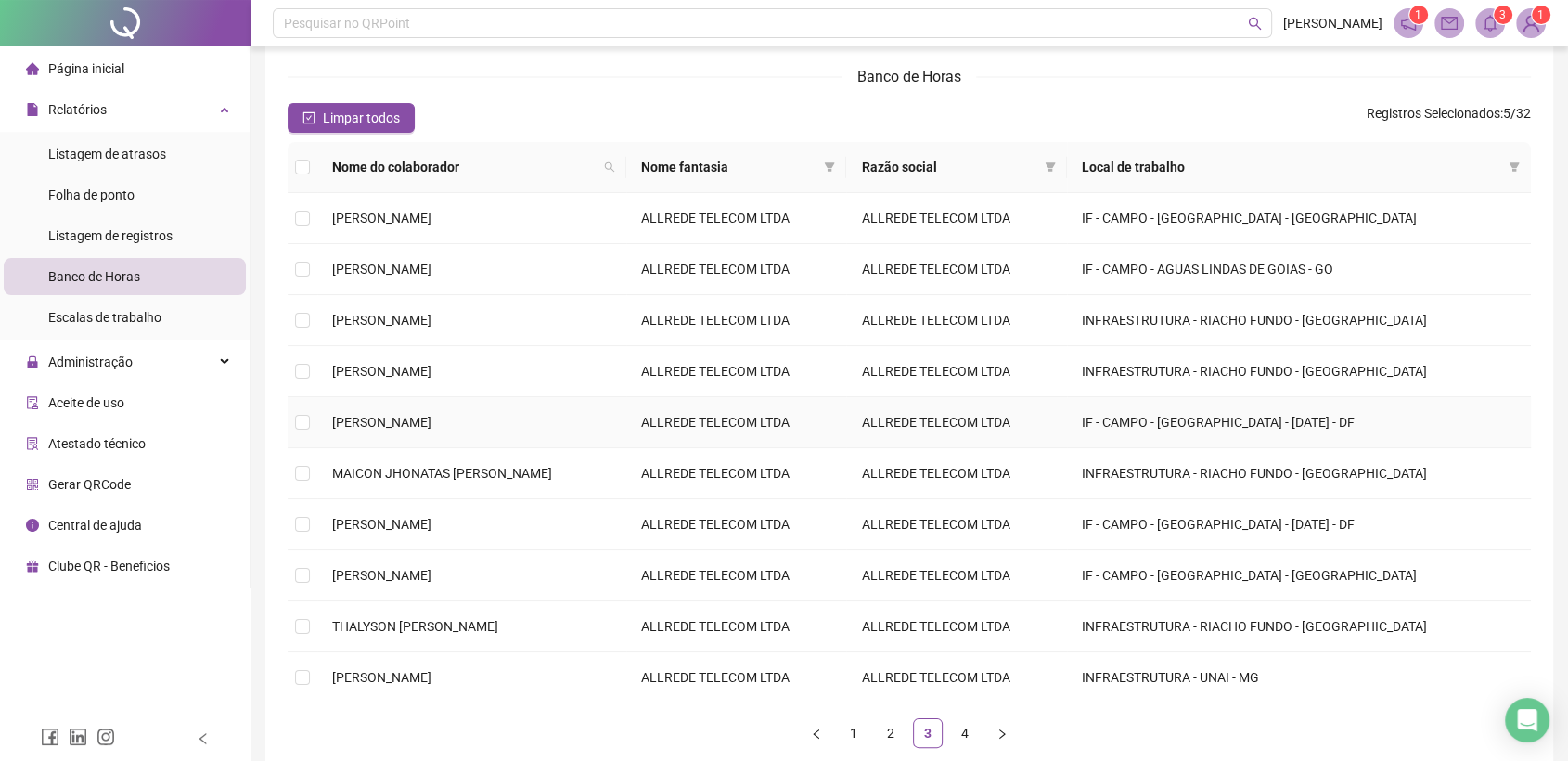 click on "[PERSON_NAME]" at bounding box center (381, 422) 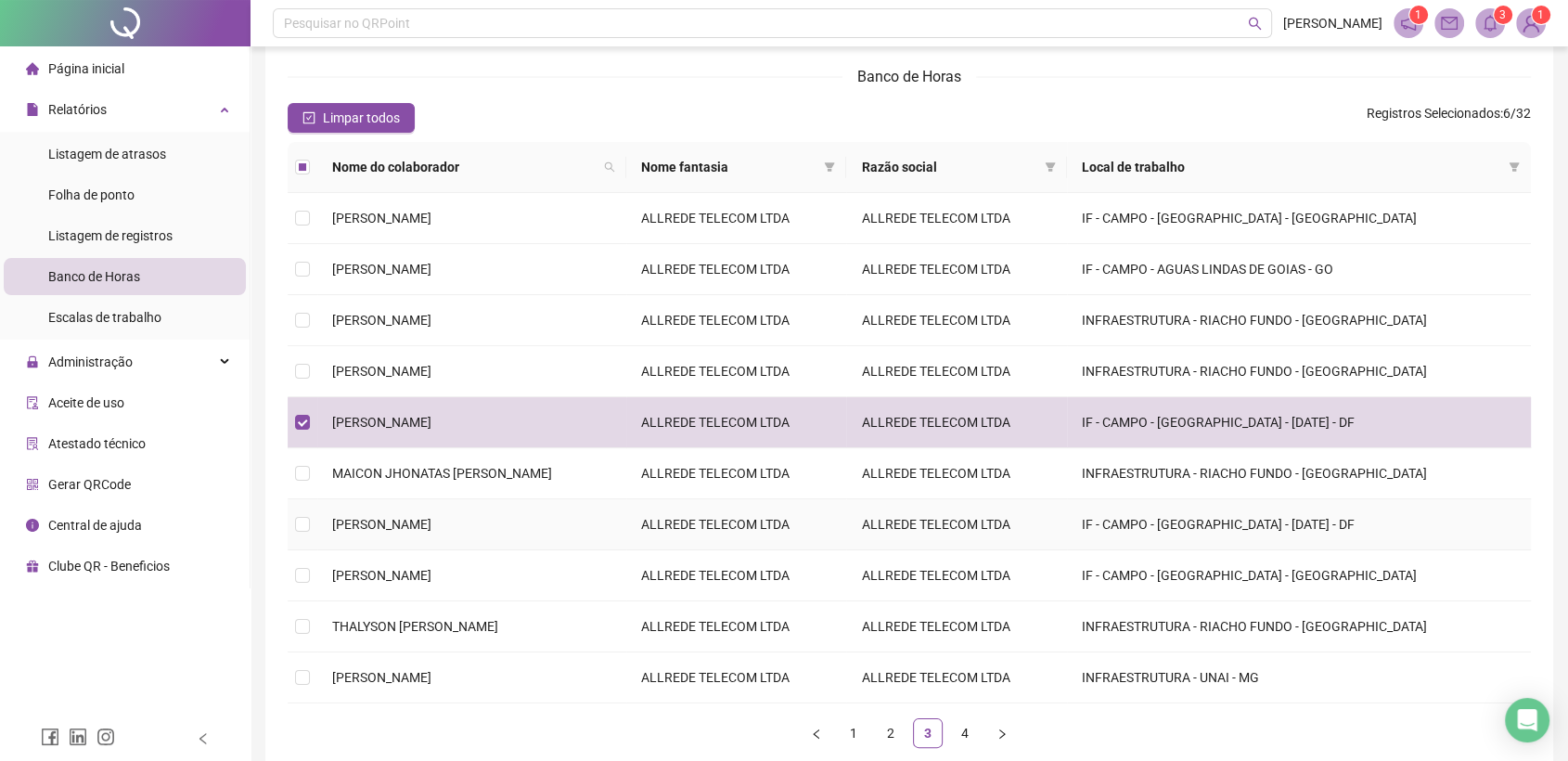 click on "[PERSON_NAME]" at bounding box center [381, 524] 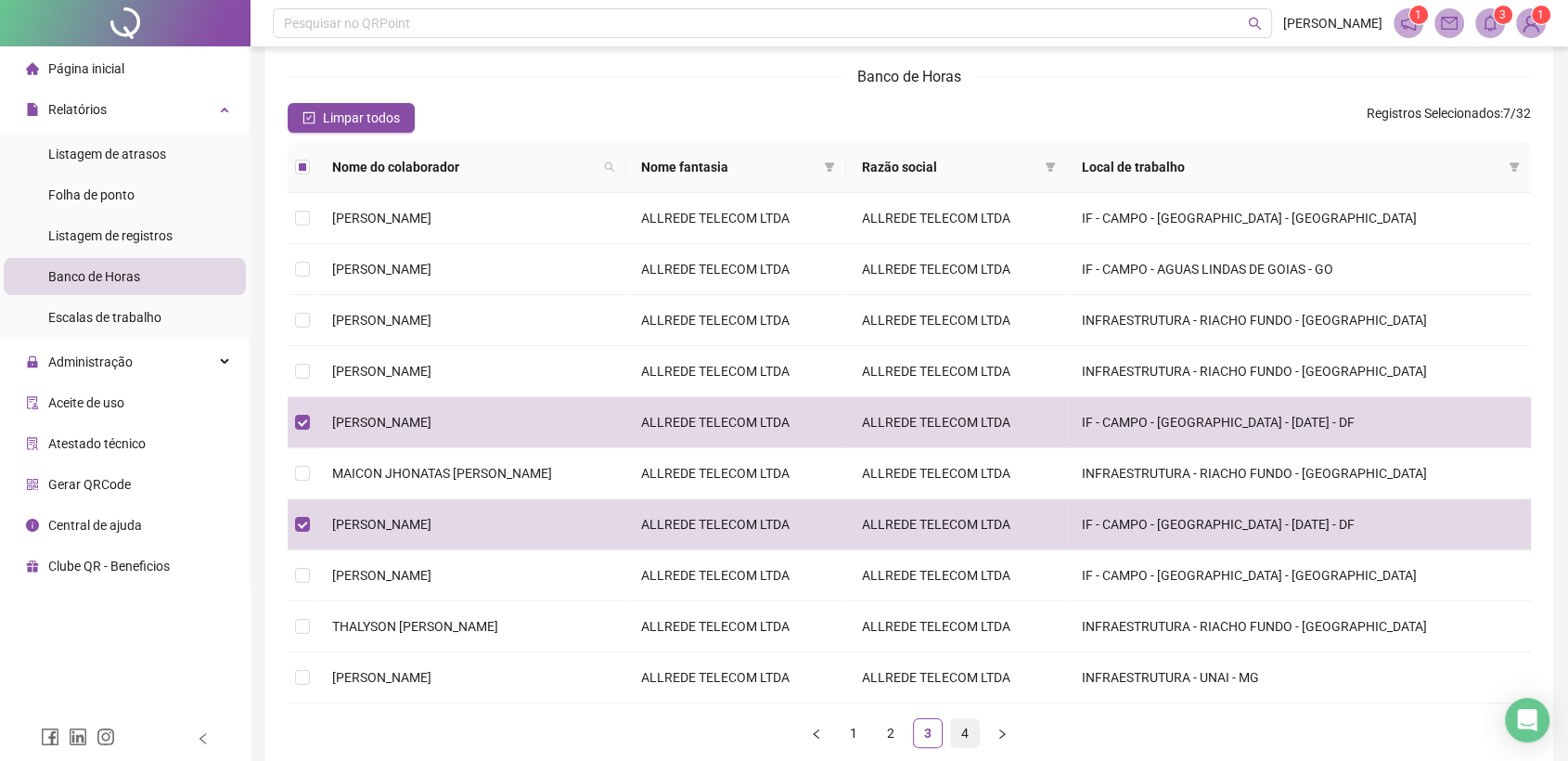 click on "4" at bounding box center [965, 733] 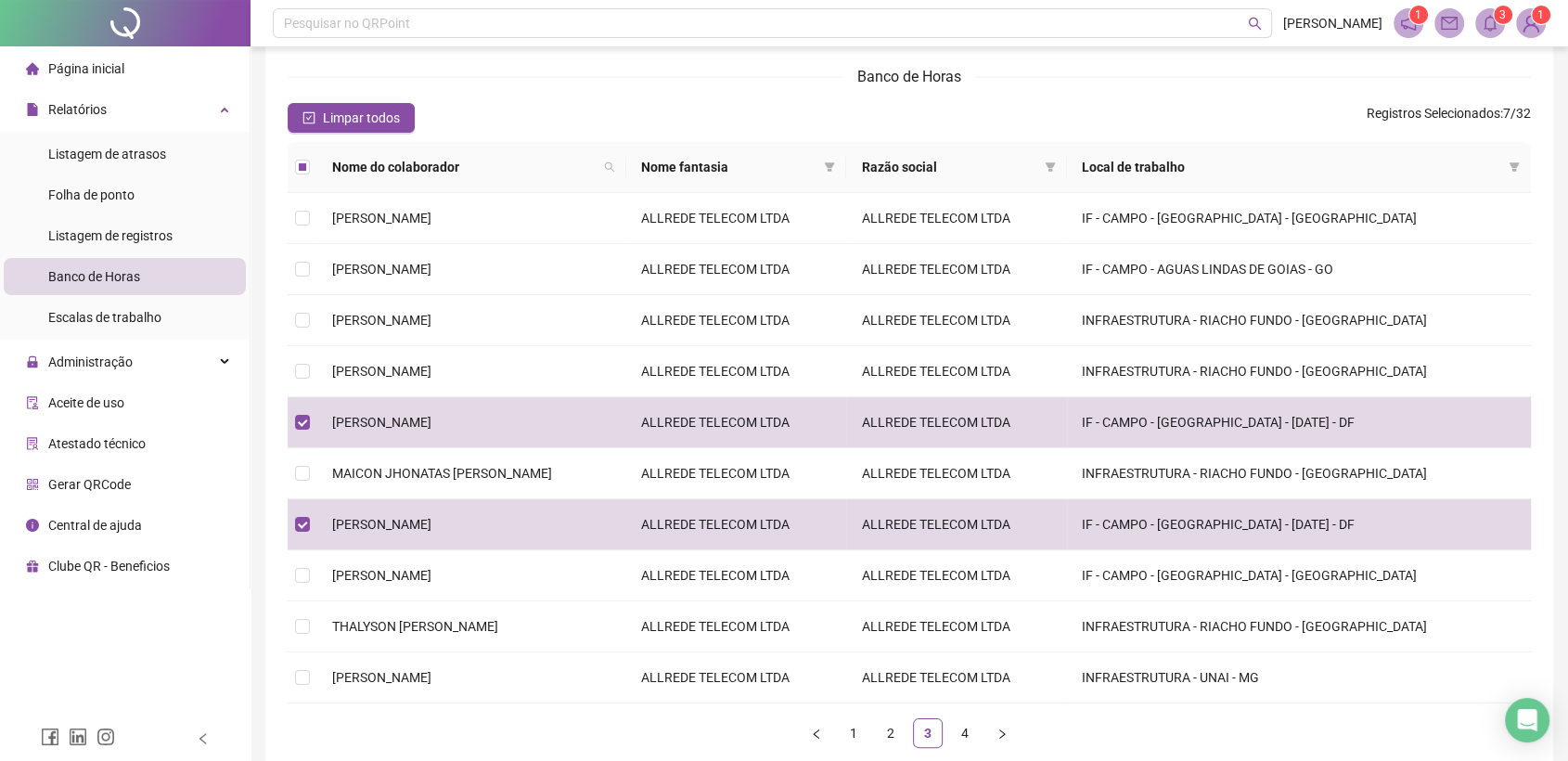 scroll, scrollTop: 0, scrollLeft: 0, axis: both 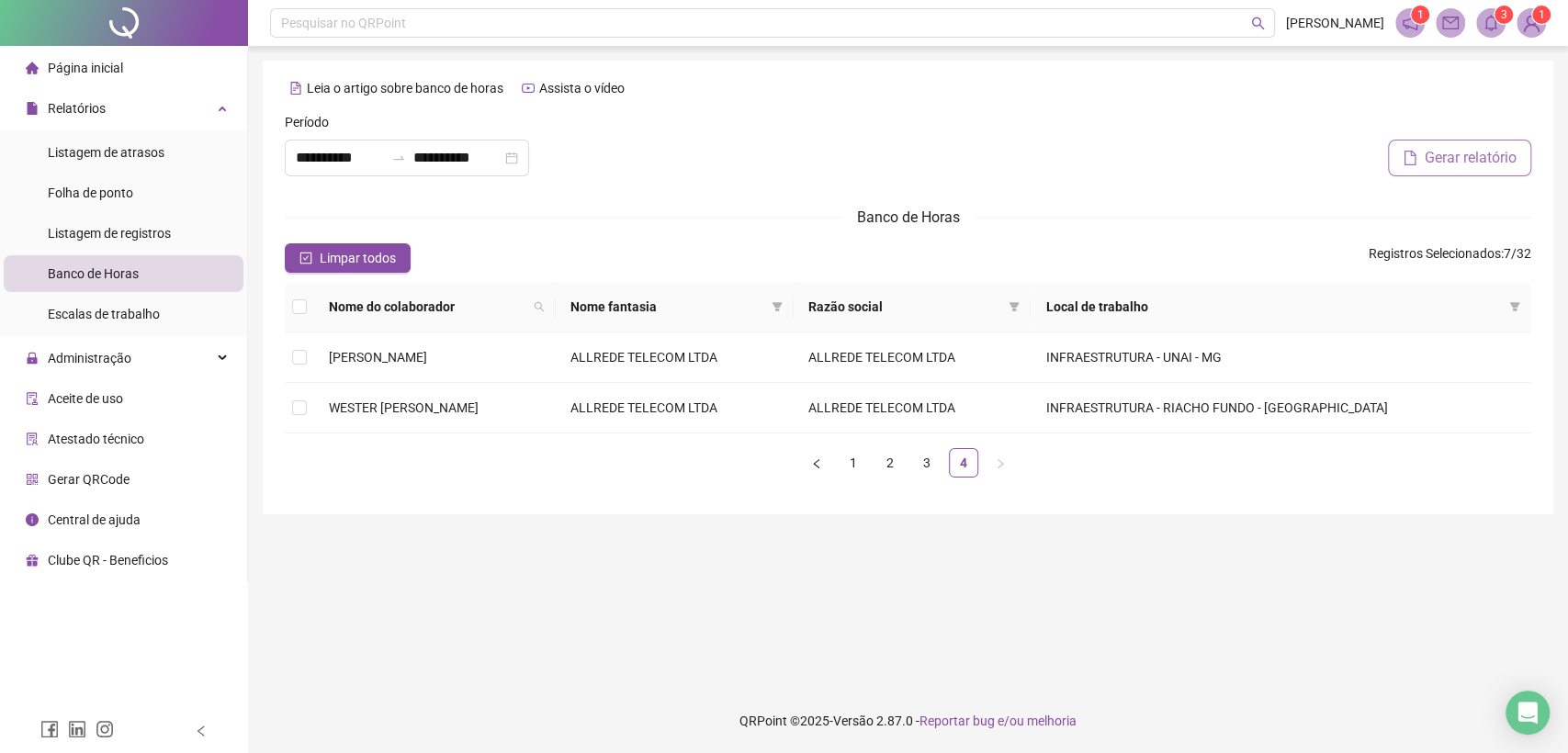 click on "Gerar relatório" at bounding box center (1471, 158) 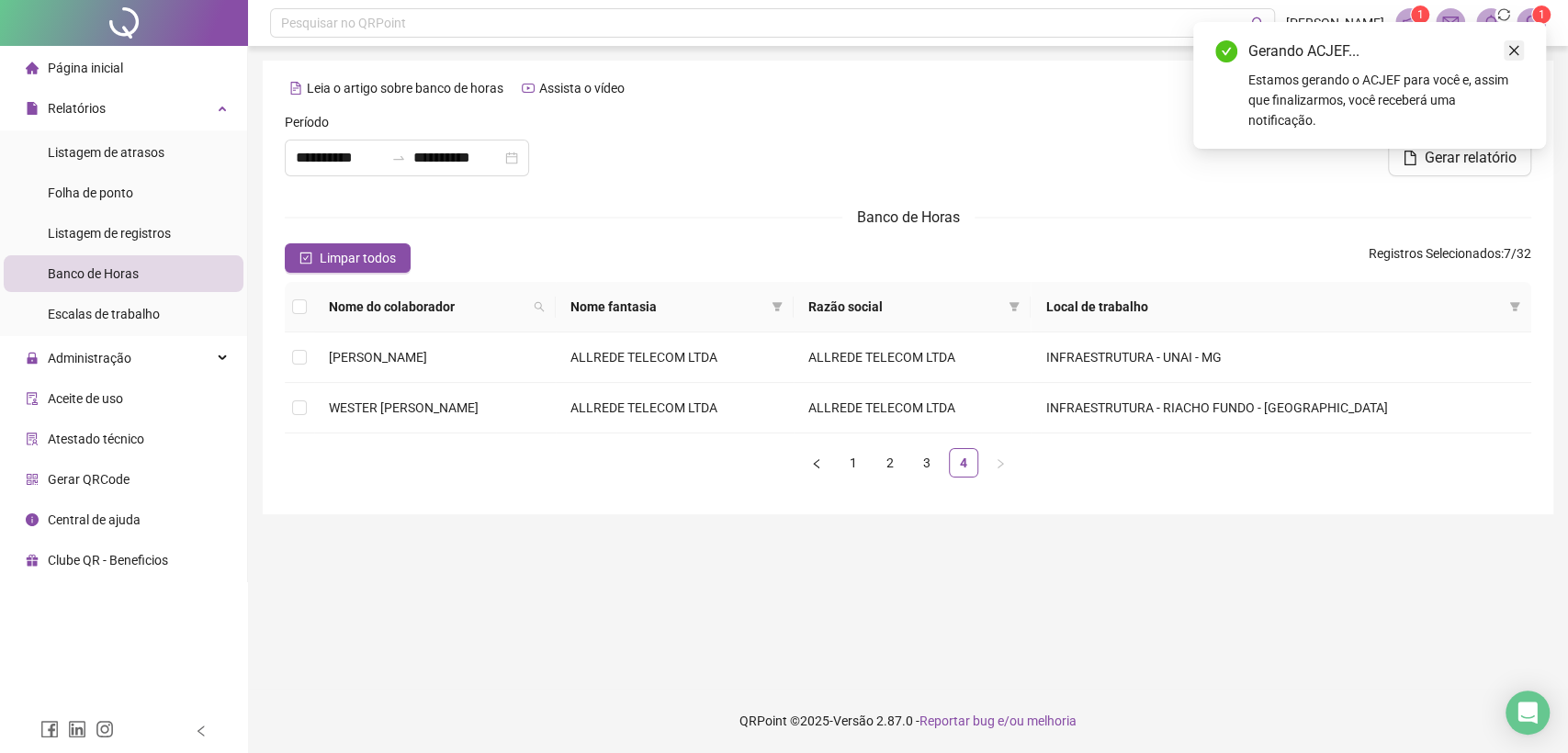 click 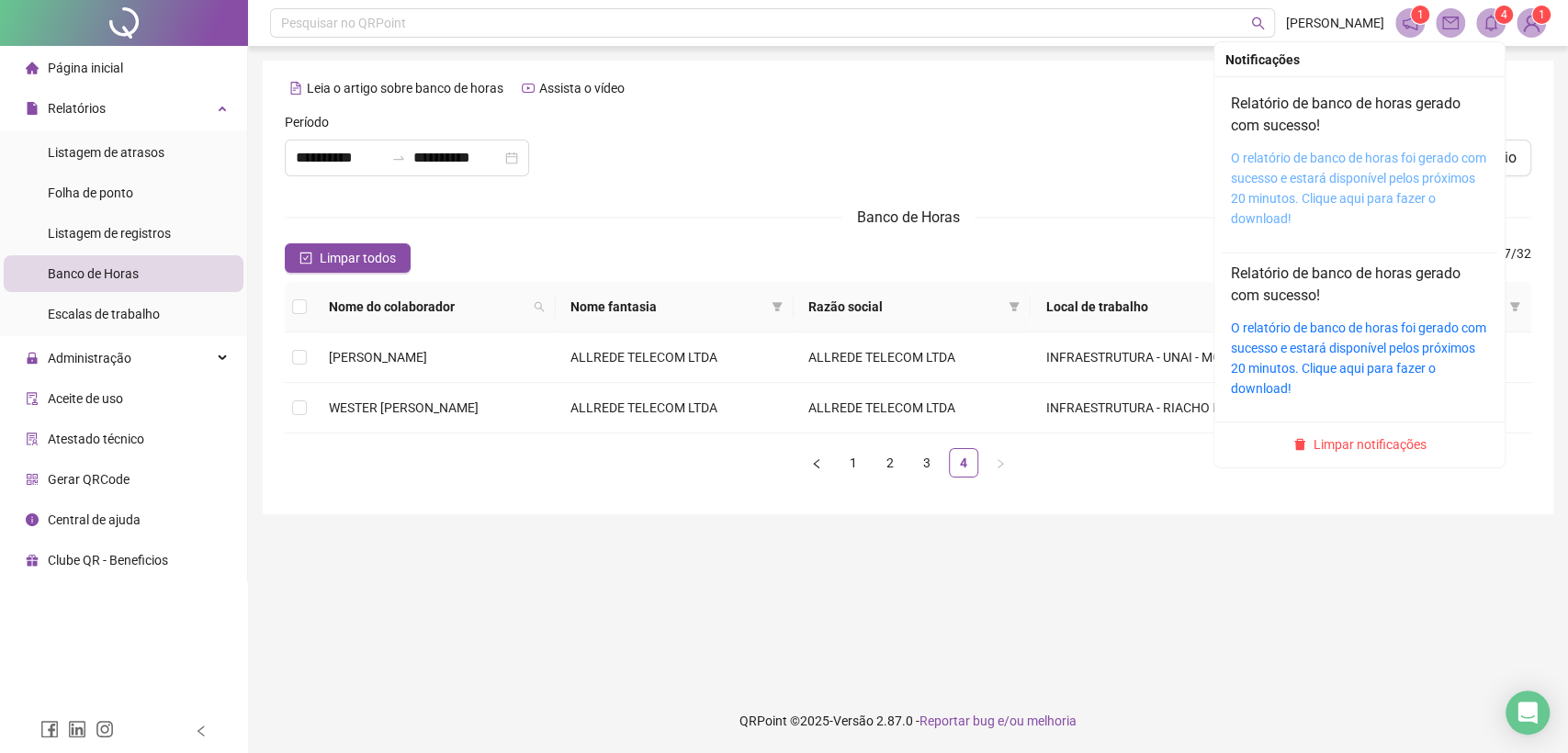 click on "O relatório de banco de horas foi gerado com sucesso e estará disponível pelos próximos 20 minutos.
Clique aqui para fazer o download!" at bounding box center (1359, 188) 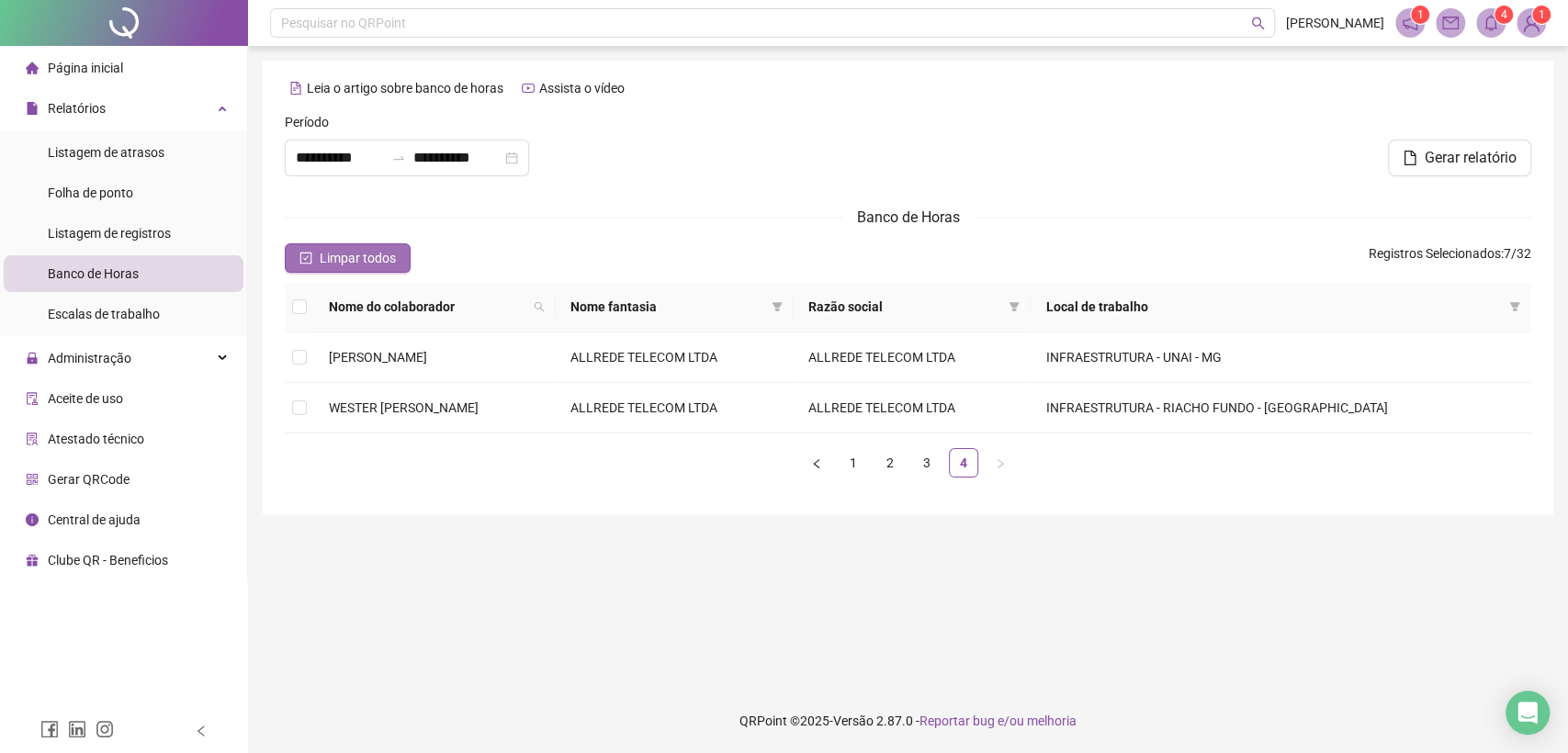 click on "Limpar todos" at bounding box center [357, 258] 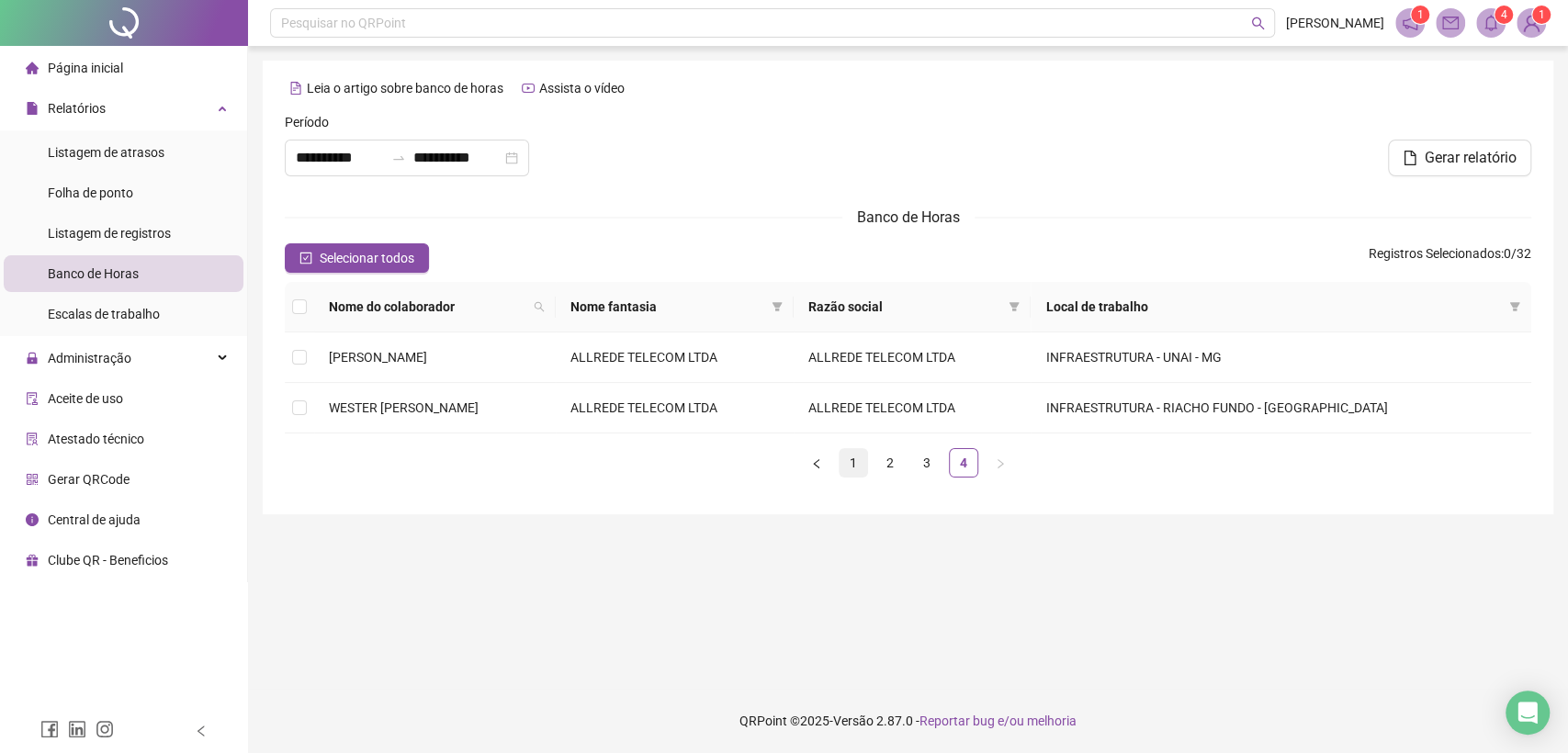 click on "1" at bounding box center [853, 463] 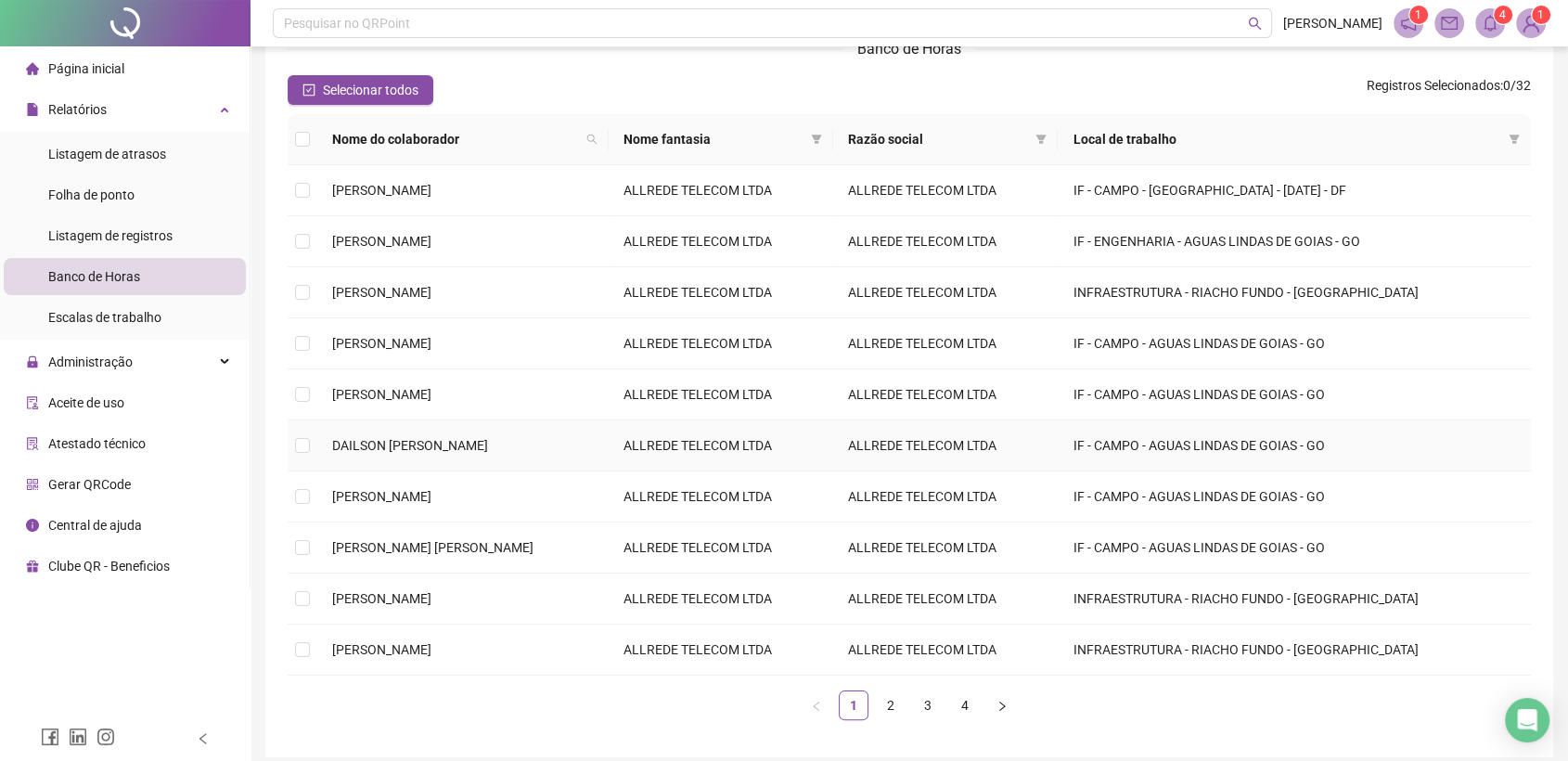 scroll, scrollTop: 206, scrollLeft: 0, axis: vertical 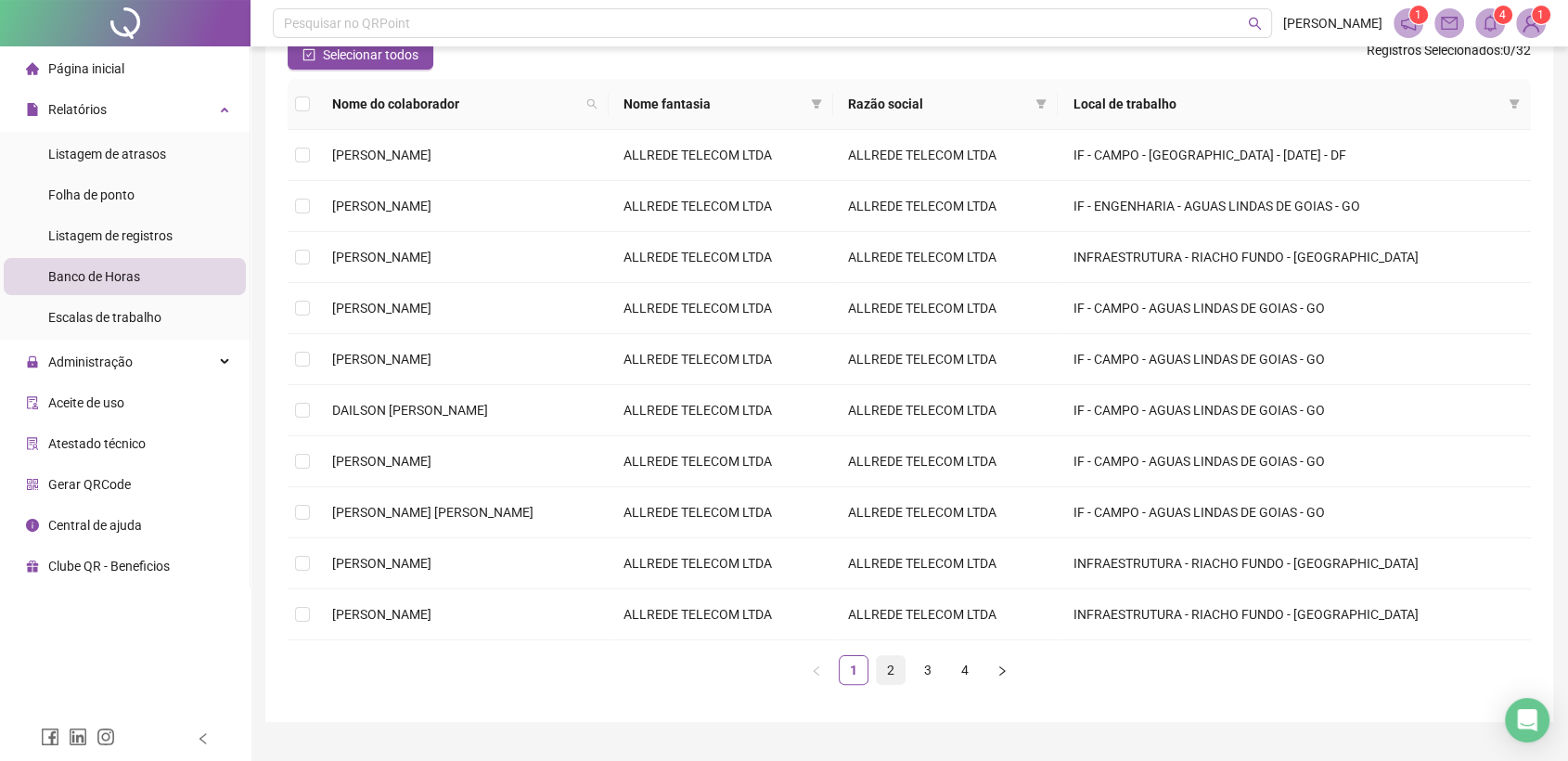 click on "2" at bounding box center (891, 670) 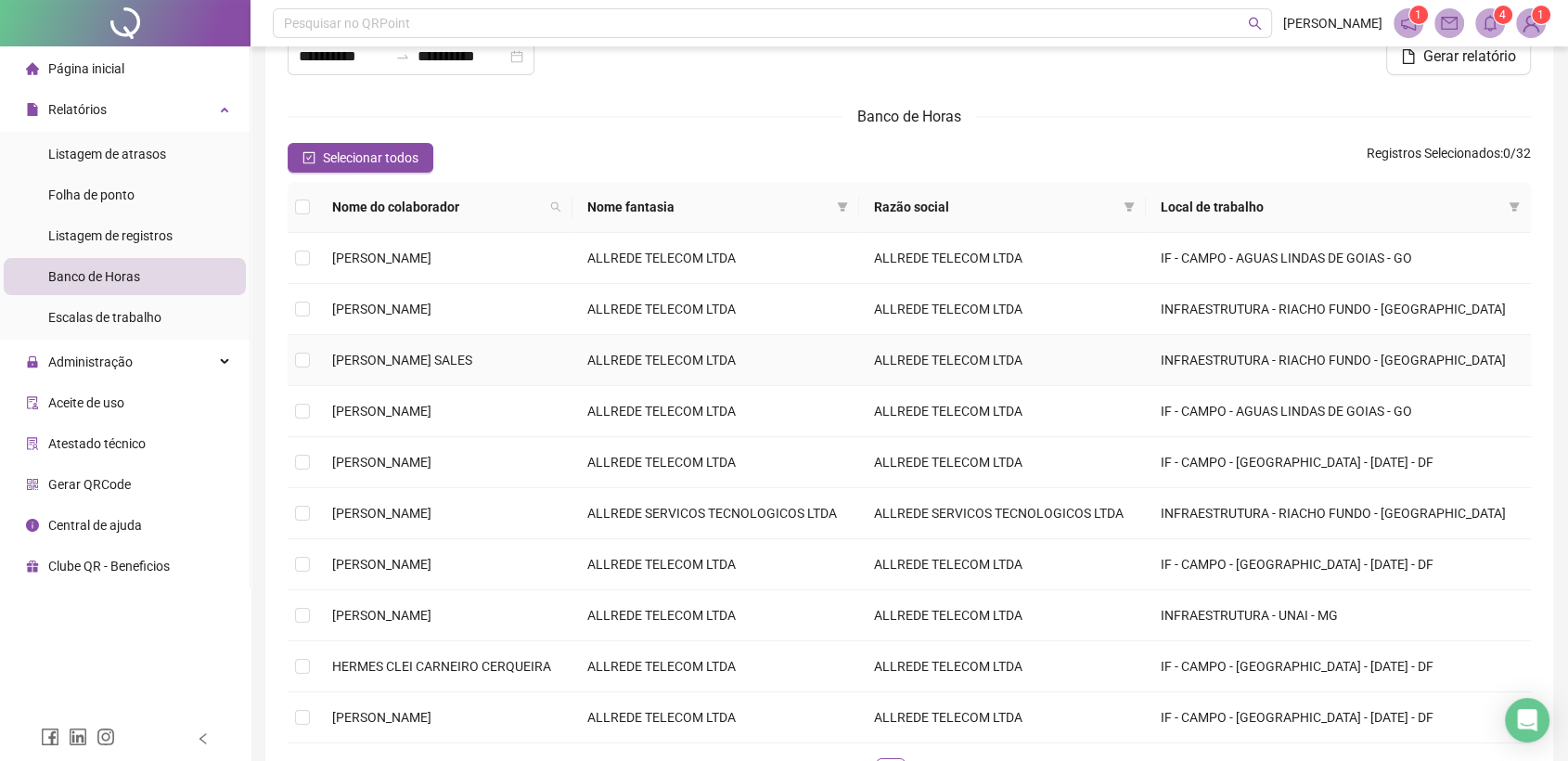 scroll, scrollTop: 206, scrollLeft: 0, axis: vertical 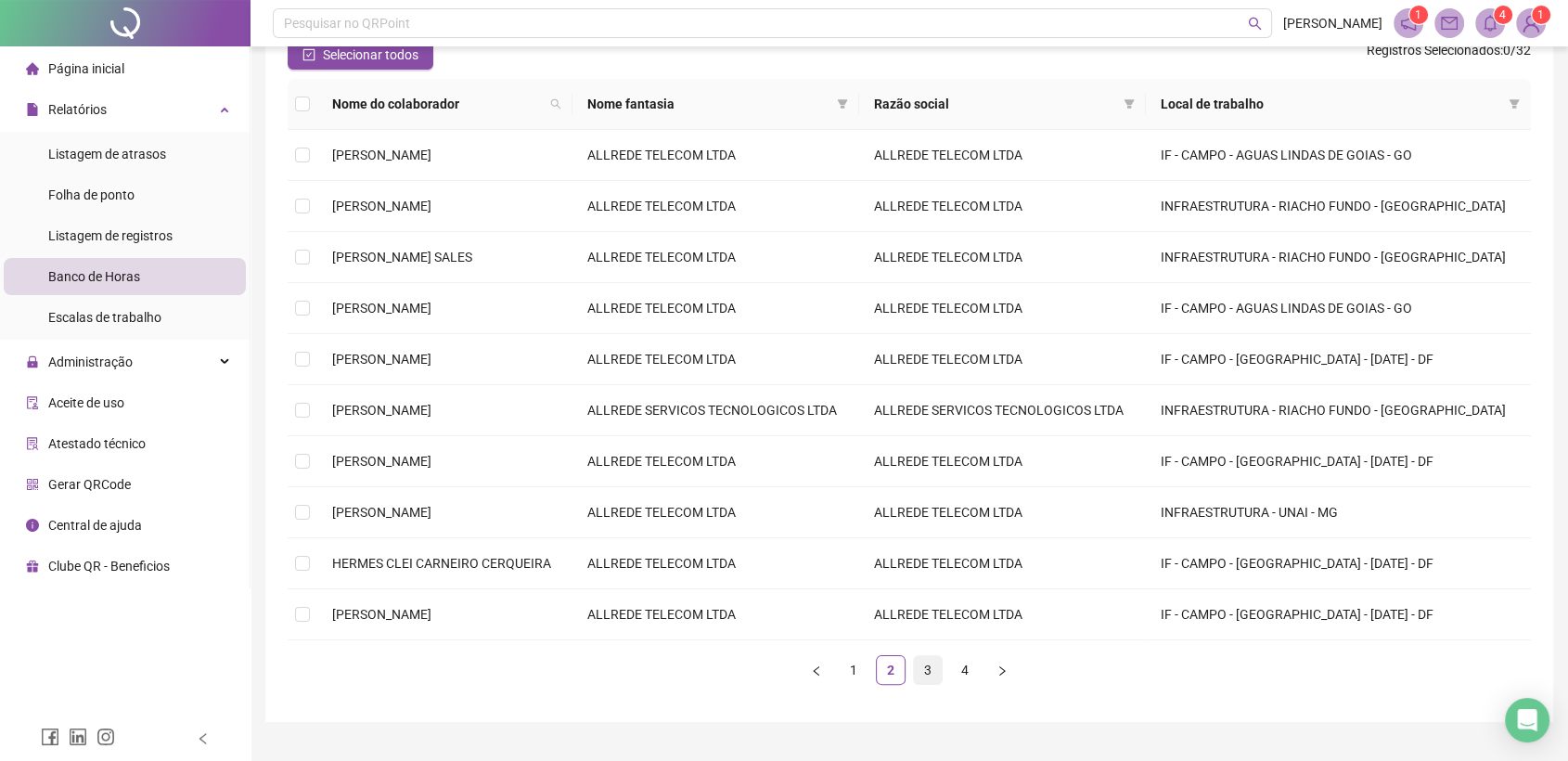 click on "3" at bounding box center [928, 670] 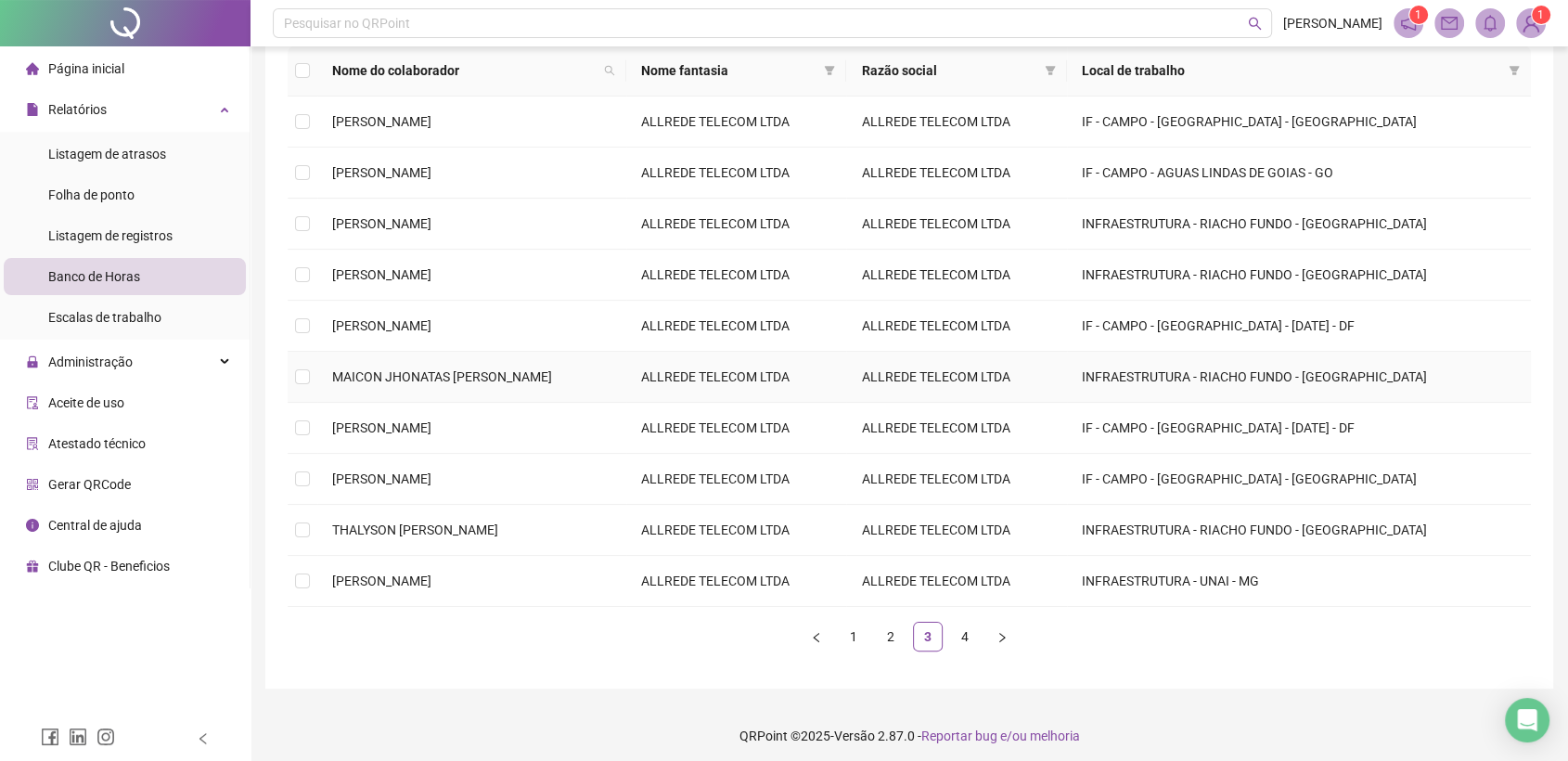 scroll, scrollTop: 246, scrollLeft: 0, axis: vertical 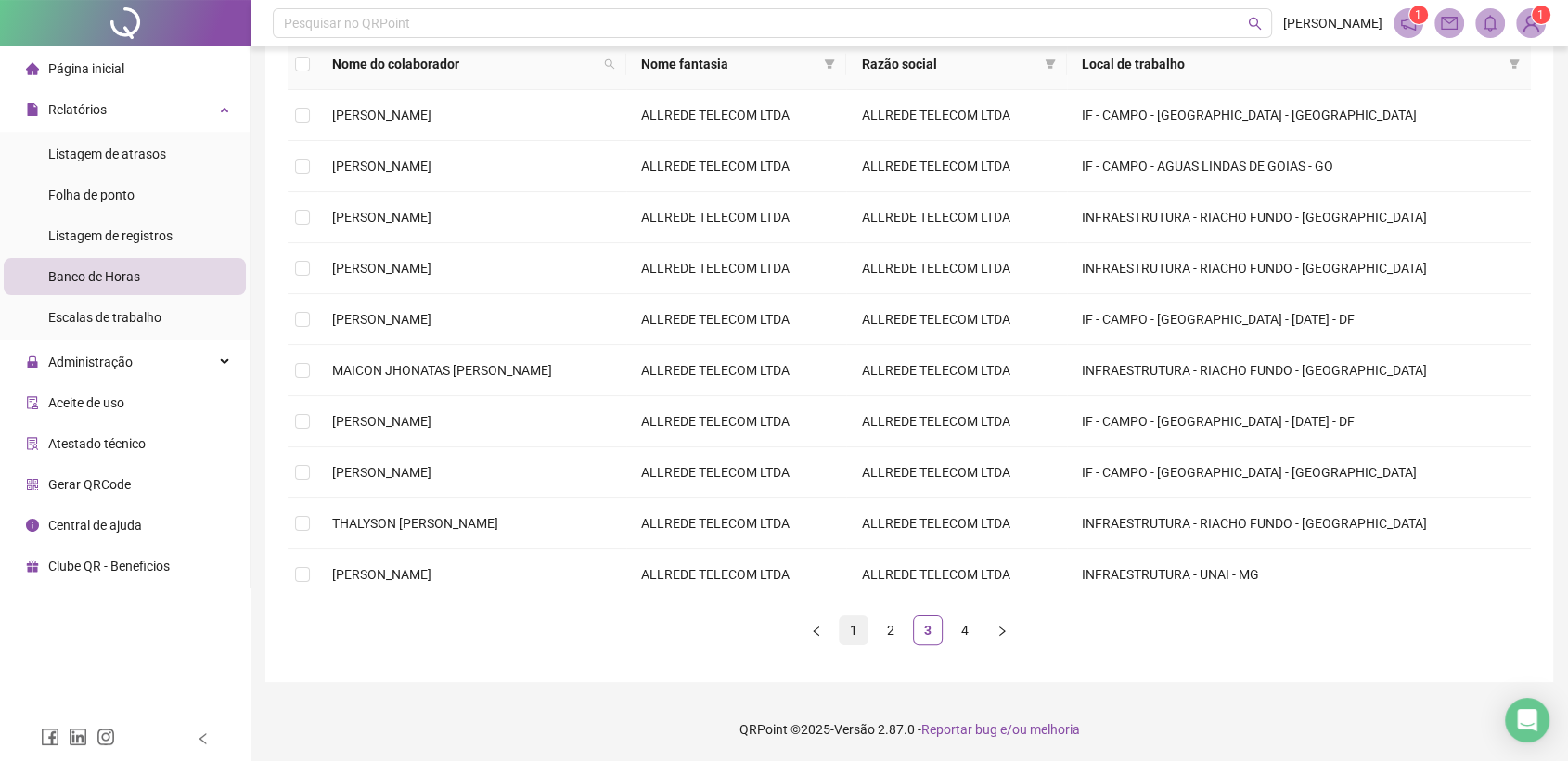 click on "1" at bounding box center (854, 630) 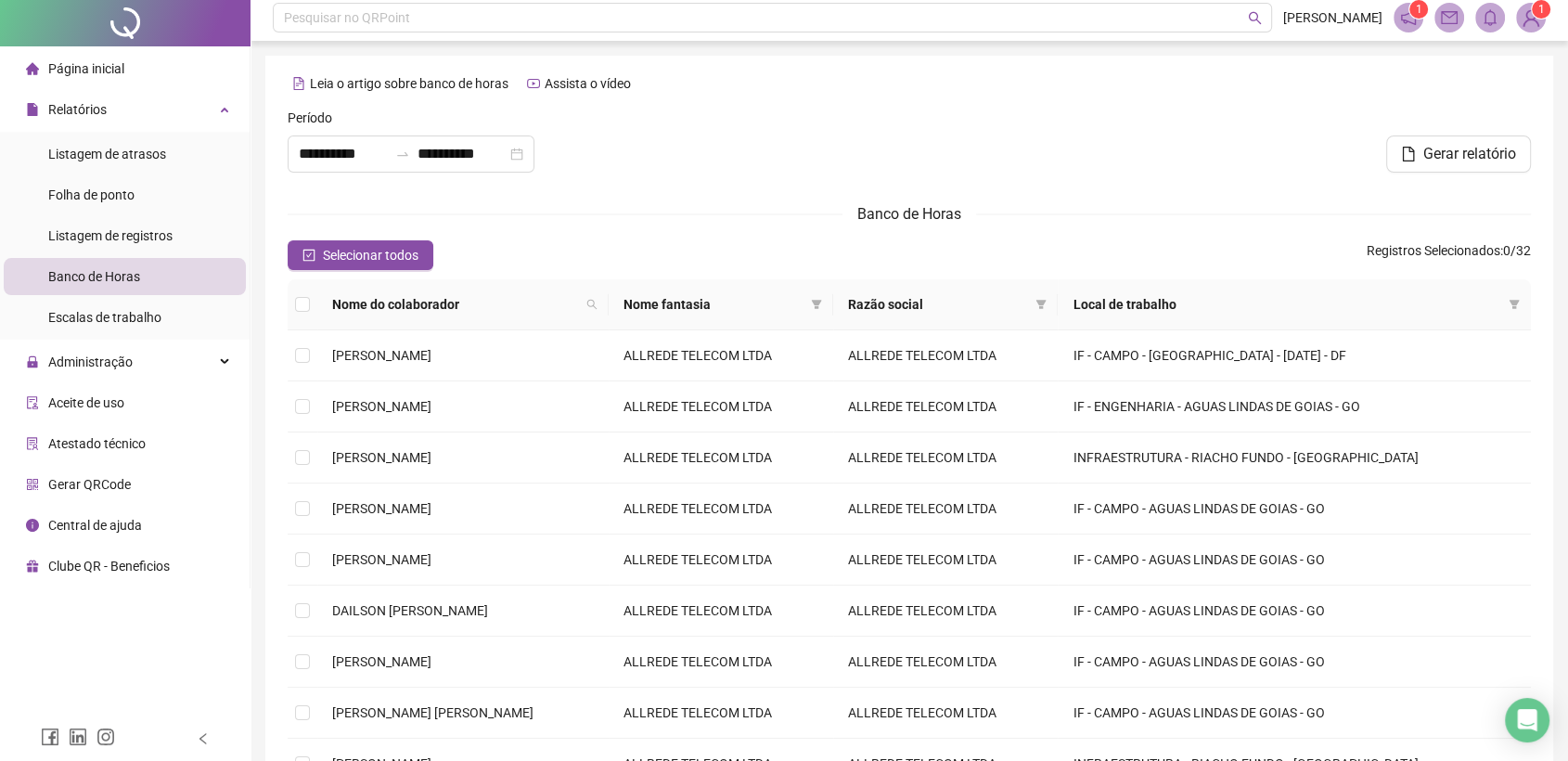 scroll, scrollTop: 206, scrollLeft: 0, axis: vertical 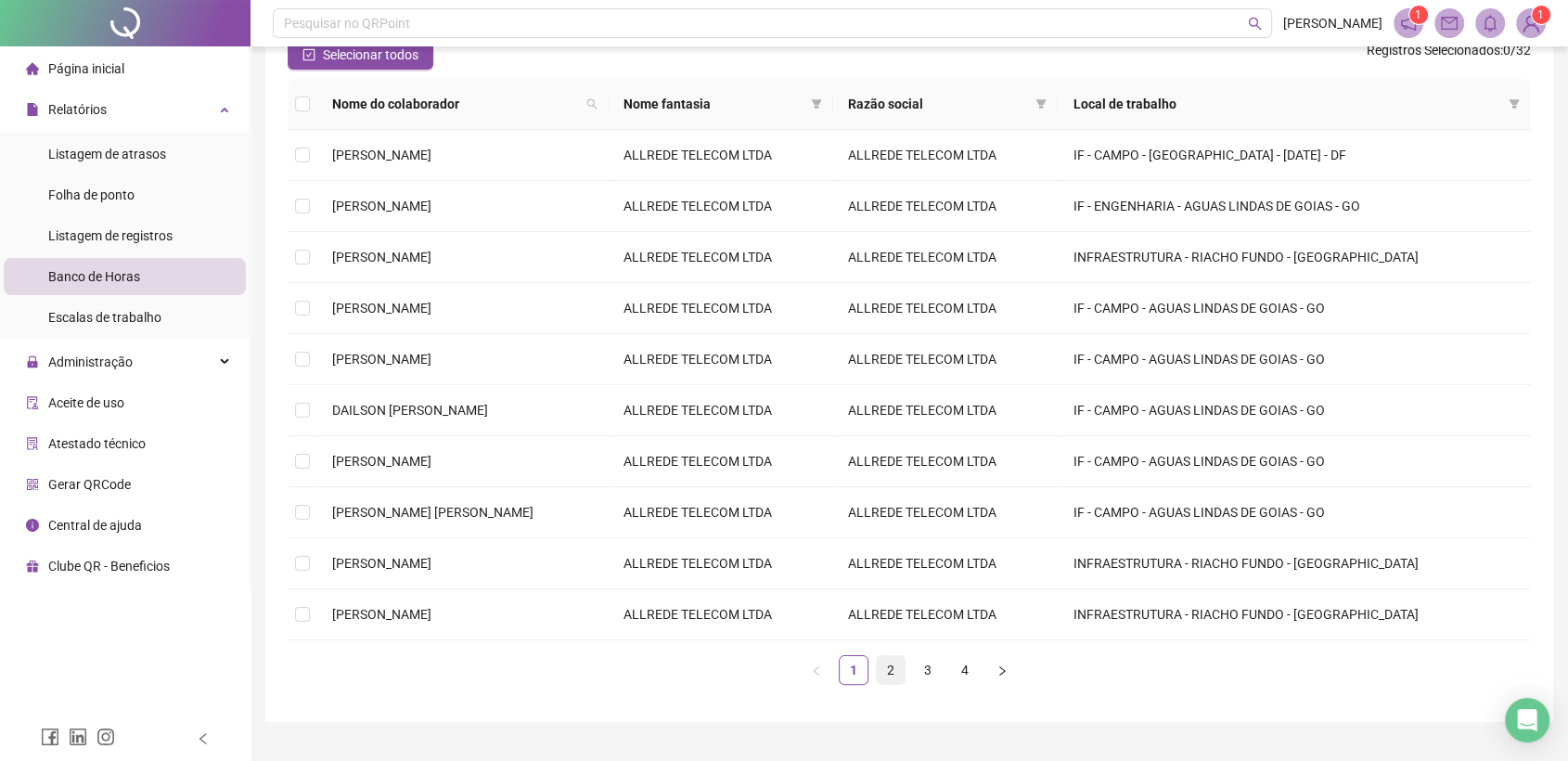 click on "2" at bounding box center (891, 670) 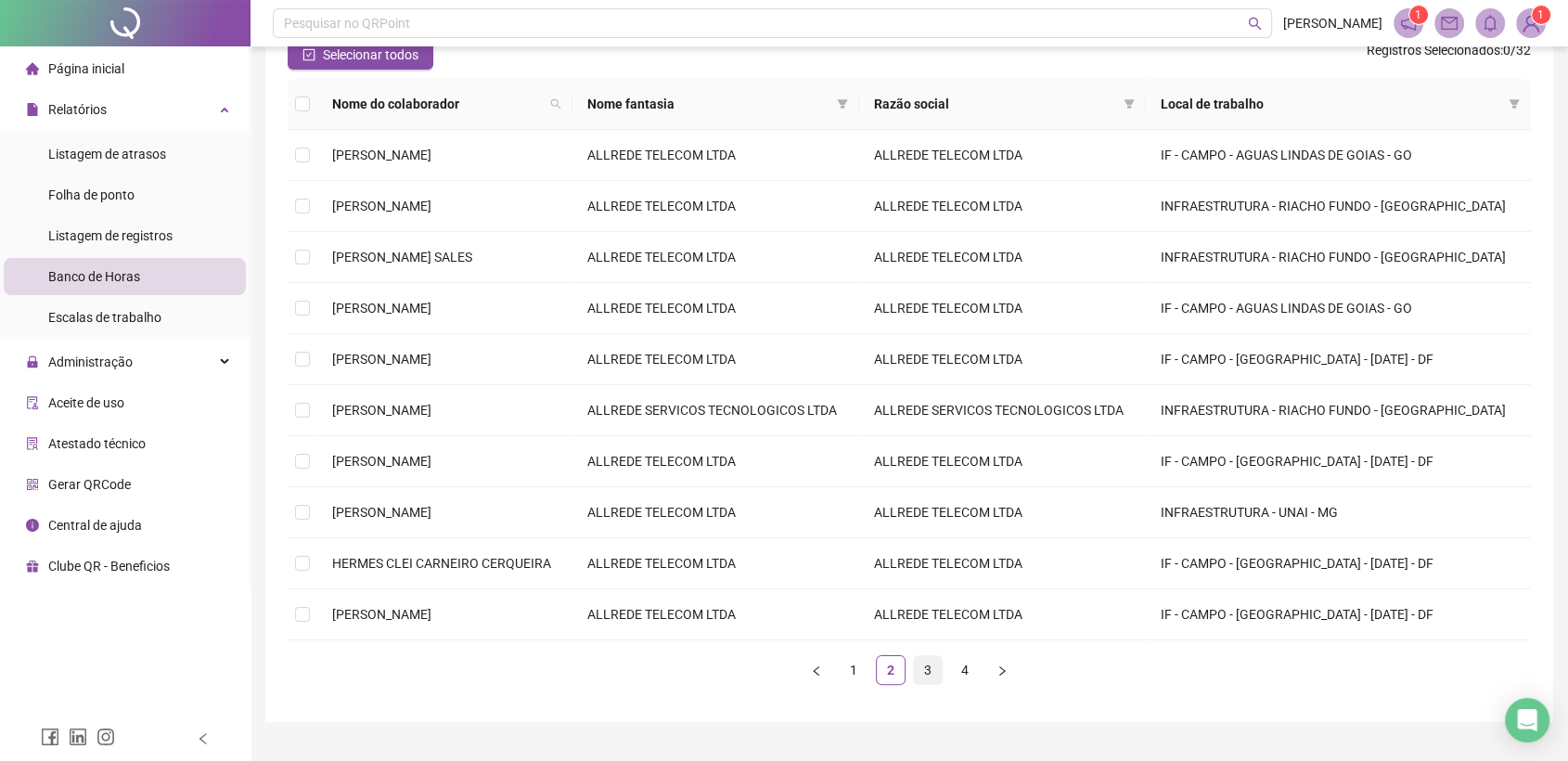 click on "3" at bounding box center [928, 670] 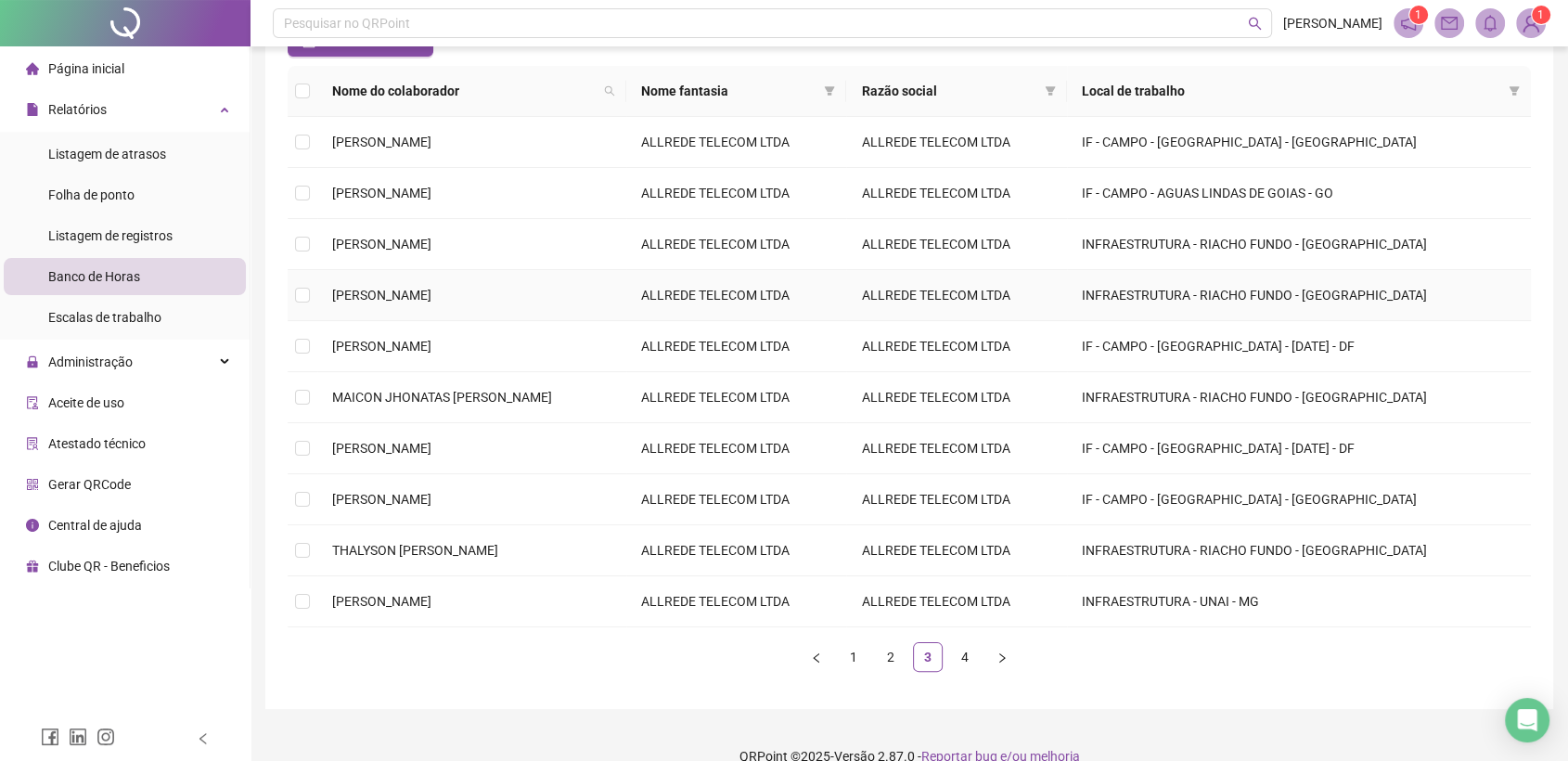 scroll, scrollTop: 246, scrollLeft: 0, axis: vertical 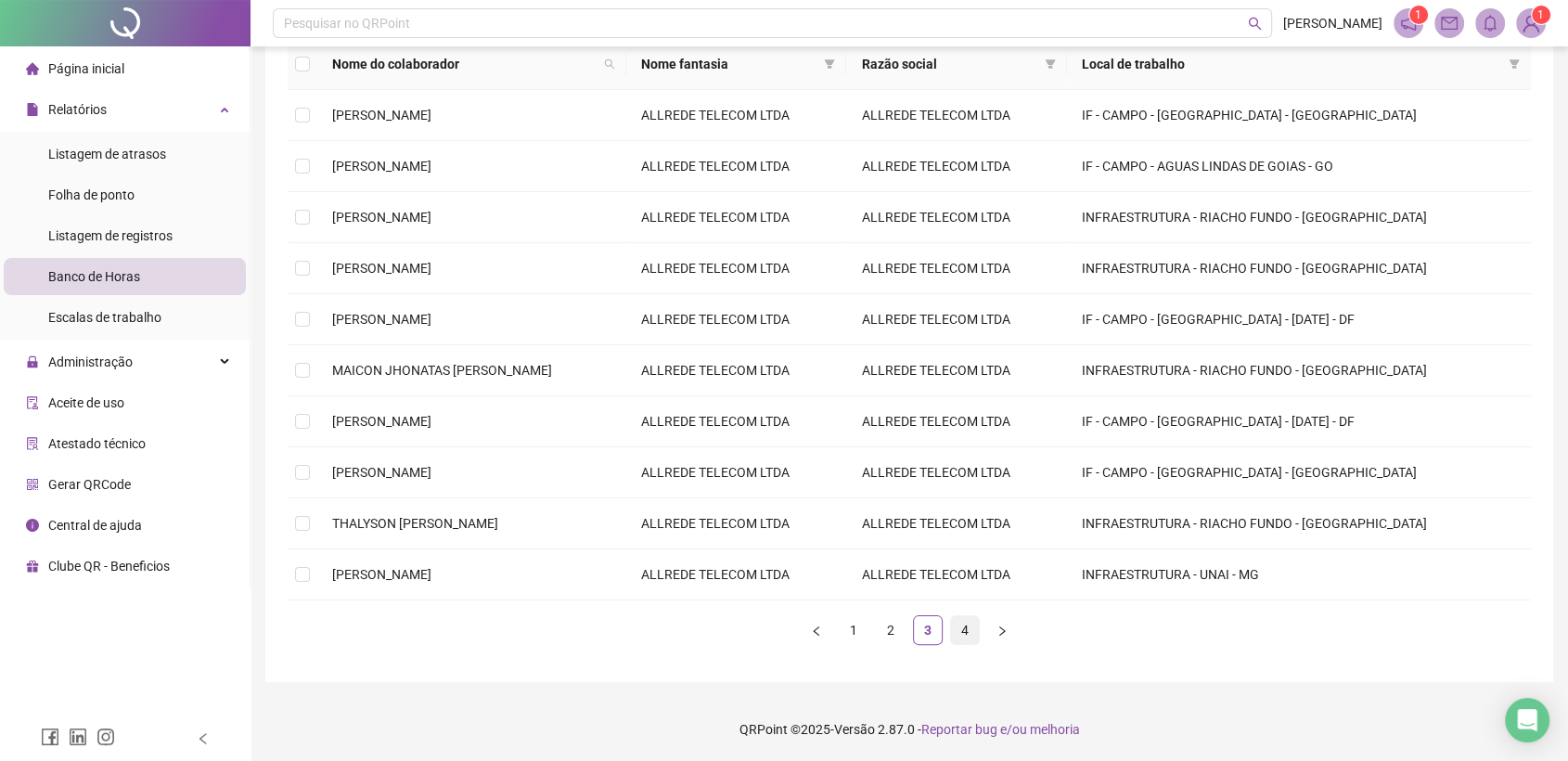 click on "4" at bounding box center (965, 630) 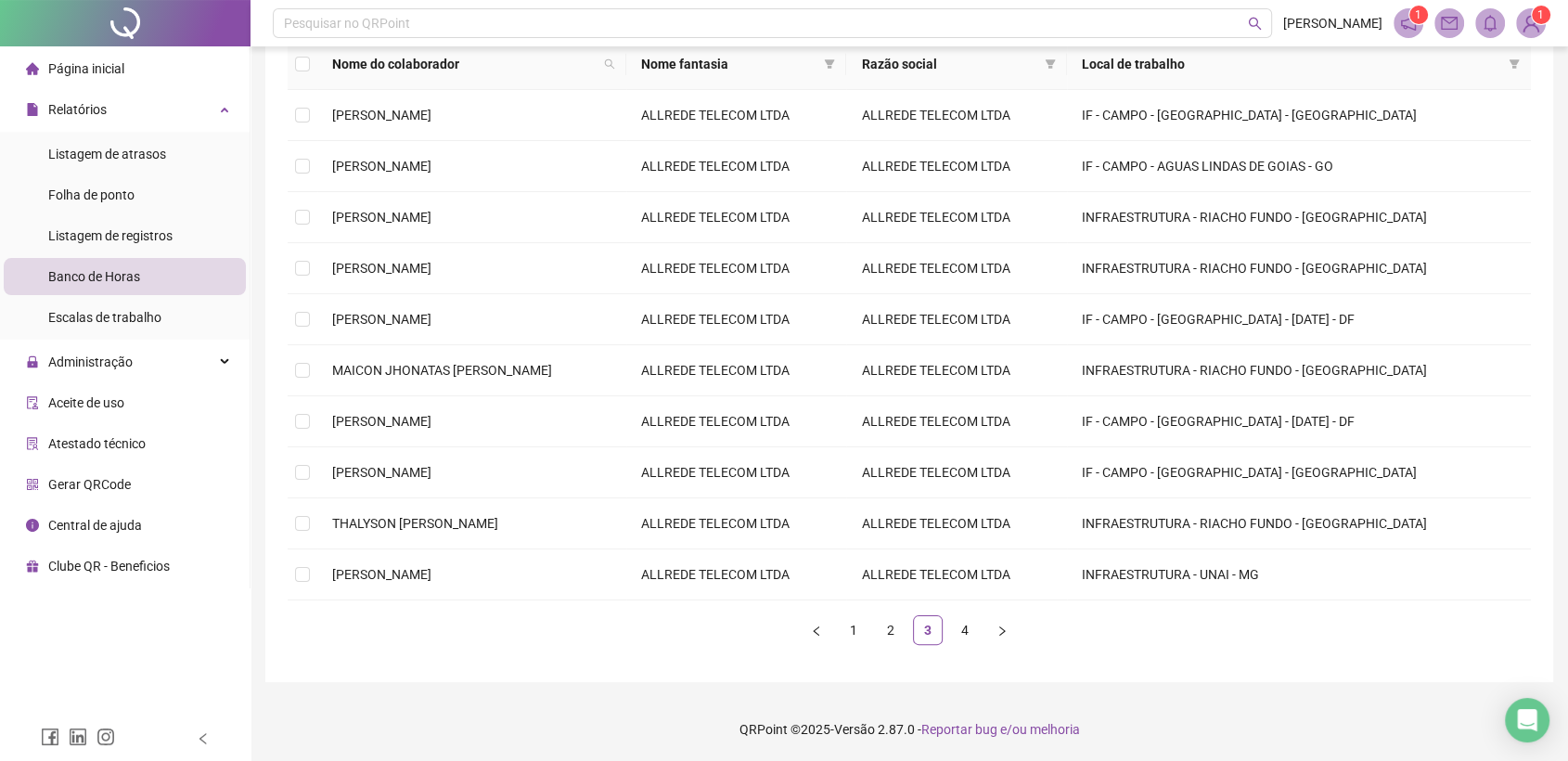 scroll, scrollTop: 0, scrollLeft: 0, axis: both 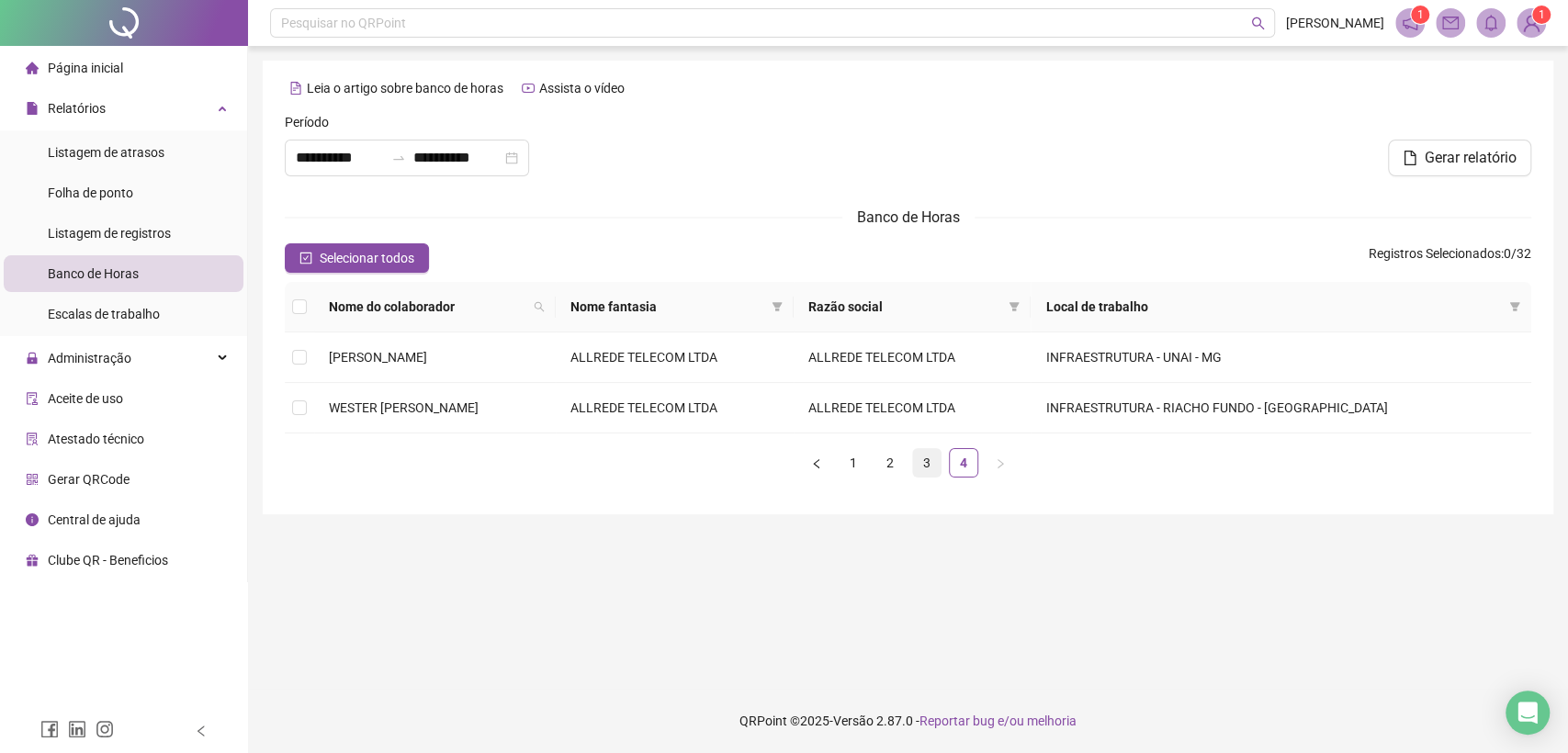 click on "3" at bounding box center [927, 463] 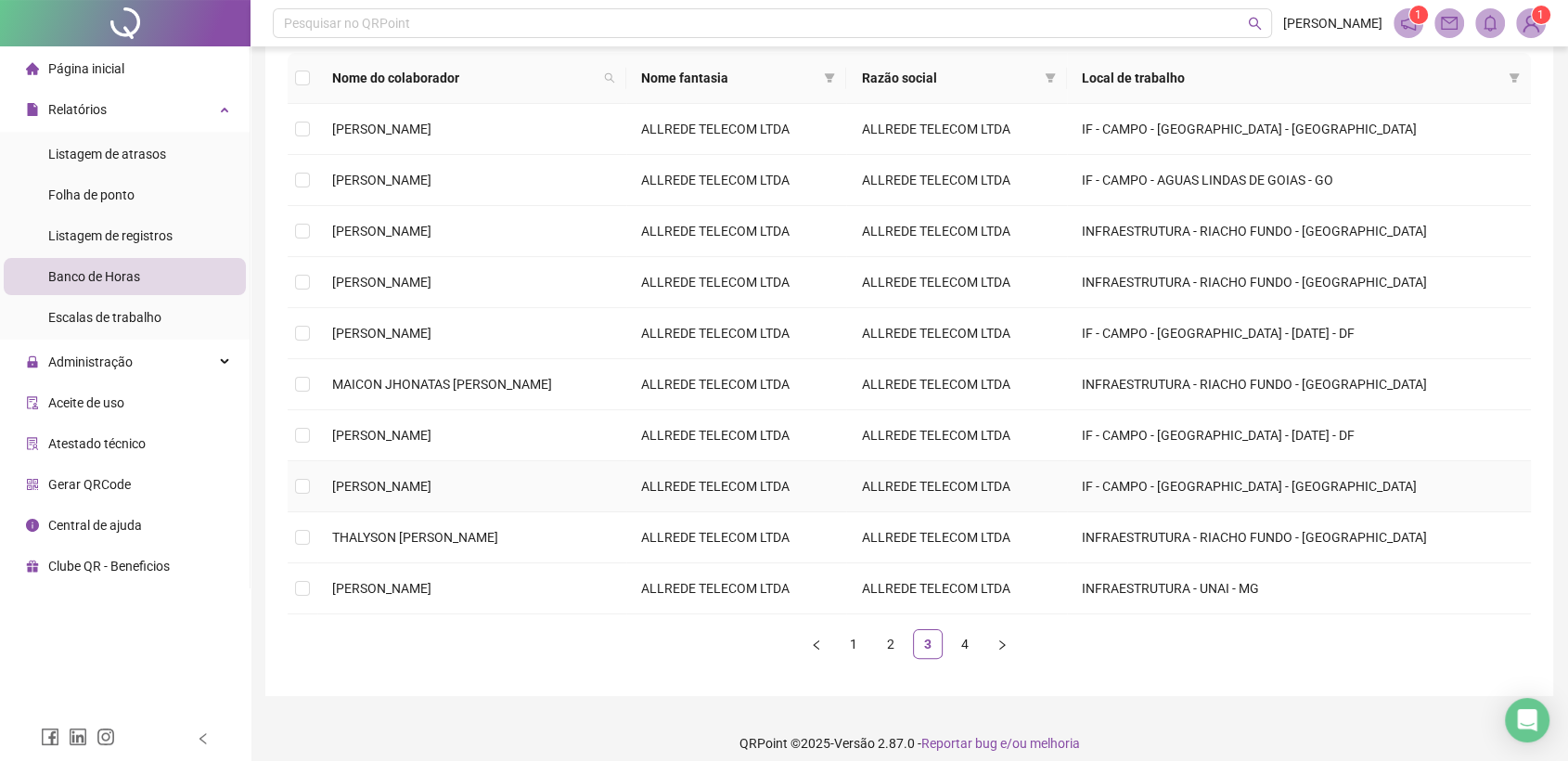 scroll, scrollTop: 246, scrollLeft: 0, axis: vertical 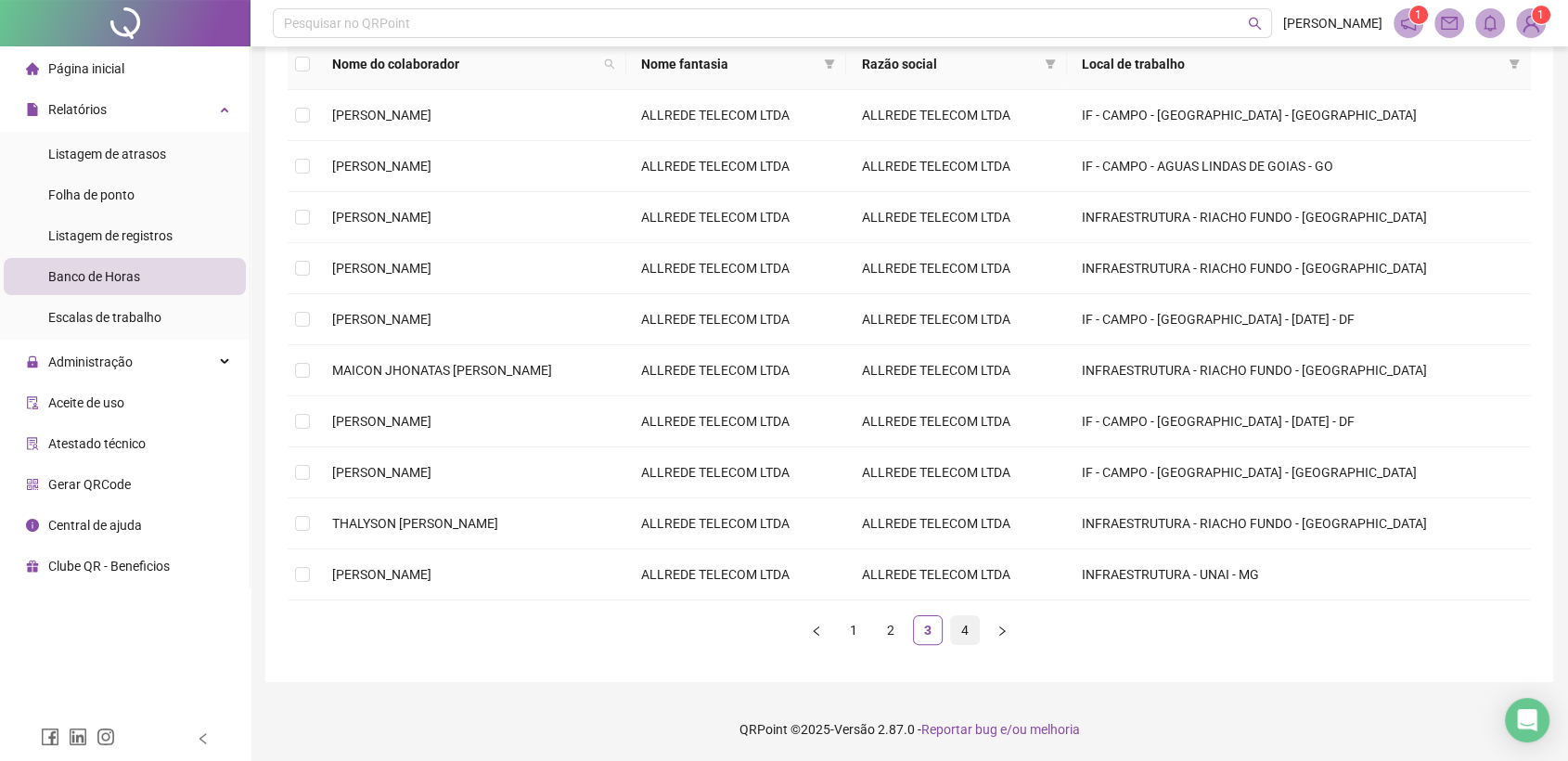 click on "4" at bounding box center [965, 630] 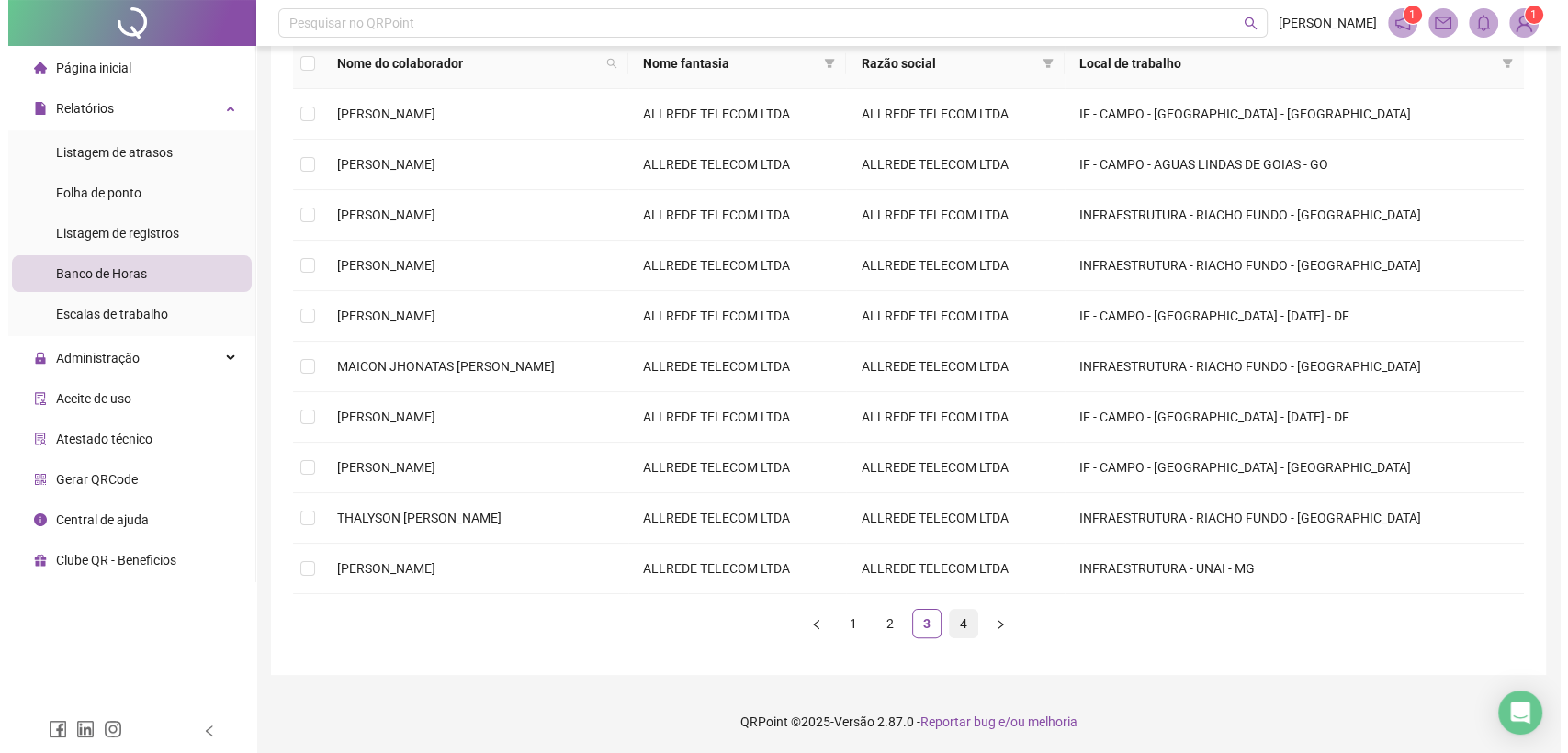 scroll, scrollTop: 0, scrollLeft: 0, axis: both 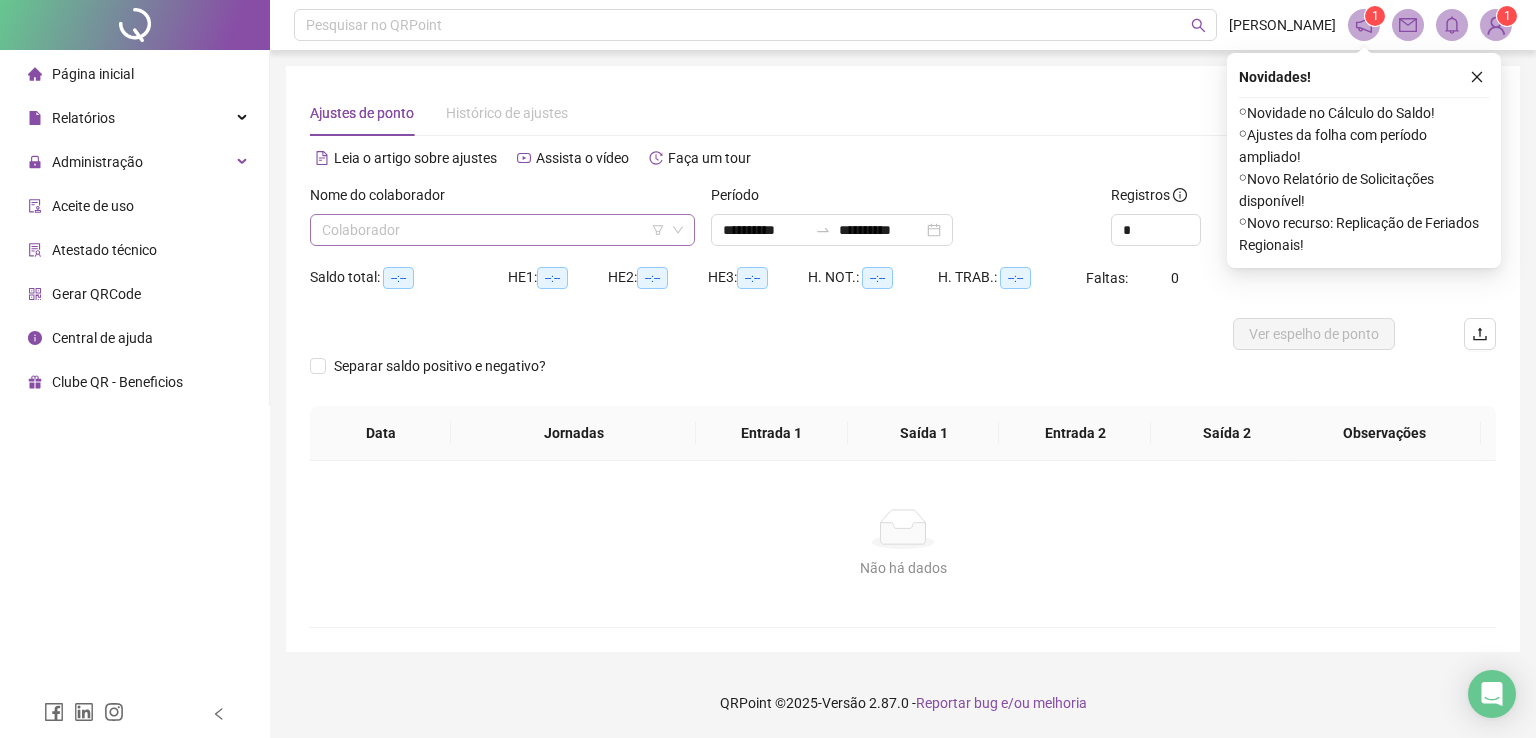 click at bounding box center (496, 230) 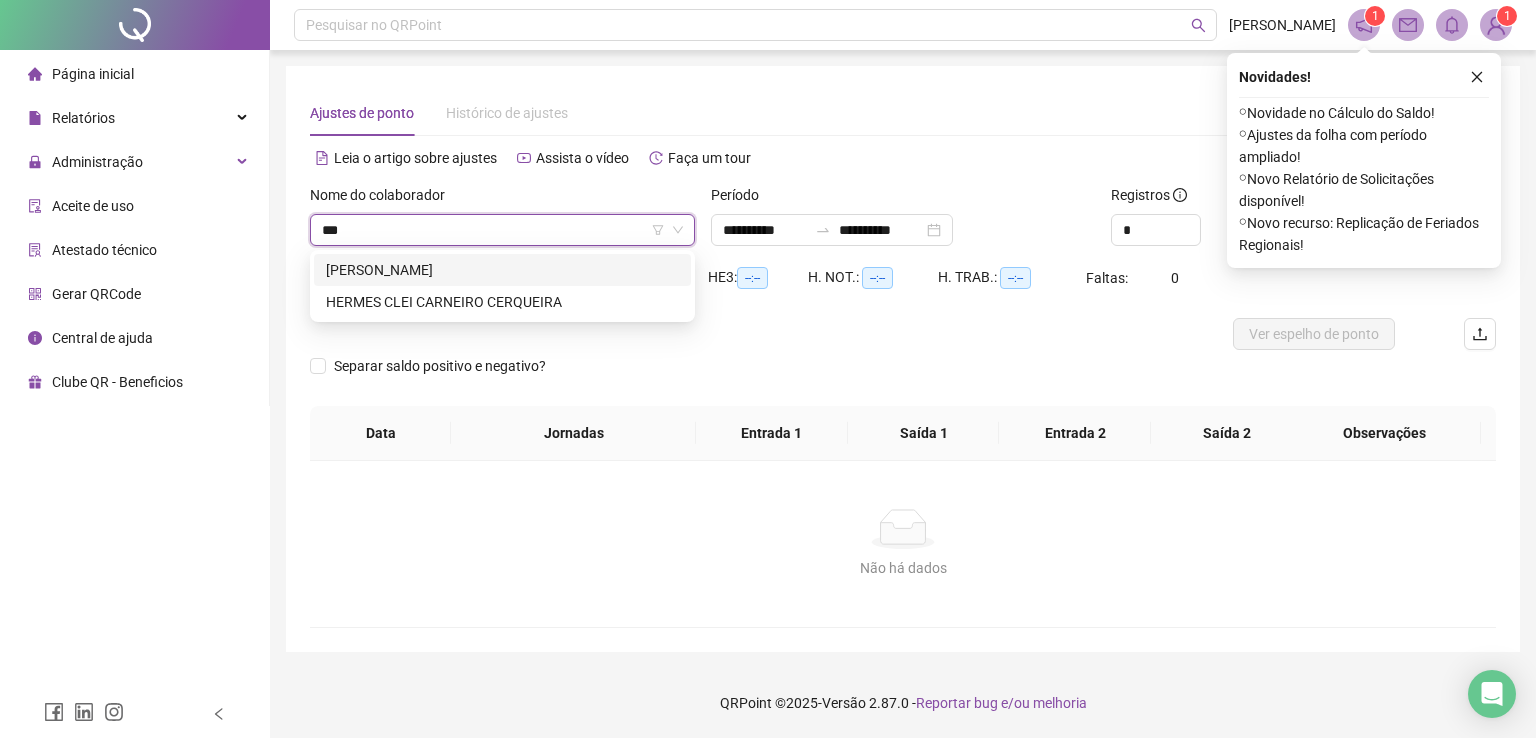type on "****" 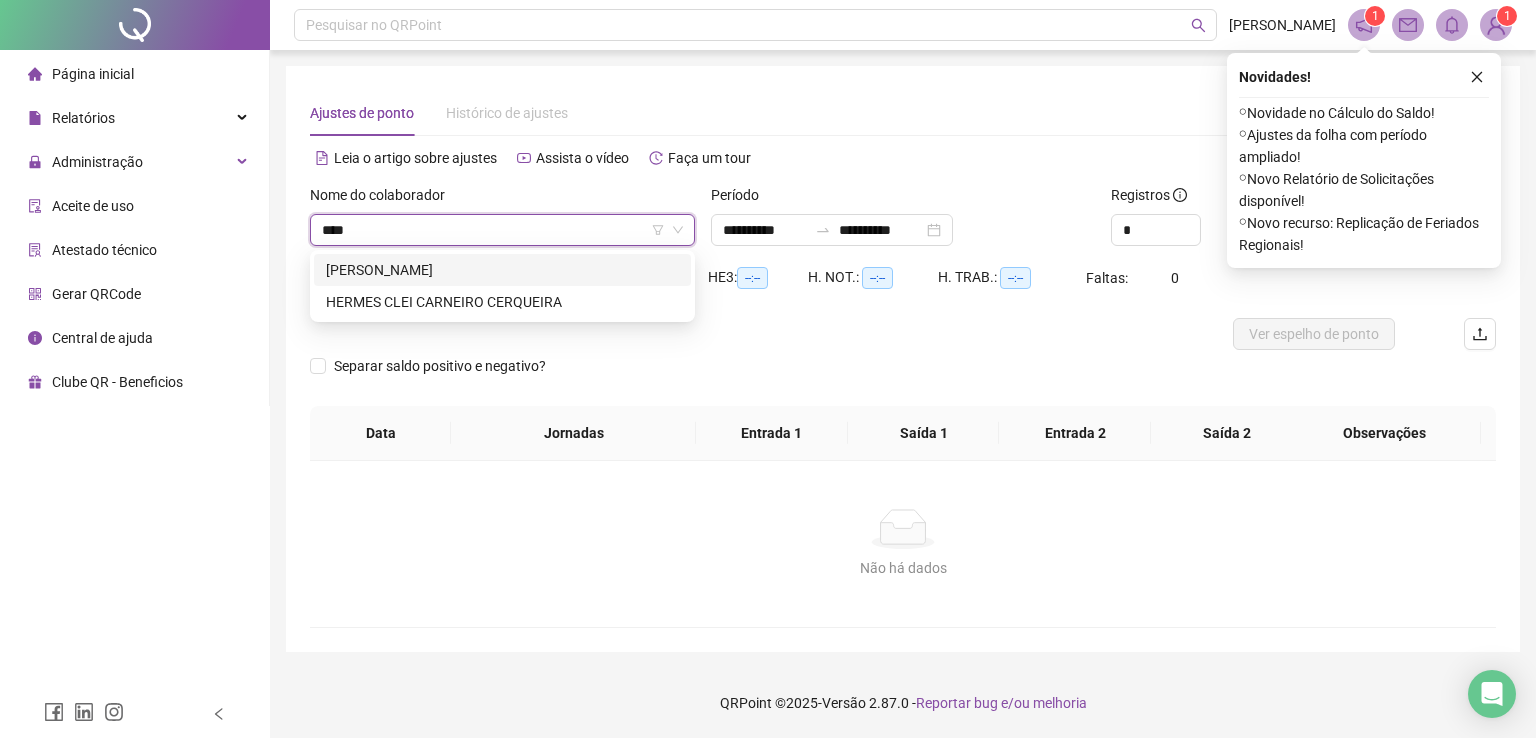 click on "[PERSON_NAME]" at bounding box center [502, 270] 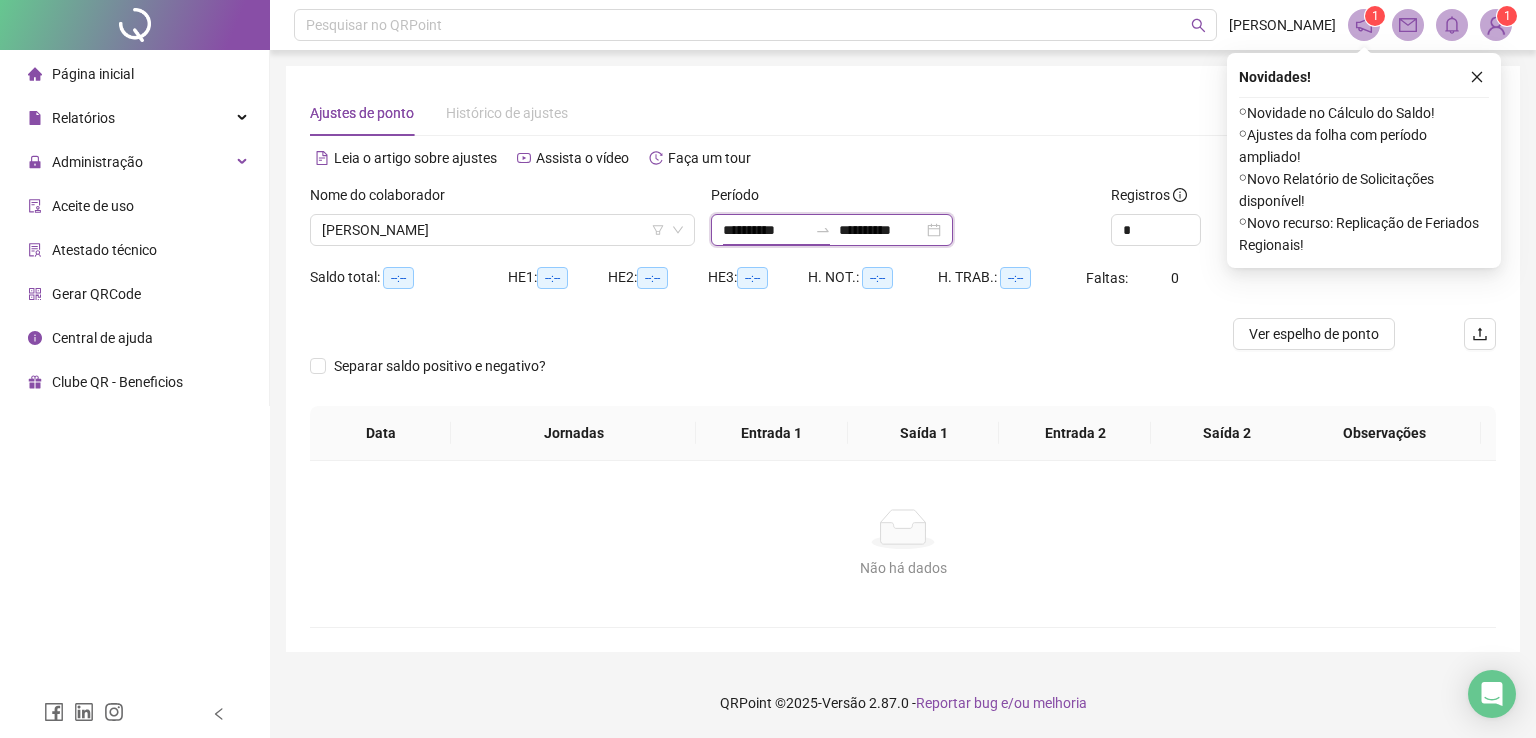 click on "**********" at bounding box center (765, 230) 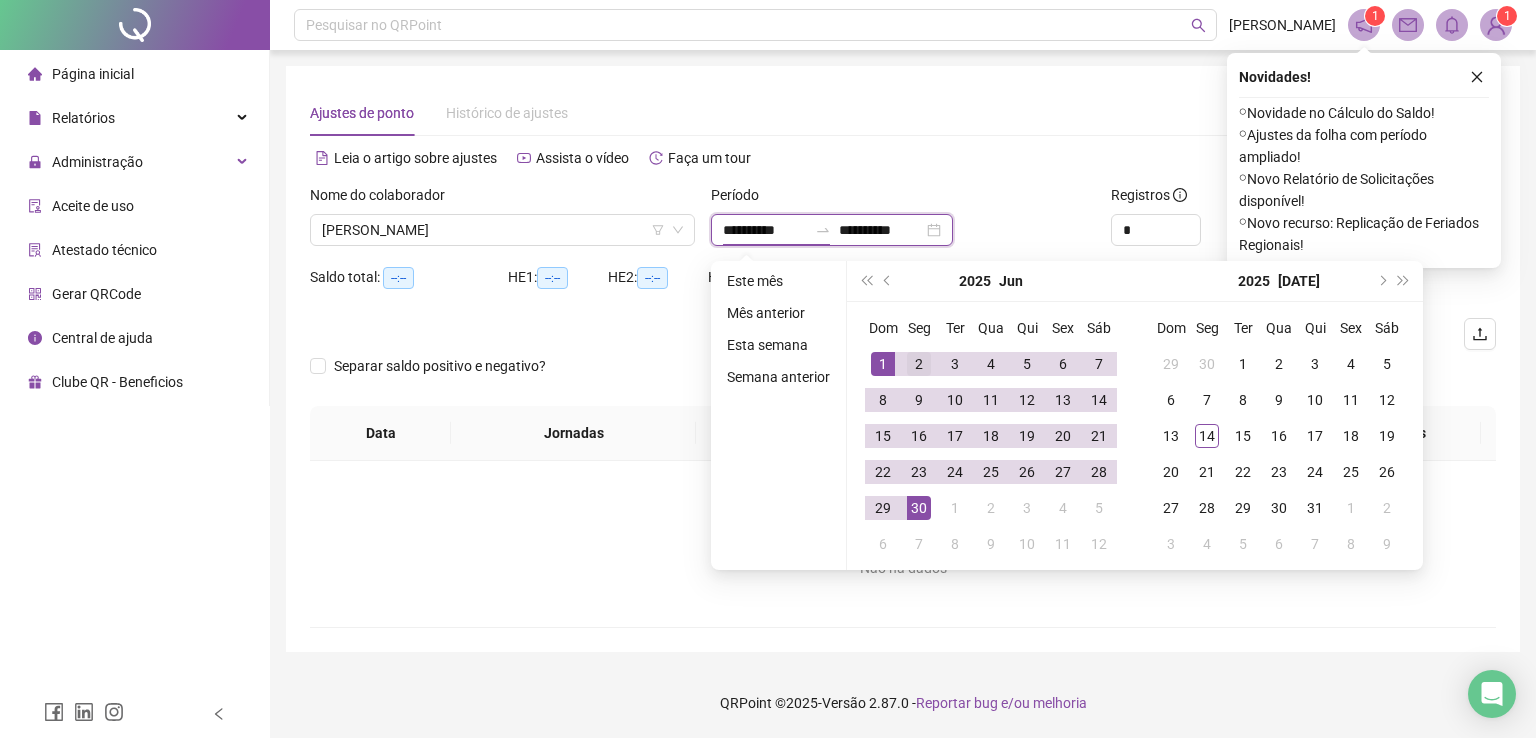 type on "**********" 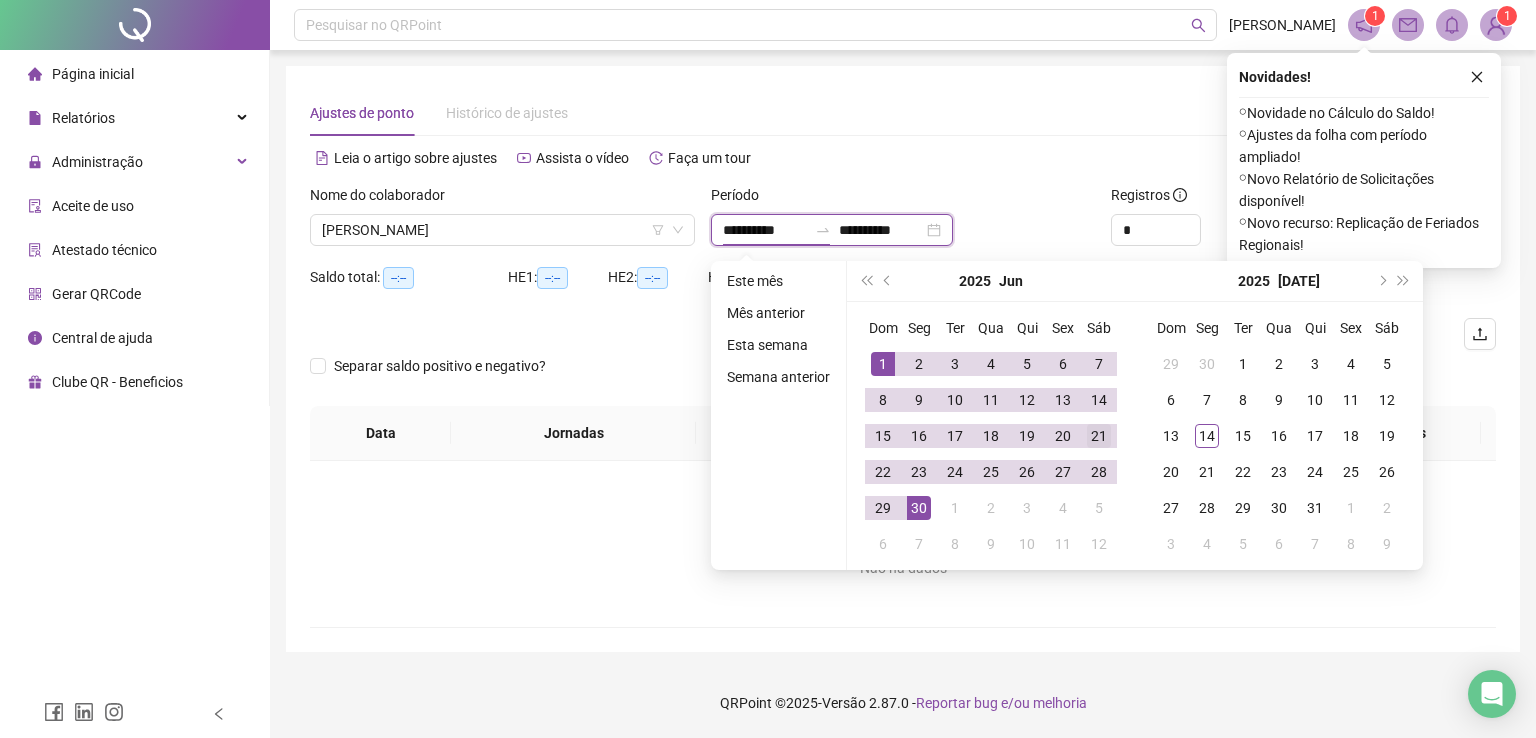 type on "**********" 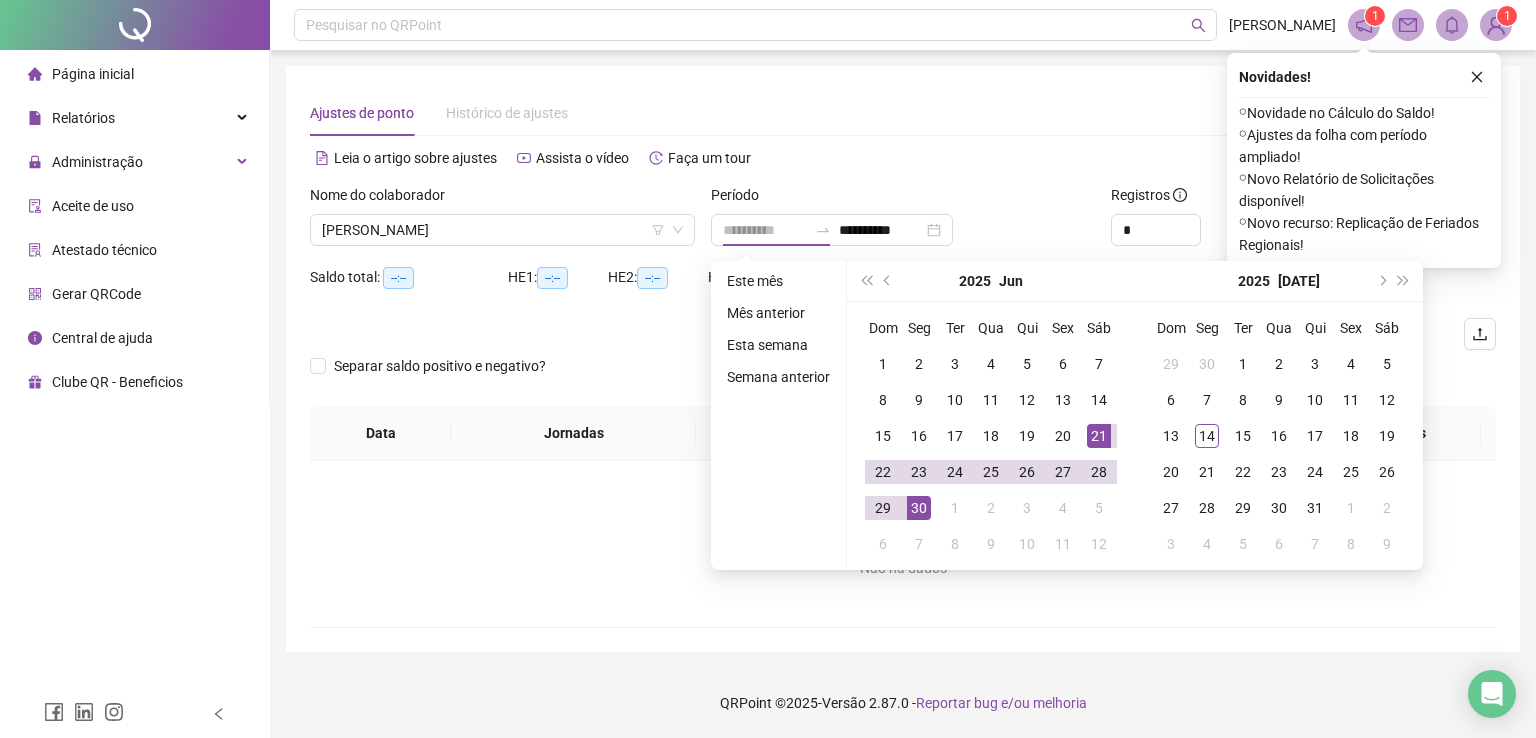 click on "21" at bounding box center [1099, 436] 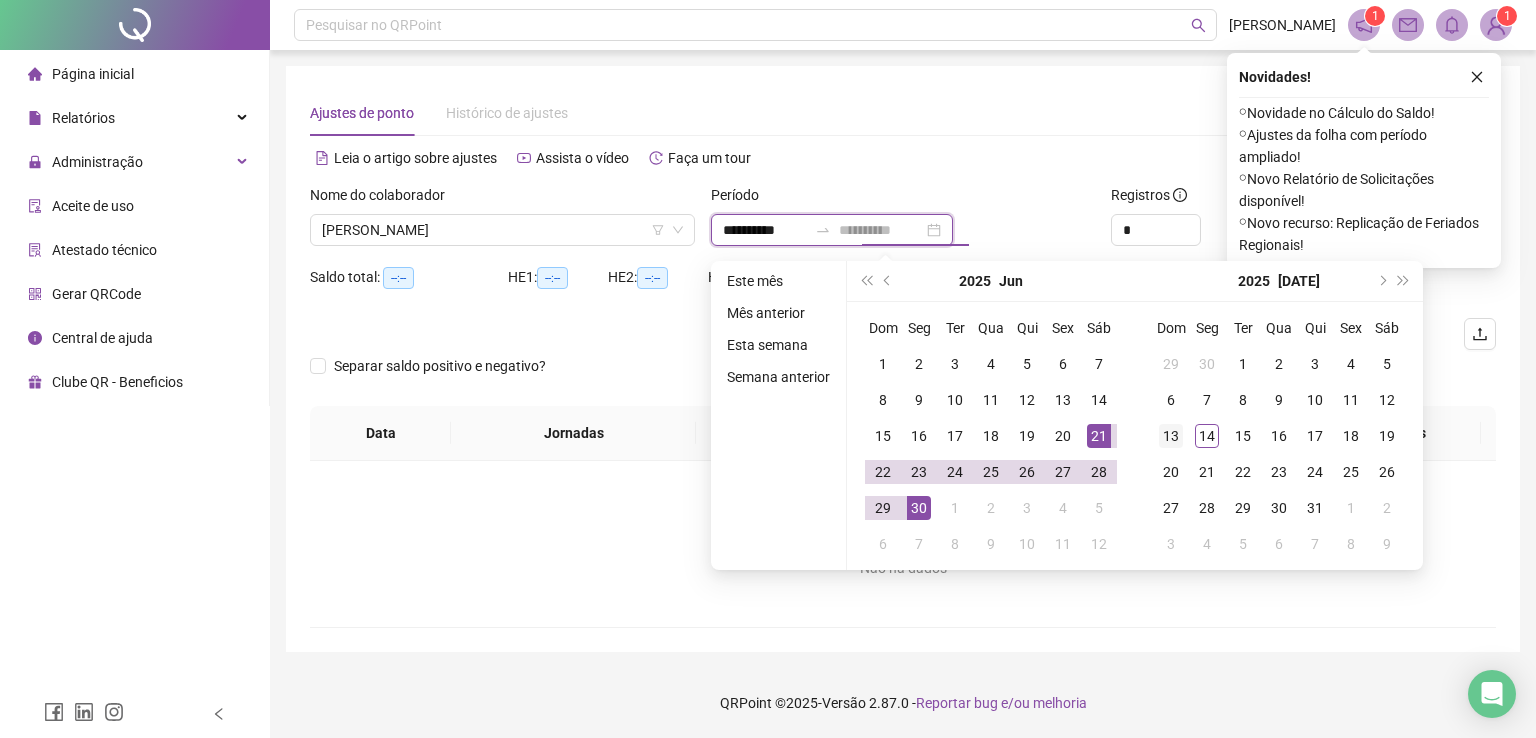 type on "**********" 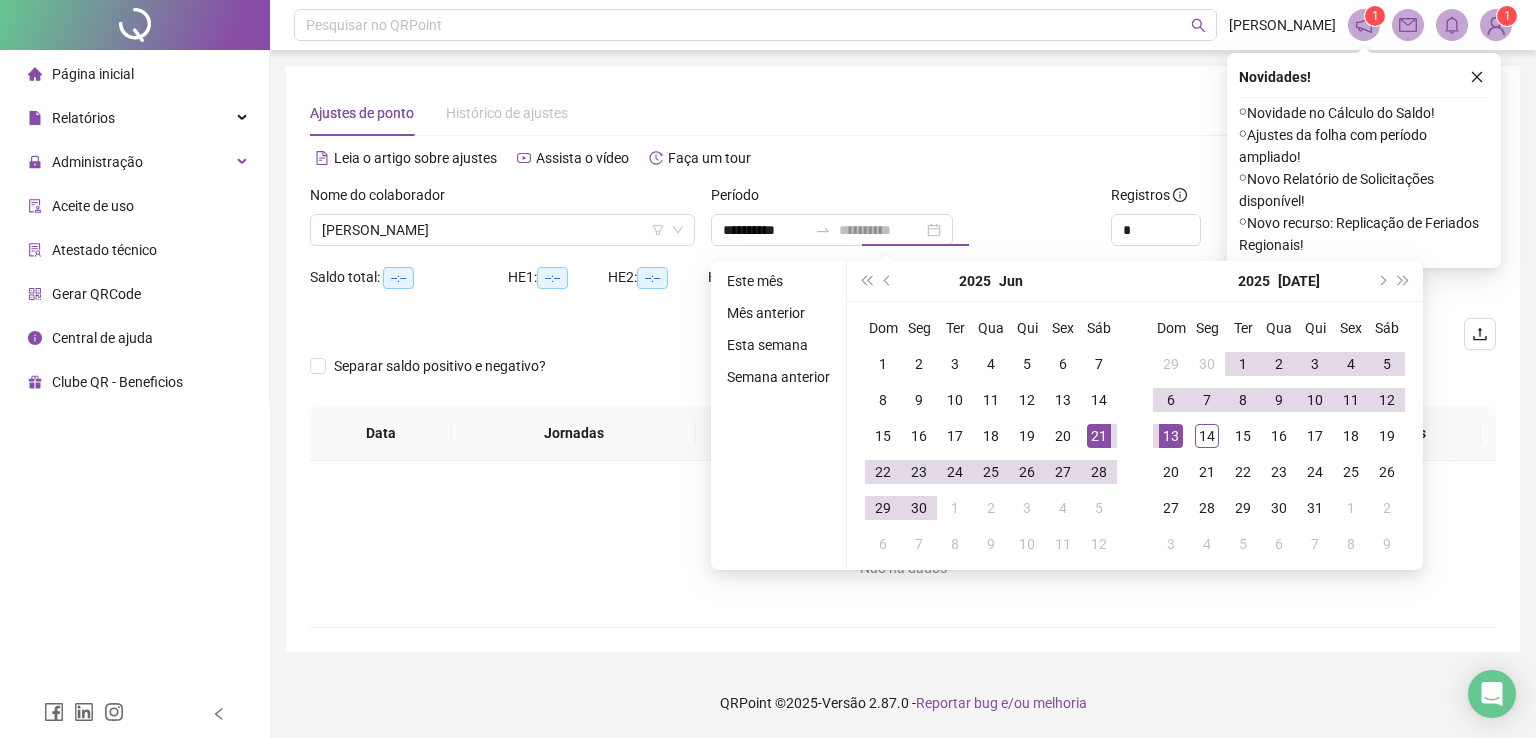 click on "13" at bounding box center [1171, 436] 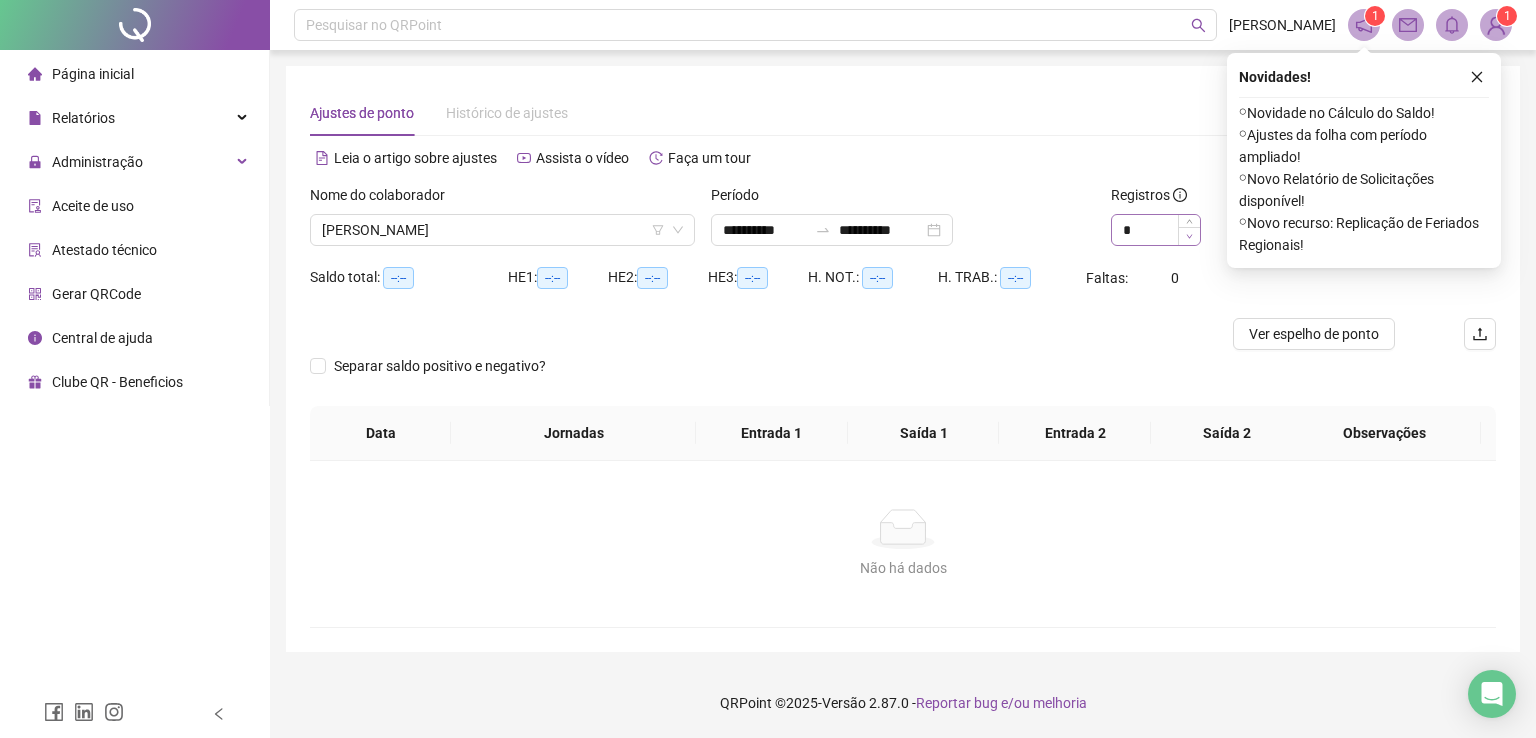 click at bounding box center (1189, 236) 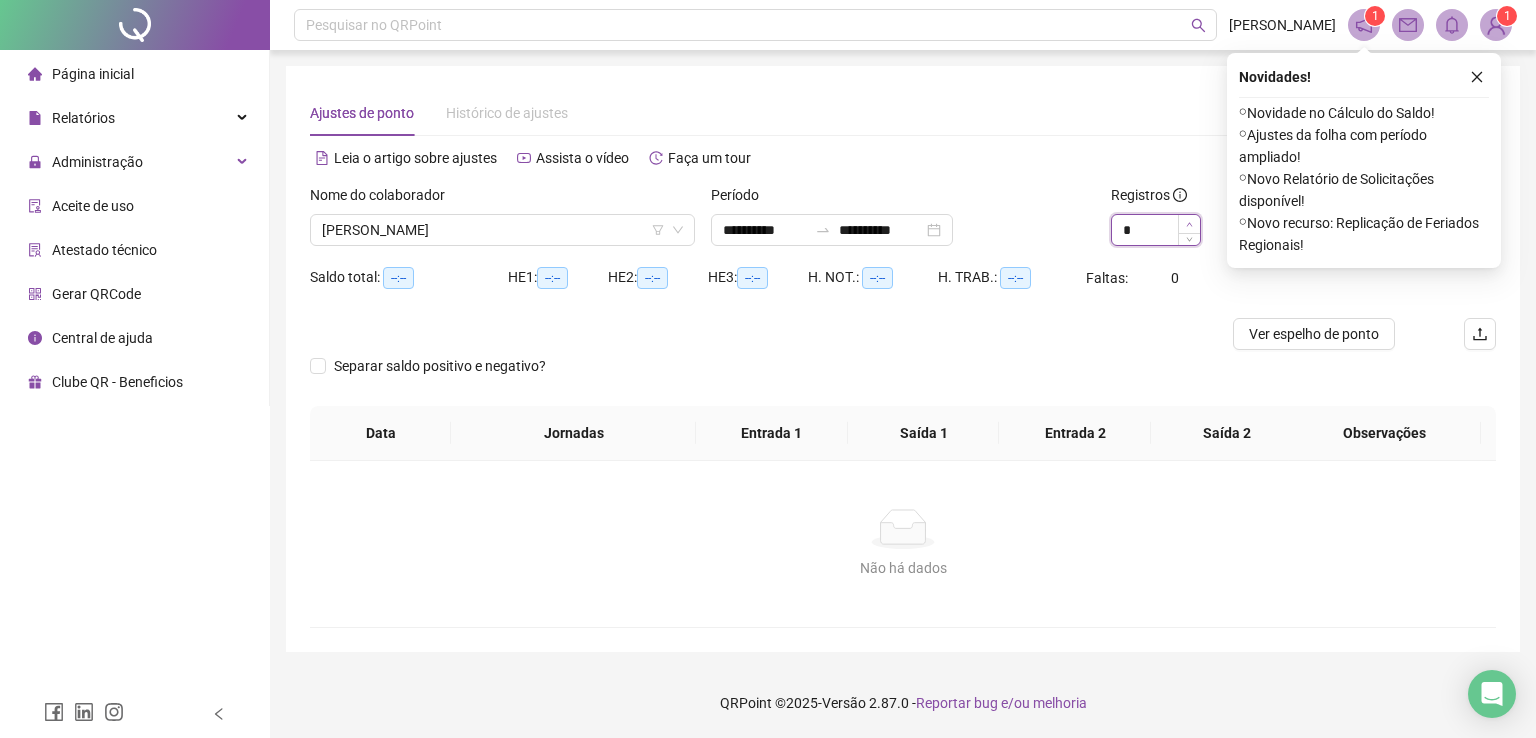type on "*" 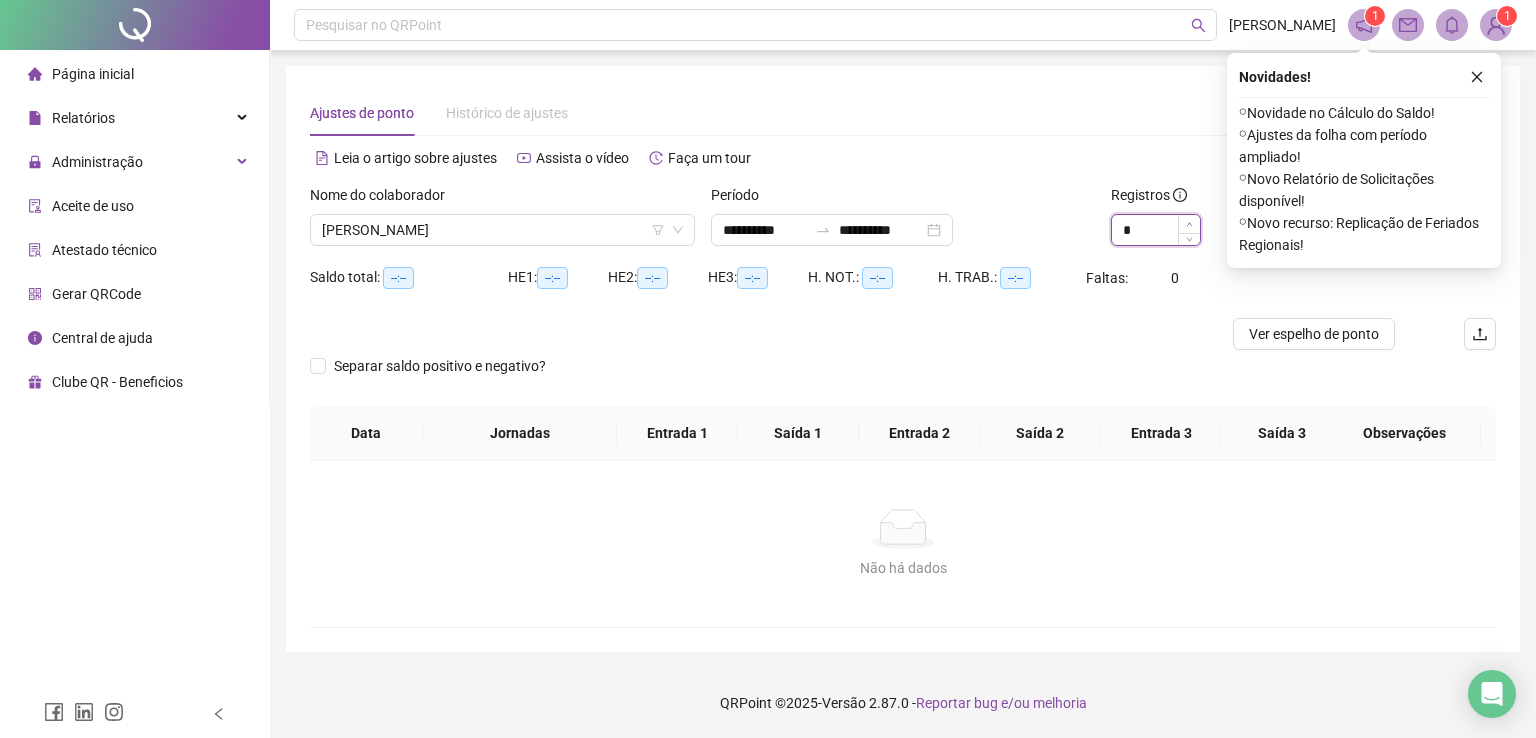 click at bounding box center (1189, 224) 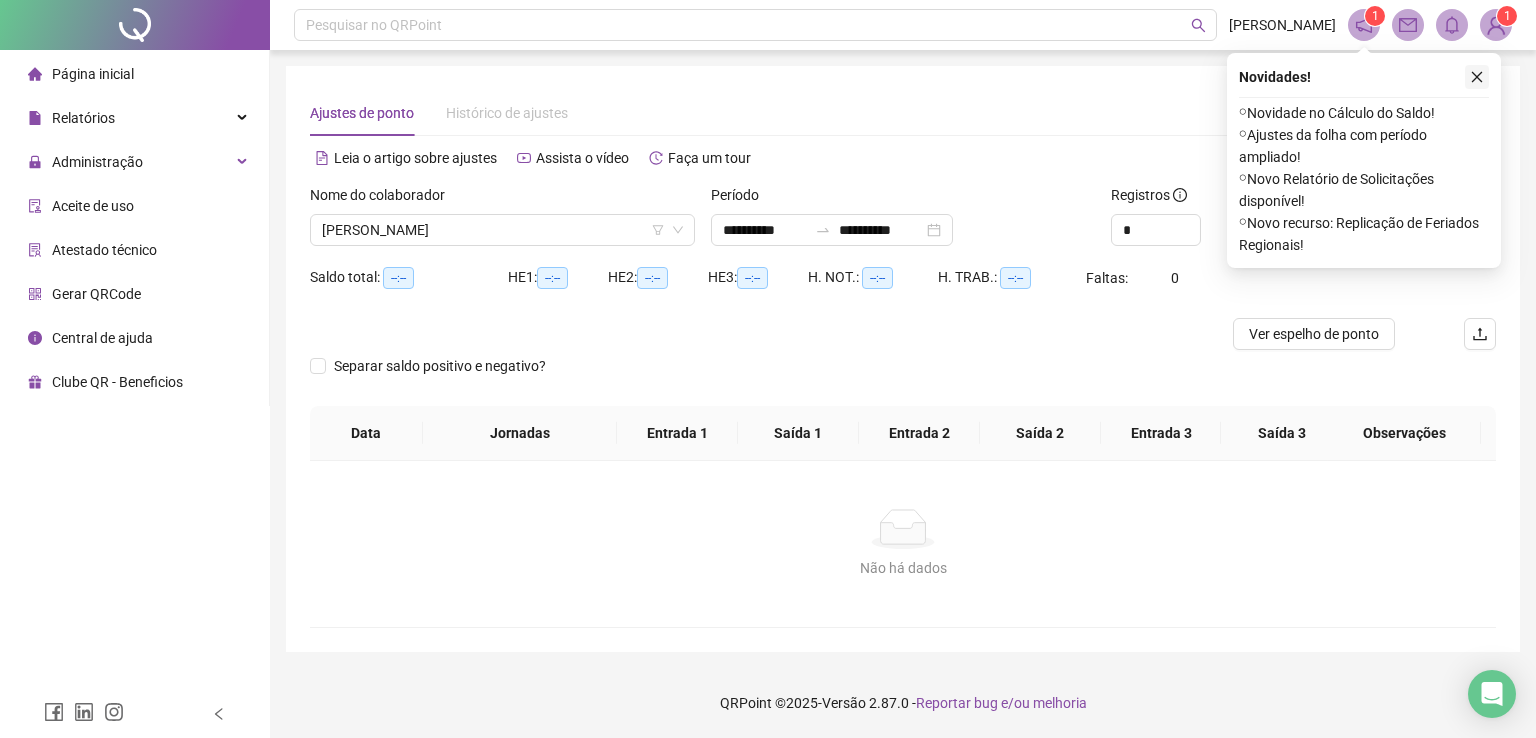 click 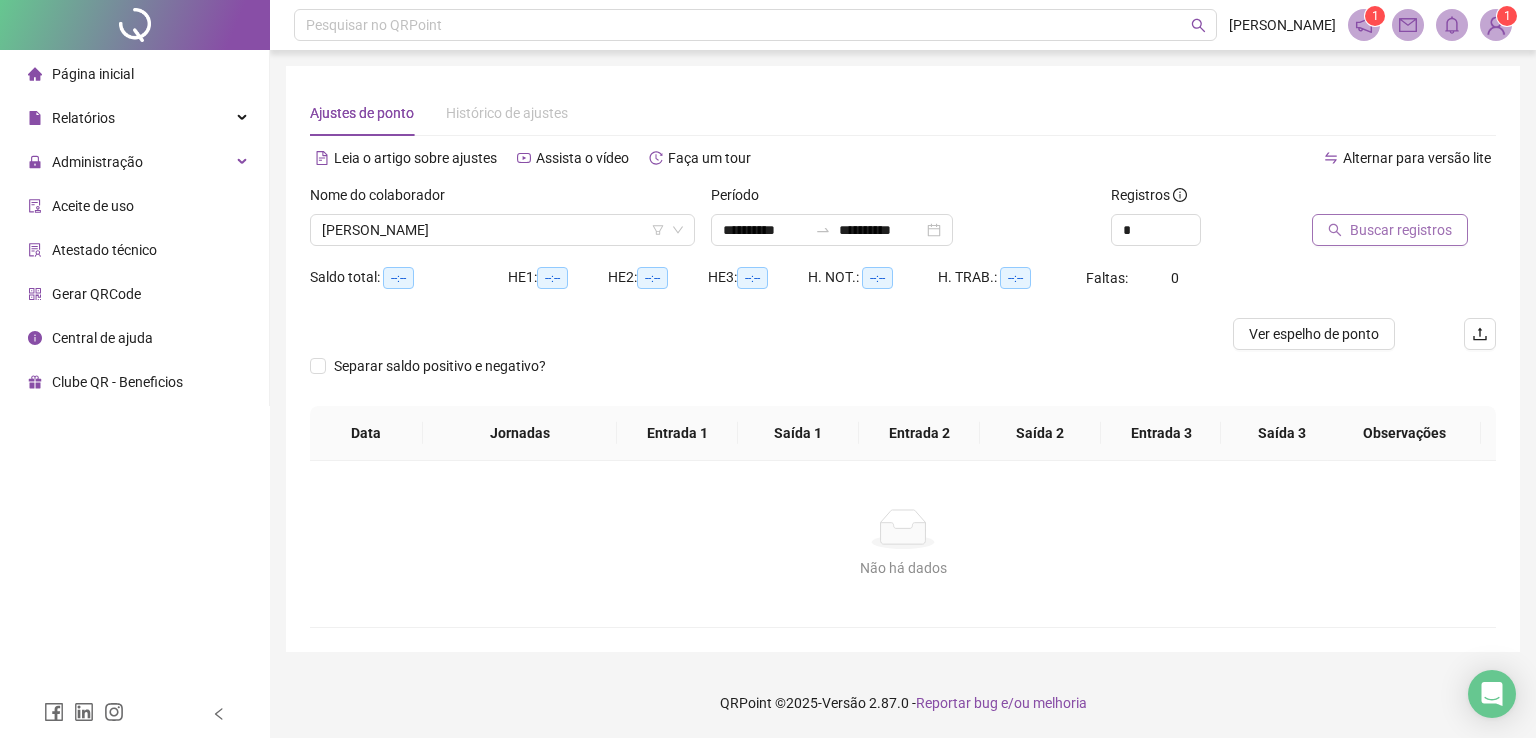 click on "Buscar registros" at bounding box center [1401, 230] 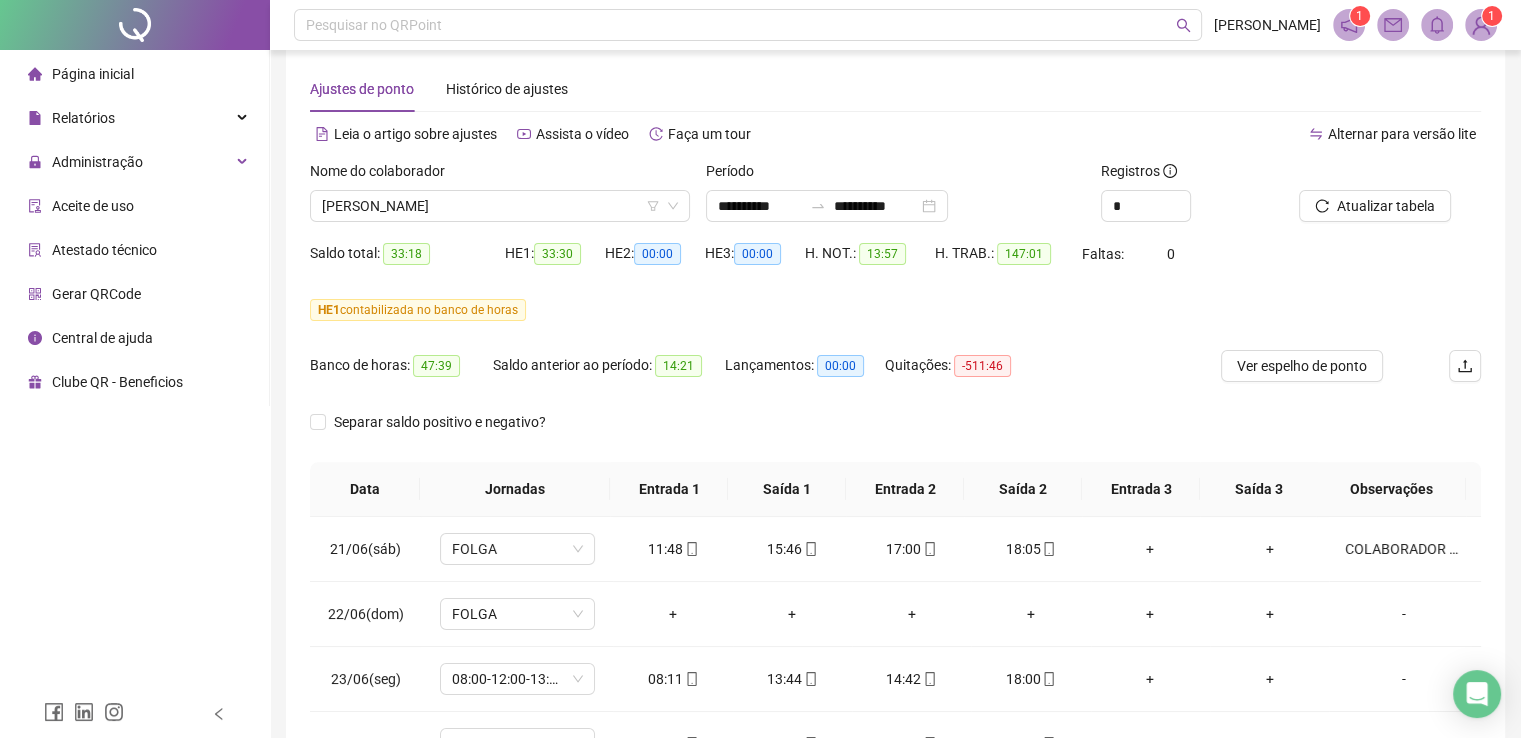 scroll, scrollTop: 300, scrollLeft: 0, axis: vertical 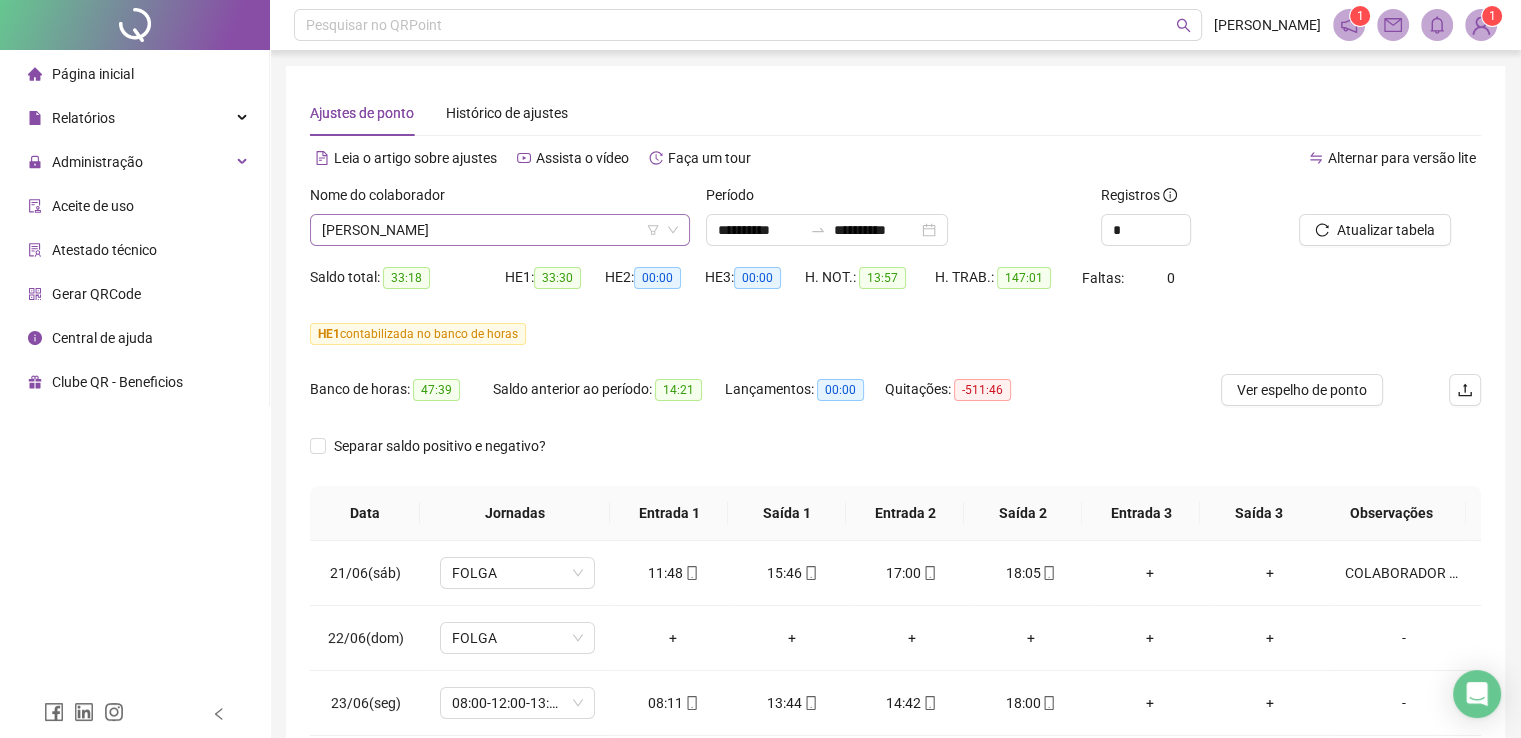 click on "[PERSON_NAME]" at bounding box center [500, 230] 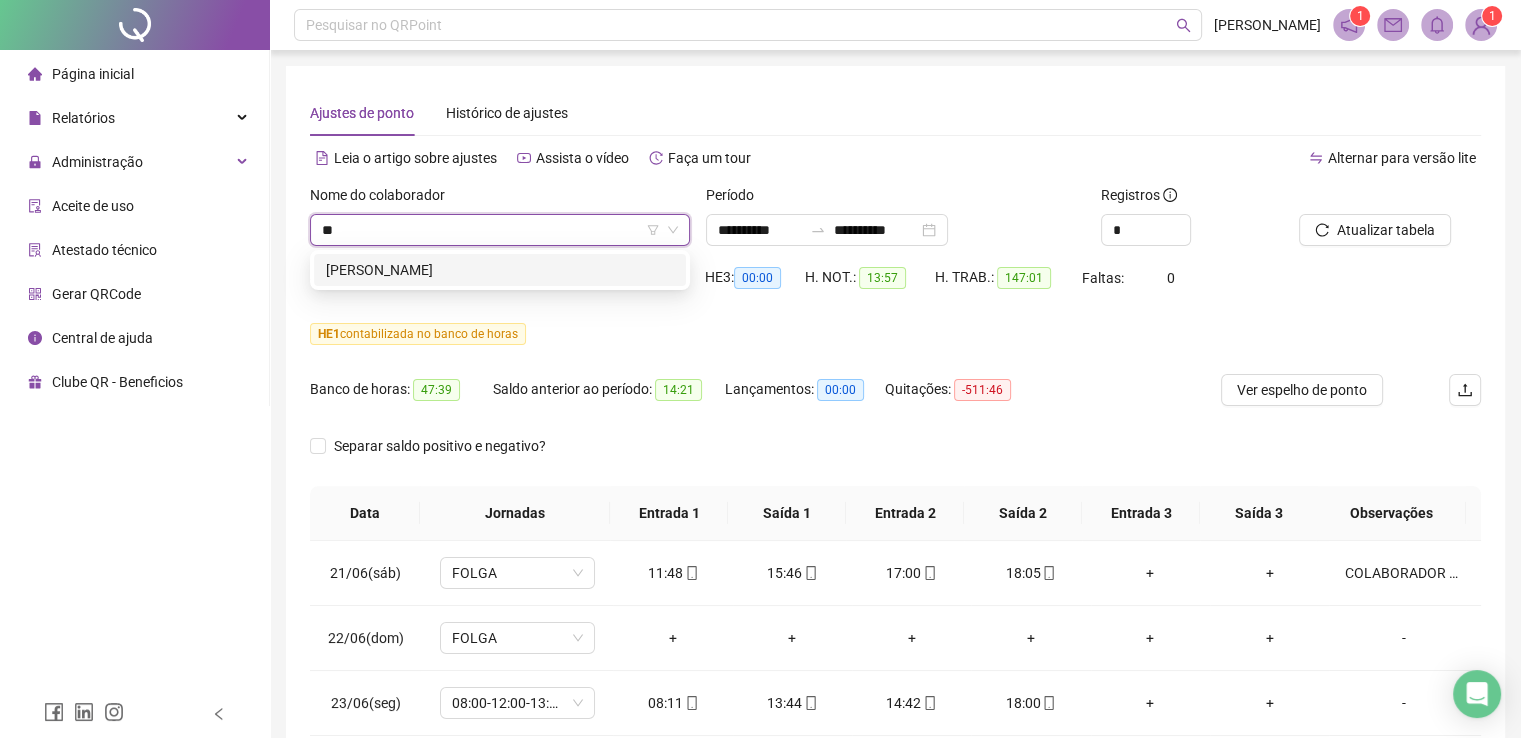 type on "***" 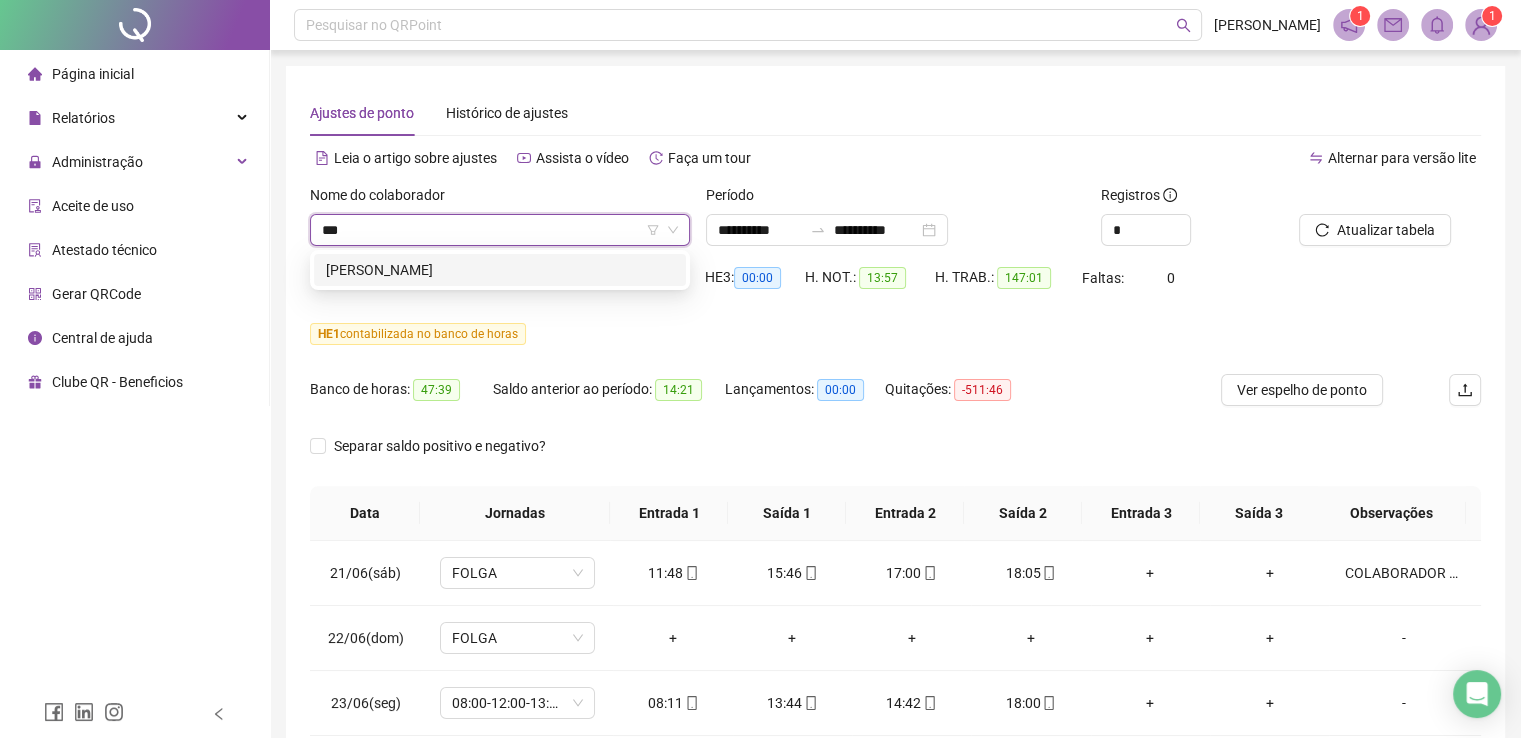 click on "[PERSON_NAME]" at bounding box center [500, 270] 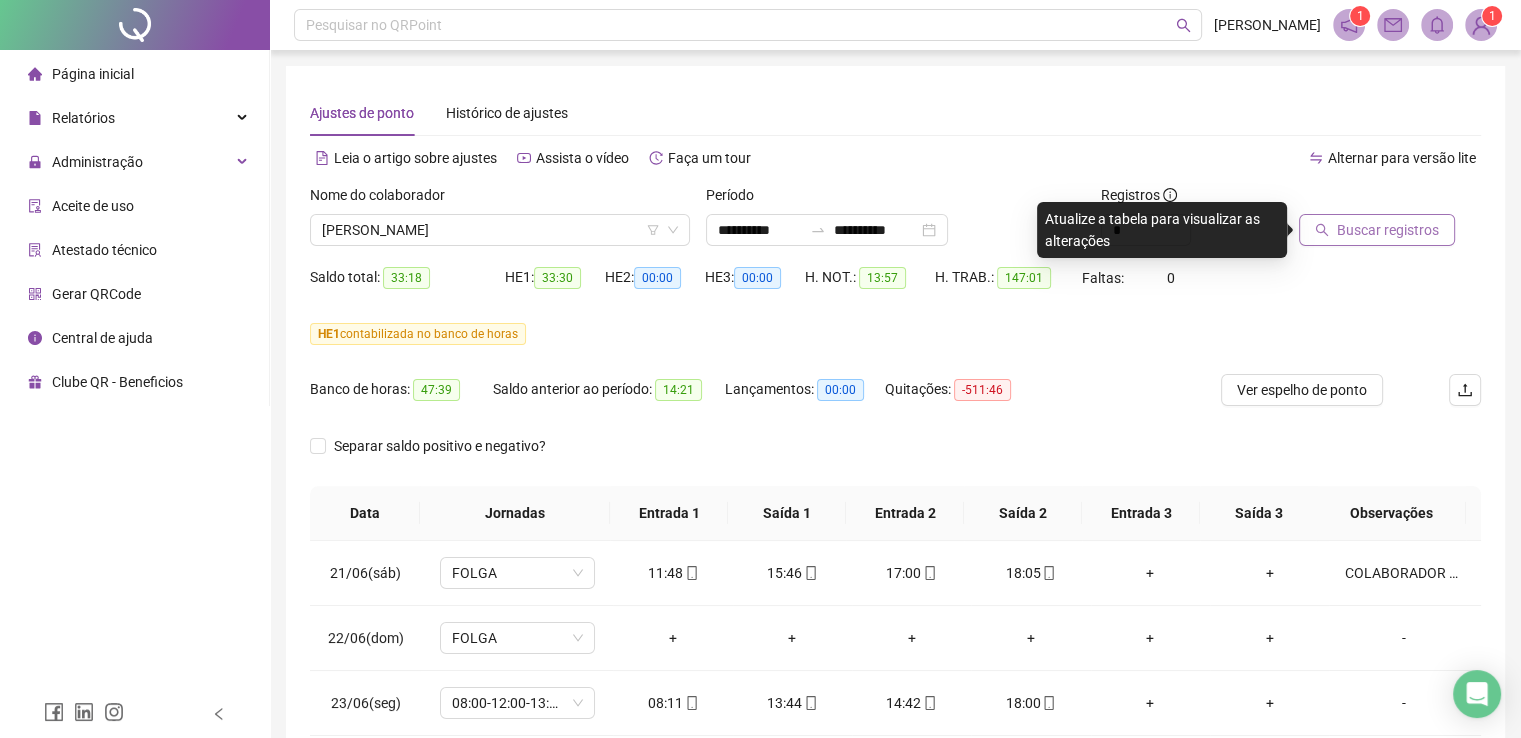 click on "Buscar registros" at bounding box center (1388, 230) 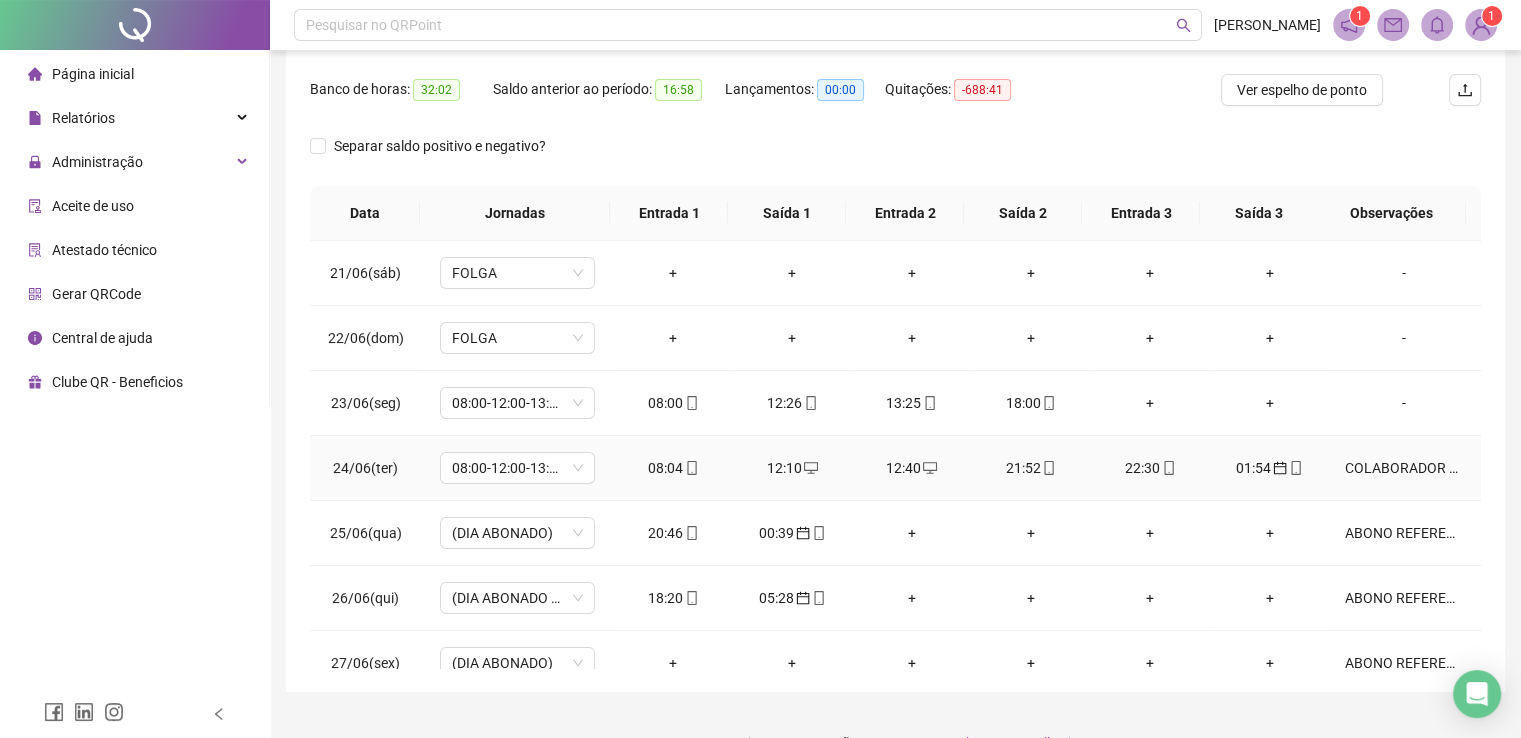 scroll, scrollTop: 340, scrollLeft: 0, axis: vertical 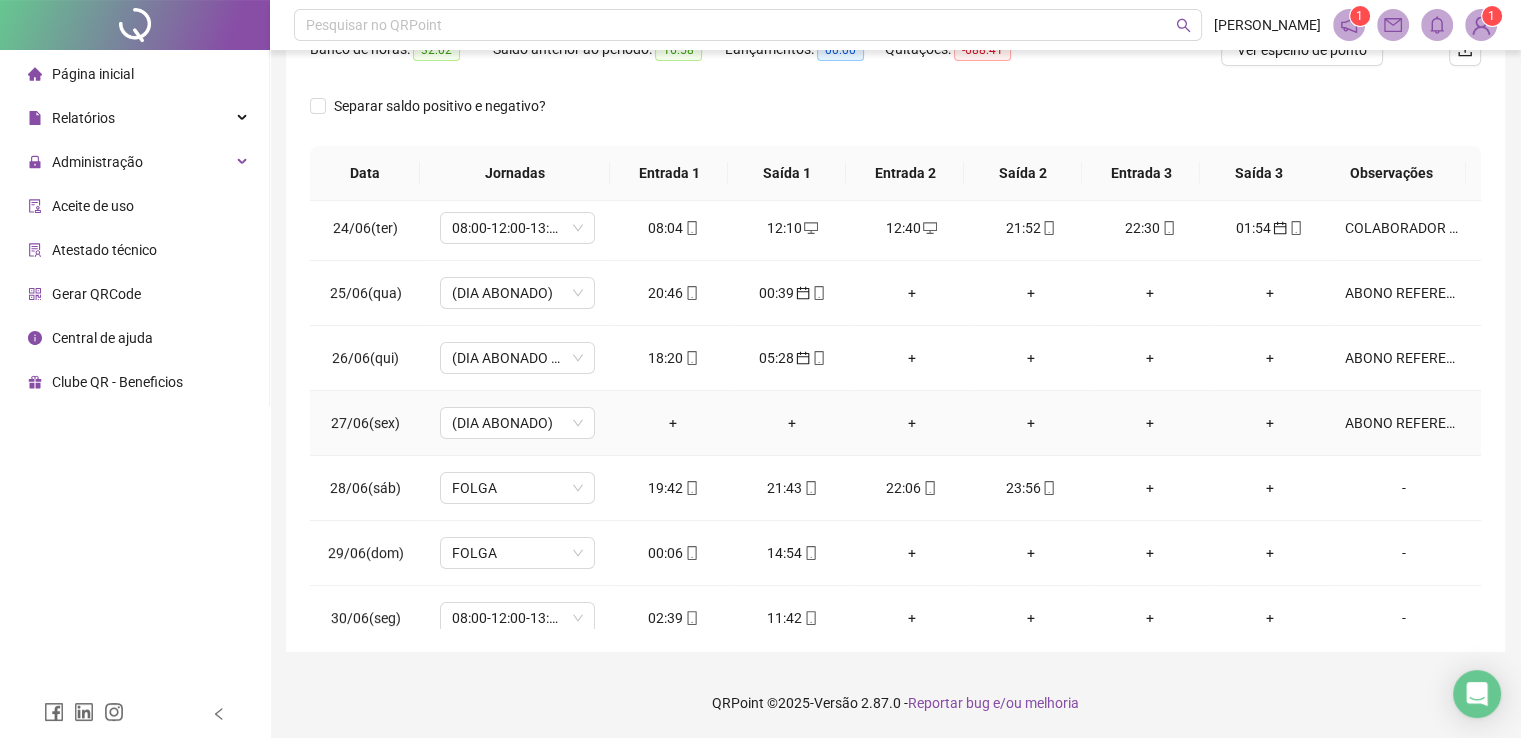 click on "ABONO REFERENTE A INTERJORNADA" at bounding box center (1404, 423) 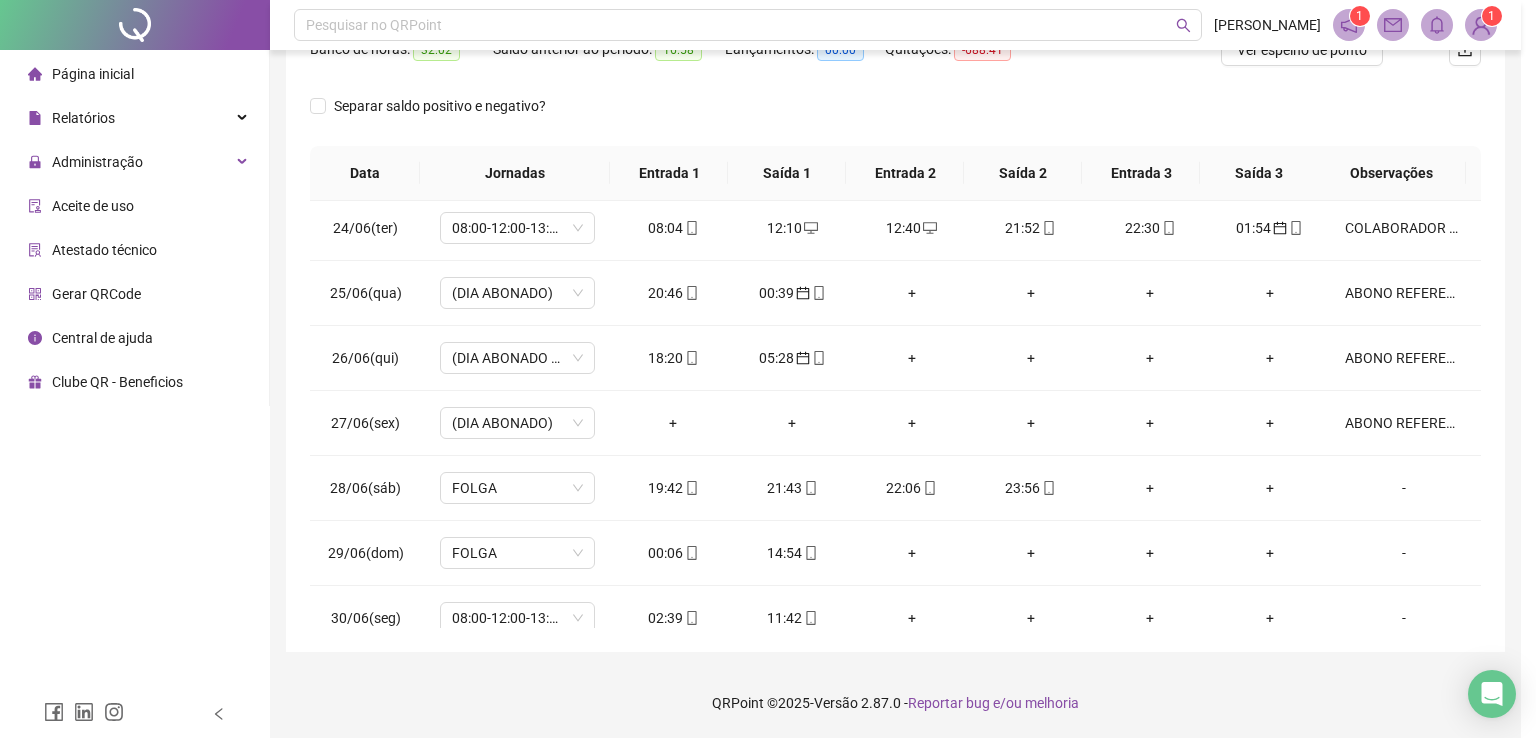 type on "**********" 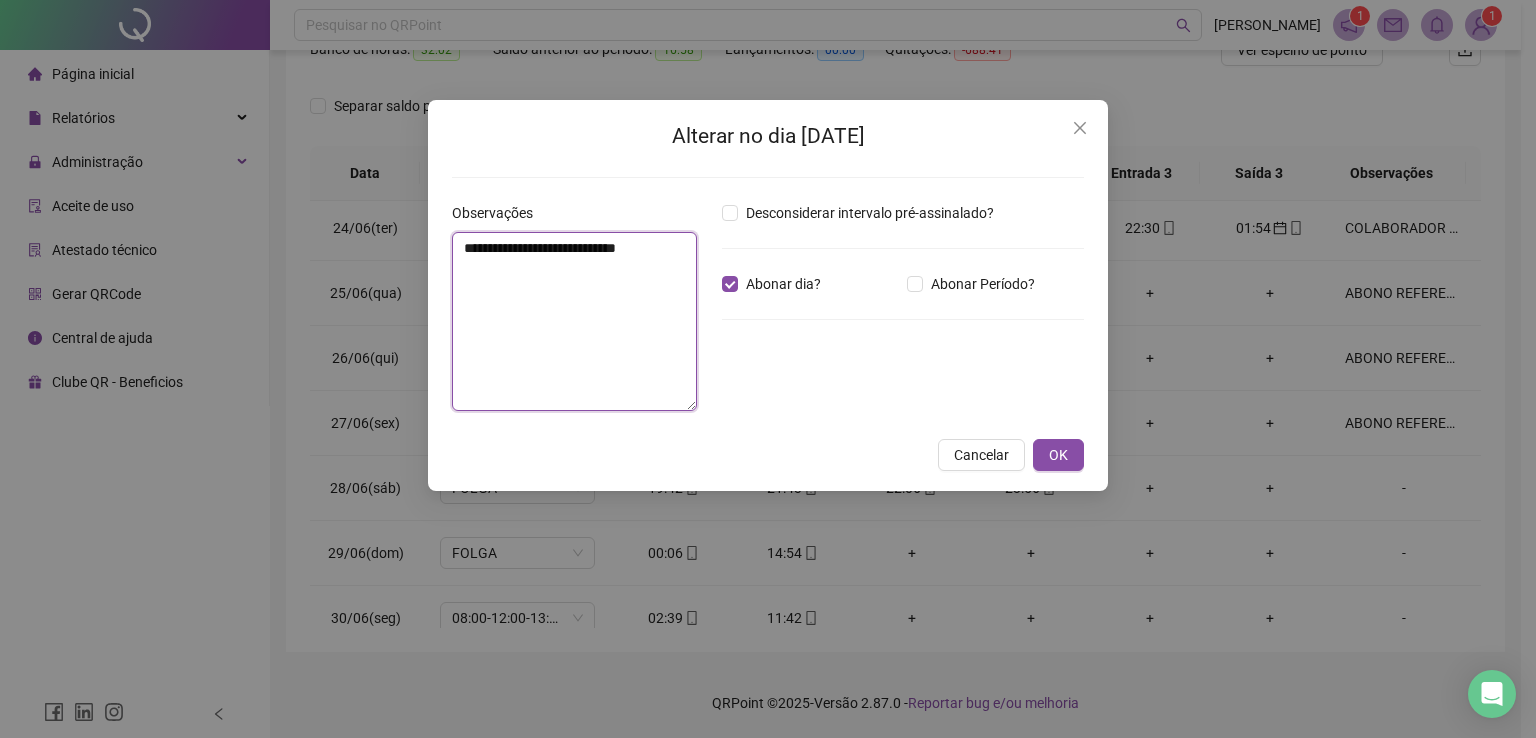 drag, startPoint x: 463, startPoint y: 247, endPoint x: 610, endPoint y: 267, distance: 148.35431 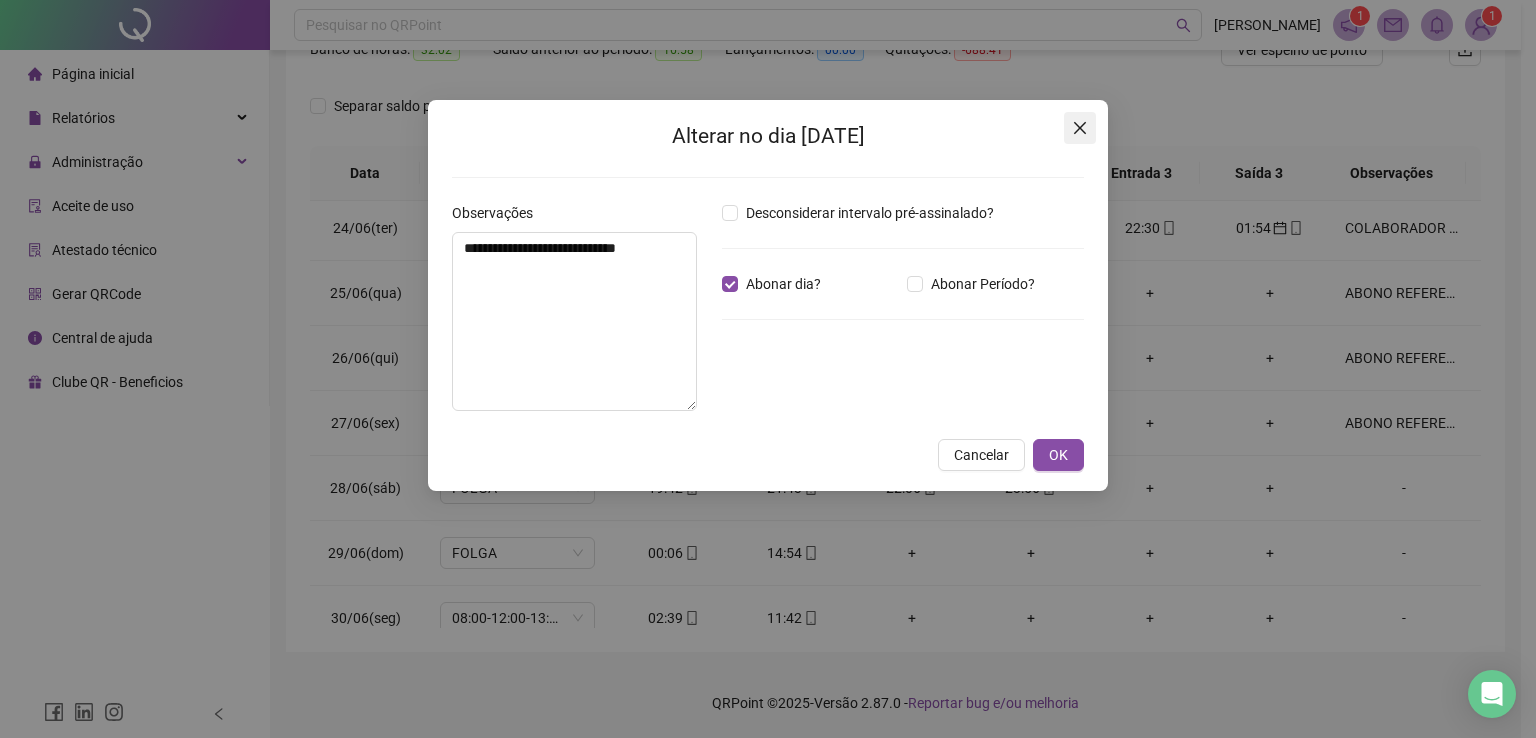 click at bounding box center (1080, 128) 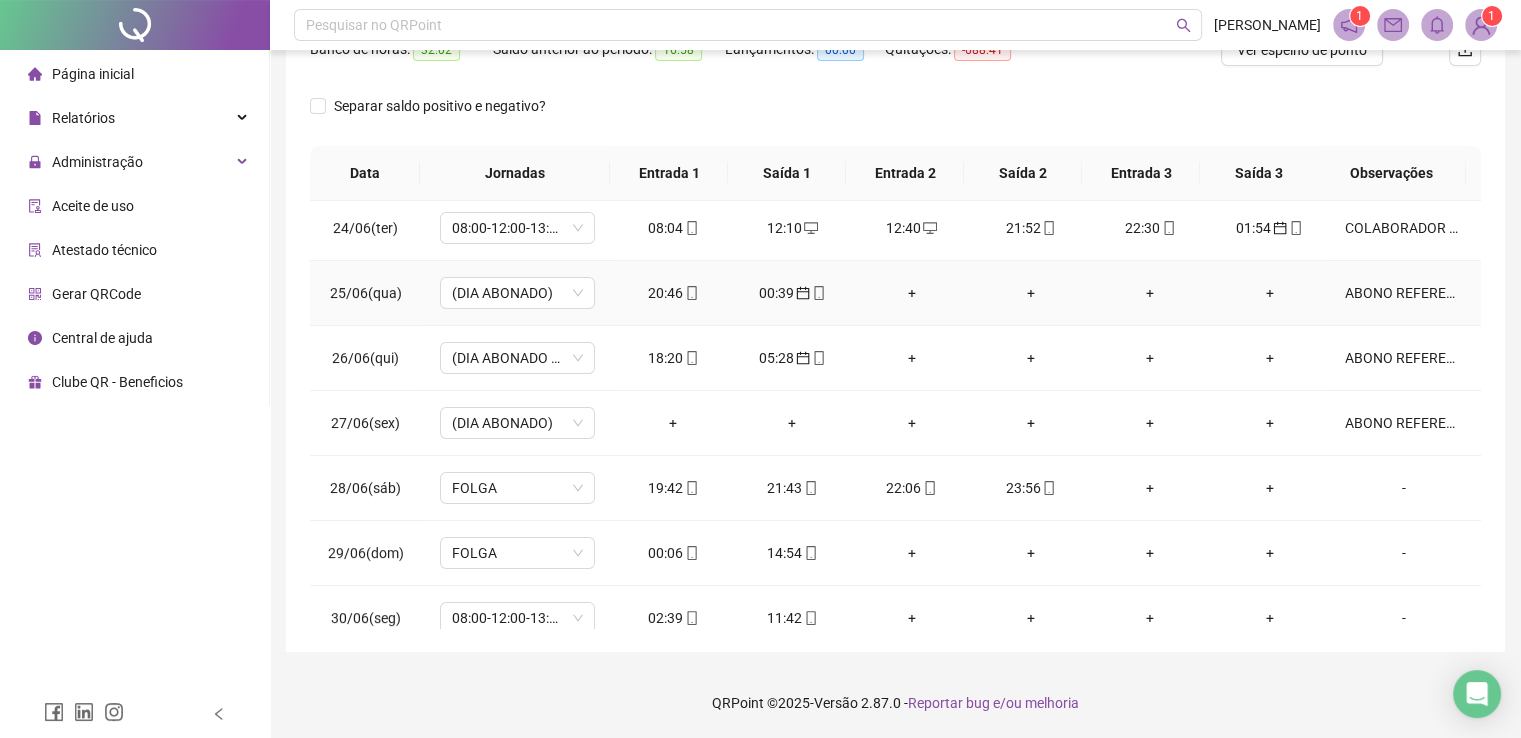 click on "ABONO REFERENTE A INTERJORNADA" at bounding box center (1404, 293) 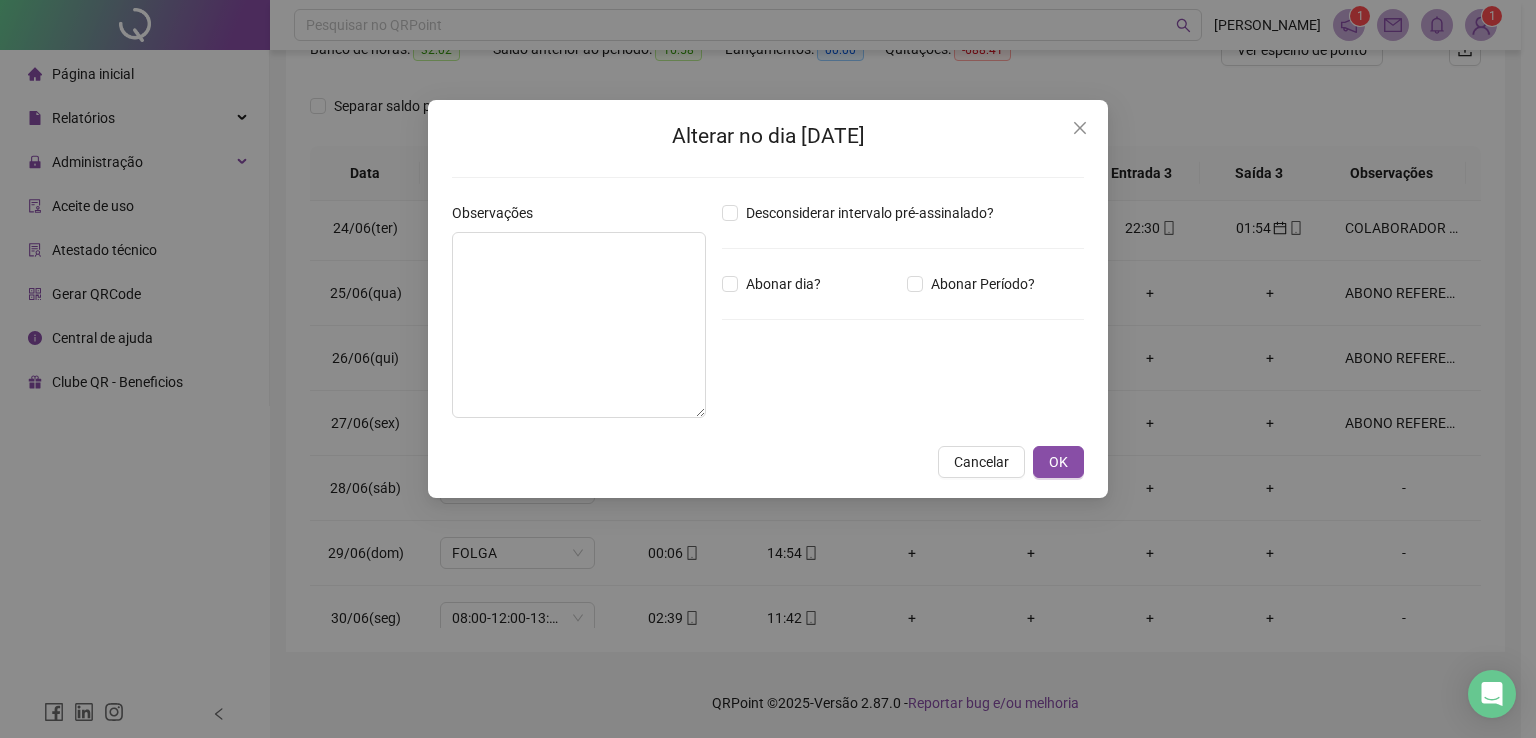 type on "**********" 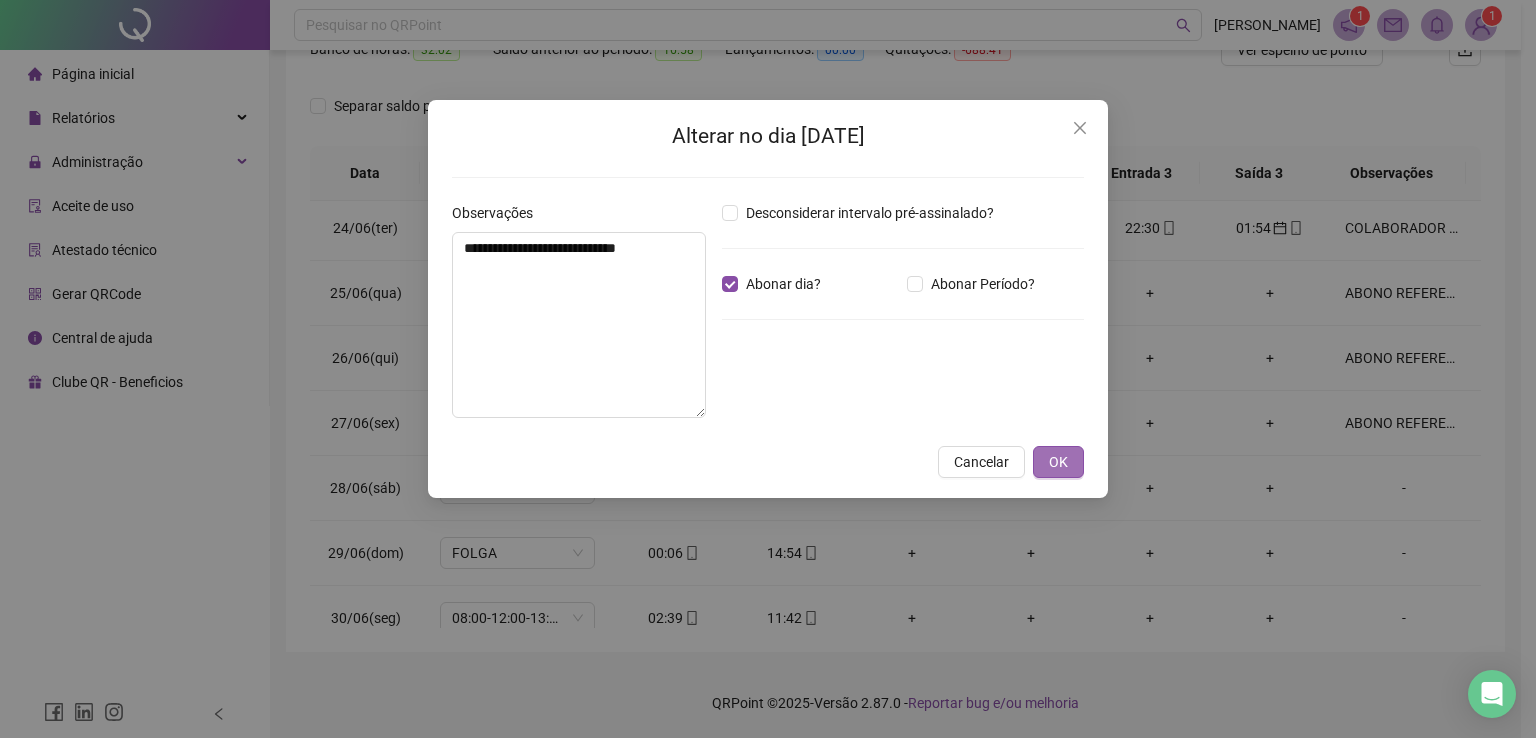 drag, startPoint x: 1066, startPoint y: 457, endPoint x: 1067, endPoint y: 414, distance: 43.011627 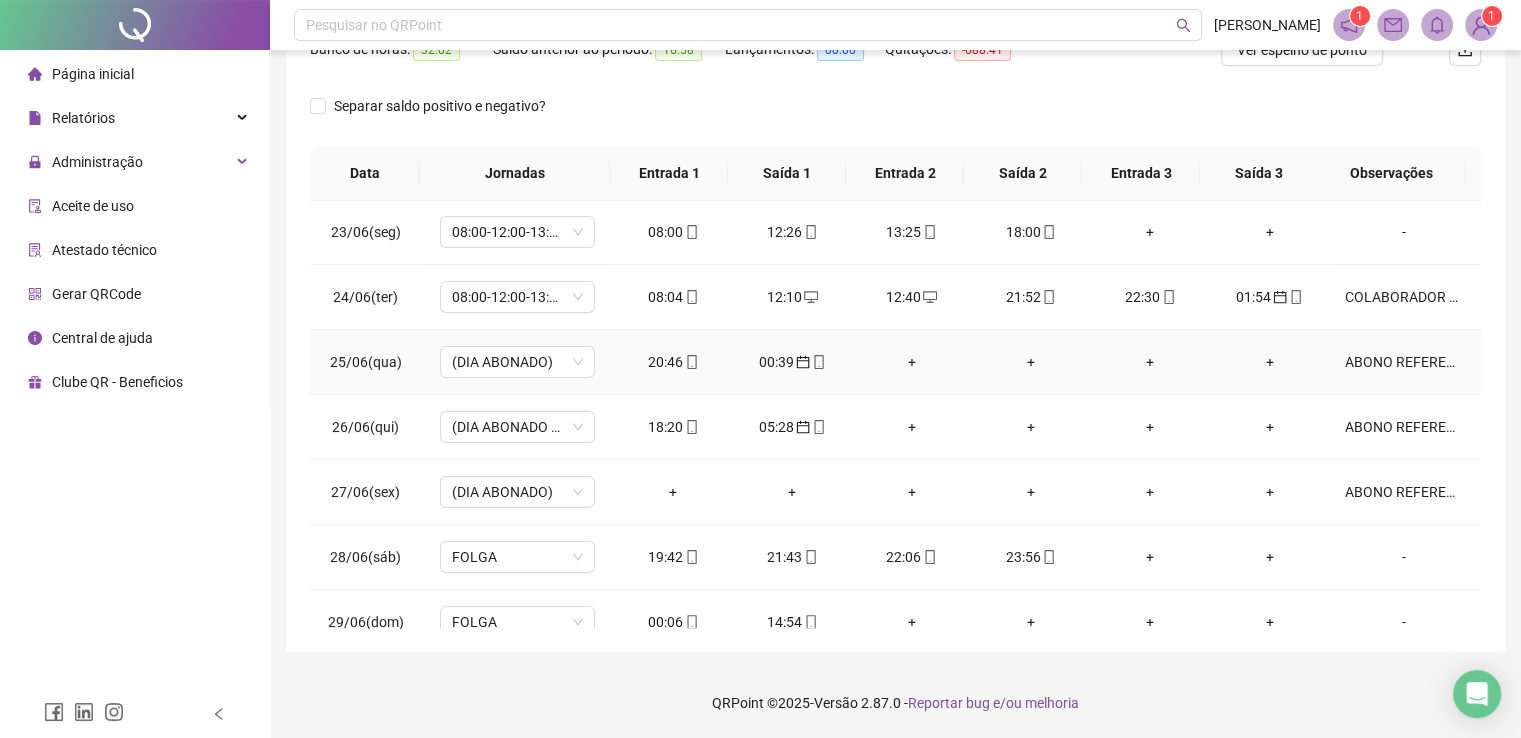 scroll, scrollTop: 100, scrollLeft: 0, axis: vertical 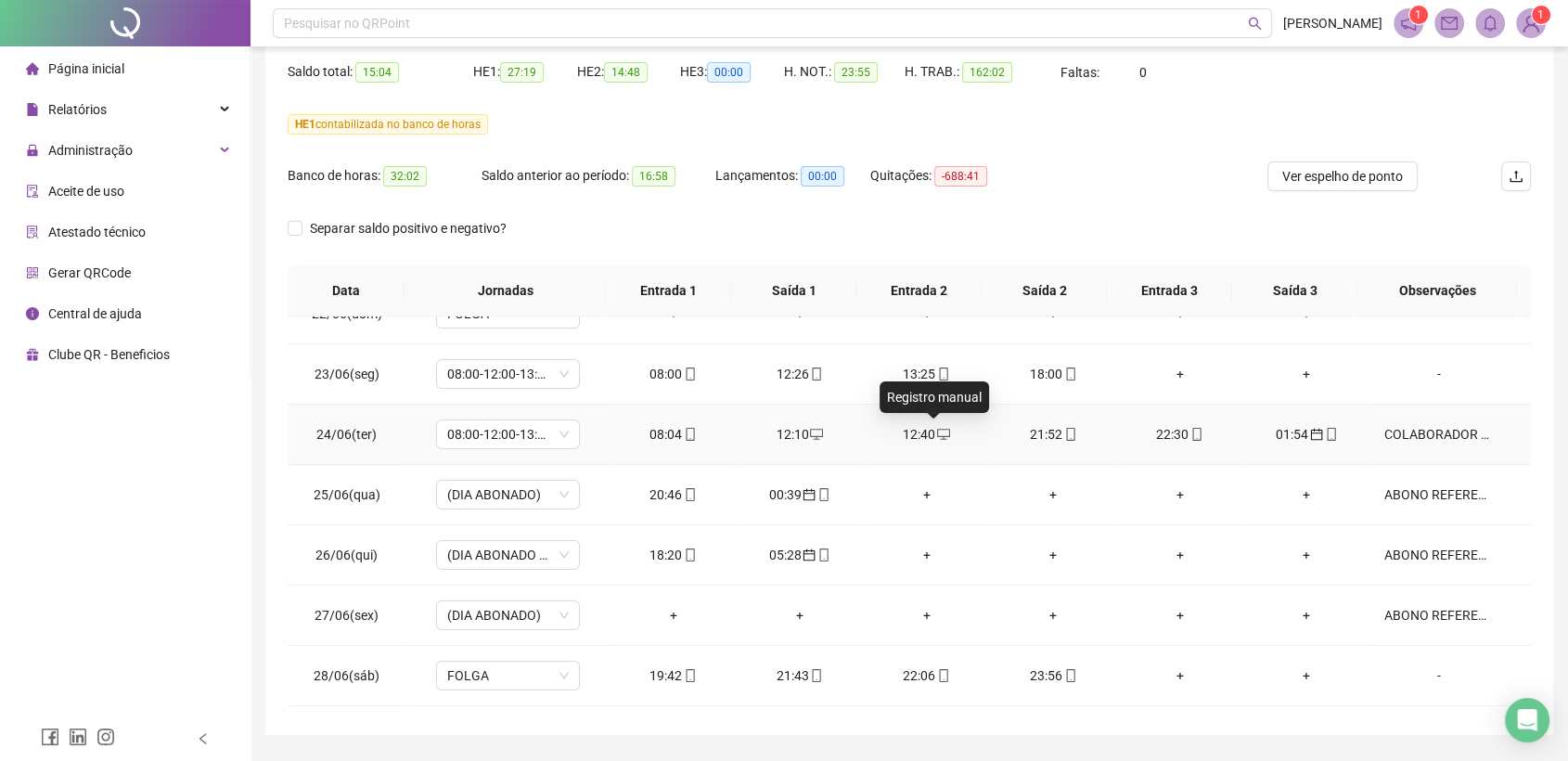 drag, startPoint x: 927, startPoint y: 440, endPoint x: 909, endPoint y: 438, distance: 18.11077 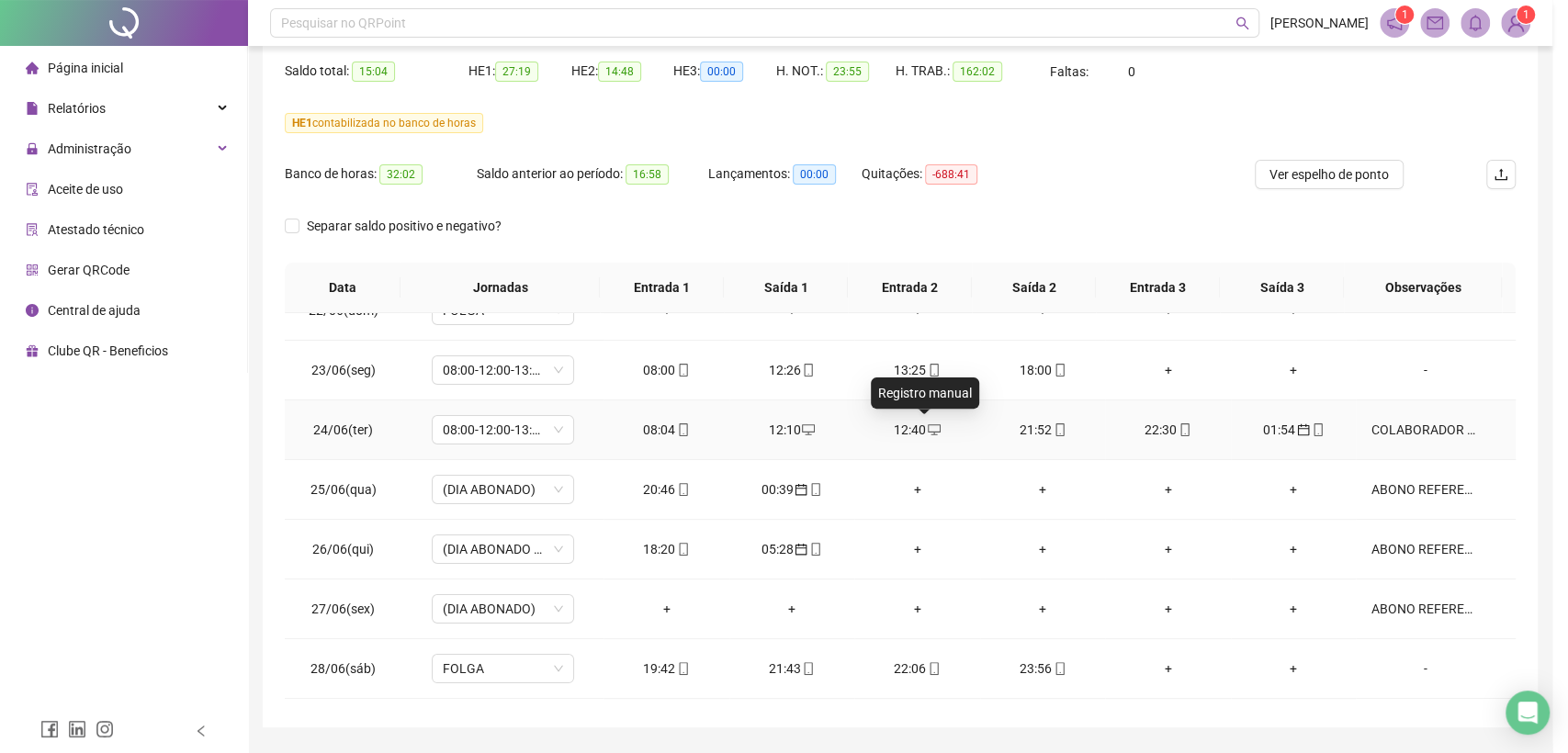 type on "**********" 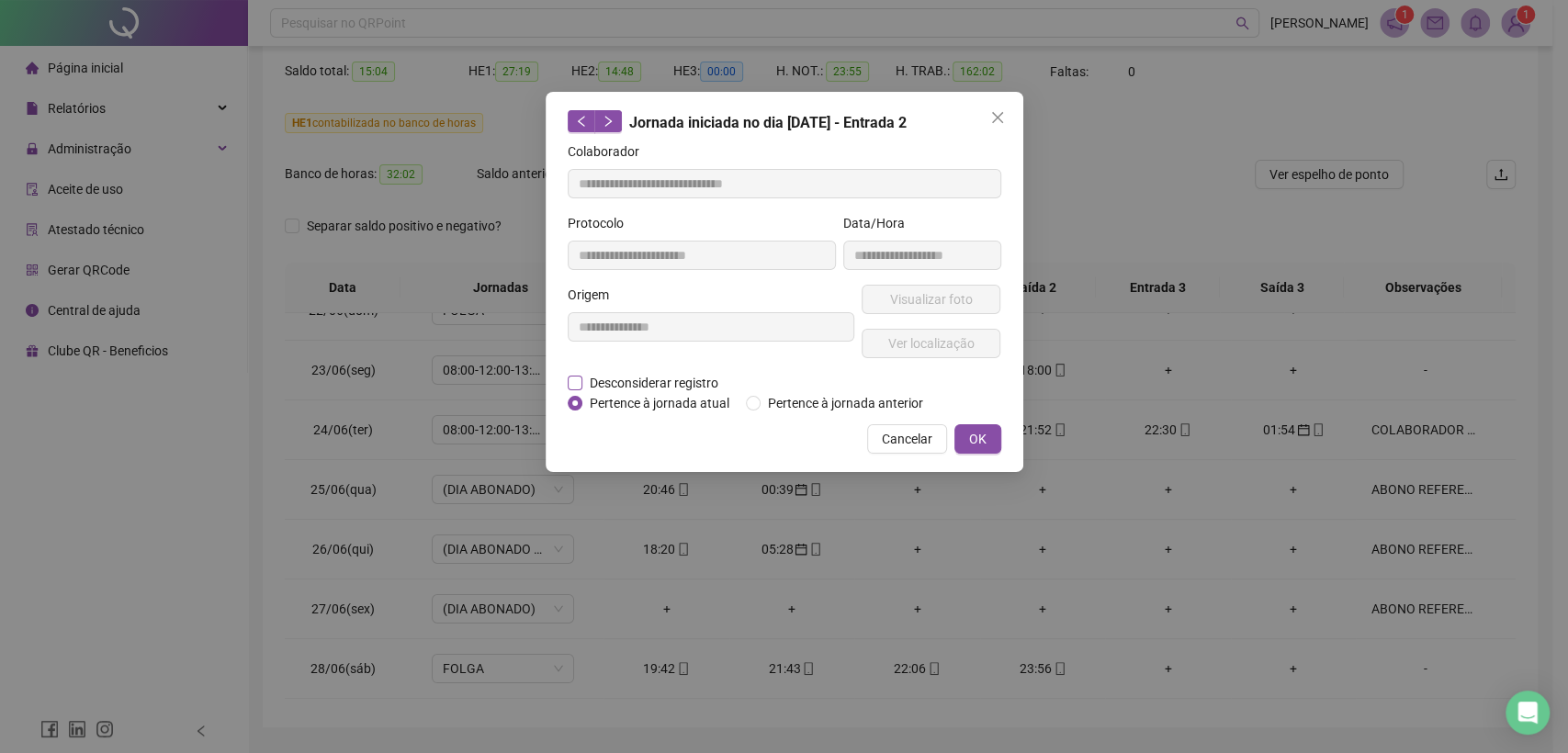 click on "Desconsiderar registro" at bounding box center (654, 383) 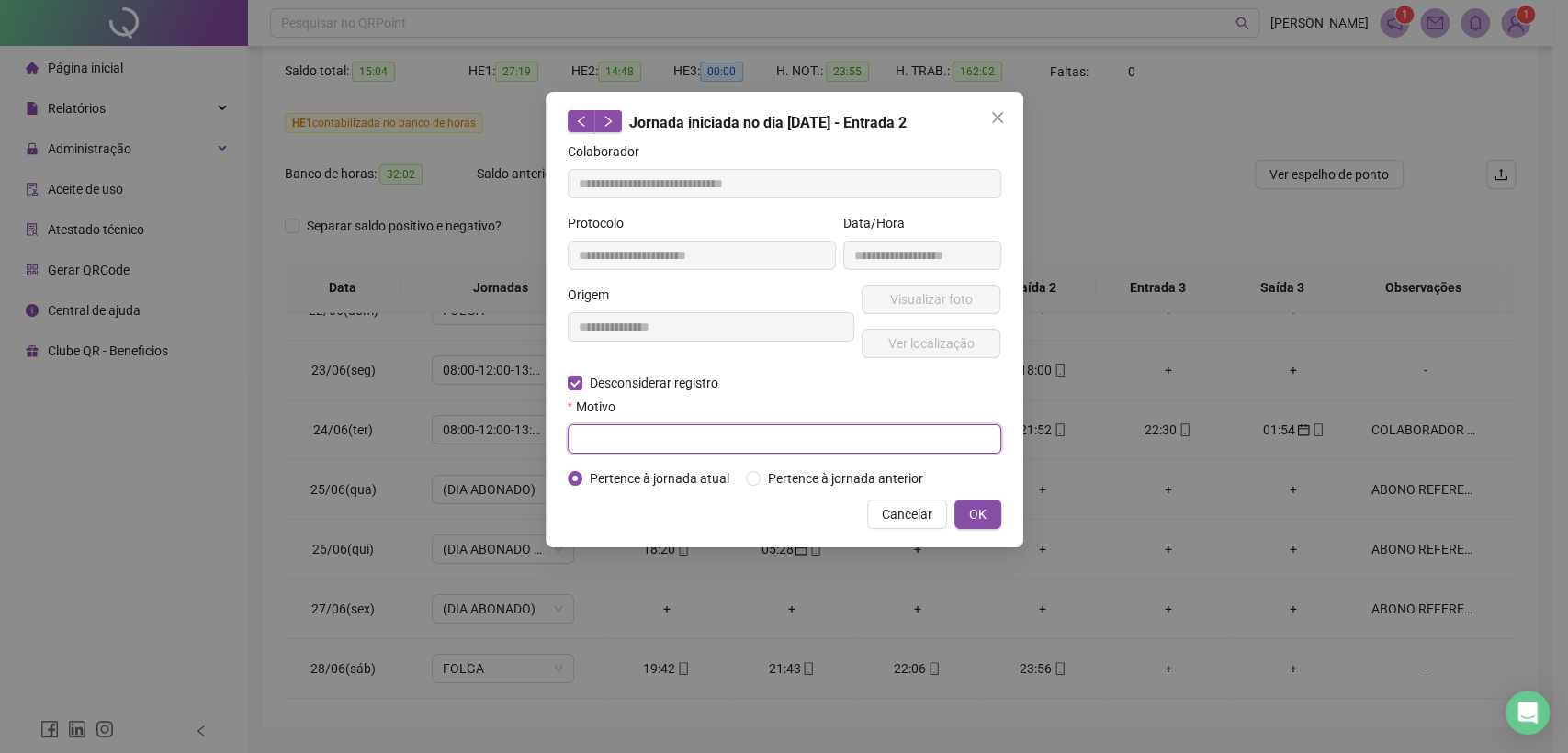 click at bounding box center [784, 439] 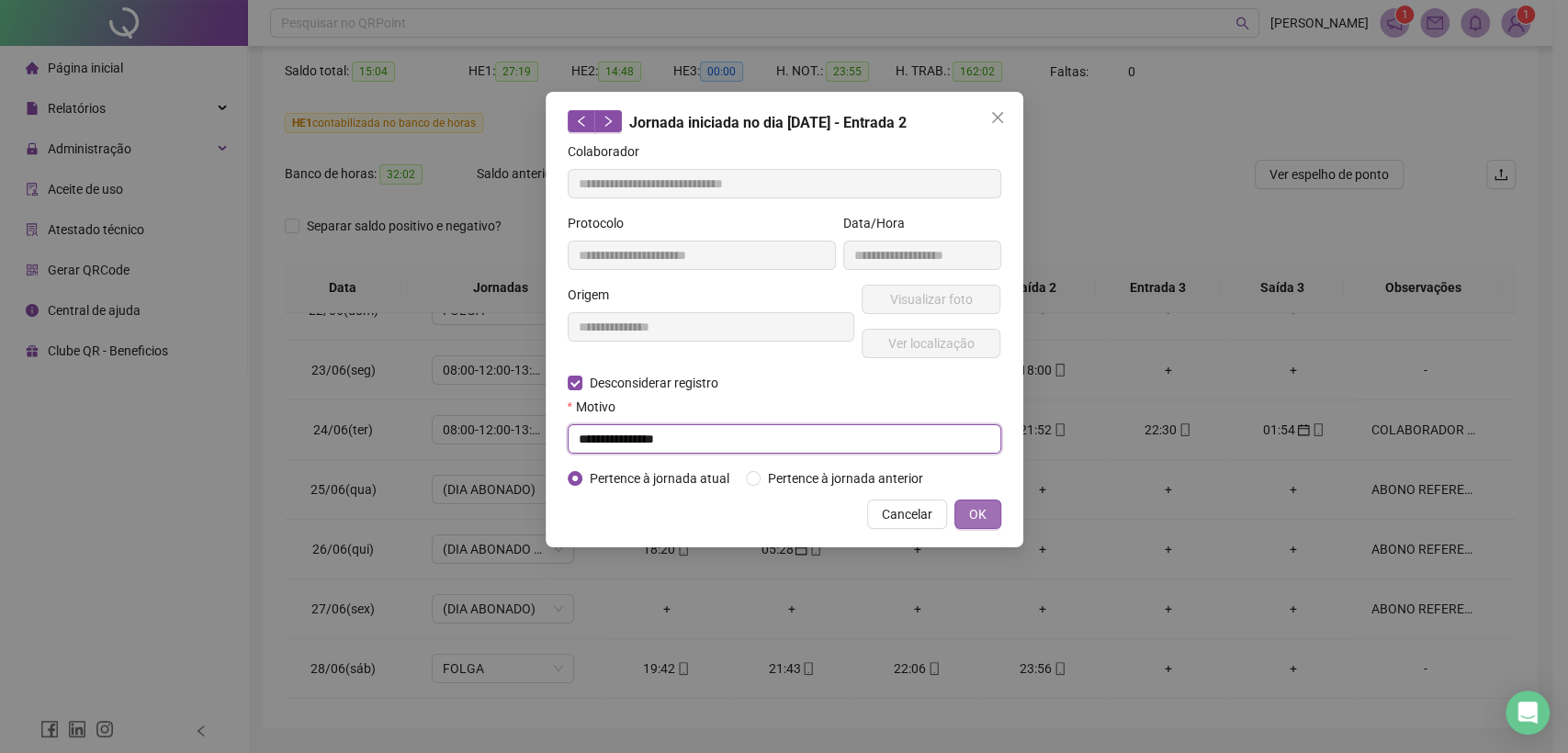 type on "**********" 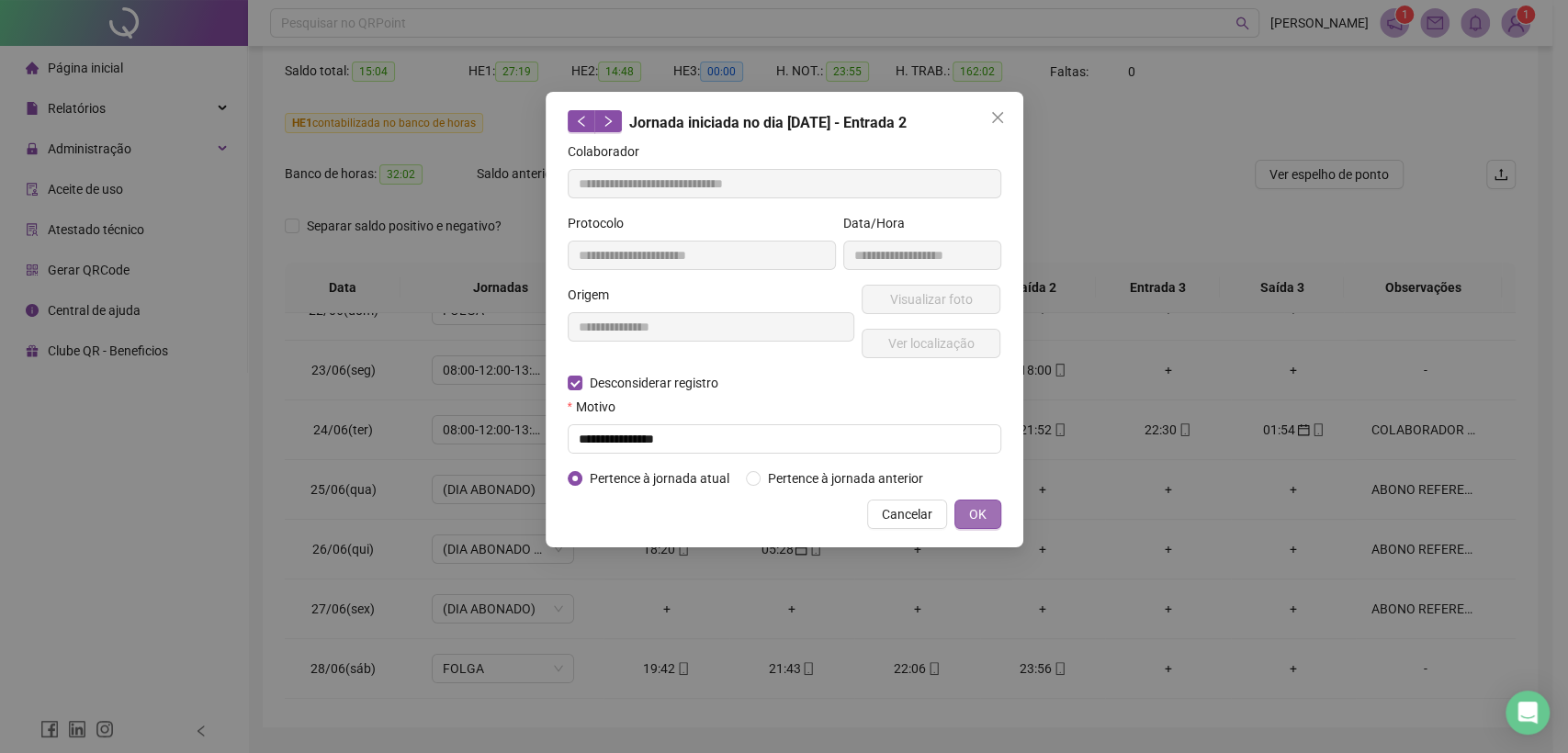 click on "OK" at bounding box center (977, 514) 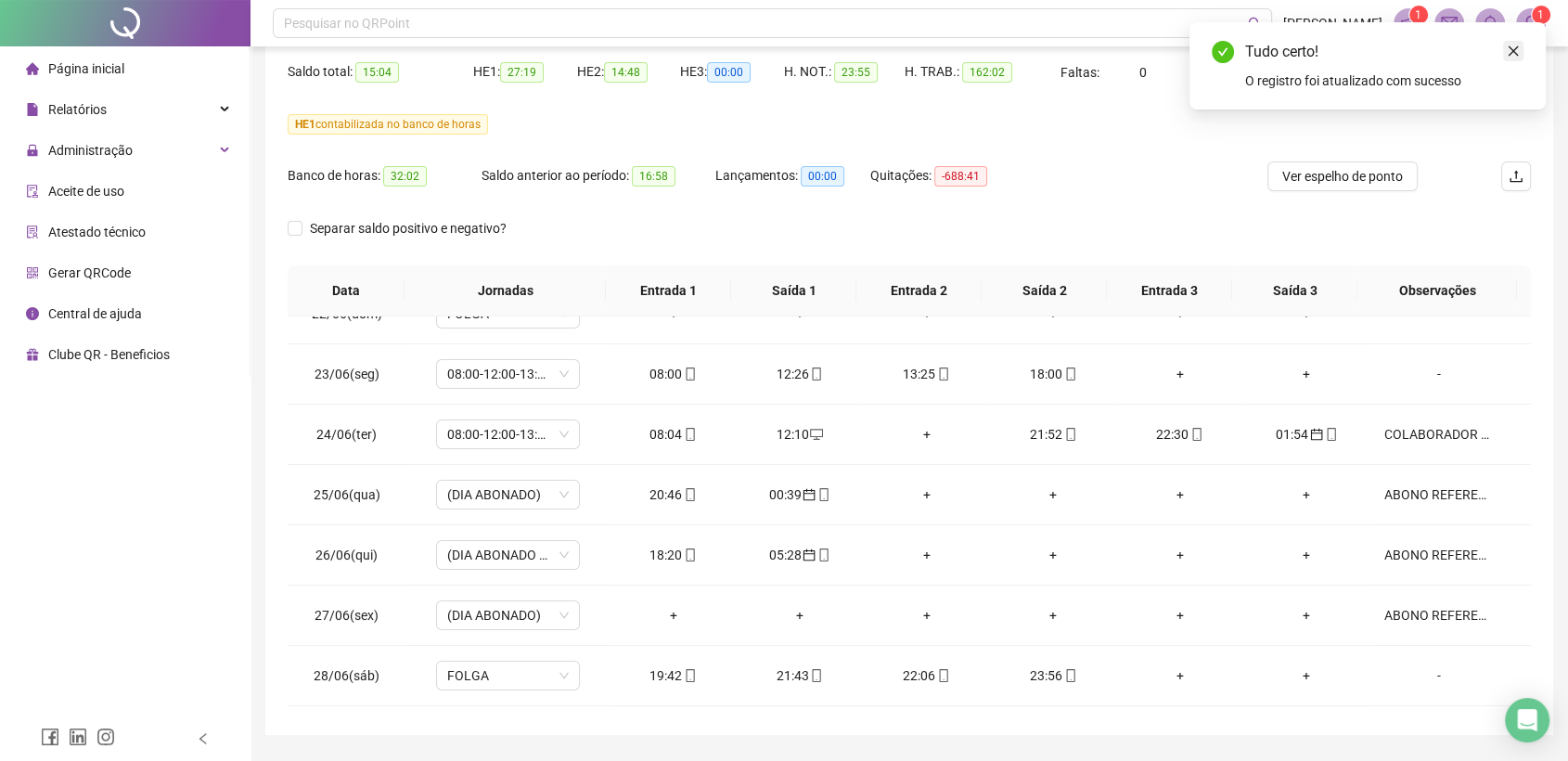 click 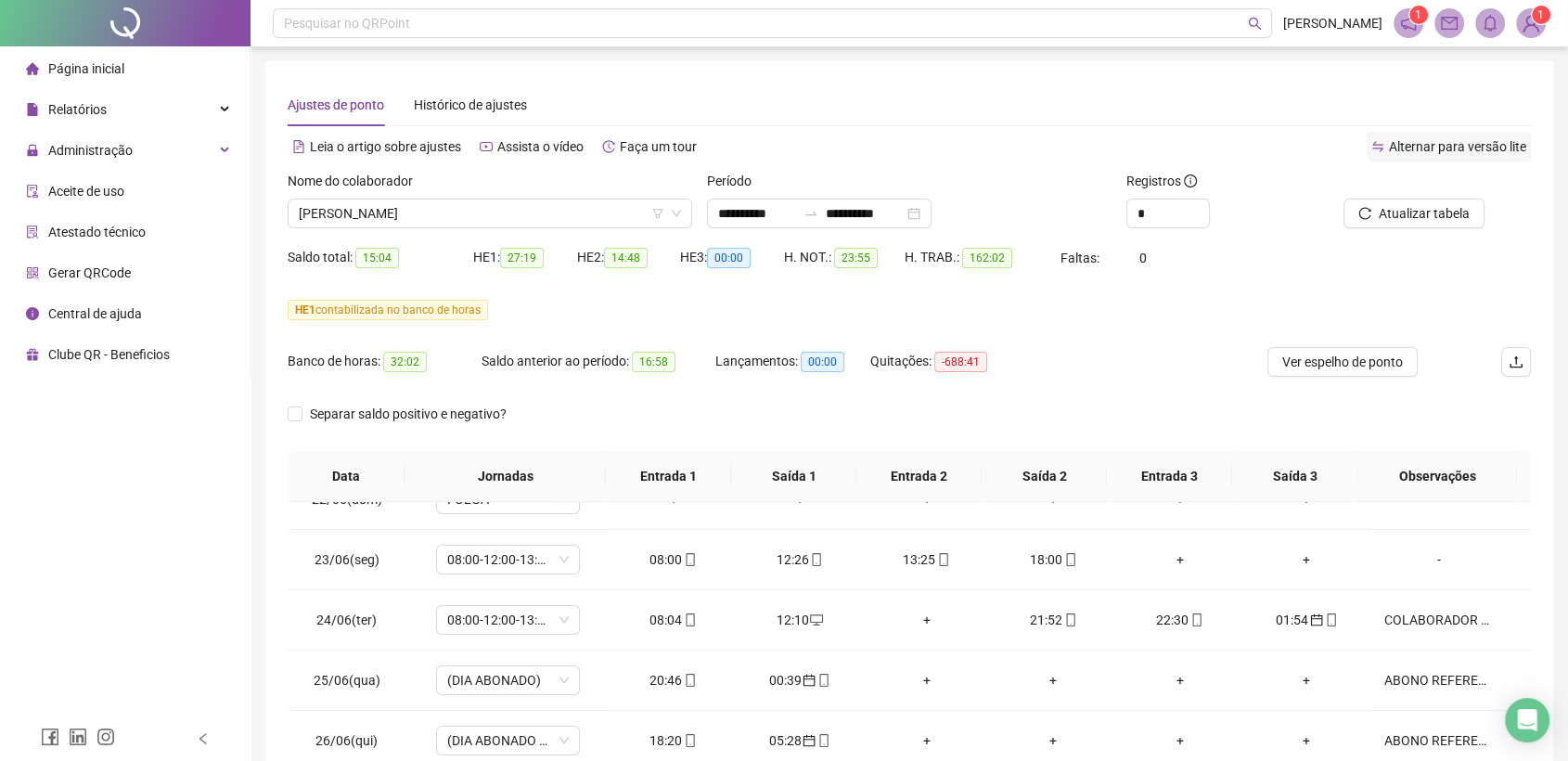 scroll, scrollTop: 0, scrollLeft: 0, axis: both 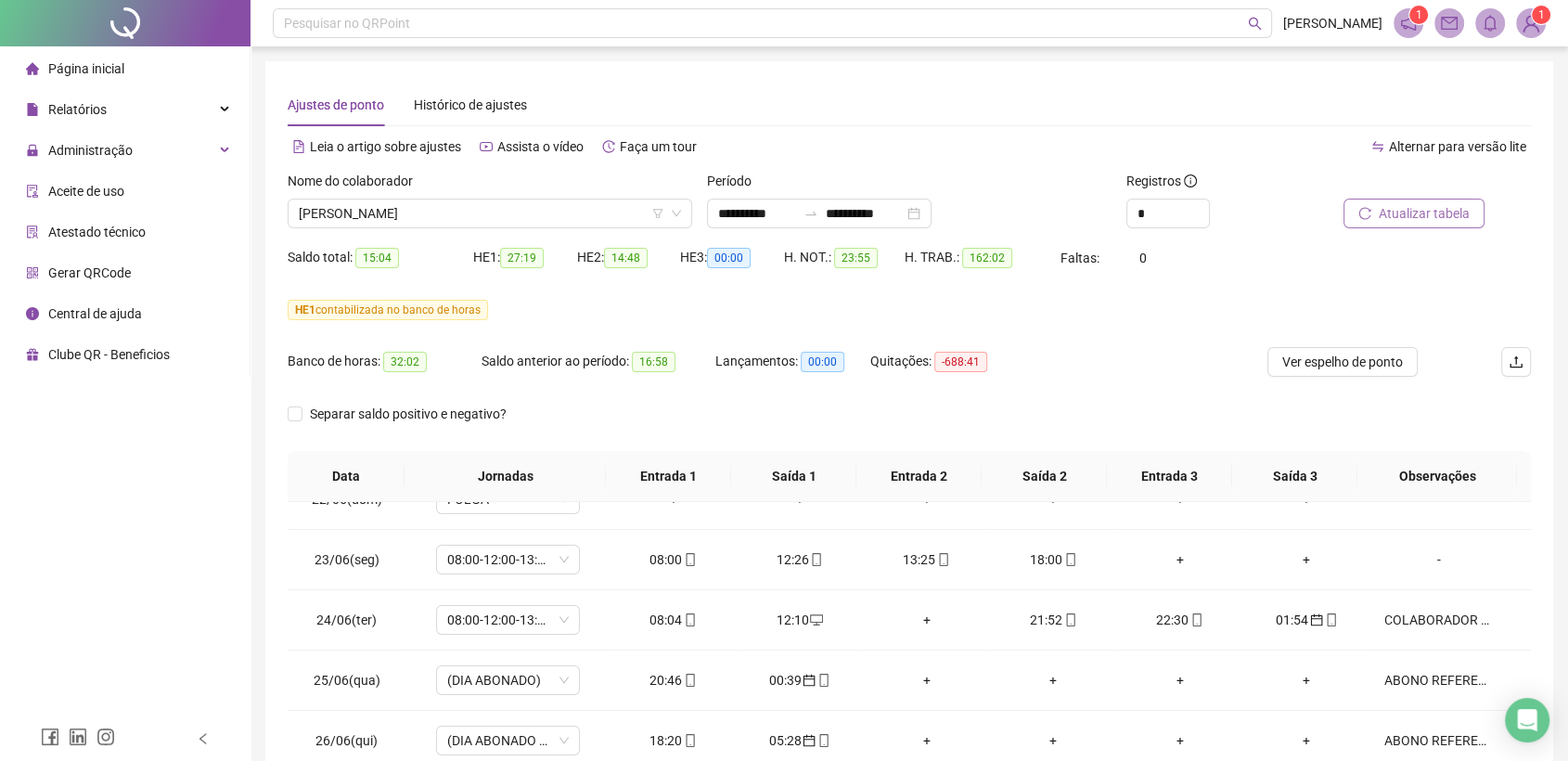 click on "Atualizar tabela" at bounding box center (1424, 213) 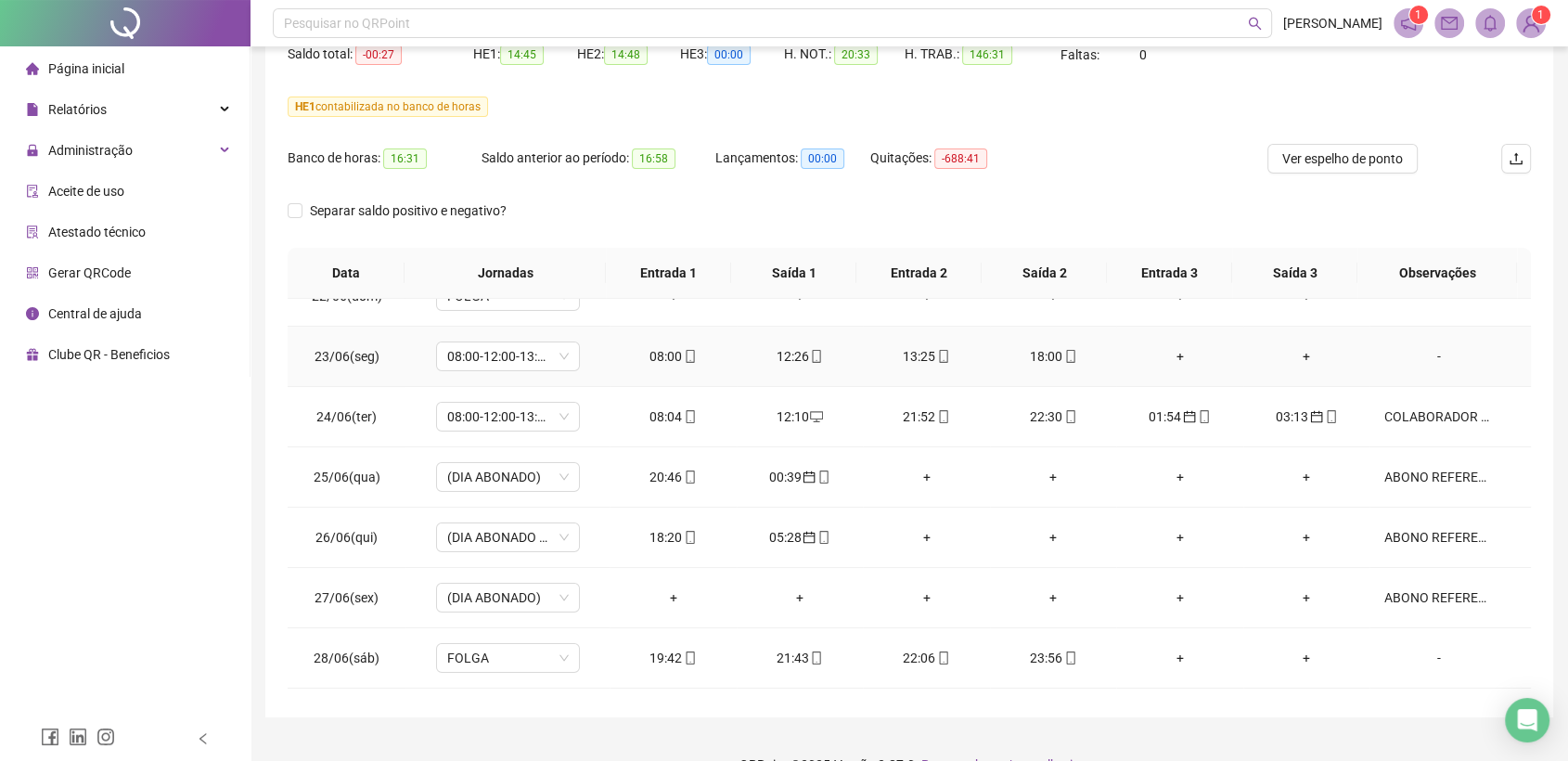 scroll, scrollTop: 206, scrollLeft: 0, axis: vertical 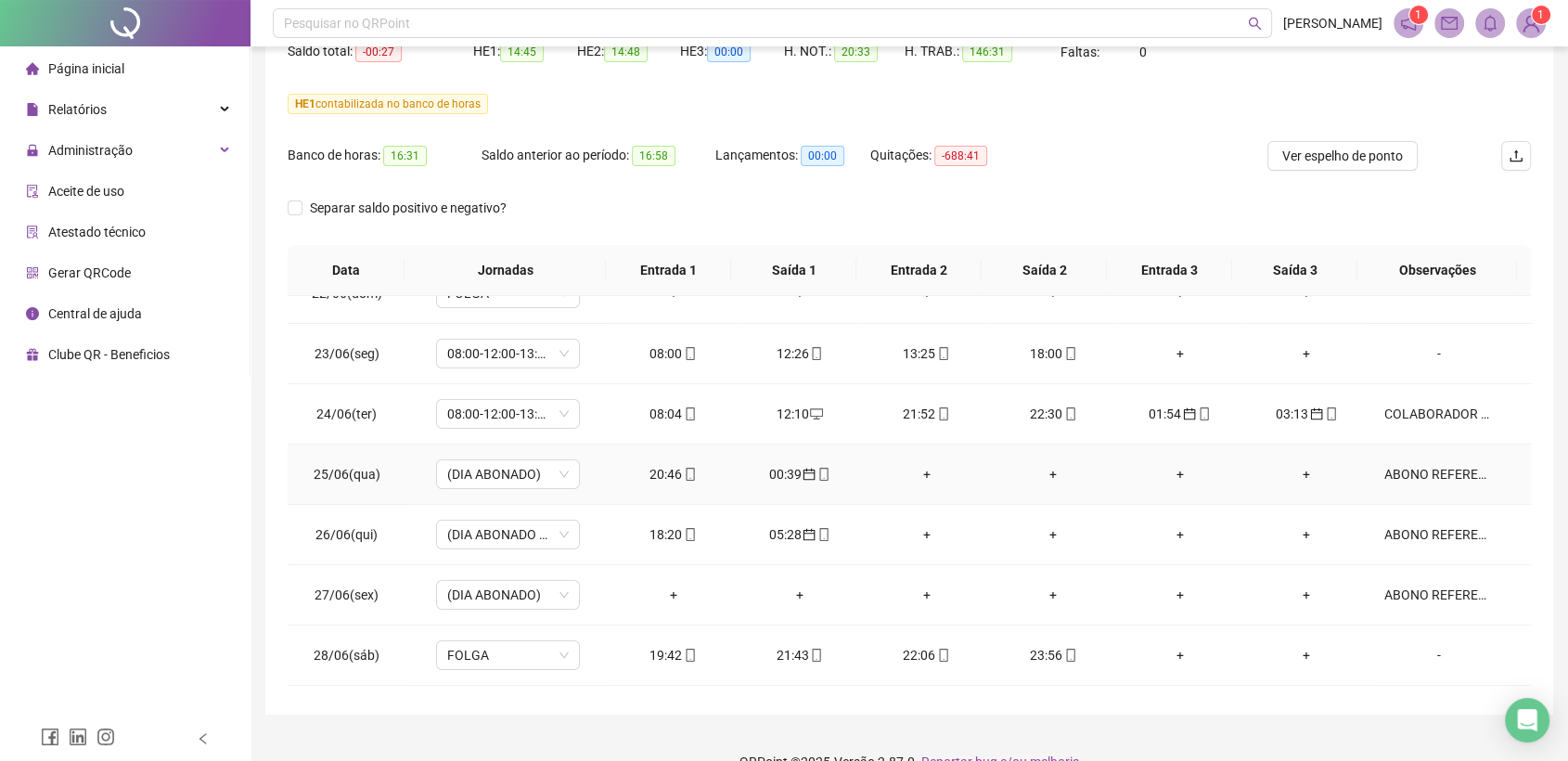click on "ABONO REFERENTE A INTERJORNADA" at bounding box center [1439, 474] 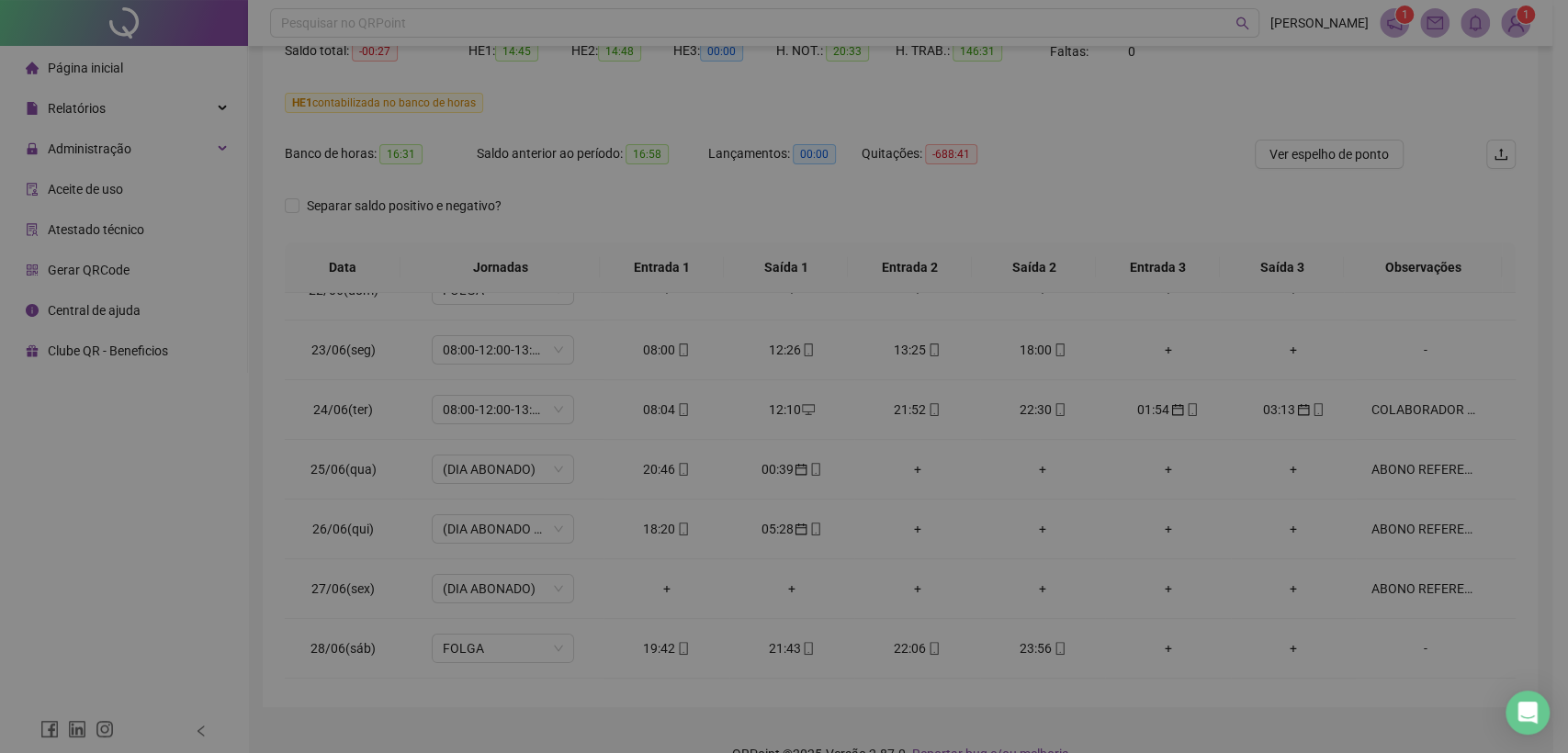 type on "**********" 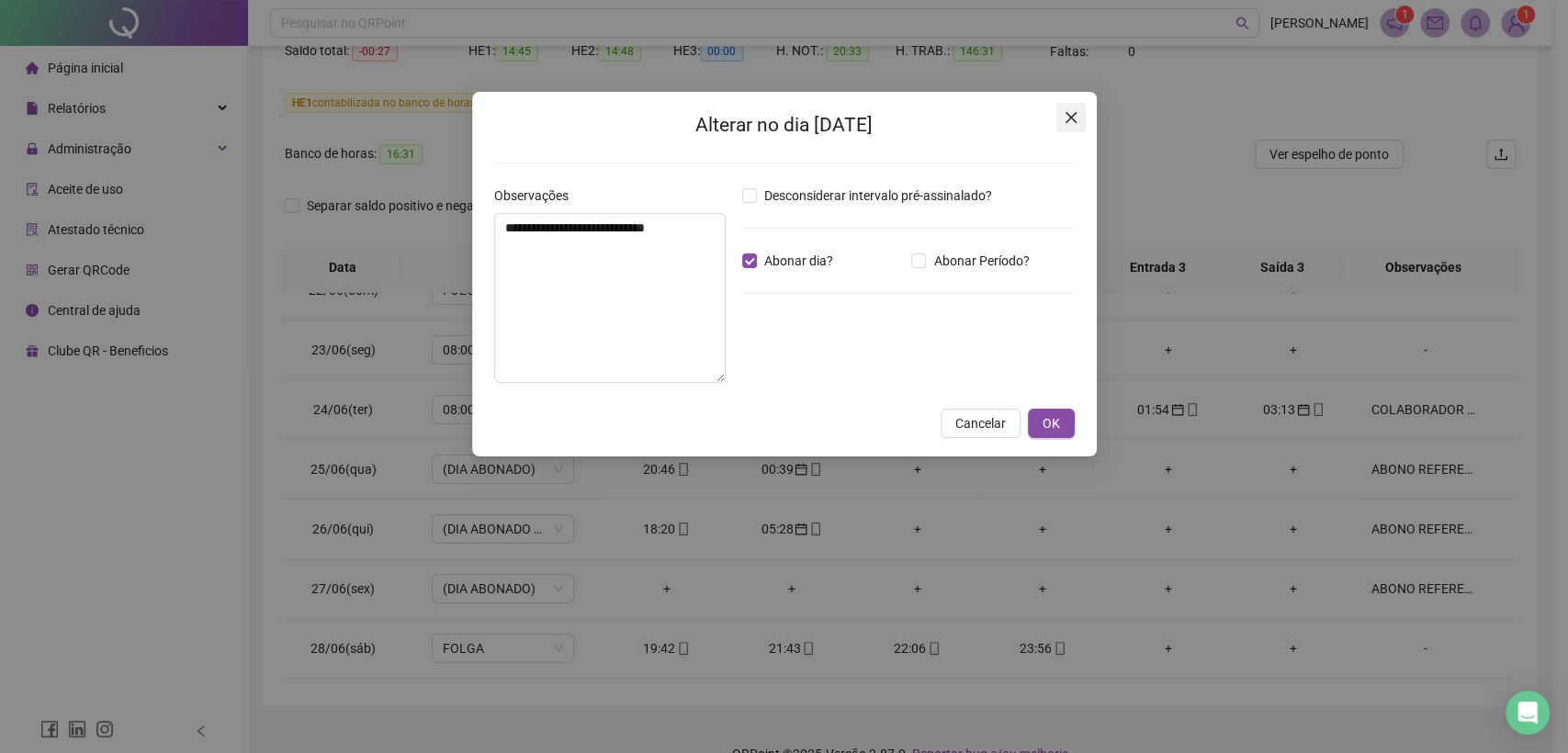 click 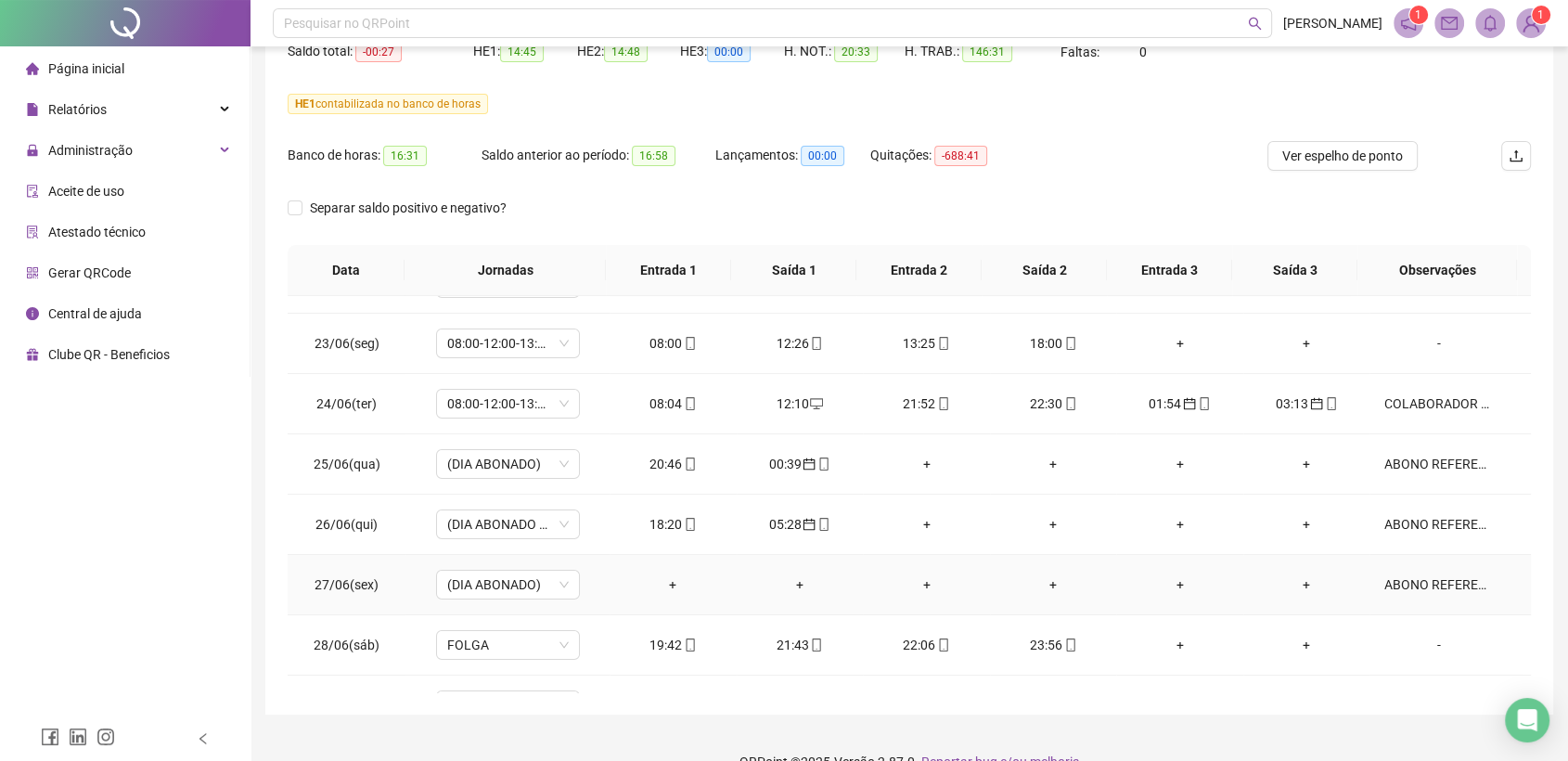 scroll, scrollTop: 206, scrollLeft: 0, axis: vertical 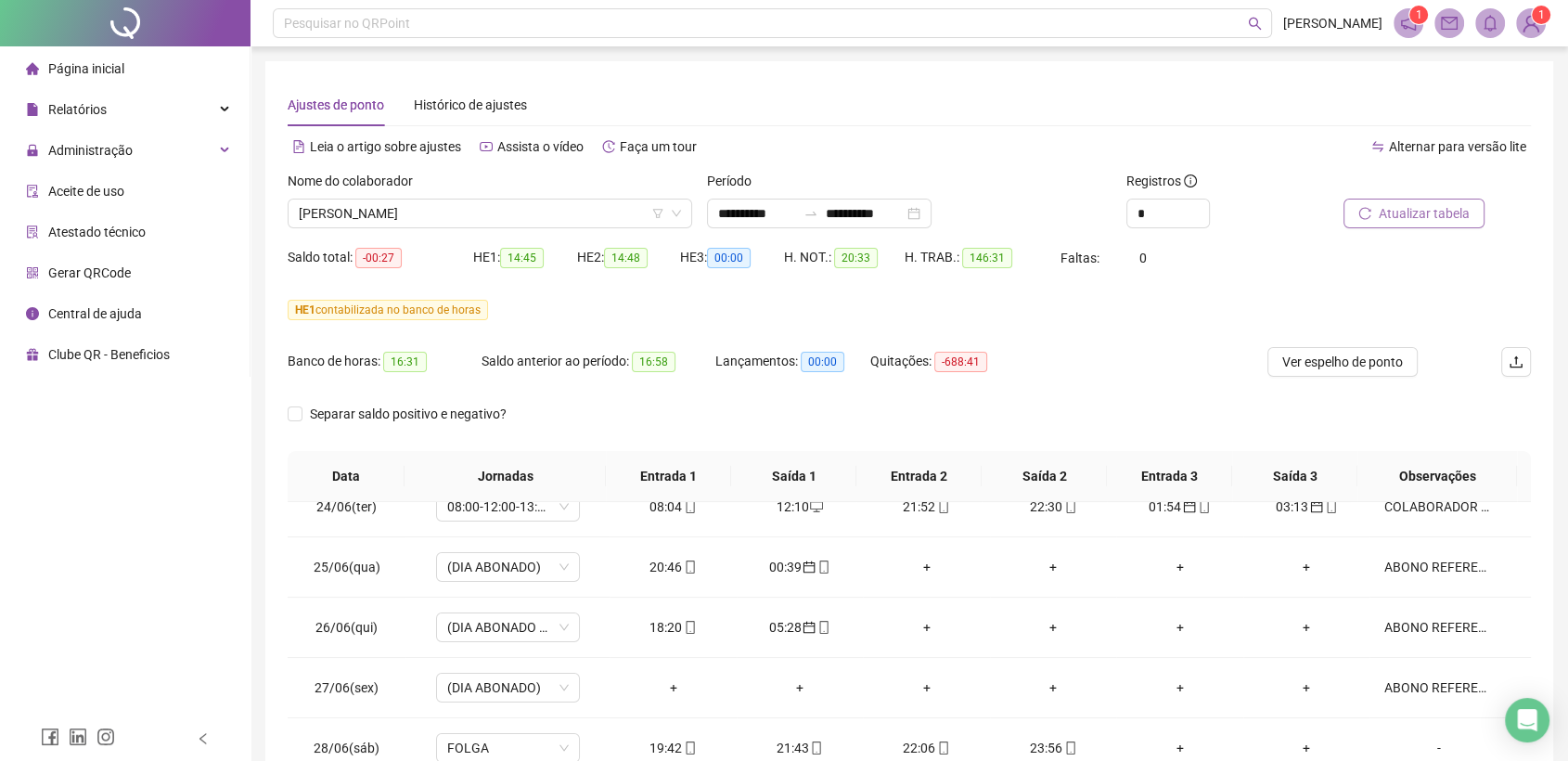 click on "Atualizar tabela" at bounding box center (1424, 213) 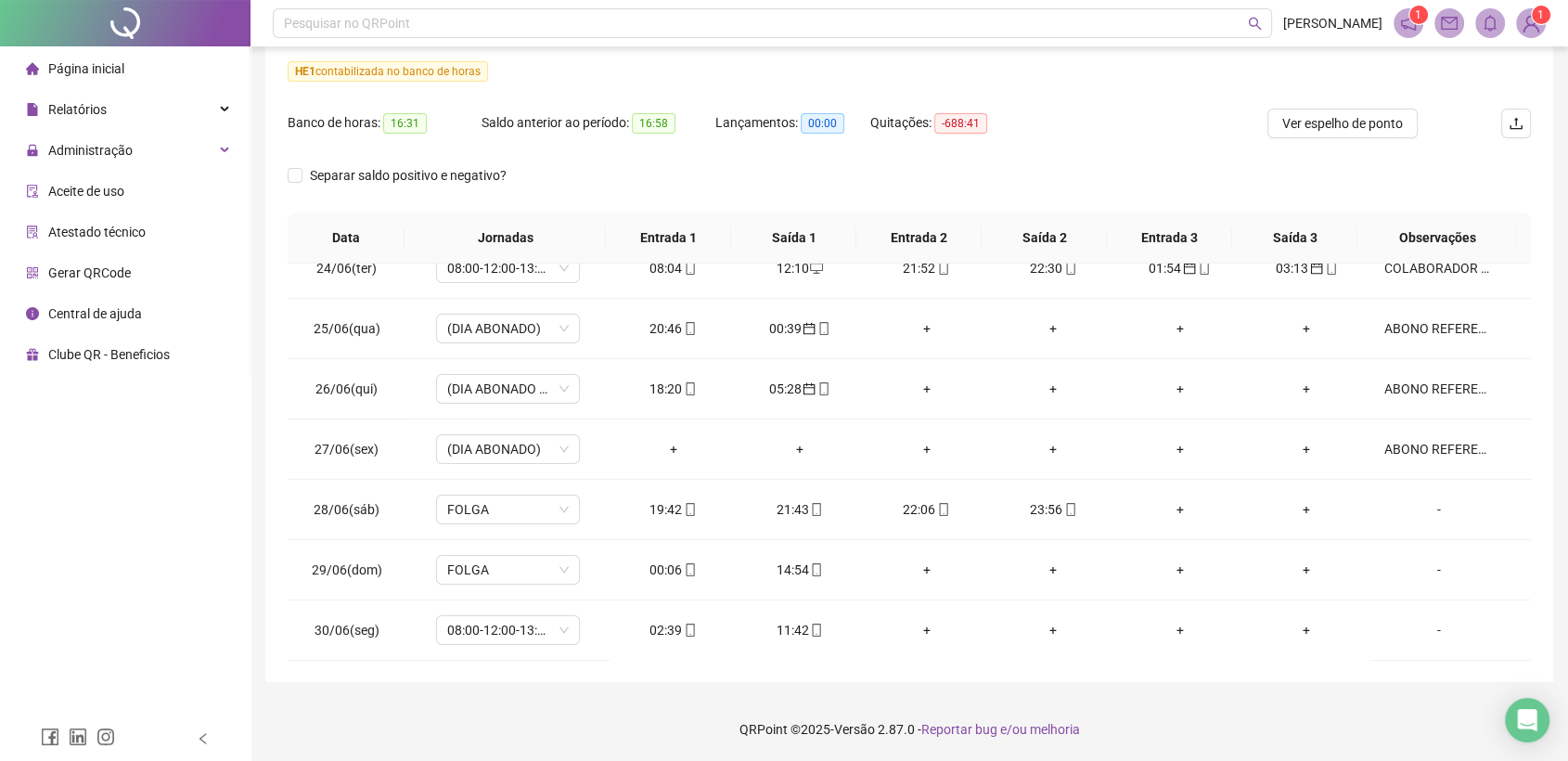 scroll, scrollTop: 239, scrollLeft: 0, axis: vertical 